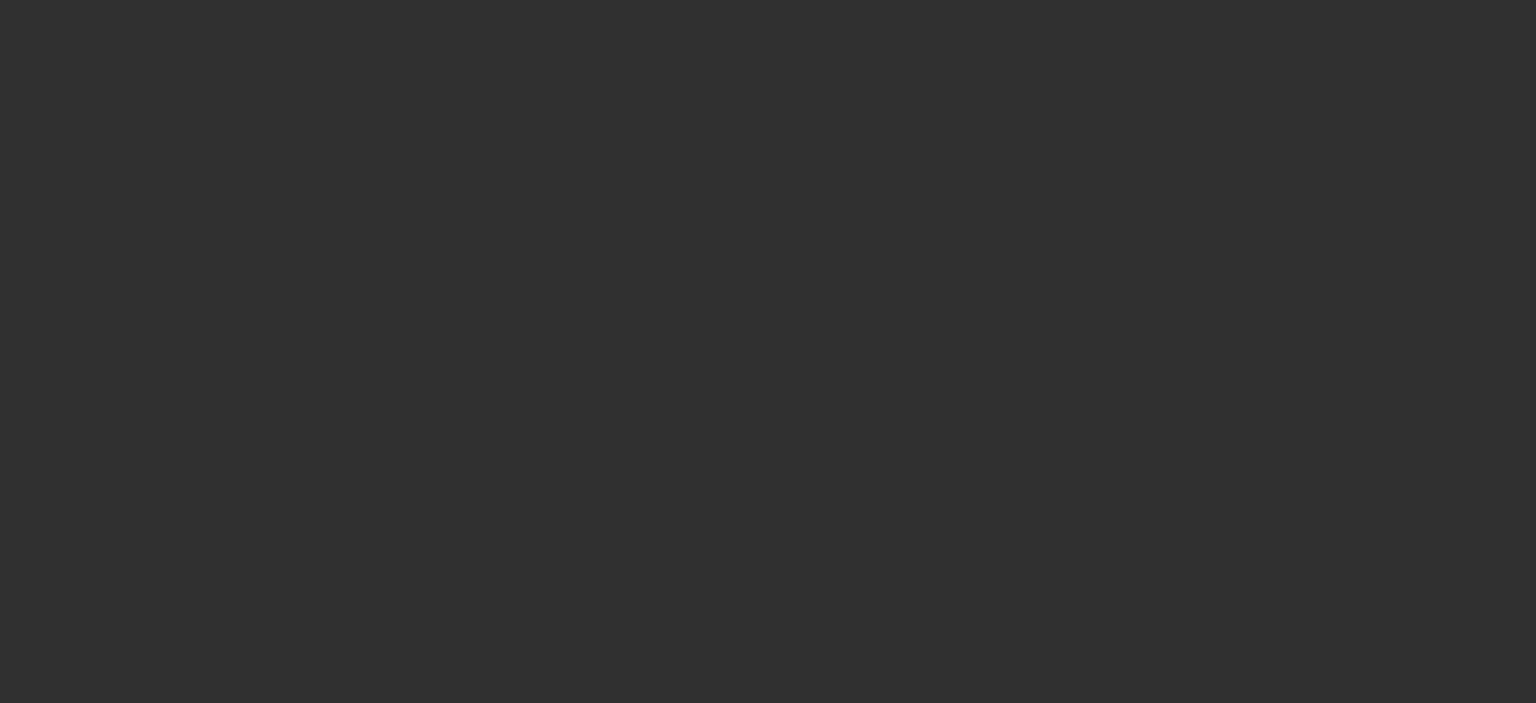 scroll, scrollTop: 0, scrollLeft: 0, axis: both 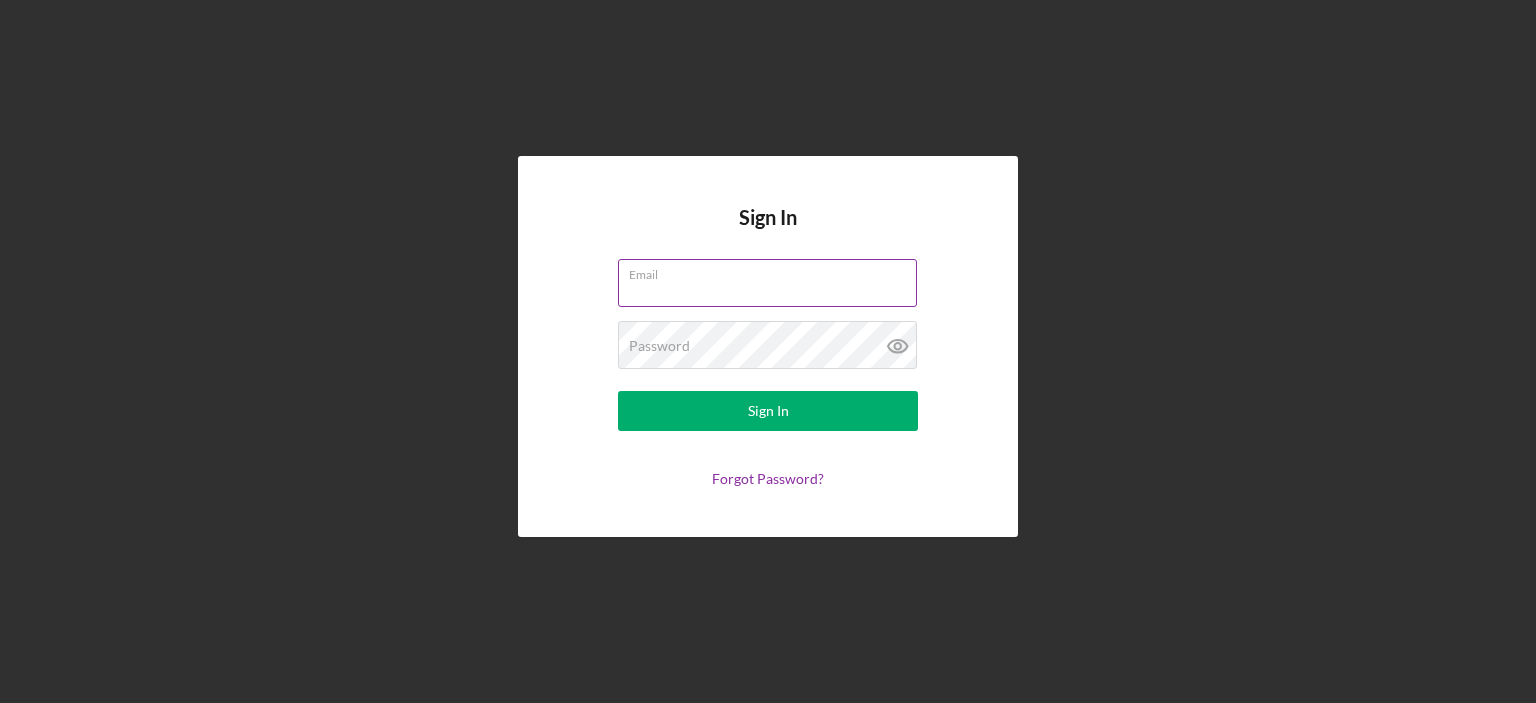 click on "Email" at bounding box center (768, 284) 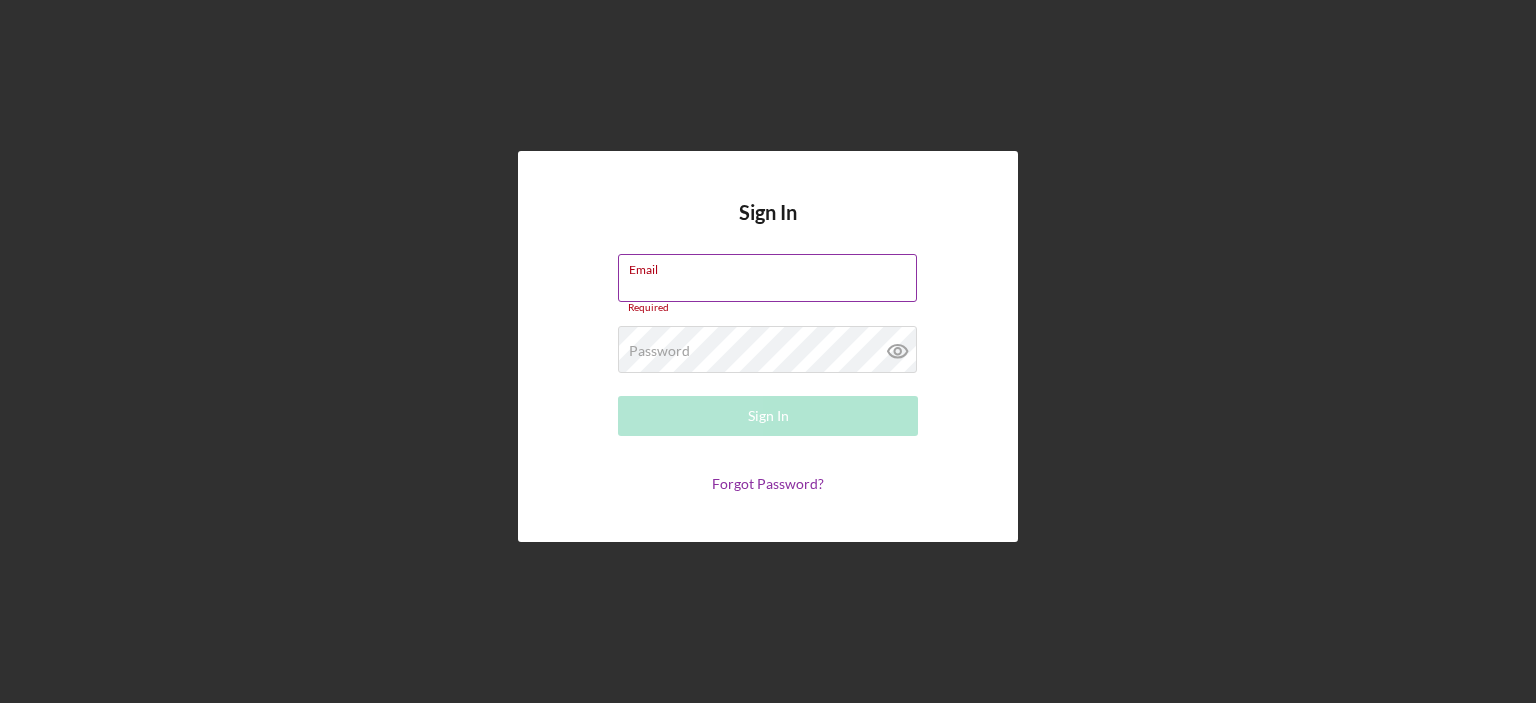 click on "Email" at bounding box center [767, 278] 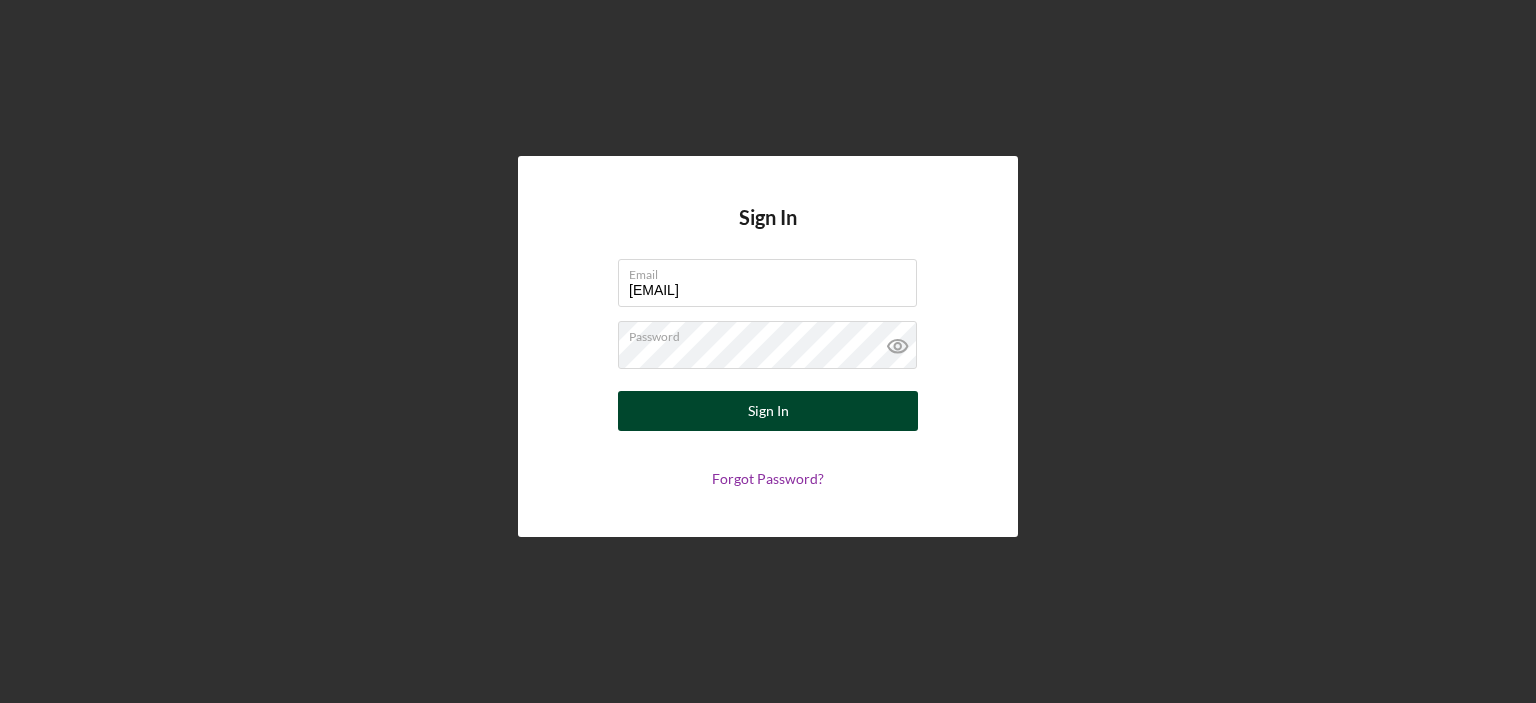click on "Sign In" at bounding box center [768, 411] 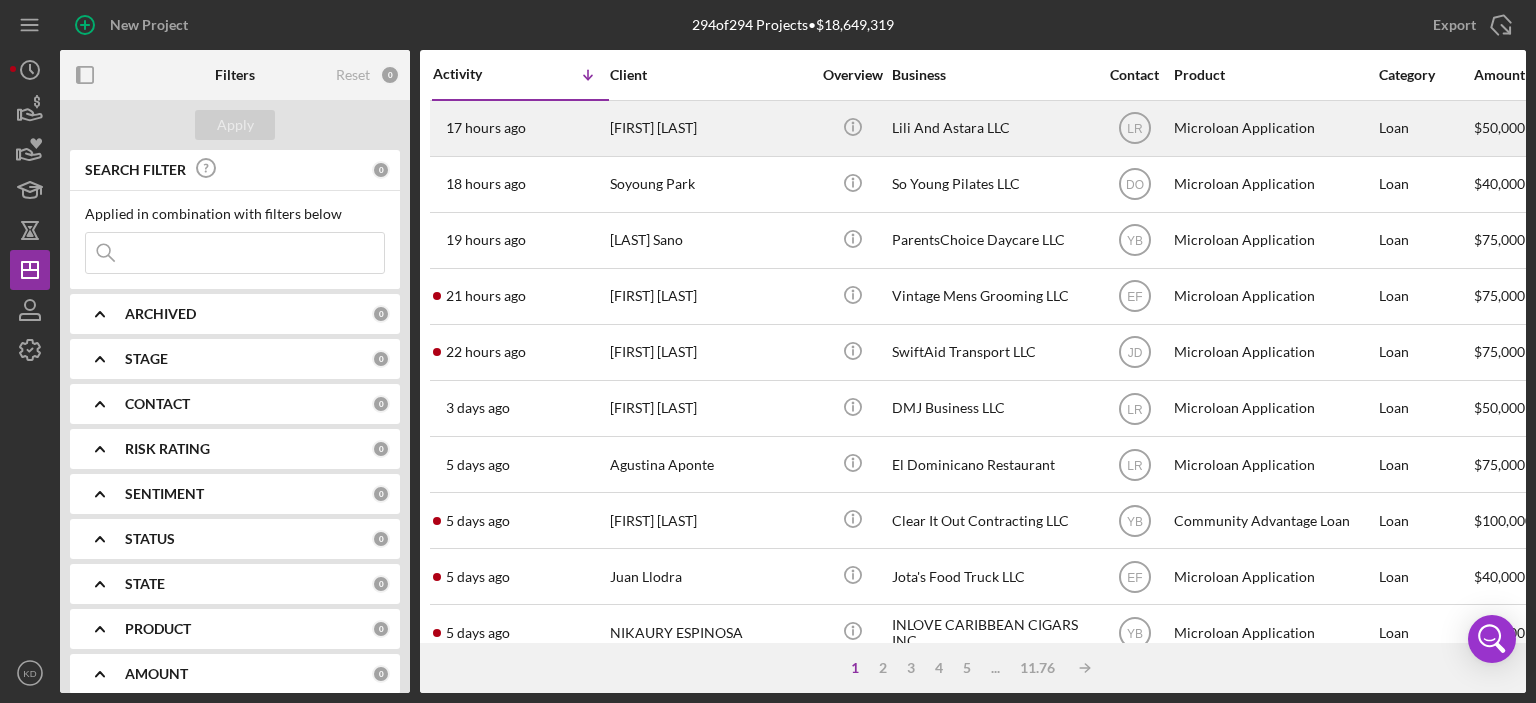 click on "Lili And Astara LLC" at bounding box center [992, 128] 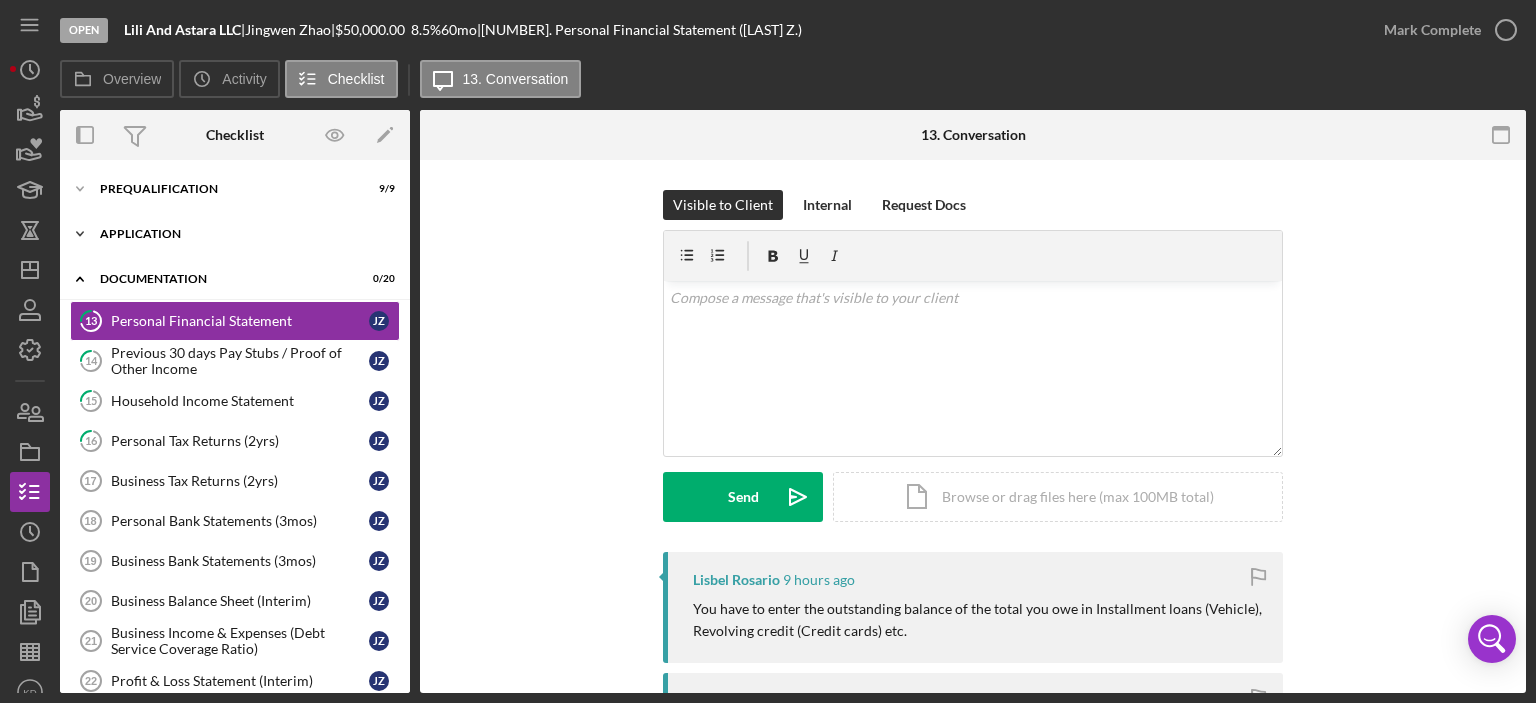 click 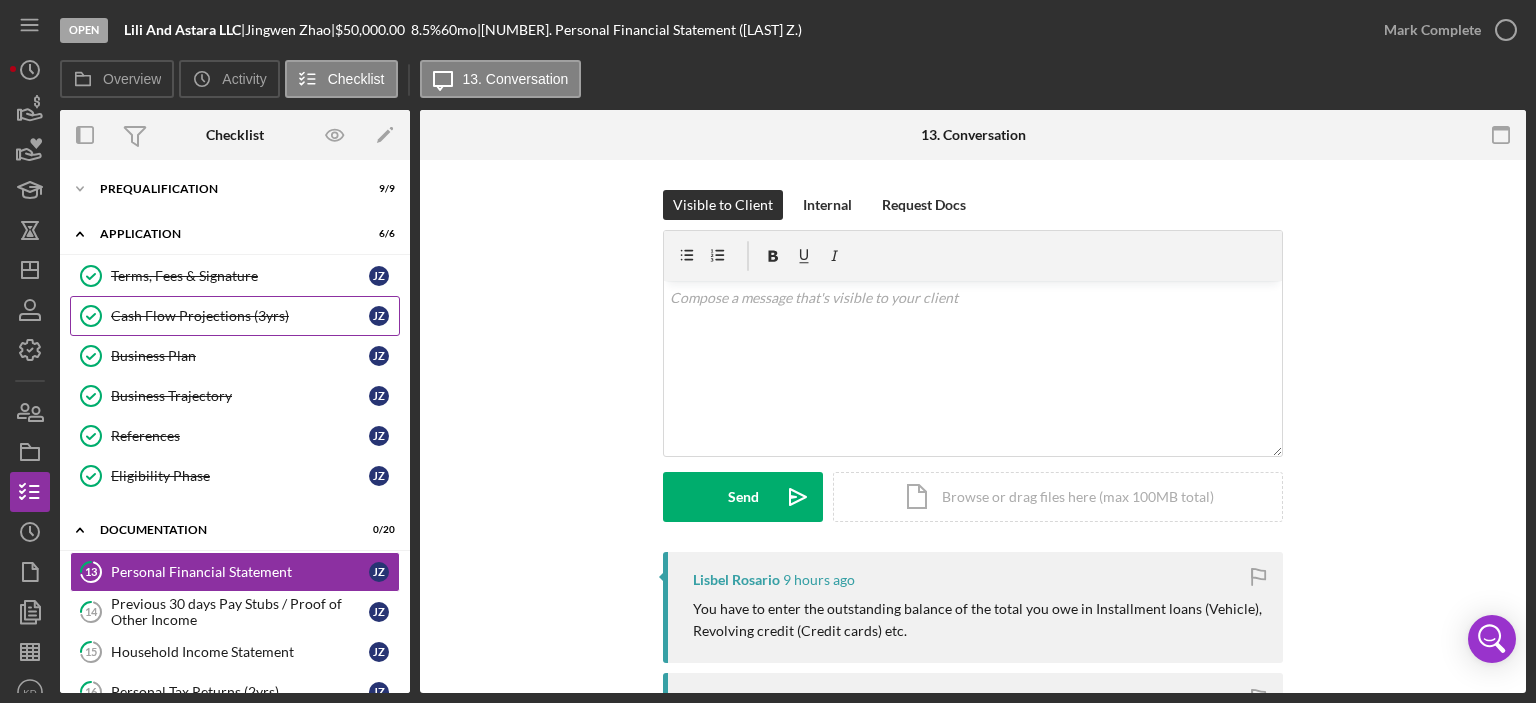 click on "Cash Flow Projections (3yrs)" at bounding box center (240, 316) 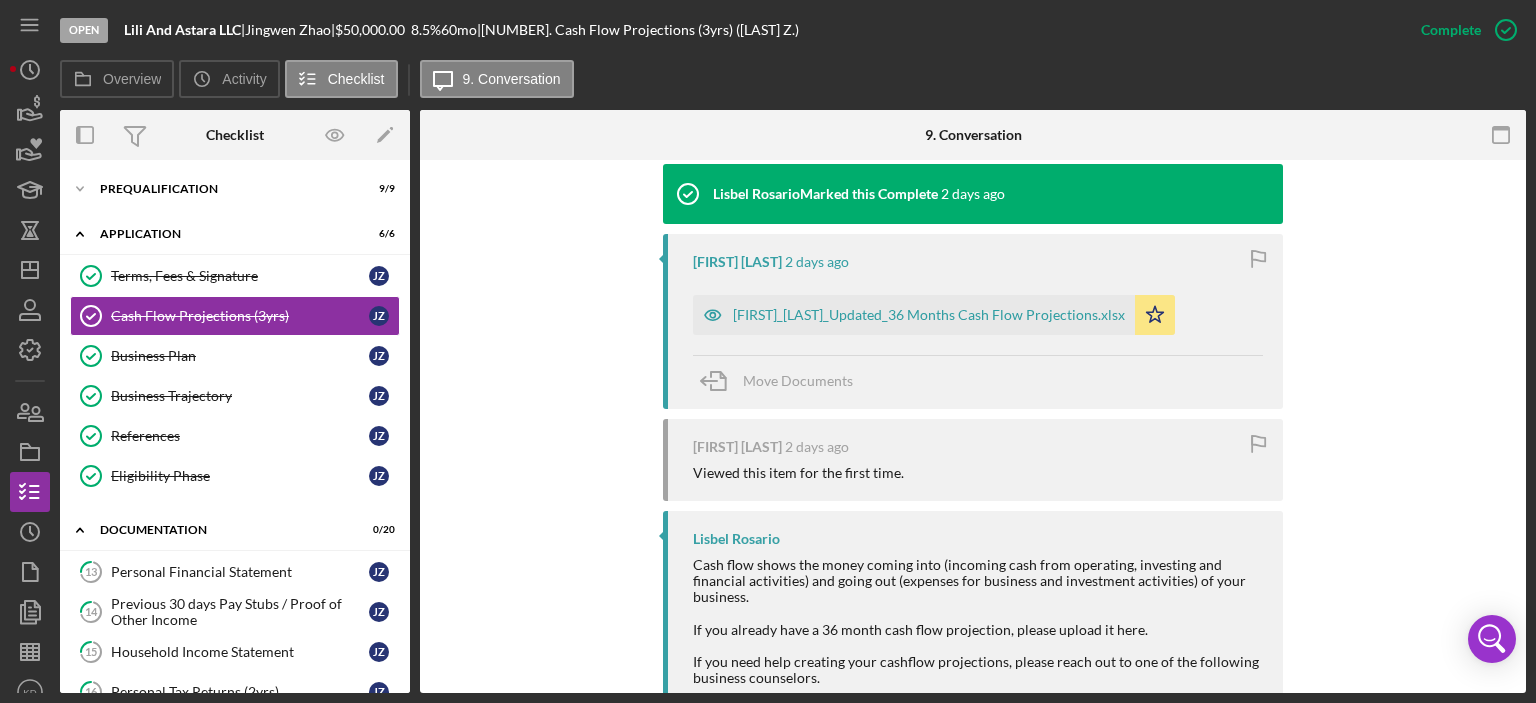 scroll, scrollTop: 712, scrollLeft: 0, axis: vertical 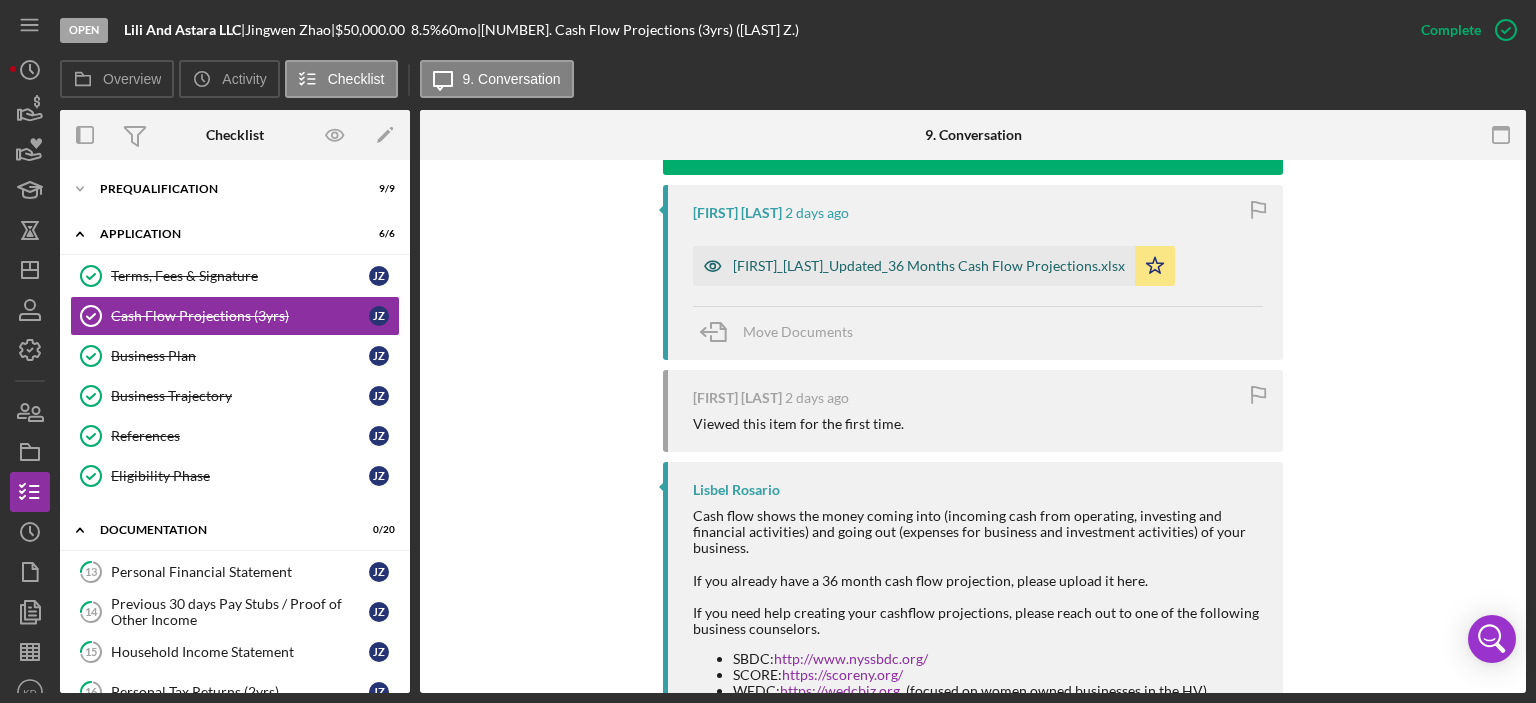 click on "[FIRST]_[LAST]_Updated_36 Months Cash Flow Projections.xlsx" at bounding box center (929, 266) 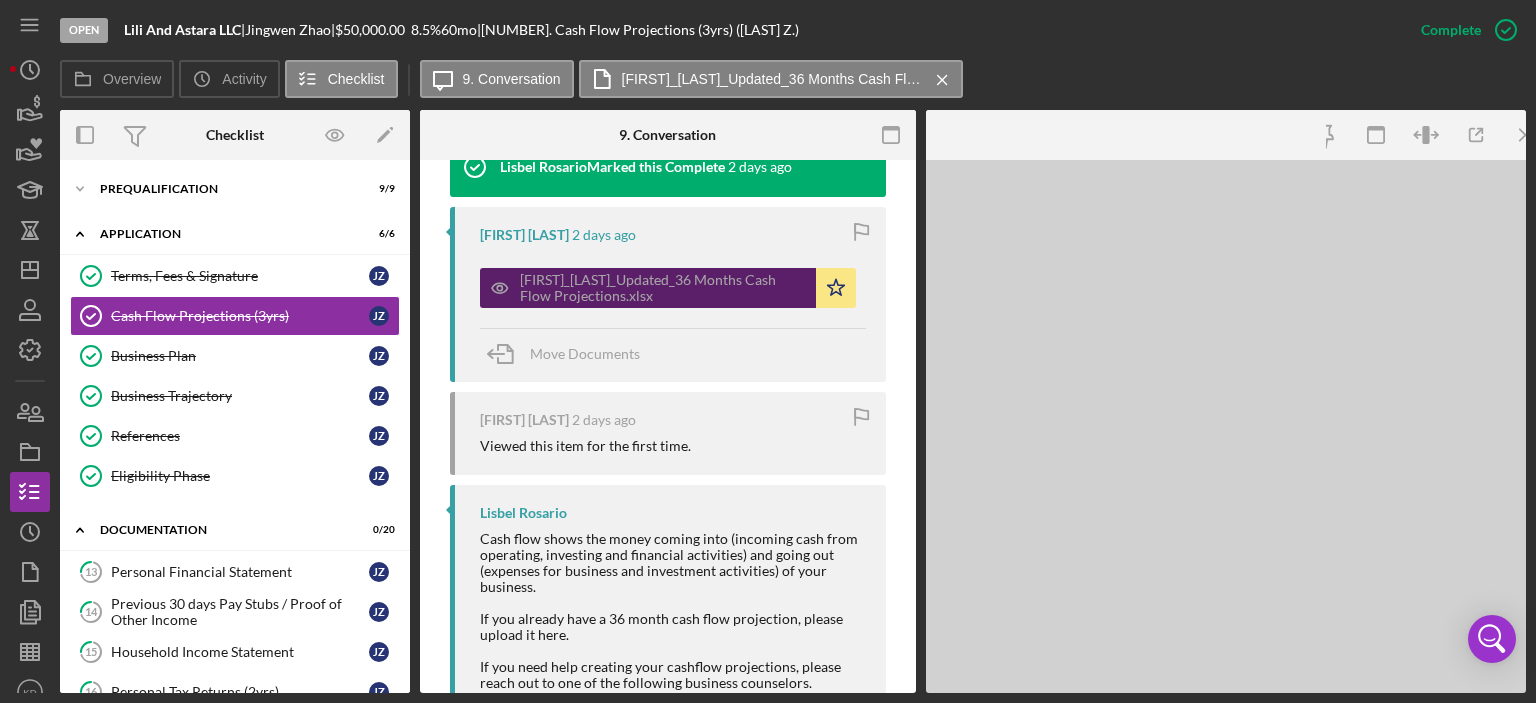 scroll, scrollTop: 735, scrollLeft: 0, axis: vertical 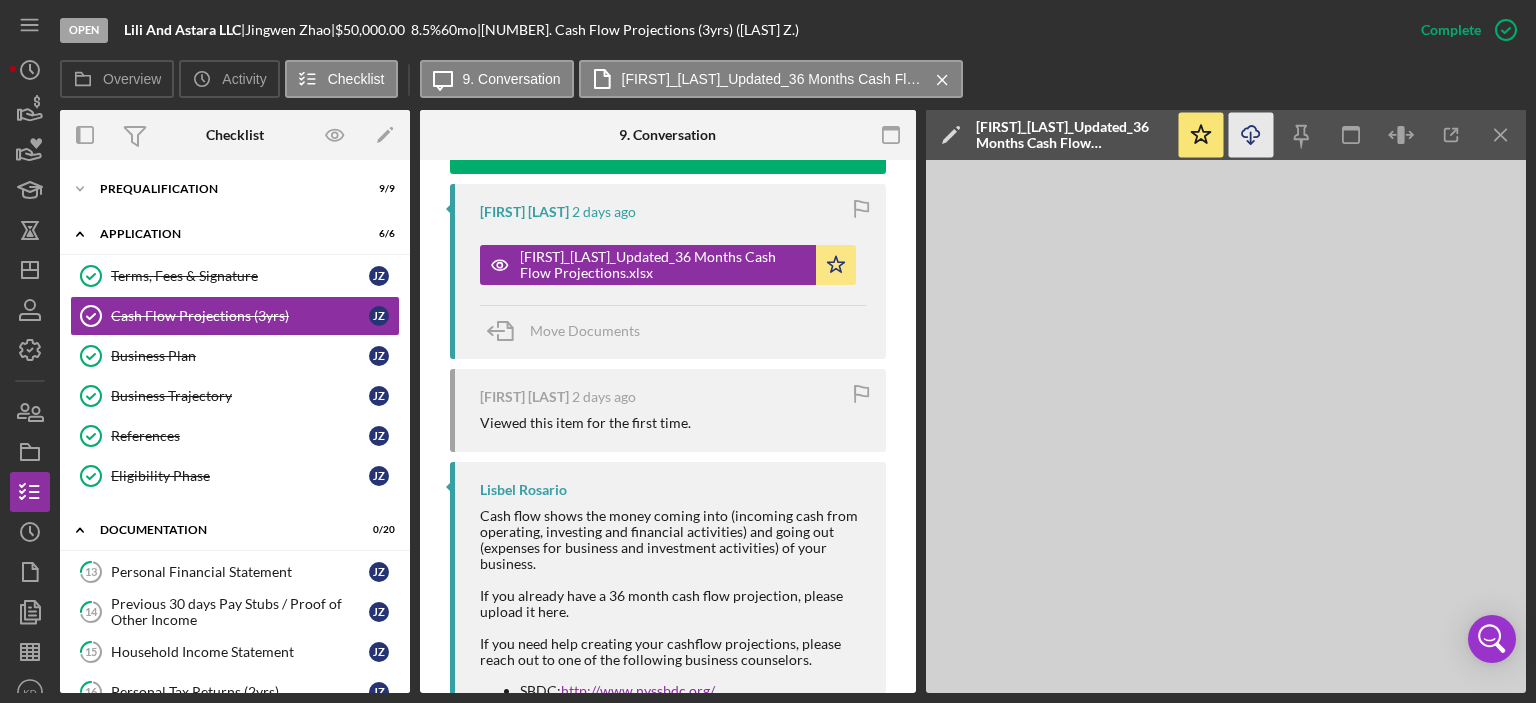 click on "Icon/Download" 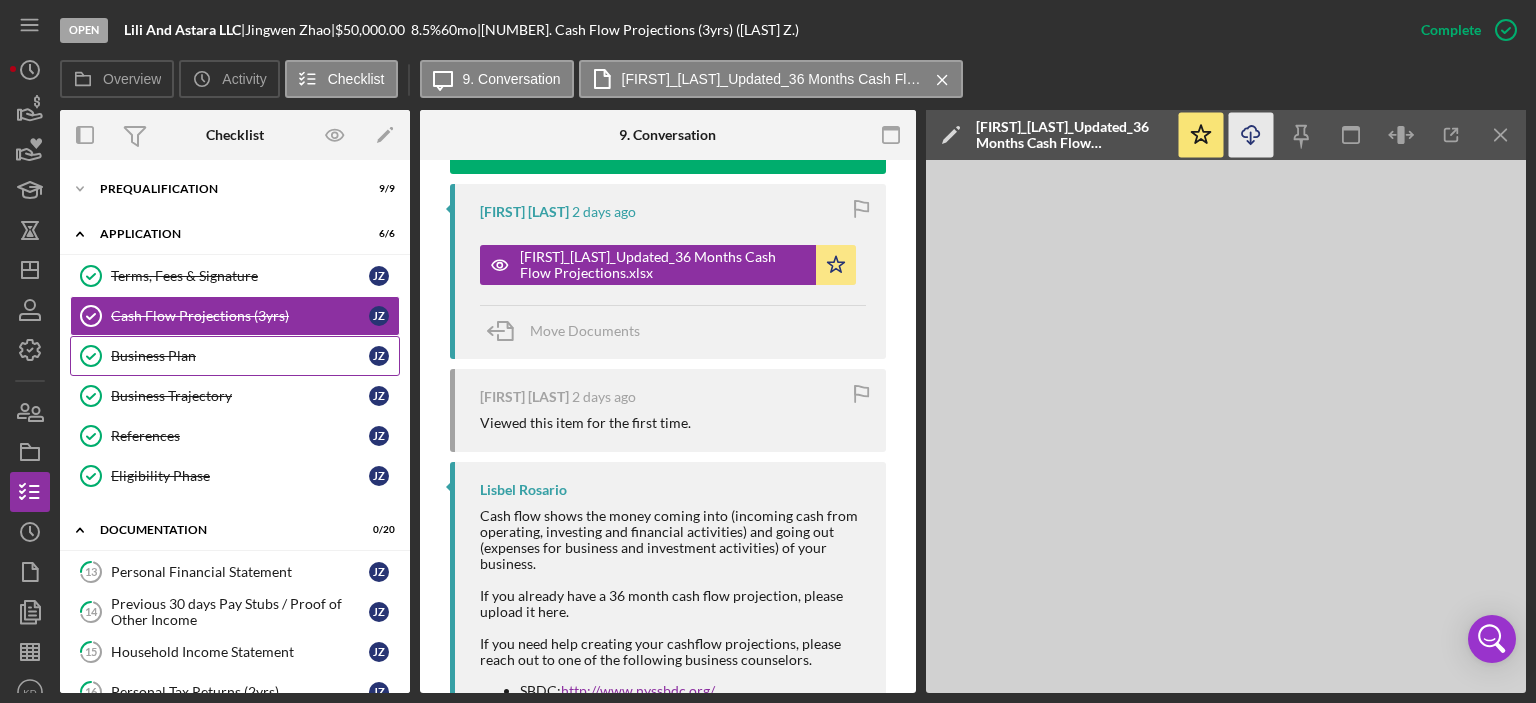 click on "Business Plan" at bounding box center [240, 356] 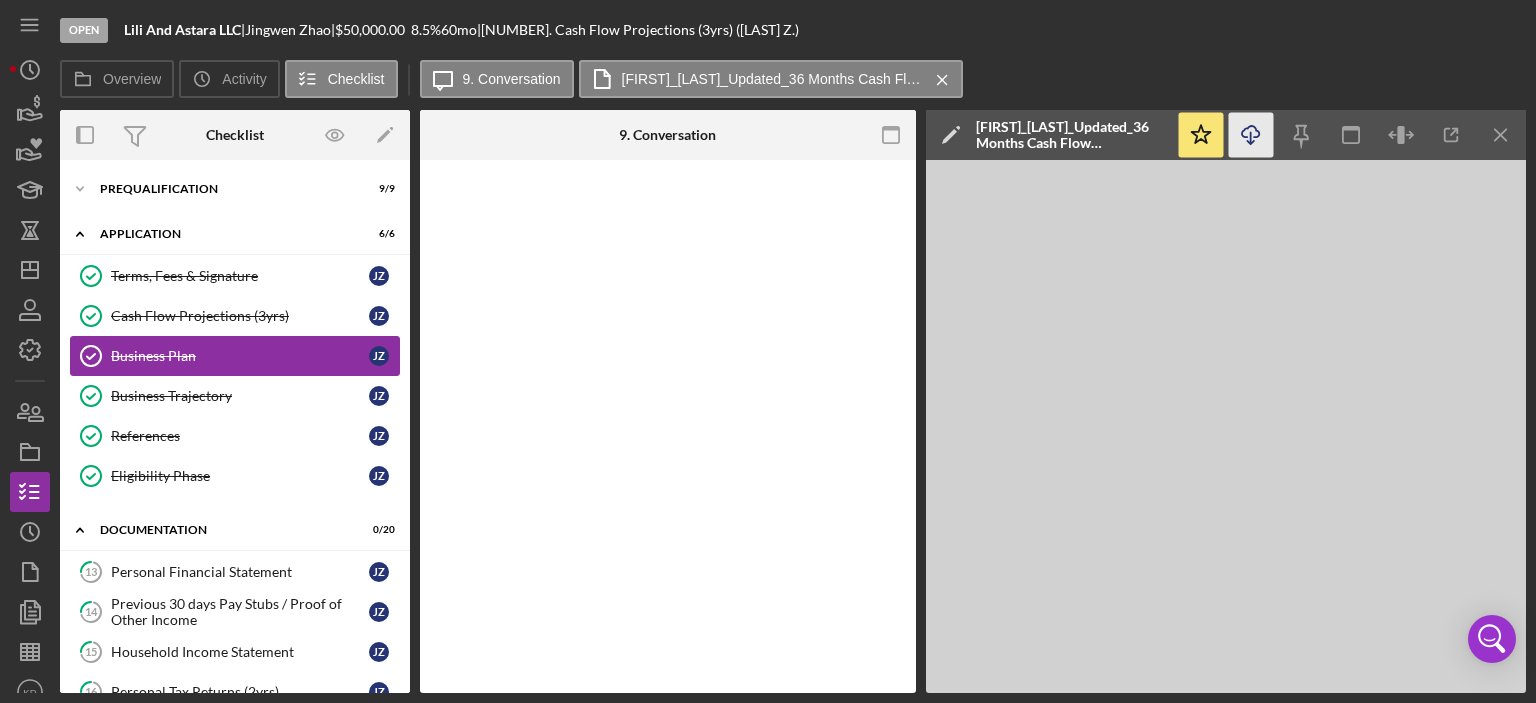 scroll, scrollTop: 0, scrollLeft: 0, axis: both 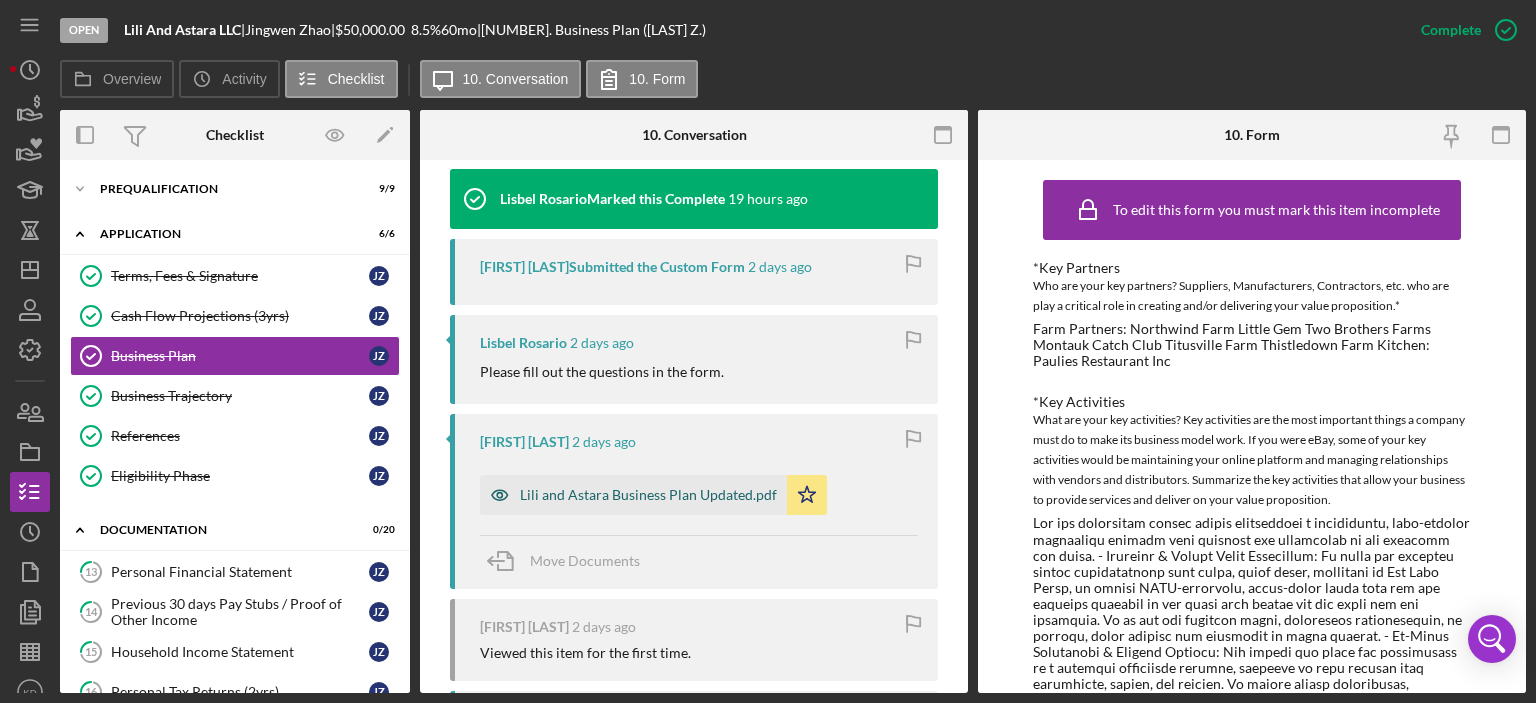 click on "Lili and Astara Business Plan Updated.pdf" at bounding box center [648, 495] 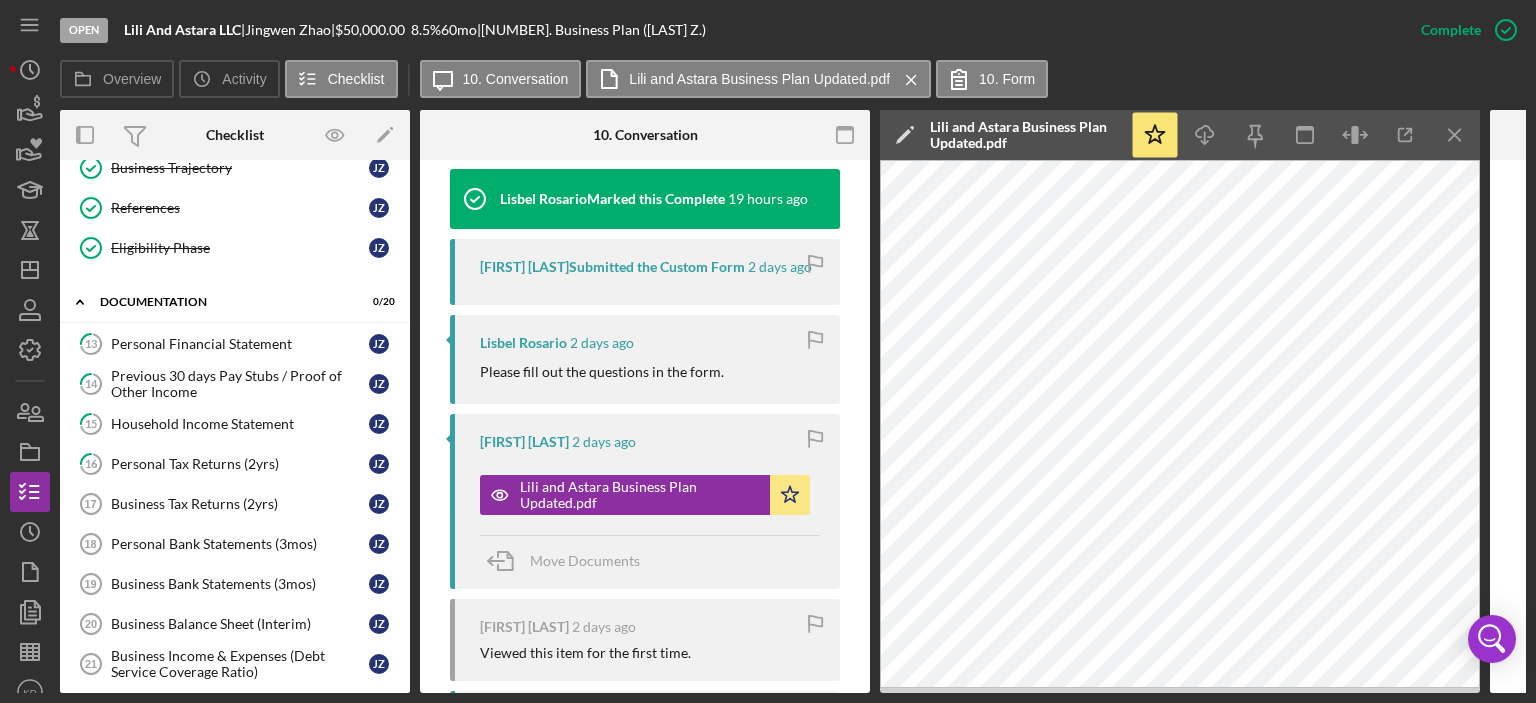 scroll, scrollTop: 232, scrollLeft: 0, axis: vertical 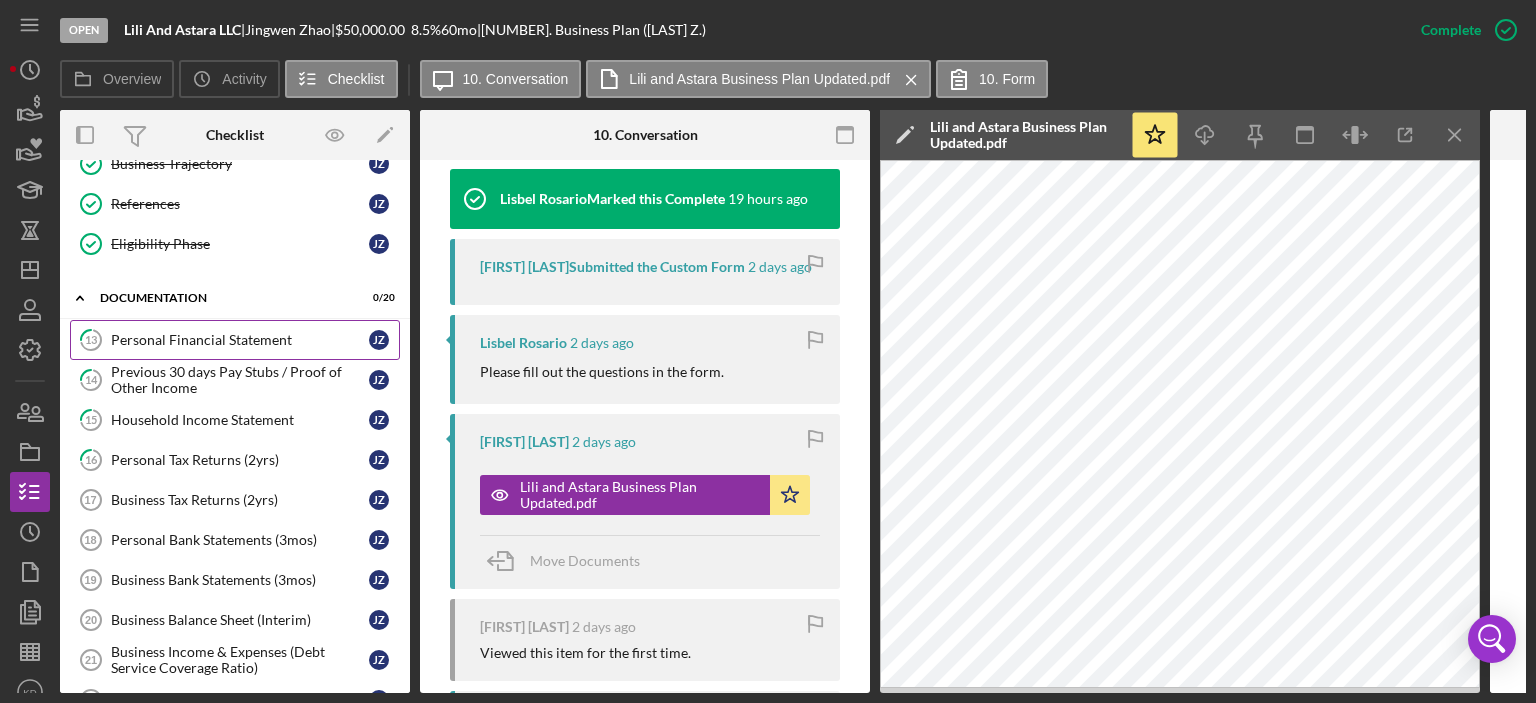 click on "Personal Financial Statement" at bounding box center (240, 340) 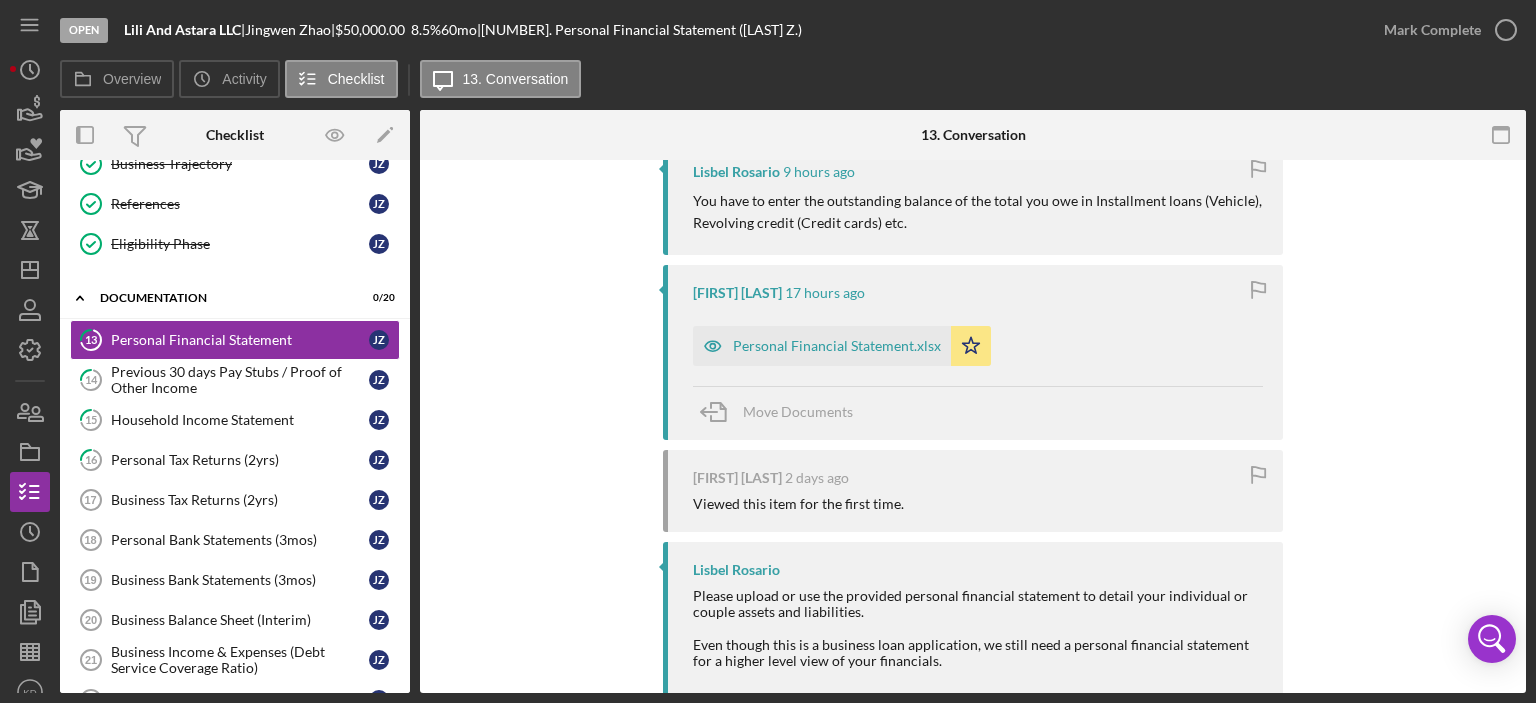 scroll, scrollTop: 439, scrollLeft: 0, axis: vertical 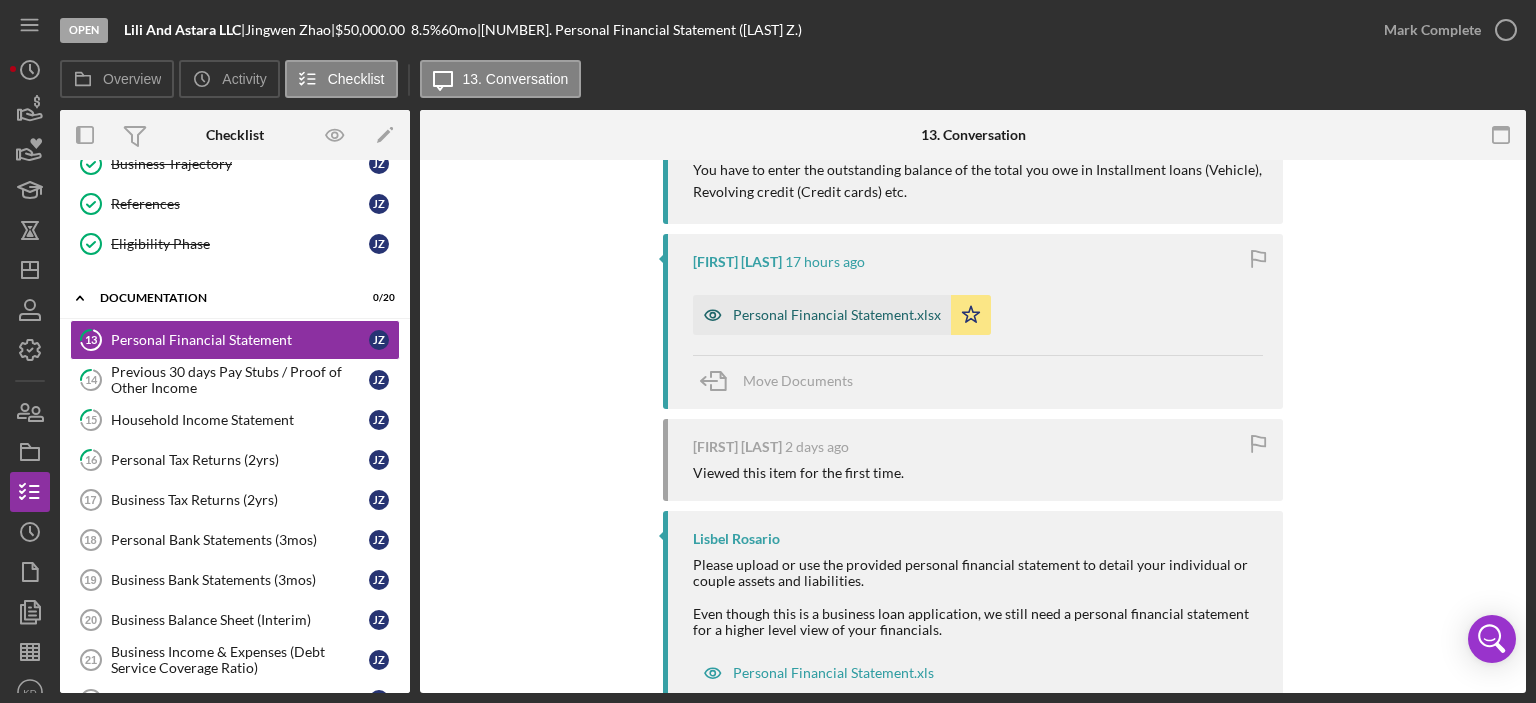 click on "Personal Financial Statement.xlsx" at bounding box center [837, 315] 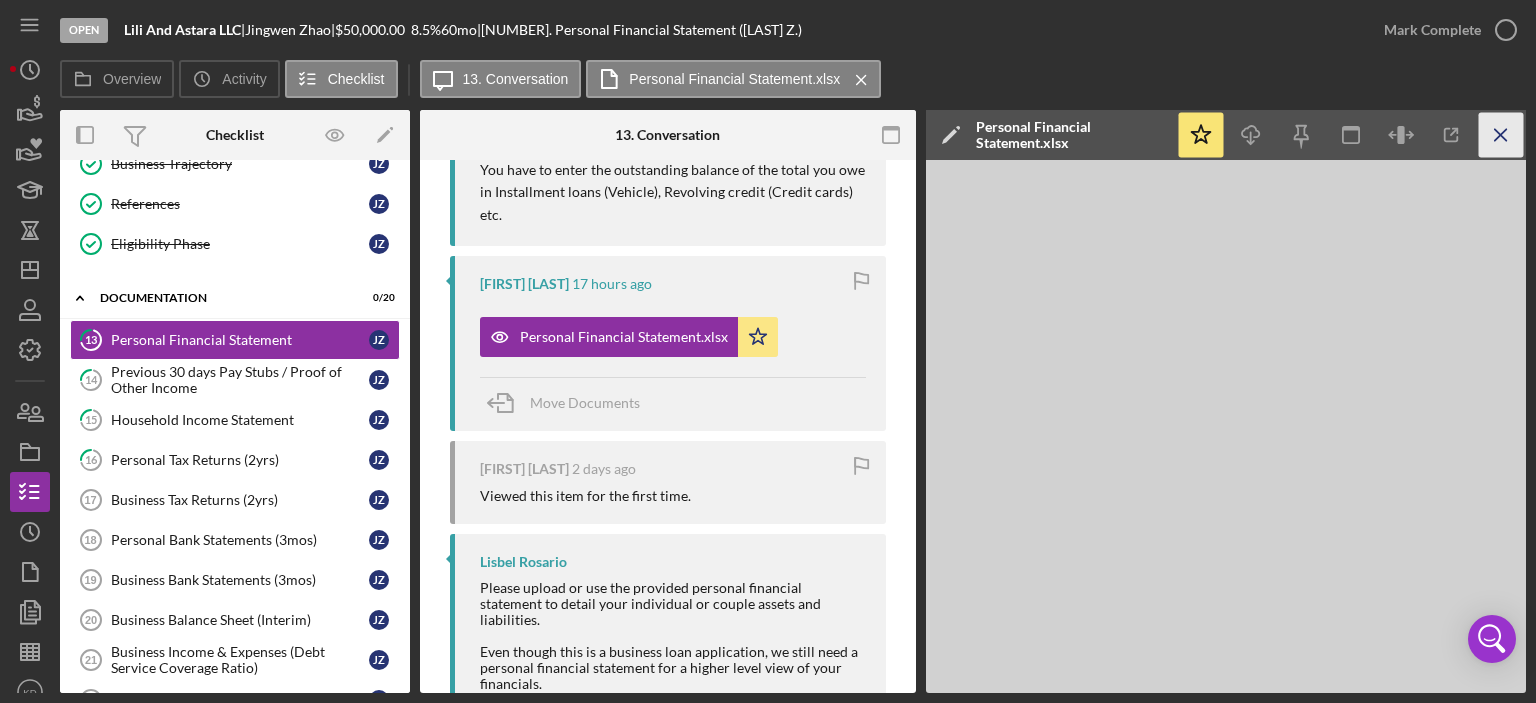 click on "Icon/Menu Close" 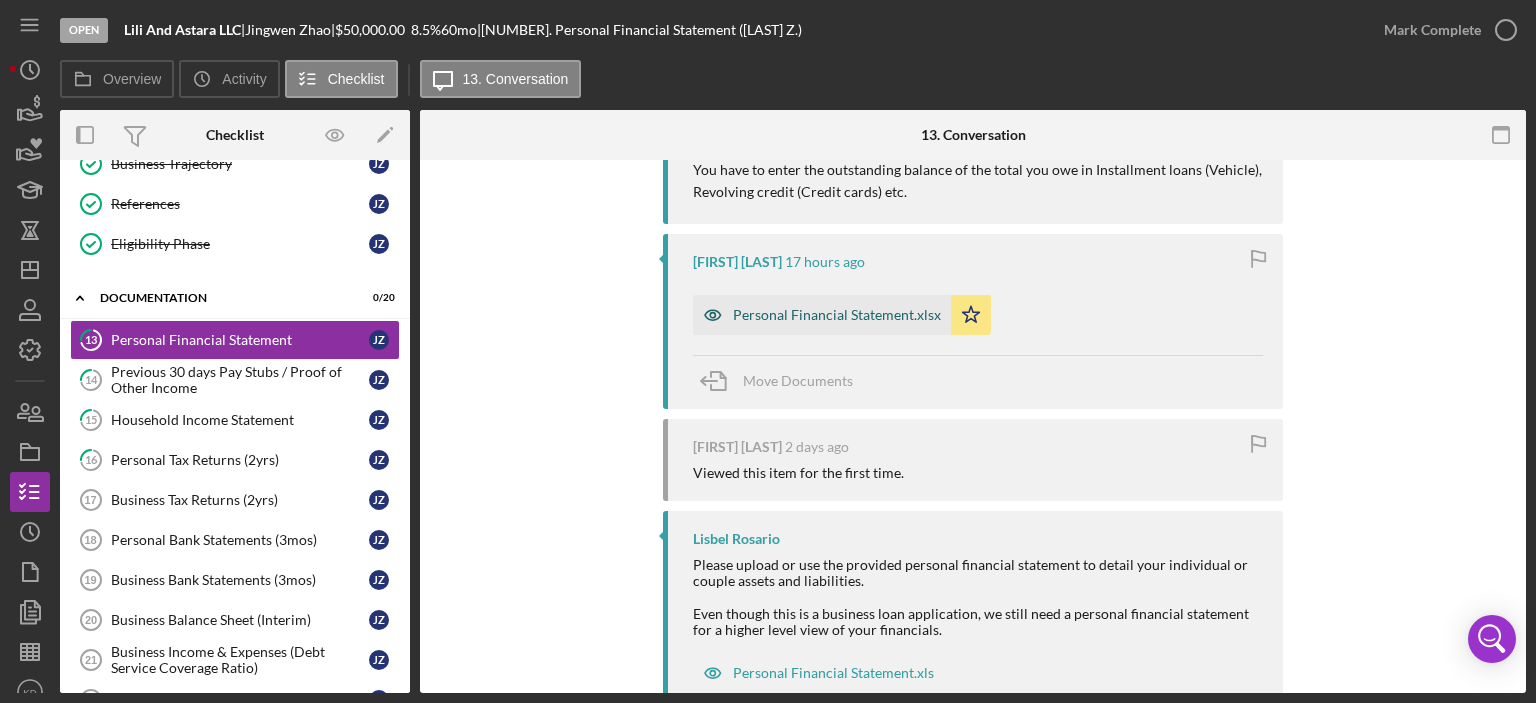 click on "Personal Financial Statement.xlsx" at bounding box center (837, 315) 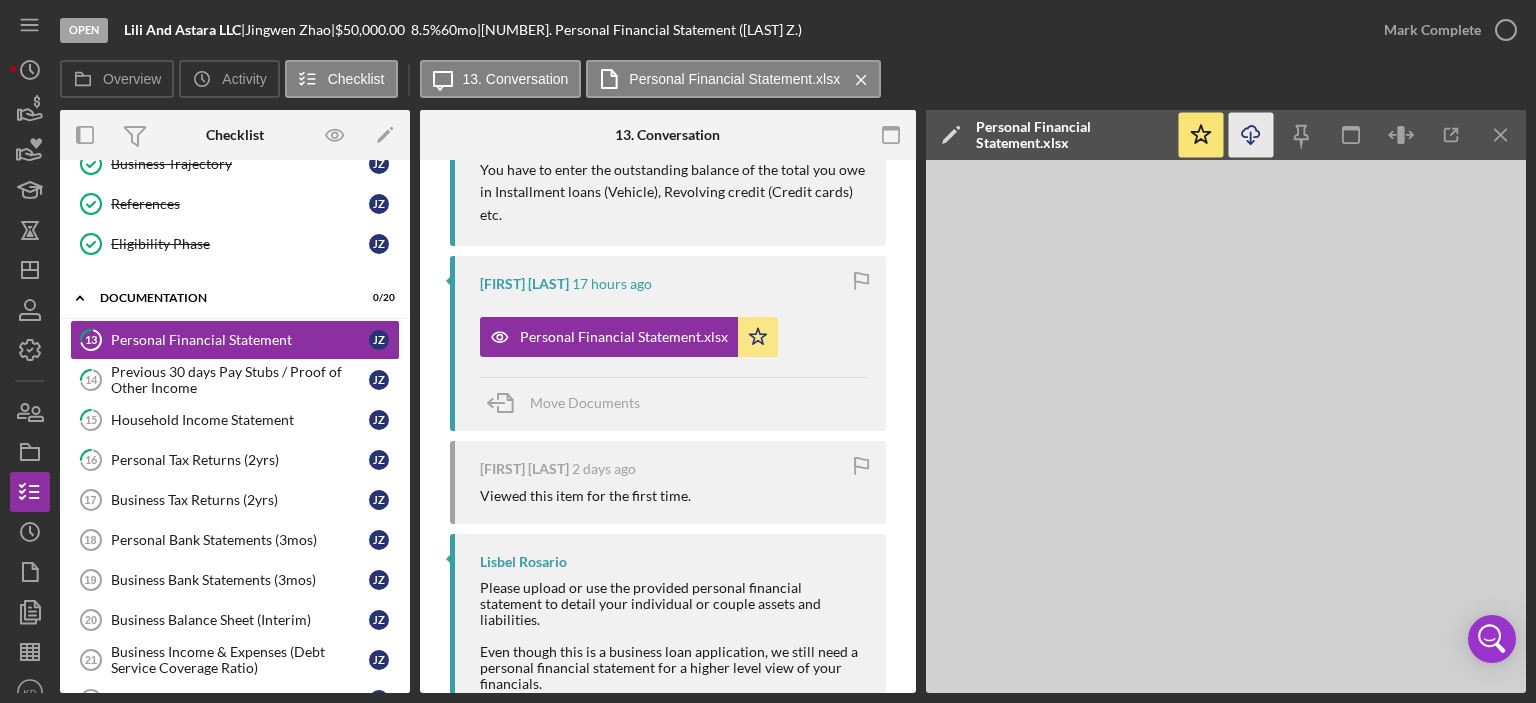 click 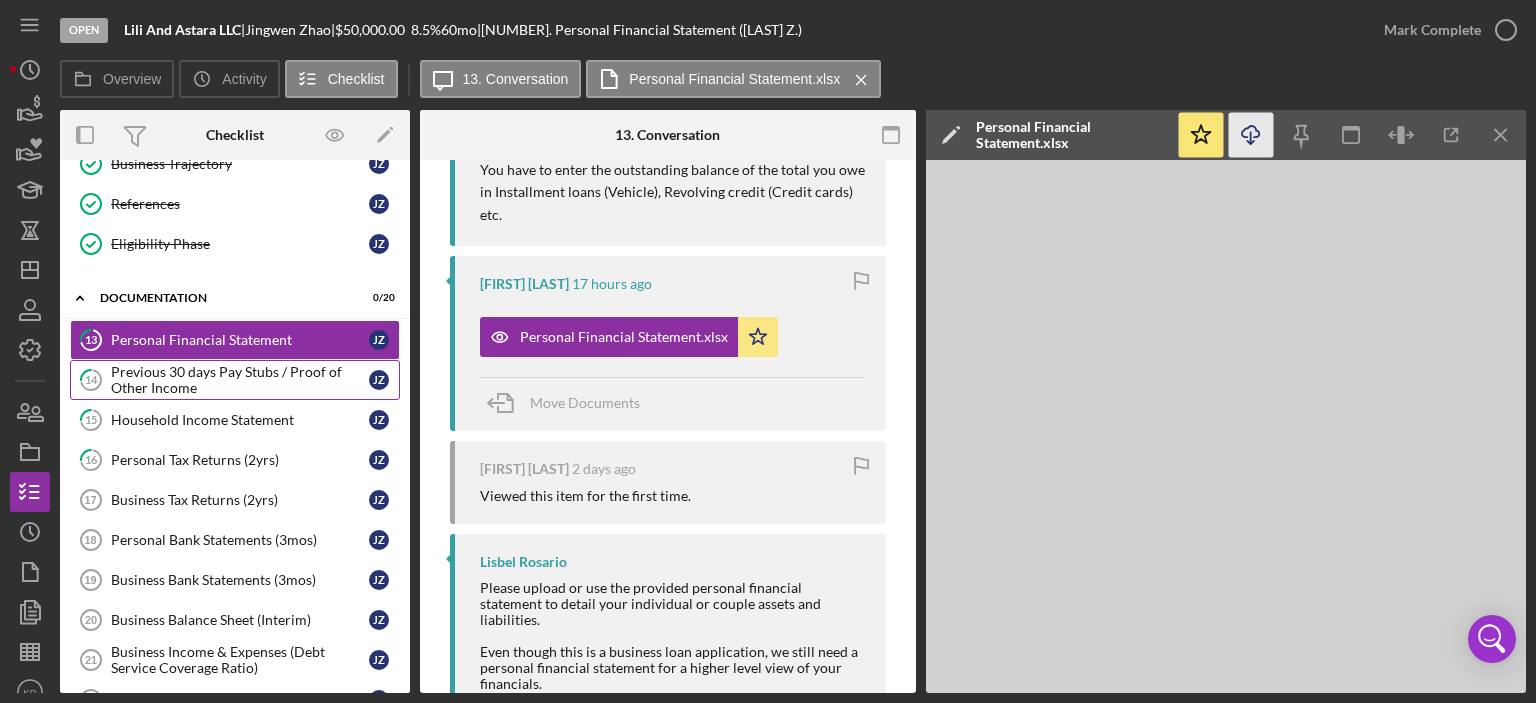 click on "Previous 30 days Pay Stubs / Proof of Other Income" at bounding box center (240, 380) 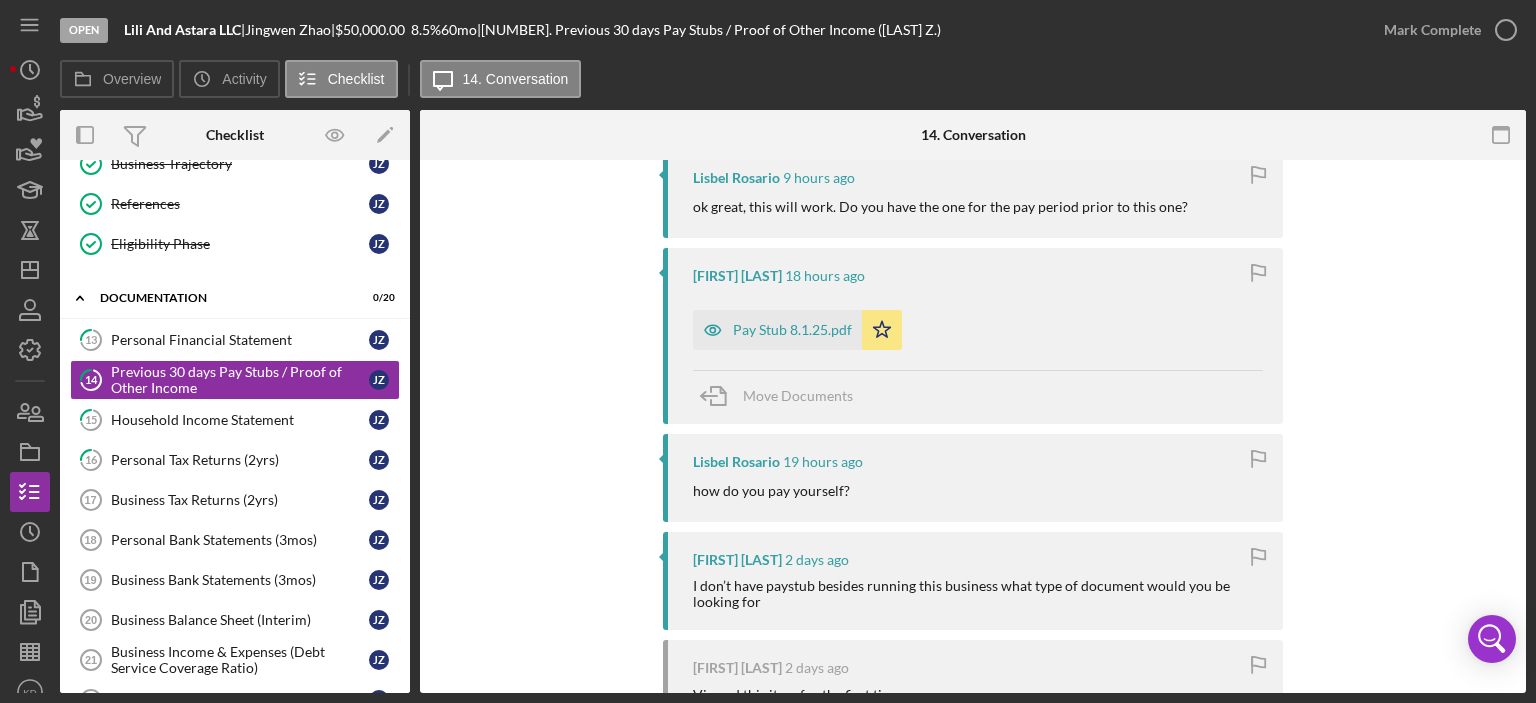 scroll, scrollTop: 467, scrollLeft: 0, axis: vertical 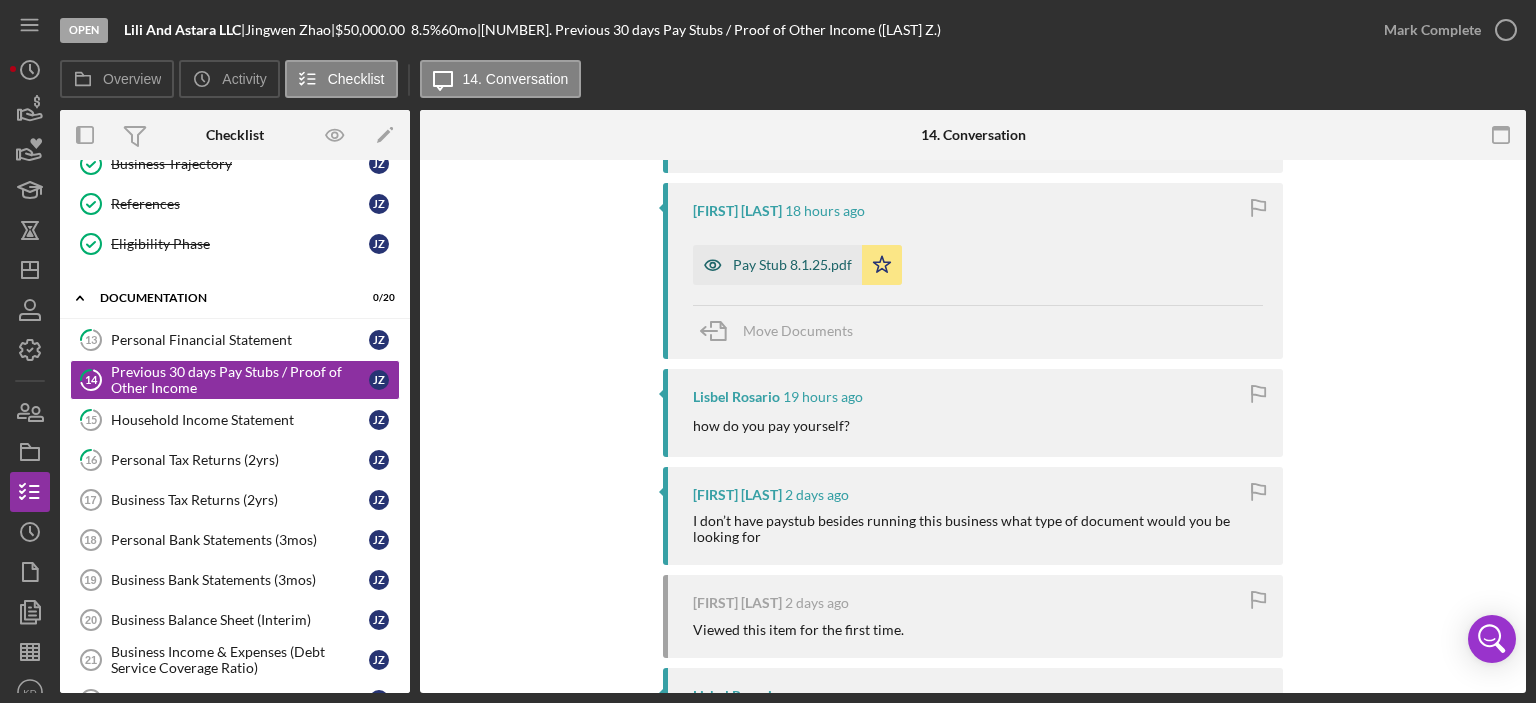 click on "Pay Stub 8.1.25.pdf" at bounding box center [792, 265] 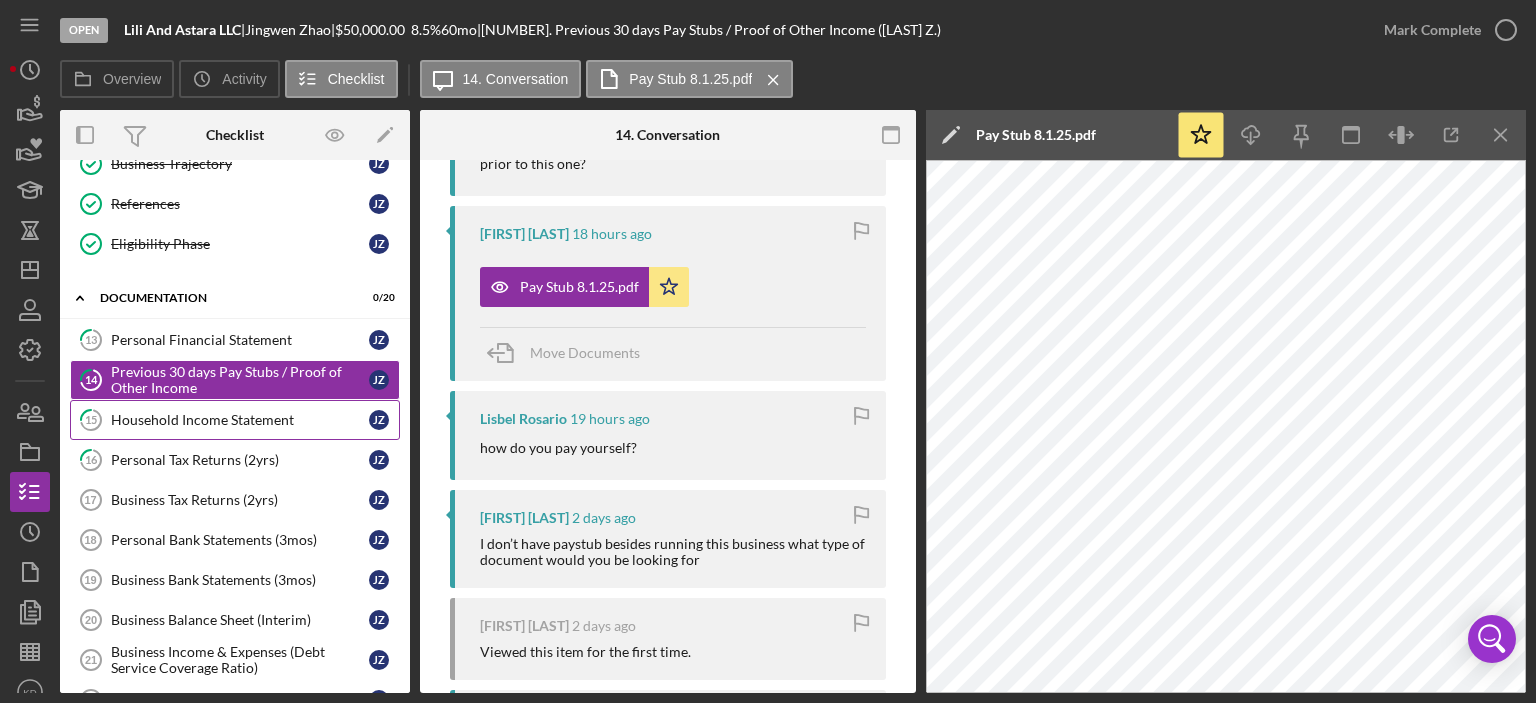 click on "Household Income Statement" at bounding box center (240, 420) 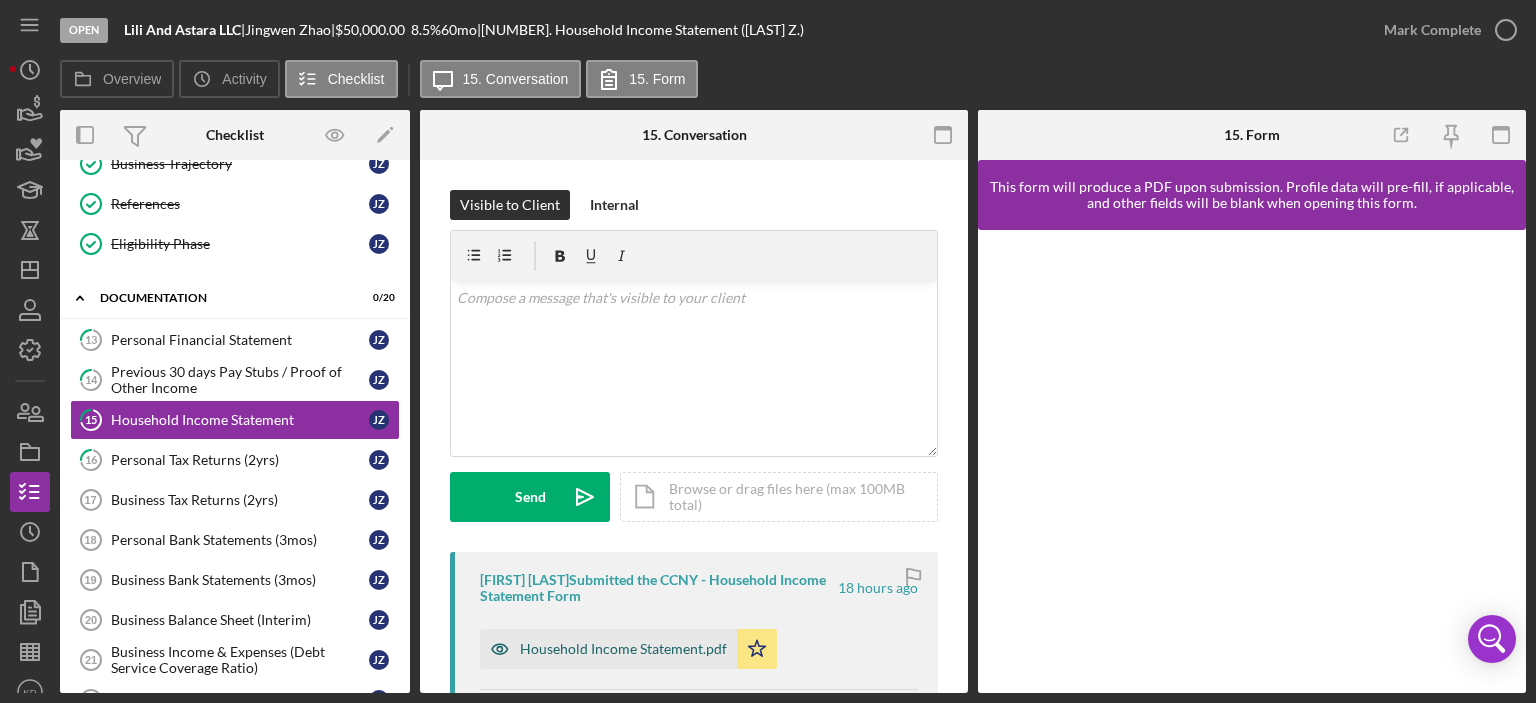 click on "Household Income Statement.pdf" at bounding box center [623, 649] 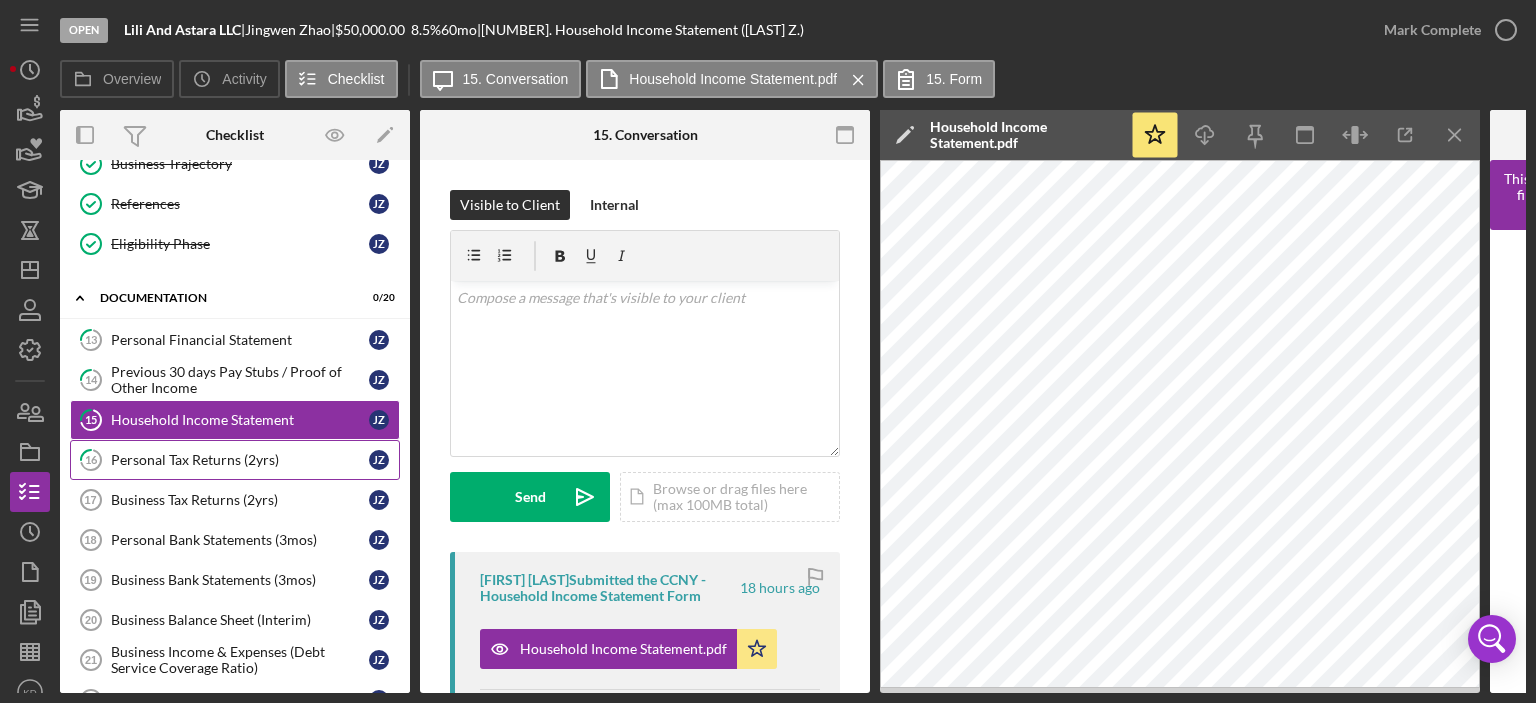 click on "Personal Tax Returns (2yrs)" at bounding box center (240, 460) 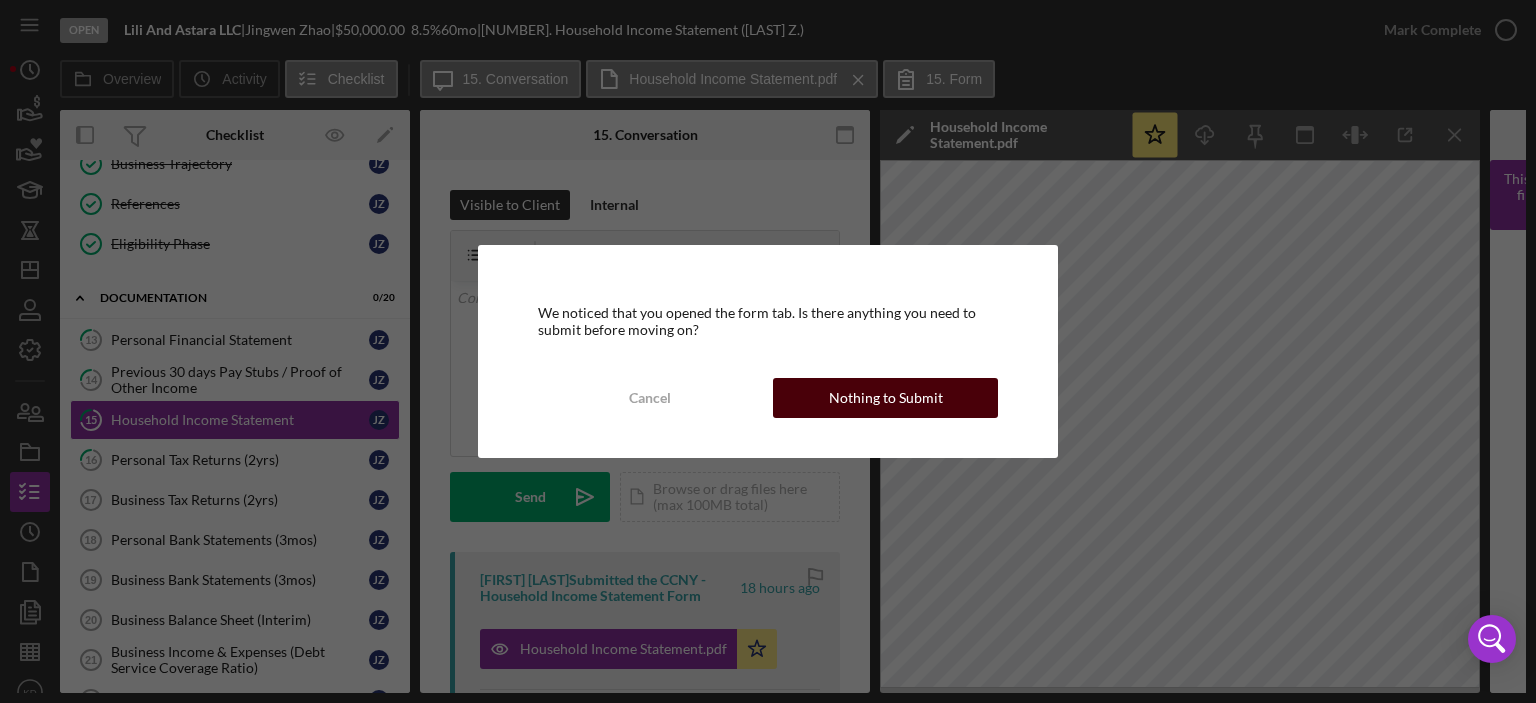 click on "Nothing to Submit" at bounding box center (886, 398) 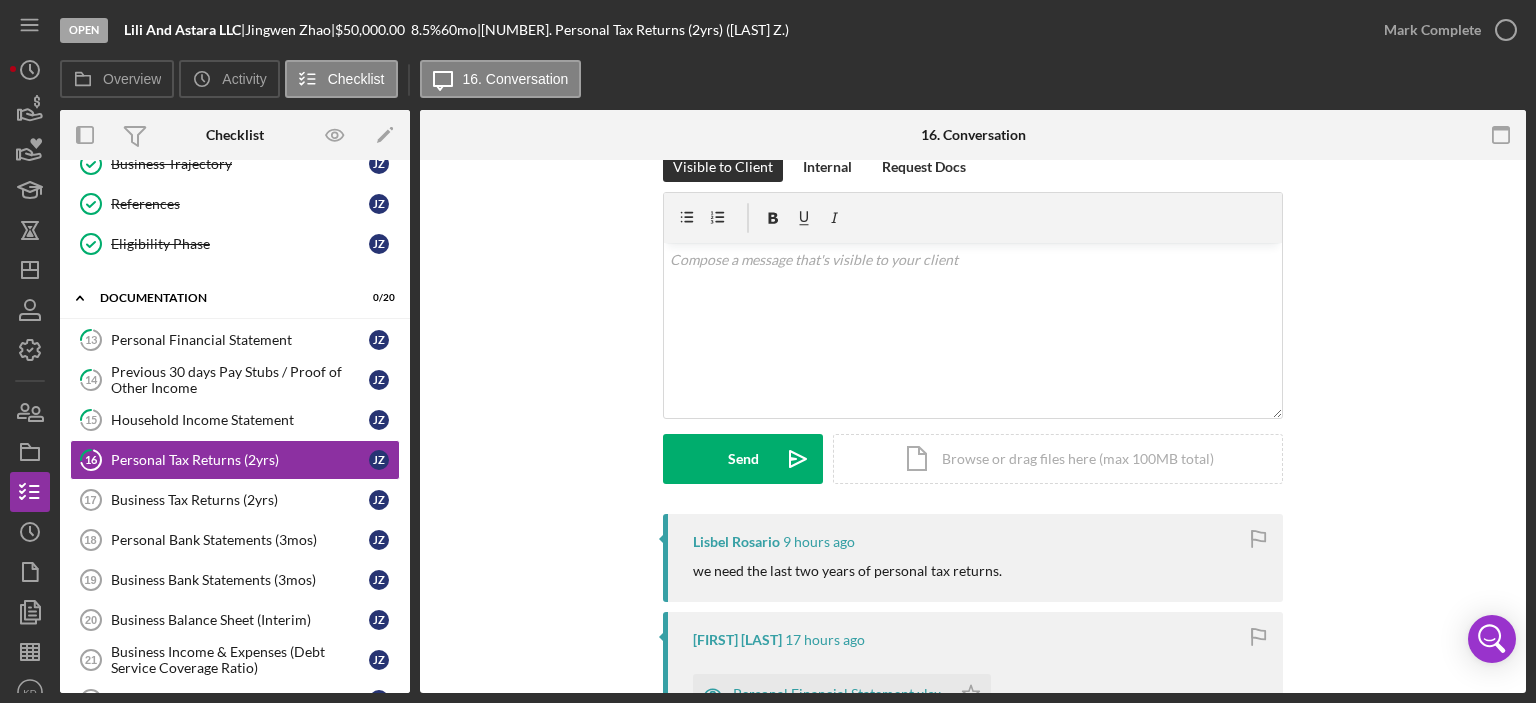 scroll, scrollTop: 48, scrollLeft: 0, axis: vertical 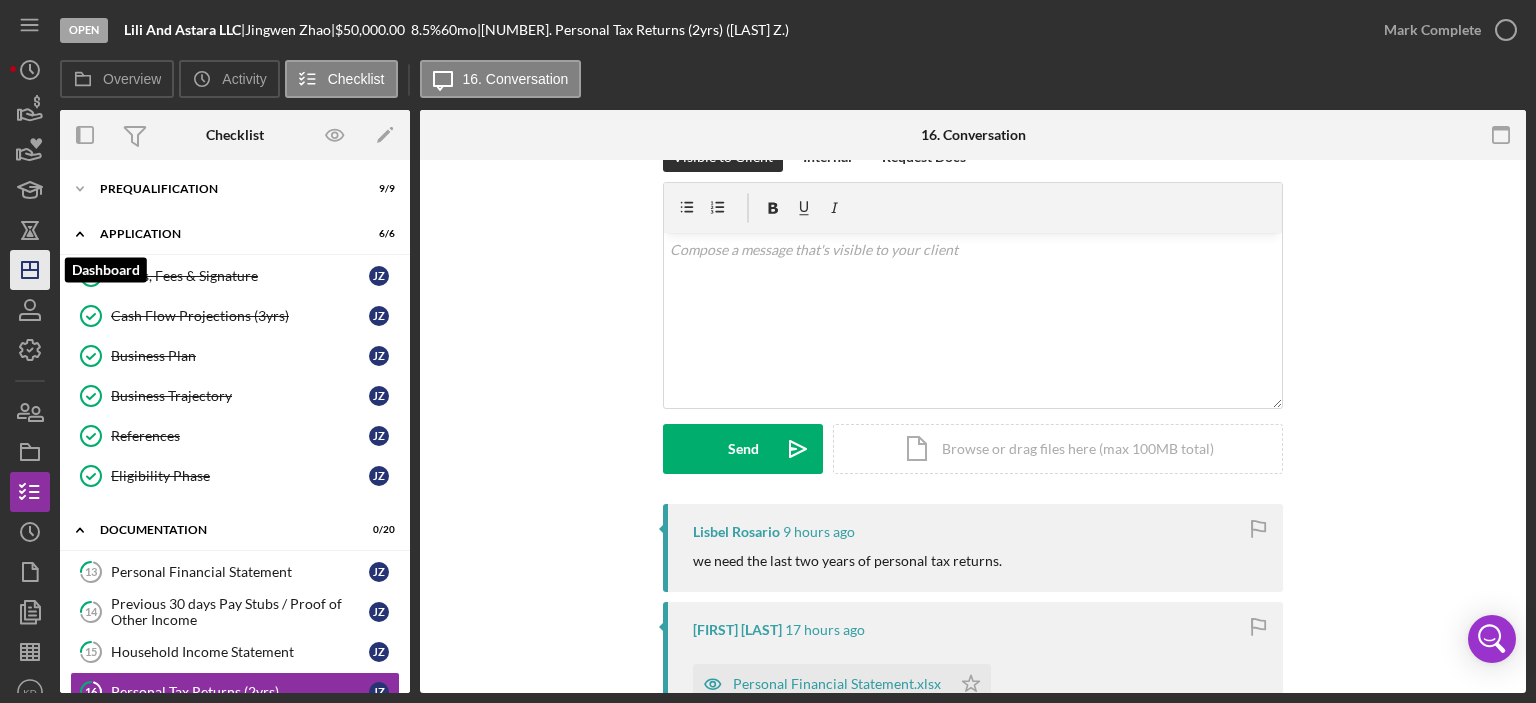 click 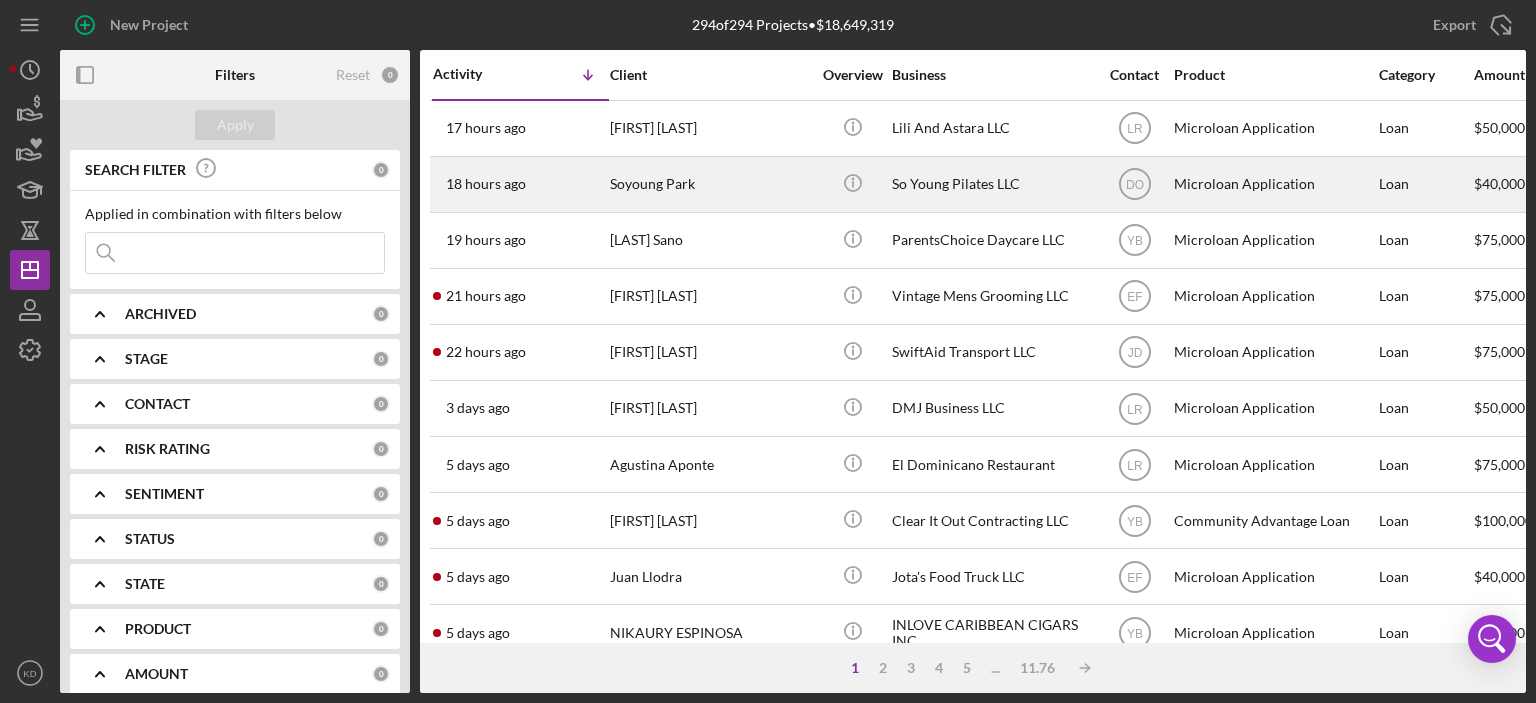 click on "So Young Pilates LLC" at bounding box center [992, 184] 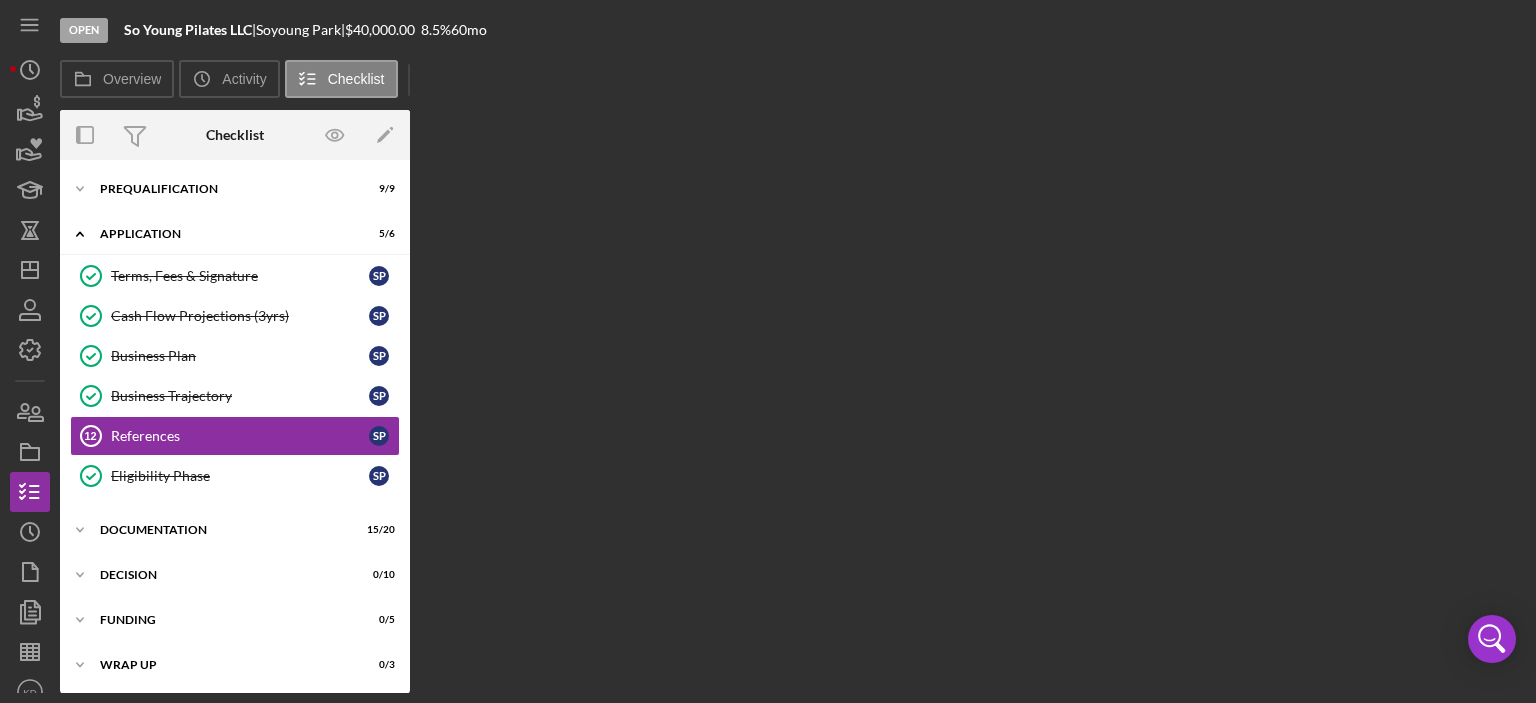 scroll, scrollTop: 7, scrollLeft: 0, axis: vertical 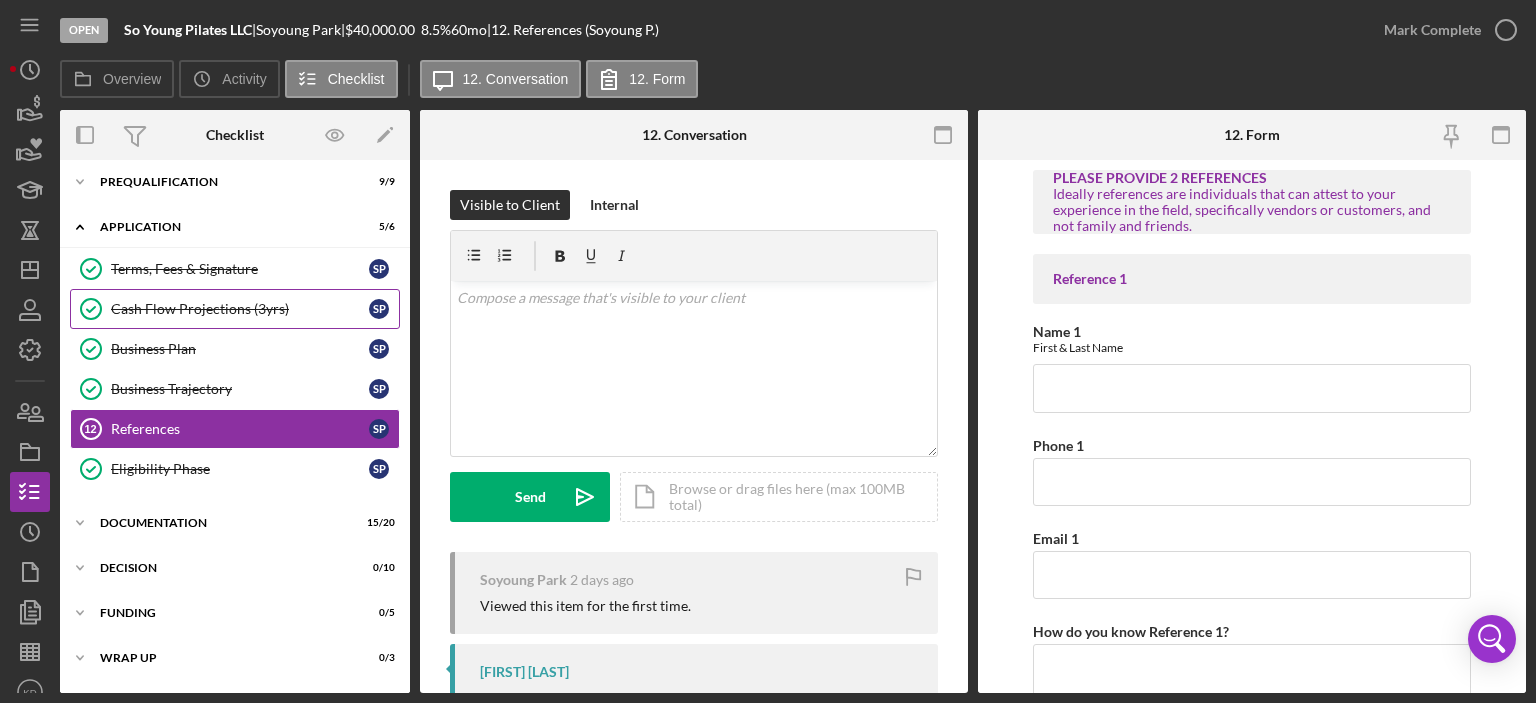 click on "Cash Flow Projections (3yrs)" at bounding box center (240, 309) 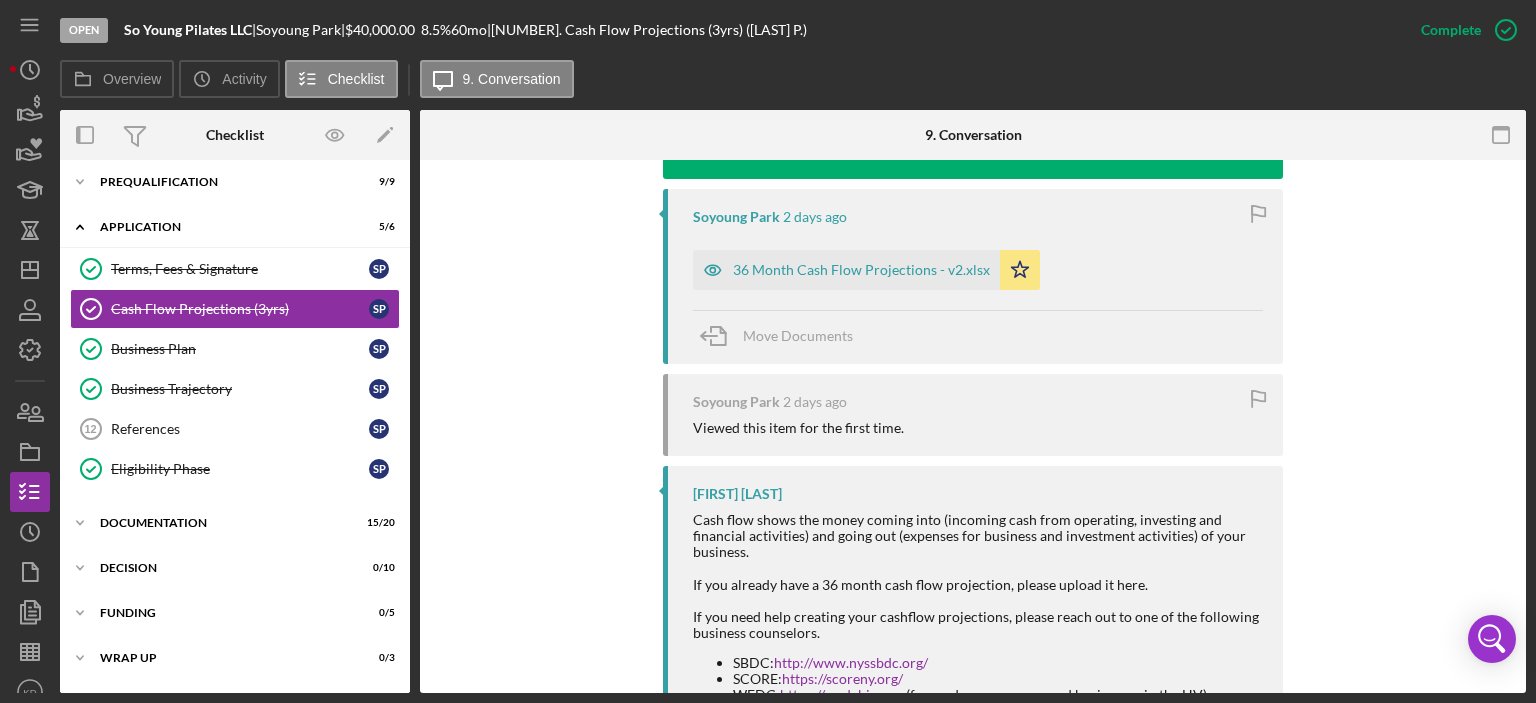 scroll, scrollTop: 718, scrollLeft: 0, axis: vertical 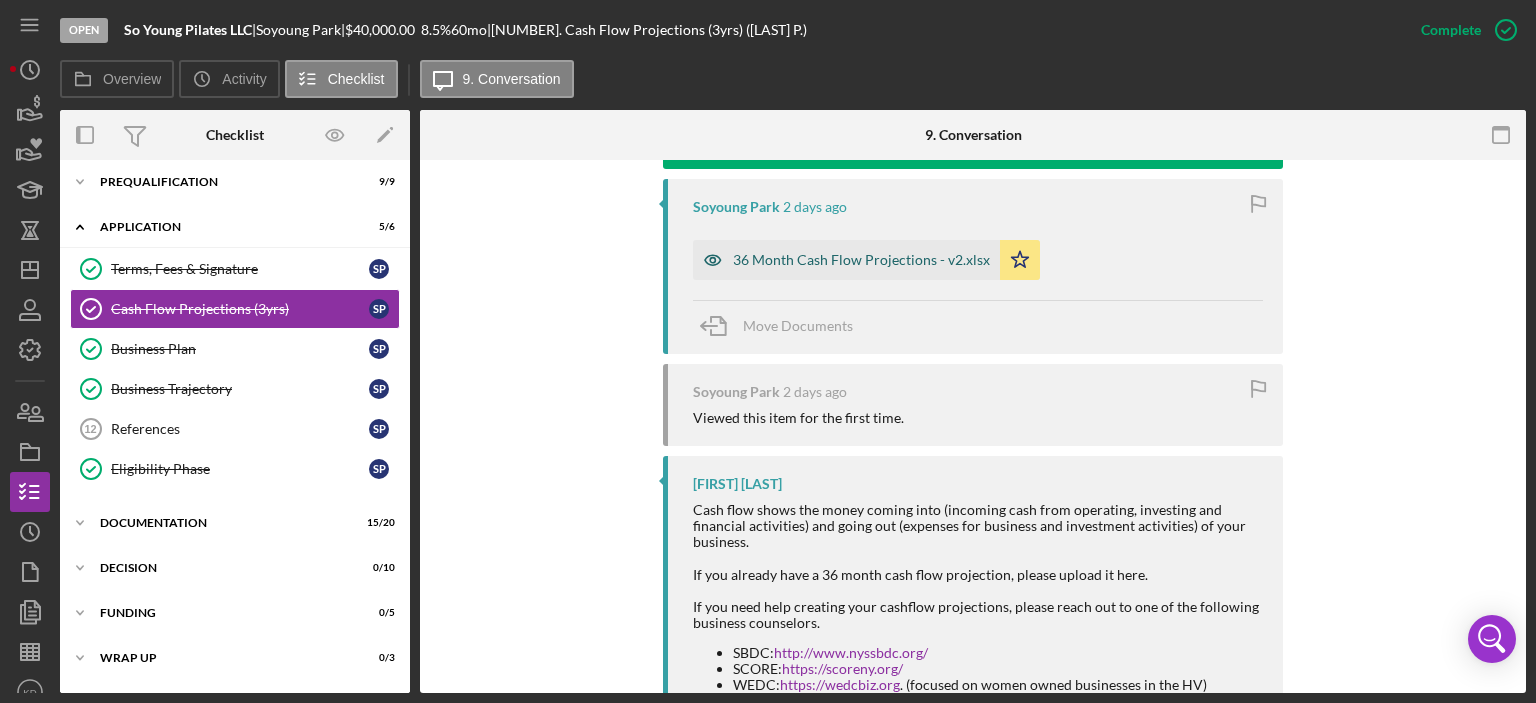 click on "36 Month Cash Flow Projections - v2.xlsx" at bounding box center (861, 260) 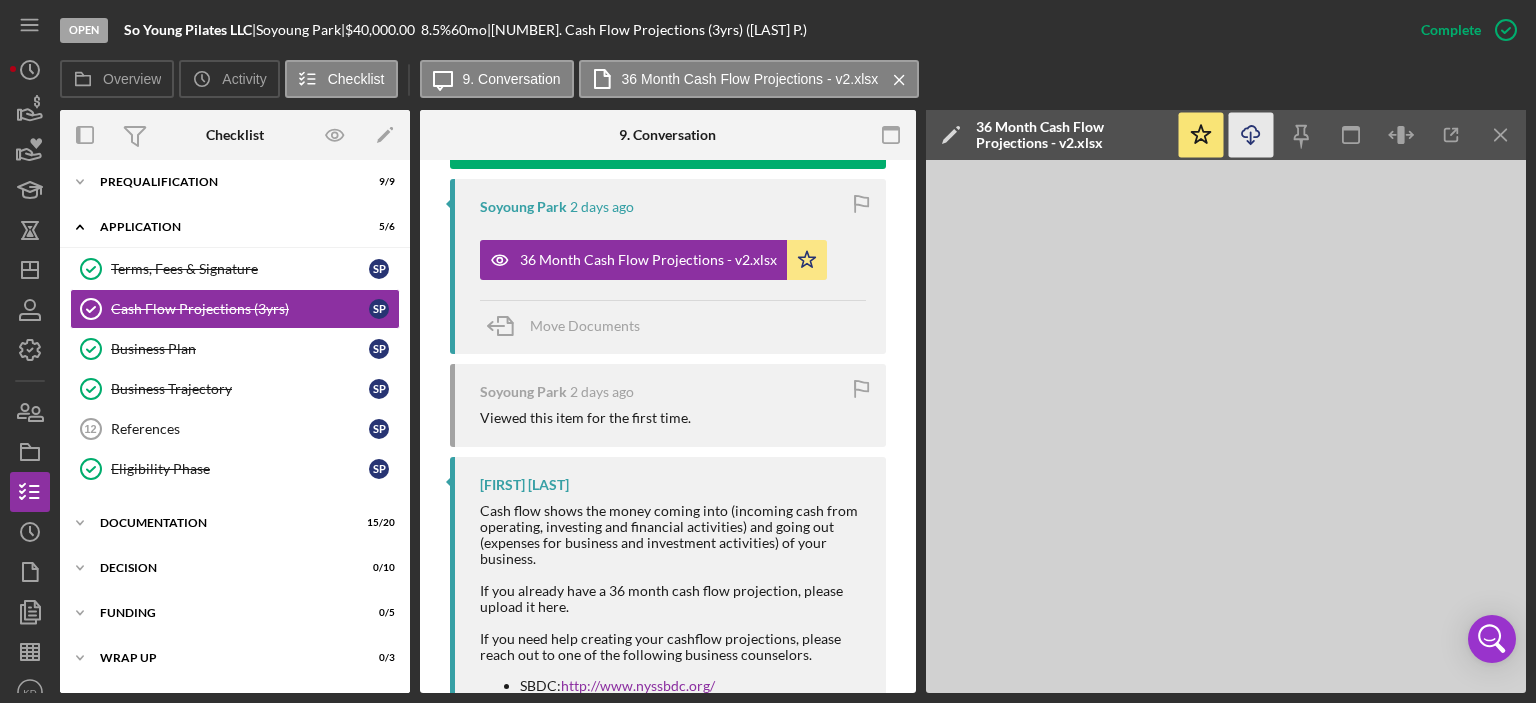 click on "Icon/Download" 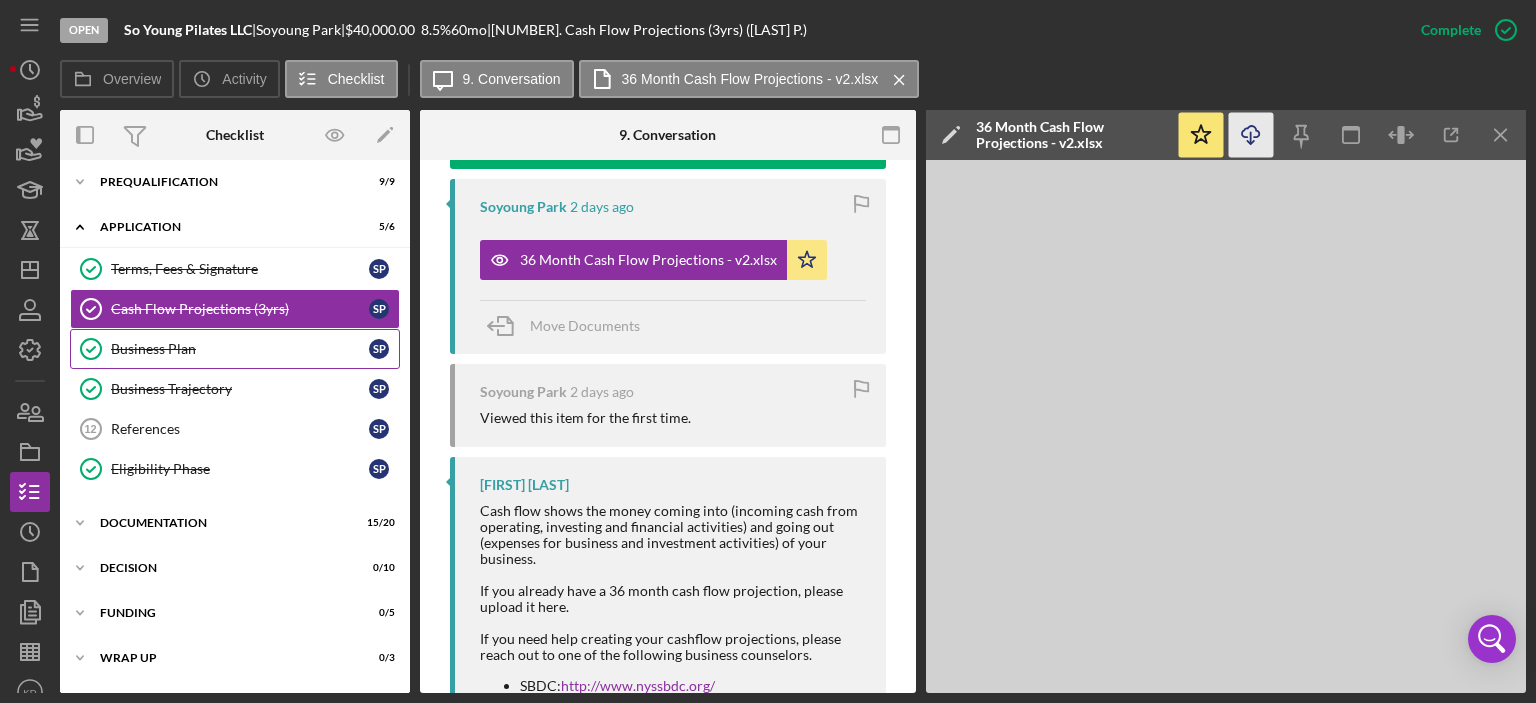 click on "Business Plan" at bounding box center [240, 349] 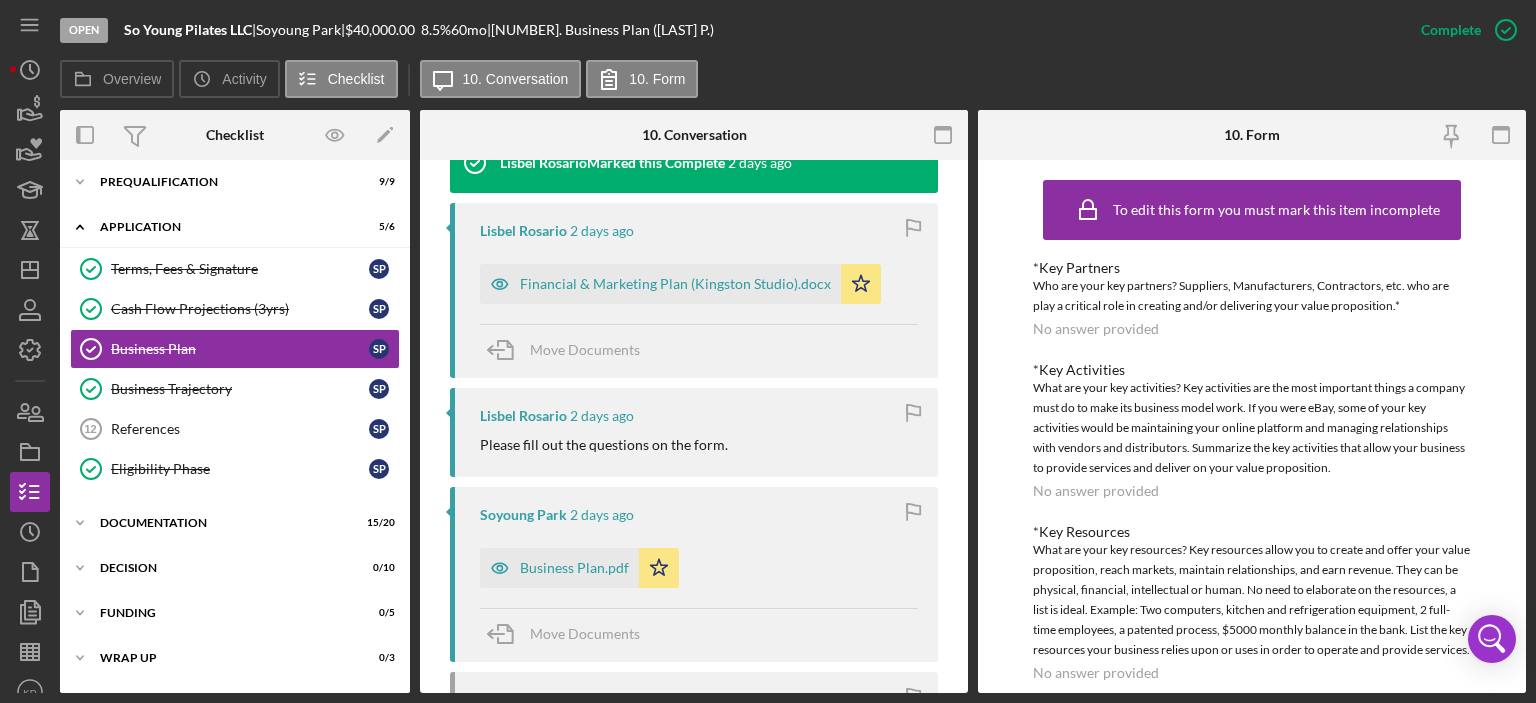 scroll, scrollTop: 726, scrollLeft: 0, axis: vertical 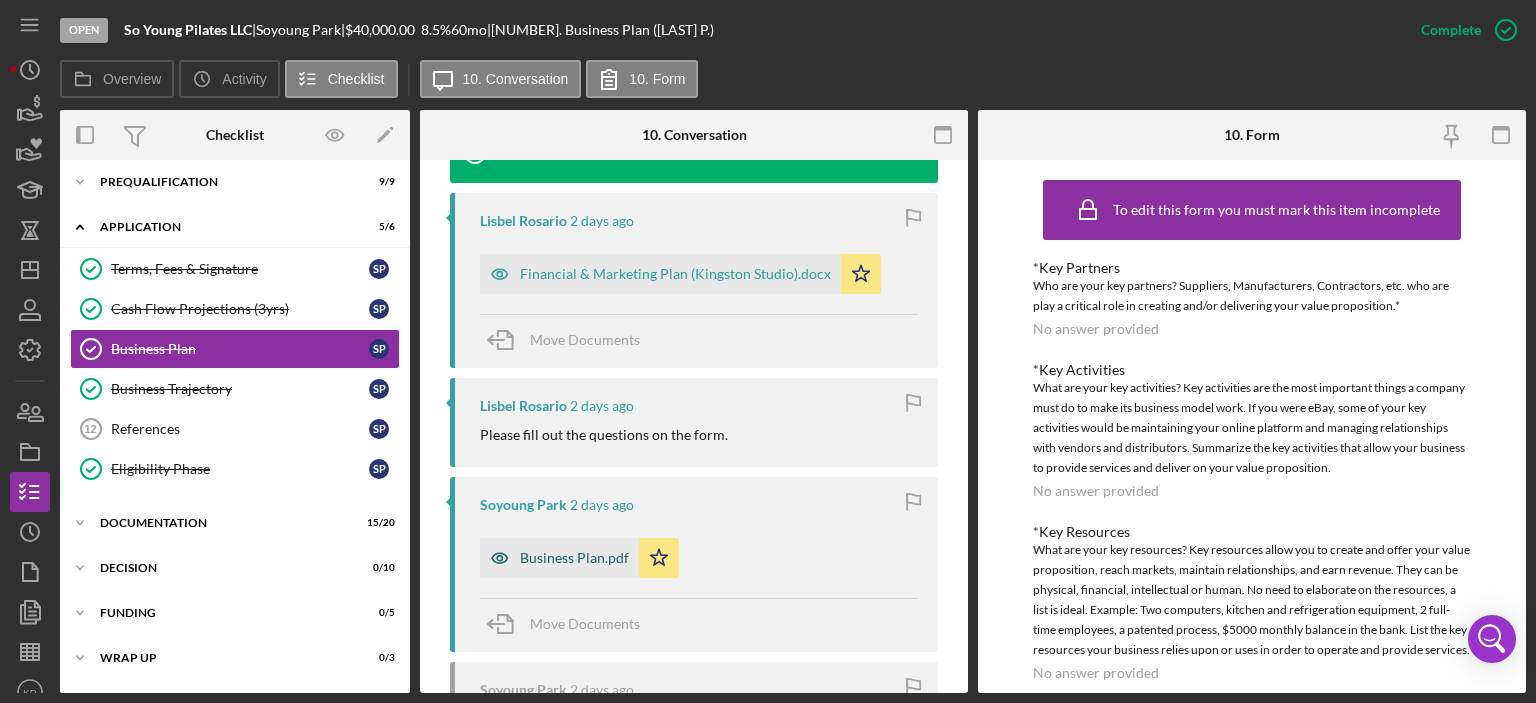 click on "Business Plan.pdf" at bounding box center (574, 558) 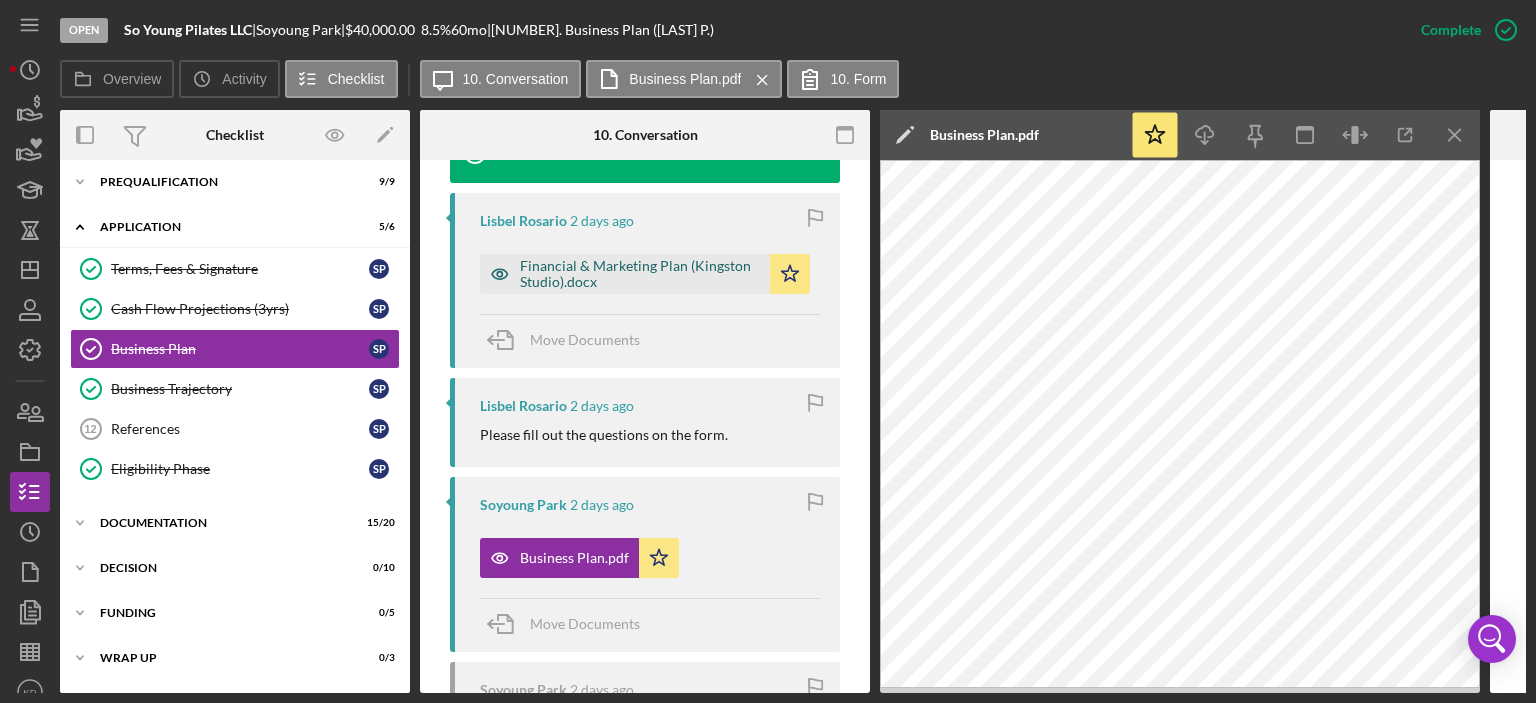 click on "Financial & Marketing Plan (Kingston Studio).docx" at bounding box center [640, 274] 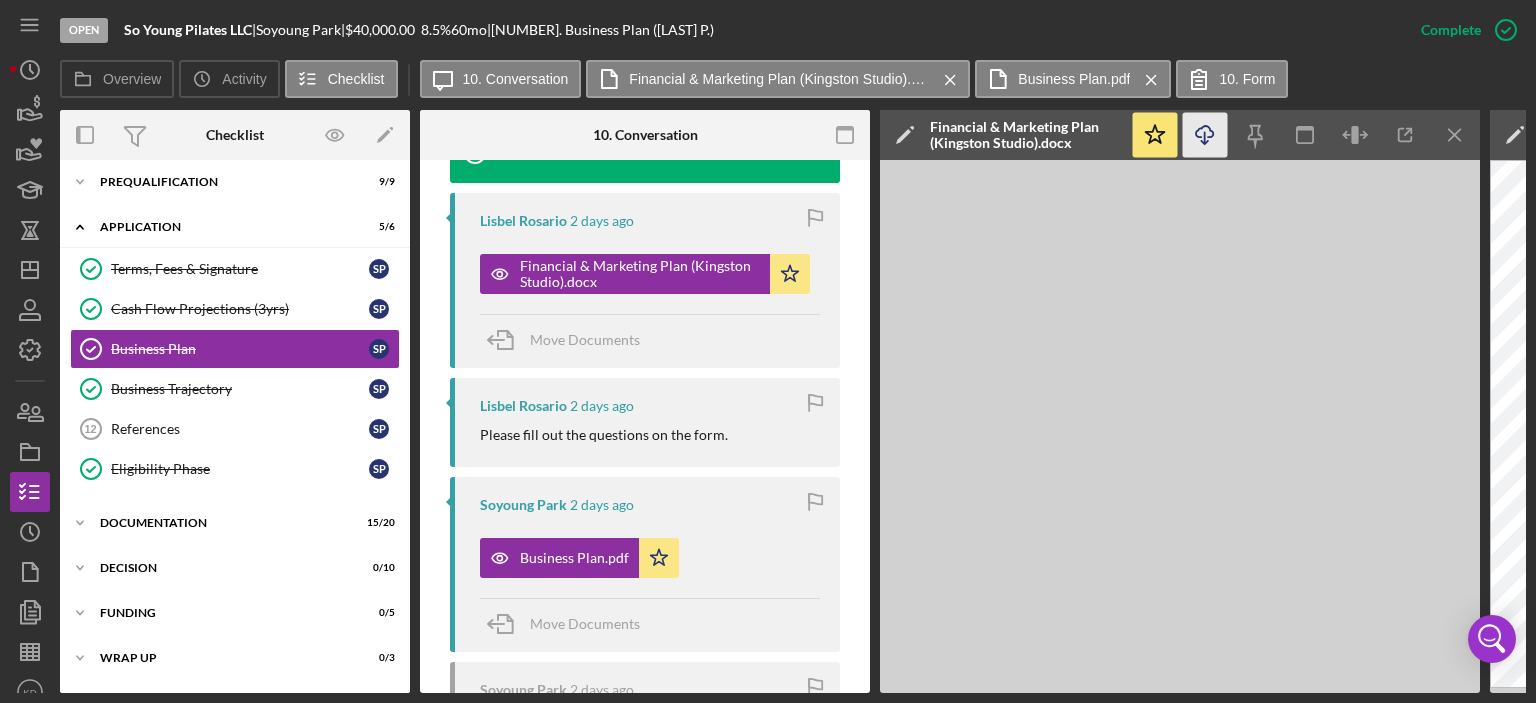 click on "Icon/Download" 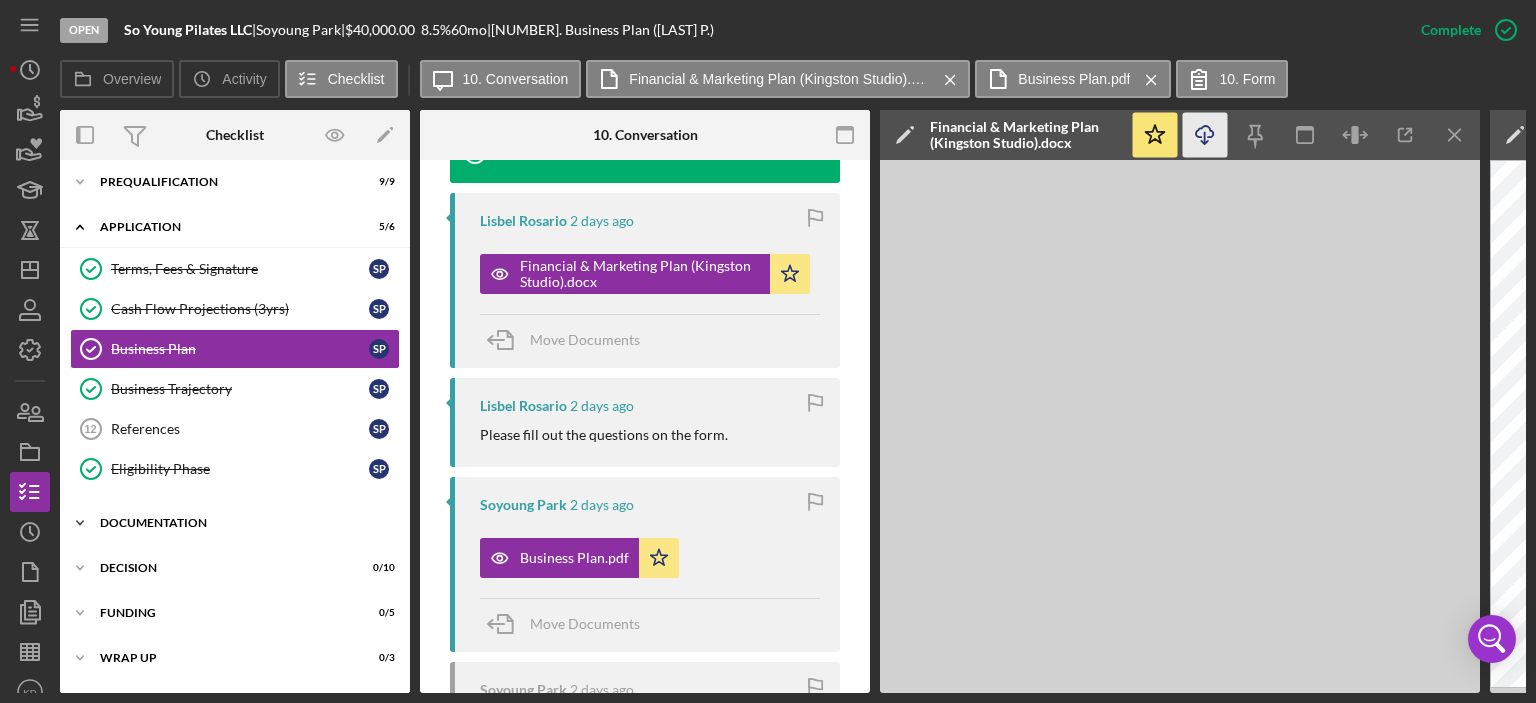 click on "Icon/Expander" 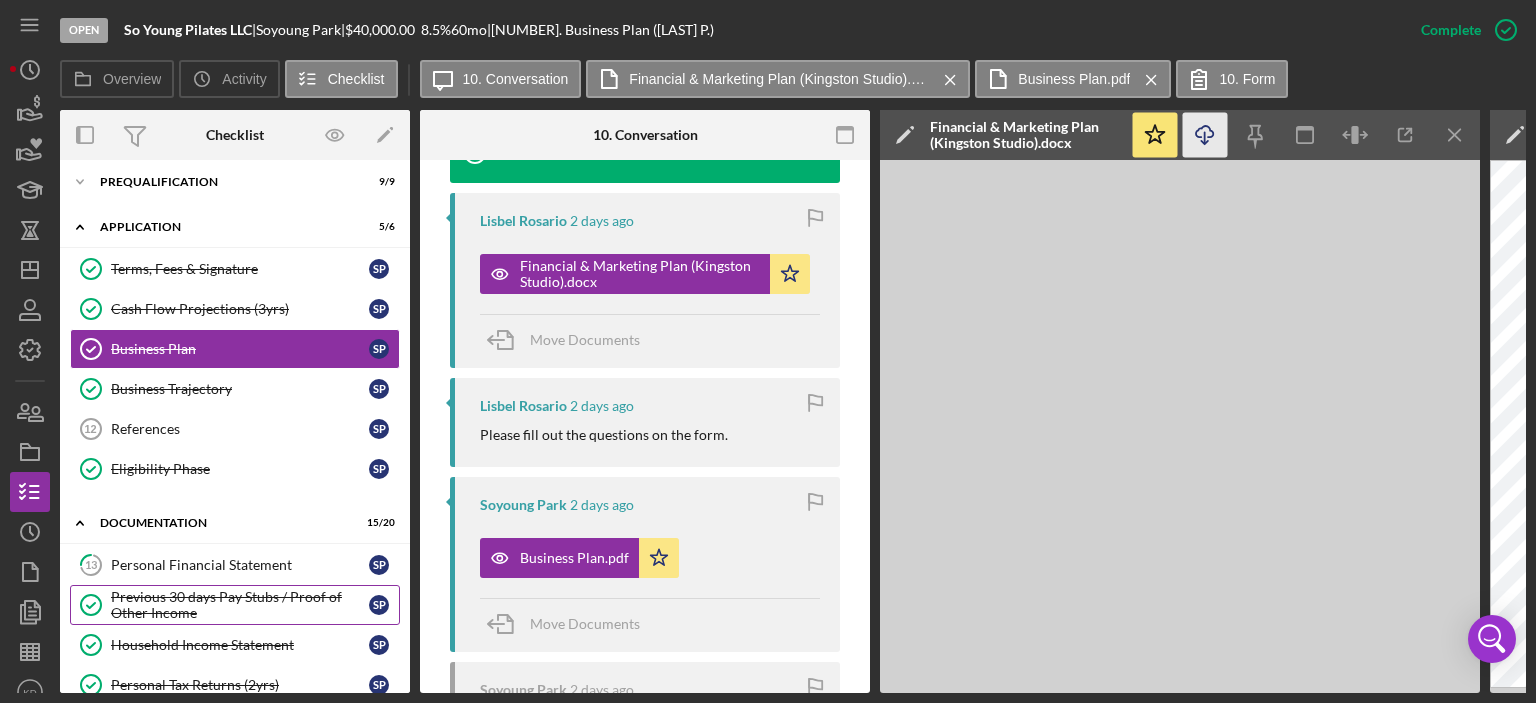 click on "Previous 30 days Pay Stubs / Proof of Other Income" at bounding box center (240, 605) 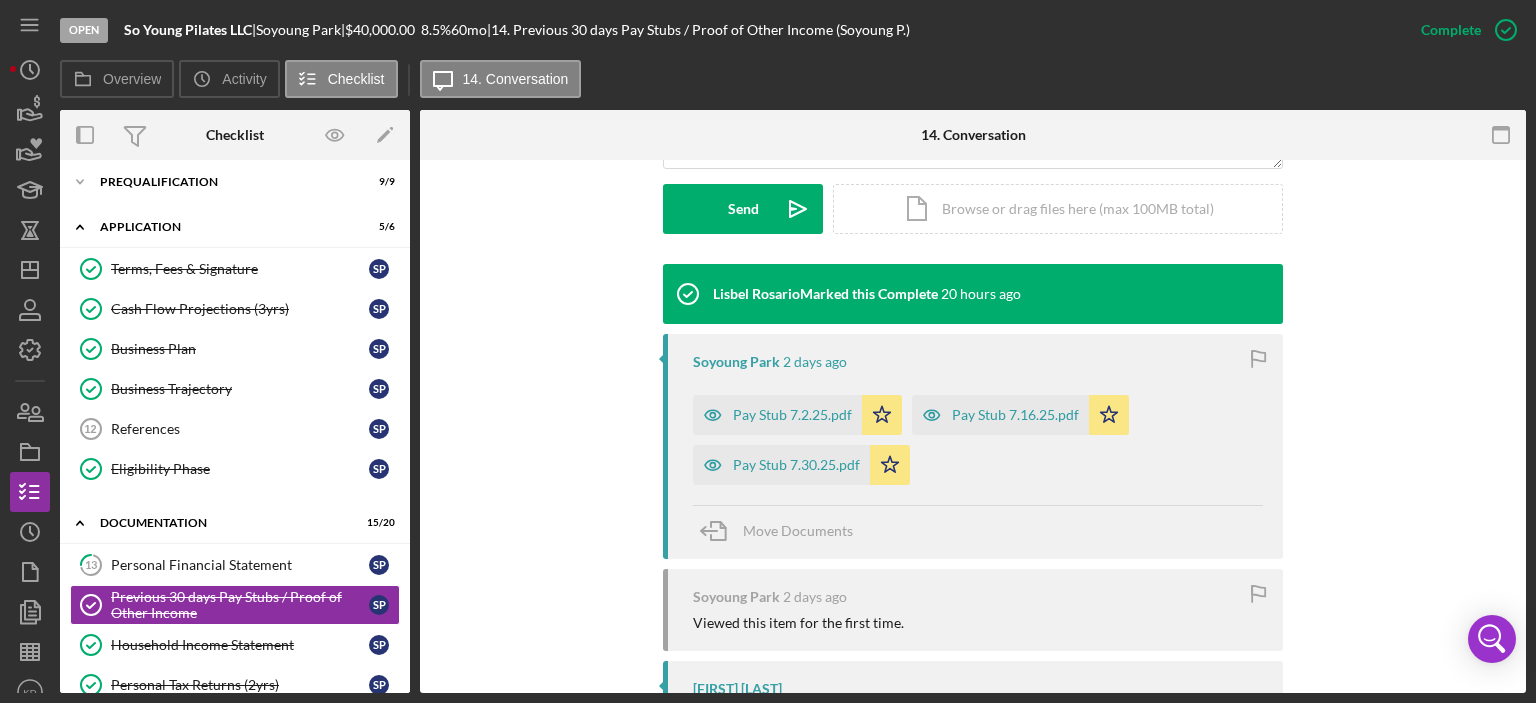 scroll, scrollTop: 652, scrollLeft: 0, axis: vertical 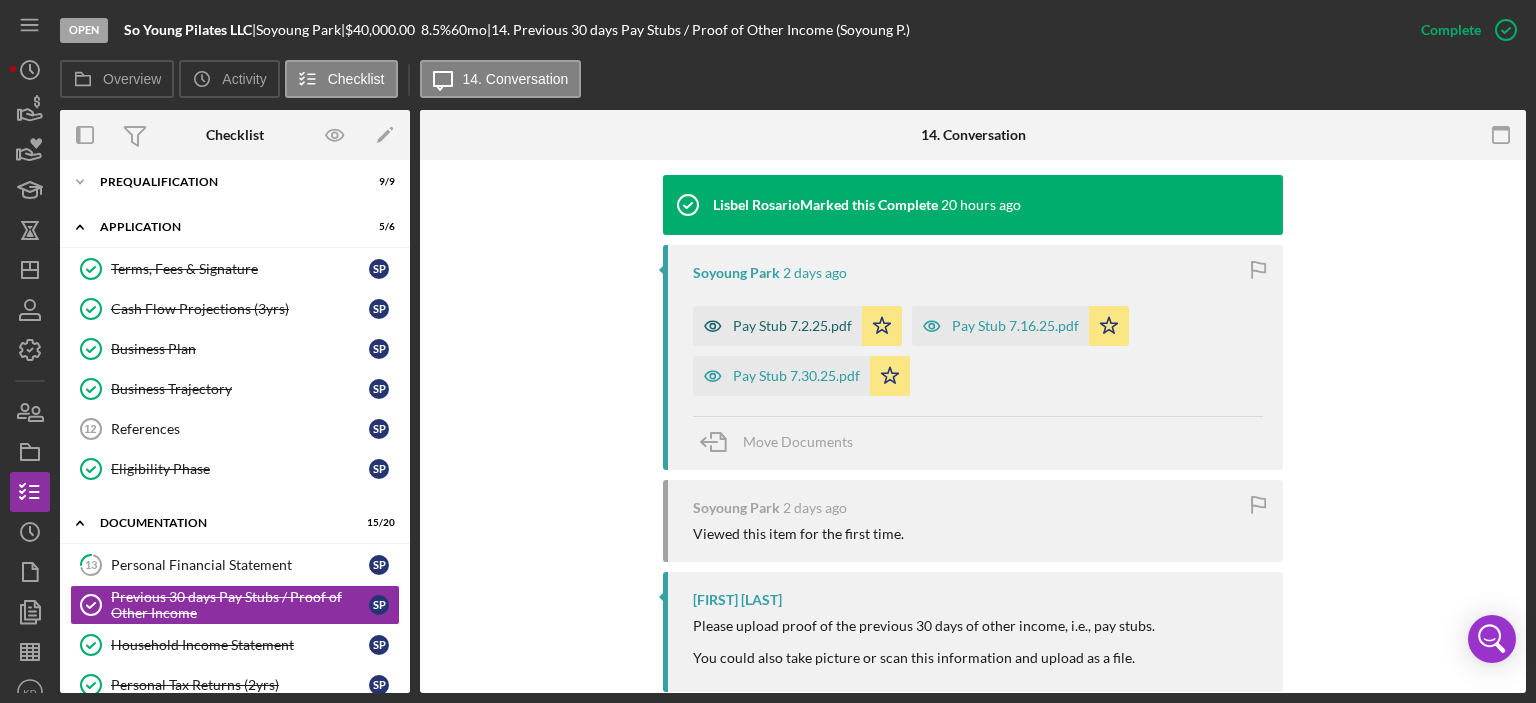 click on "Pay Stub 7.2.25.pdf" at bounding box center (792, 326) 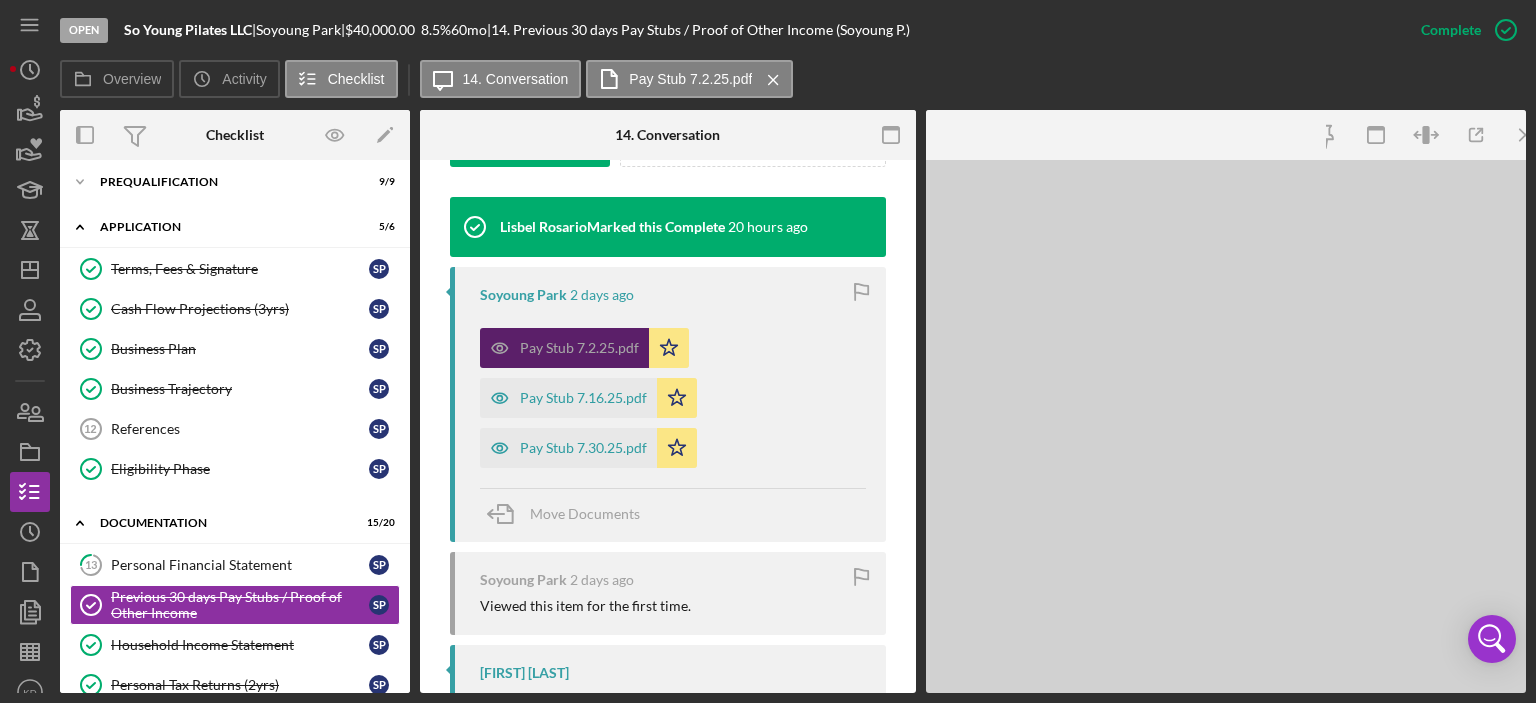scroll, scrollTop: 675, scrollLeft: 0, axis: vertical 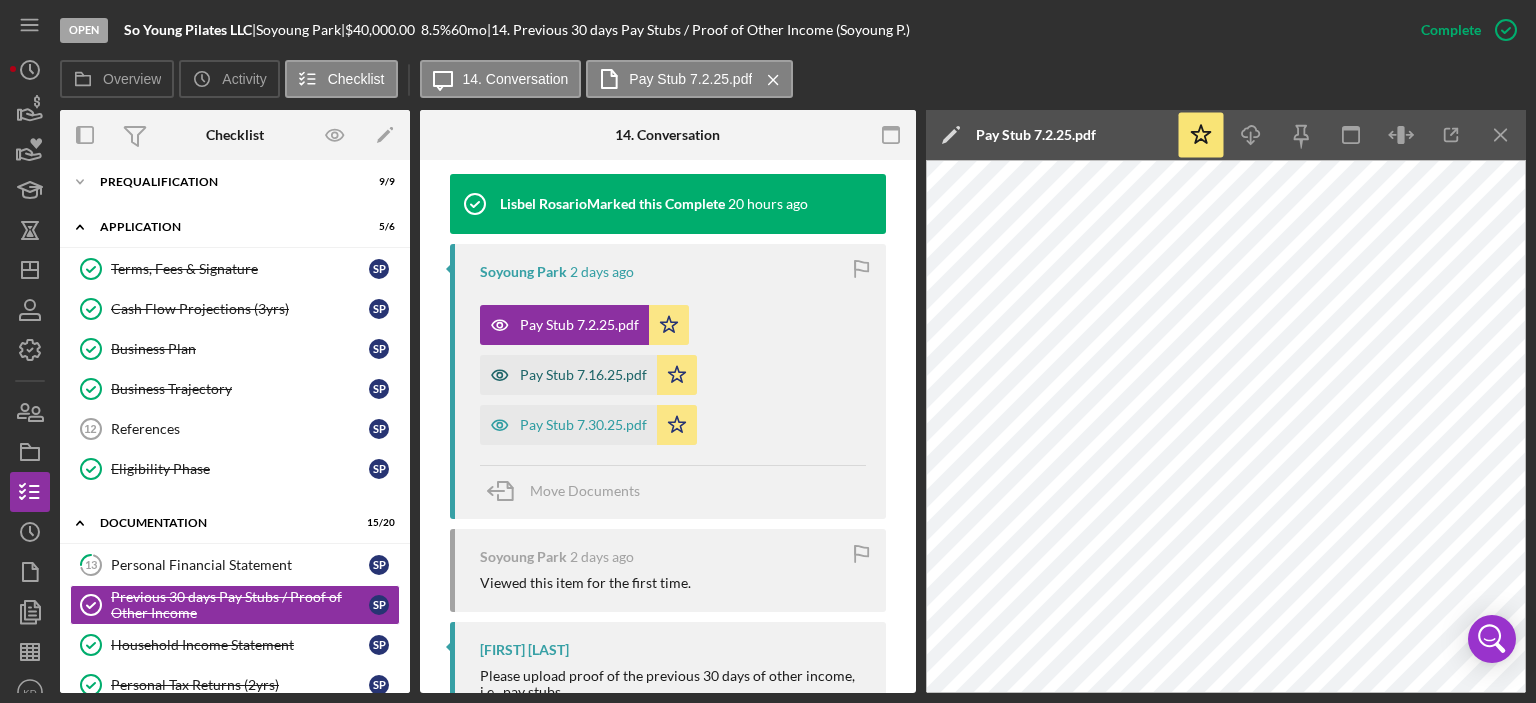 click on "Pay Stub 7.16.25.pdf" at bounding box center (583, 375) 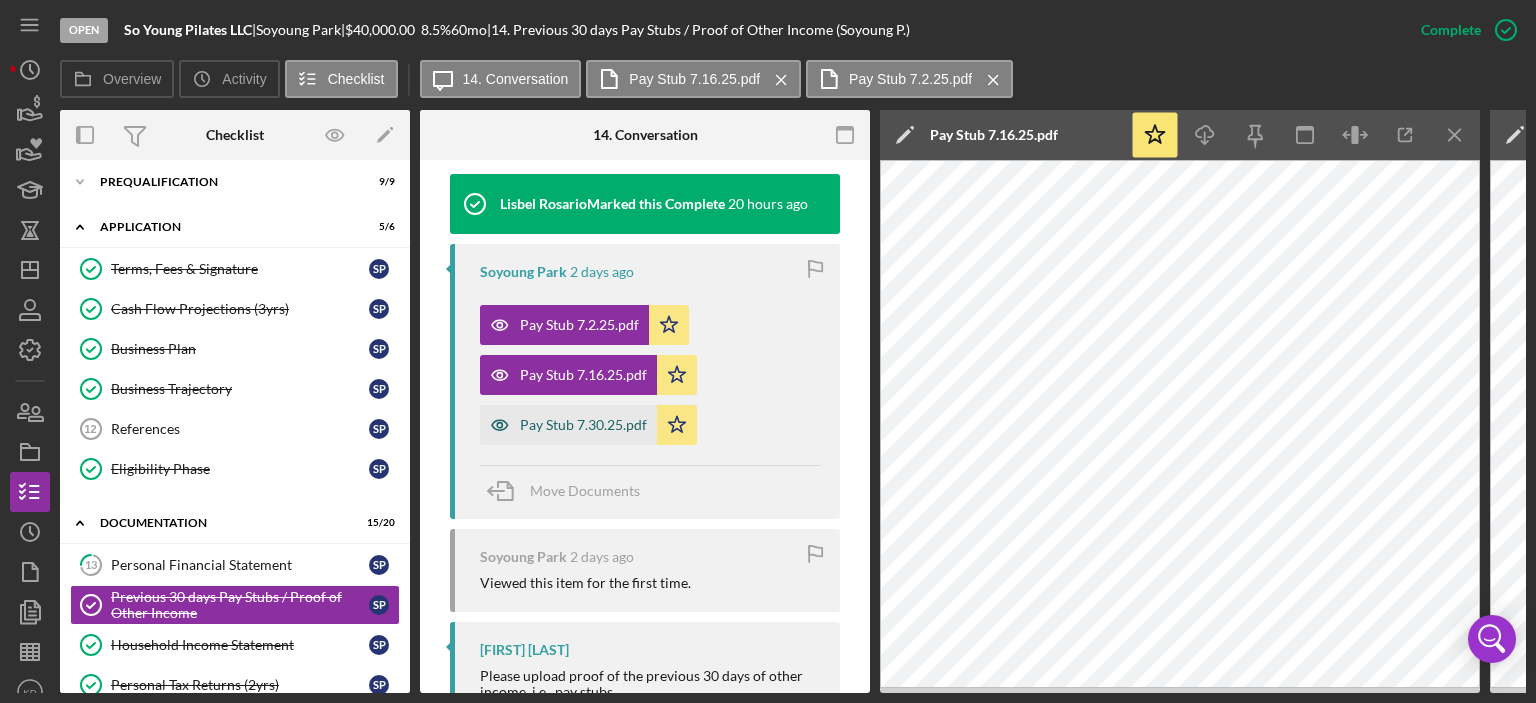 click on "Pay Stub 7.30.25.pdf" at bounding box center [583, 425] 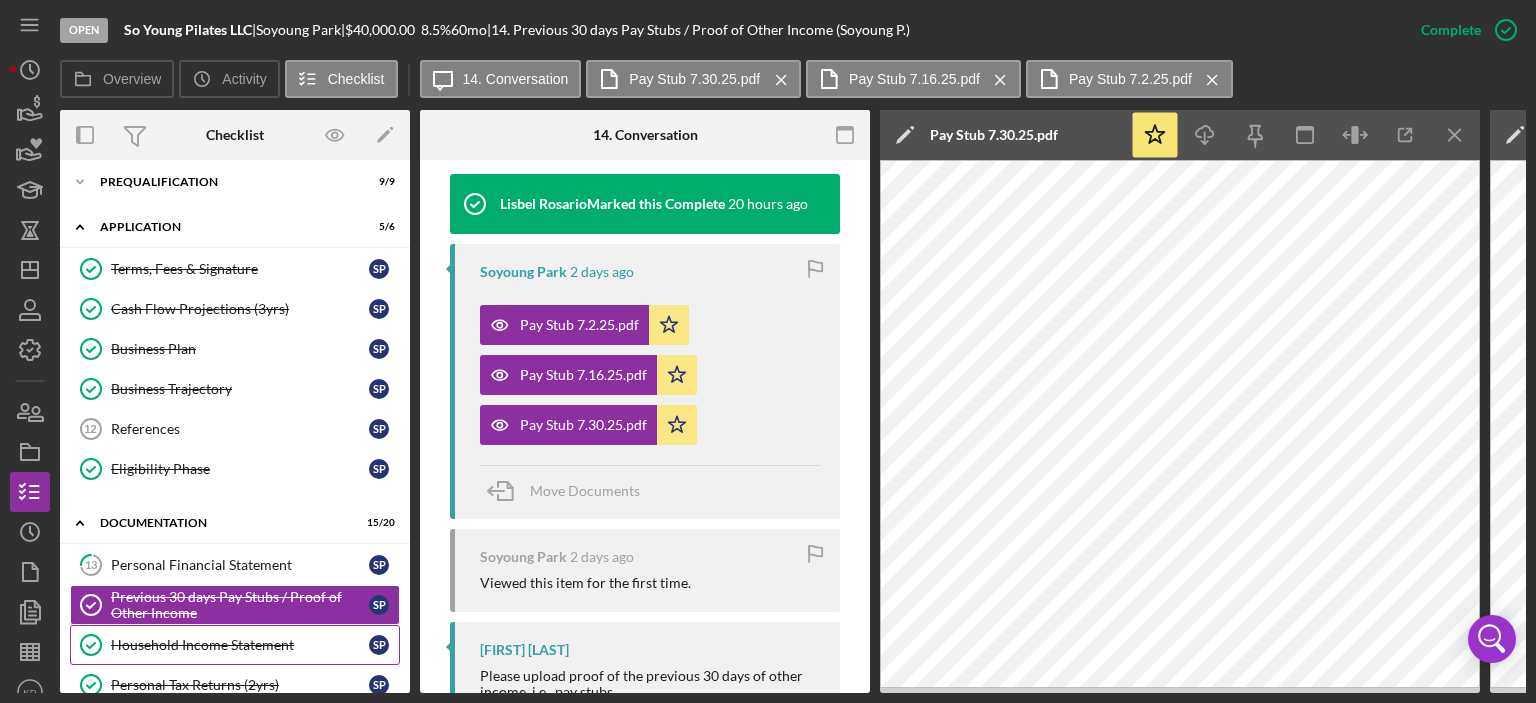 click on "Household Income Statement" at bounding box center [240, 645] 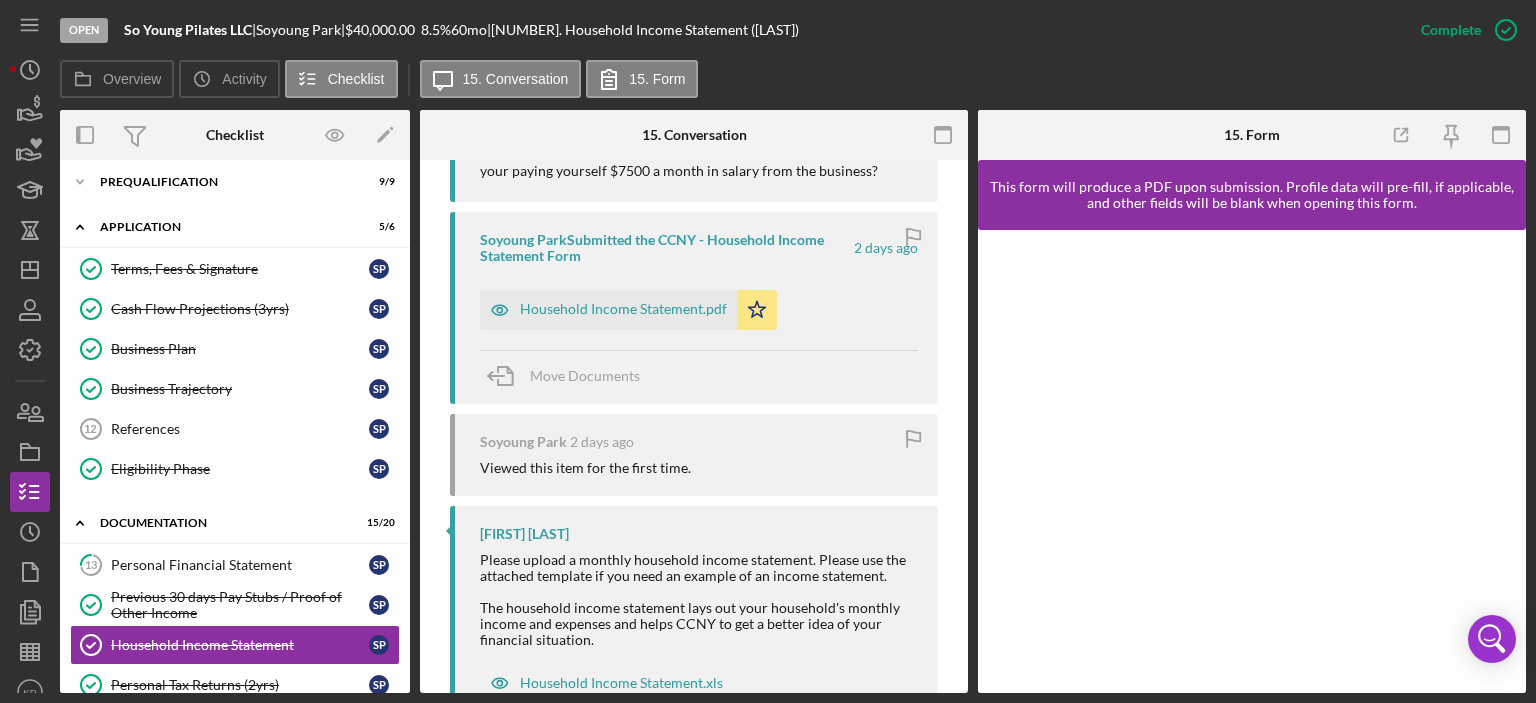 scroll, scrollTop: 940, scrollLeft: 0, axis: vertical 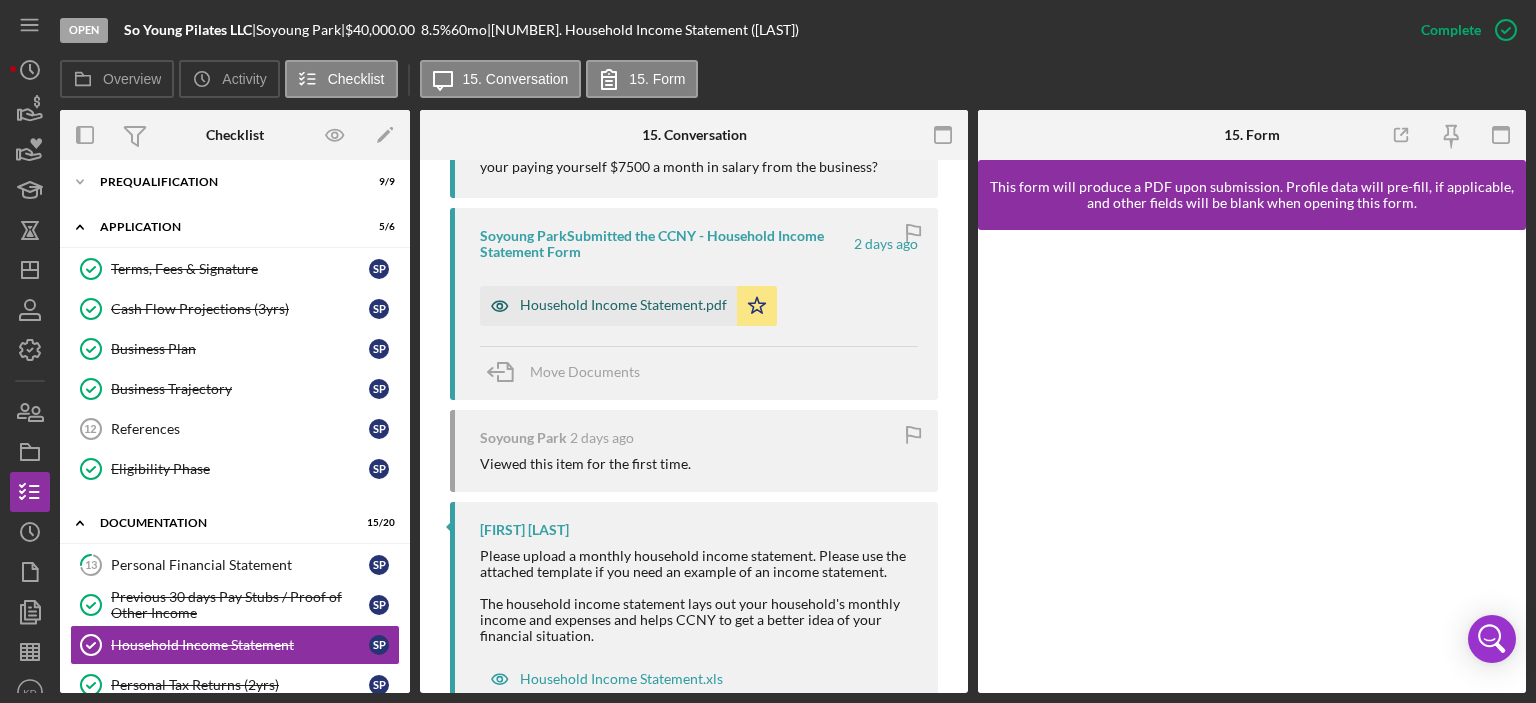 click on "Household Income Statement.pdf" at bounding box center (623, 305) 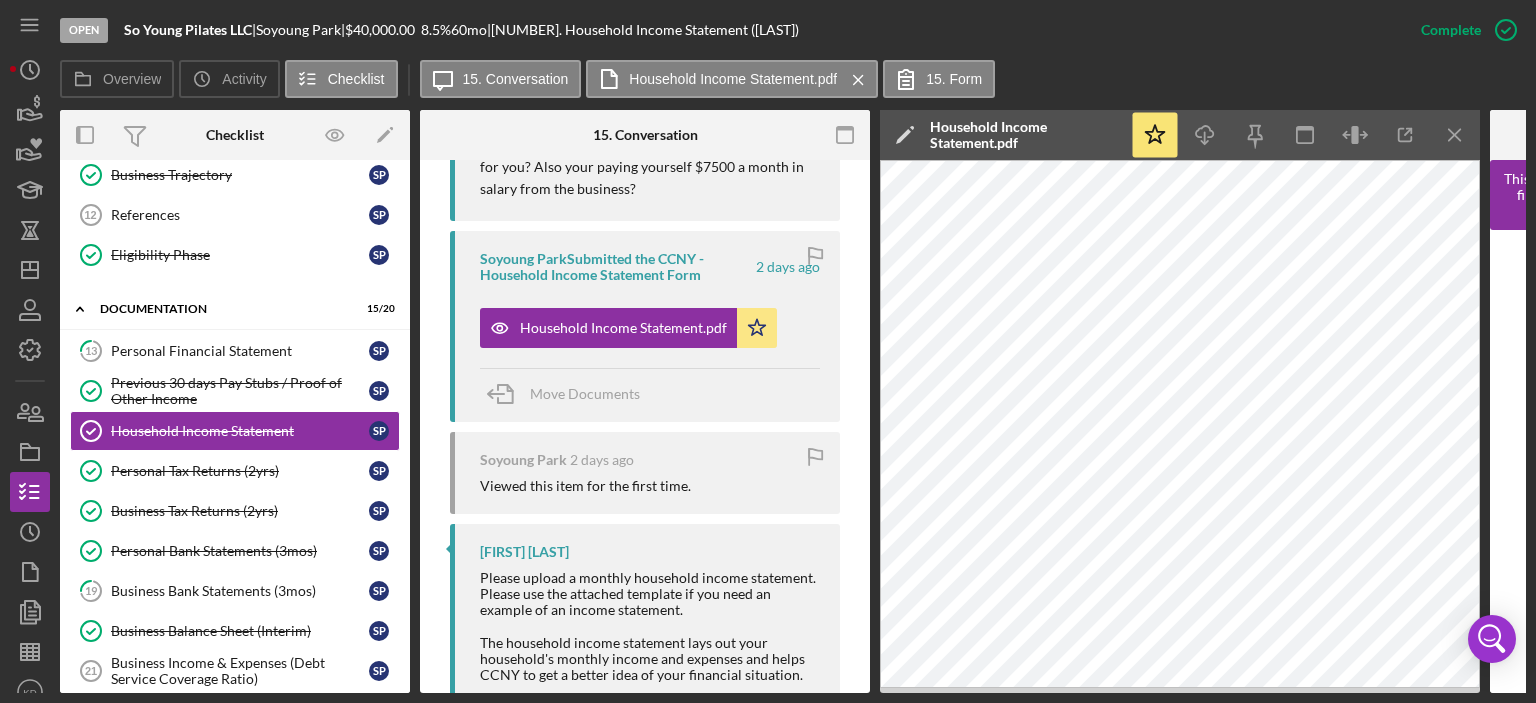 scroll, scrollTop: 225, scrollLeft: 0, axis: vertical 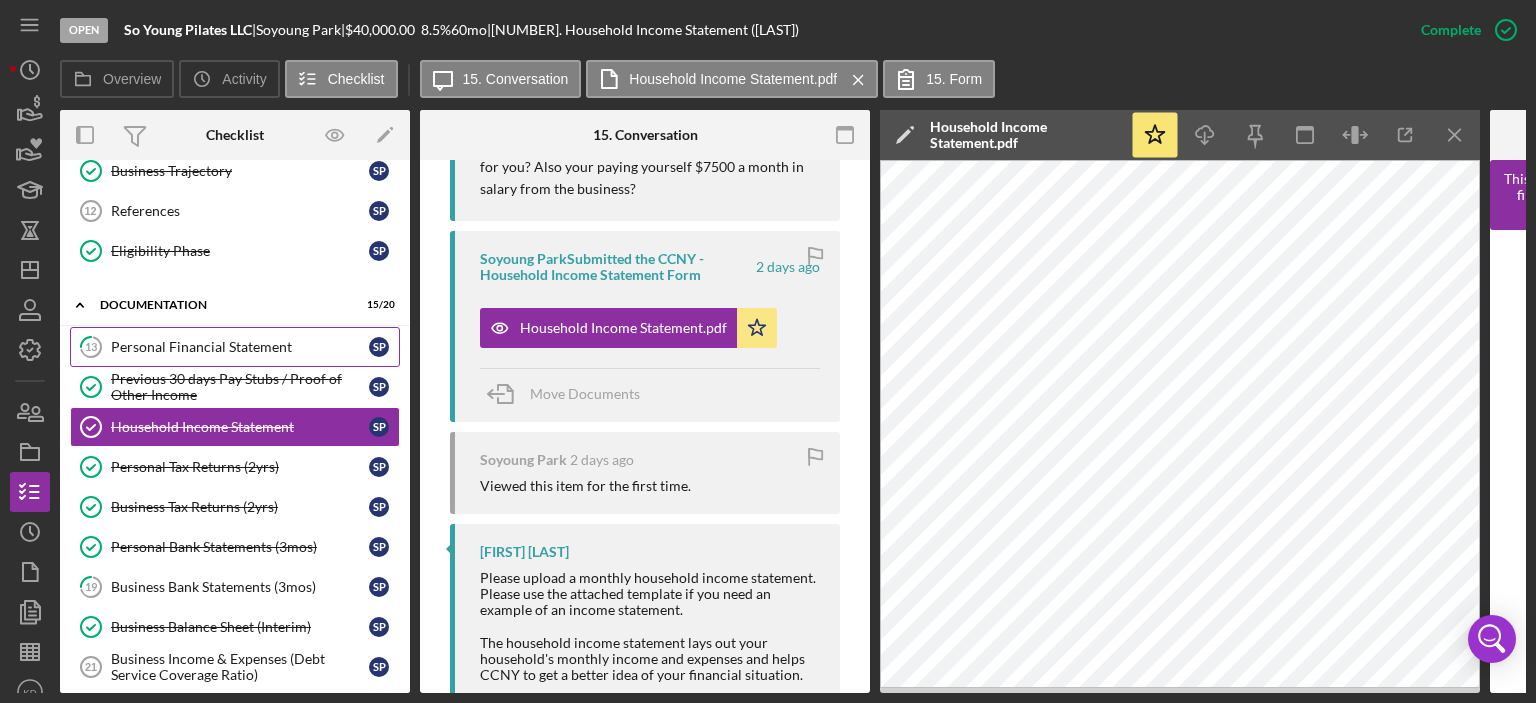 click on "Personal Financial Statement" at bounding box center (240, 347) 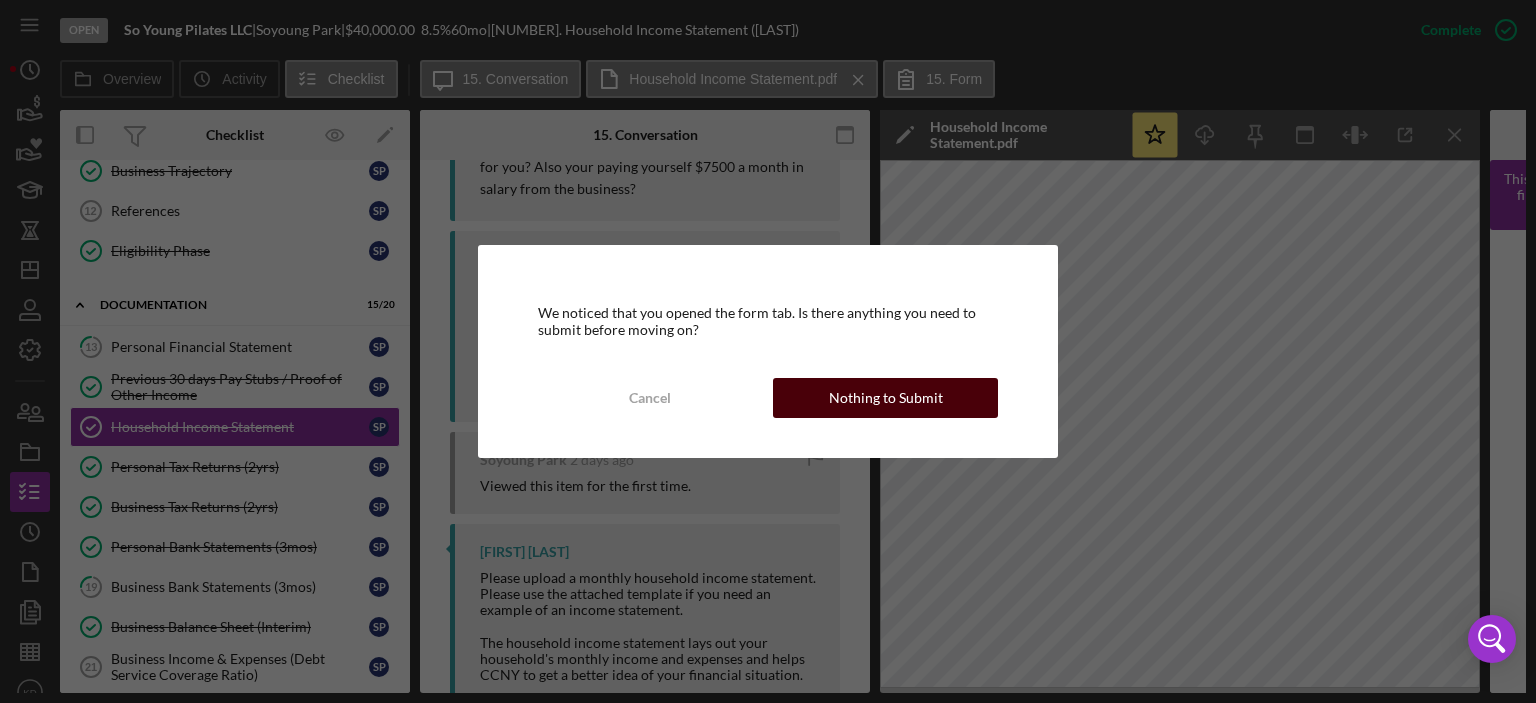 click on "Nothing to Submit" at bounding box center [886, 398] 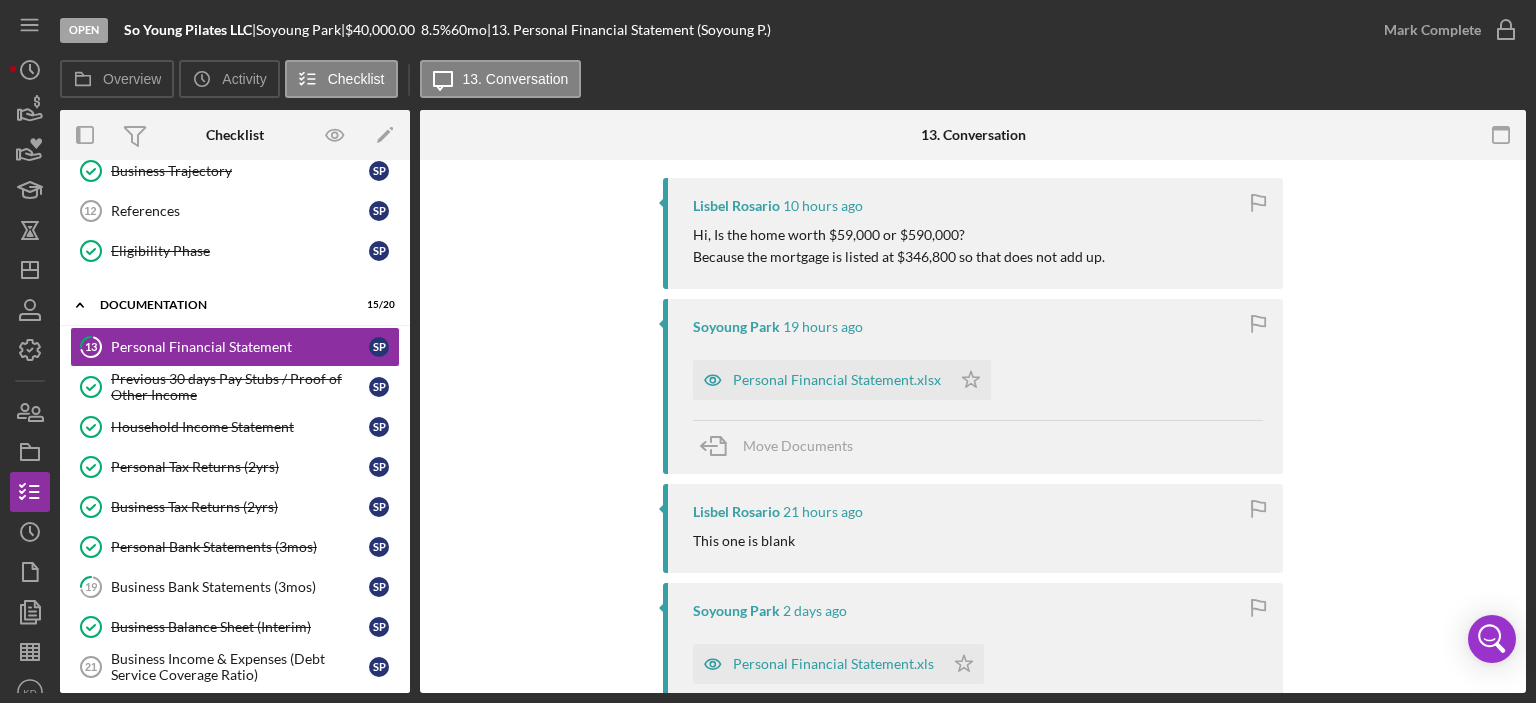 scroll, scrollTop: 418, scrollLeft: 0, axis: vertical 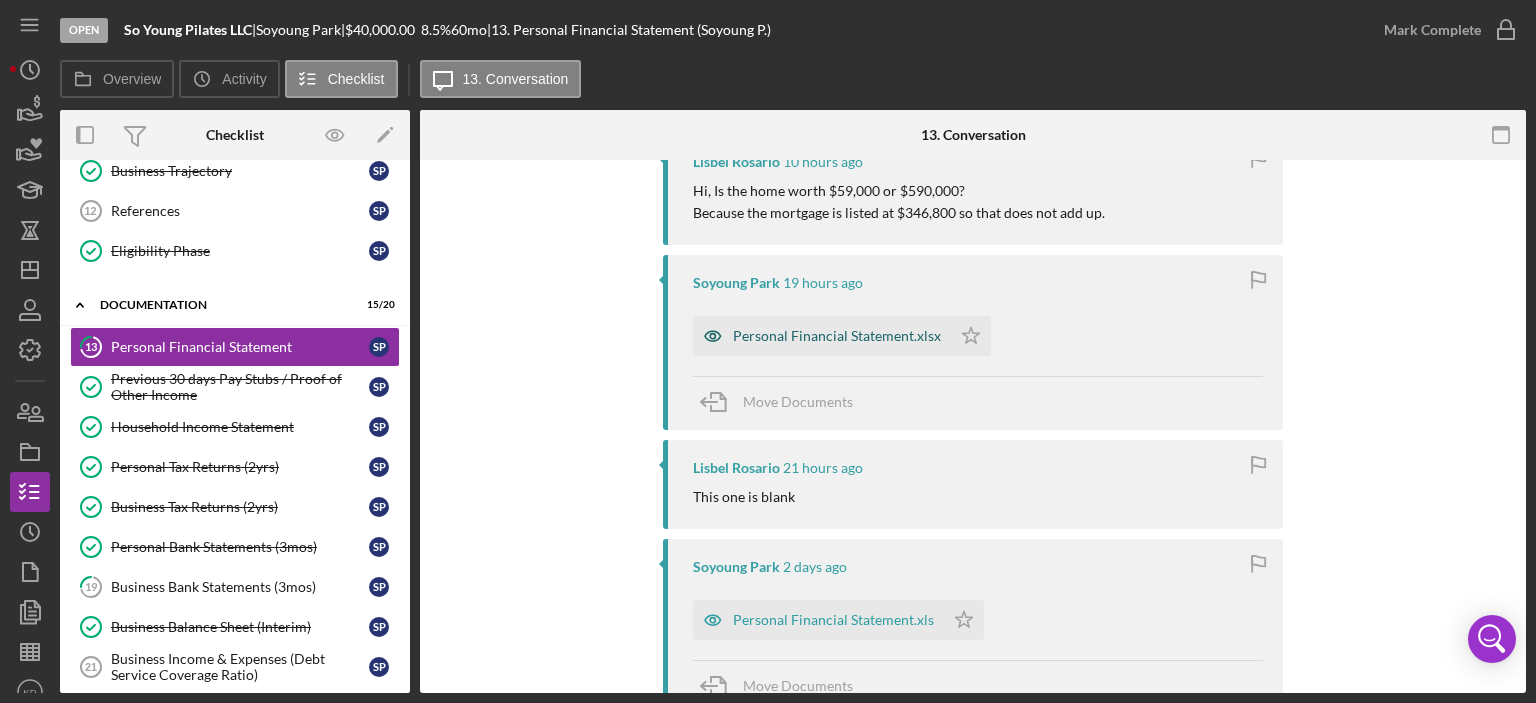 click on "Personal Financial Statement.xlsx" at bounding box center [837, 336] 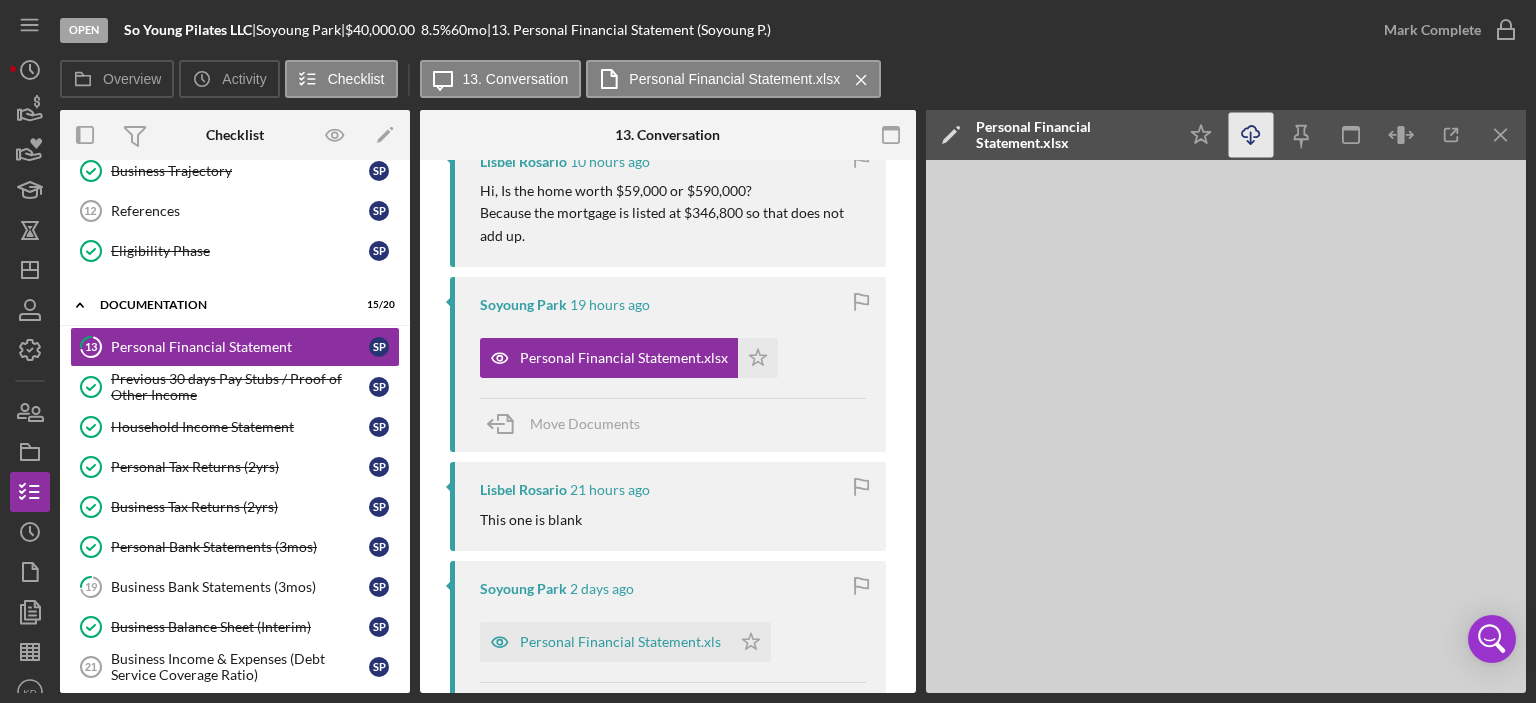 click on "Icon/Download" 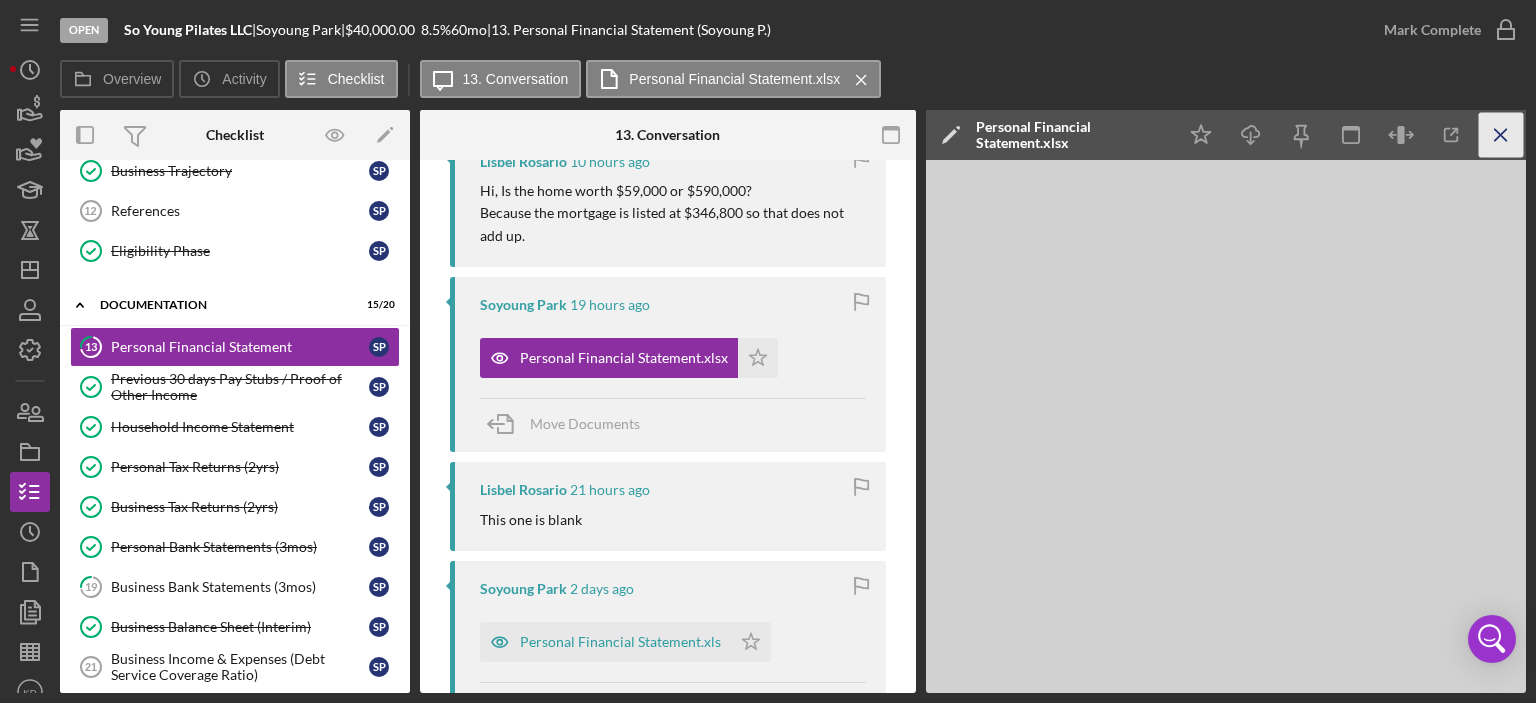 drag, startPoint x: 594, startPoint y: 642, endPoint x: 1504, endPoint y: 131, distance: 1043.6575 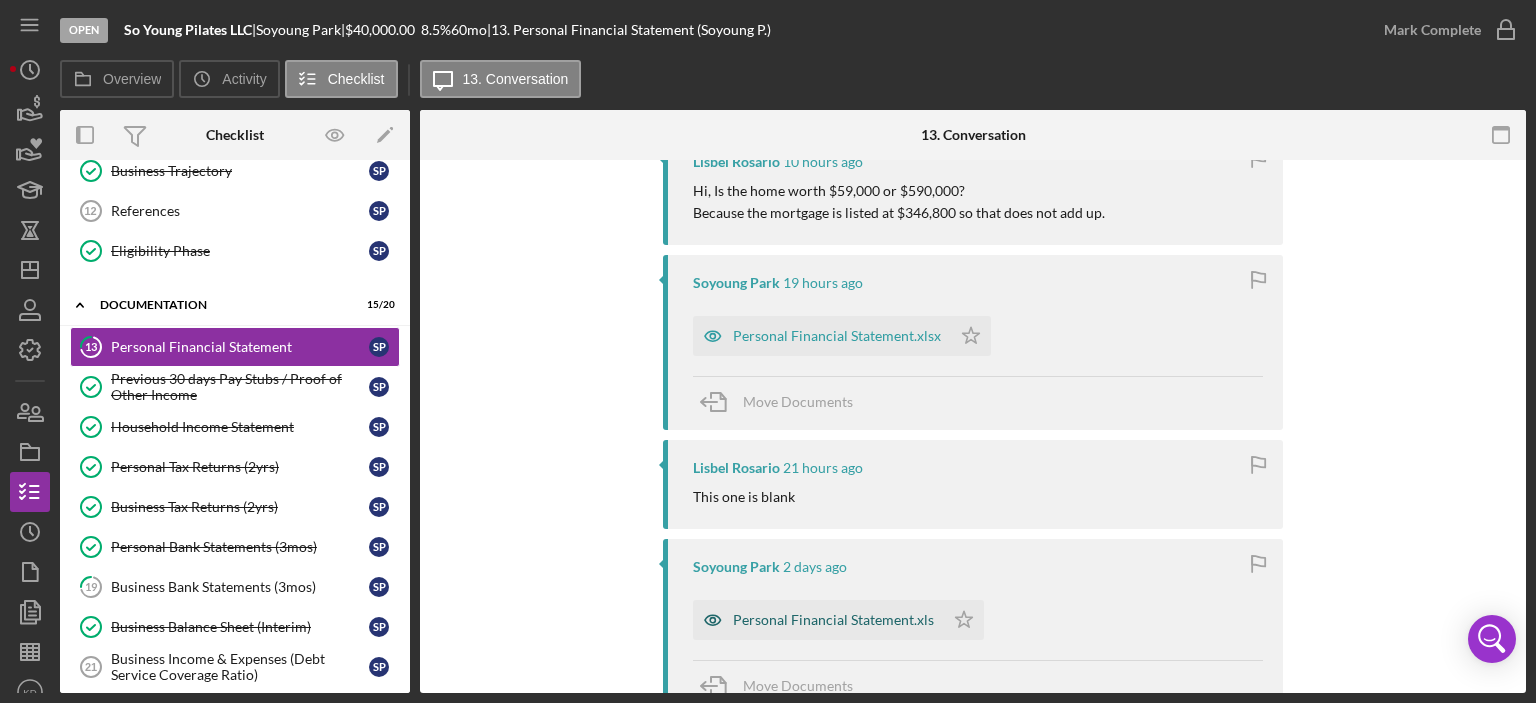 click on "Personal Financial Statement.xls" at bounding box center [833, 620] 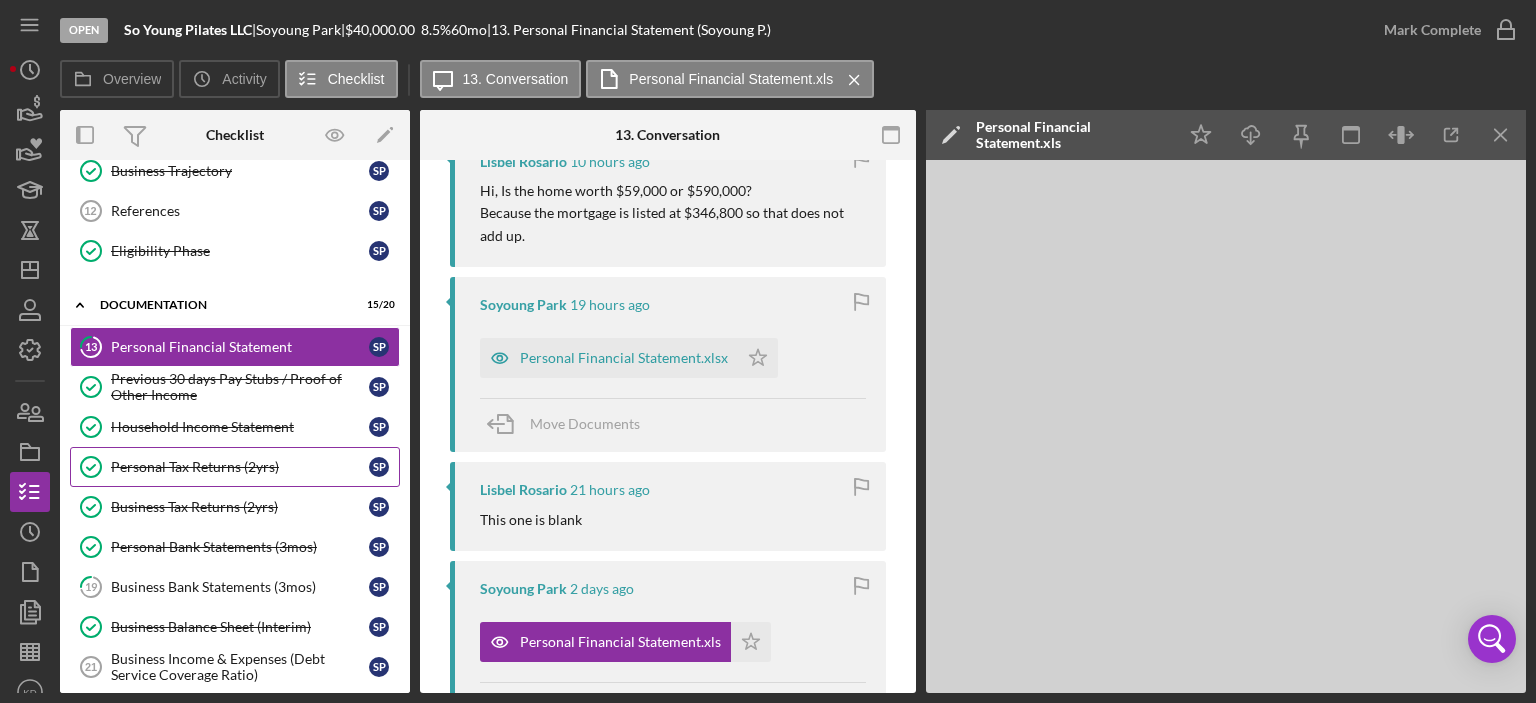 click on "Personal Tax Returns (2yrs)" at bounding box center (240, 467) 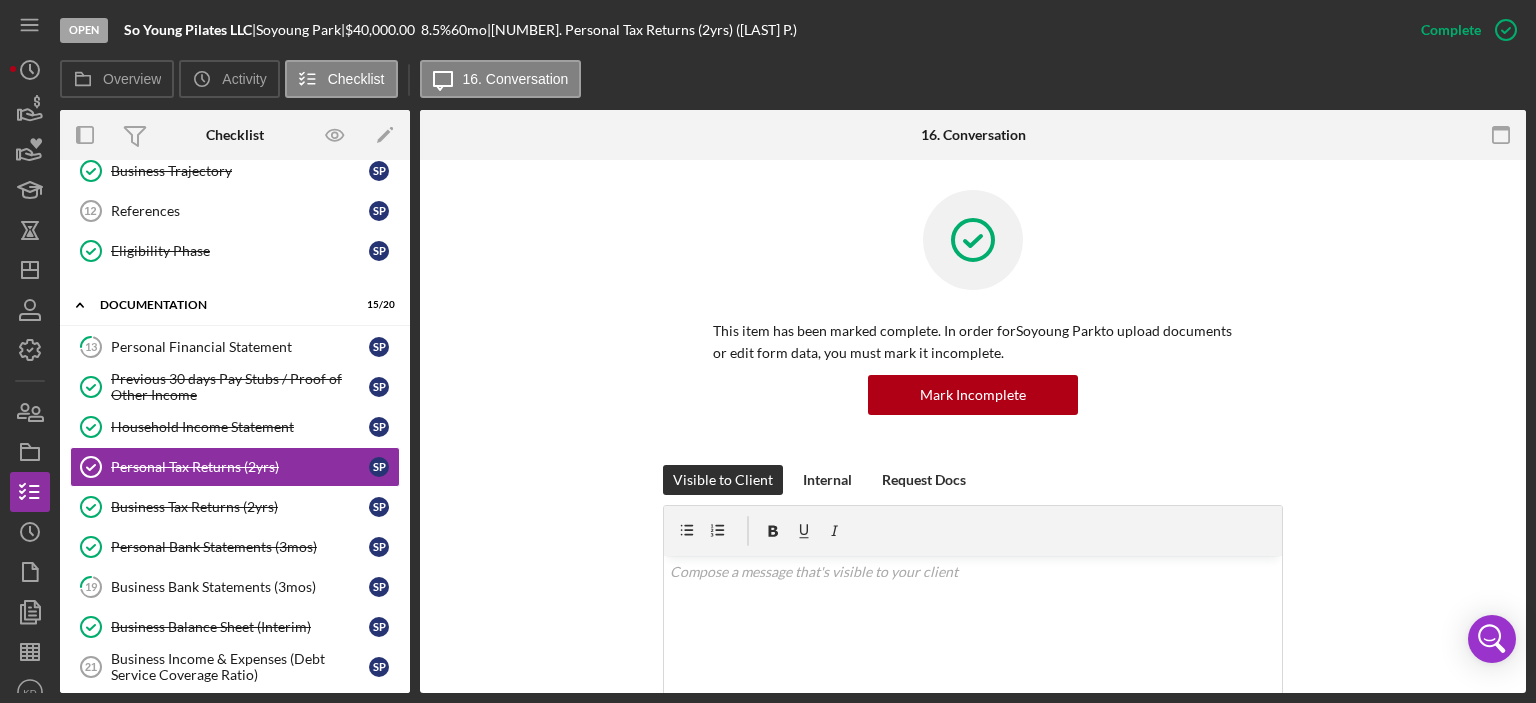 scroll, scrollTop: 467, scrollLeft: 0, axis: vertical 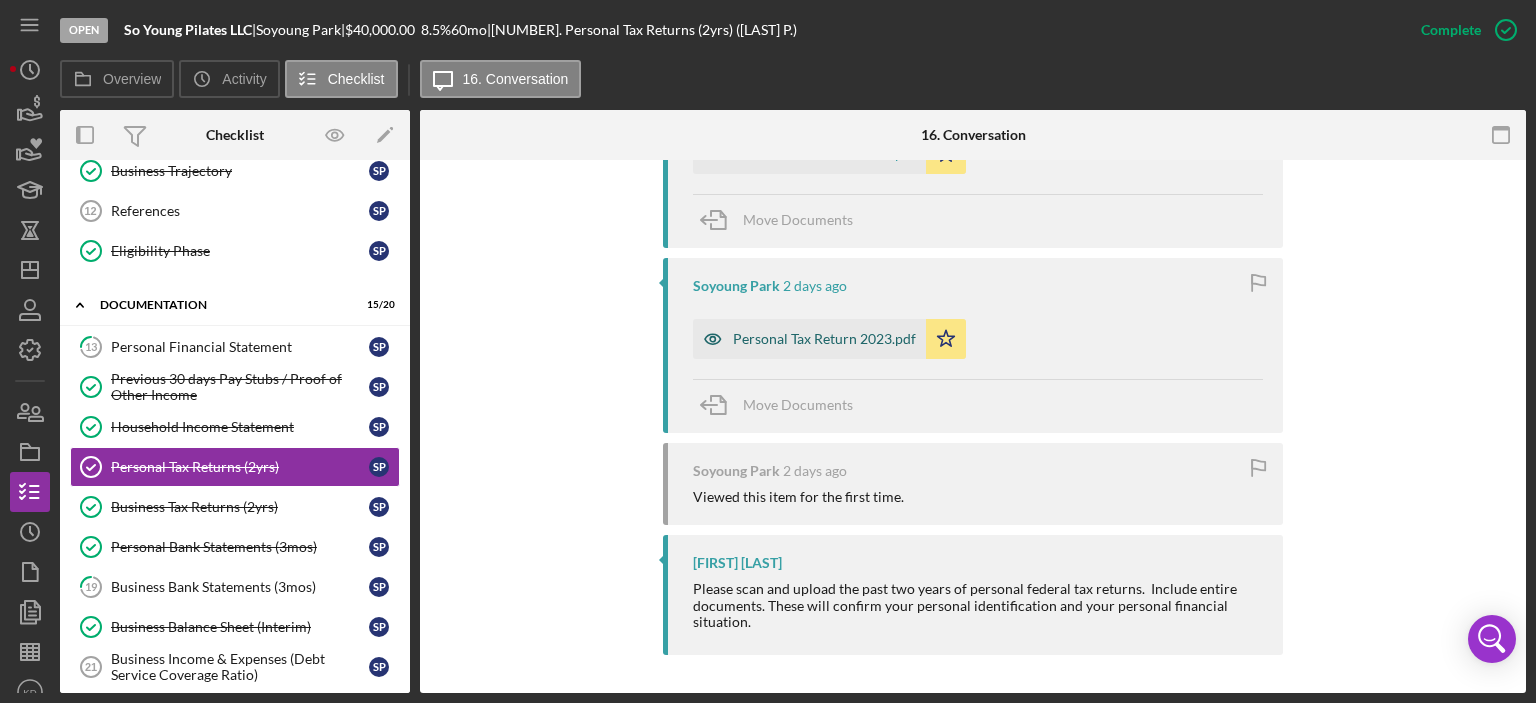 click on "Personal Tax Return 2023.pdf" at bounding box center [824, 339] 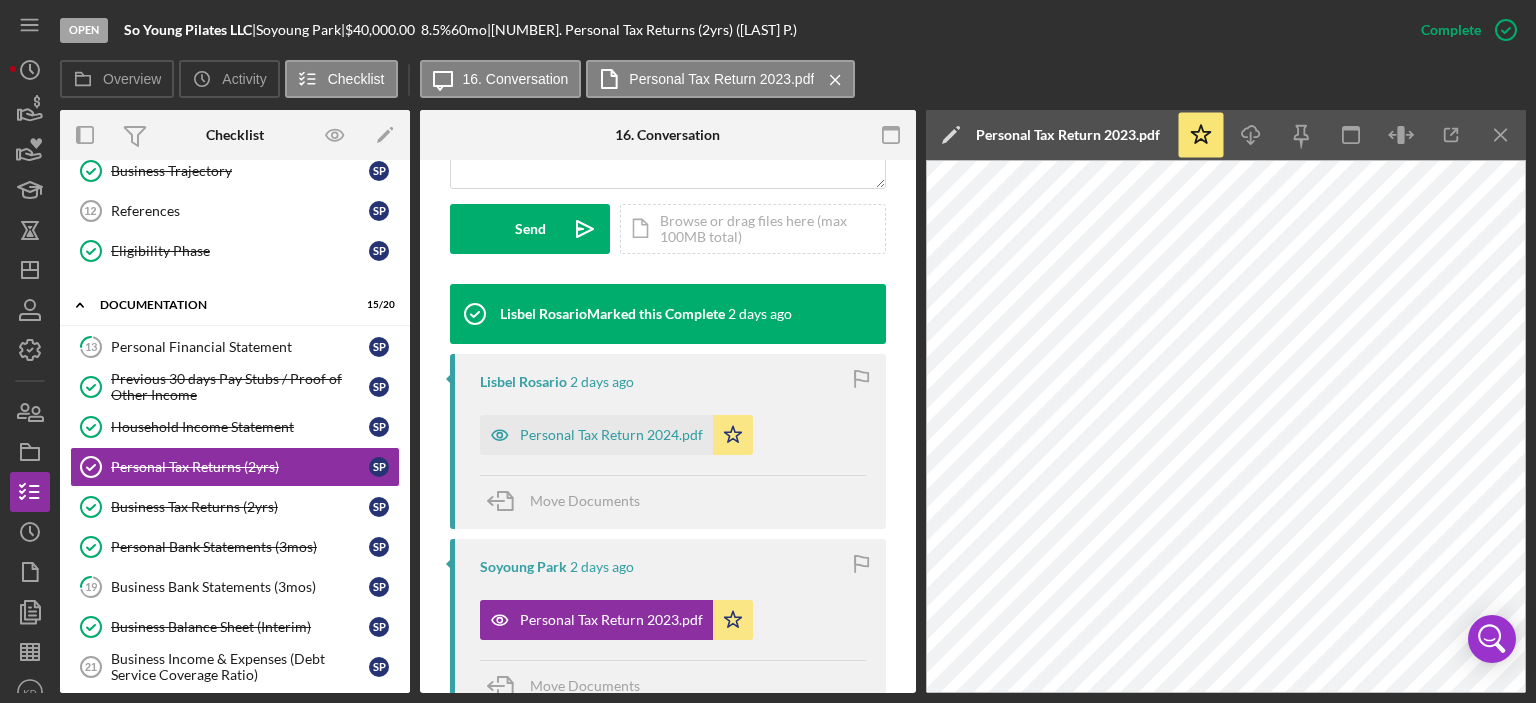 scroll, scrollTop: 563, scrollLeft: 0, axis: vertical 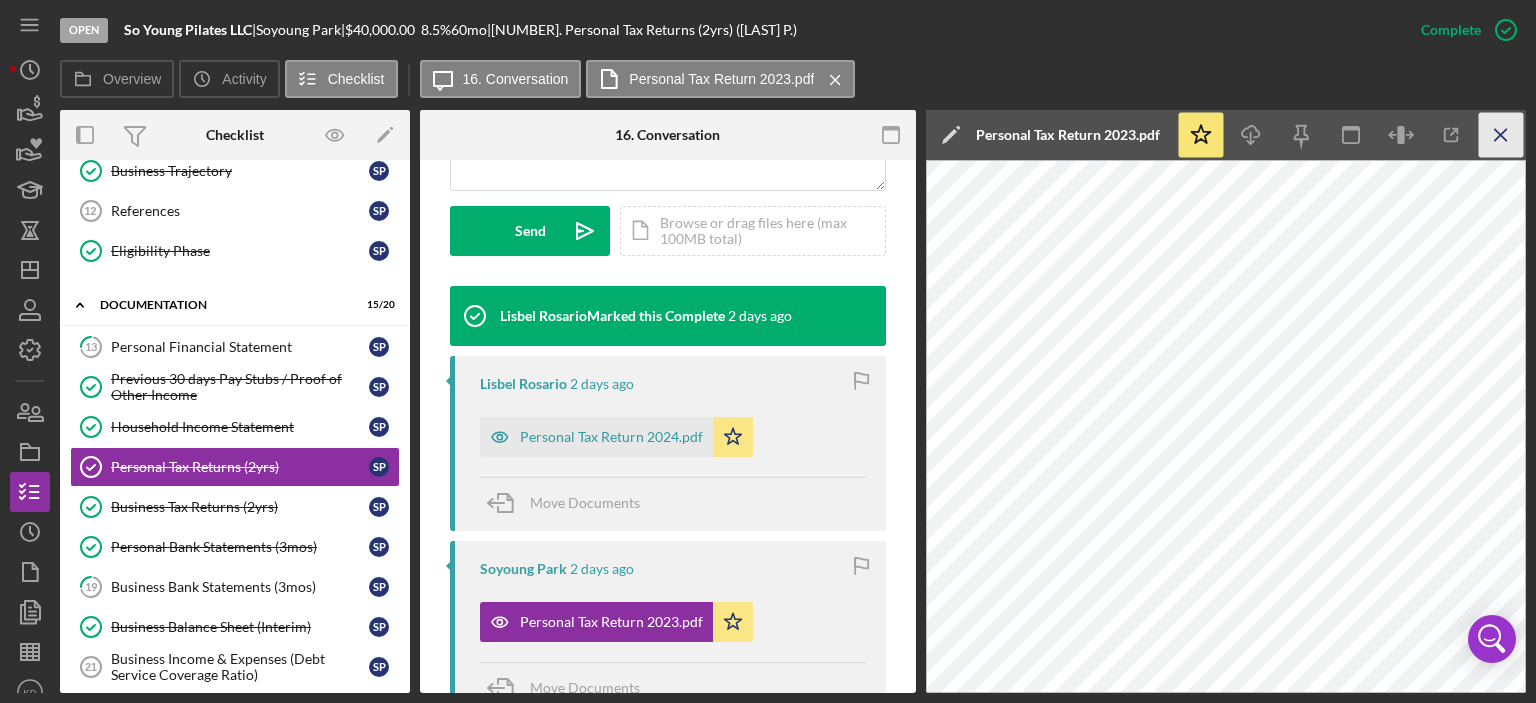 click 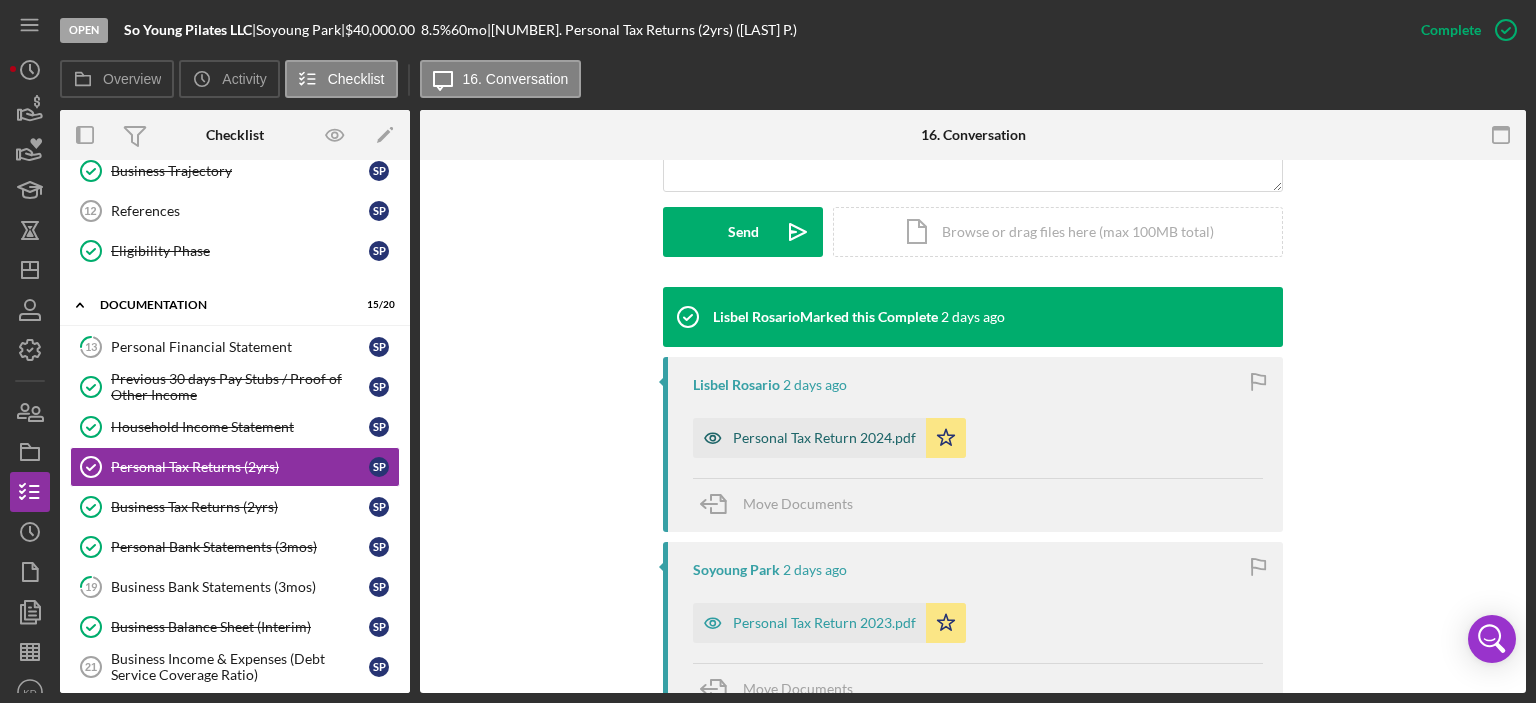 click on "Personal Tax Return 2024.pdf" at bounding box center [824, 438] 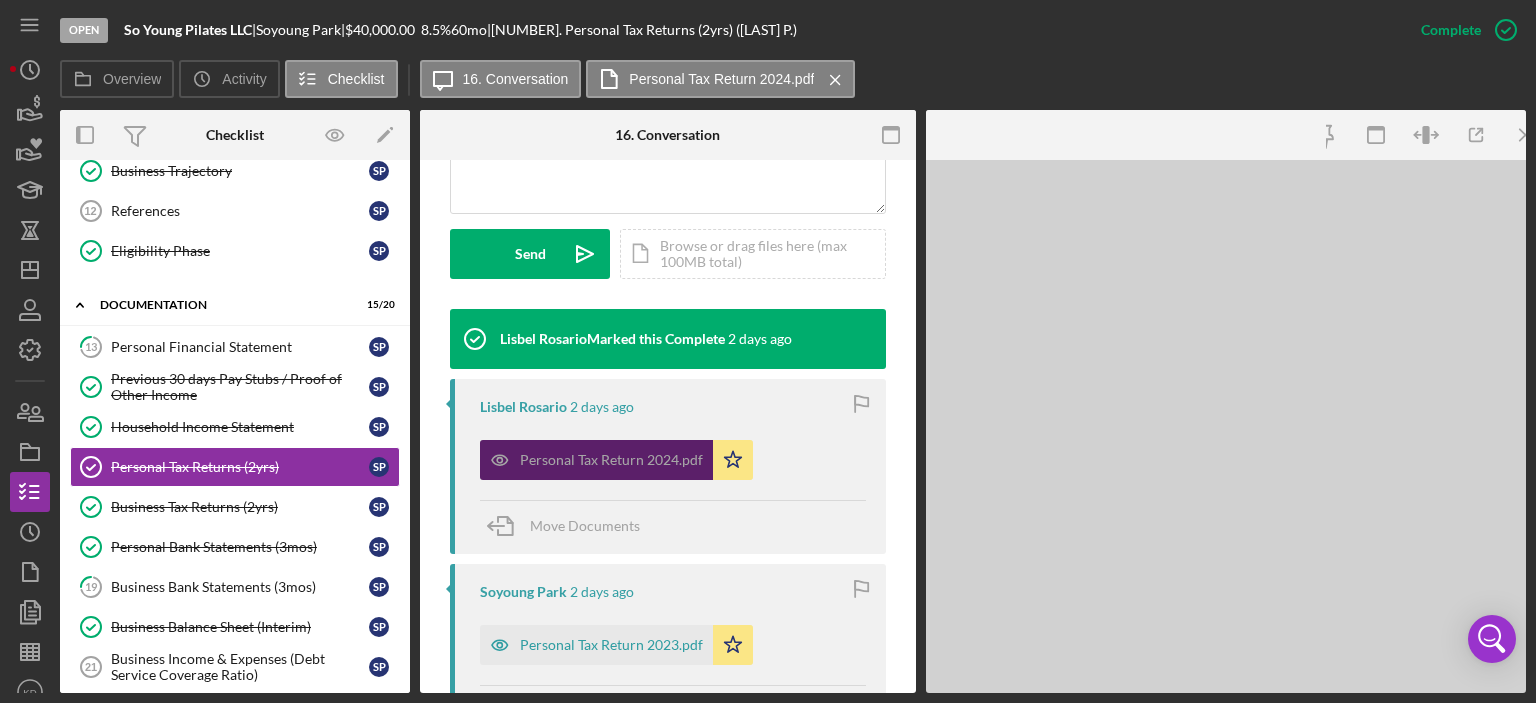 scroll, scrollTop: 563, scrollLeft: 0, axis: vertical 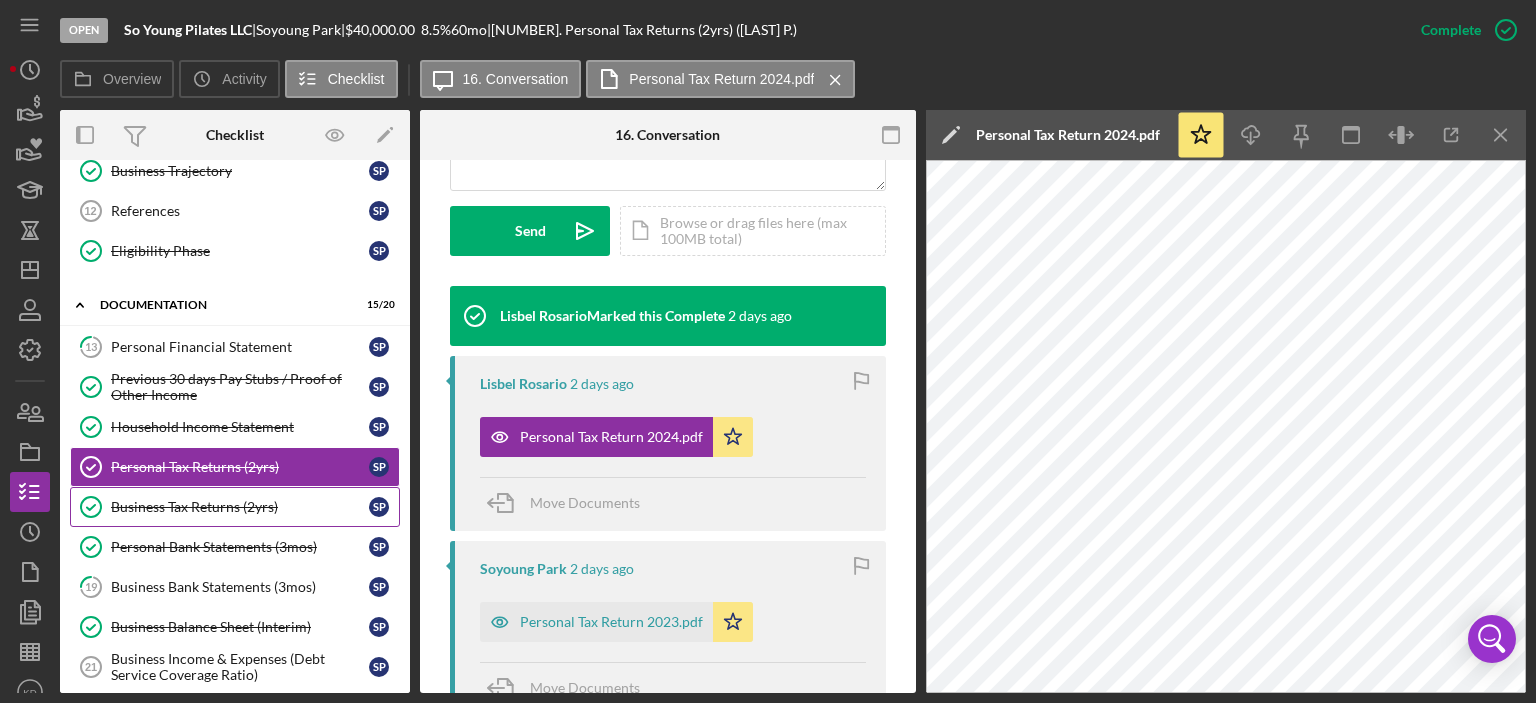 click on "Business Tax Returns (2yrs)" at bounding box center [240, 507] 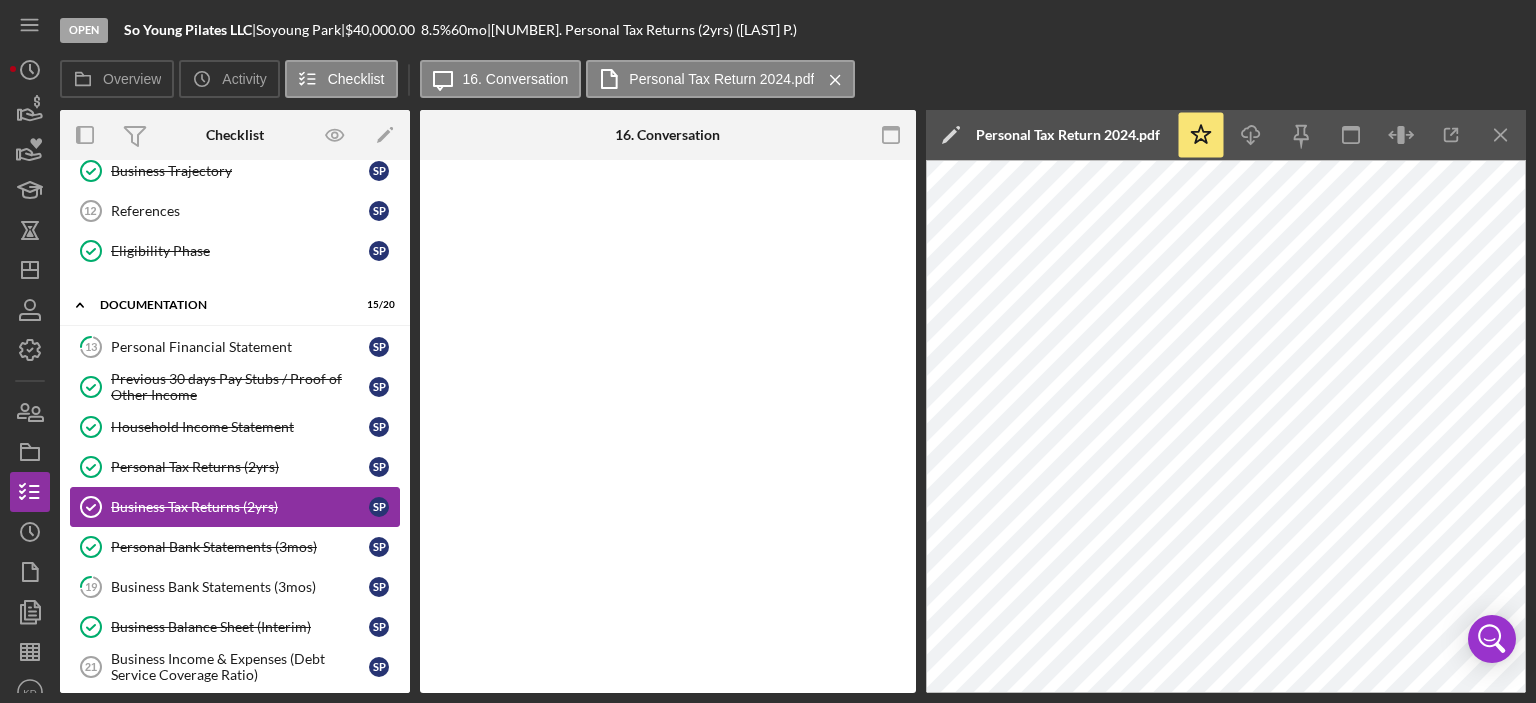 scroll, scrollTop: 0, scrollLeft: 0, axis: both 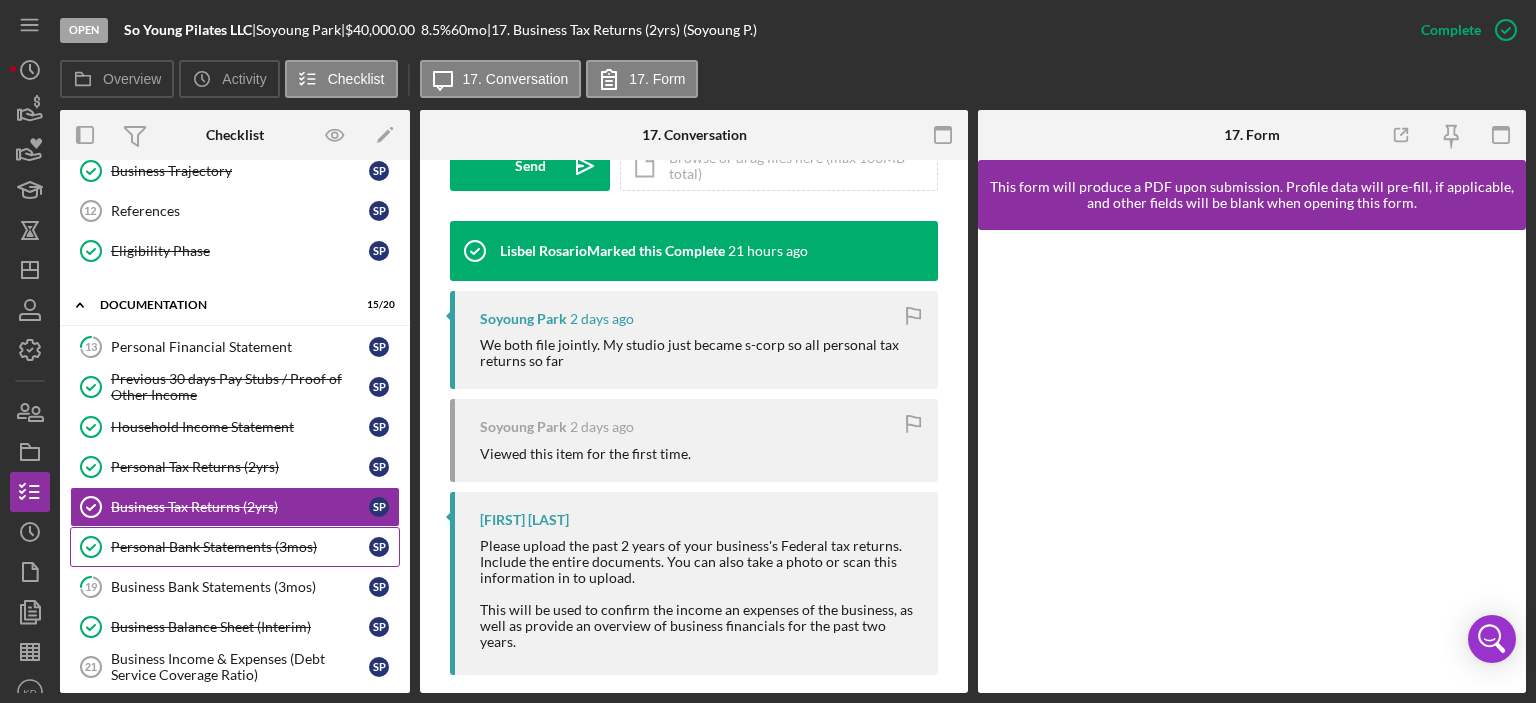 click on "Personal Bank Statements (3mos)" at bounding box center (240, 547) 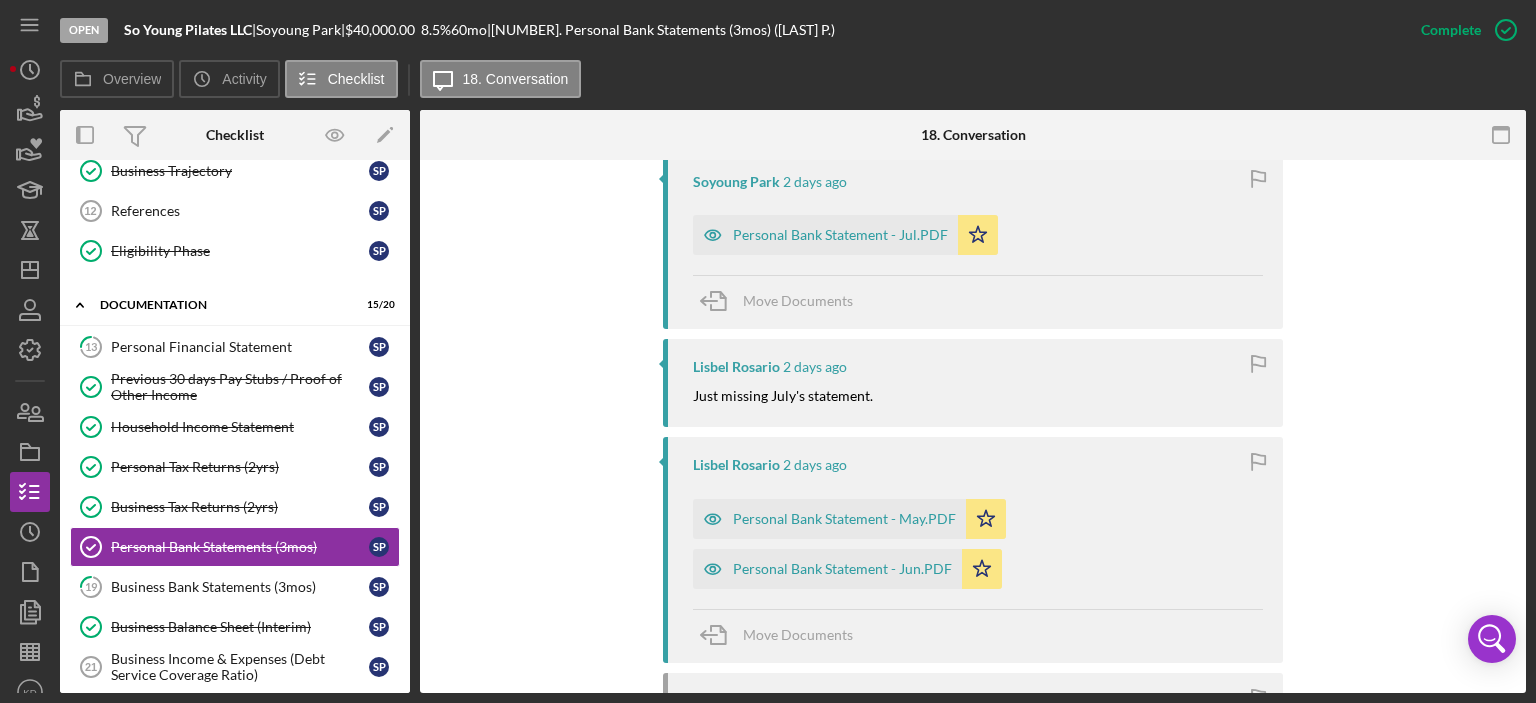 scroll, scrollTop: 766, scrollLeft: 0, axis: vertical 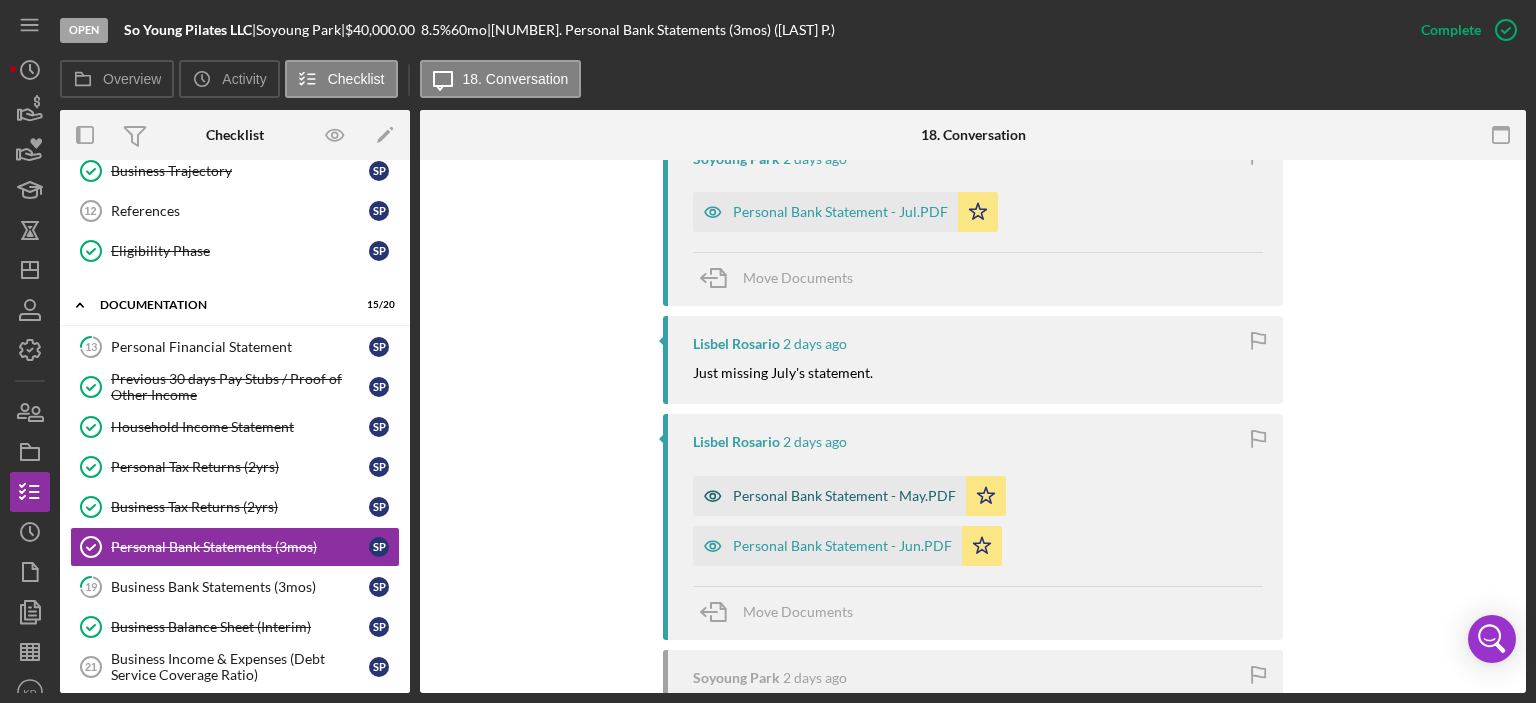 click on "Personal Bank Statement - May.PDF" at bounding box center [844, 496] 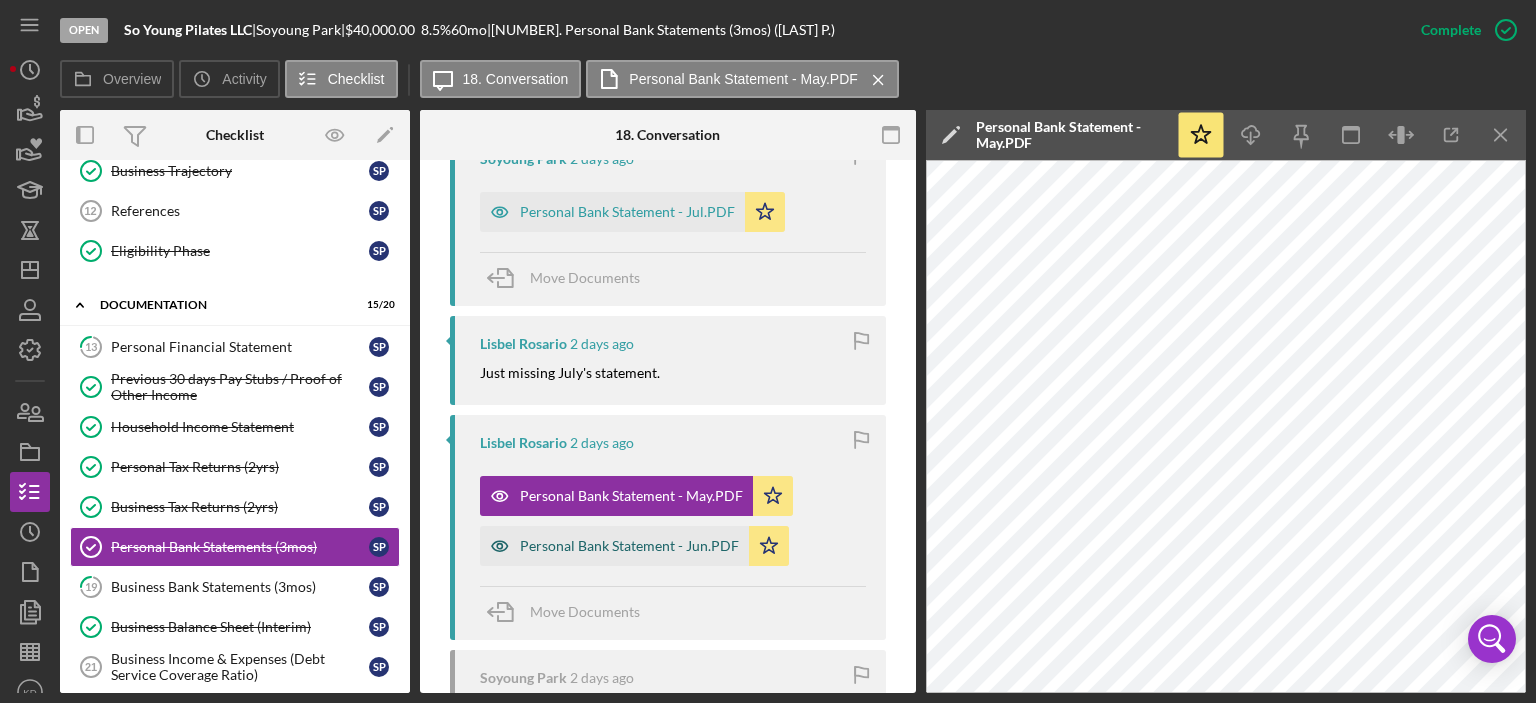 click on "Personal Bank Statement - Jun.PDF" at bounding box center [629, 546] 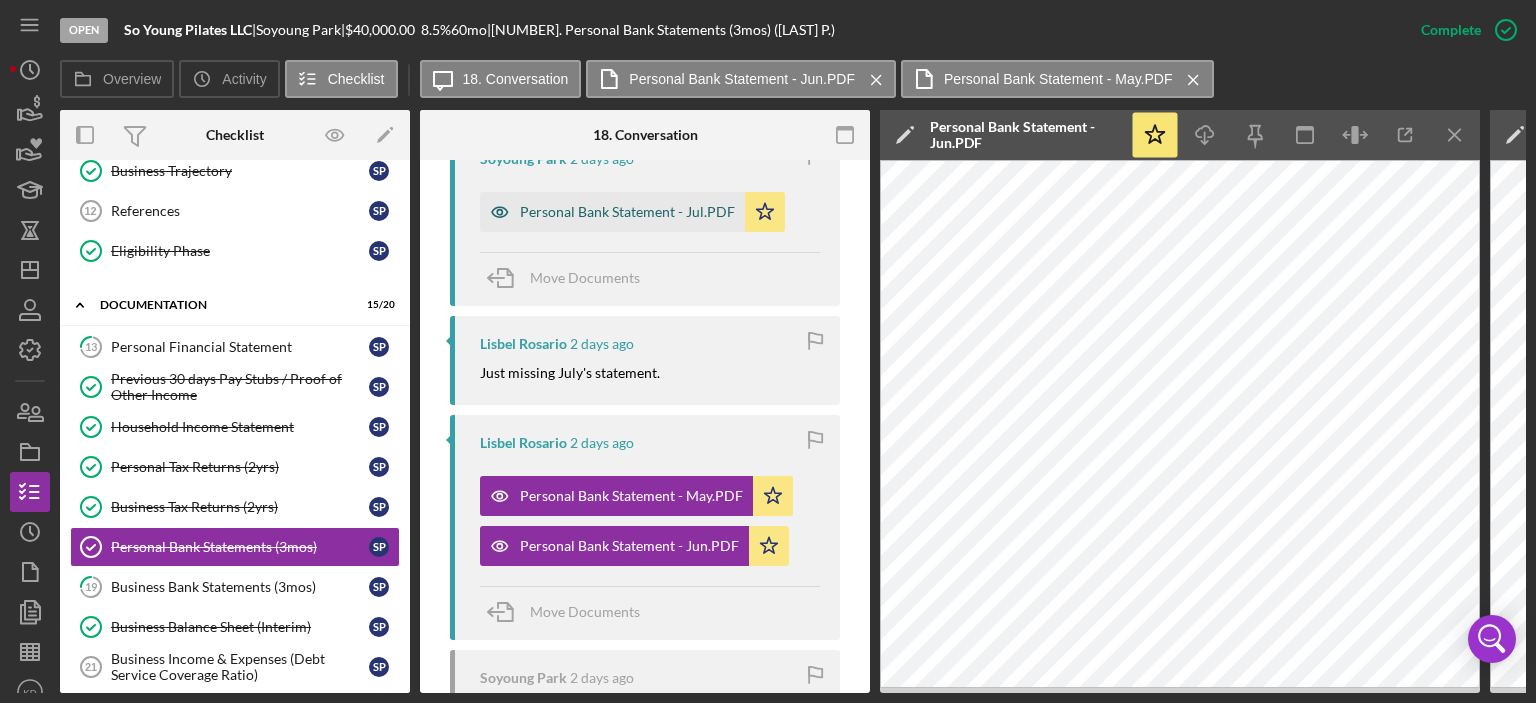 click on "Personal Bank Statement - Jul.PDF" at bounding box center [627, 212] 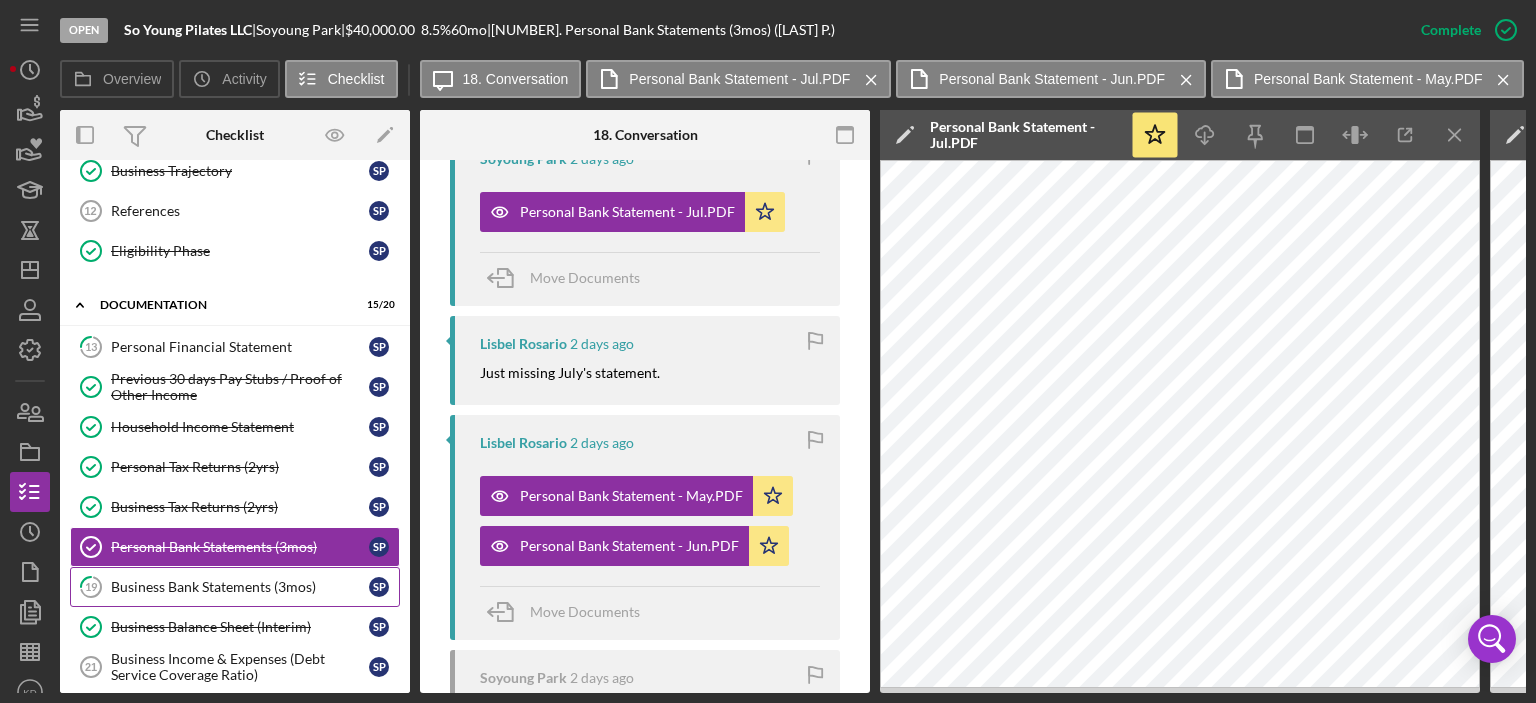 click on "Business Bank Statements (3mos)" at bounding box center [240, 587] 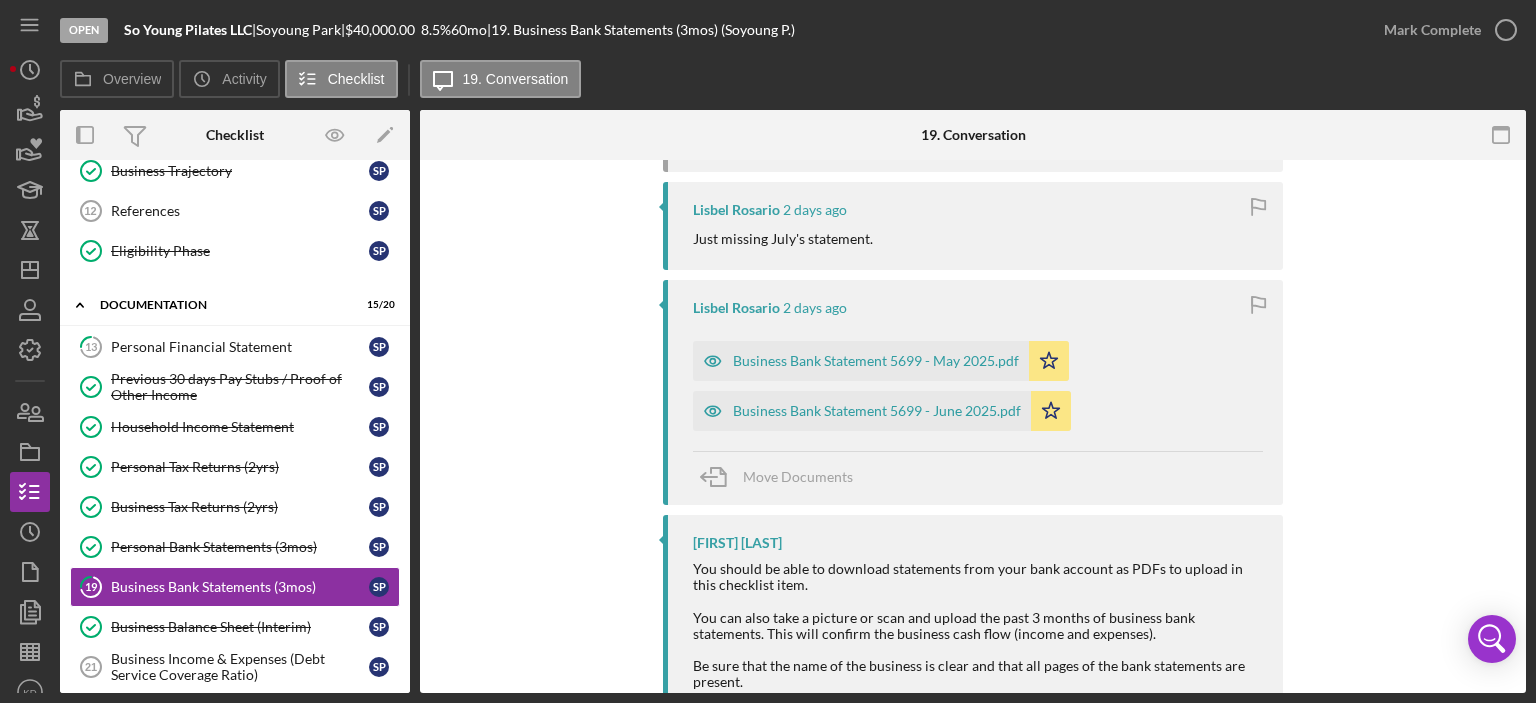 scroll, scrollTop: 958, scrollLeft: 0, axis: vertical 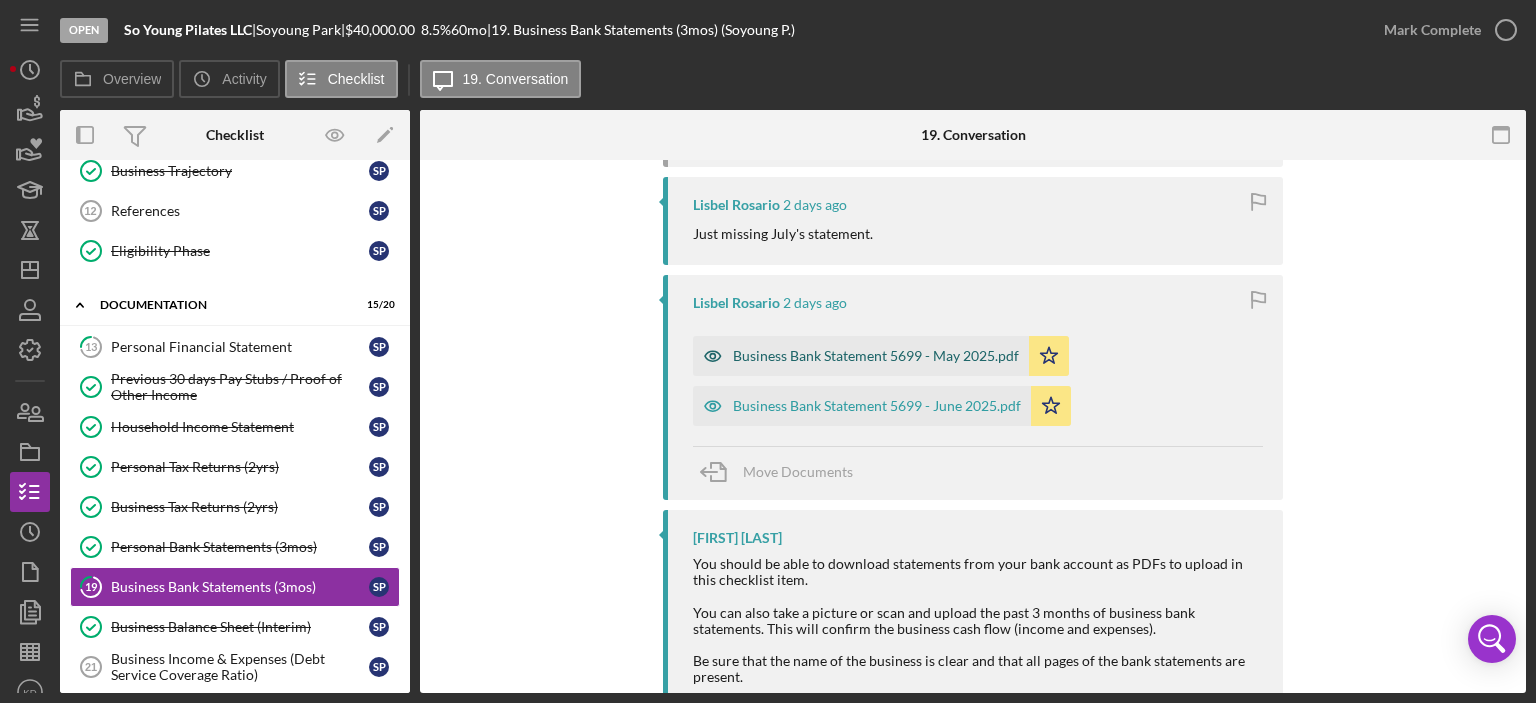 click on "Business Bank Statement 5699 - May 2025.pdf" at bounding box center (876, 356) 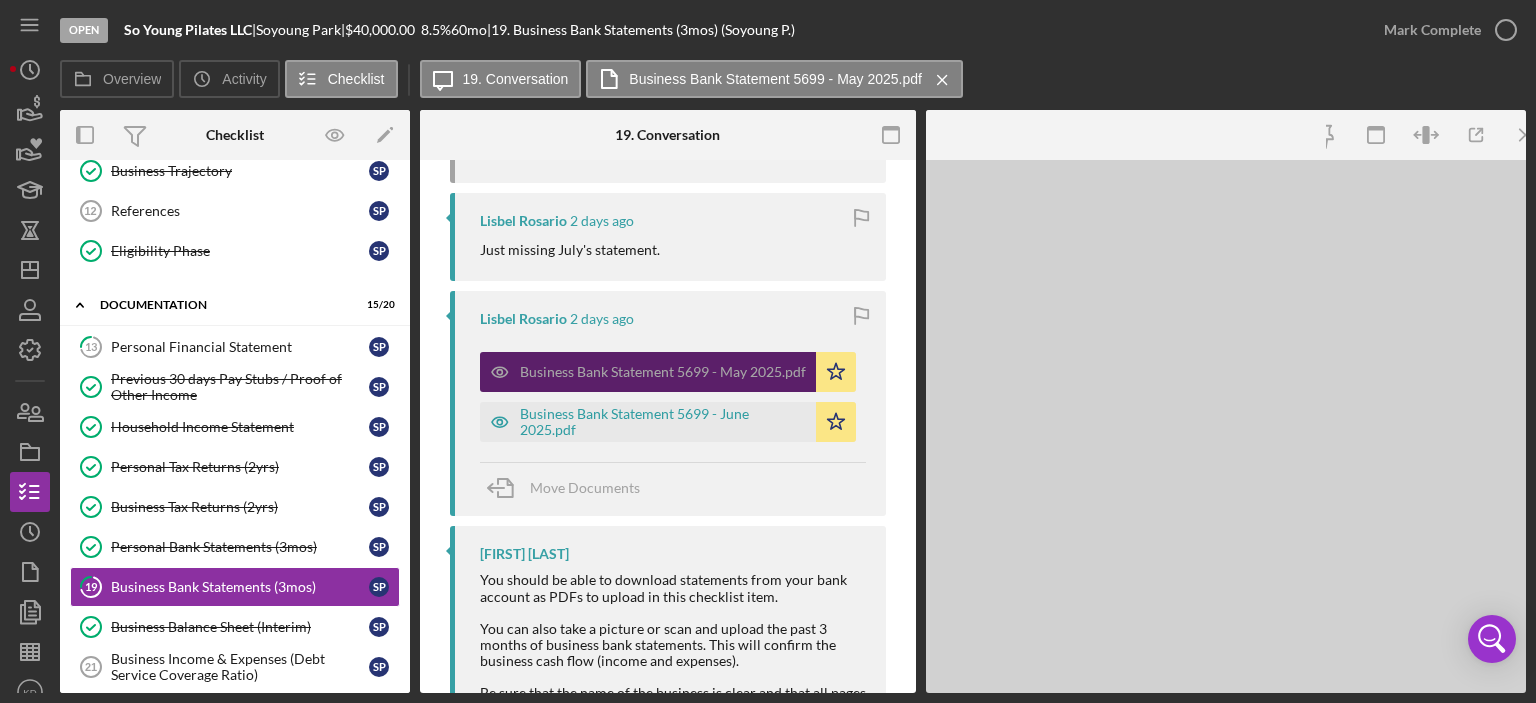 scroll, scrollTop: 974, scrollLeft: 0, axis: vertical 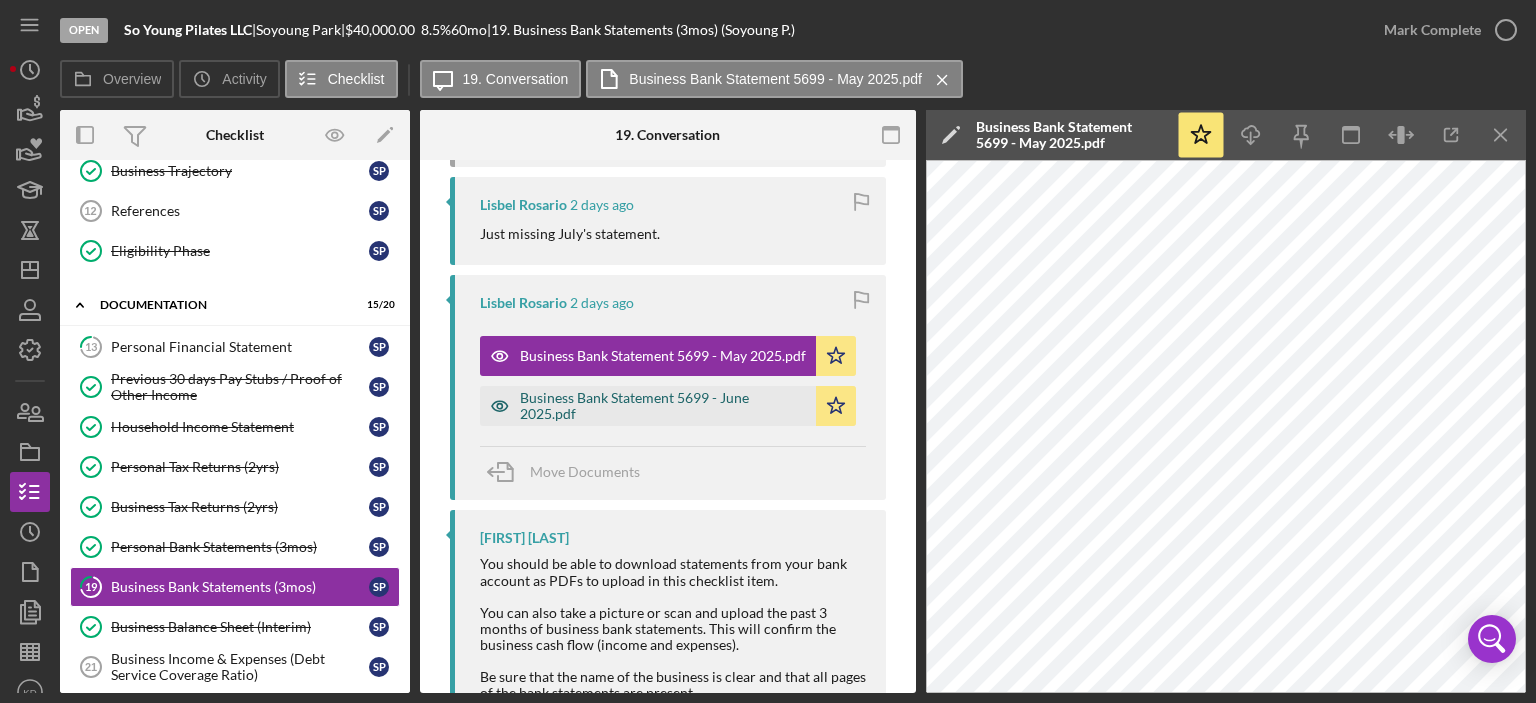 click on "Business Bank Statement 5699 - June 2025.pdf" at bounding box center [663, 406] 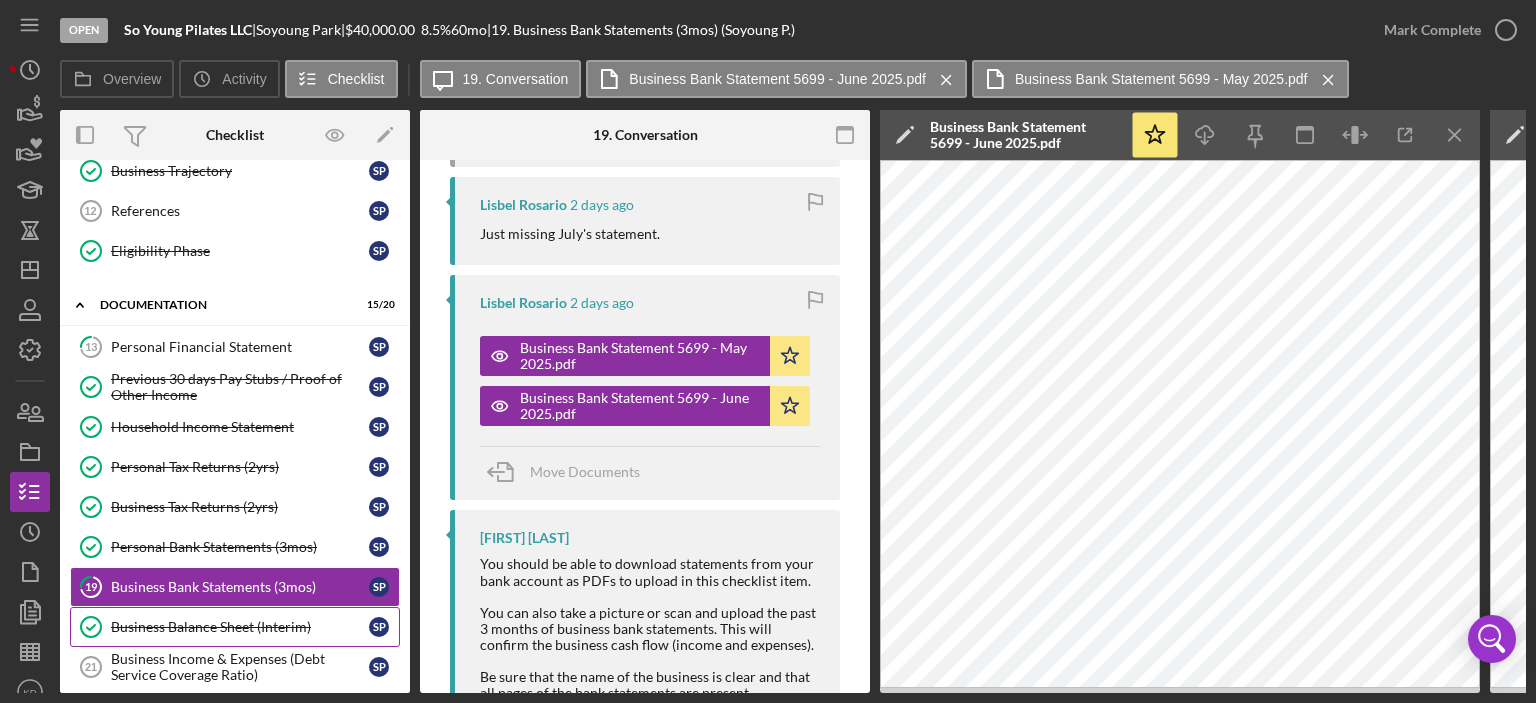 click on "Business Balance Sheet (Interim)" at bounding box center (240, 627) 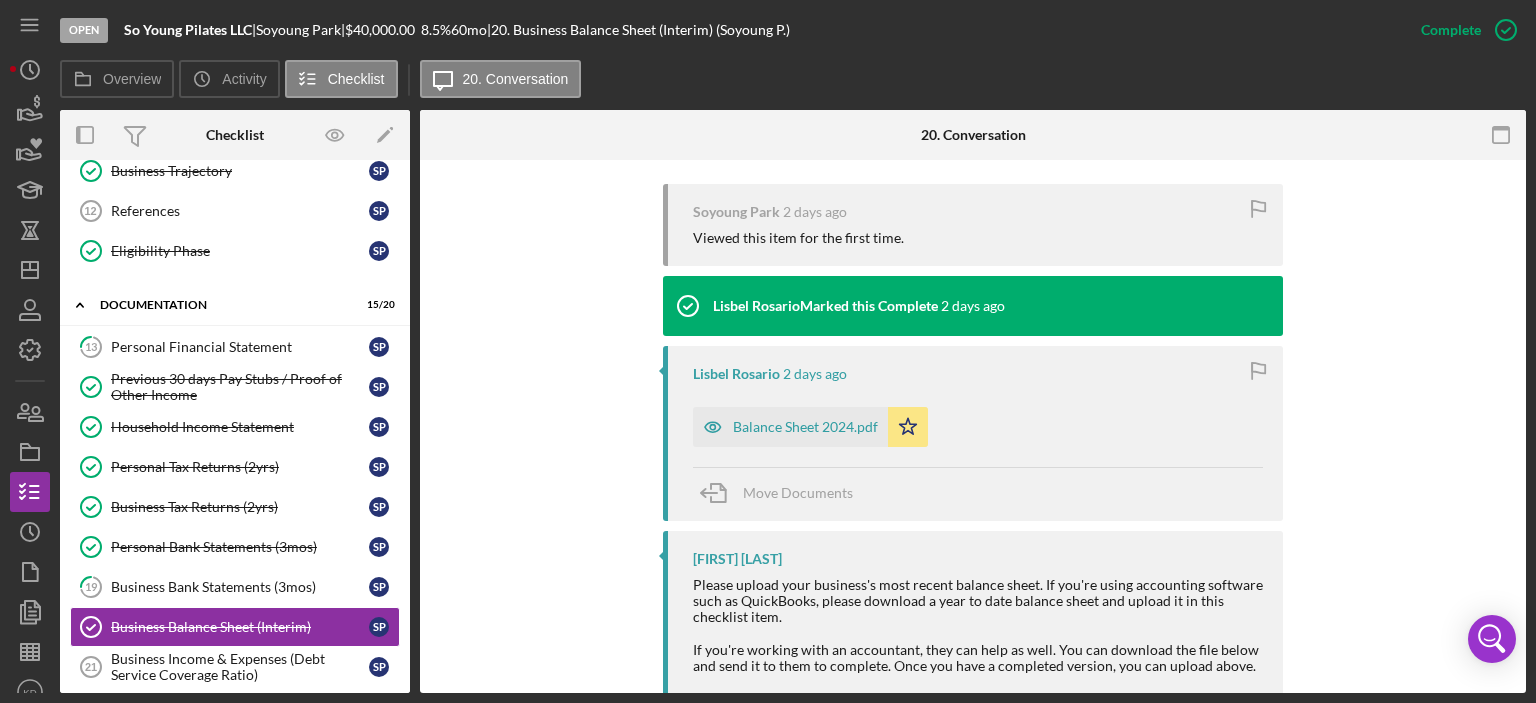 scroll, scrollTop: 752, scrollLeft: 0, axis: vertical 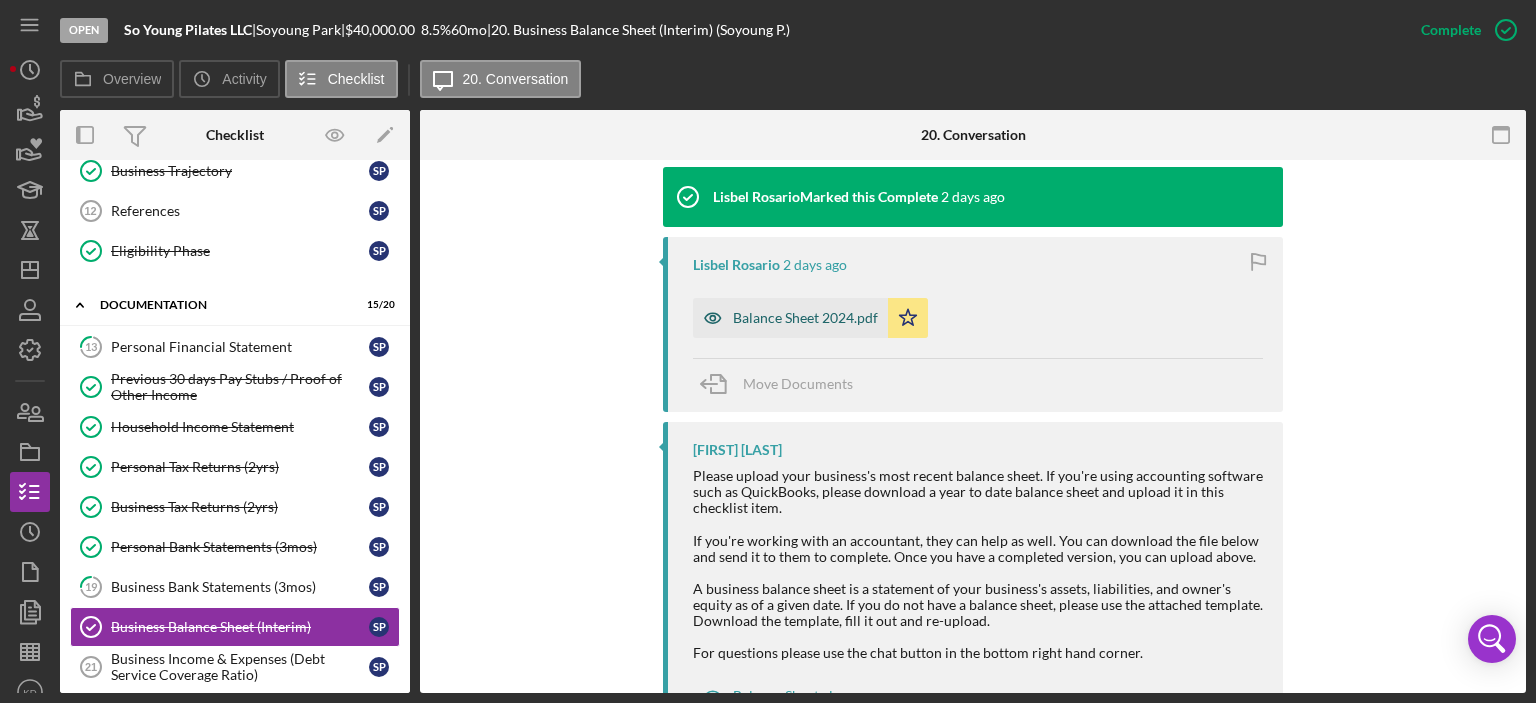 click on "Balance Sheet 2024.pdf" at bounding box center (805, 318) 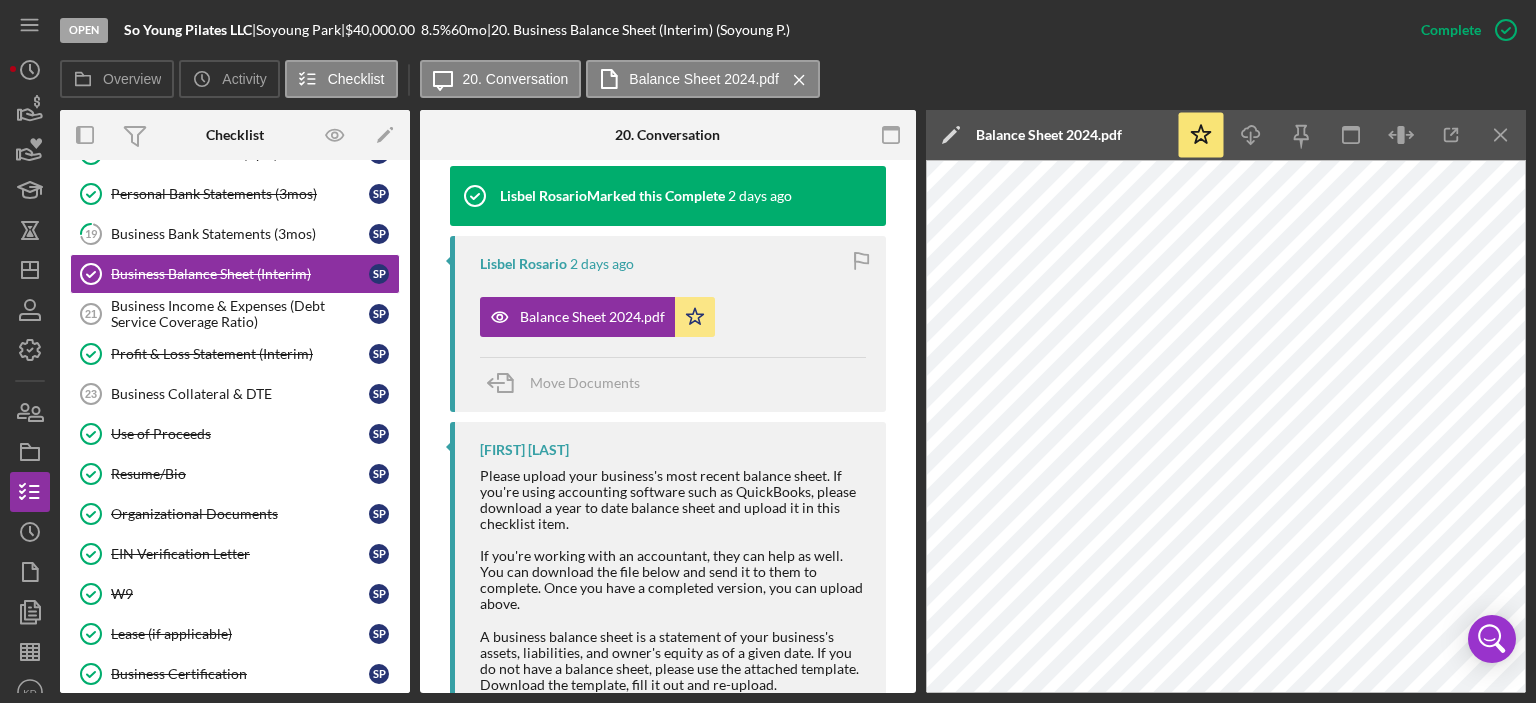 scroll, scrollTop: 586, scrollLeft: 0, axis: vertical 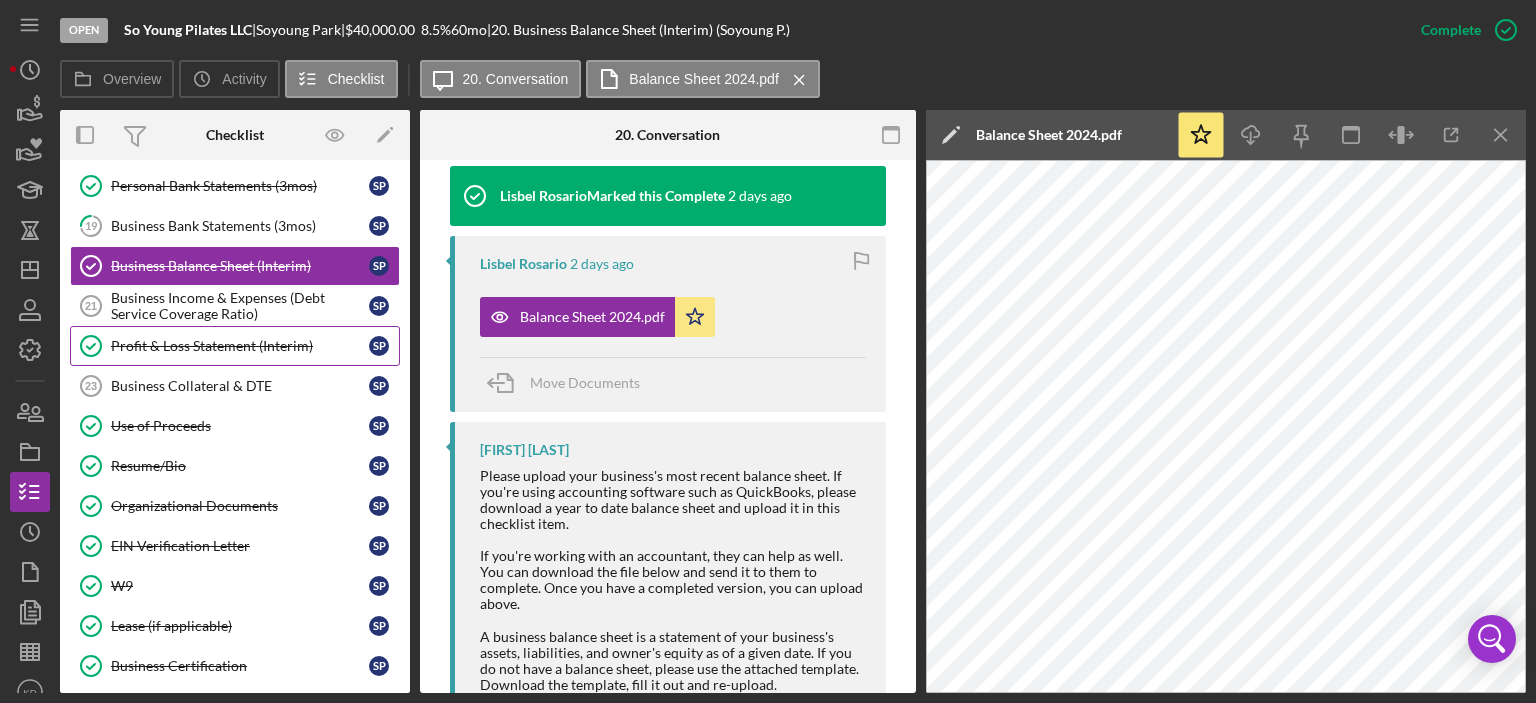 click on "Profit & Loss Statement (Interim)" at bounding box center (240, 346) 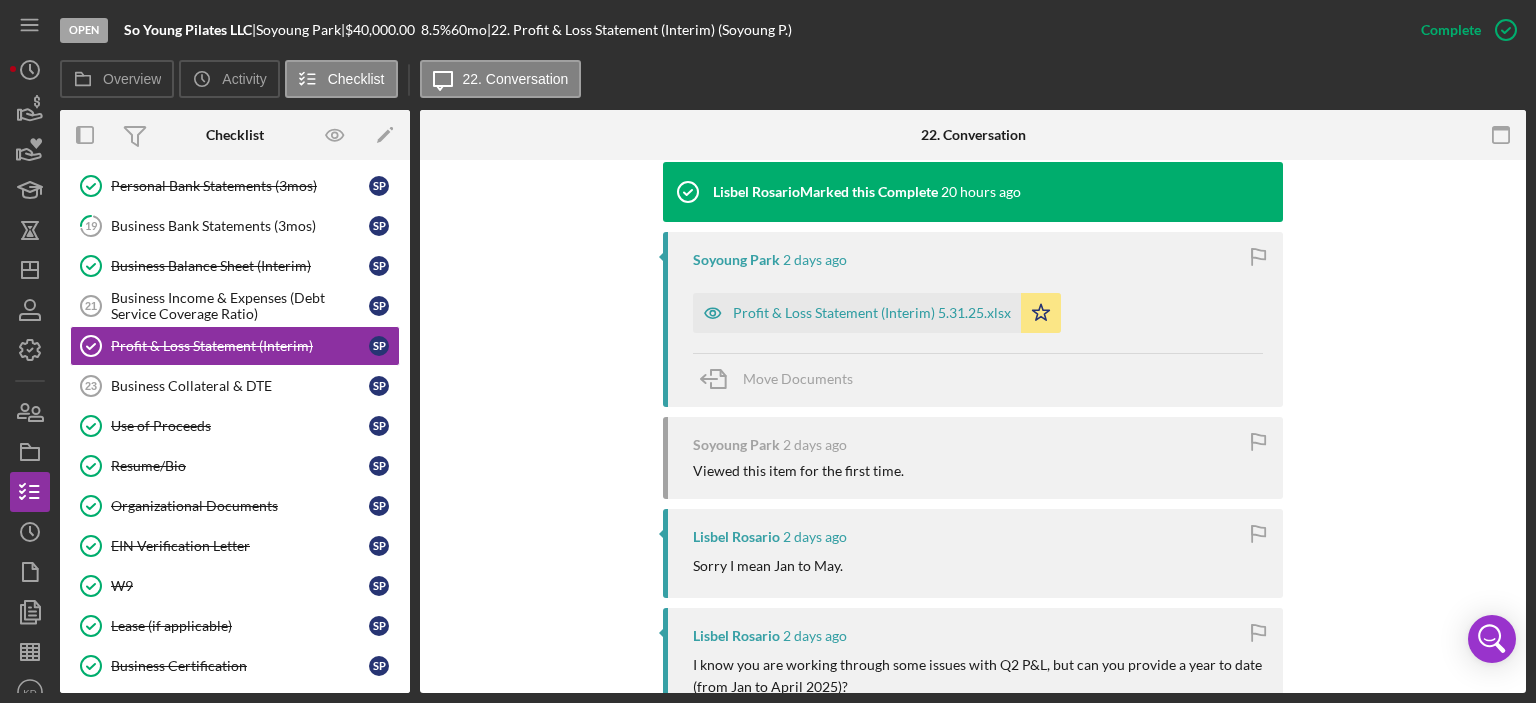 scroll, scrollTop: 685, scrollLeft: 0, axis: vertical 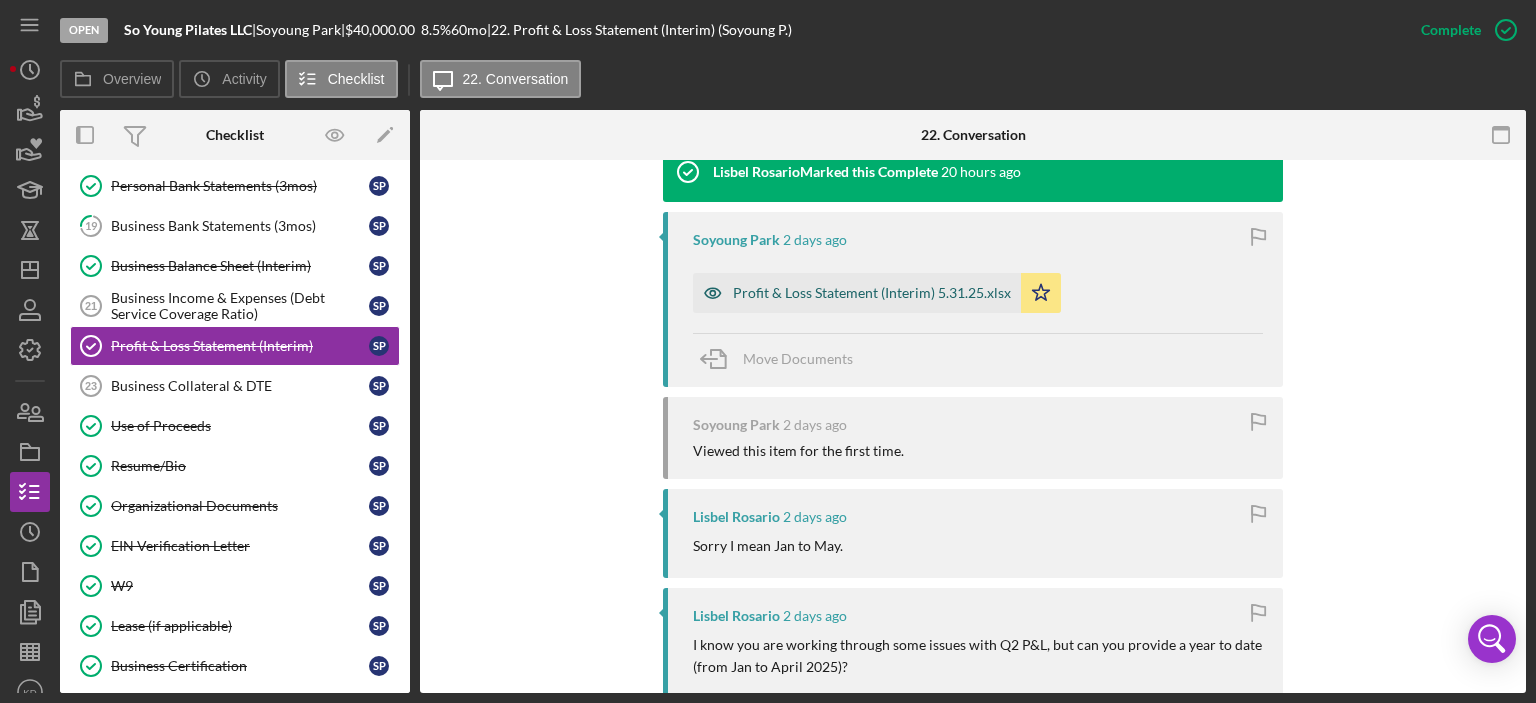 click on "Profit & Loss Statement (Interim) 5.31.25.xlsx" at bounding box center [872, 293] 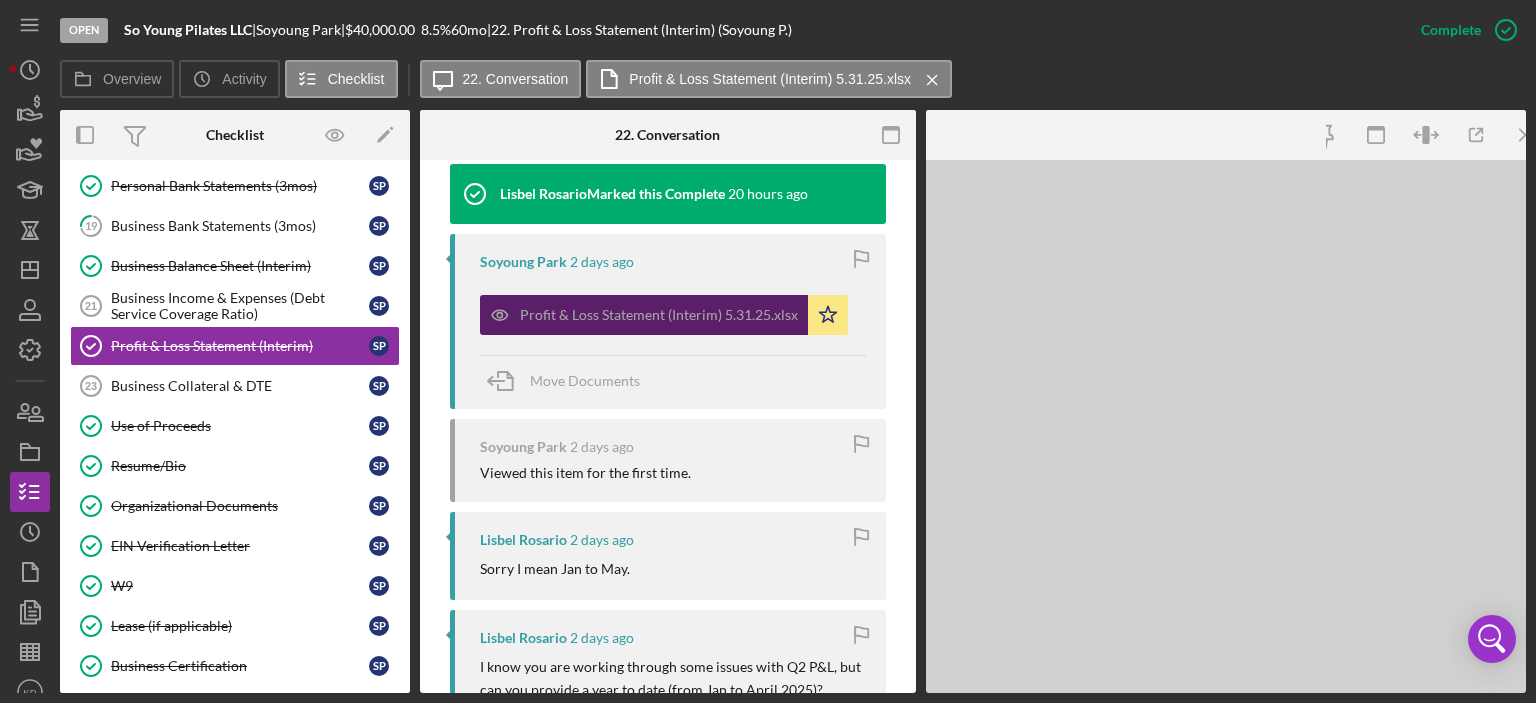 scroll, scrollTop: 708, scrollLeft: 0, axis: vertical 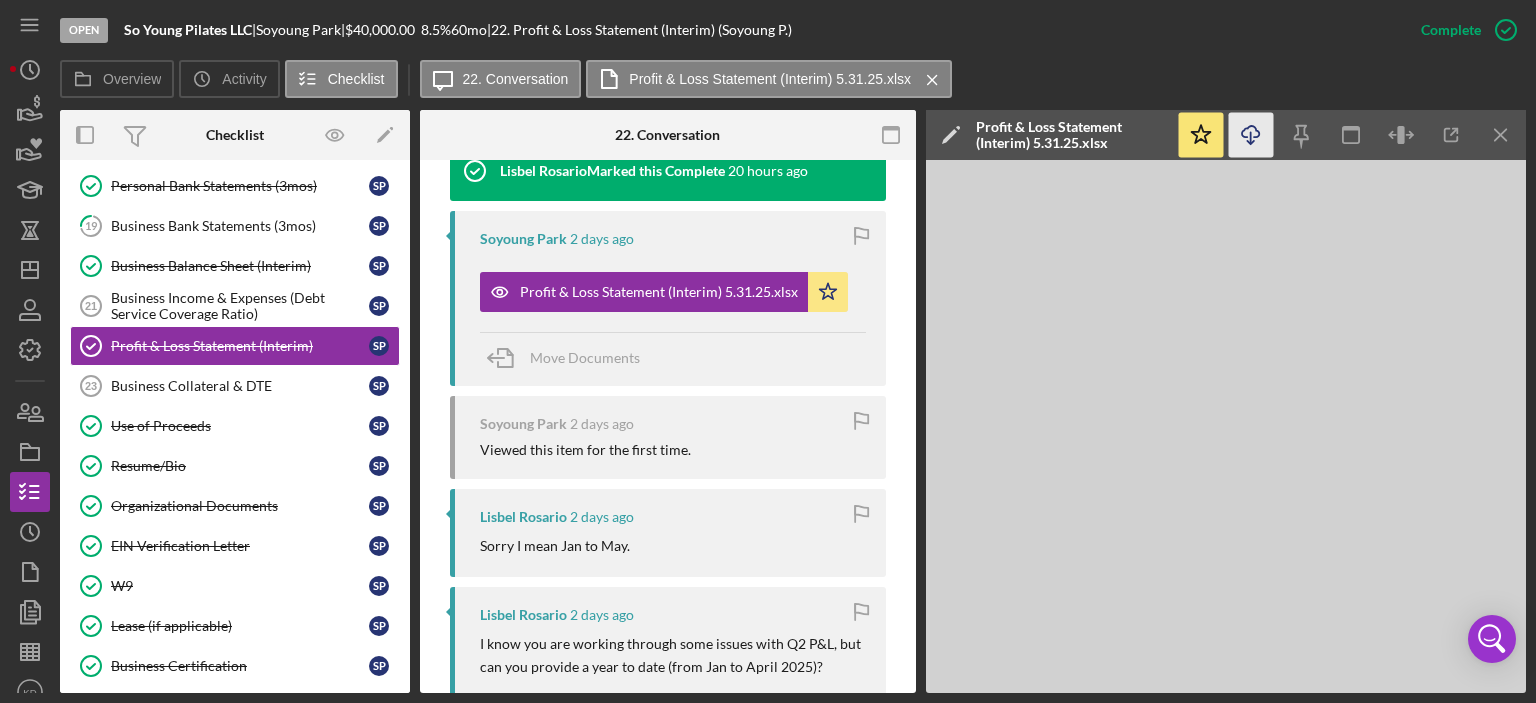 click on "Icon/Download" 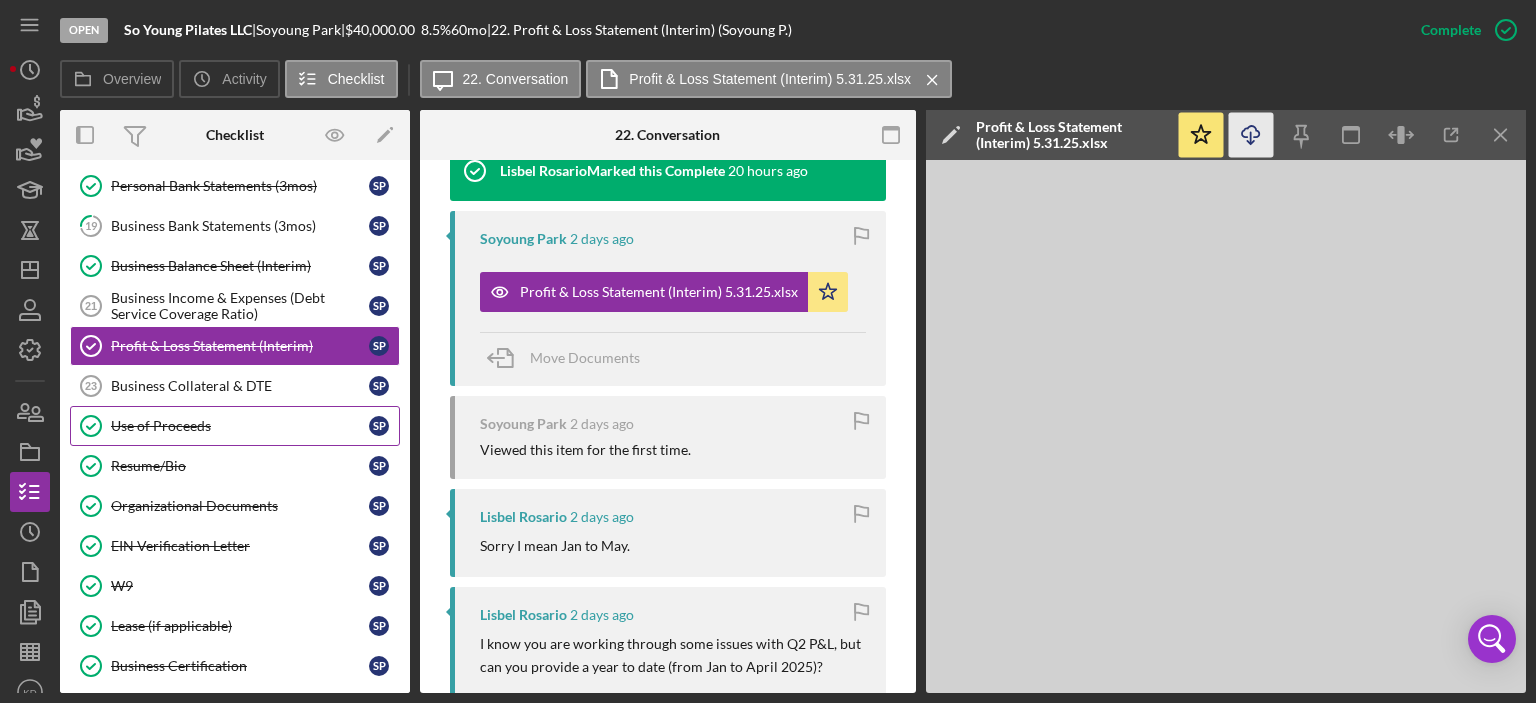 click on "Use of Proceeds" at bounding box center (240, 426) 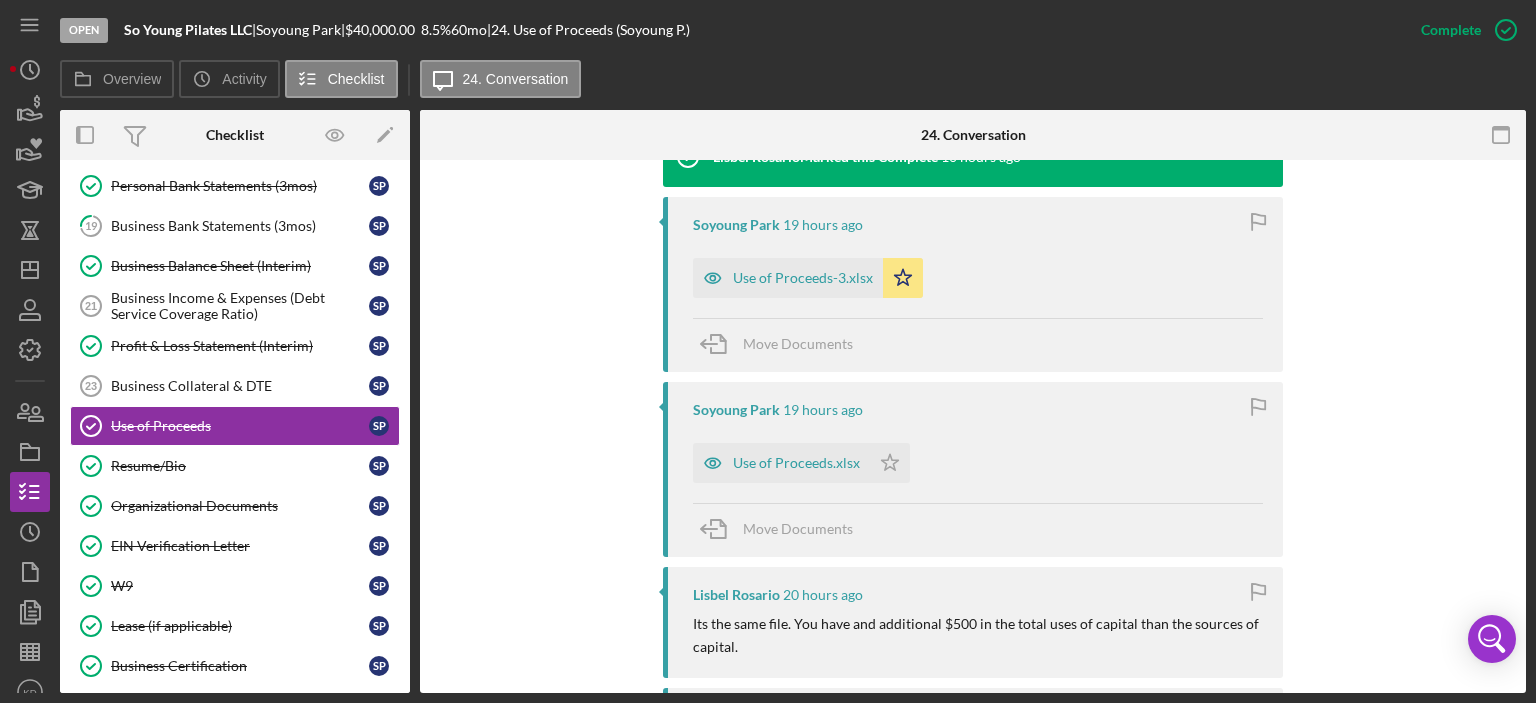 scroll, scrollTop: 695, scrollLeft: 0, axis: vertical 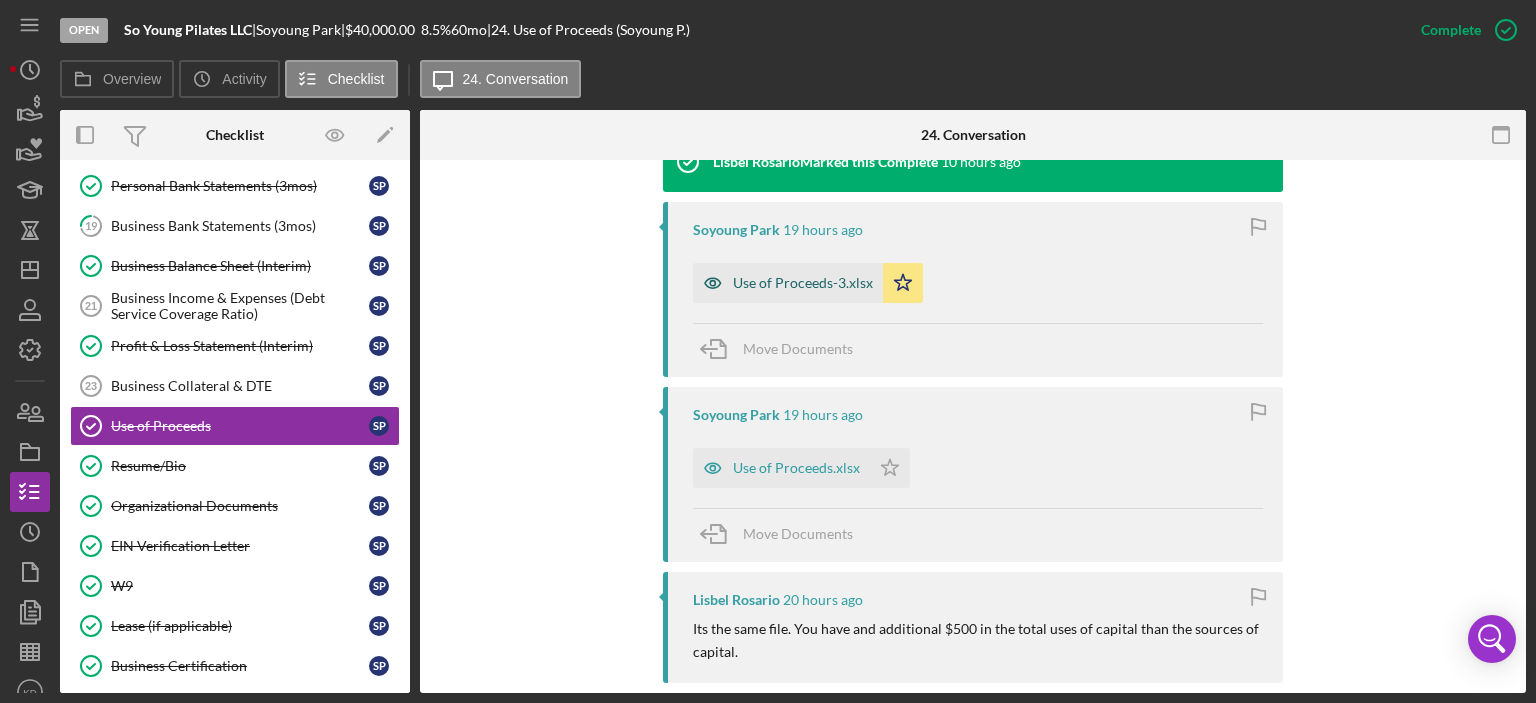 click on "Use of Proceeds-3.xlsx" at bounding box center [803, 283] 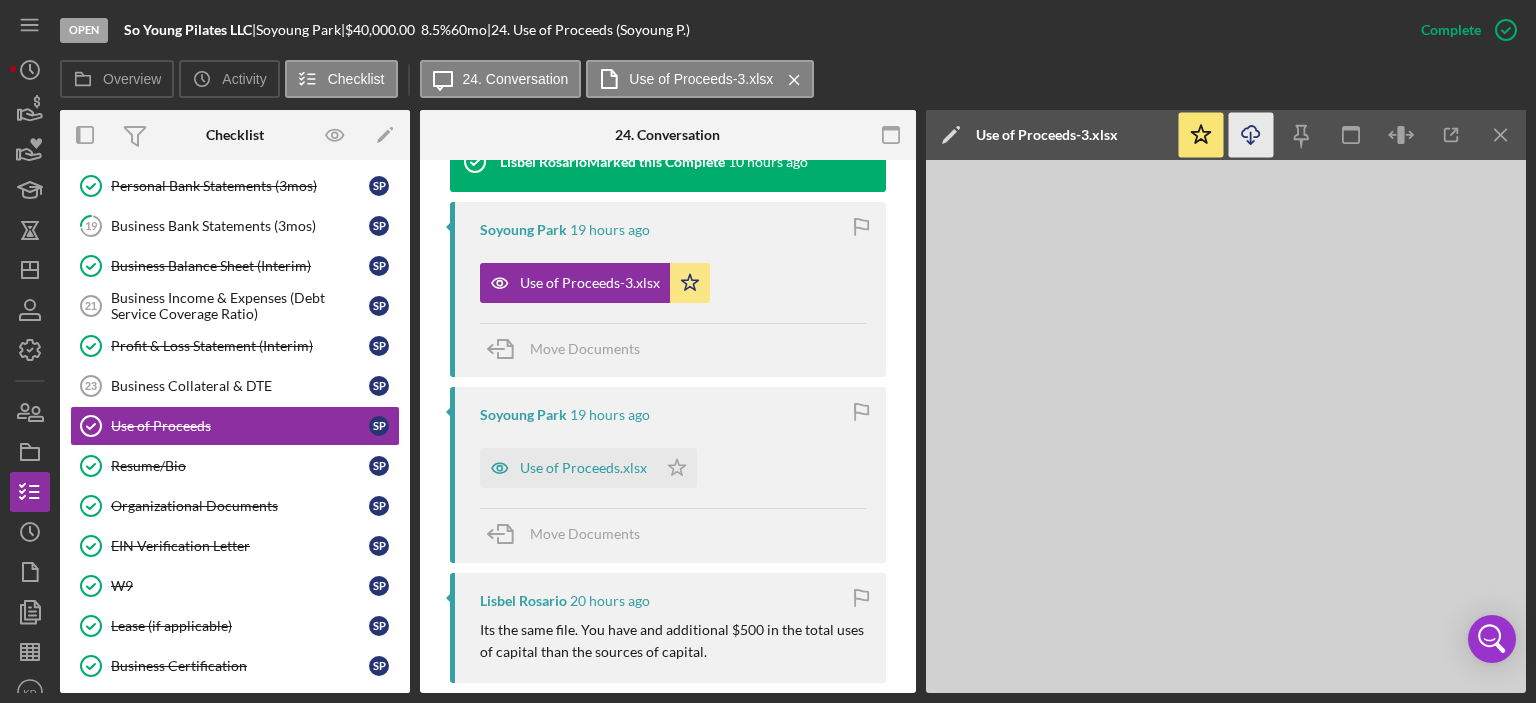 click on "Icon/Download" 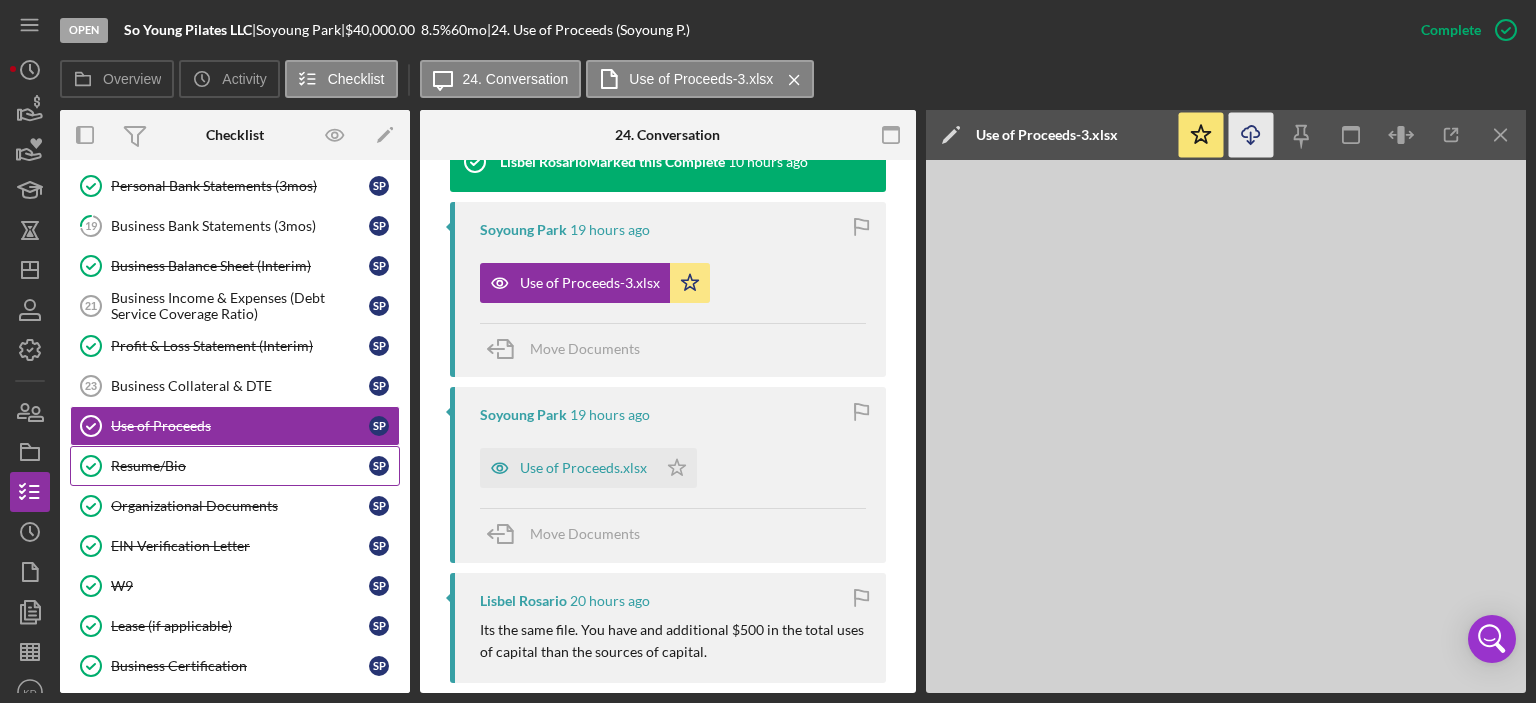 click on "Resume/Bio" at bounding box center [240, 466] 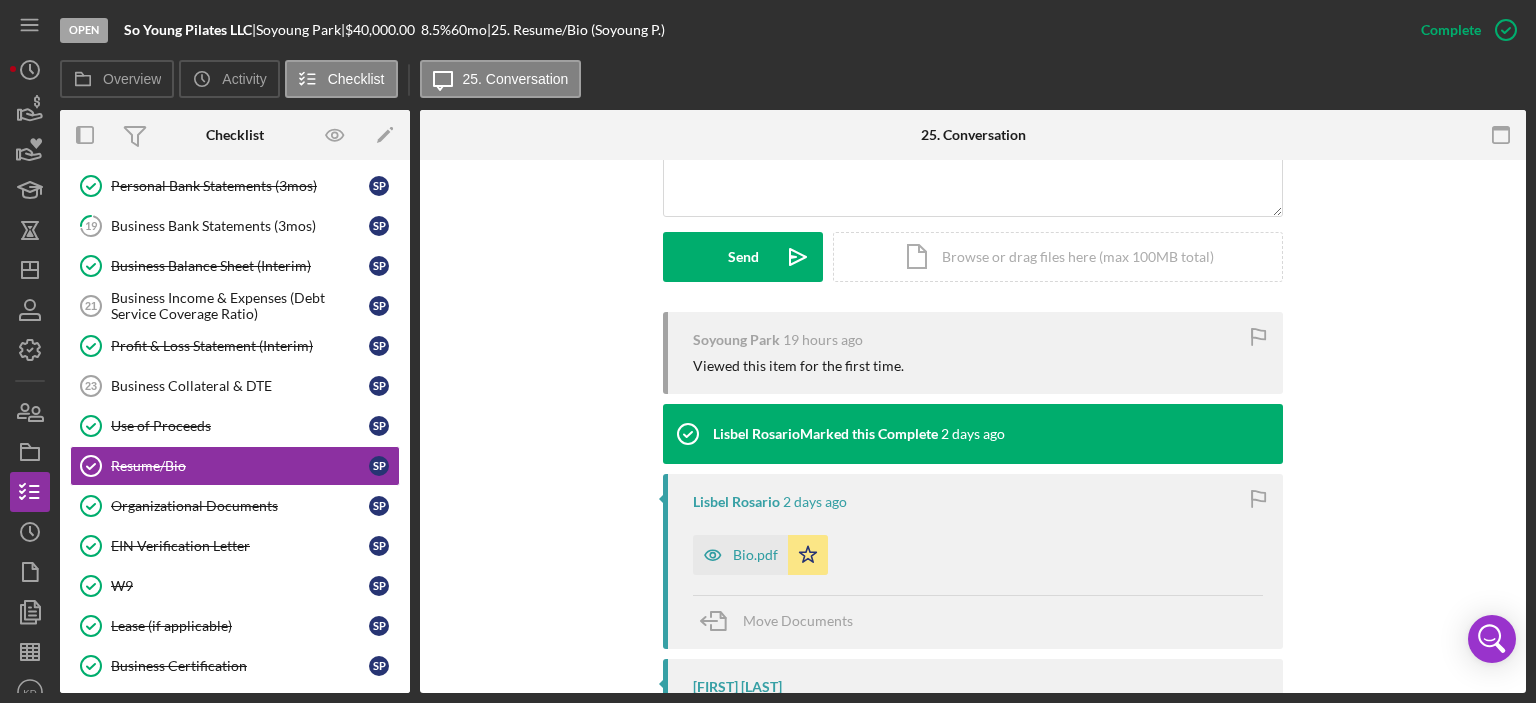 scroll, scrollTop: 538, scrollLeft: 0, axis: vertical 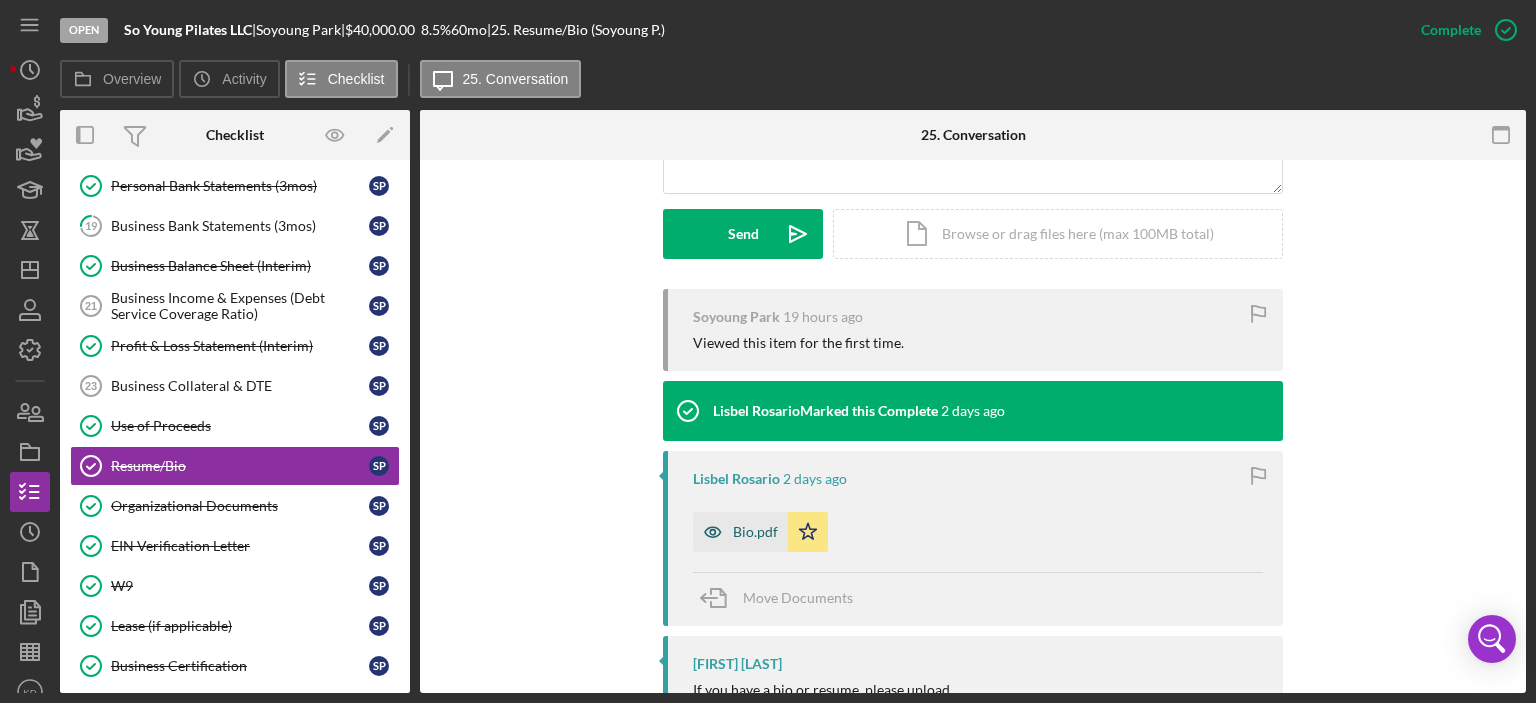 click on "Bio.pdf" at bounding box center (755, 532) 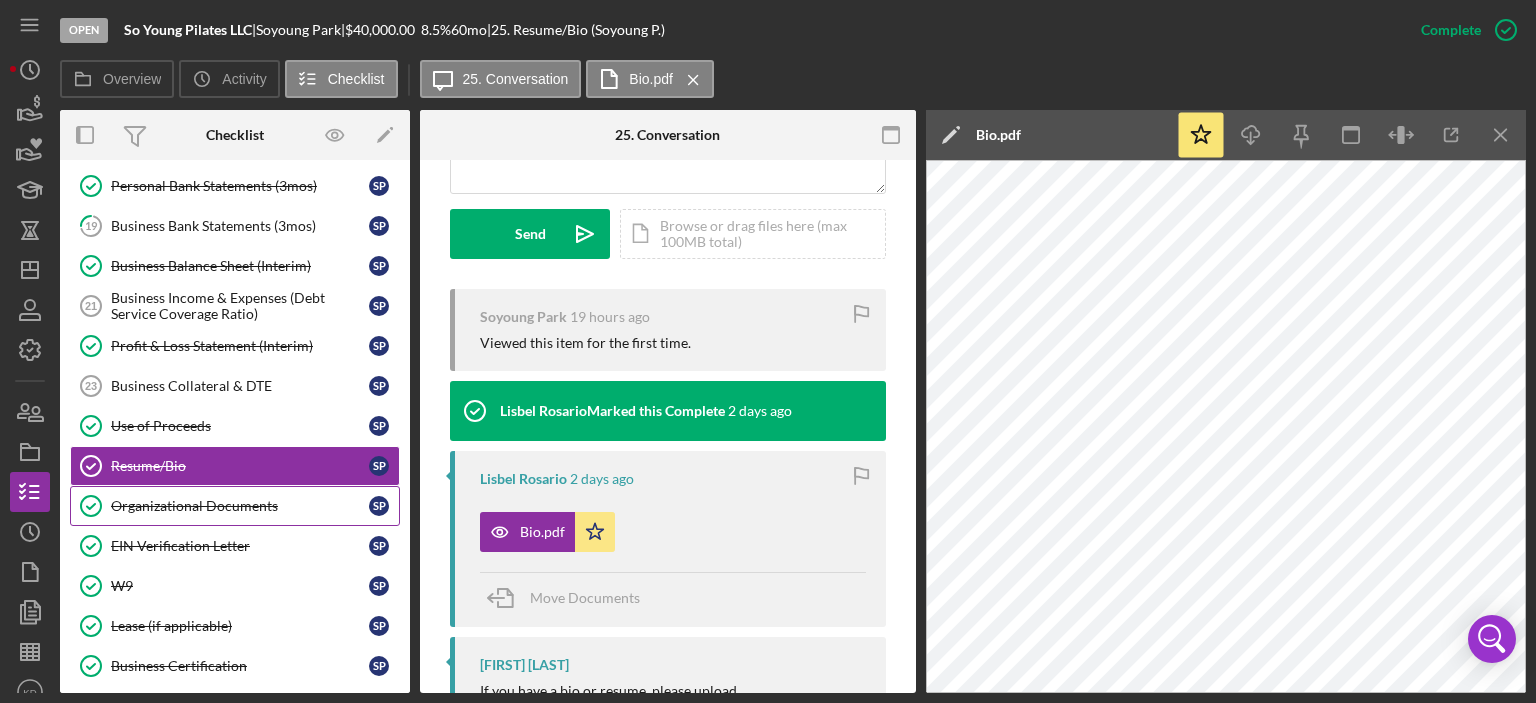 click on "Organizational  Documents" at bounding box center [240, 506] 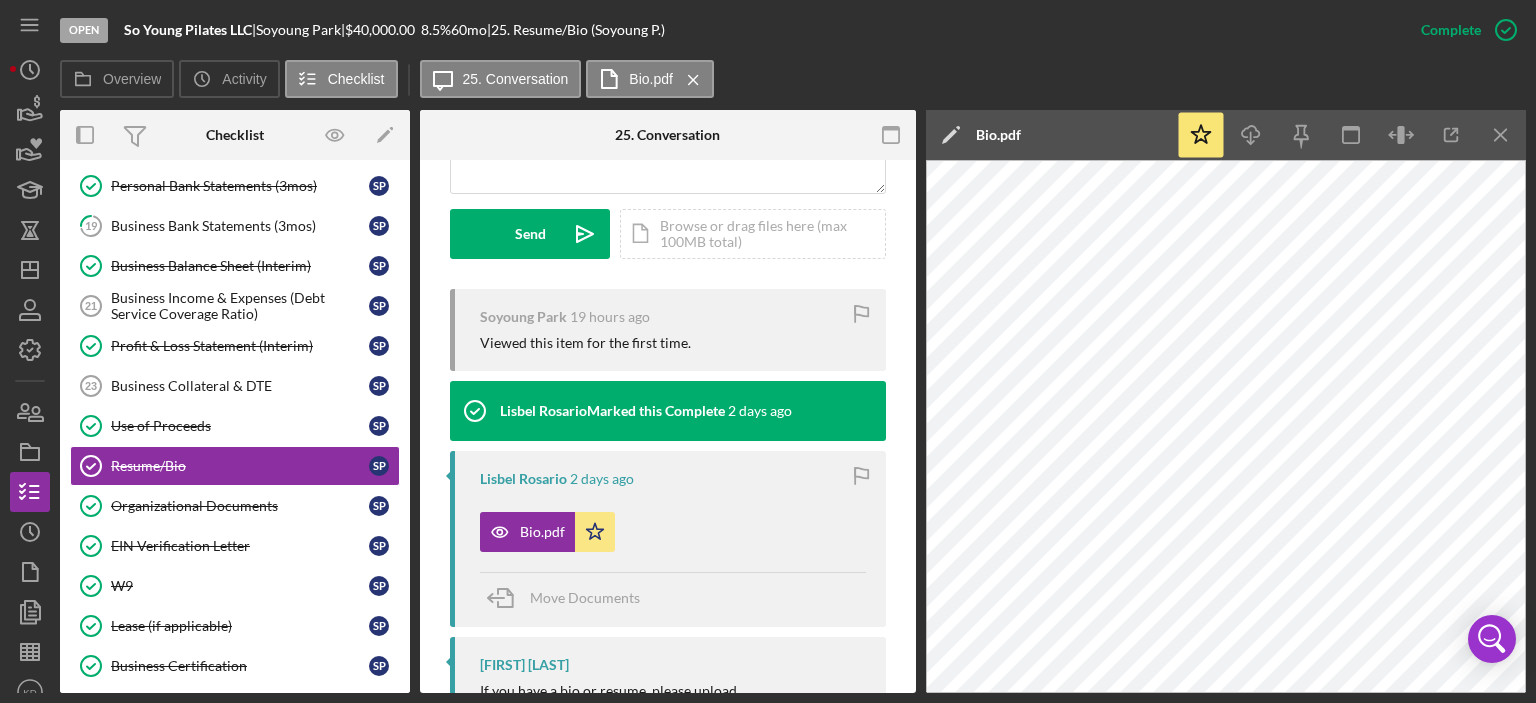 scroll, scrollTop: 0, scrollLeft: 0, axis: both 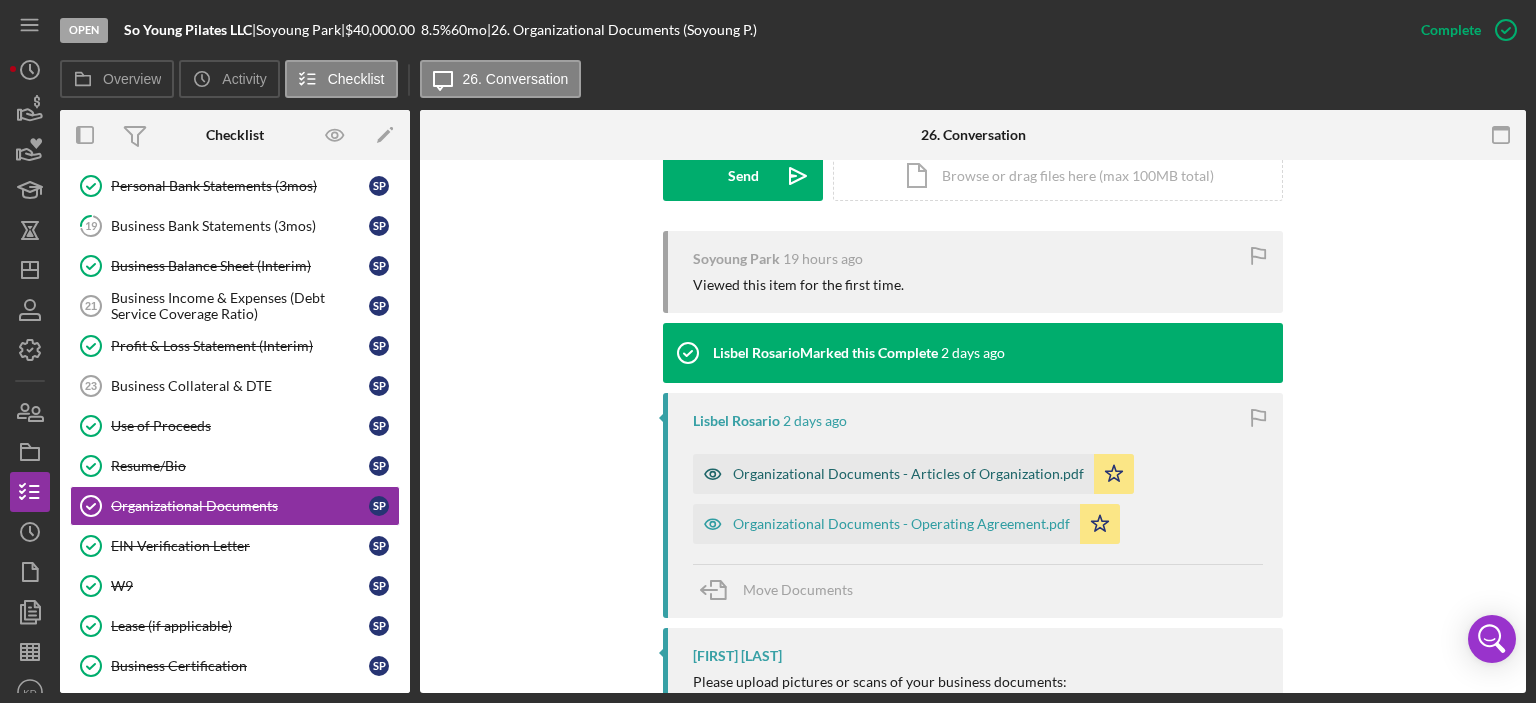 click on "Organizational Documents - Articles of Organization.pdf" at bounding box center (908, 474) 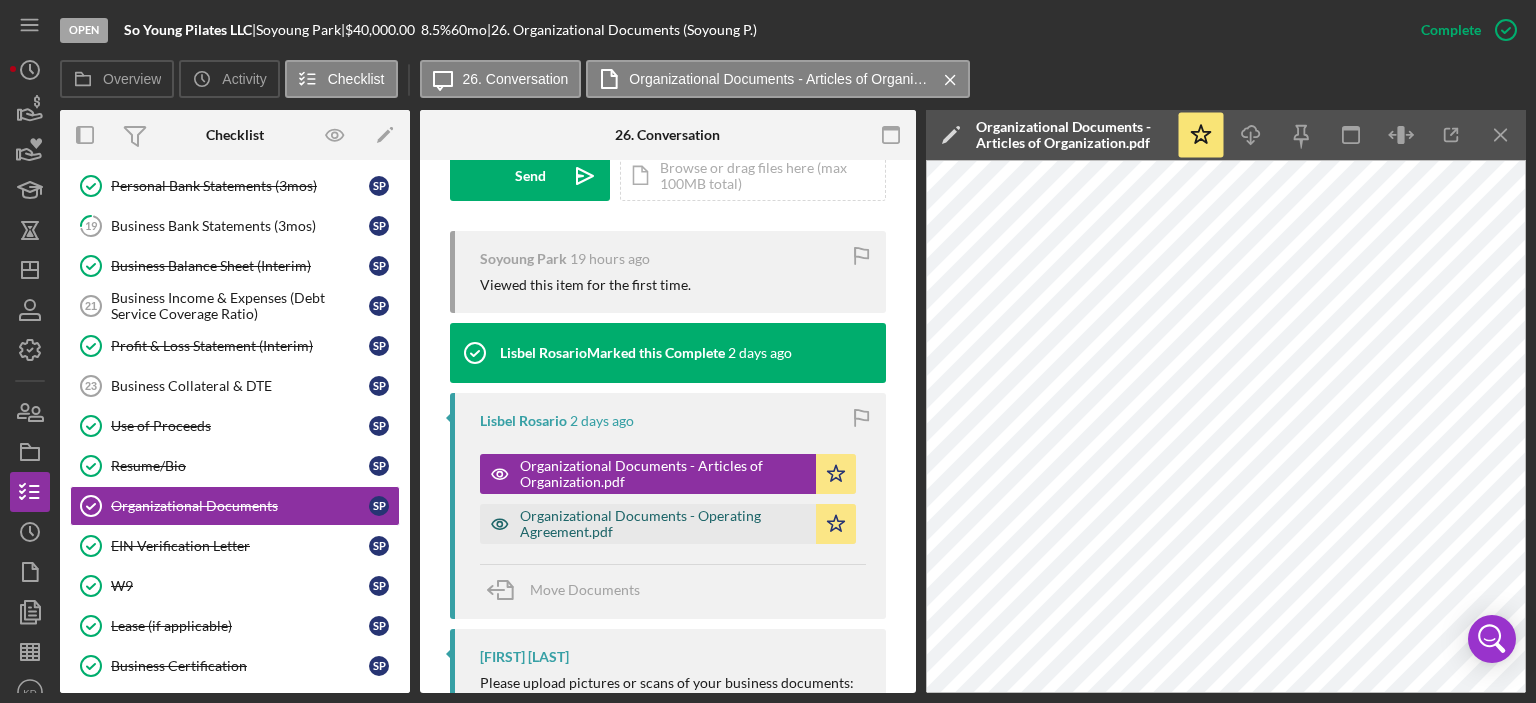 click on "Organizational Documents - Operating Agreement.pdf" at bounding box center (663, 524) 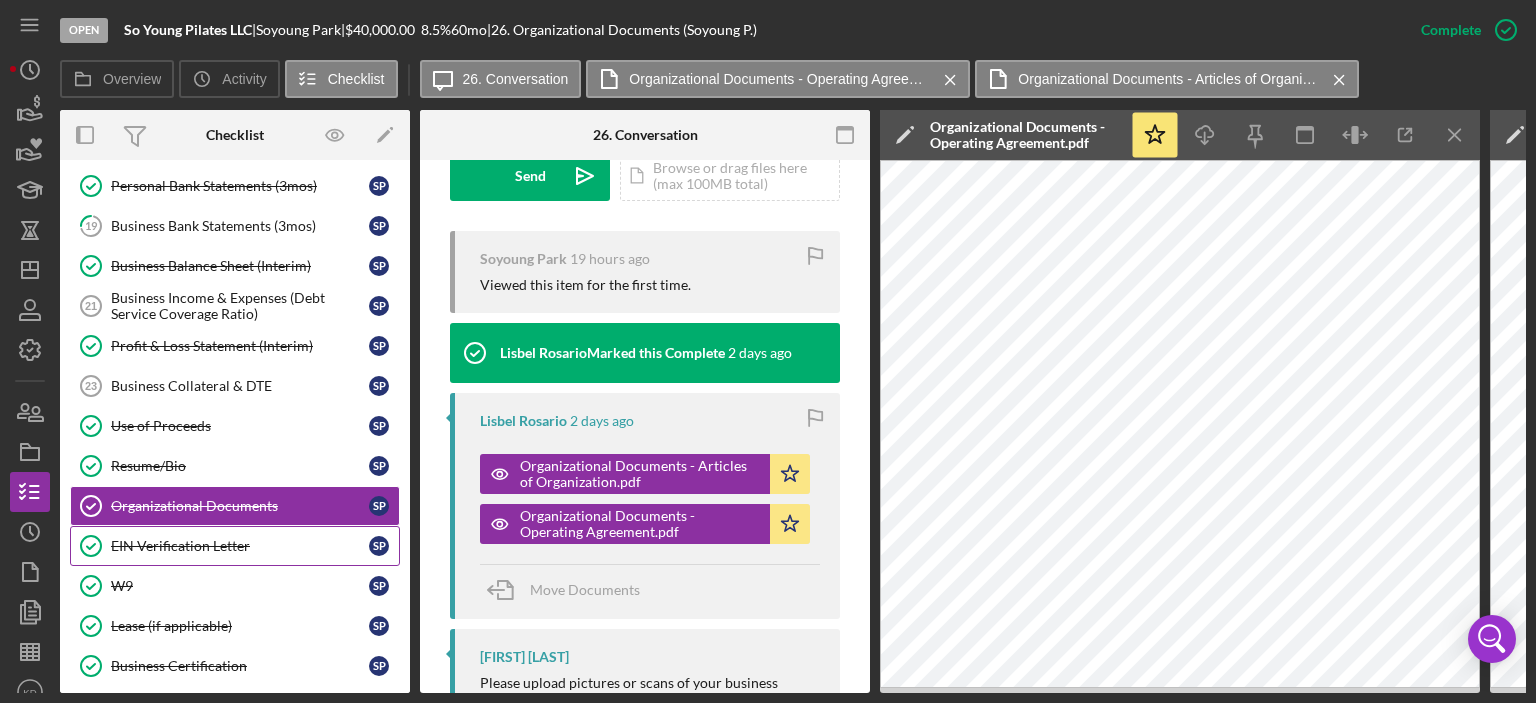 click on "EIN Verification Letter" at bounding box center [240, 546] 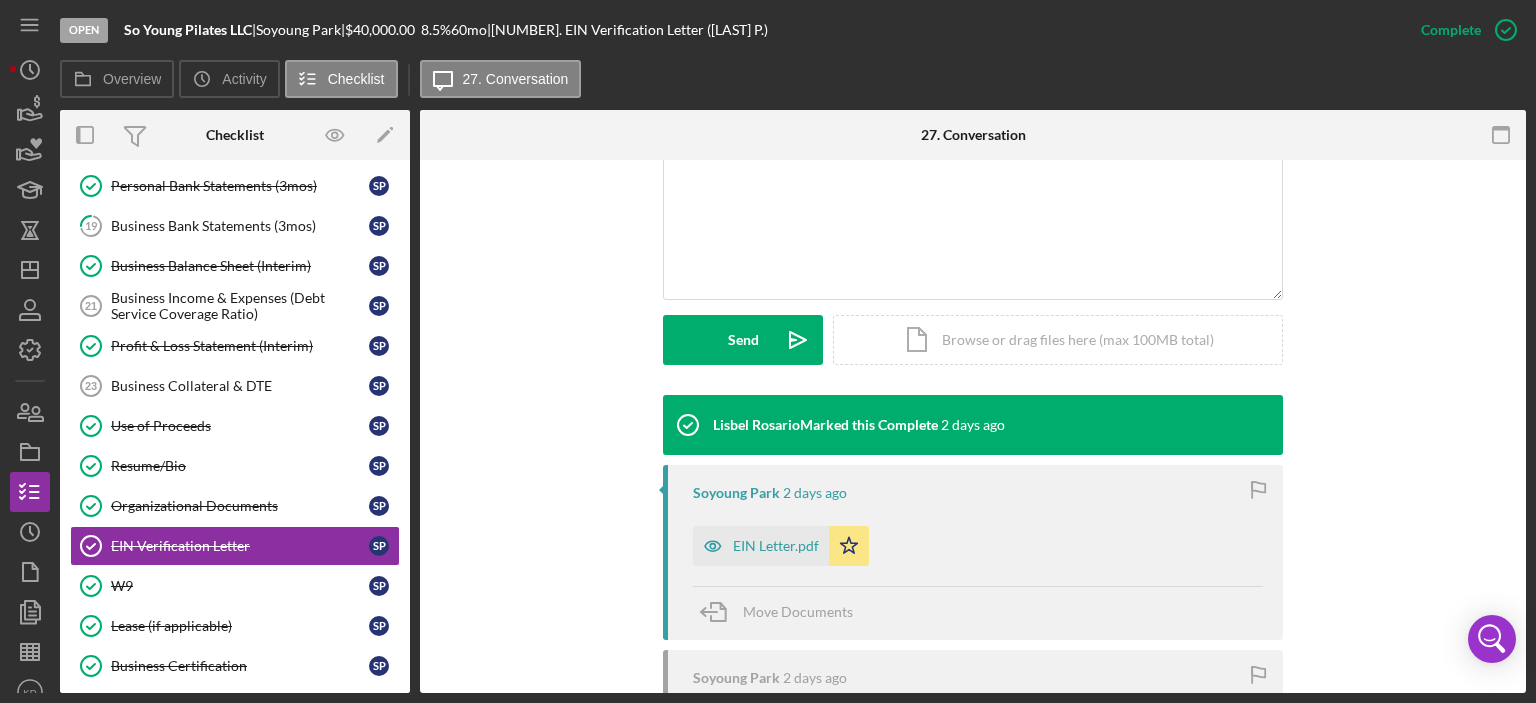 scroll, scrollTop: 510, scrollLeft: 0, axis: vertical 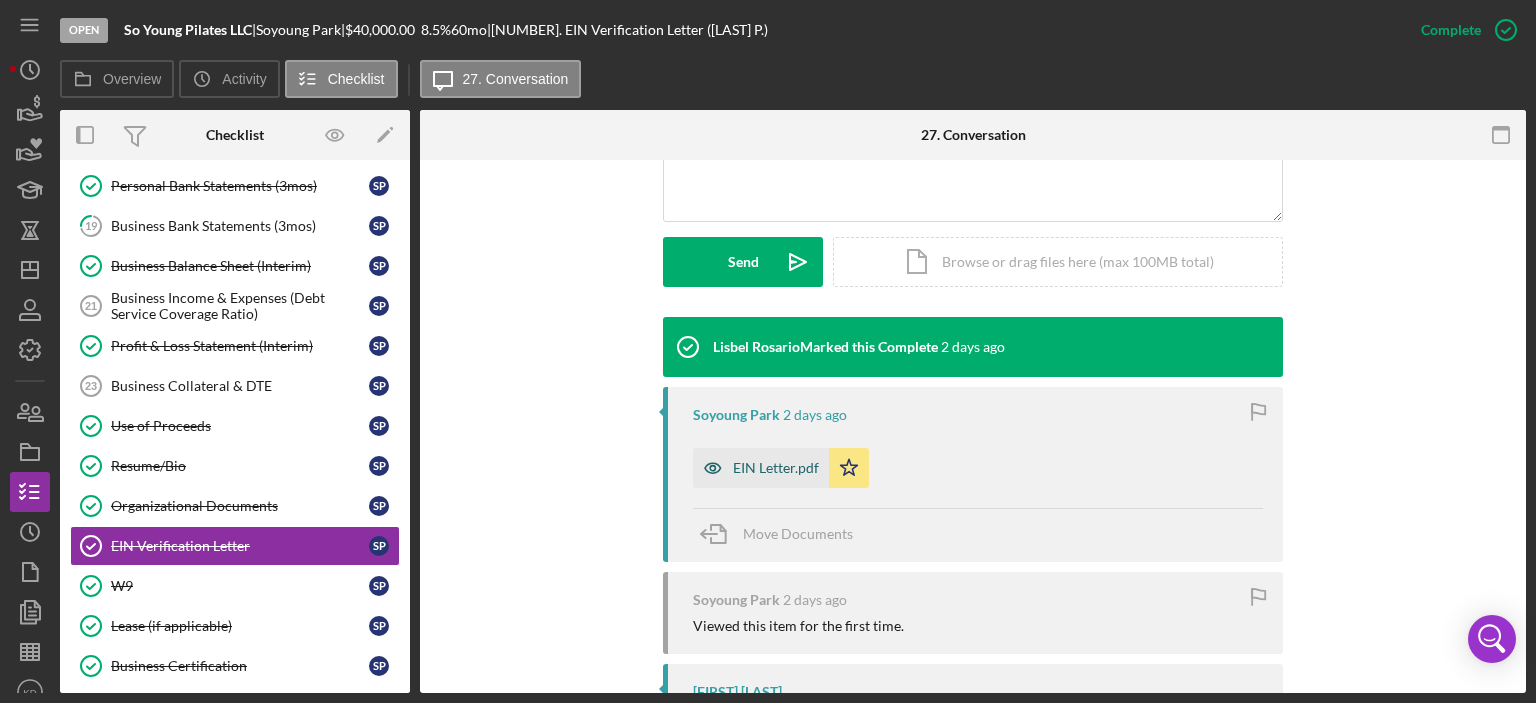 click on "EIN Letter.pdf" at bounding box center (776, 468) 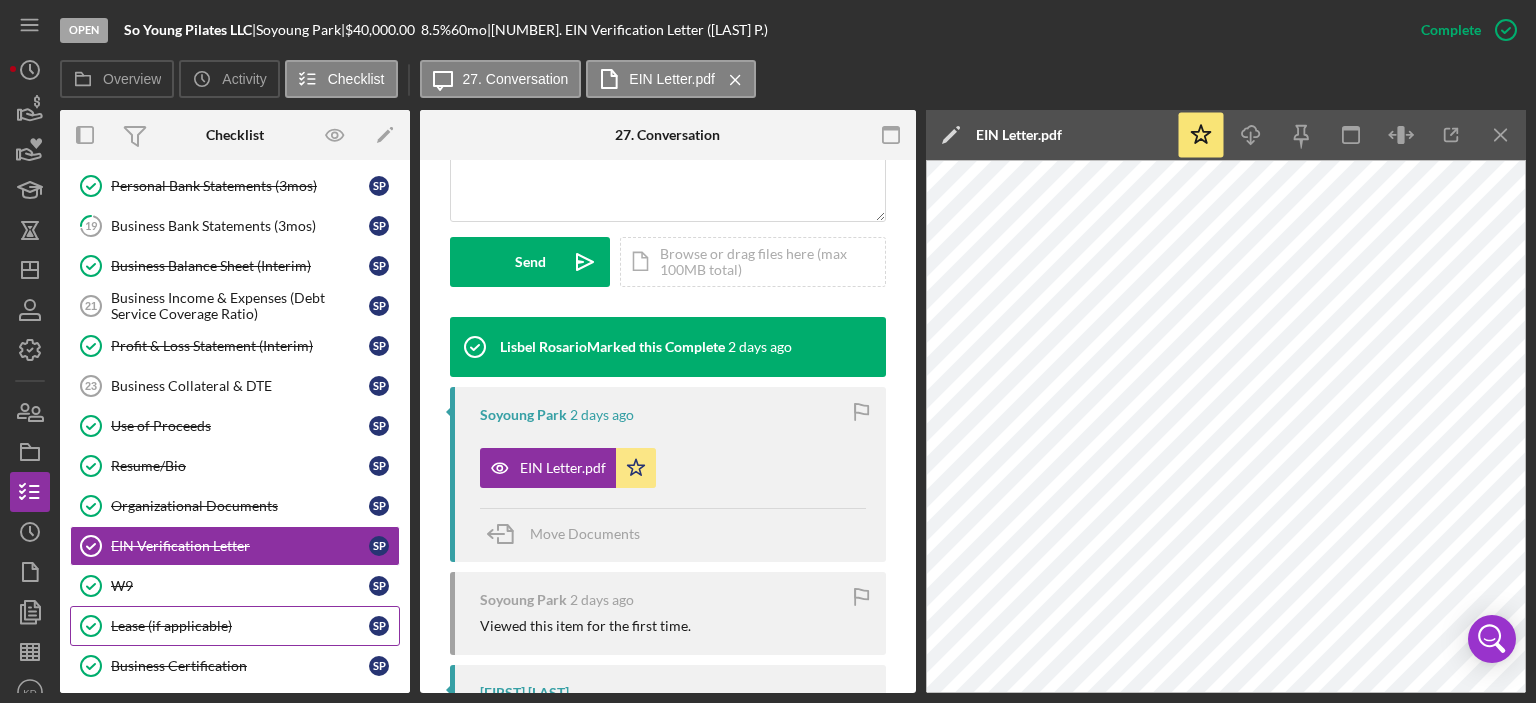click on "Lease (if applicable)" at bounding box center [240, 626] 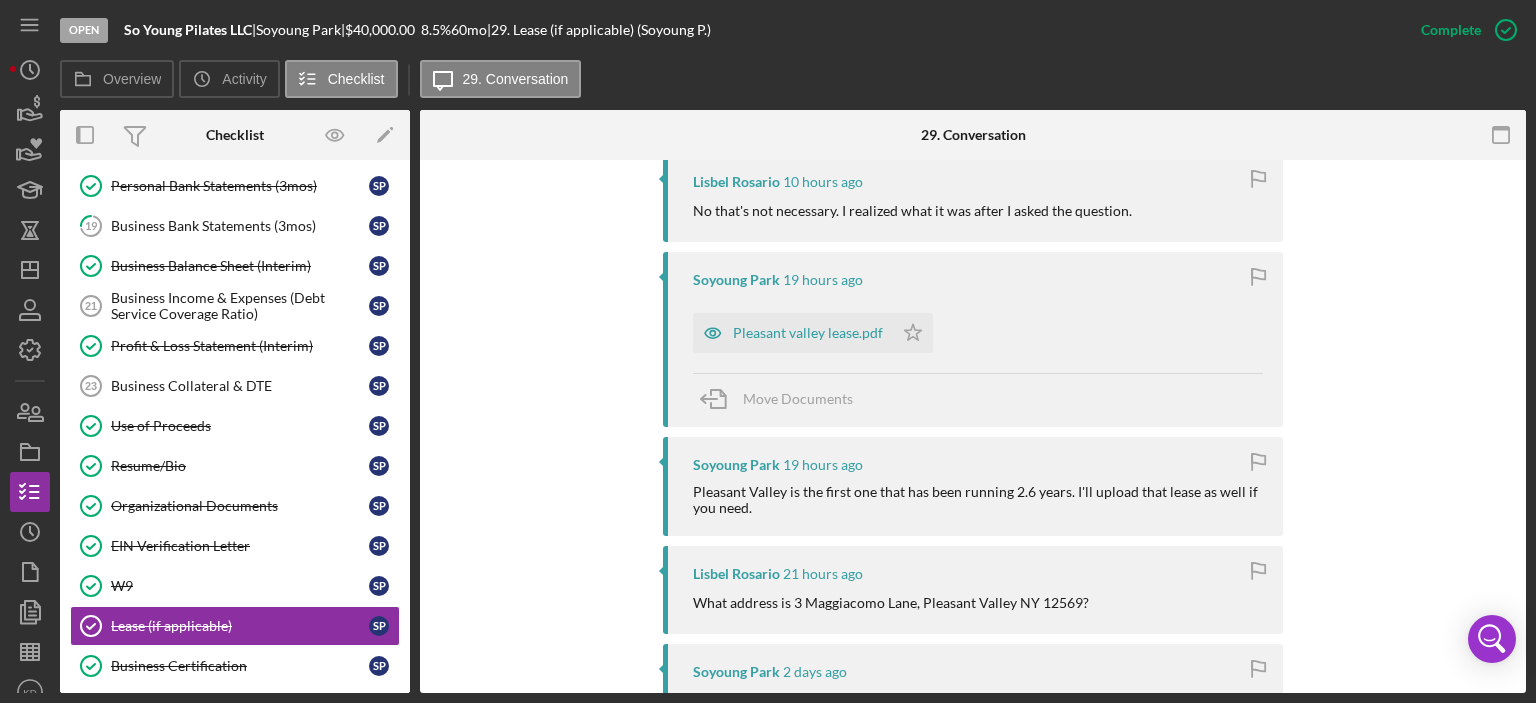 scroll, scrollTop: 874, scrollLeft: 0, axis: vertical 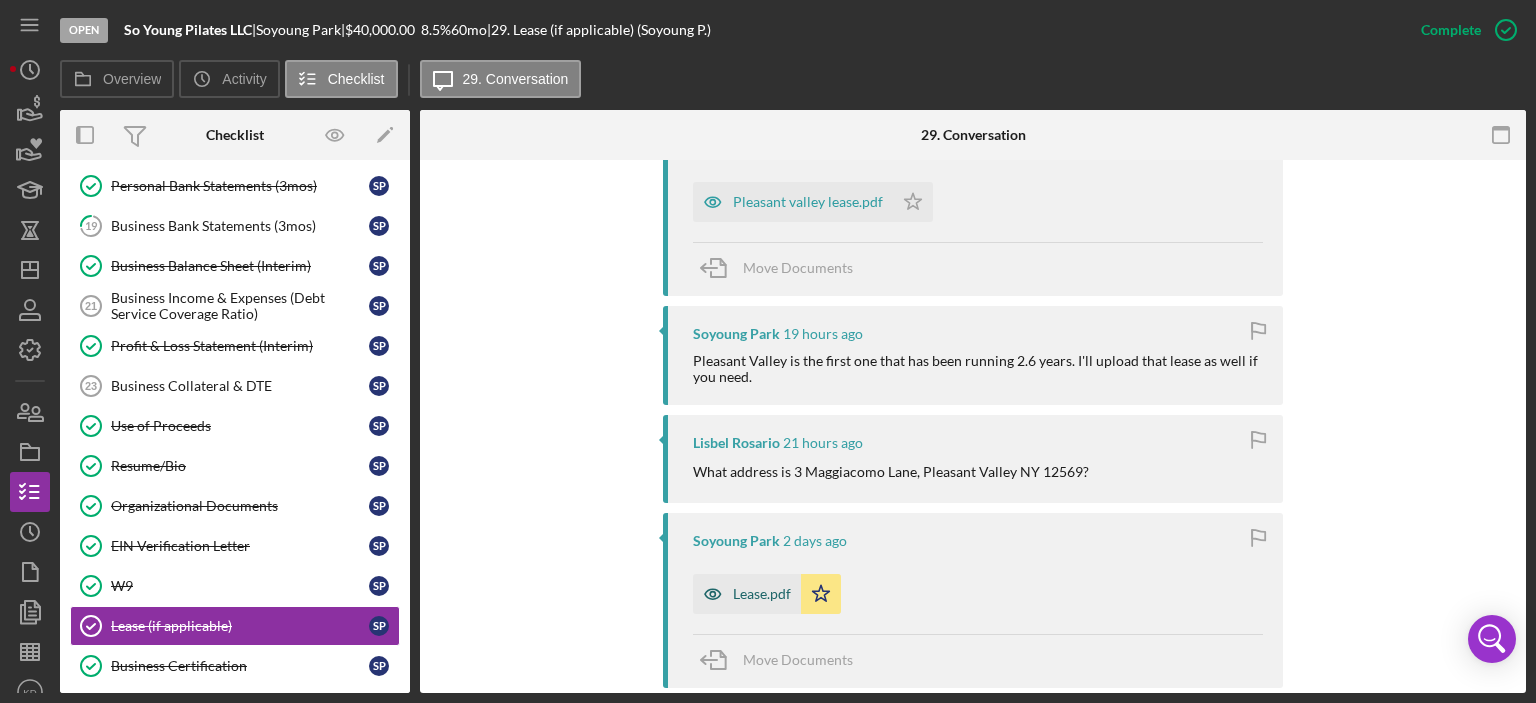 click on "Lease.pdf" at bounding box center (762, 594) 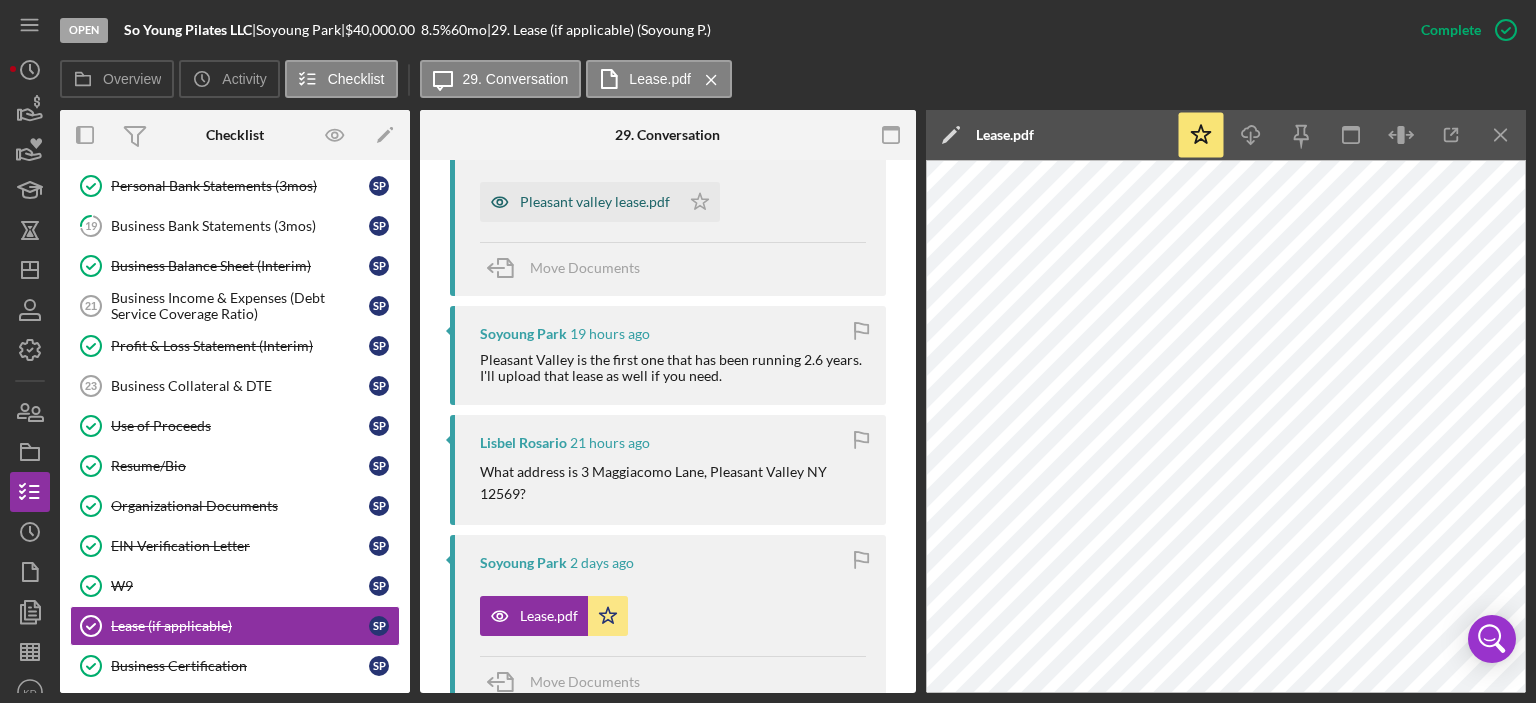 click on "Pleasant valley lease.pdf" at bounding box center [595, 202] 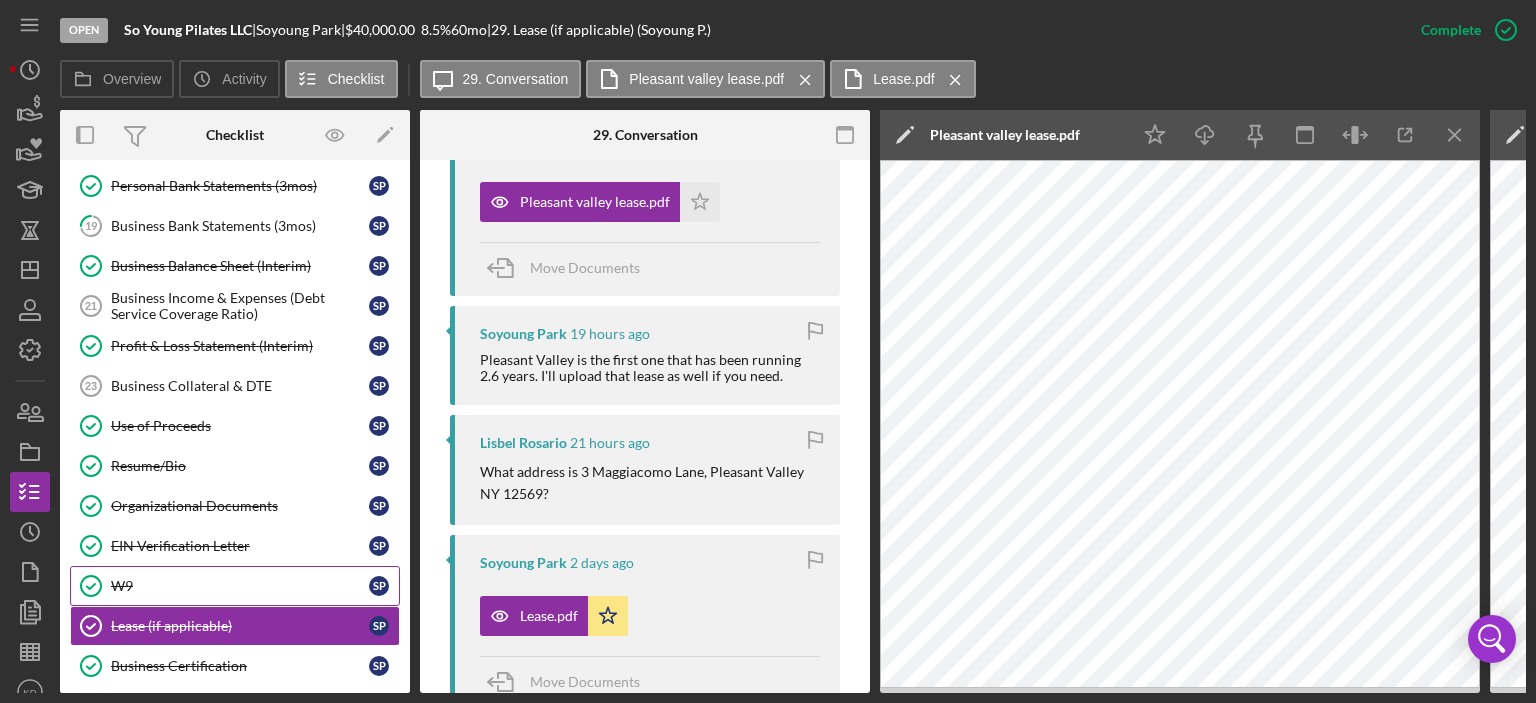 click on "W9 W9 [LAST] [LAST]" at bounding box center [235, 586] 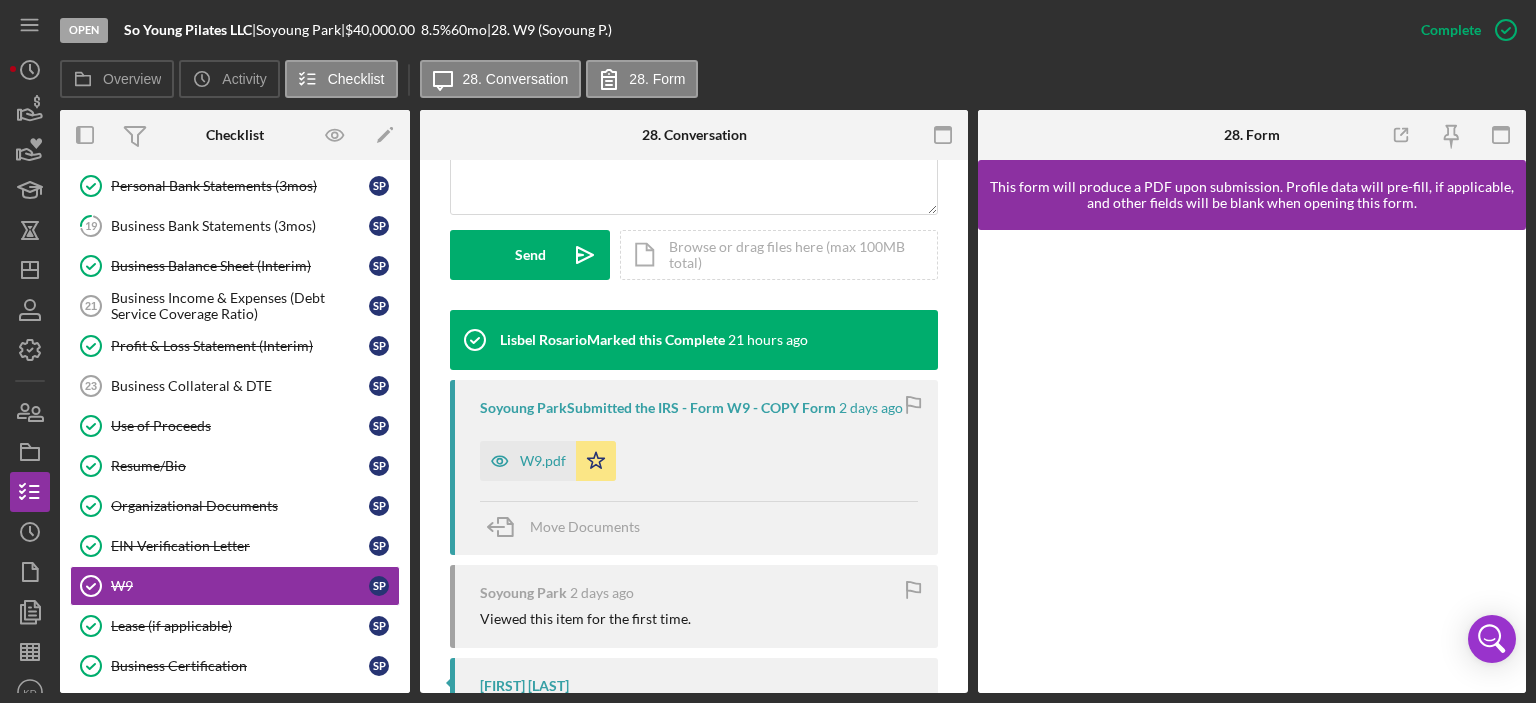 scroll, scrollTop: 656, scrollLeft: 0, axis: vertical 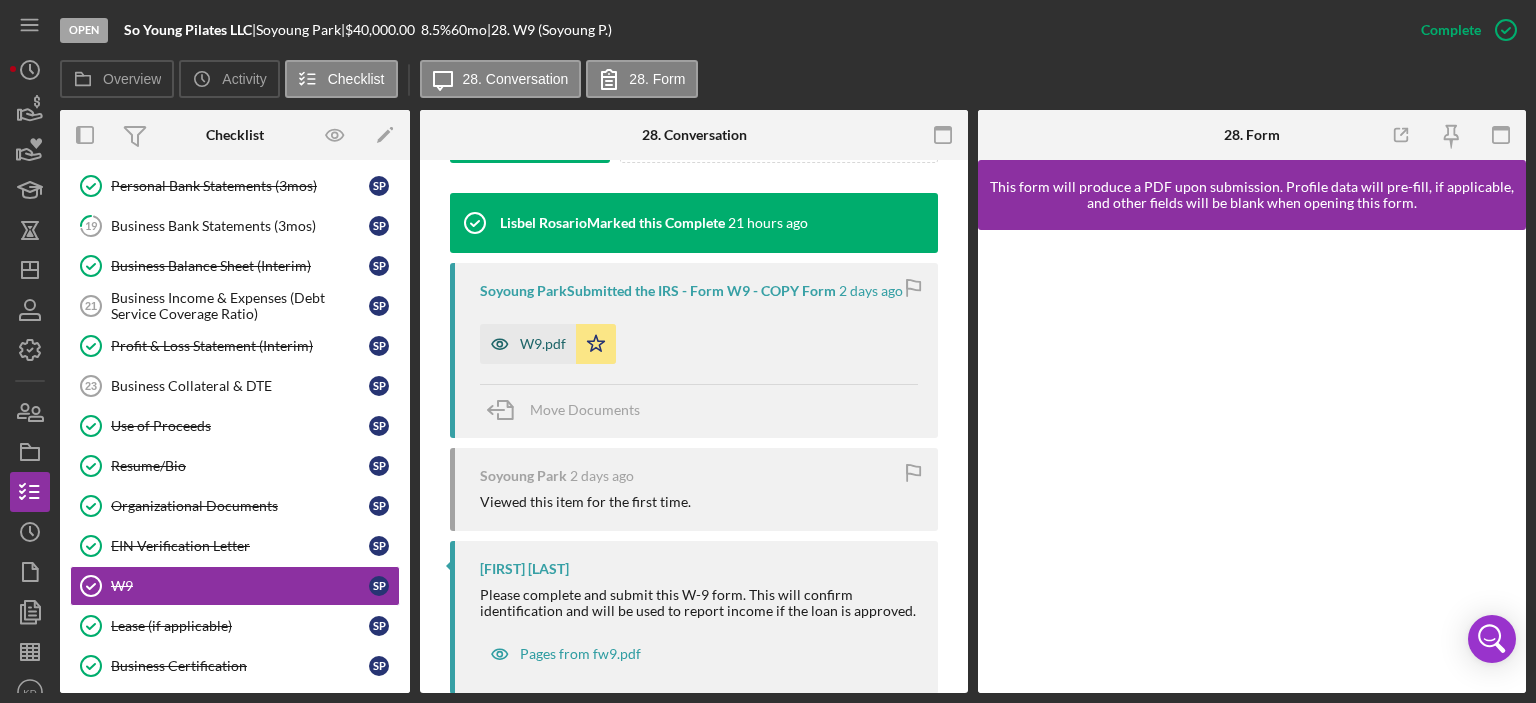 click on "W9.pdf" at bounding box center [543, 344] 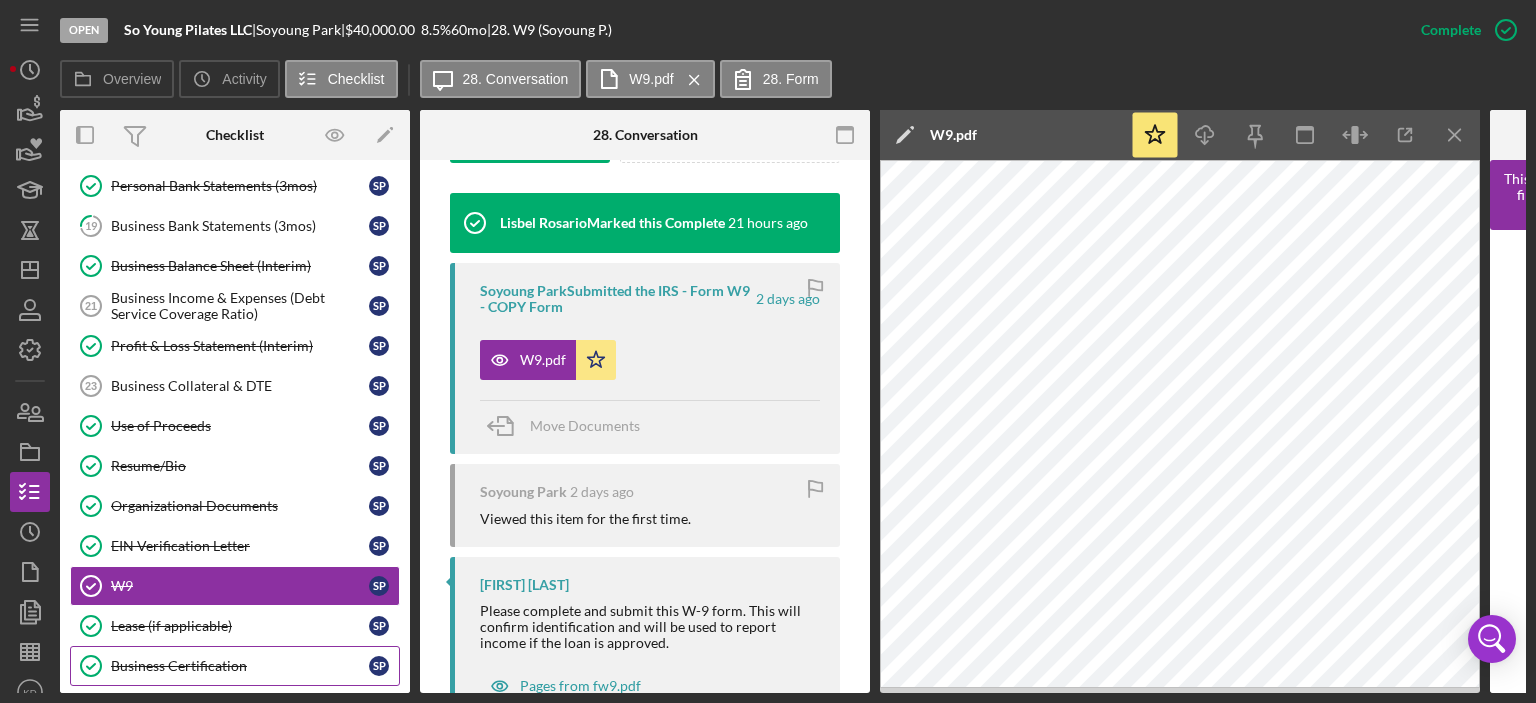 click on "Business Certification" at bounding box center [240, 666] 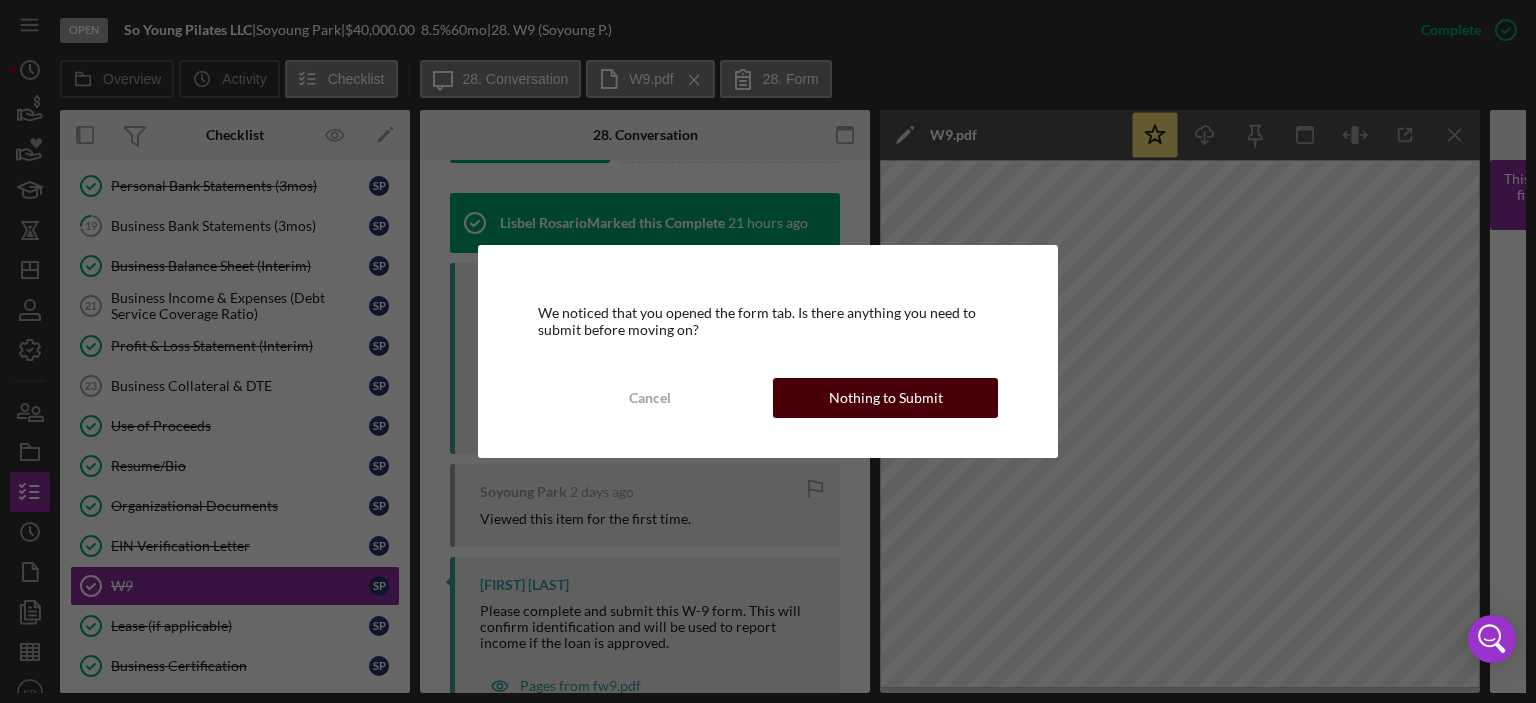 click on "Nothing to Submit" at bounding box center (886, 398) 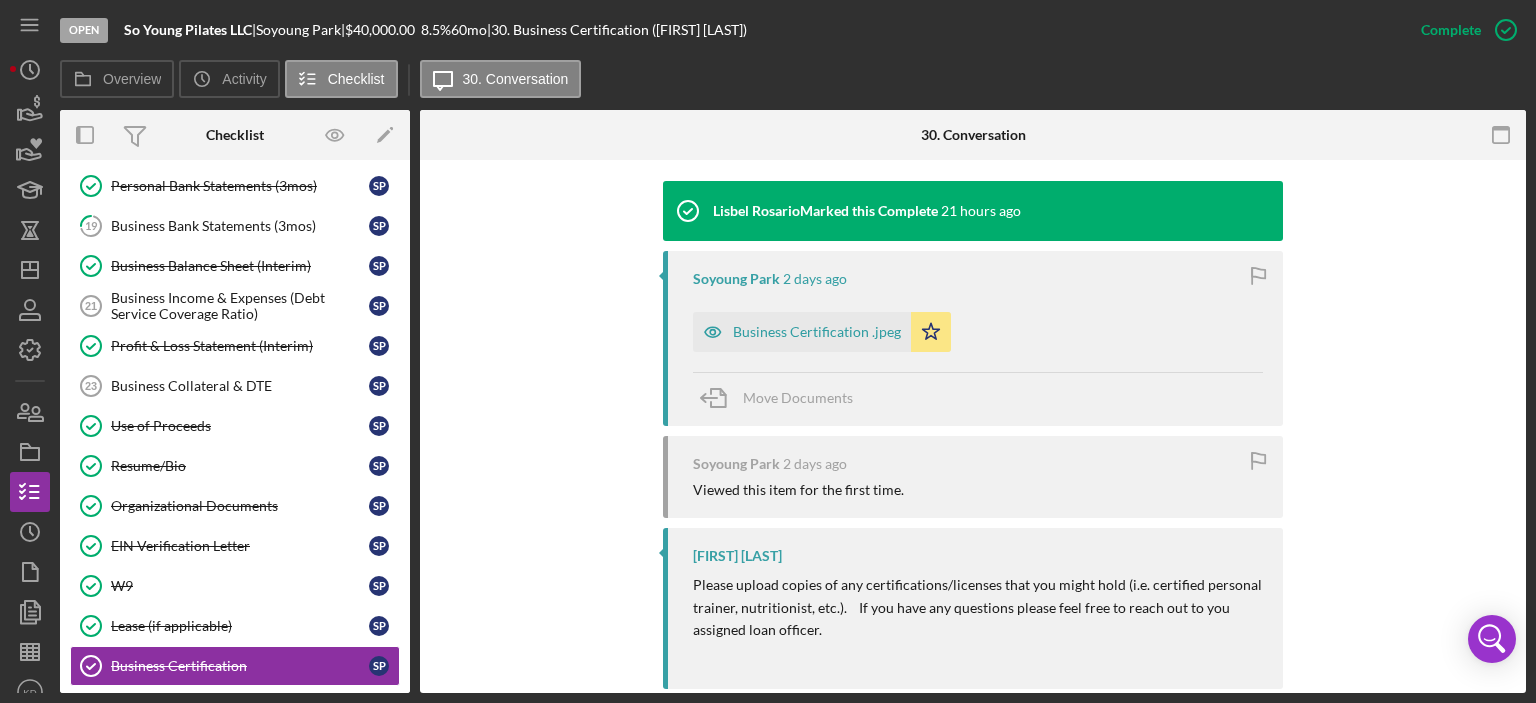 scroll, scrollTop: 648, scrollLeft: 0, axis: vertical 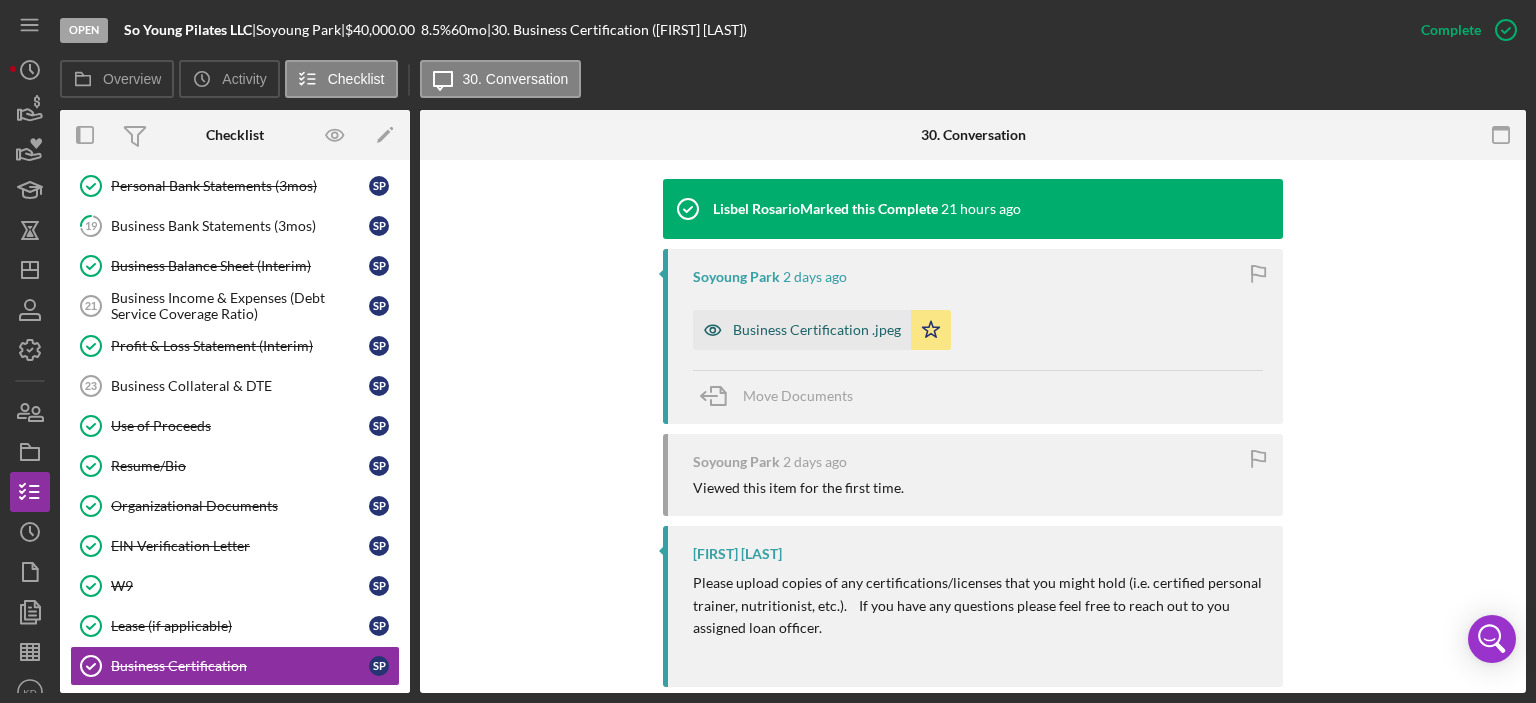 click on "Business Certification .jpeg" at bounding box center [817, 330] 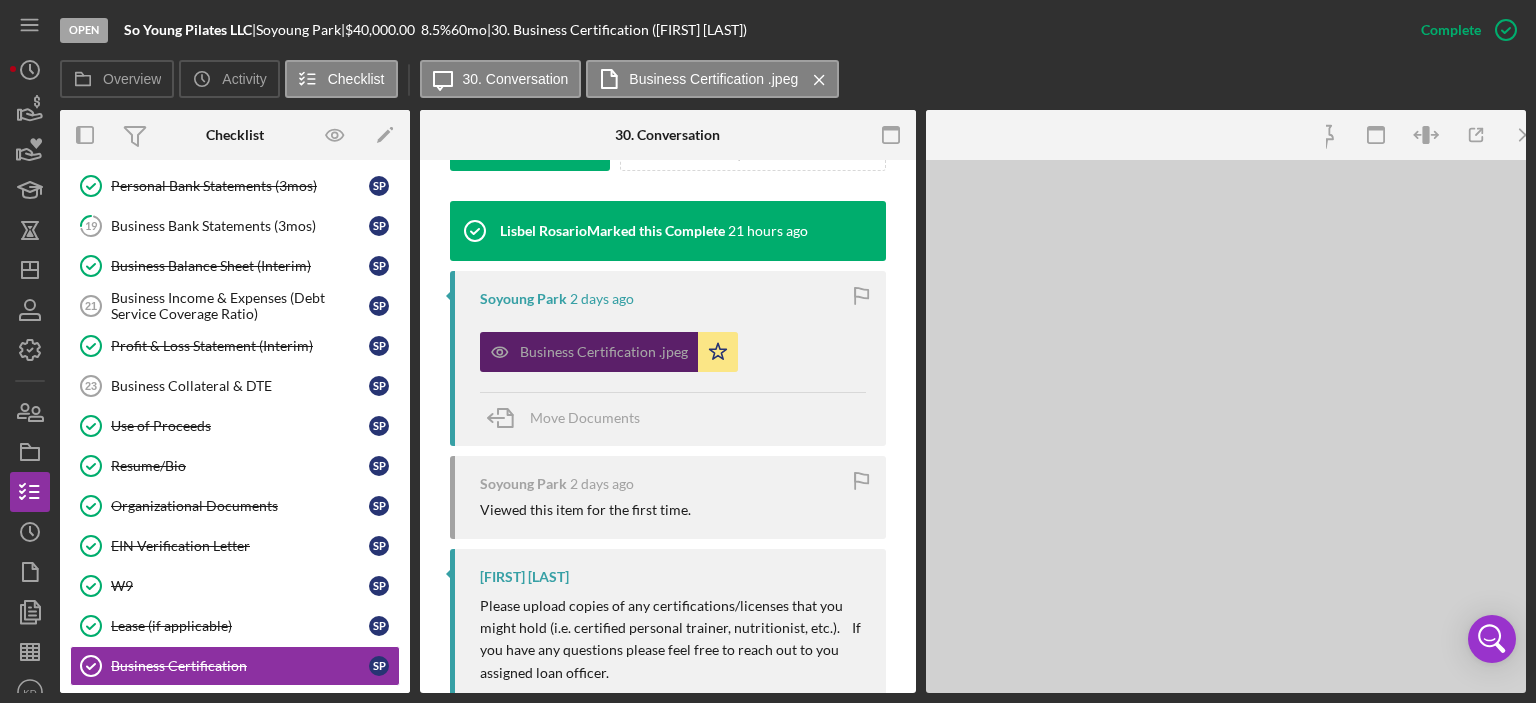 scroll, scrollTop: 670, scrollLeft: 0, axis: vertical 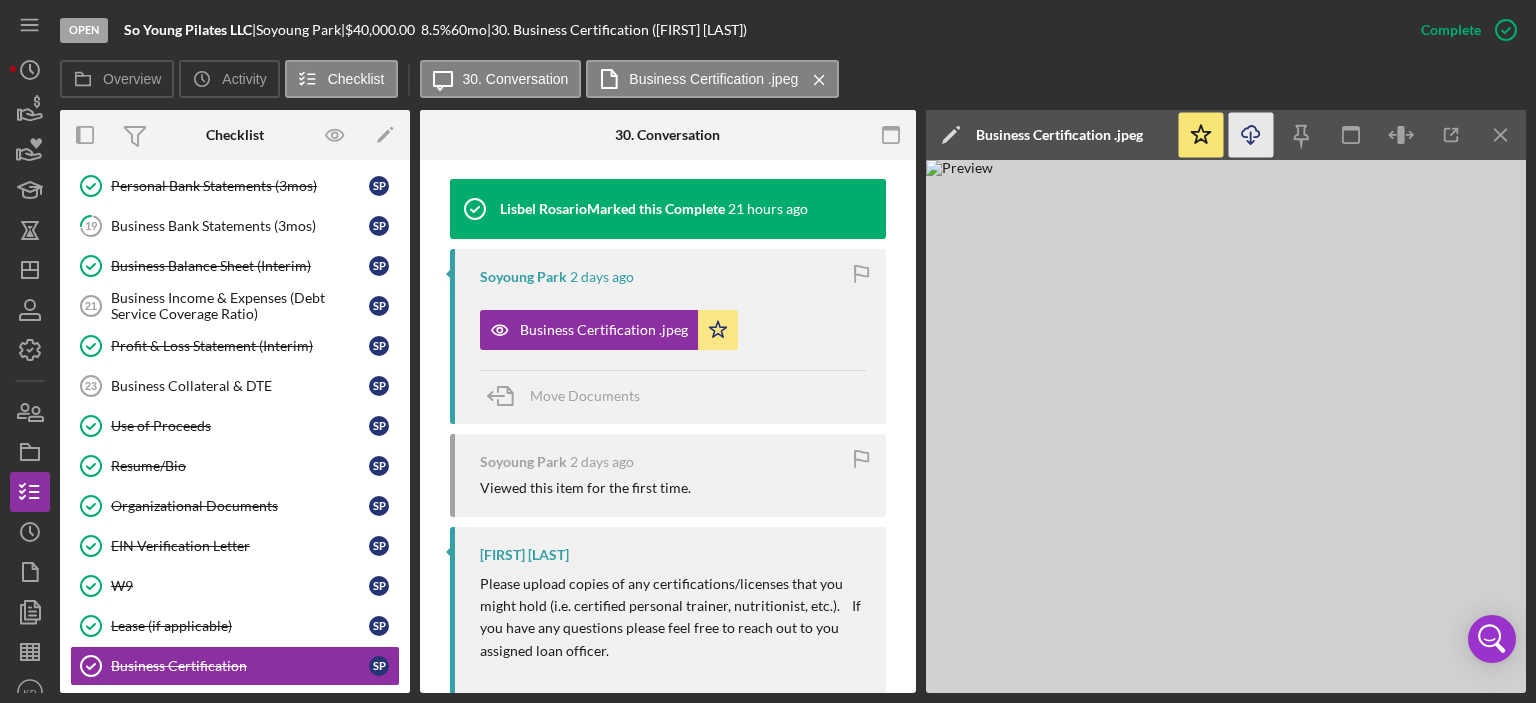 click 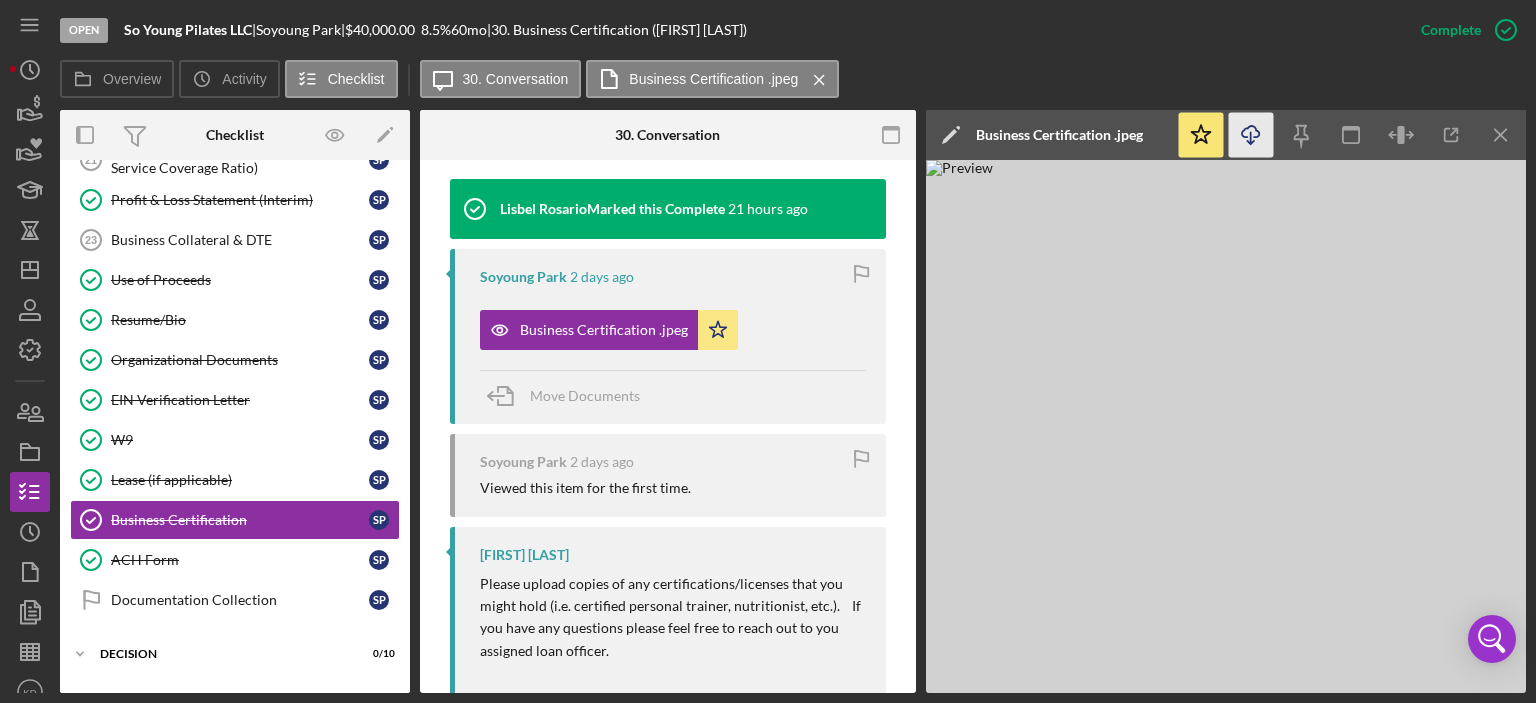 scroll, scrollTop: 736, scrollLeft: 0, axis: vertical 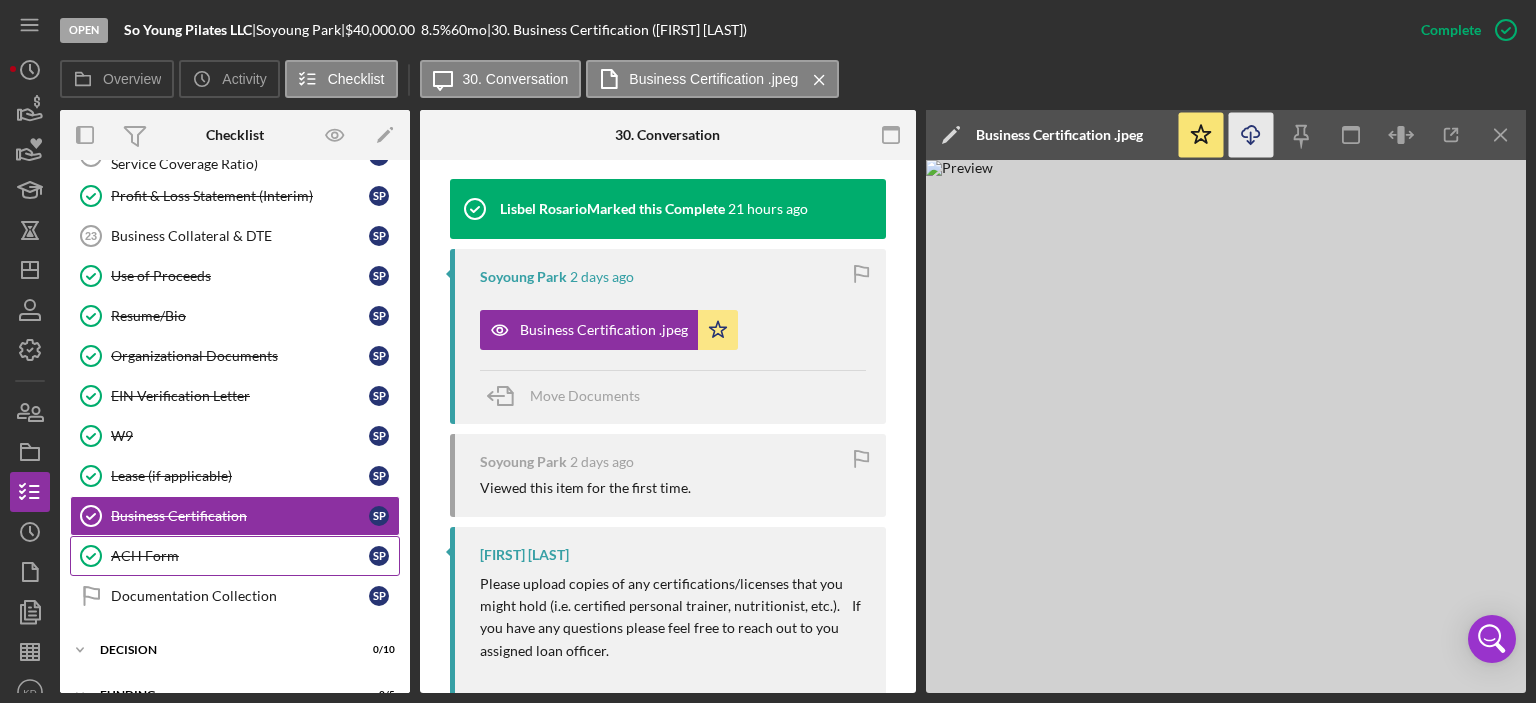 click on "ACH Form" at bounding box center (240, 556) 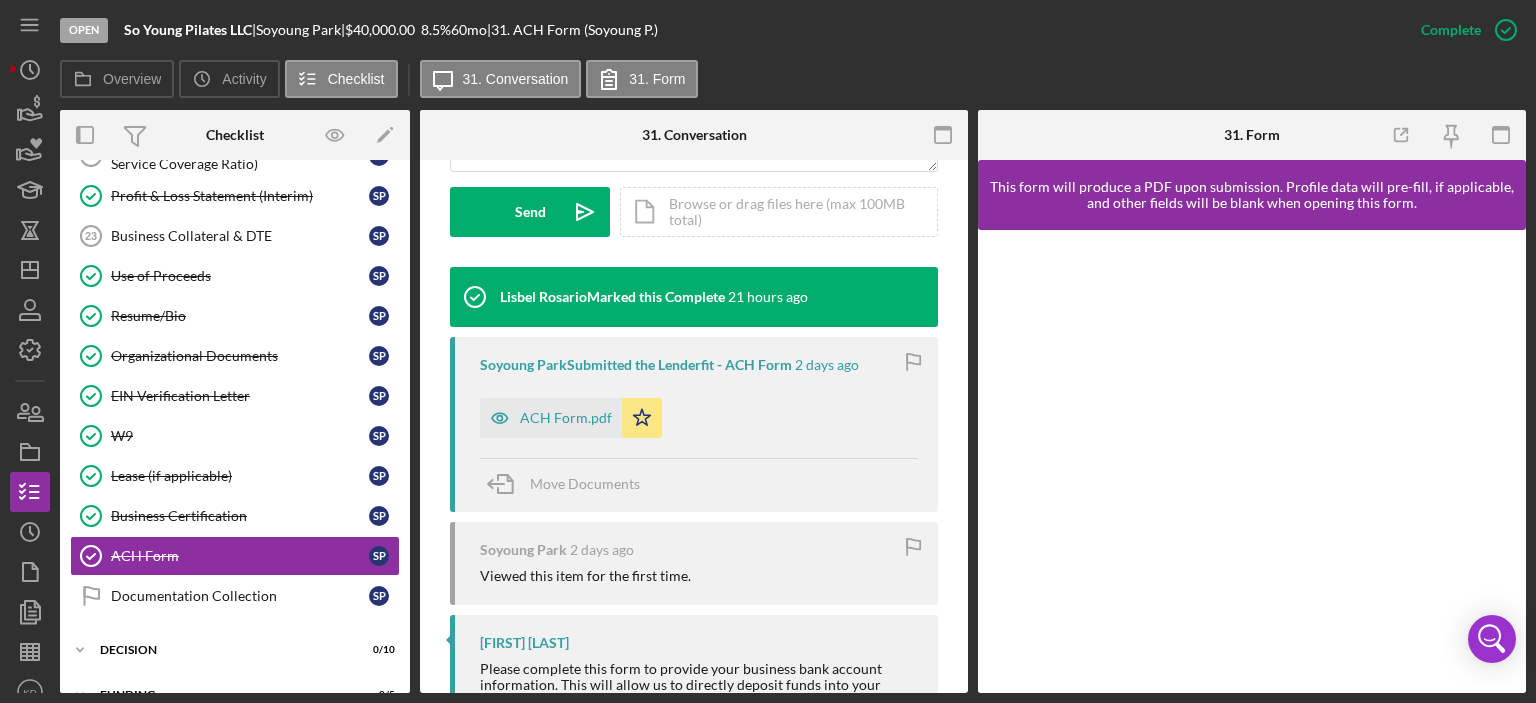 scroll, scrollTop: 628, scrollLeft: 0, axis: vertical 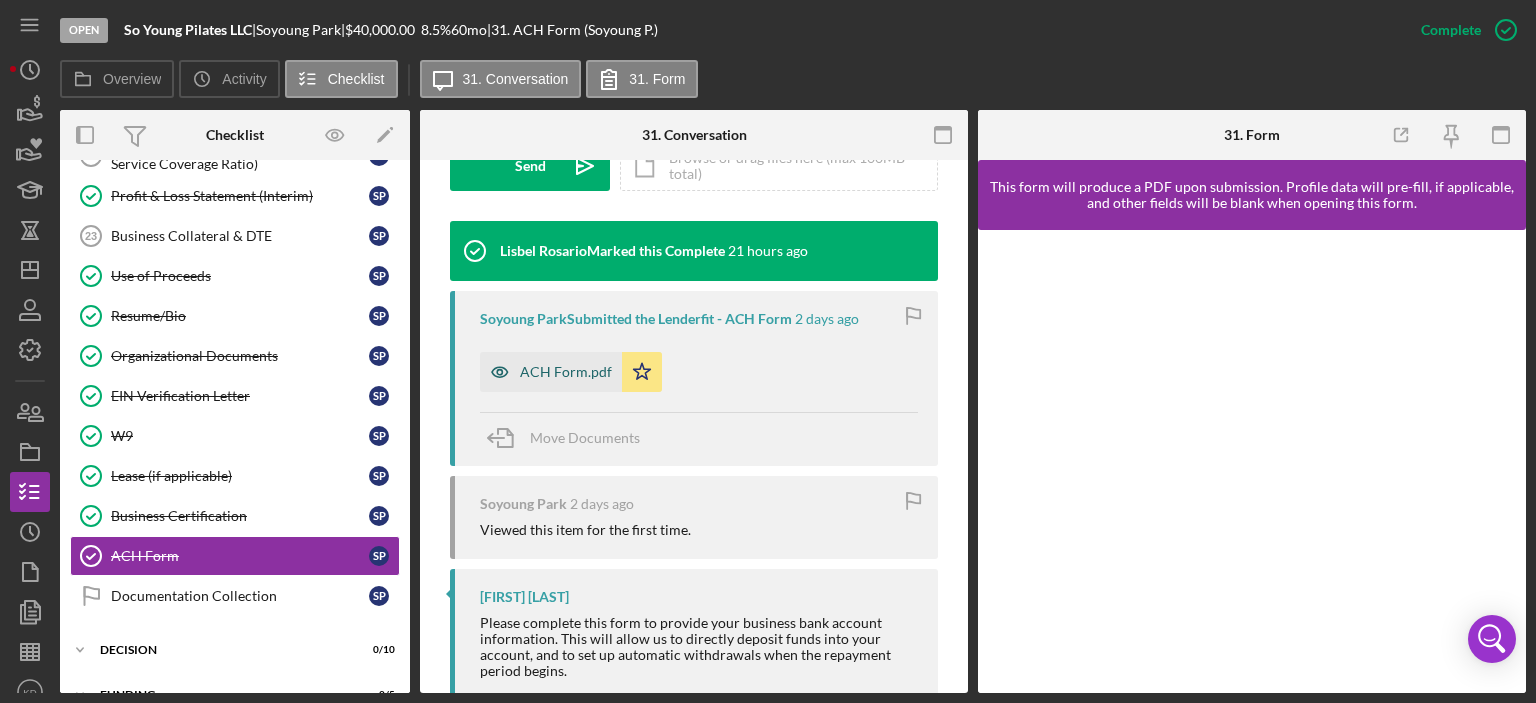click on "ACH Form.pdf" at bounding box center [566, 372] 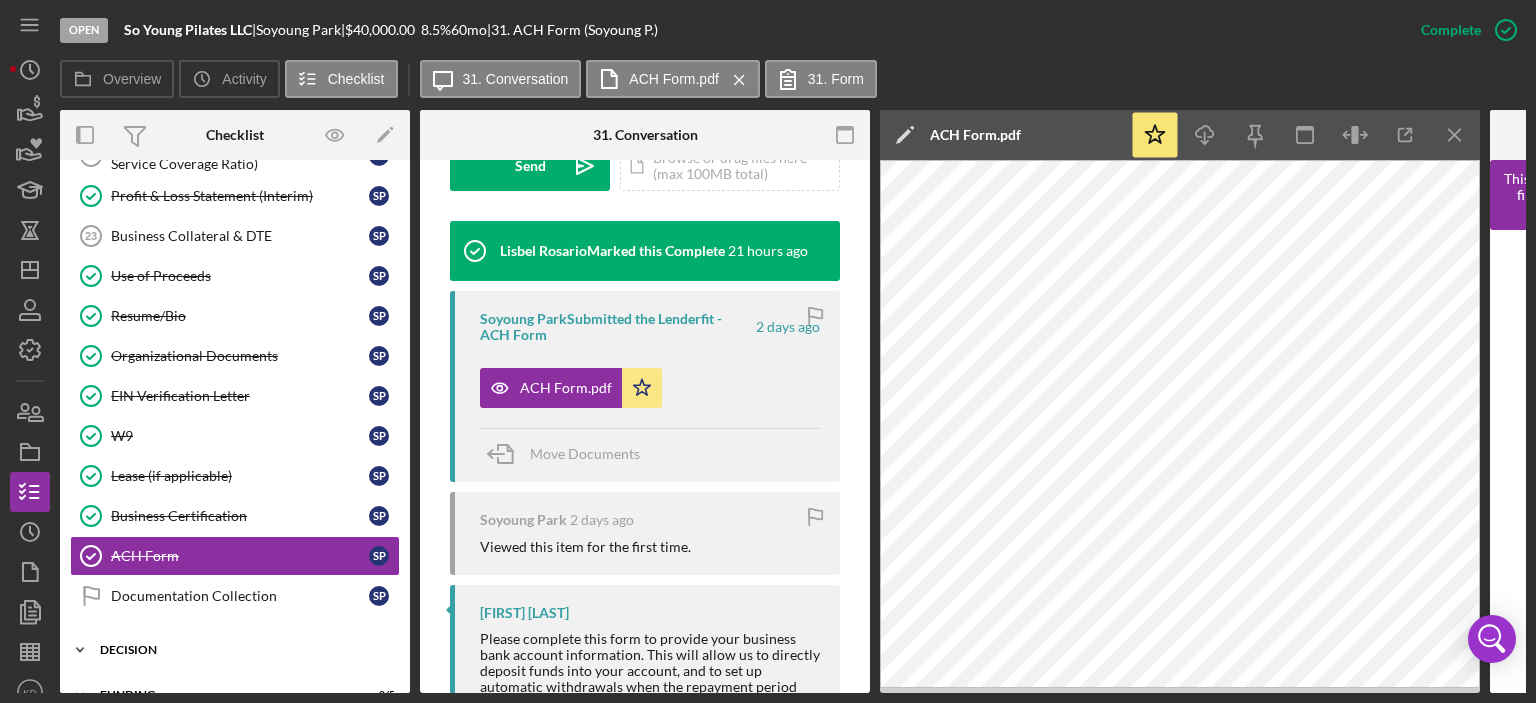 click on "Icon/Expander" 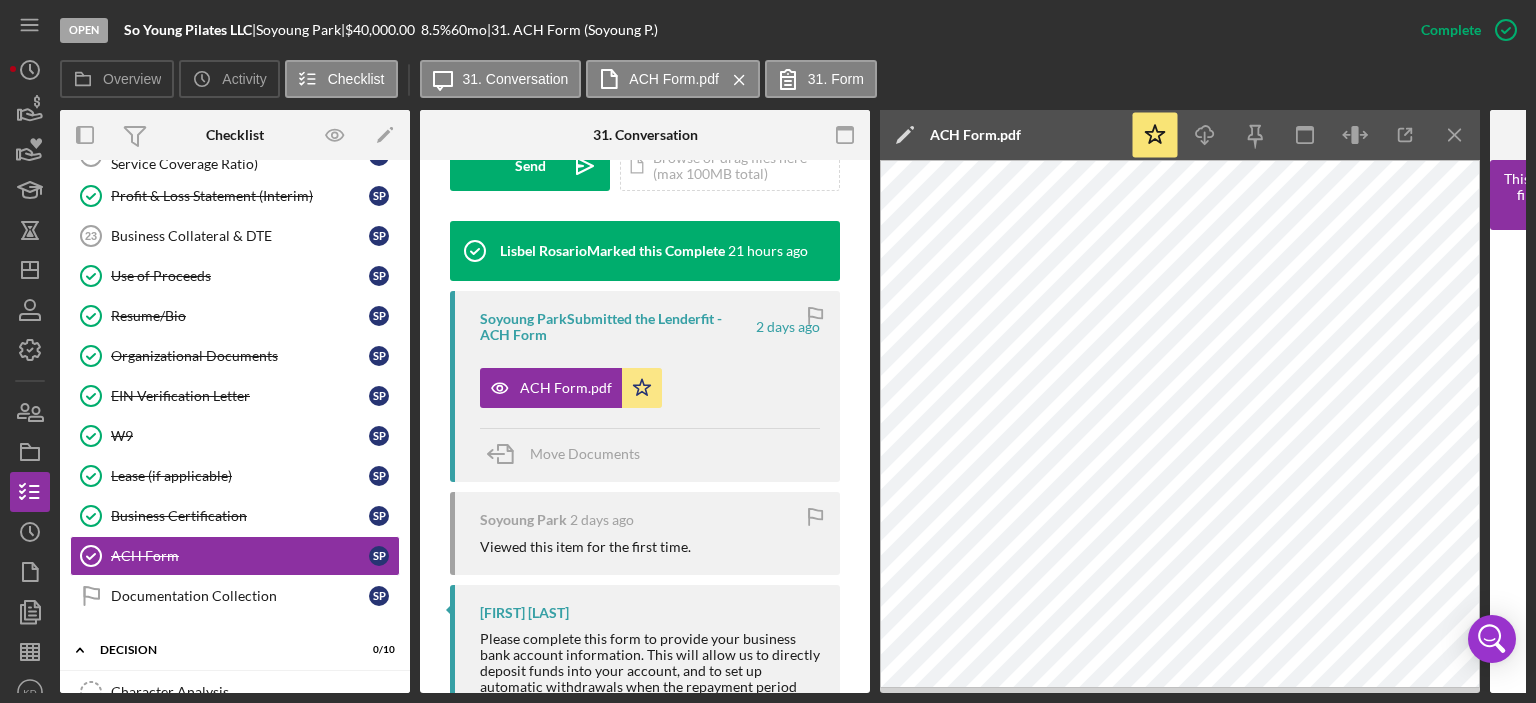 scroll, scrollTop: 1198, scrollLeft: 0, axis: vertical 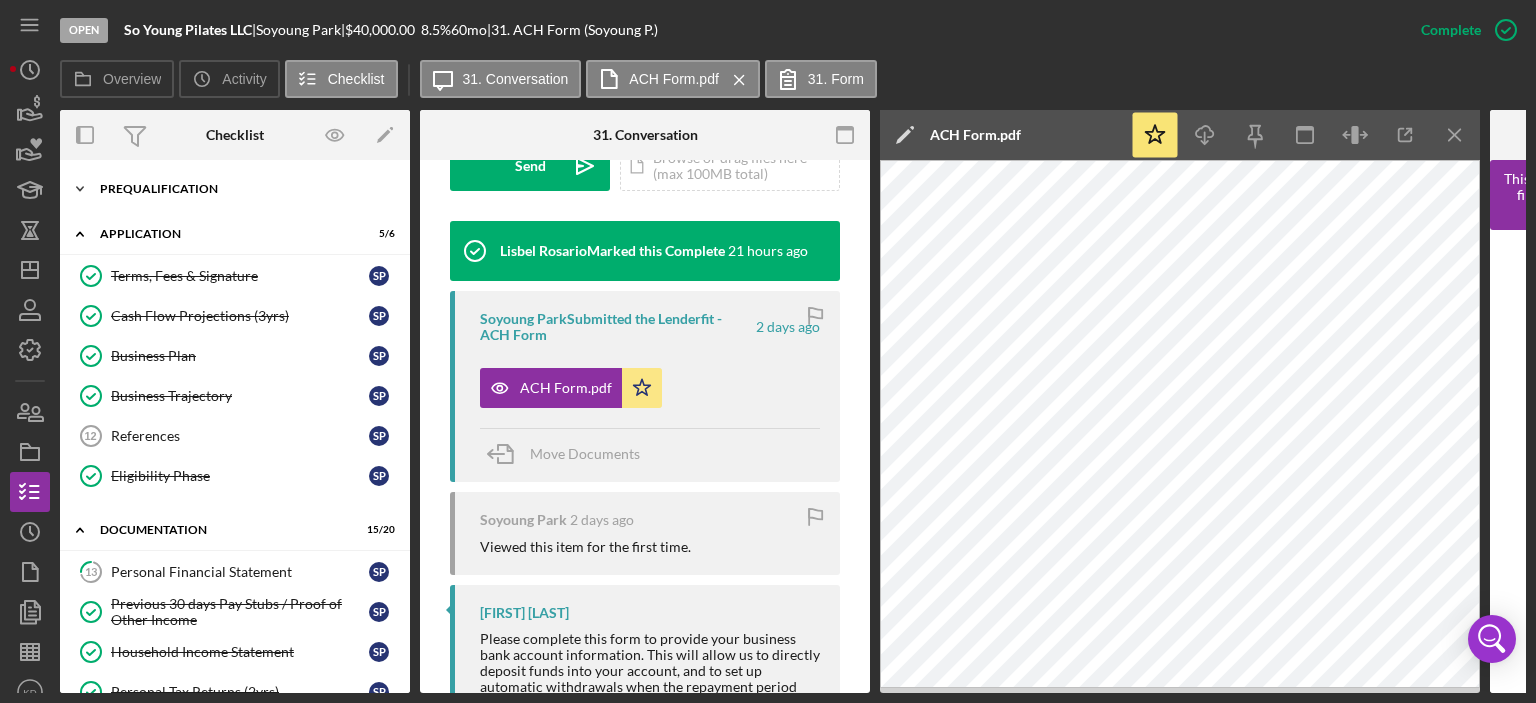 click 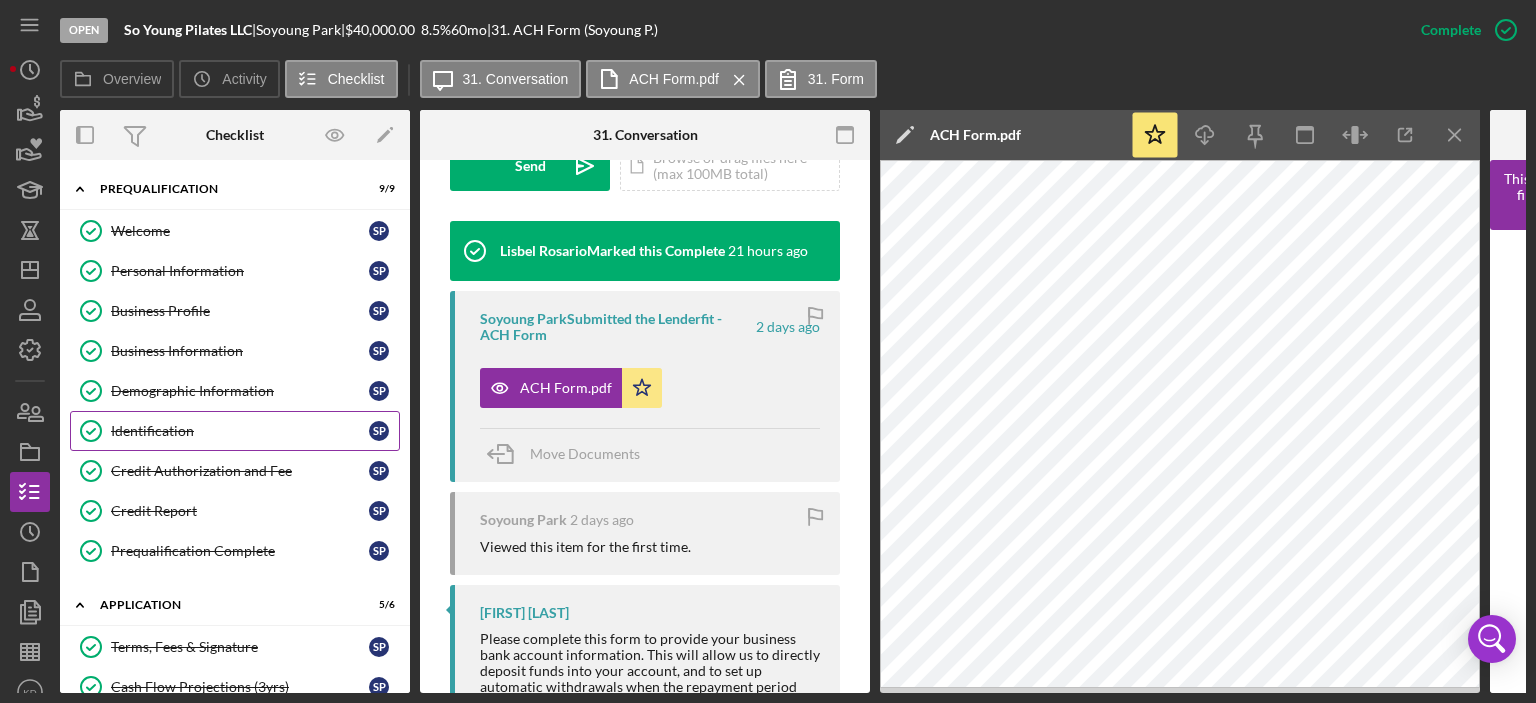 click on "Identification" at bounding box center (240, 431) 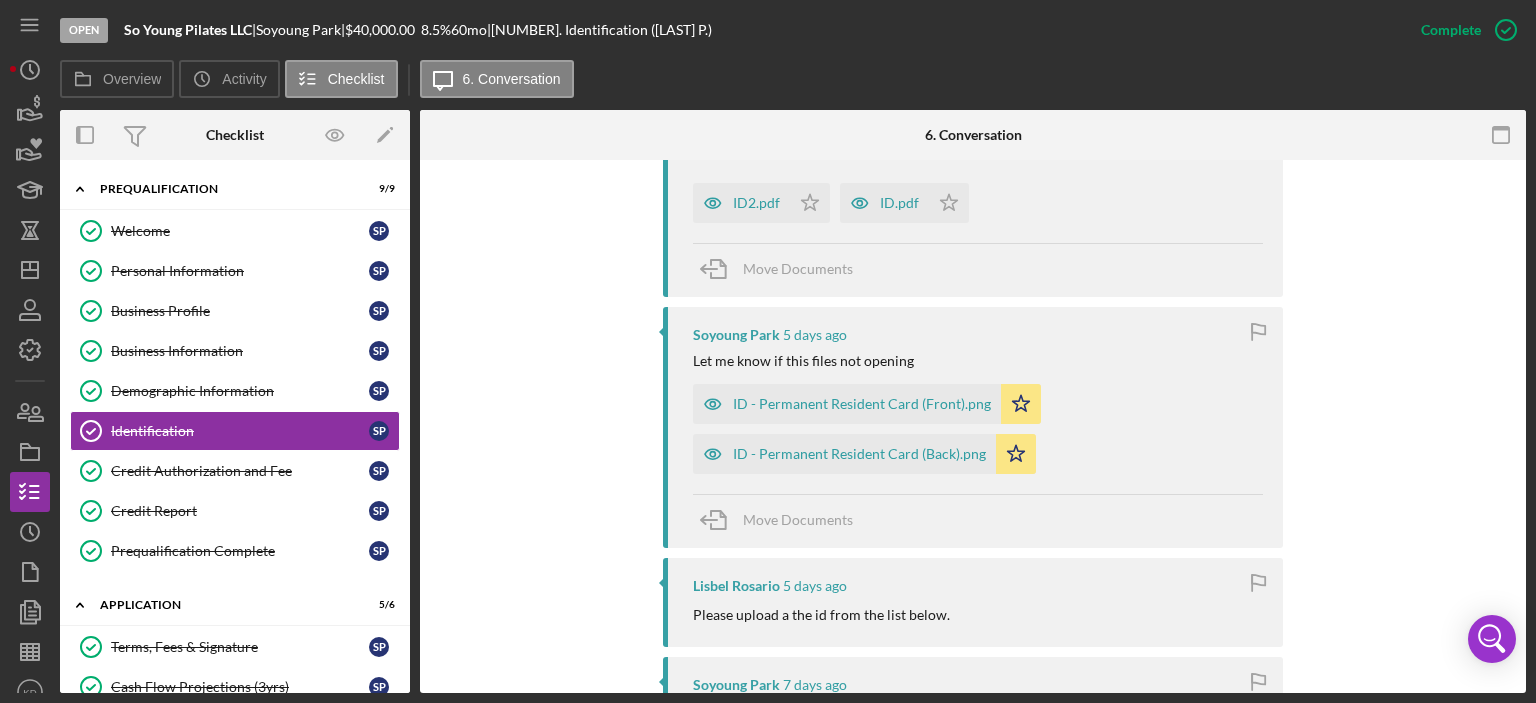 scroll, scrollTop: 816, scrollLeft: 0, axis: vertical 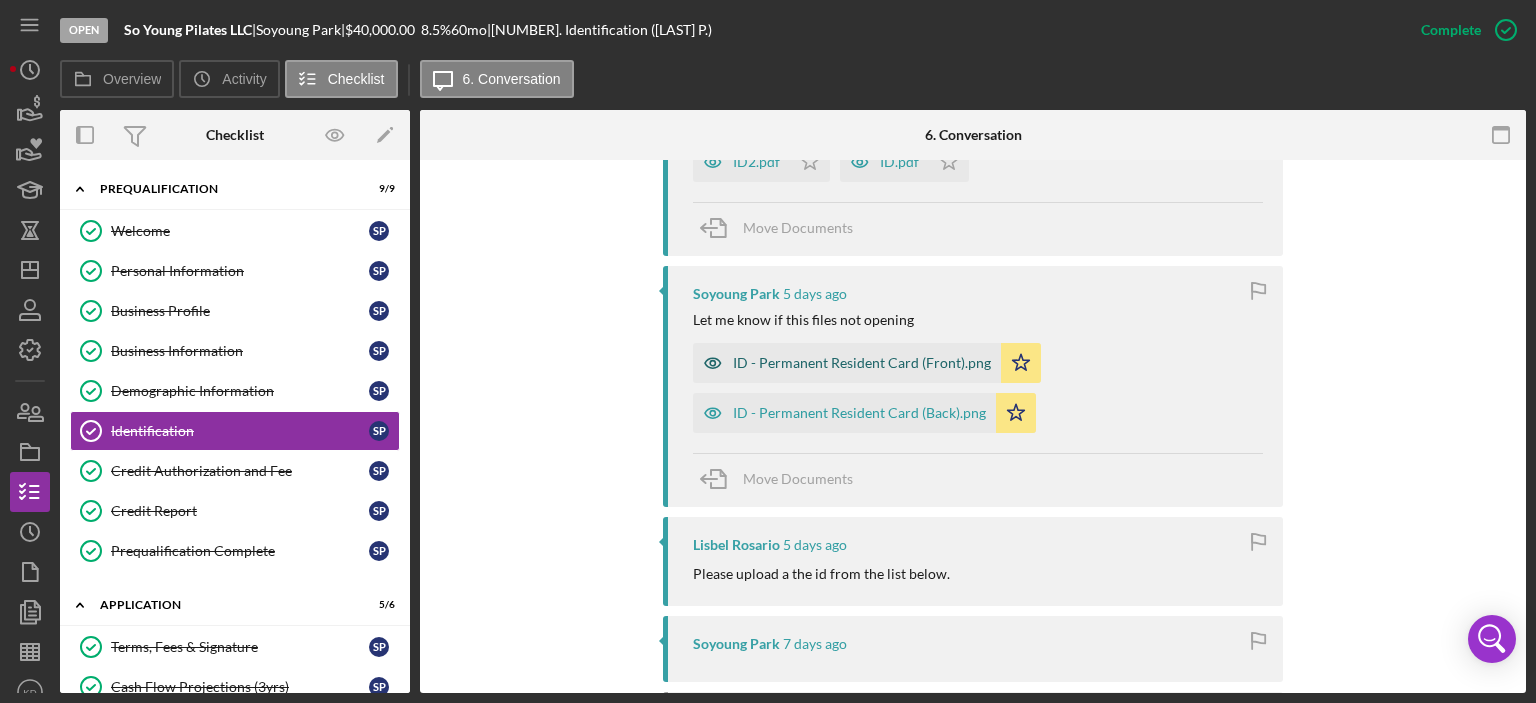 click on "ID - Permanent Resident Card (Front).png" at bounding box center [862, 363] 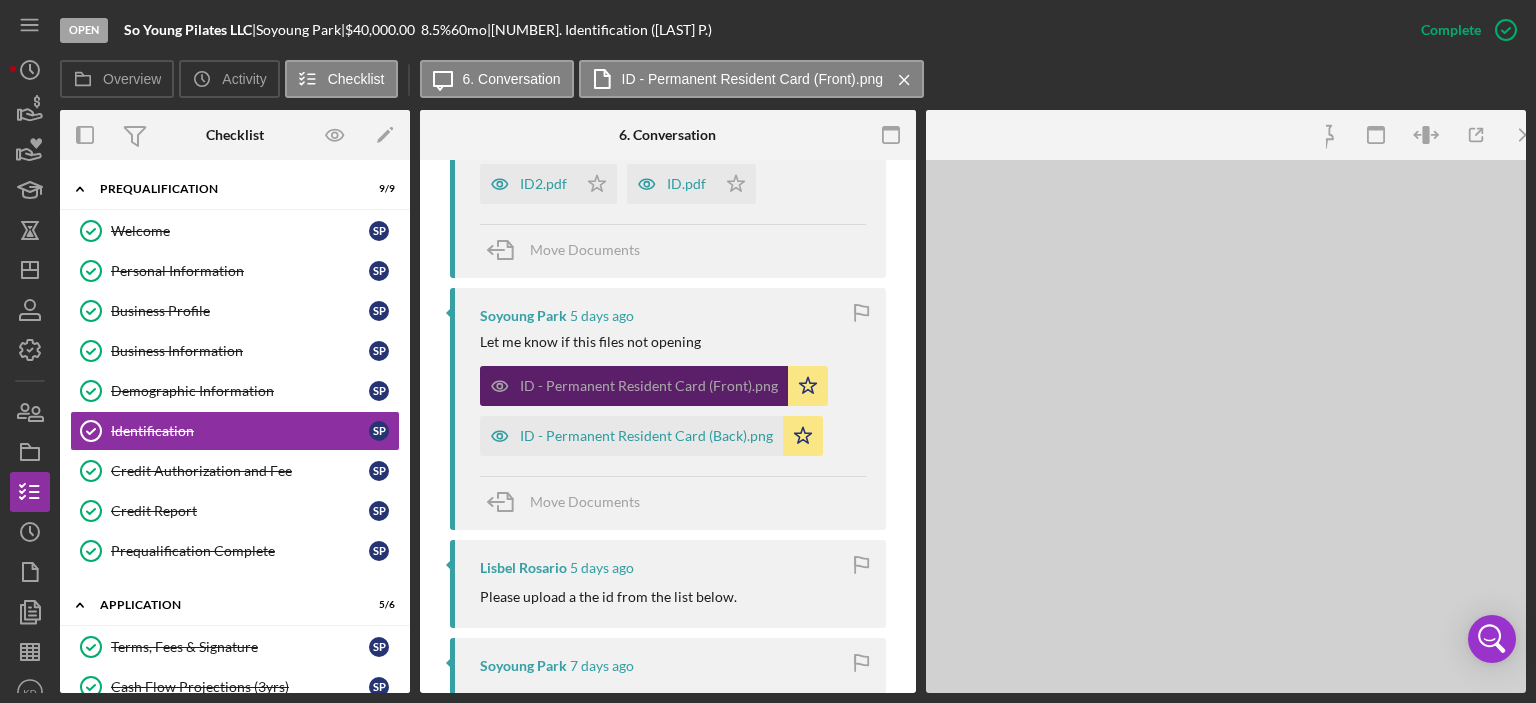 scroll, scrollTop: 839, scrollLeft: 0, axis: vertical 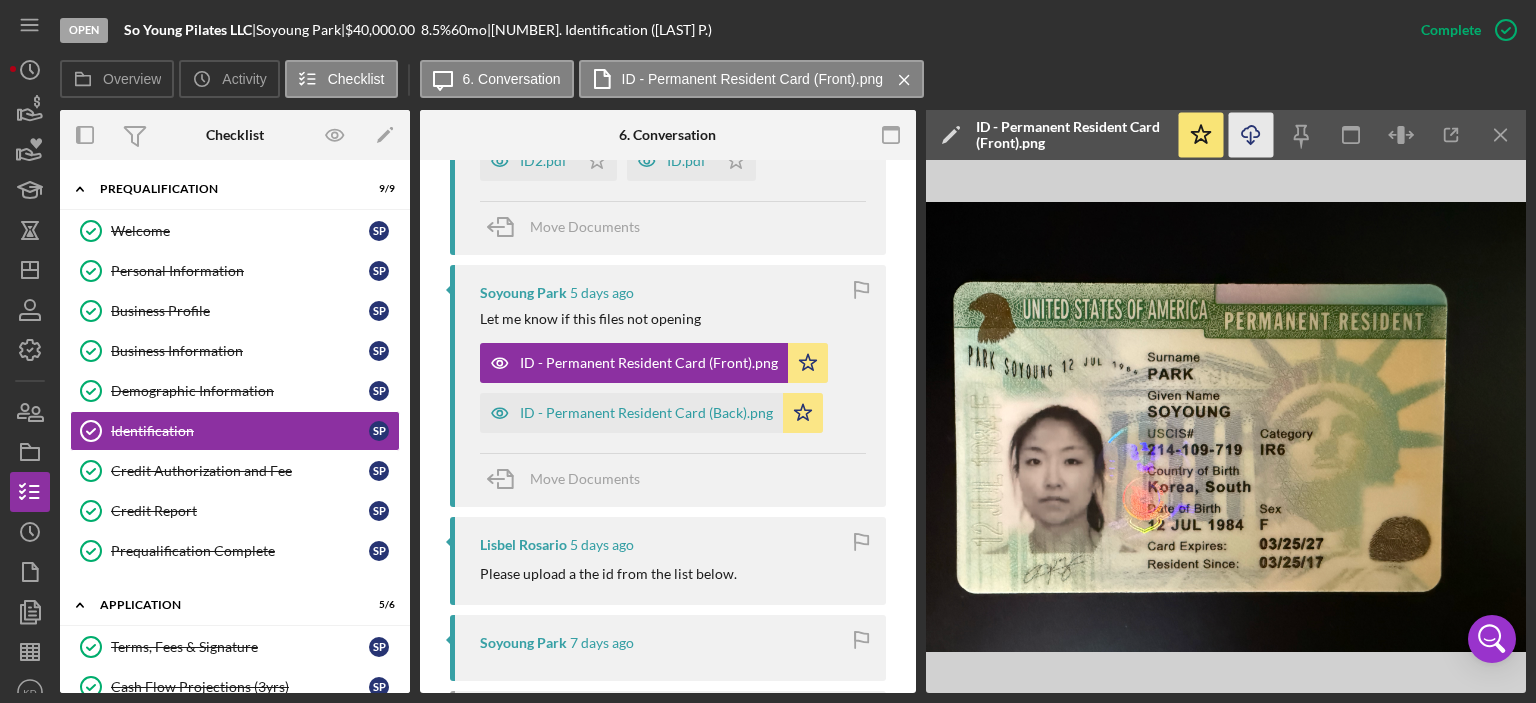 click on "Icon/Download" 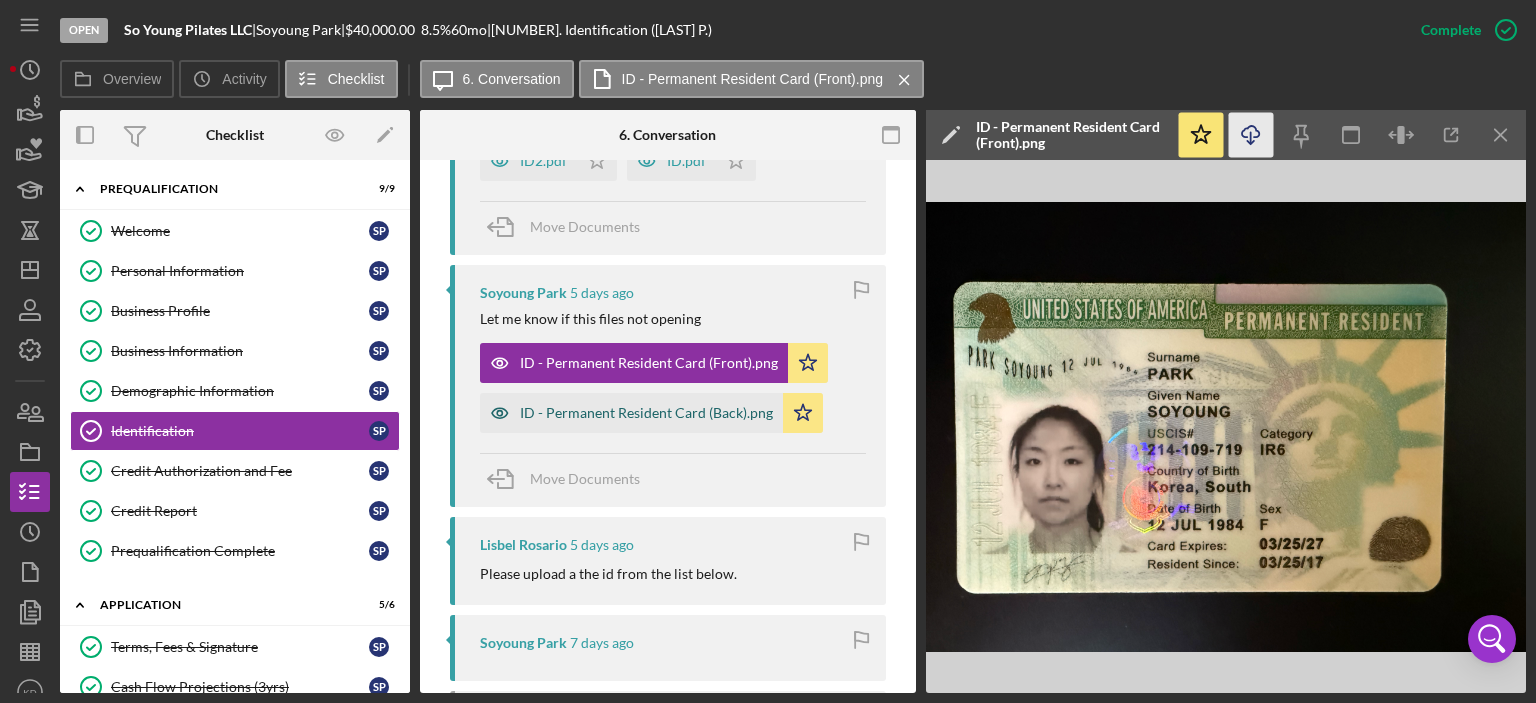 click on "ID - Permanent Resident Card (Back).png" at bounding box center [631, 413] 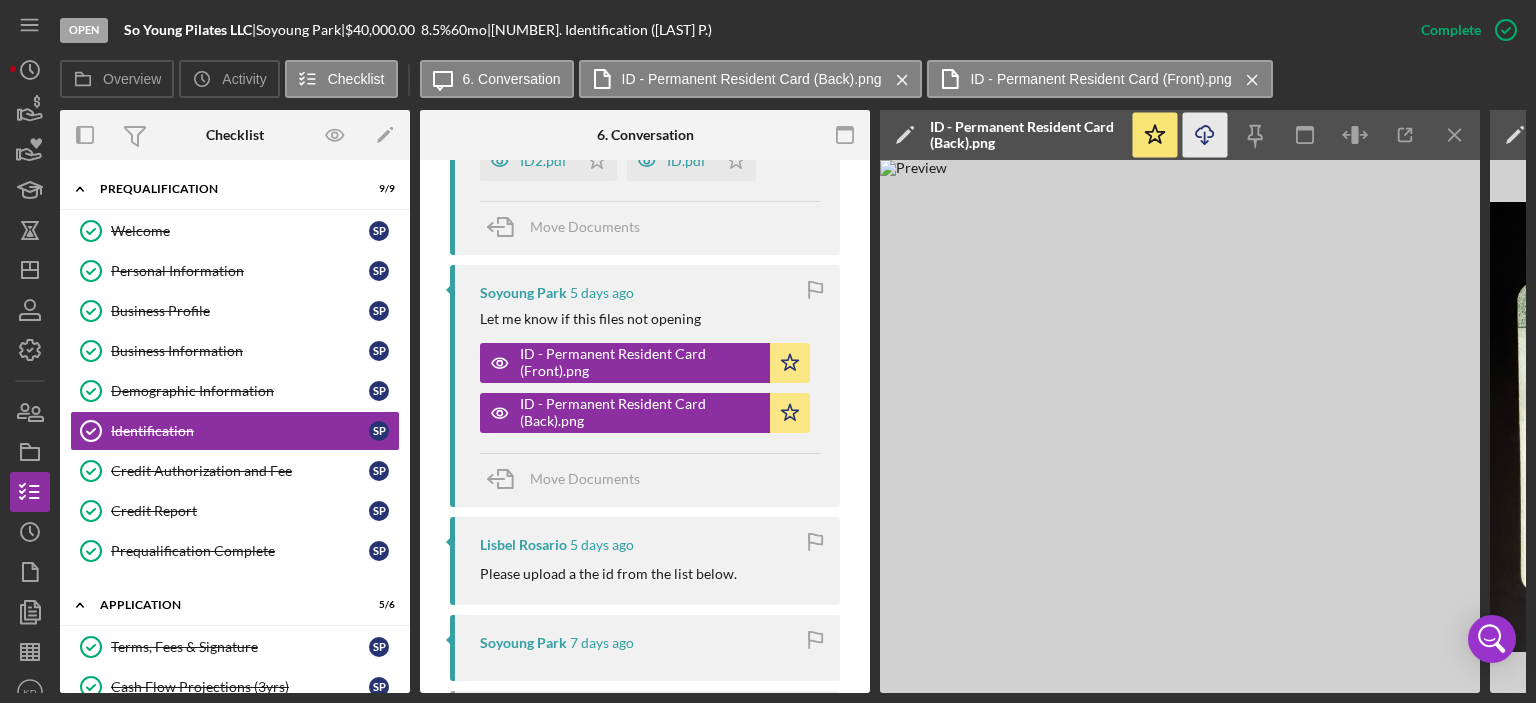 click 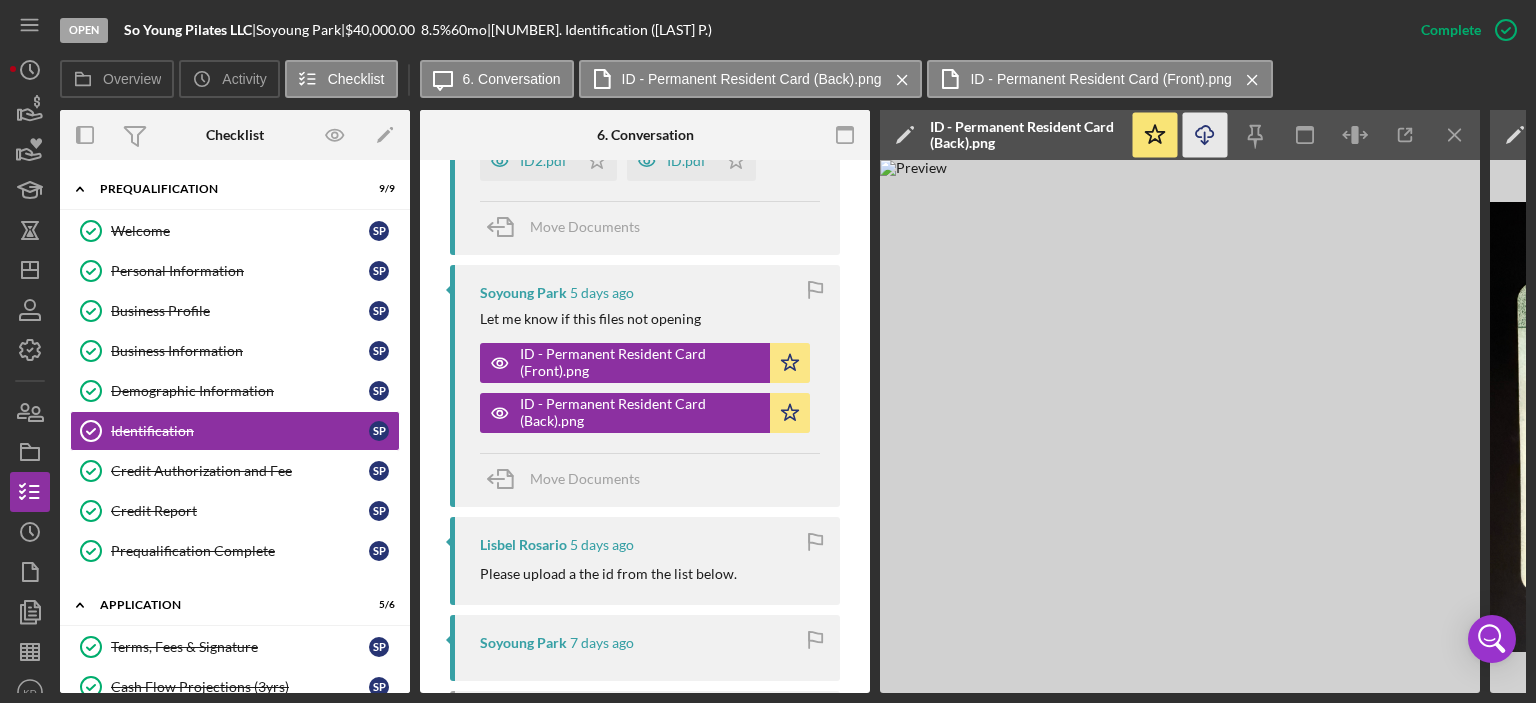 scroll, scrollTop: 377, scrollLeft: 0, axis: vertical 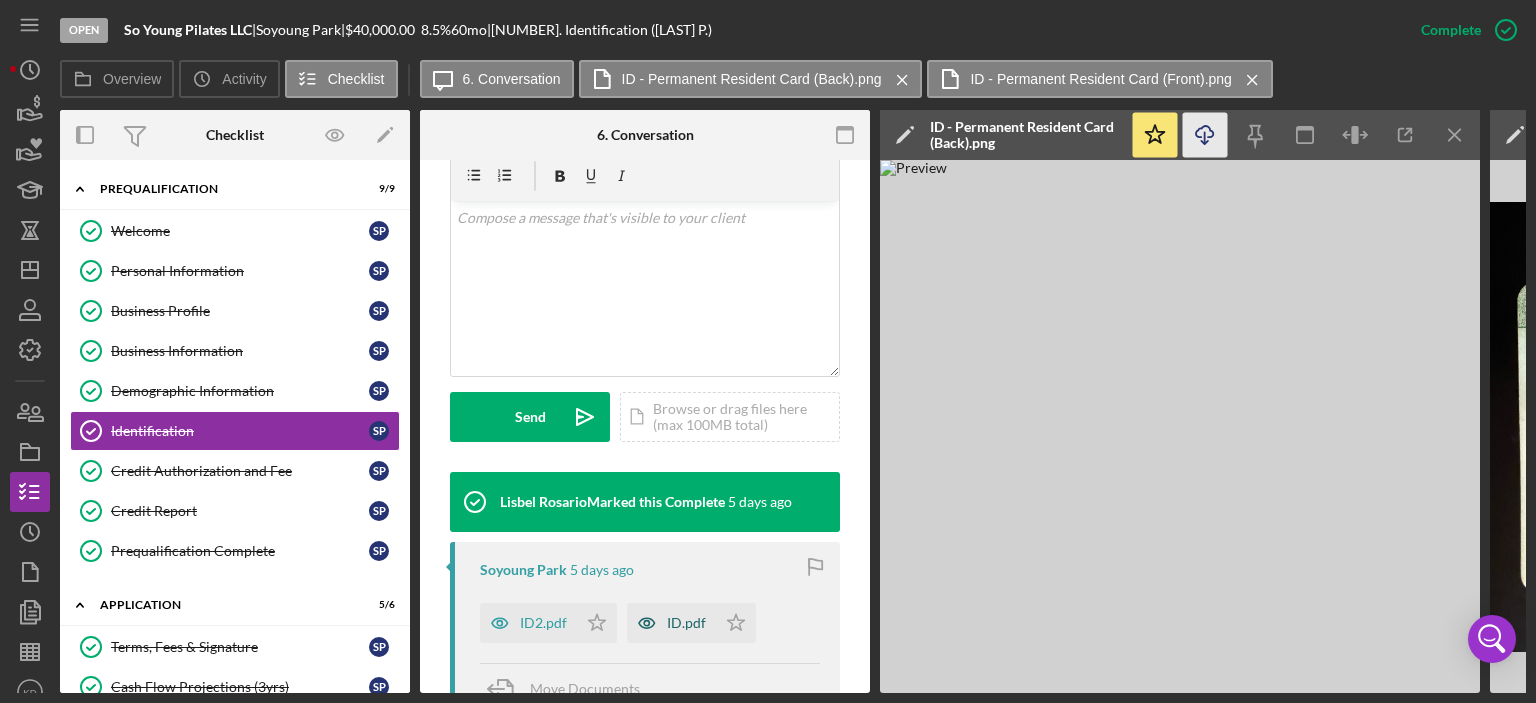 click on "ID.pdf" at bounding box center (686, 623) 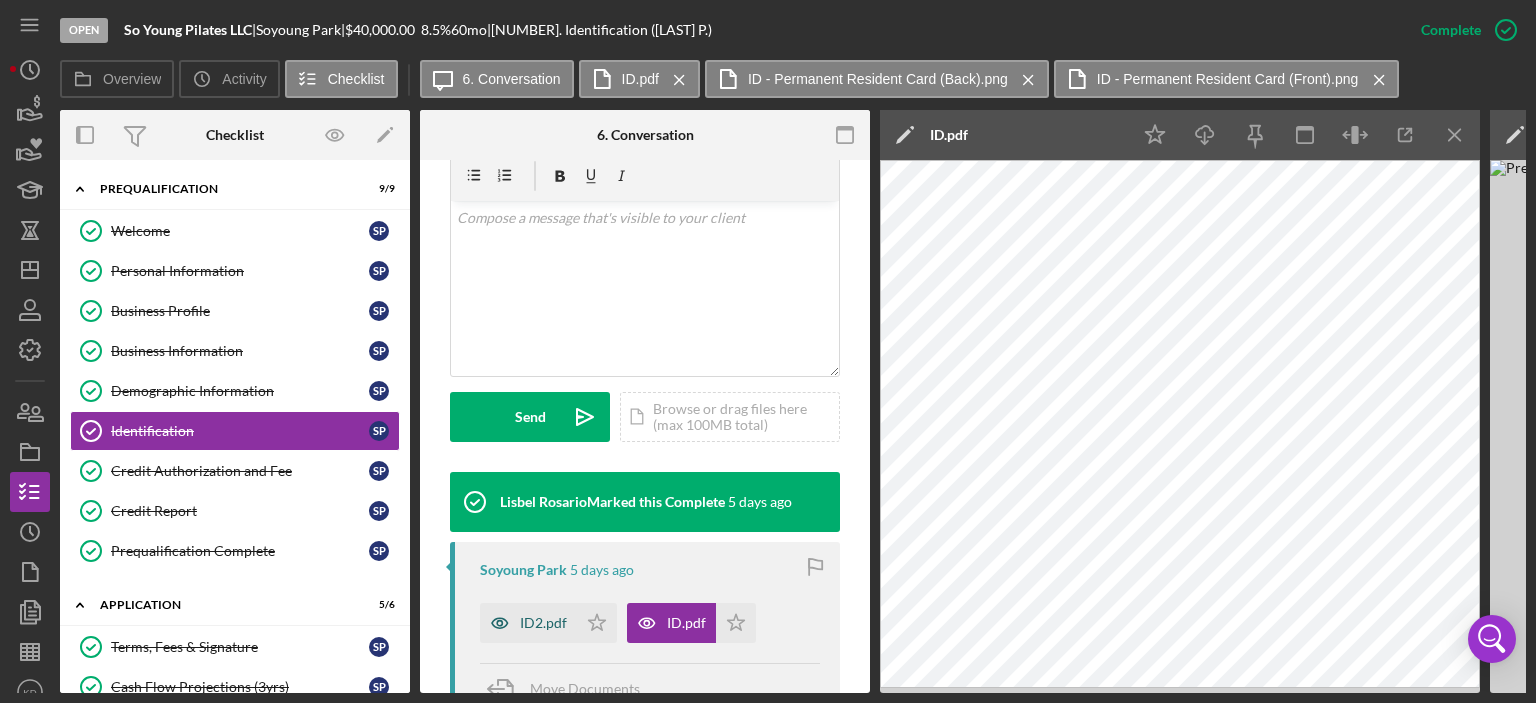 click on "ID2.pdf" at bounding box center (528, 623) 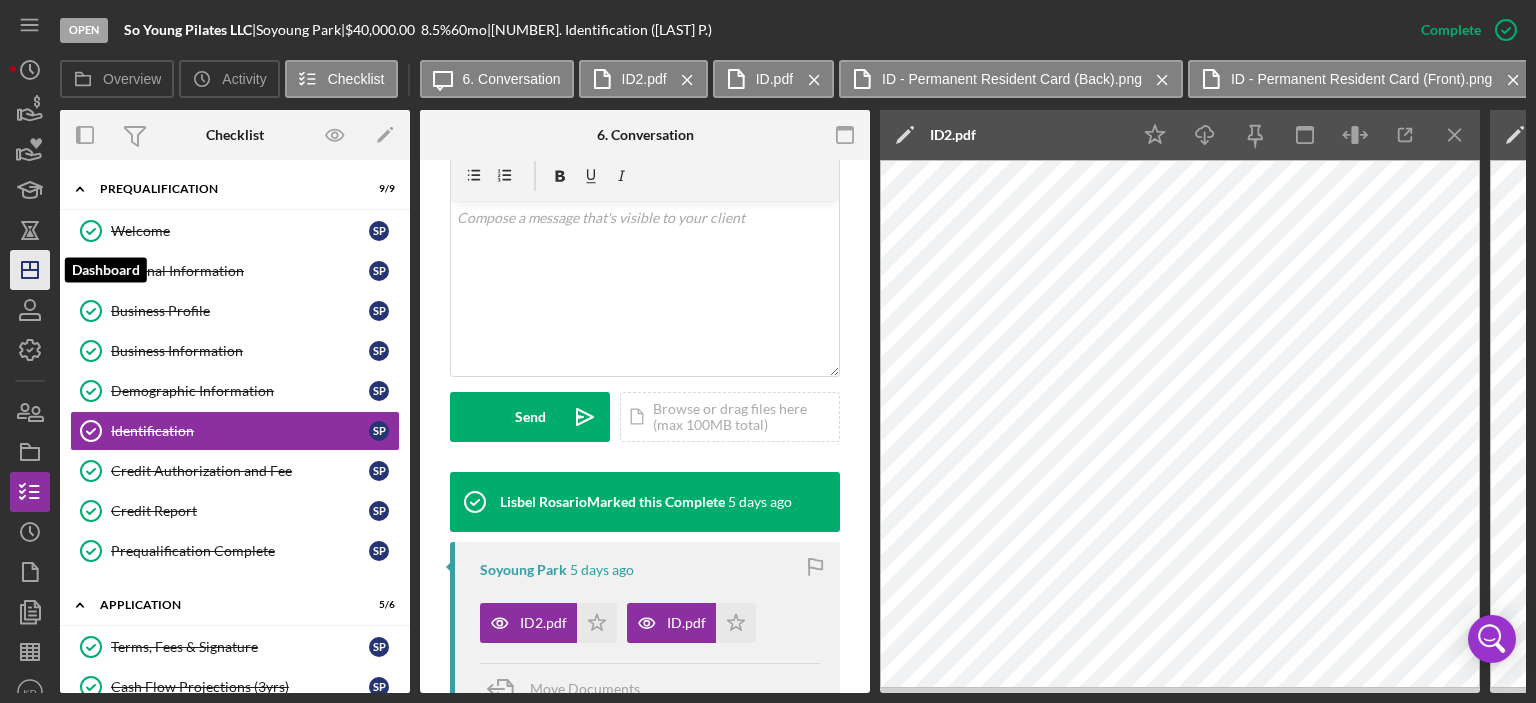click 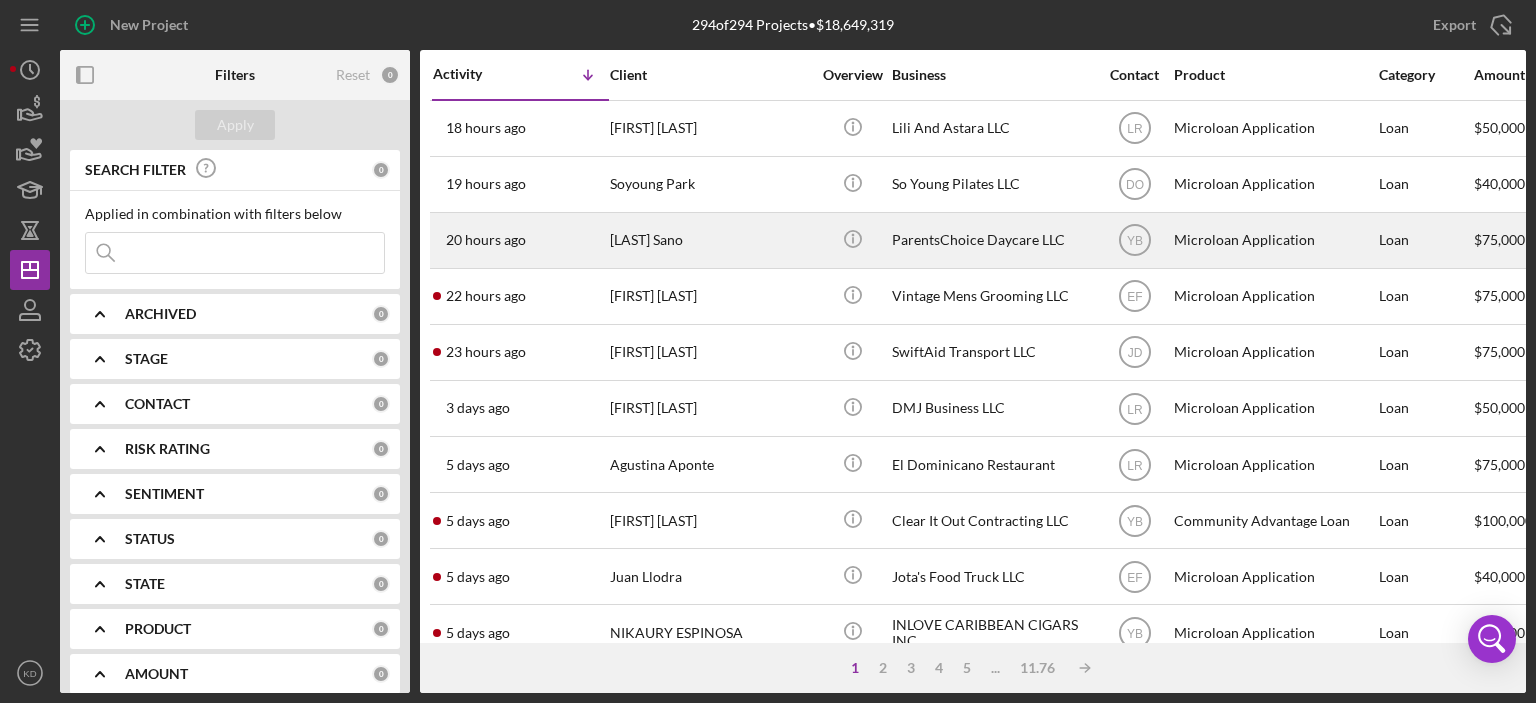 click on "ParentsChoice Daycare LLC" at bounding box center (992, 240) 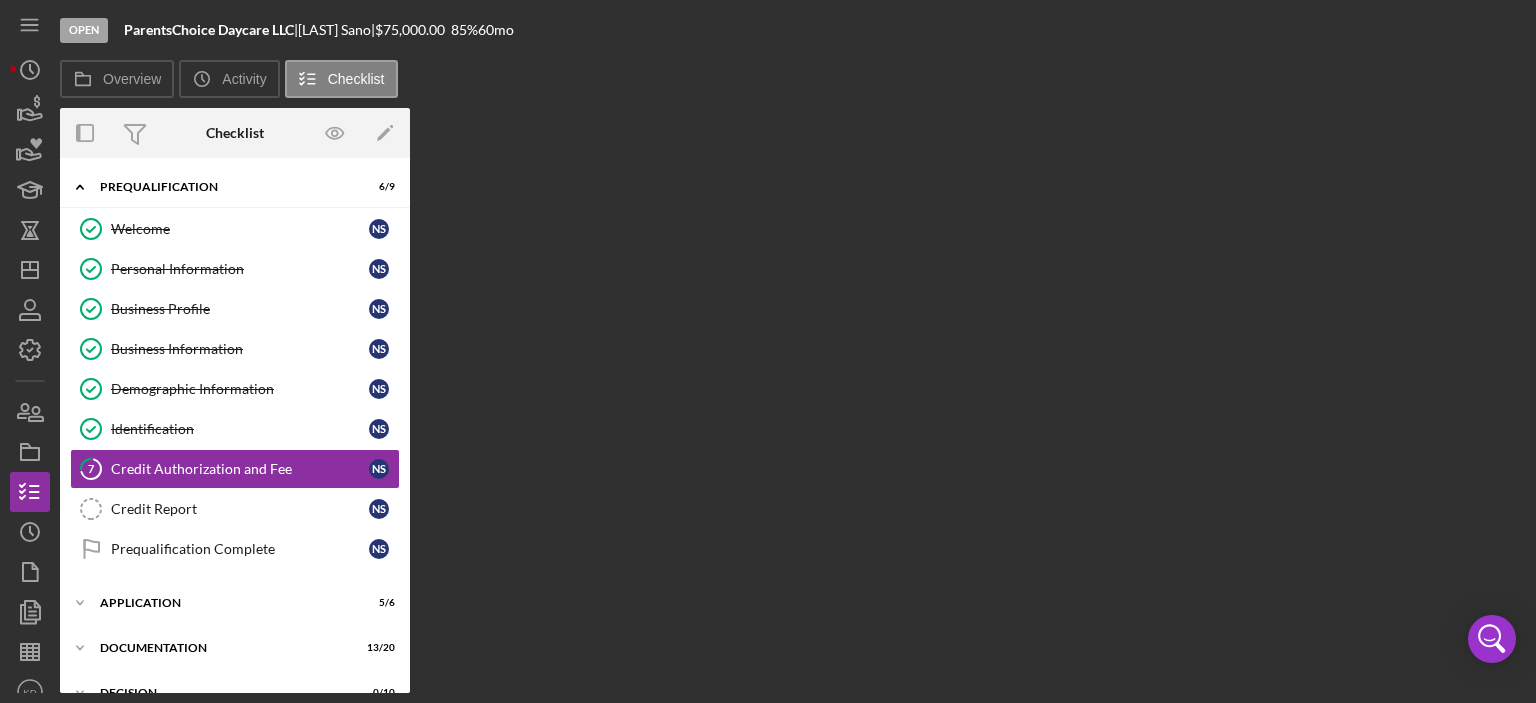 scroll, scrollTop: 41, scrollLeft: 0, axis: vertical 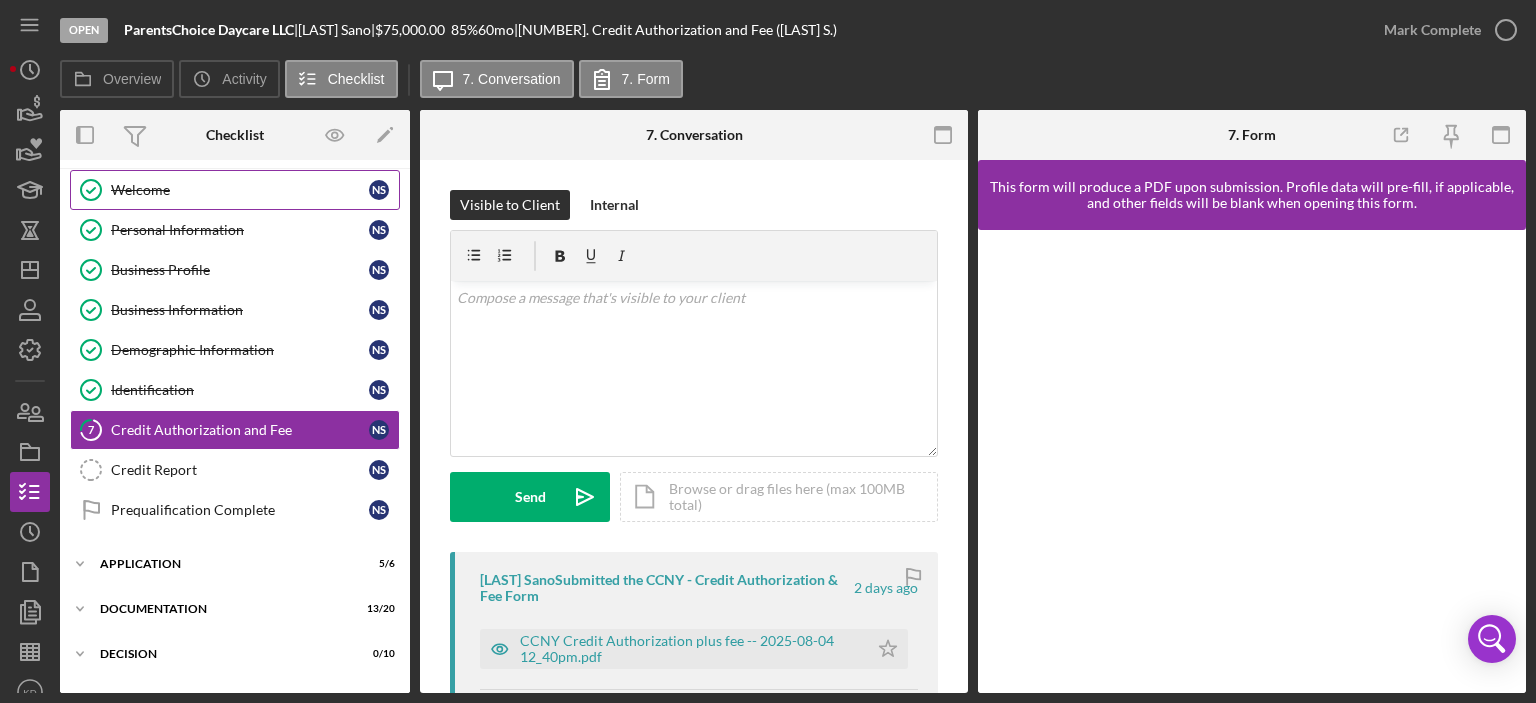 click on "Welcome" at bounding box center (240, 190) 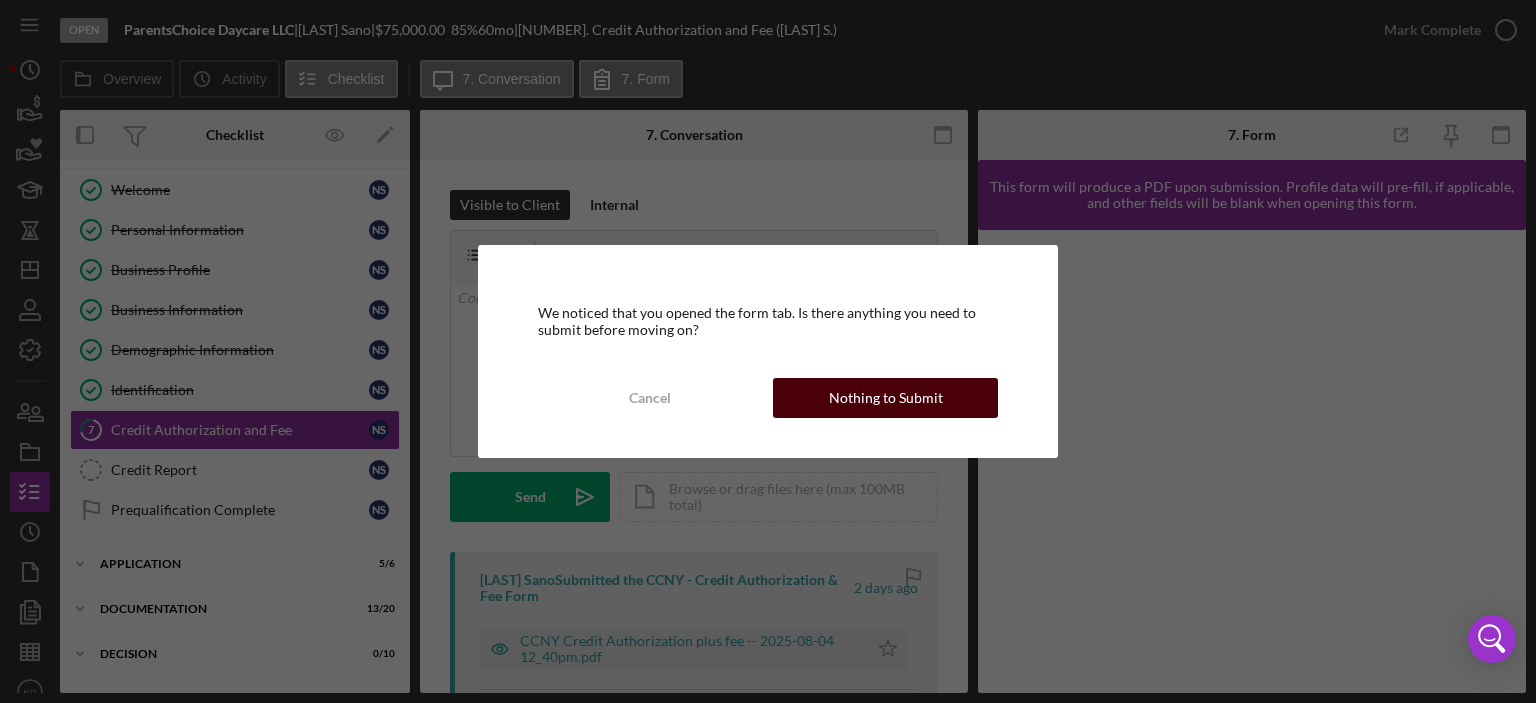 click on "Nothing to Submit" at bounding box center [886, 398] 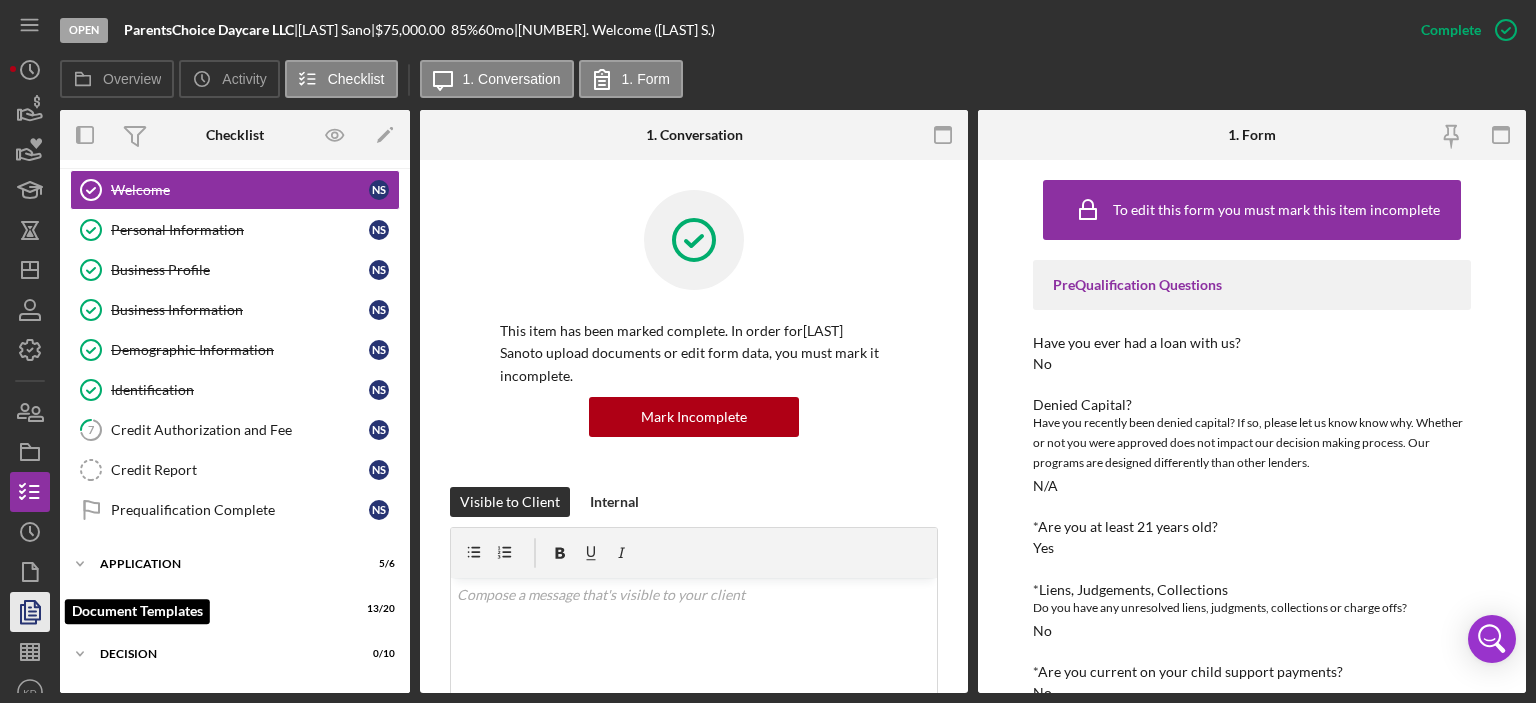 click 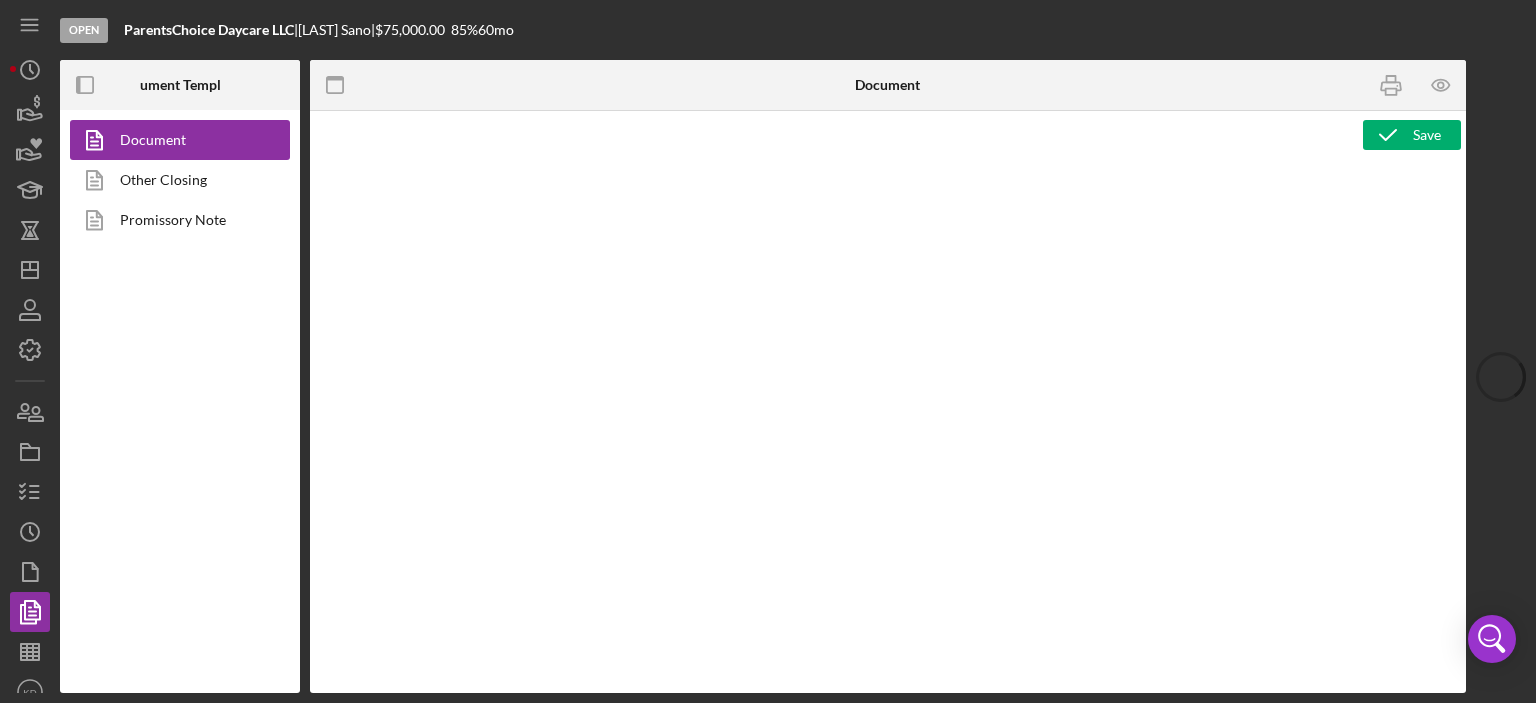 type on "<h2><strong>Product Name</strong><br><span id="Product_Name" class="template-field mceNonEditable">Product Name</span><br><br><strong>Project Amount</strong><br><span id="Project_Amount" class="template-field mceNonEditable">Project Amount</span><br><br><strong>Project Rate</strong><br><span id="Project_Rate" class="template-field mceNonEditable">Project Rate</span><br><br><strong>Project Term</strong><br><span id="Project_Term" class="template-field mceNonEditable">Project Term</span><br><br><strong>Project Start Date</strong><br><span id="Project_Start_Date" class="template-field mceNonEditable">Project Start Date</span><br><br><strong>Org EIN</strong><br><span id="Org_EIN" class="template-field mceNonEditable">Org EIN</span><br><br><strong>Org Annual Gross Revenue</strong><br><span id="Org_Annual_Gross_Revenue" class="template-field mceNonEditable">Org Annual Gross Revenue</span><br><br><strong>Org Business Start Date</strong><br><span id="Org_Business_Start_Date" class="template-field mceNonEditable">O..." 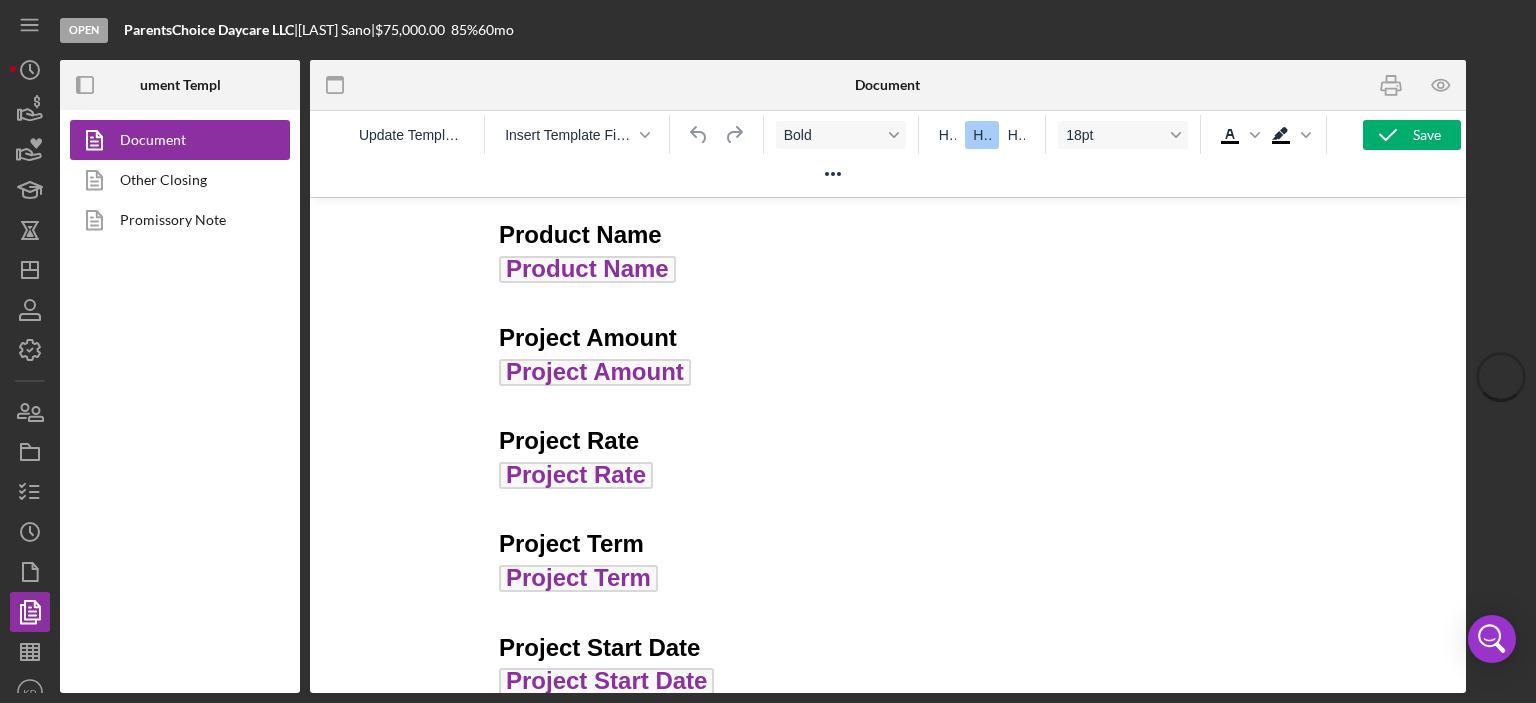 scroll, scrollTop: 0, scrollLeft: 0, axis: both 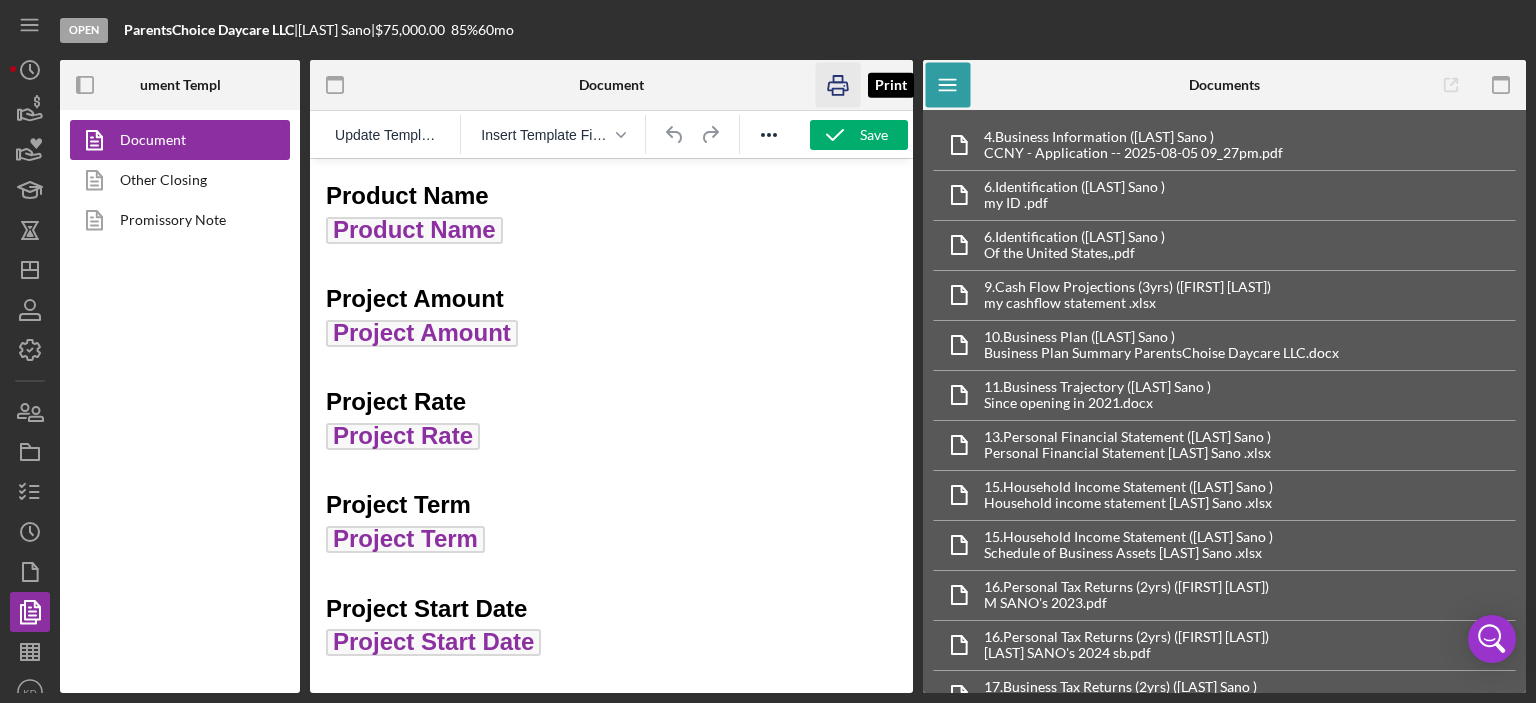 click 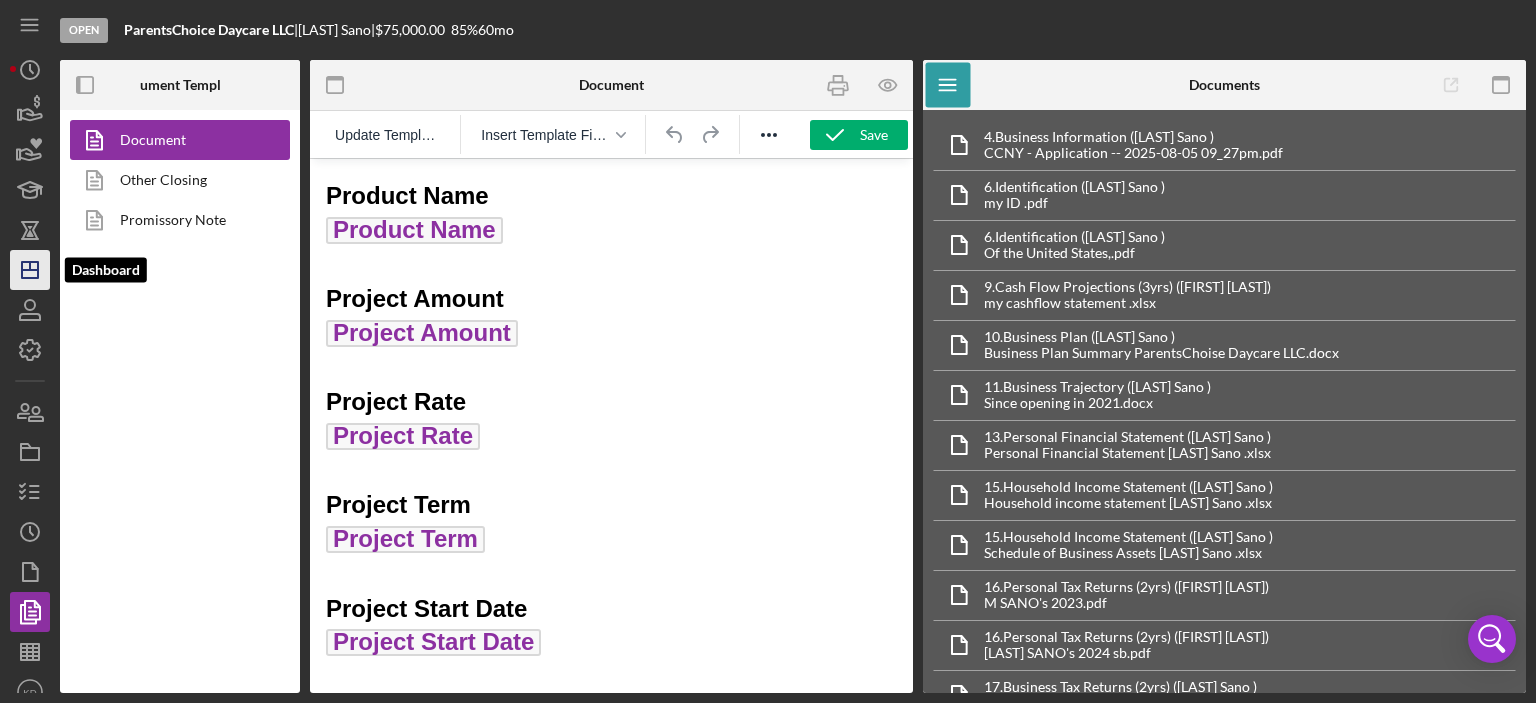 click 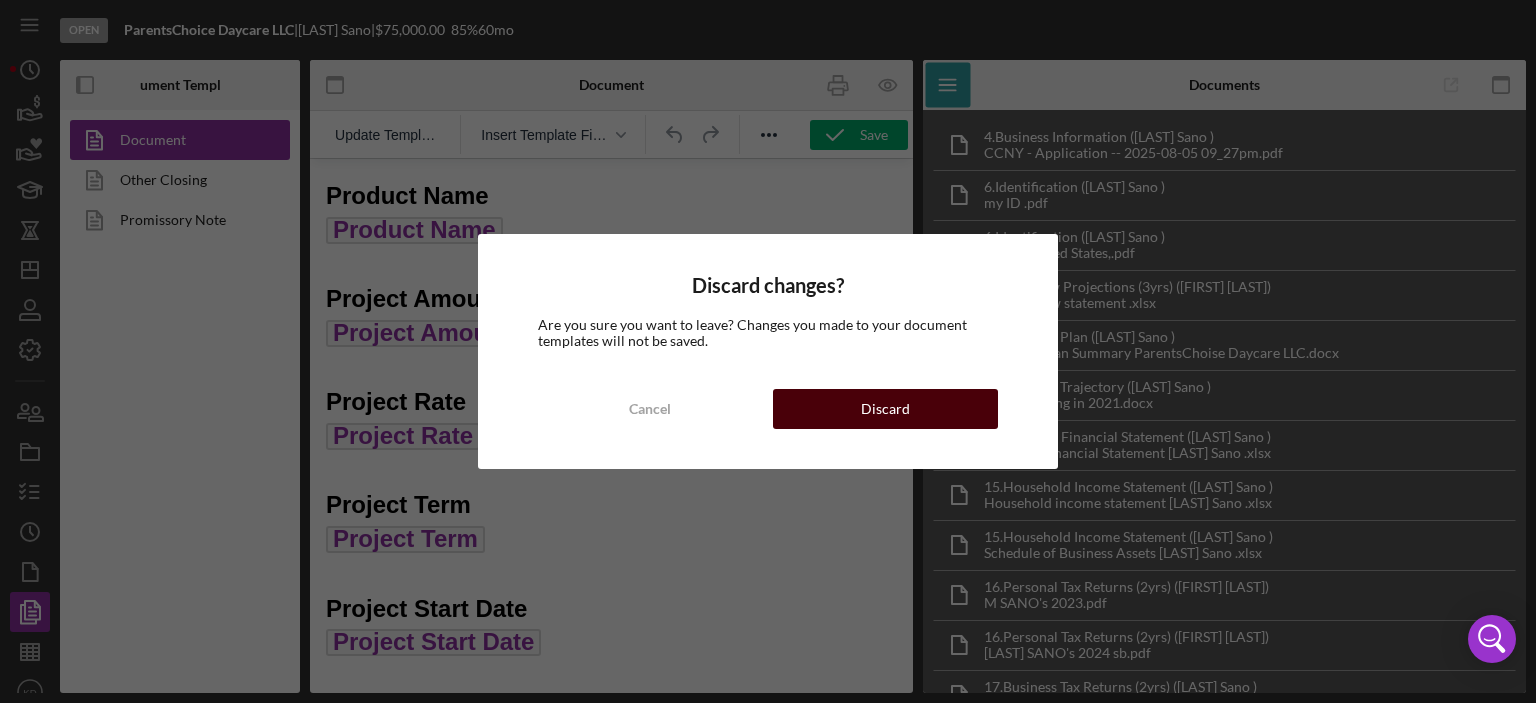 click on "Discard" at bounding box center [885, 409] 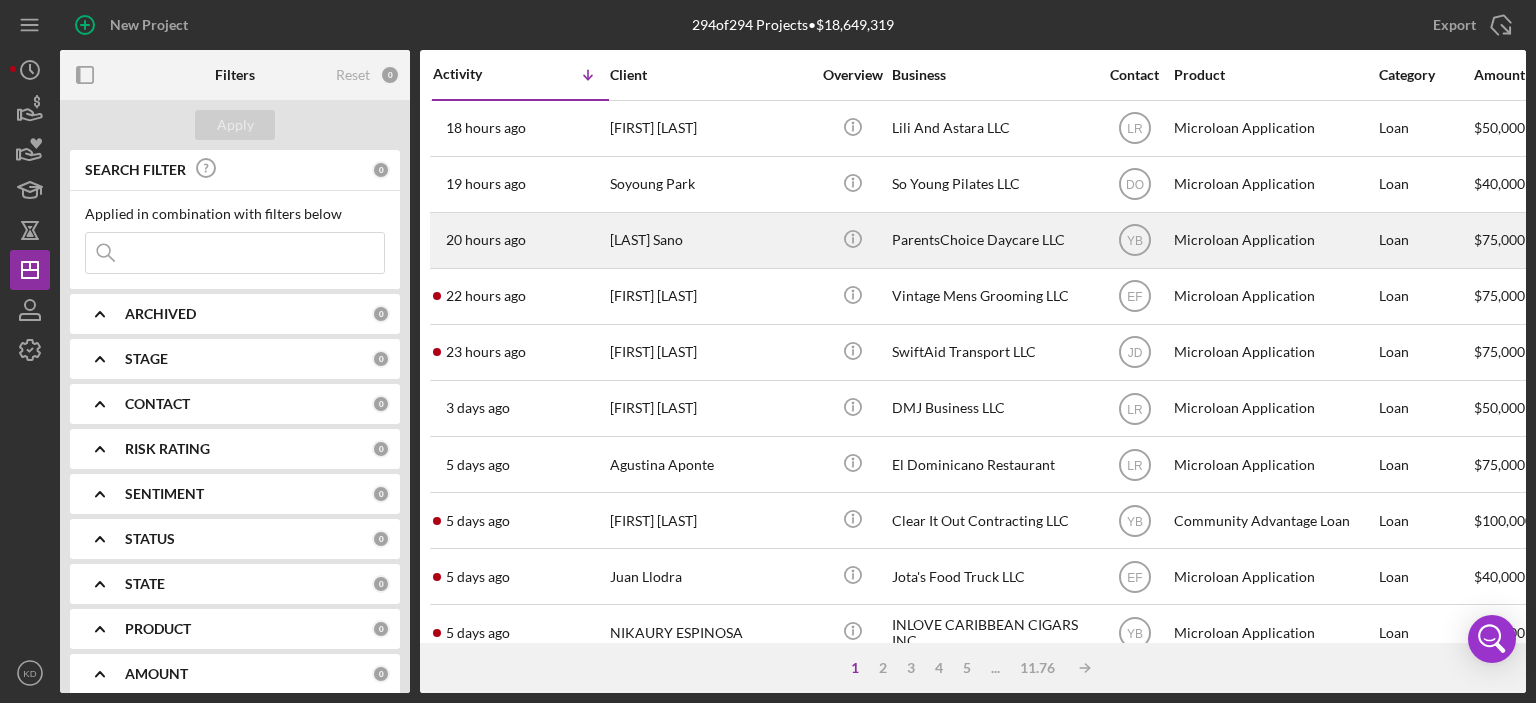 click on "ParentsChoice Daycare LLC" at bounding box center [992, 240] 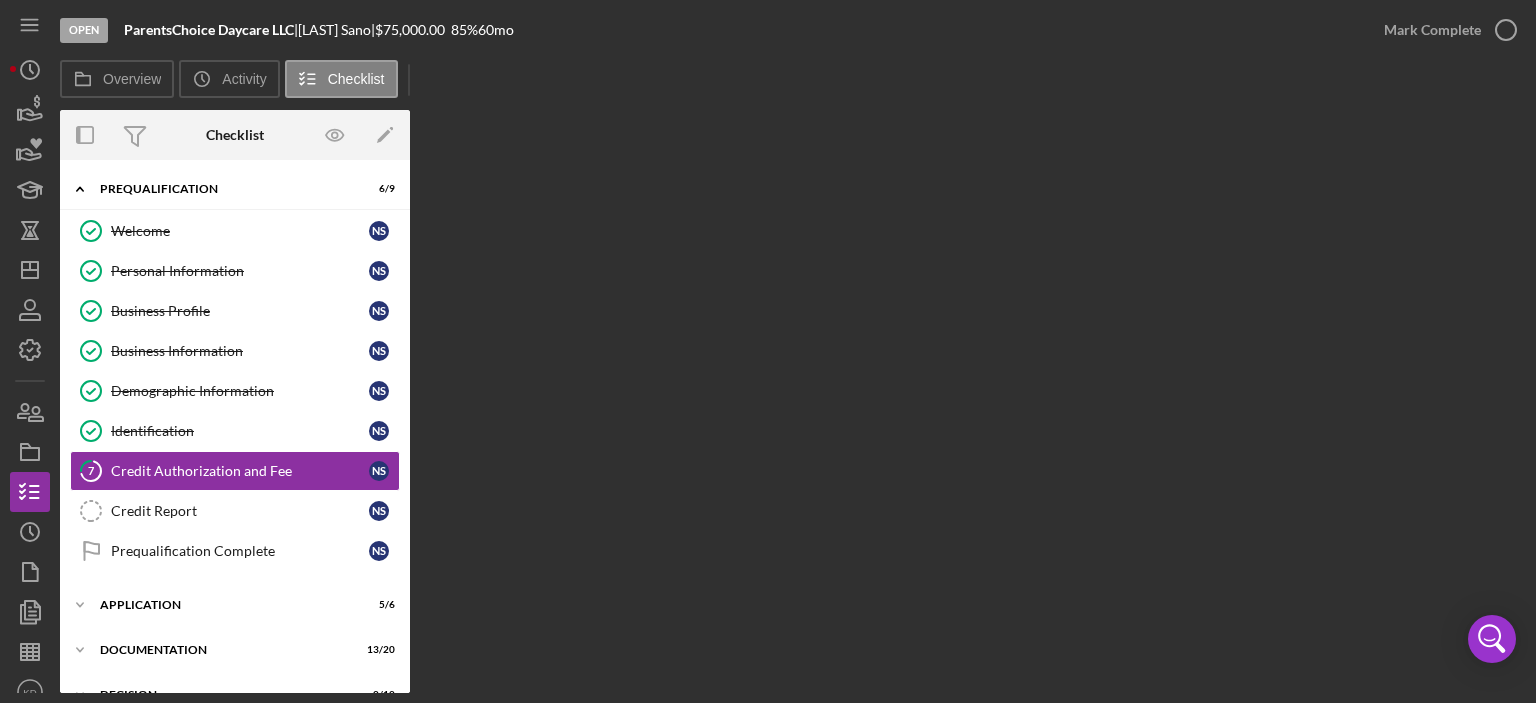 scroll, scrollTop: 41, scrollLeft: 0, axis: vertical 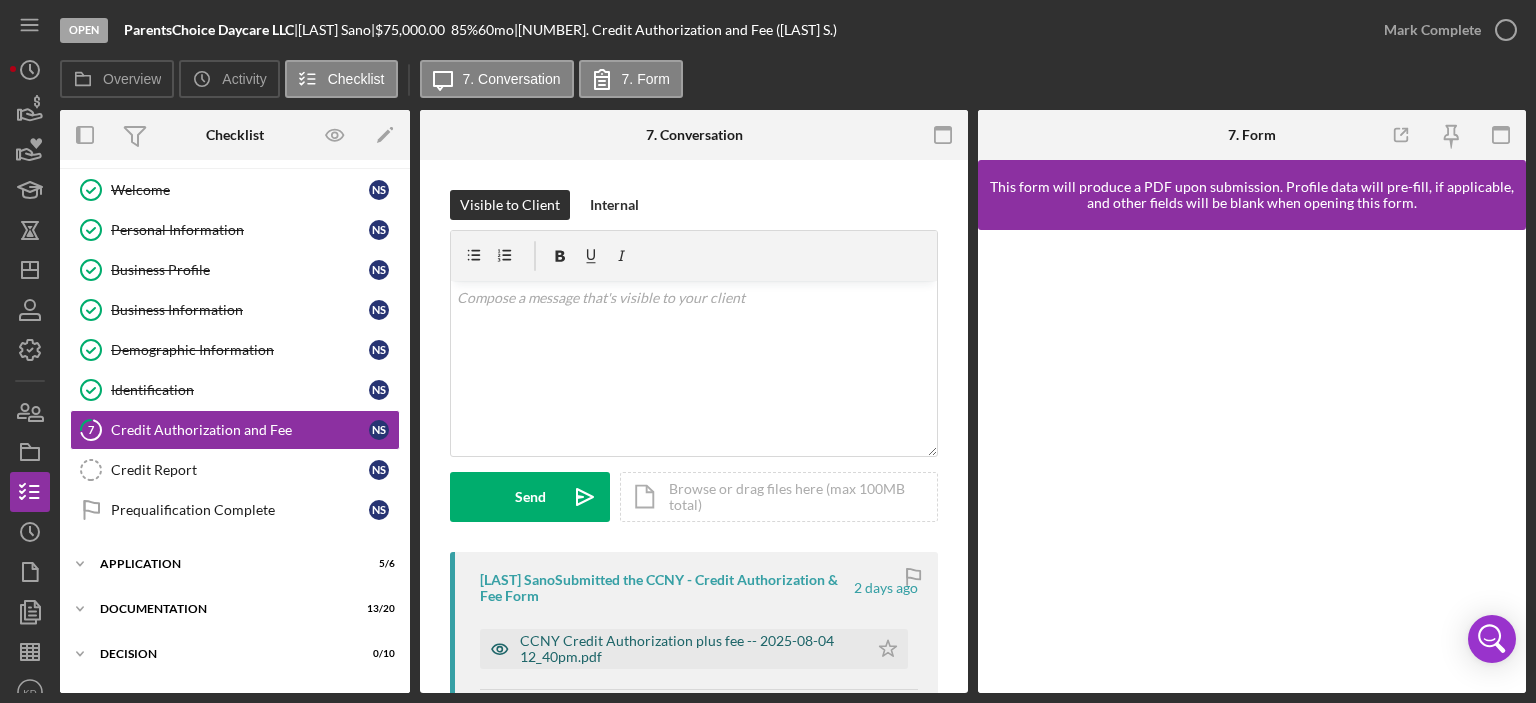 click on "CCNY Credit Authorization plus fee -- 2025-08-04 12_40pm.pdf" at bounding box center (689, 649) 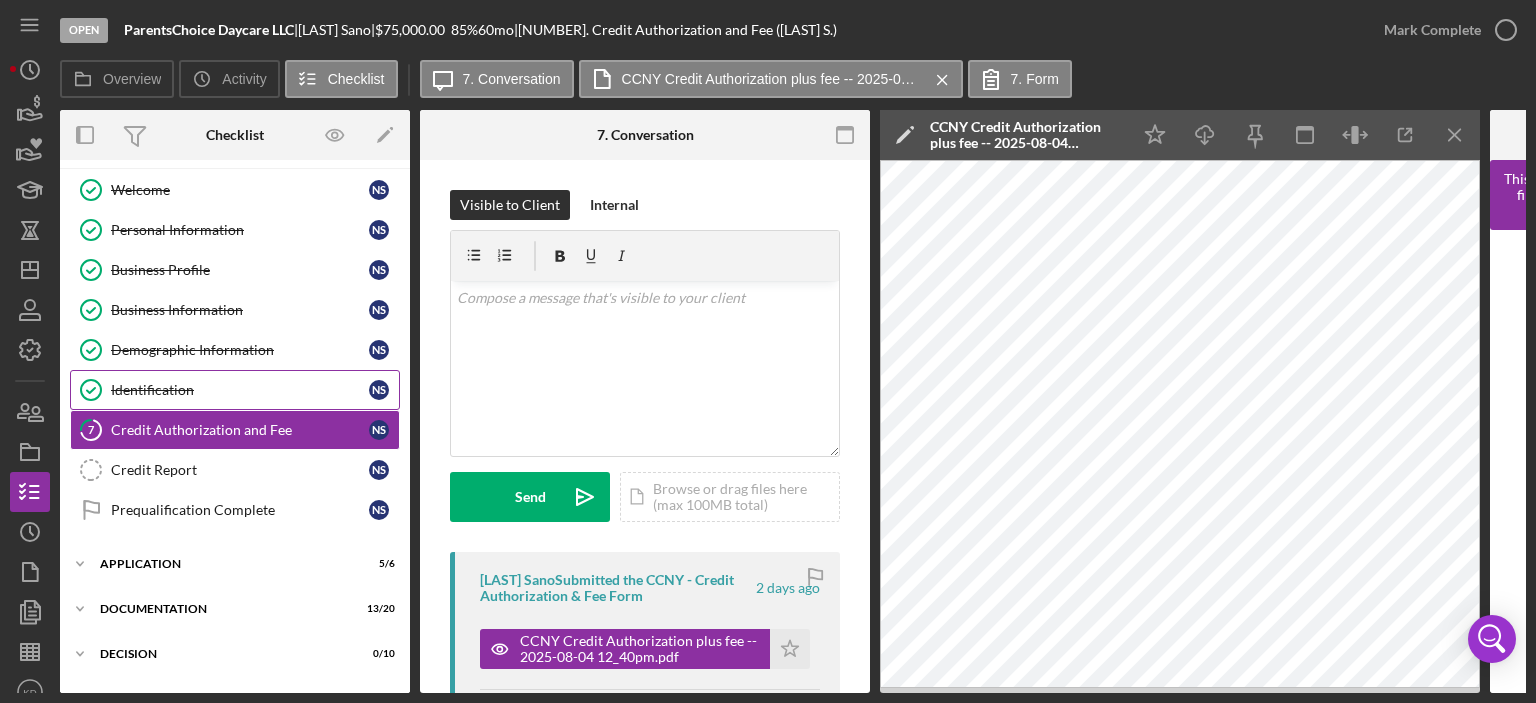 click on "Identification" at bounding box center [240, 390] 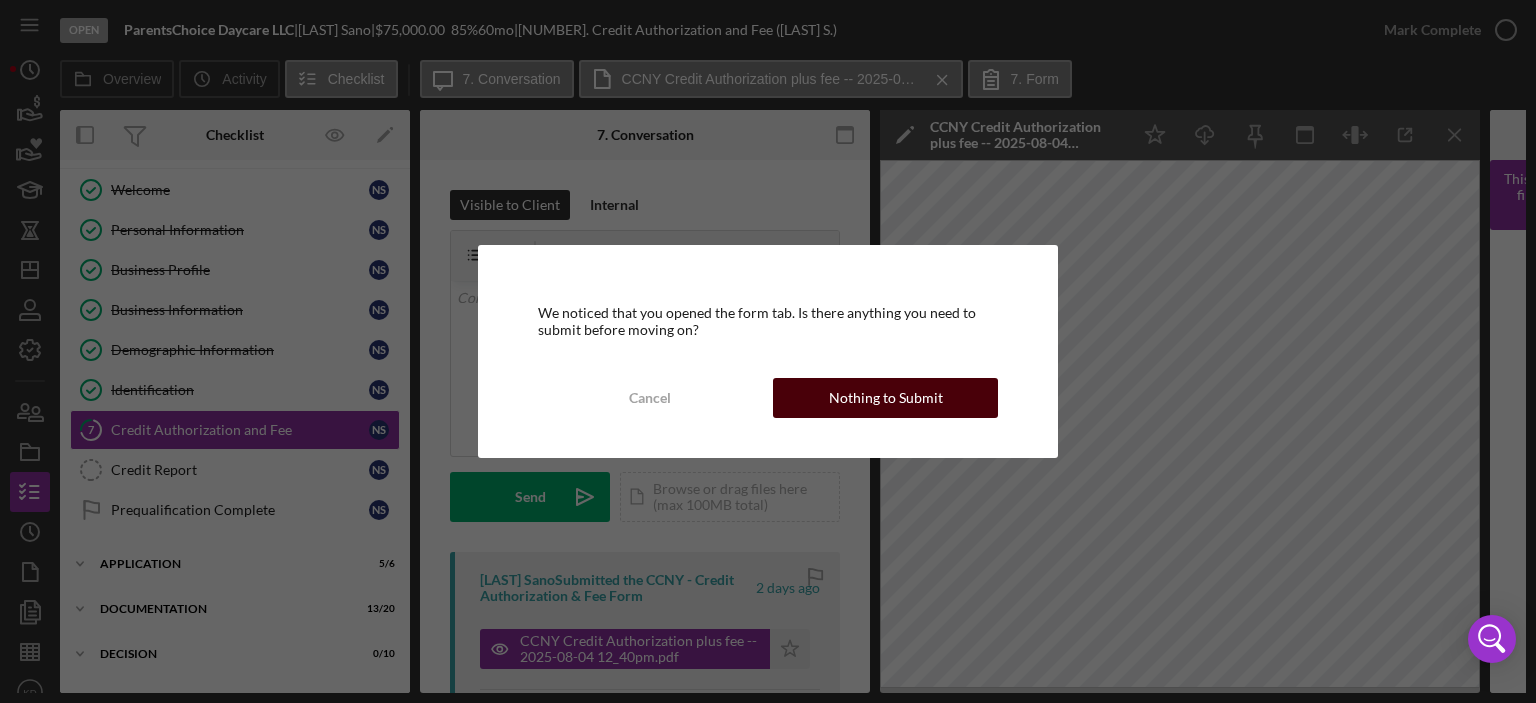 click on "Nothing to Submit" at bounding box center [886, 398] 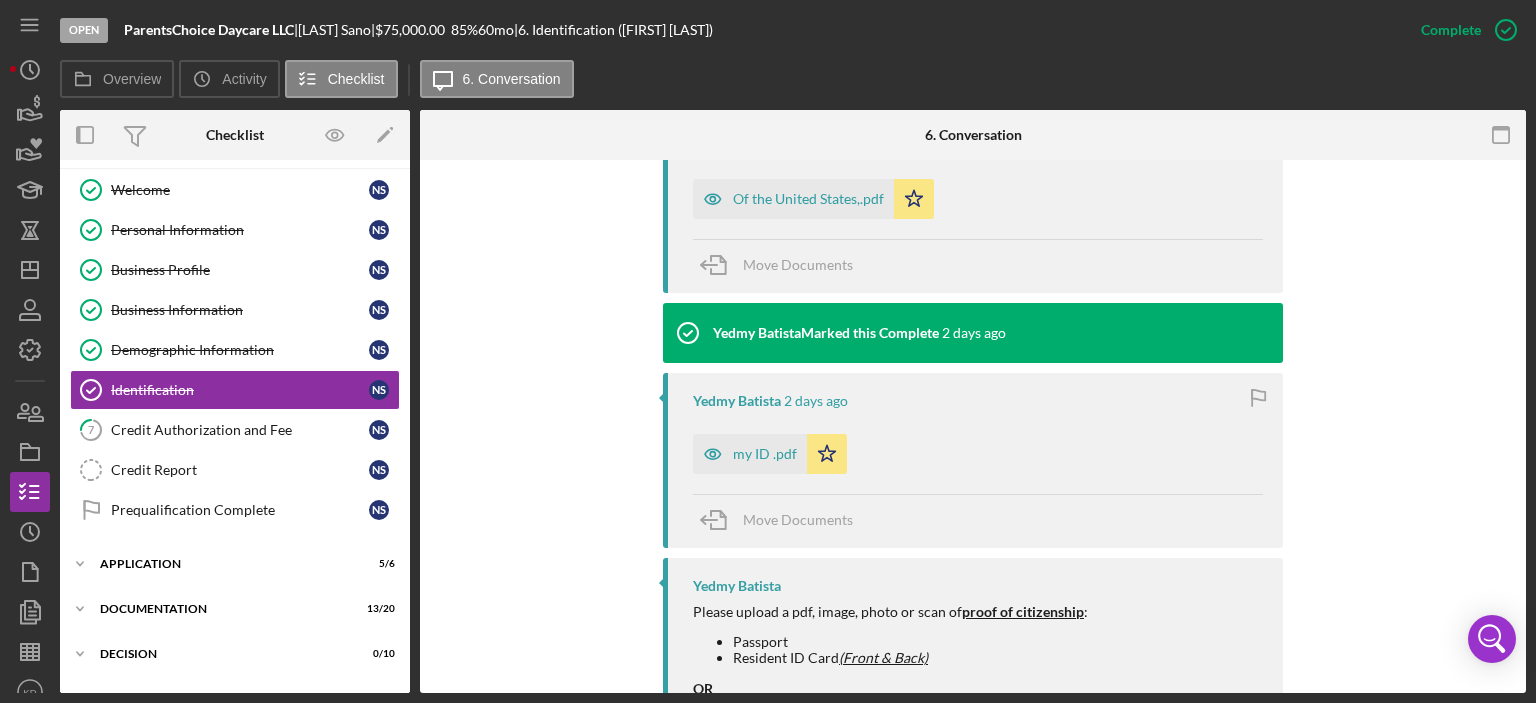 scroll, scrollTop: 707, scrollLeft: 0, axis: vertical 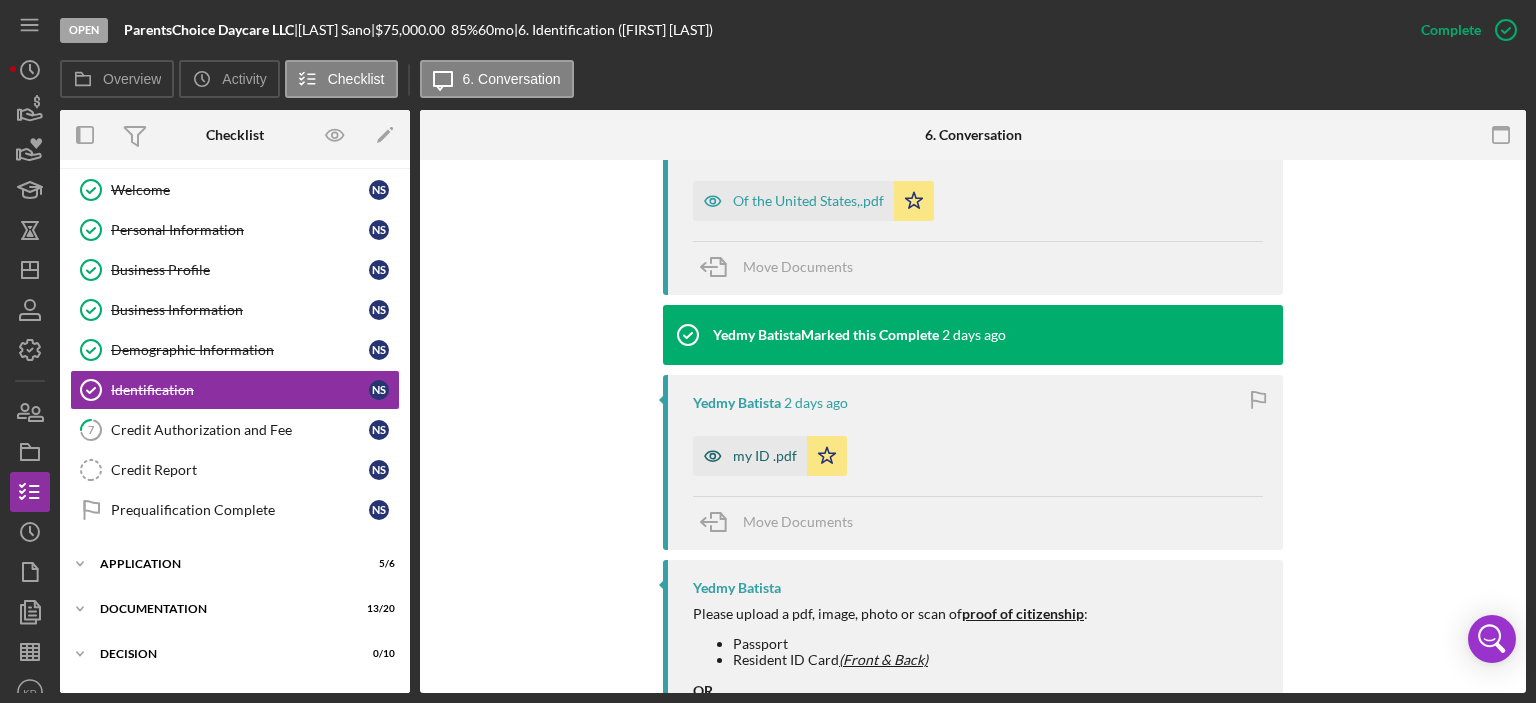 click on "my ID .pdf" at bounding box center (765, 456) 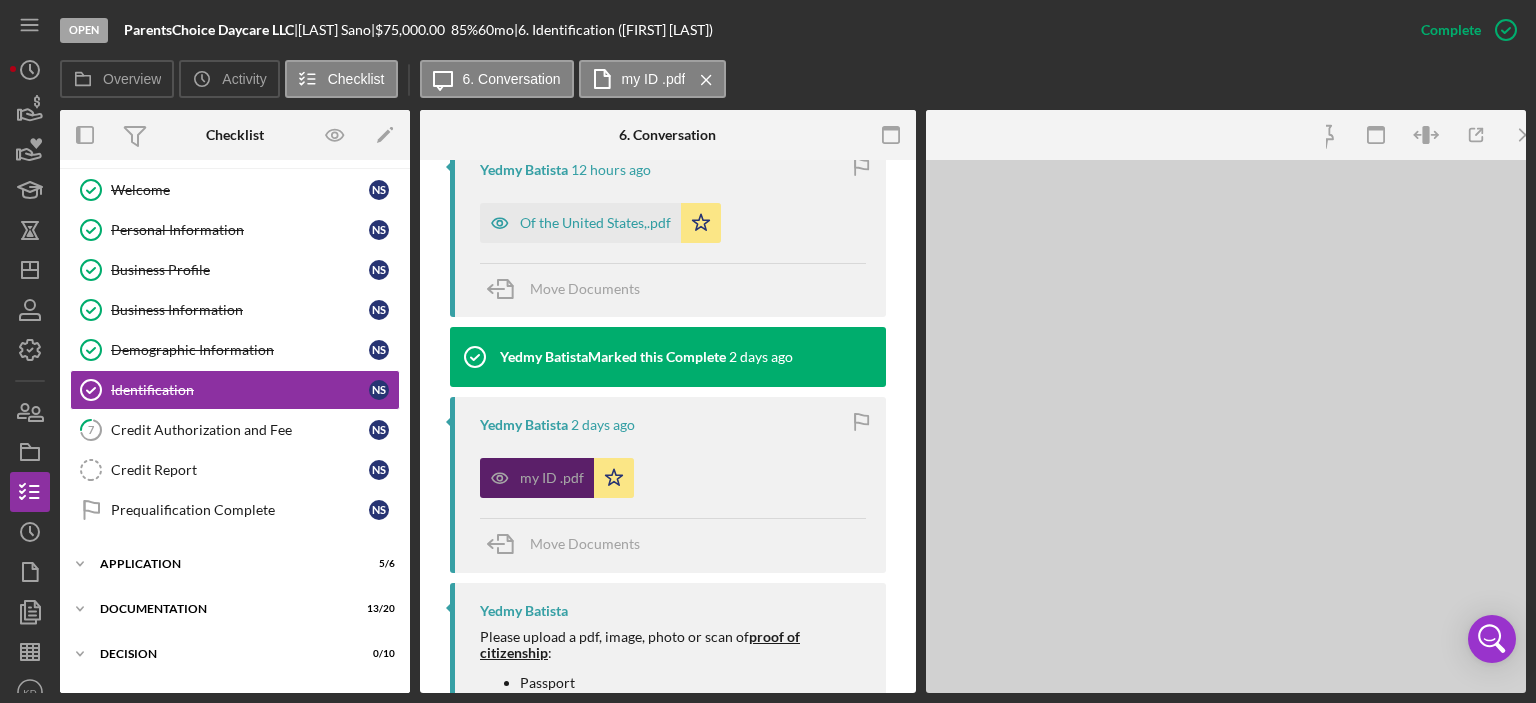 scroll, scrollTop: 729, scrollLeft: 0, axis: vertical 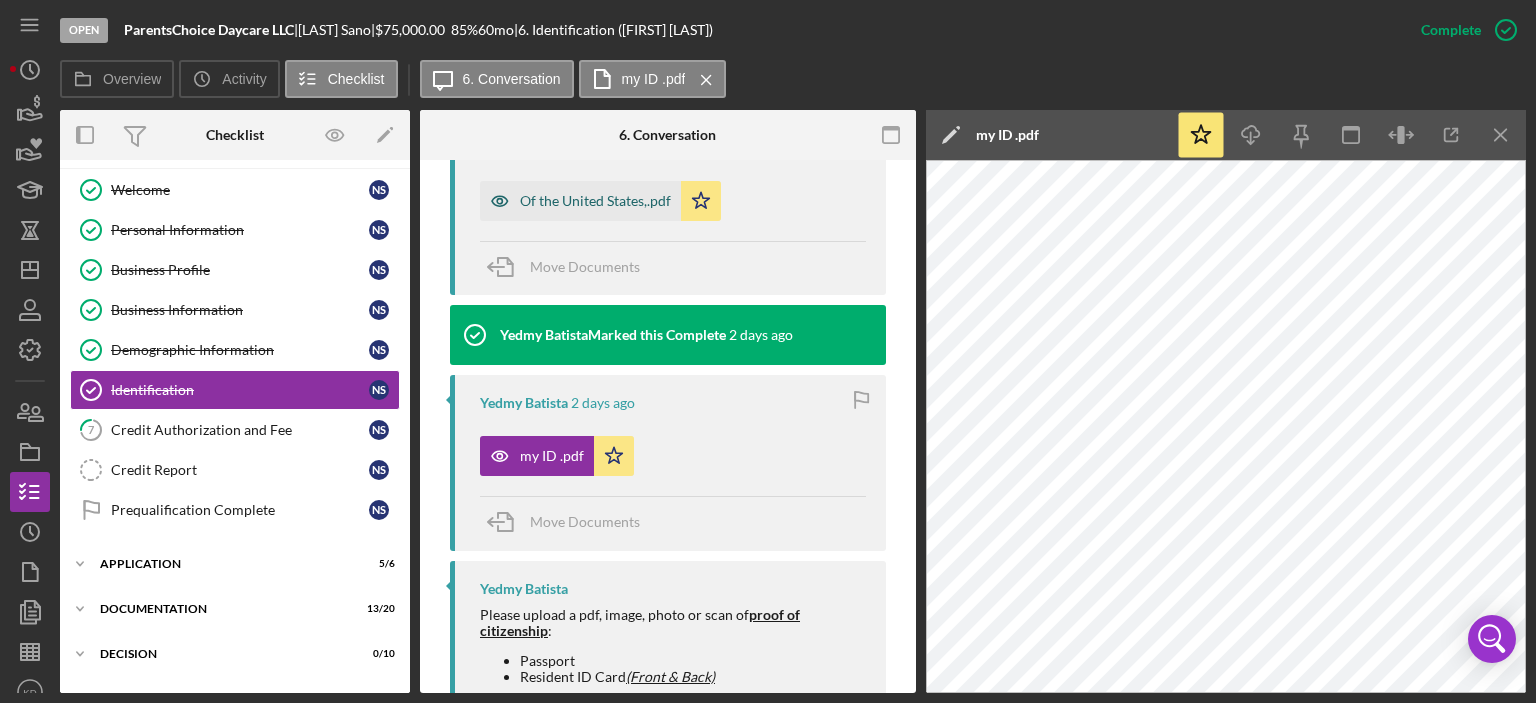 click on "Of the United States,.pdf" at bounding box center [595, 201] 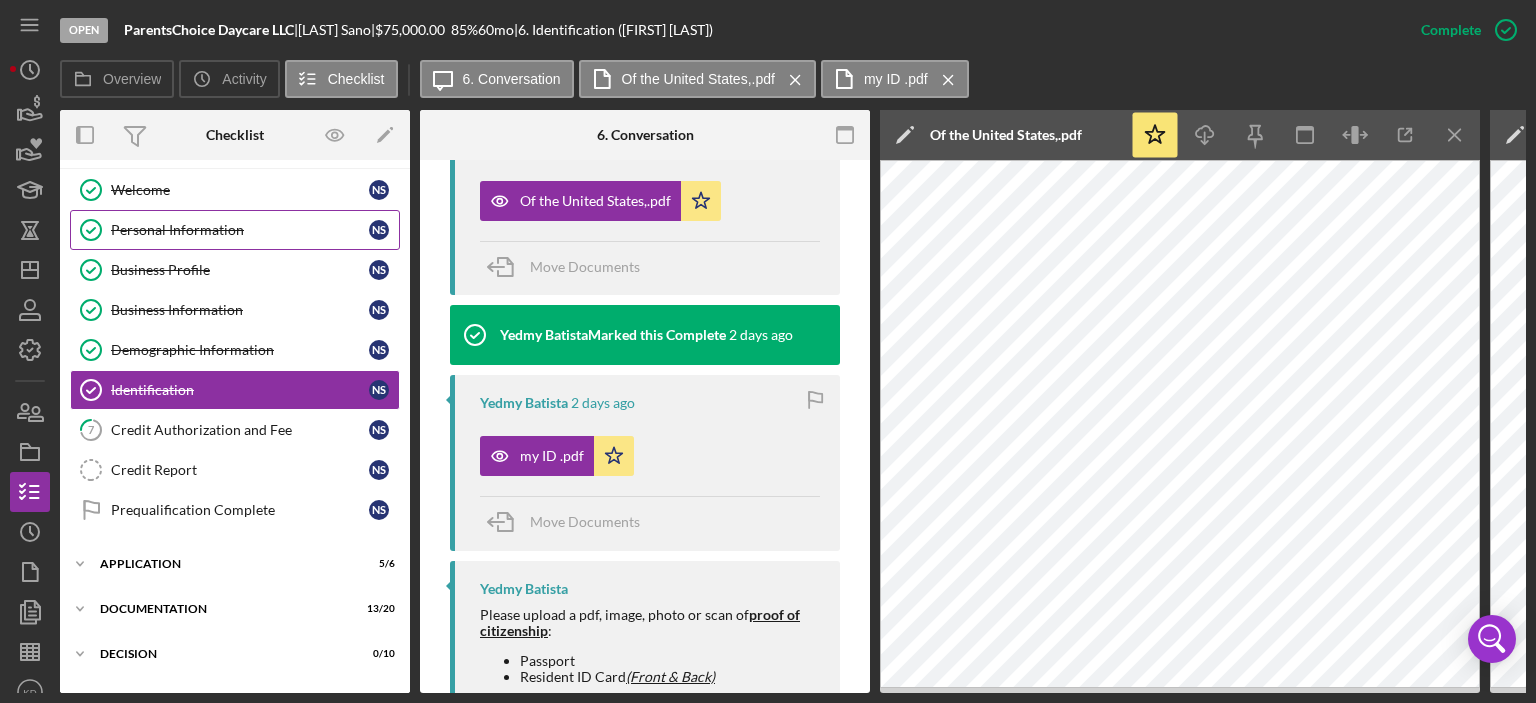 click on "Personal Information" at bounding box center [240, 230] 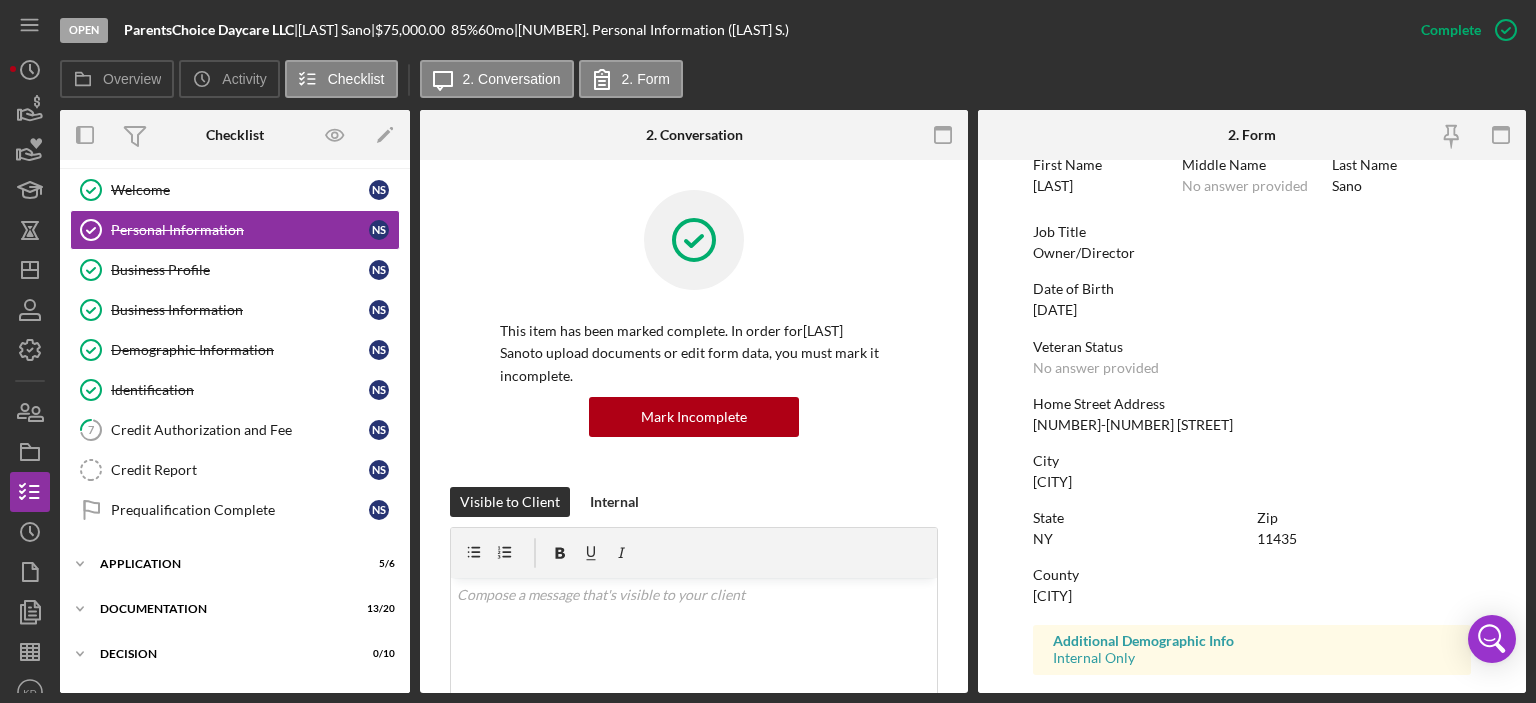 scroll, scrollTop: 114, scrollLeft: 0, axis: vertical 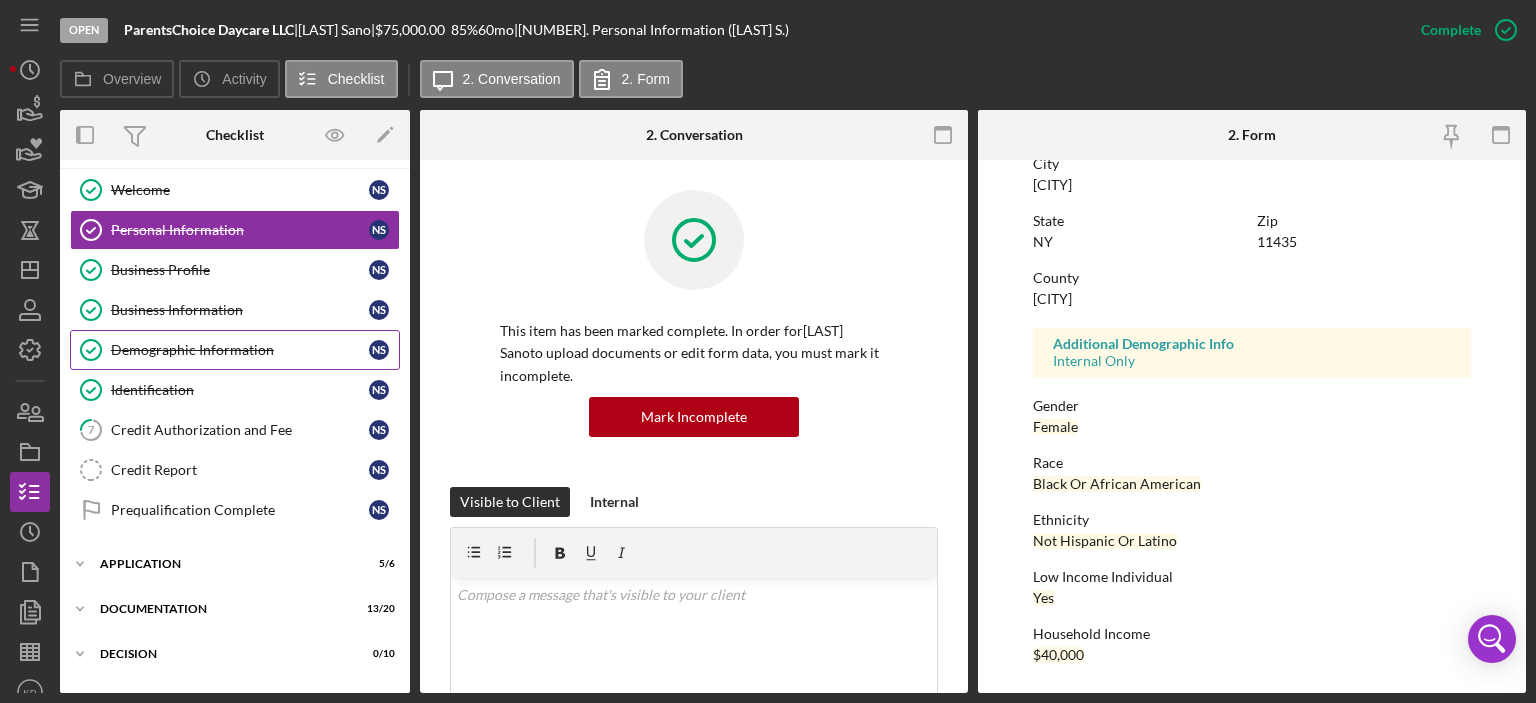 click on "Demographic Information" at bounding box center [240, 350] 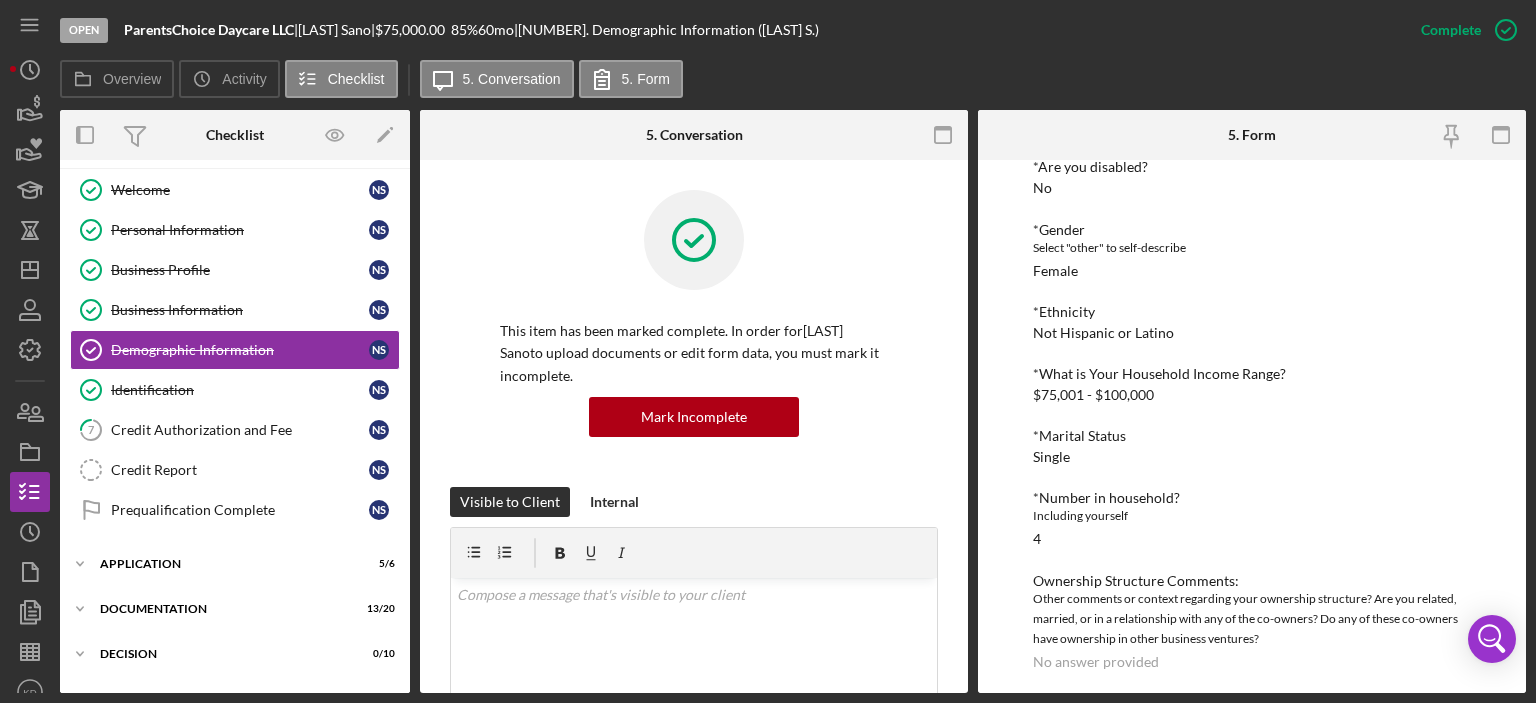 scroll, scrollTop: 300, scrollLeft: 0, axis: vertical 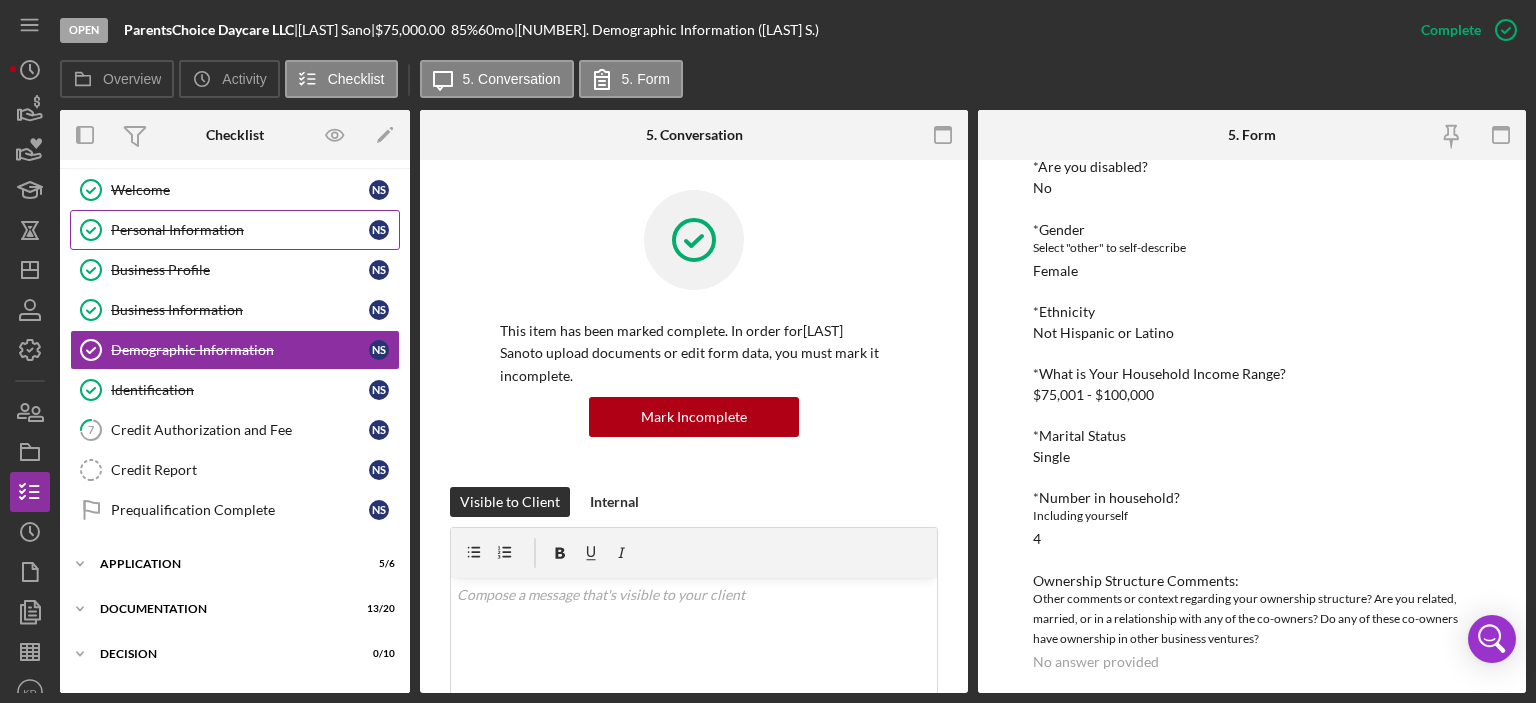 click on "Personal Information" at bounding box center (240, 230) 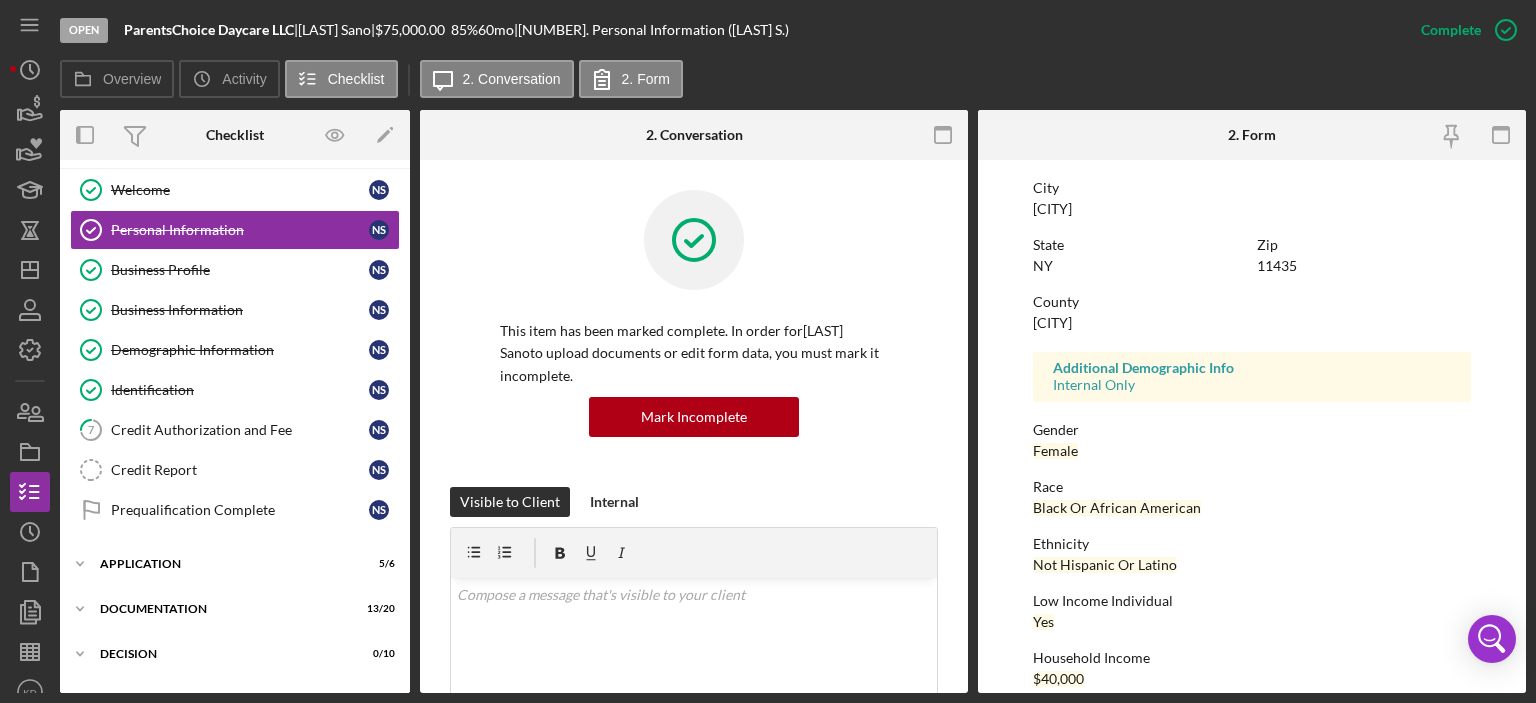 scroll, scrollTop: 400, scrollLeft: 0, axis: vertical 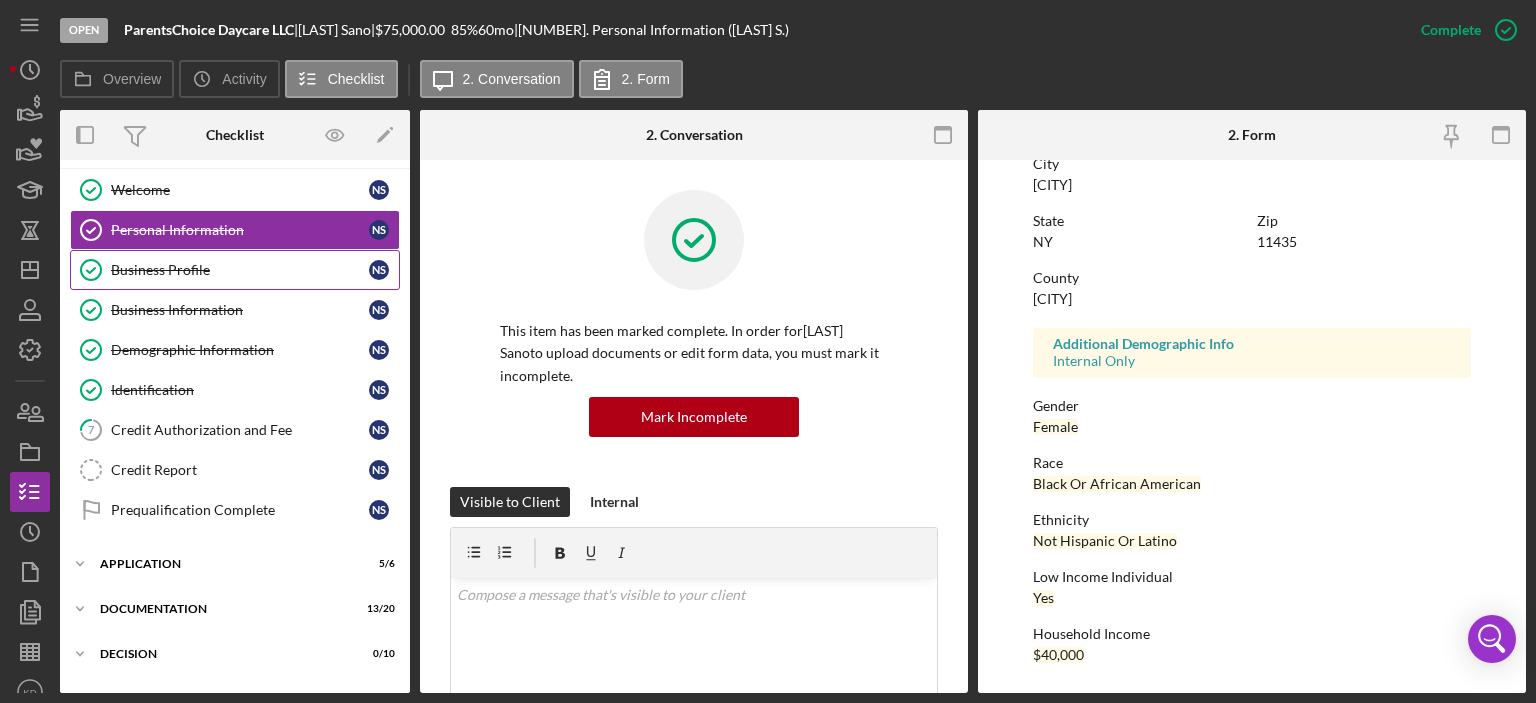 click on "Business Profile" at bounding box center [240, 270] 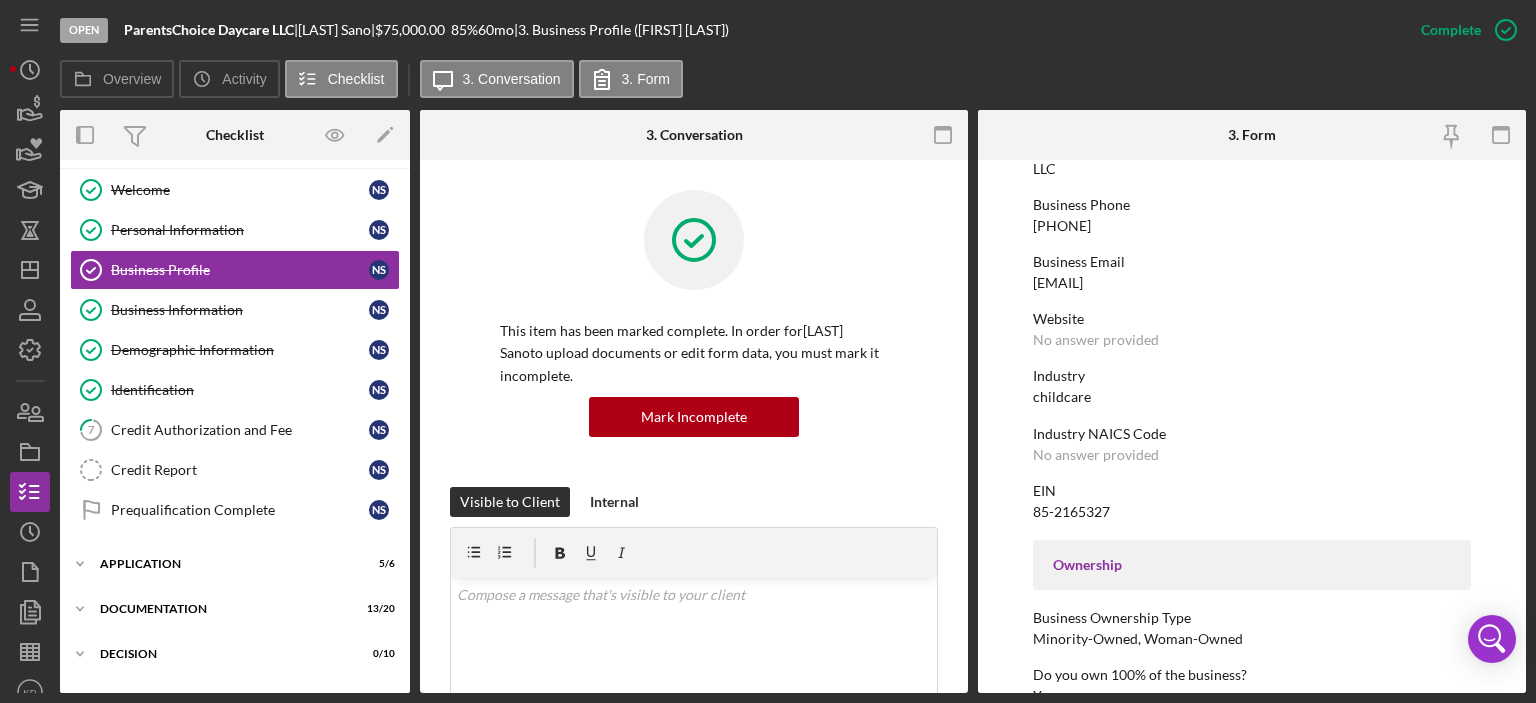 scroll, scrollTop: 300, scrollLeft: 0, axis: vertical 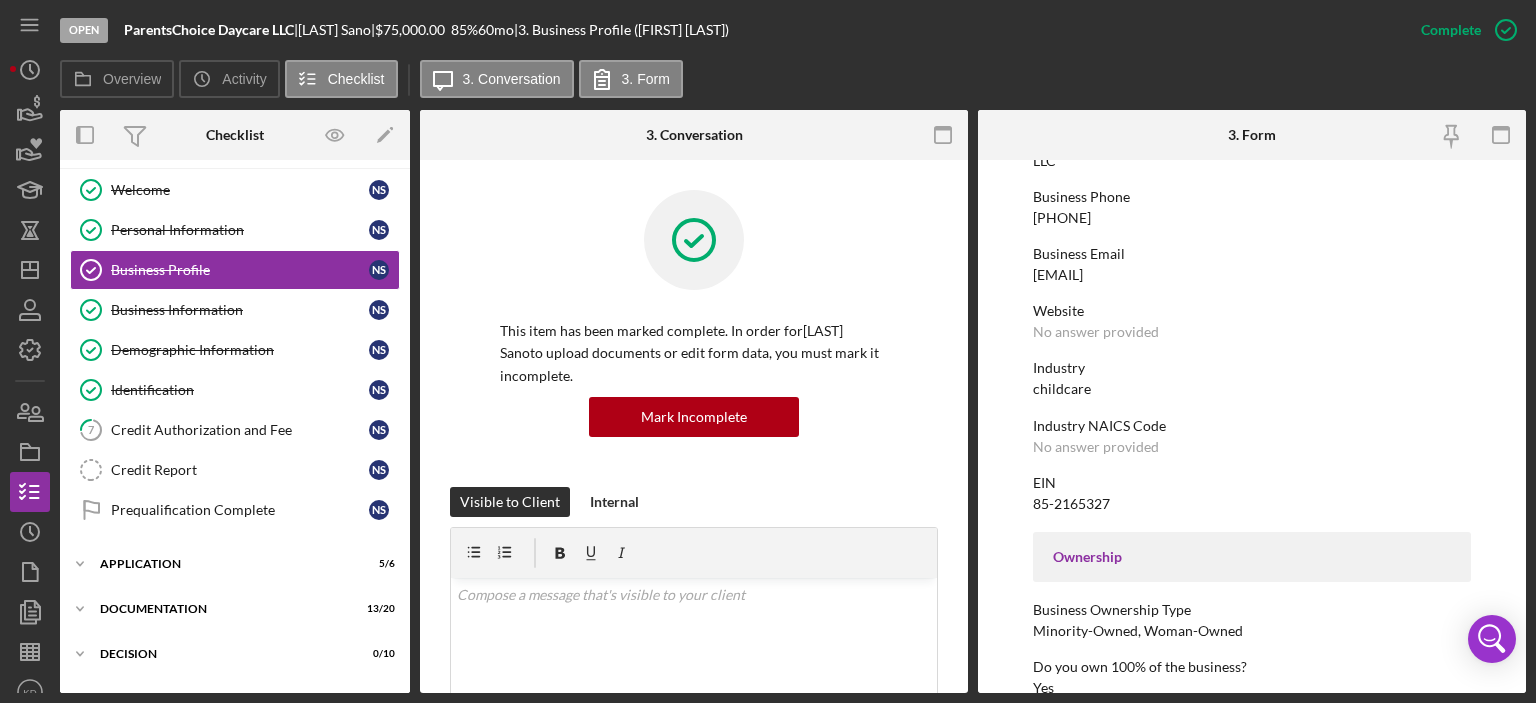 click on "Open ParentsChoice Daycare LLC    |   [LAST]    Sano    |   $75,000.00    85 %   60  mo   |   [NUMBER]. Business Profile ([LAST] S.) Complete Mark Incomplete Overview Icon/History Activity Checklist Icon/Message 3. Conversation 3. Form Overview Internal Workflow Stage Open Icon/Dropdown Arrow Archive (can unarchive later if needed) Overview Edit Icon/Edit Status Ongoing Risk Rating Sentiment Rating 5 Product Name Microloan Application Created Date 08/01/2025 Started Date 08/01/2025 Closing Goal 09/30/2025 Contact YB Yedmy [LAST] Account Executive Weekly Status Update On Weekly Status Update Message Here's a snapshot of information that has been fully approved, as well as the items we still need.
If you've worked up to a milestone (purple) item, then the ball is our court. We'll respond as soon as we can. Inactivity Alerts On Send if the client is inactive for... 5 Inactivity Reminder Message Initial Request Edit Icon/Edit Amount $75,000.00 Standard Rate 85.000% Standard Term 60 months Edit No" at bounding box center (768, 351) 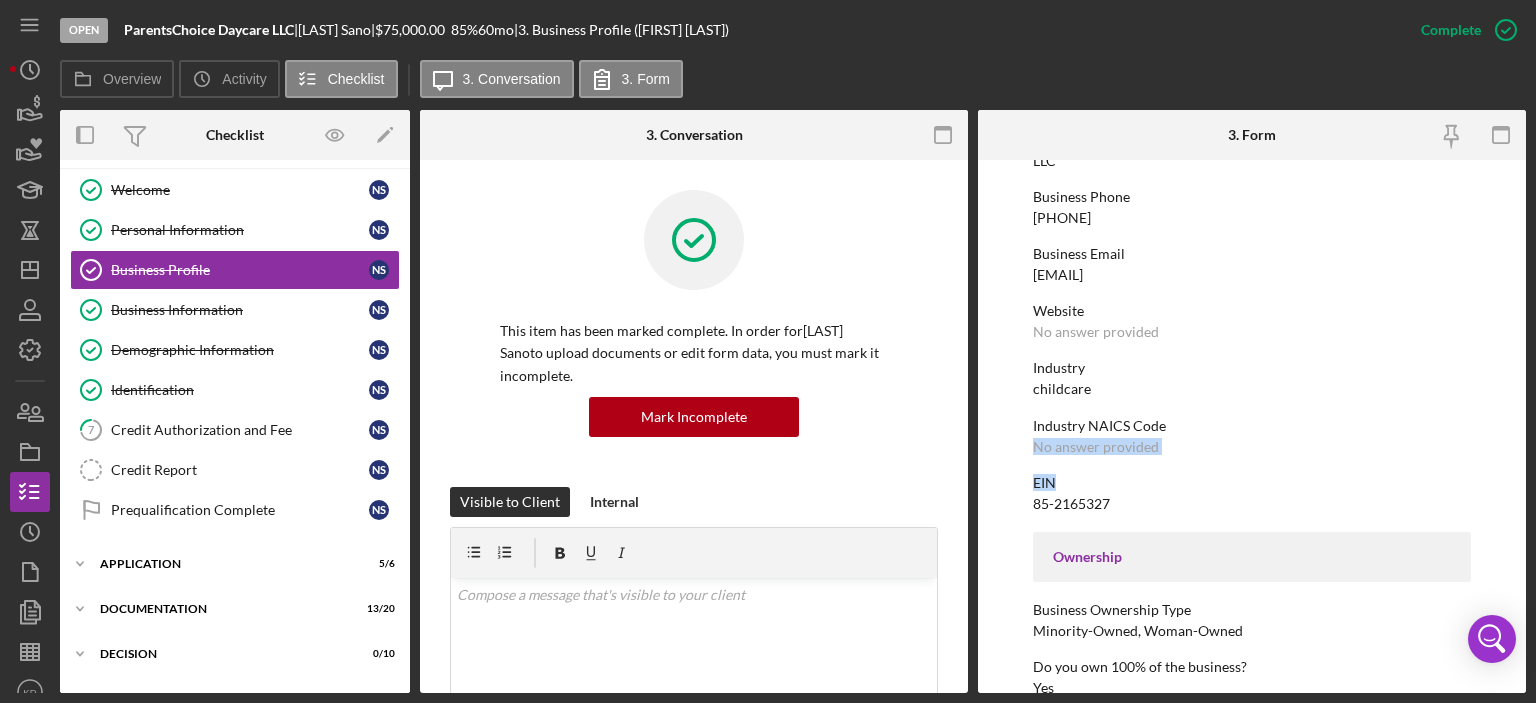 drag, startPoint x: 1526, startPoint y: 427, endPoint x: 1522, endPoint y: 455, distance: 28.284271 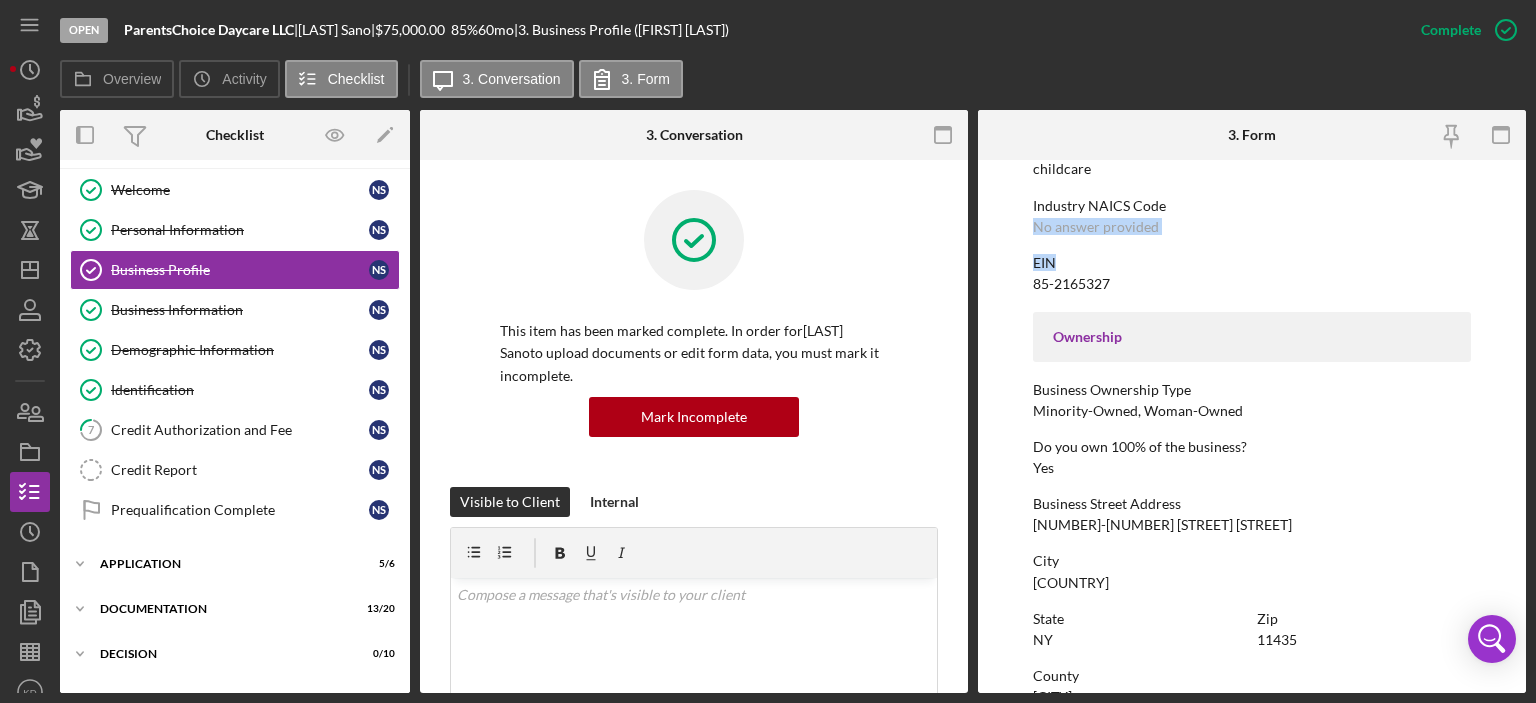 scroll, scrollTop: 533, scrollLeft: 0, axis: vertical 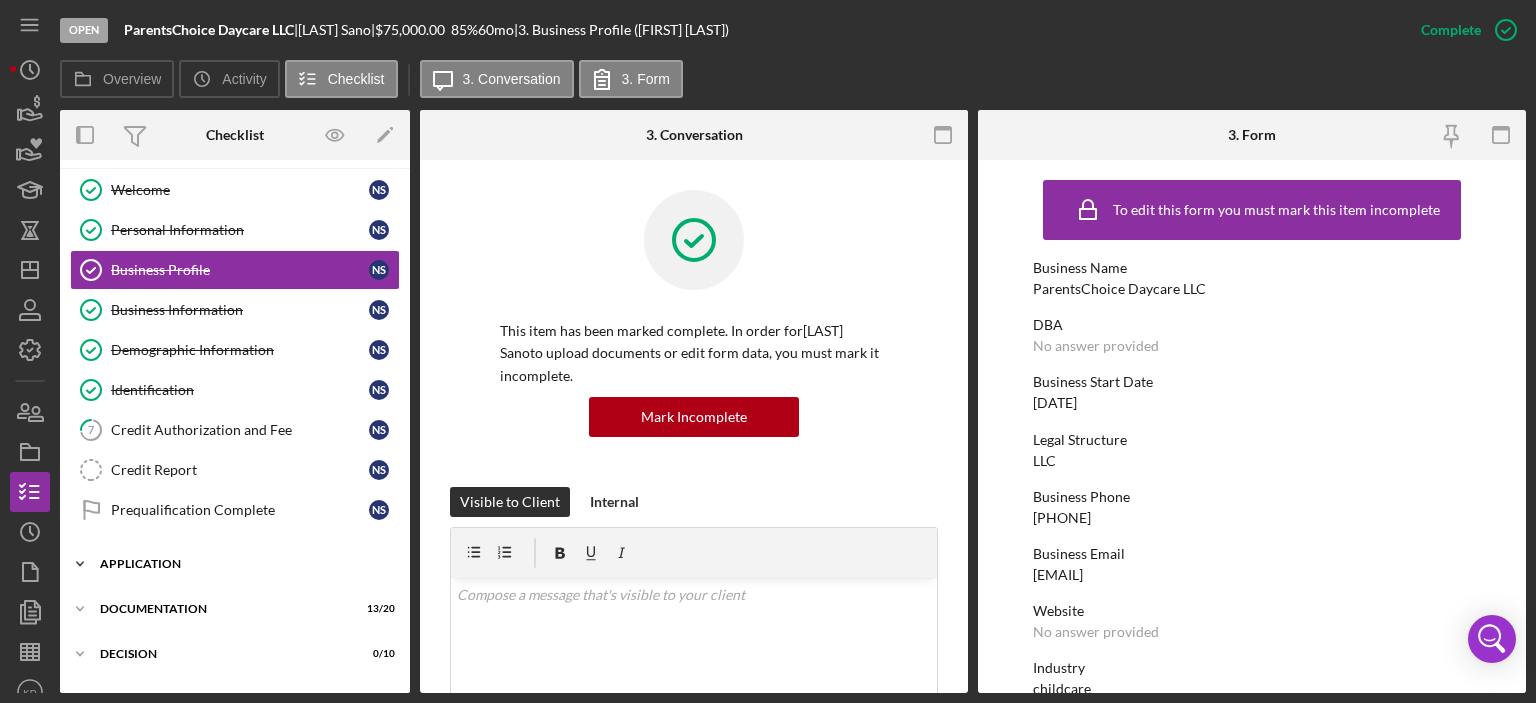 click on "Icon/Expander" 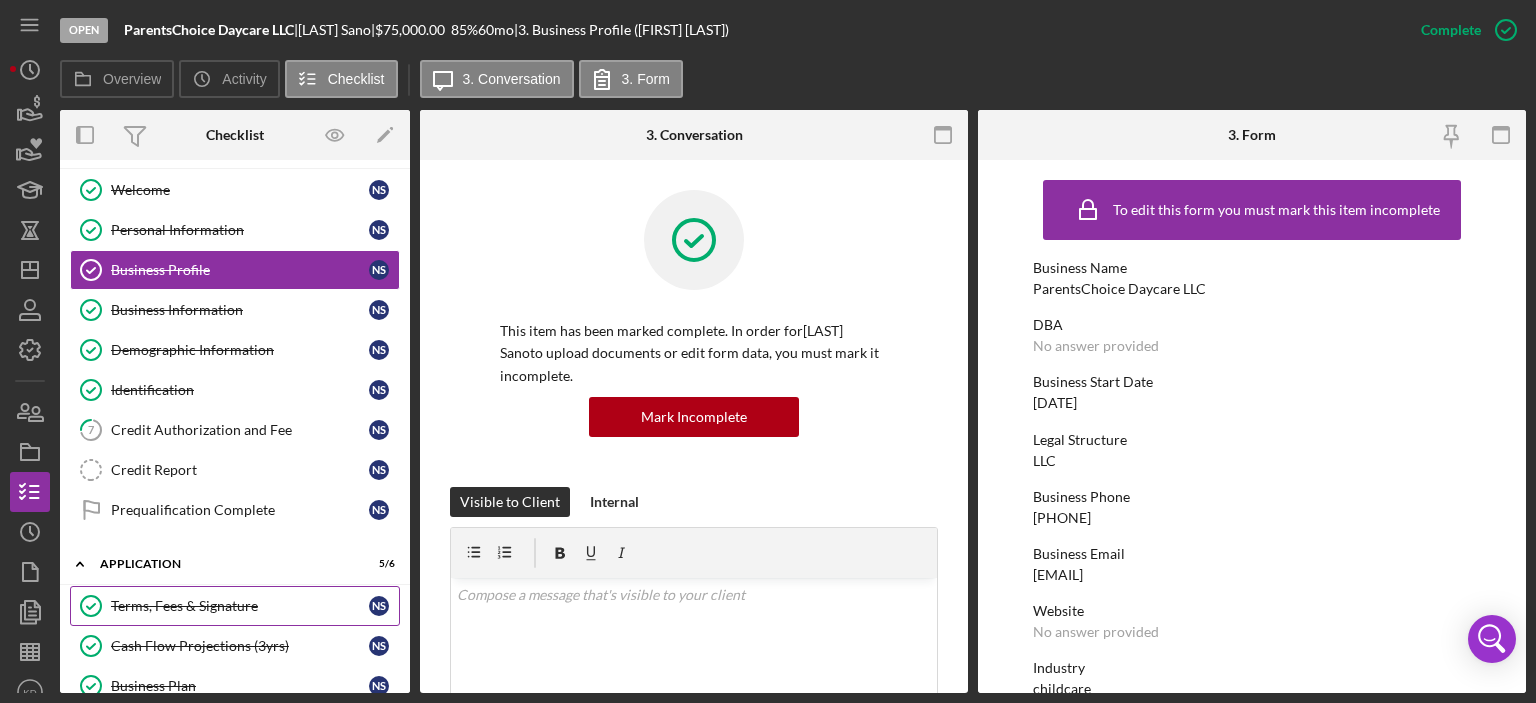 click on "Terms, Fees & Signature" at bounding box center [240, 606] 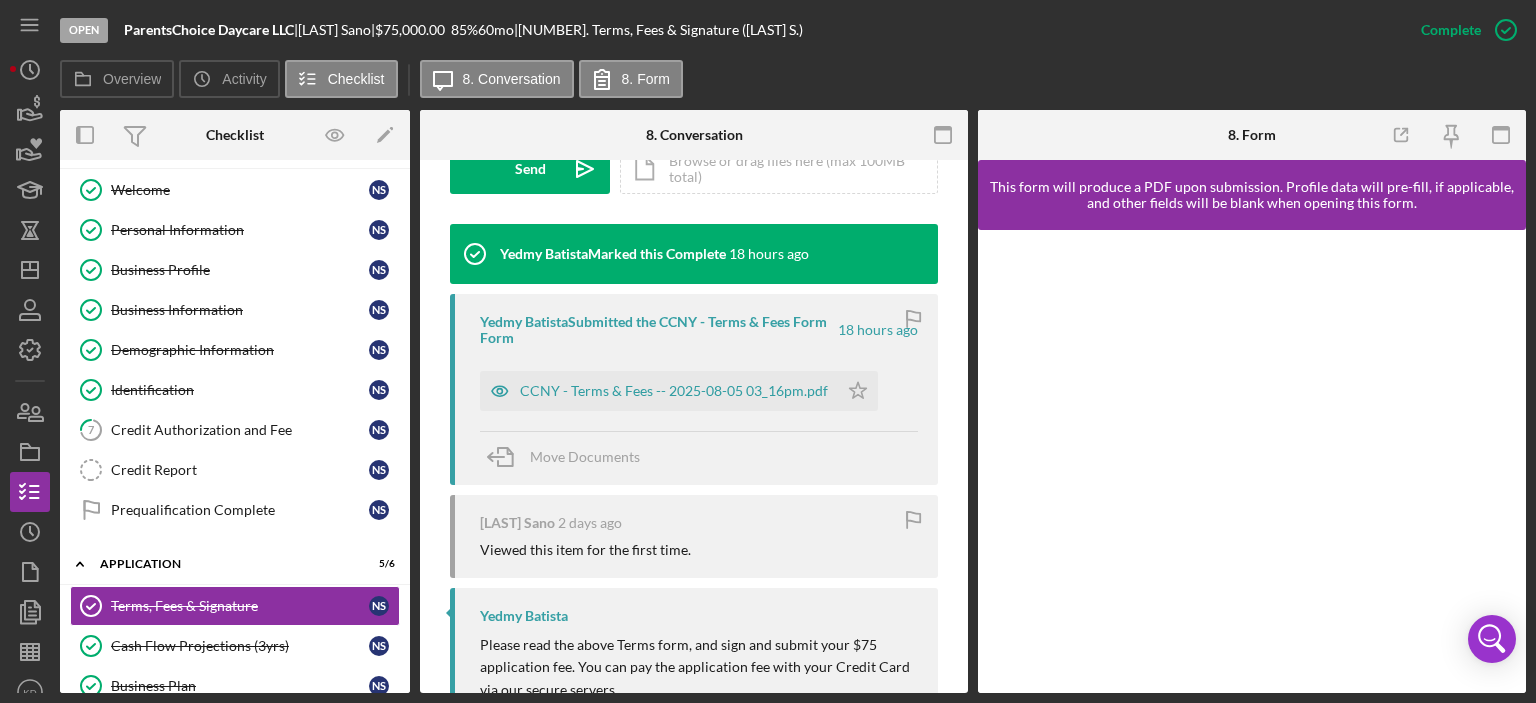 scroll, scrollTop: 645, scrollLeft: 0, axis: vertical 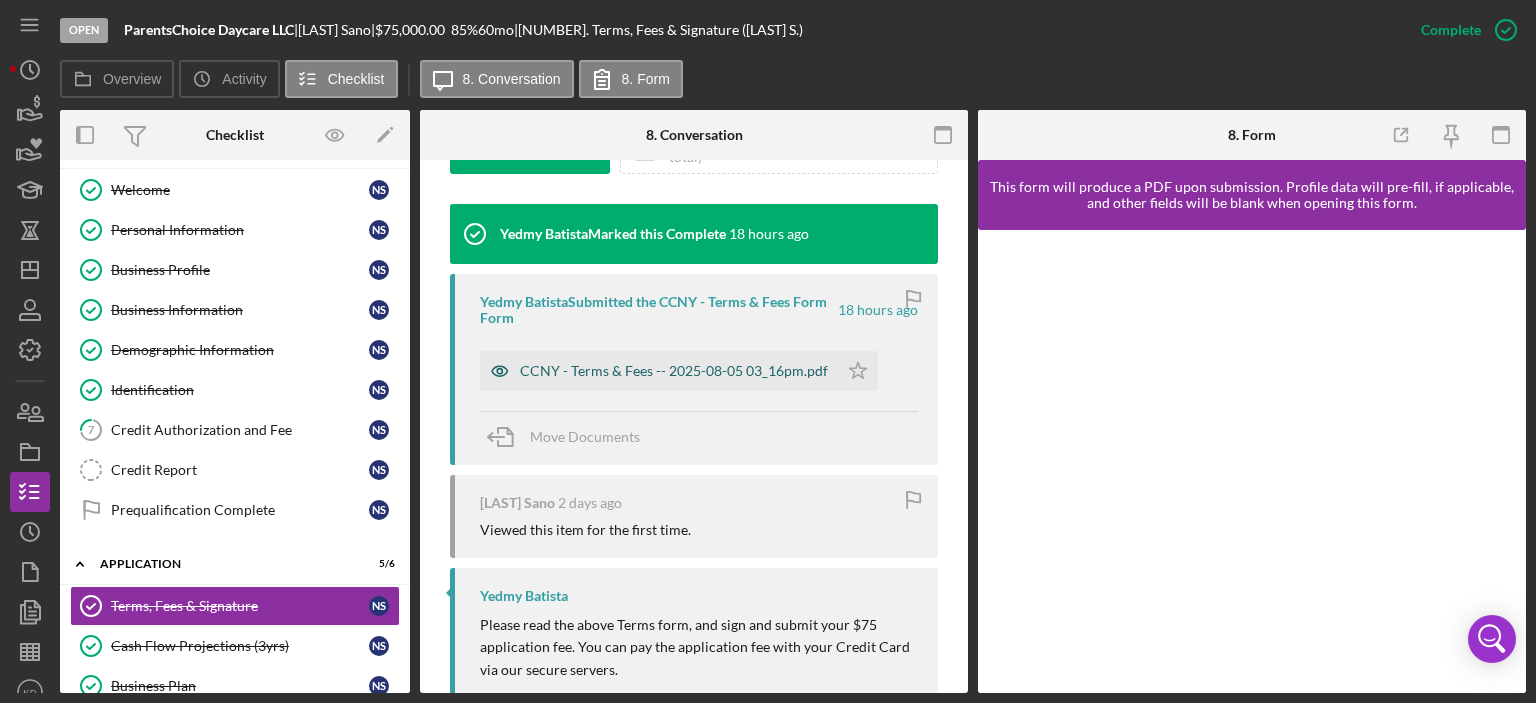 click on "CCNY - Terms & Fees -- 2025-08-05 03_16pm.pdf" at bounding box center (674, 371) 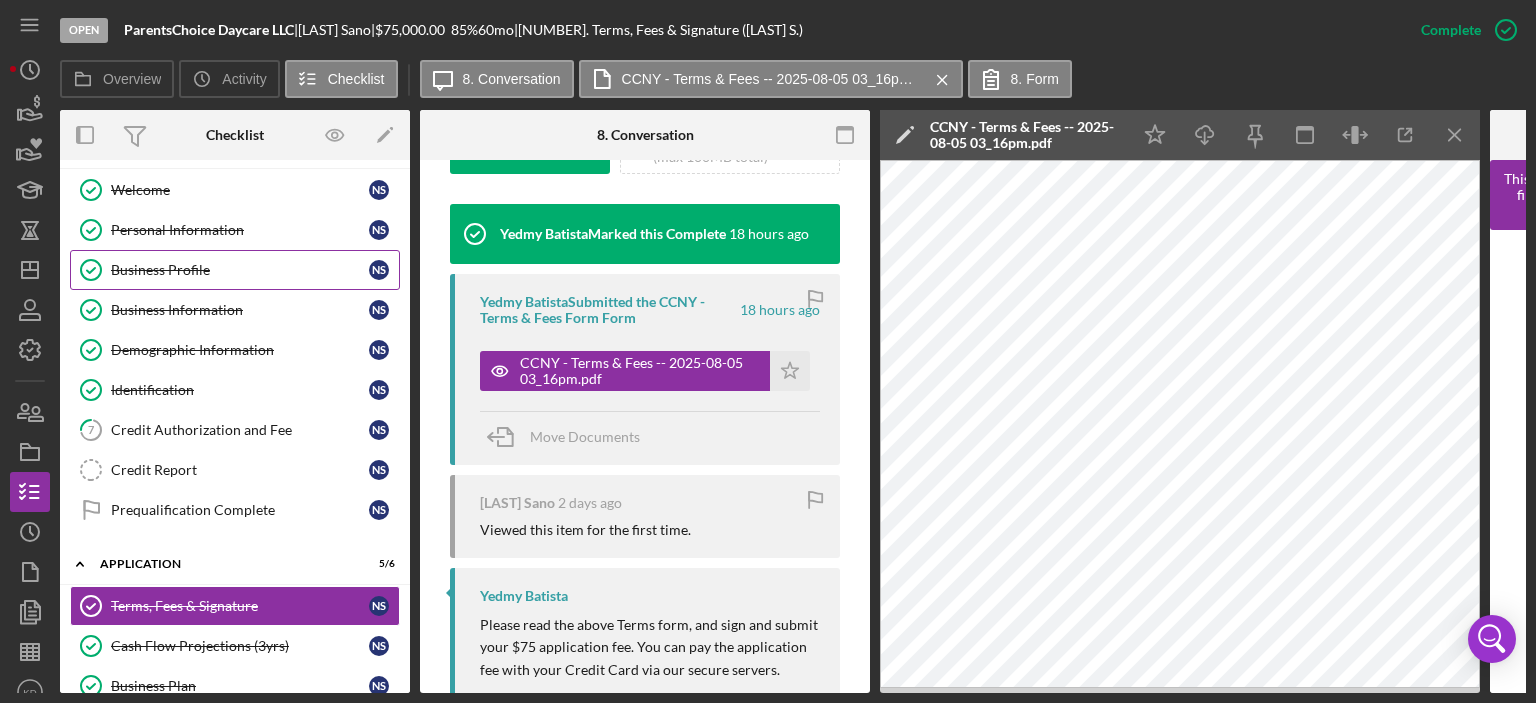 click on "Business Profile" at bounding box center [240, 270] 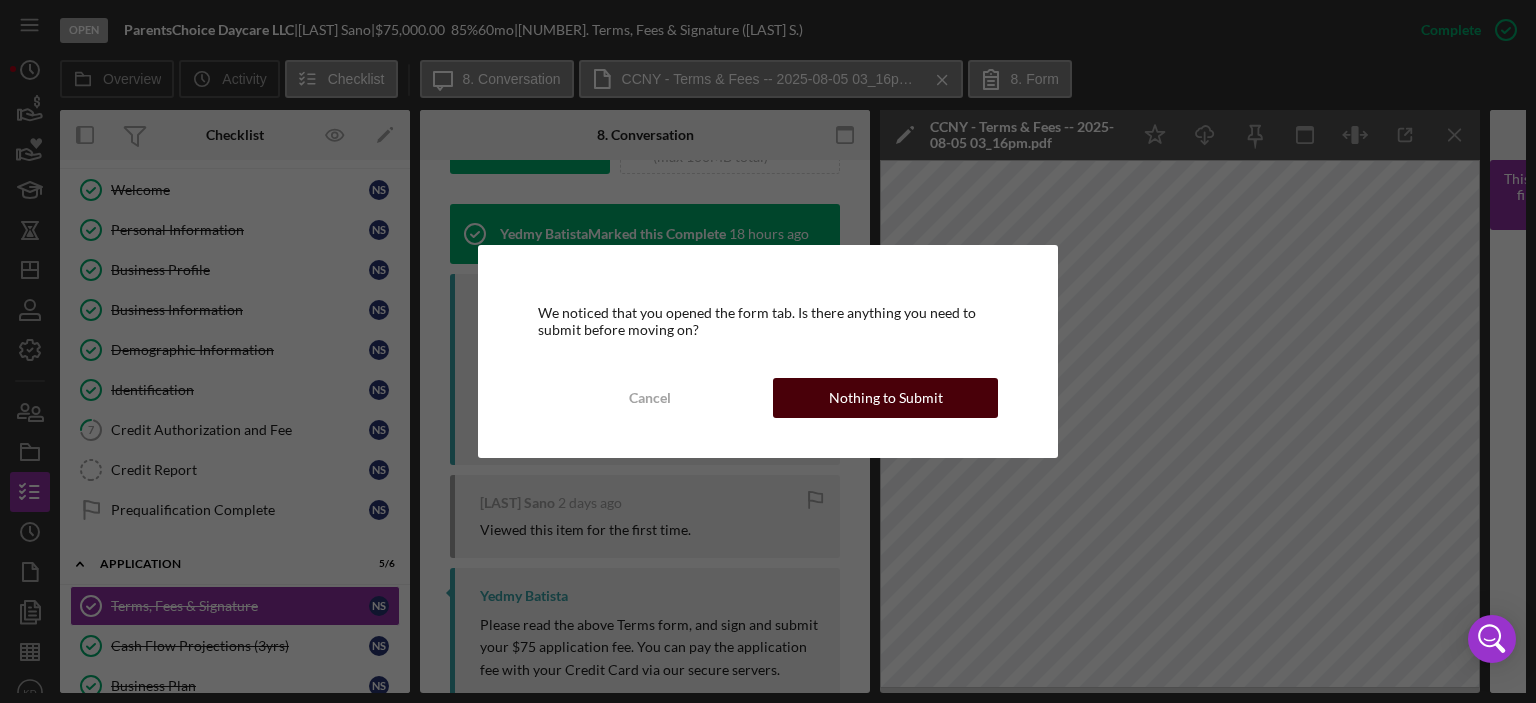 click on "Nothing to Submit" at bounding box center (886, 398) 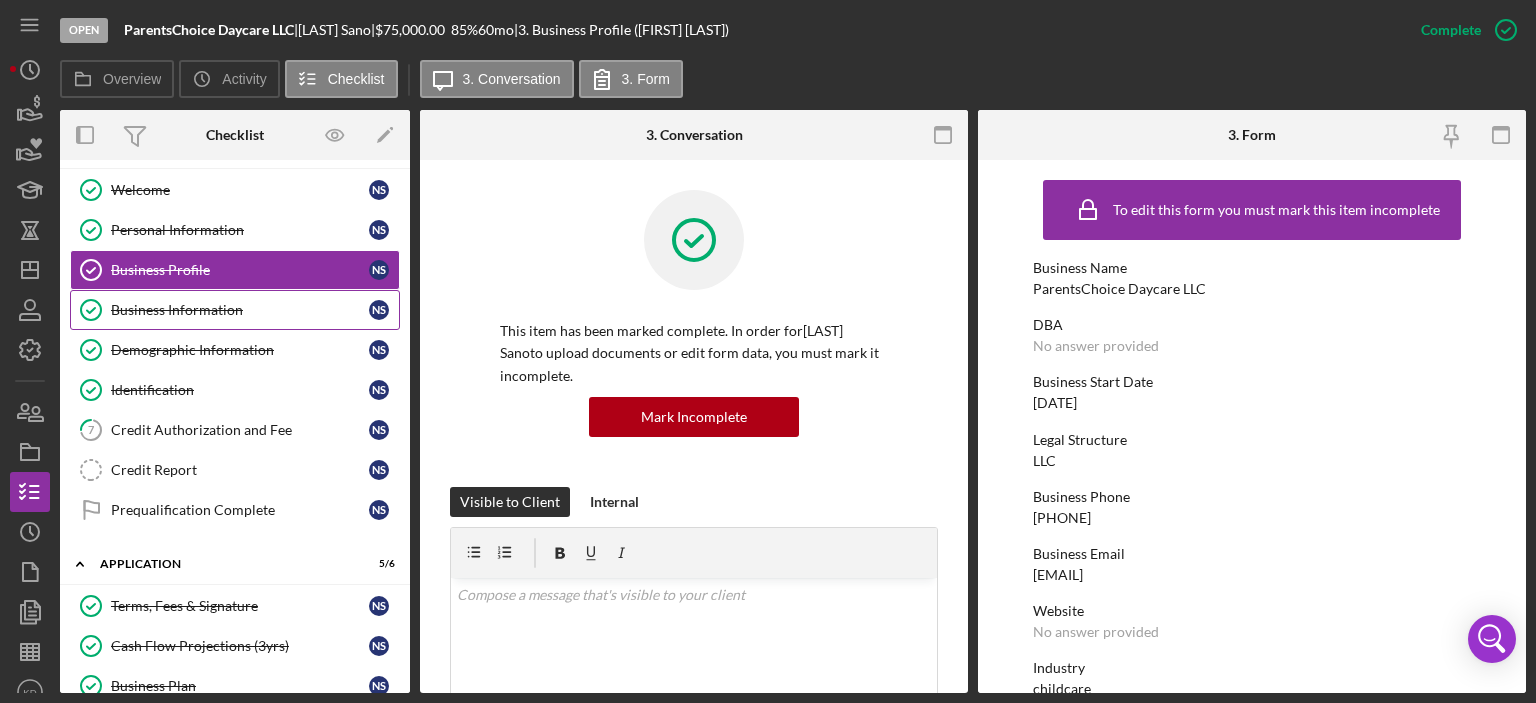 click on "Business Information" at bounding box center (240, 310) 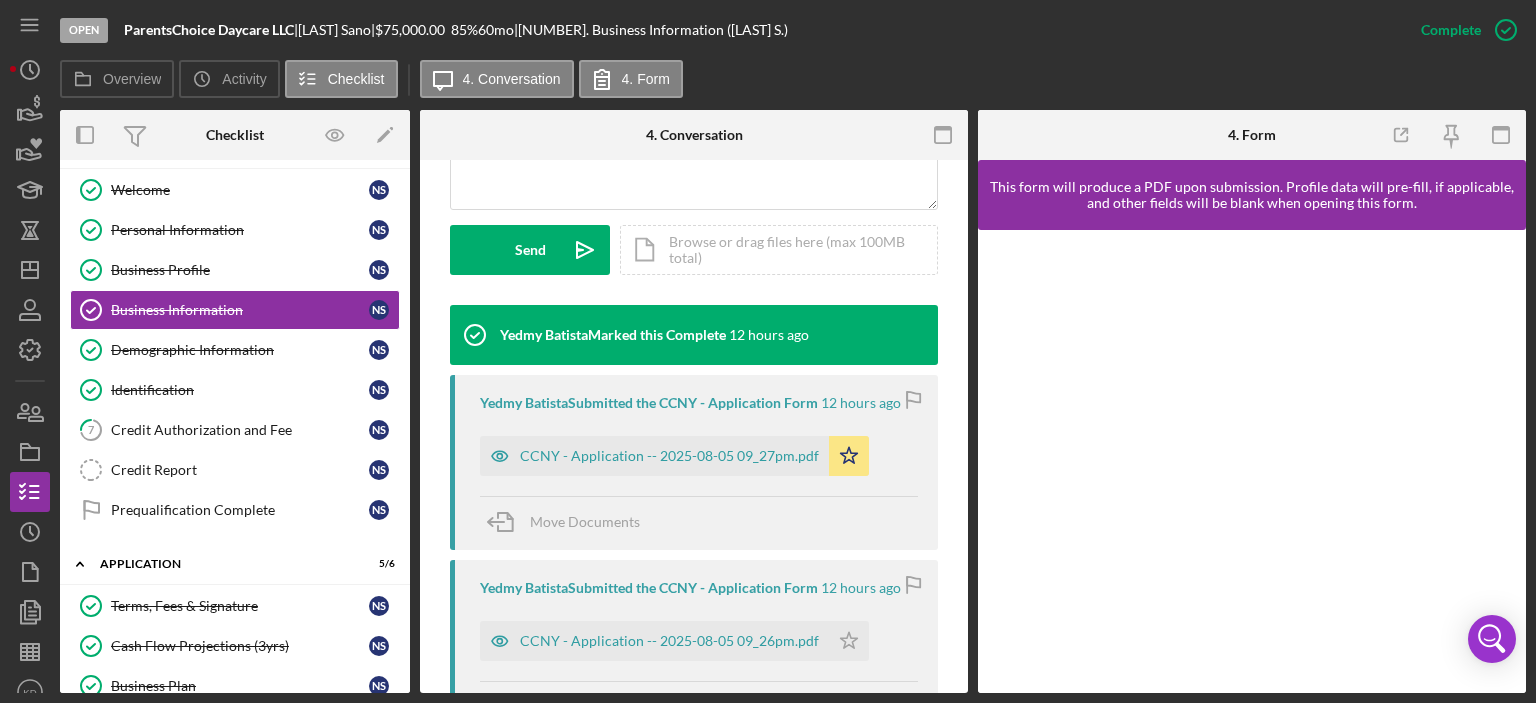 scroll, scrollTop: 598, scrollLeft: 0, axis: vertical 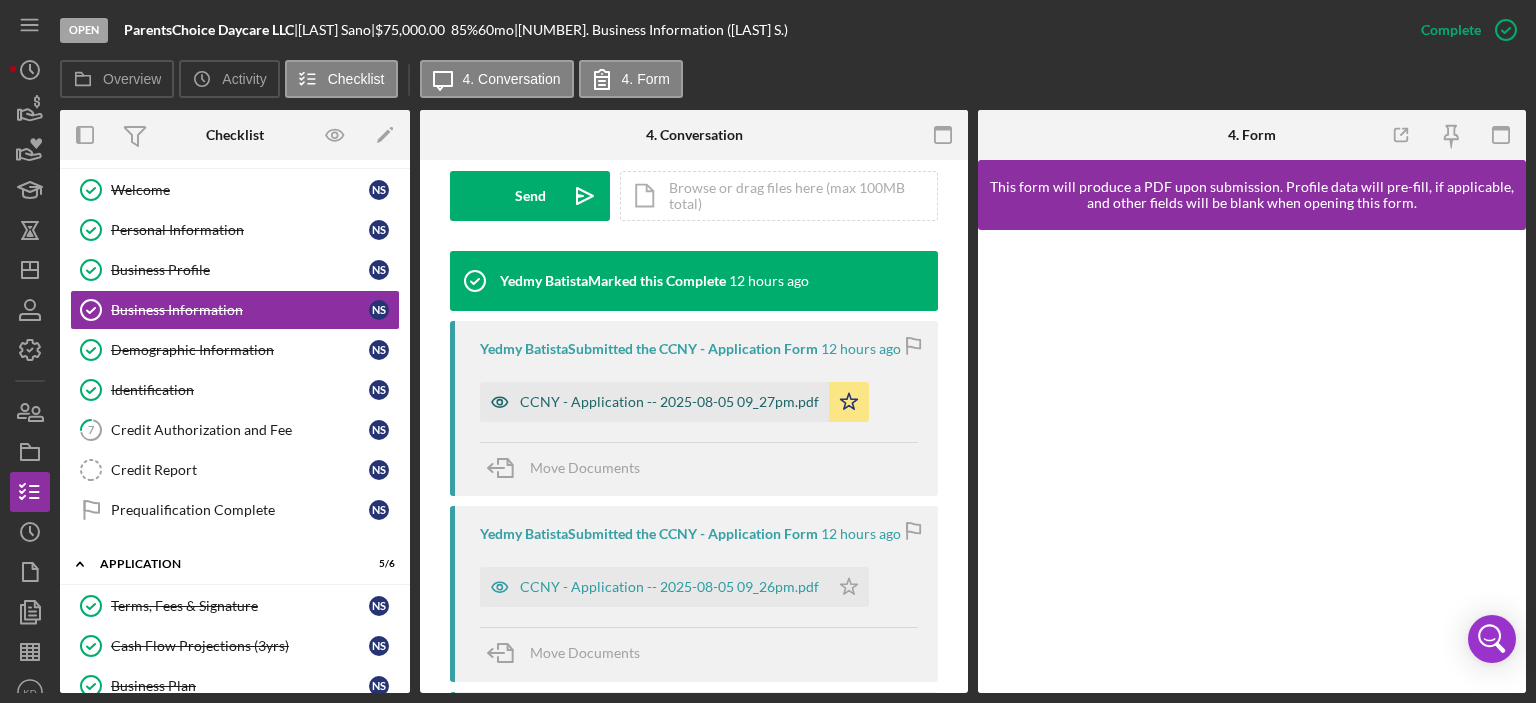 click on "CCNY - Application -- 2025-08-05 09_27pm.pdf" at bounding box center [669, 402] 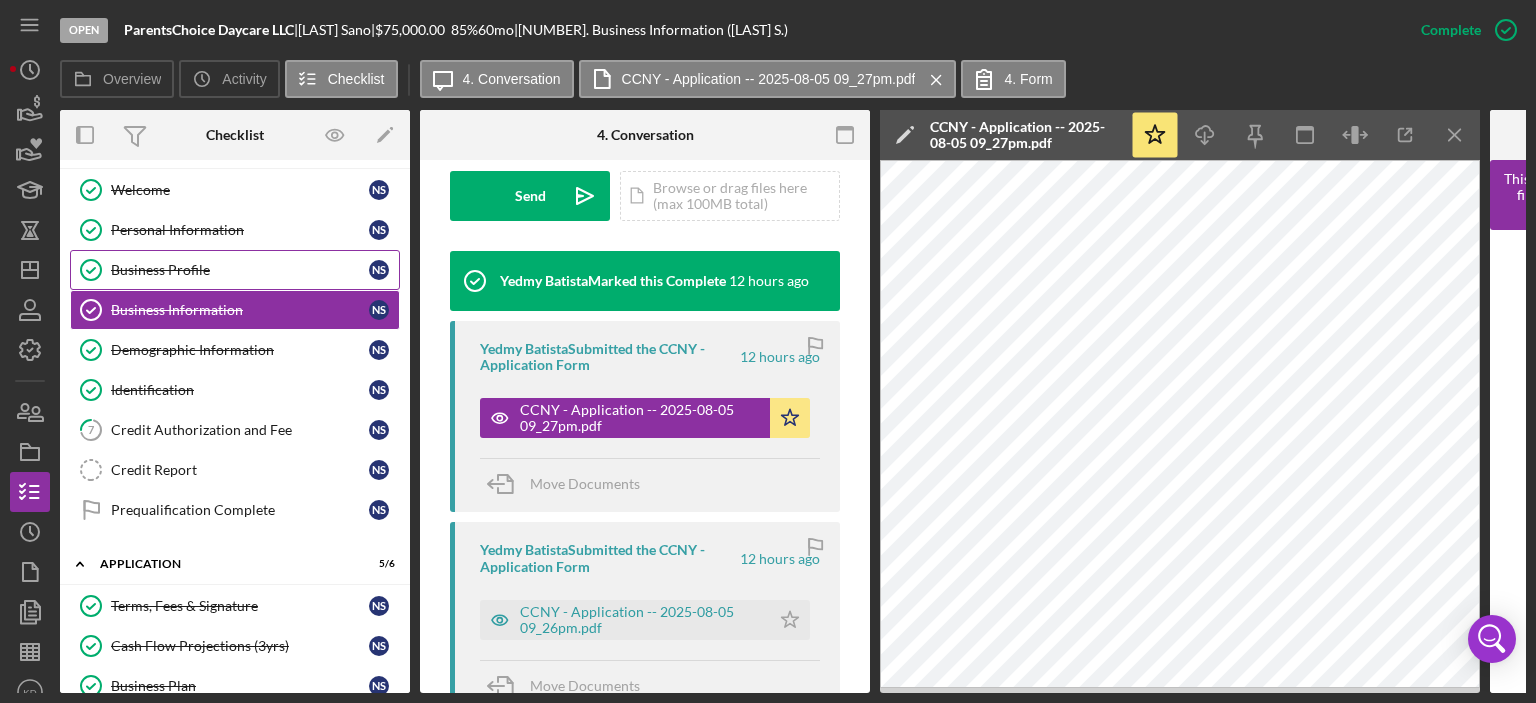 click on "Business Profile" at bounding box center [240, 270] 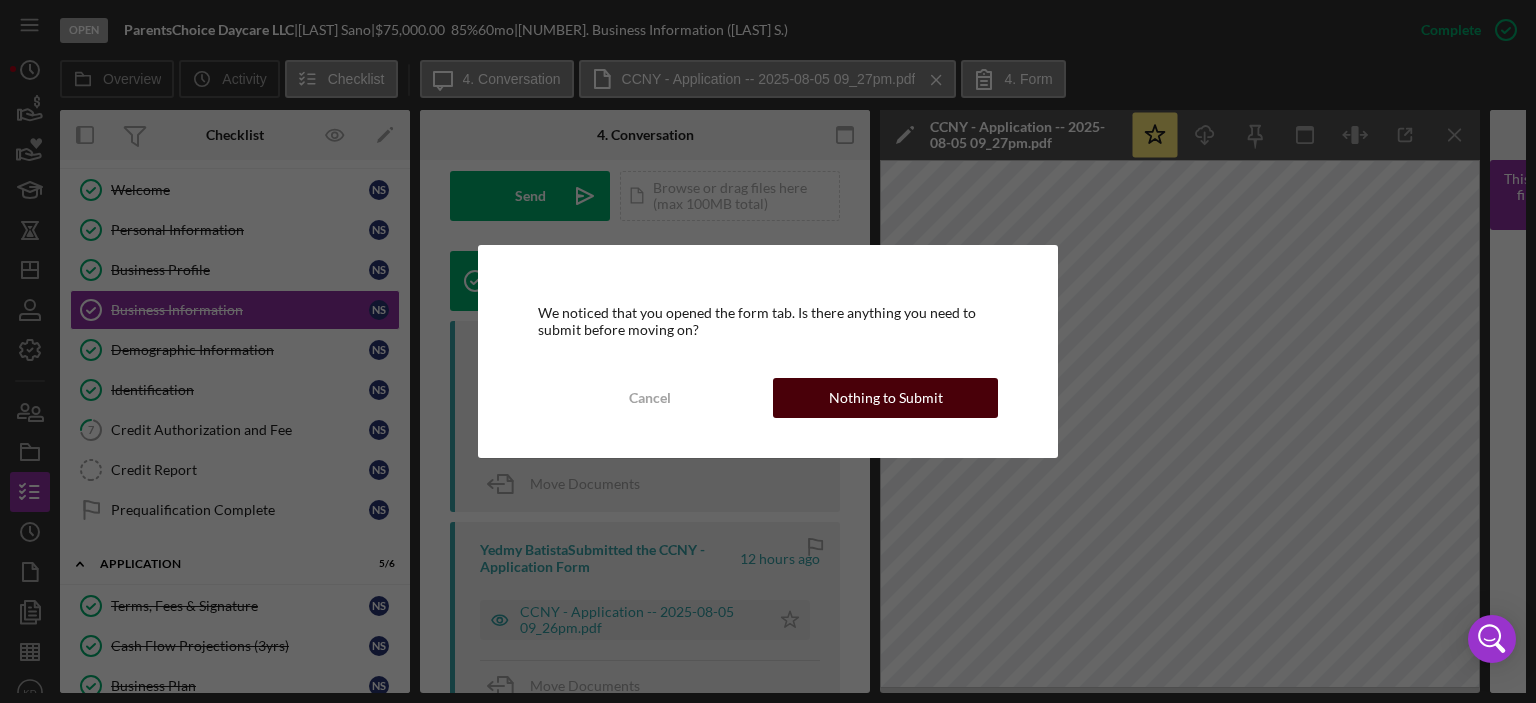click on "Nothing to Submit" at bounding box center [886, 398] 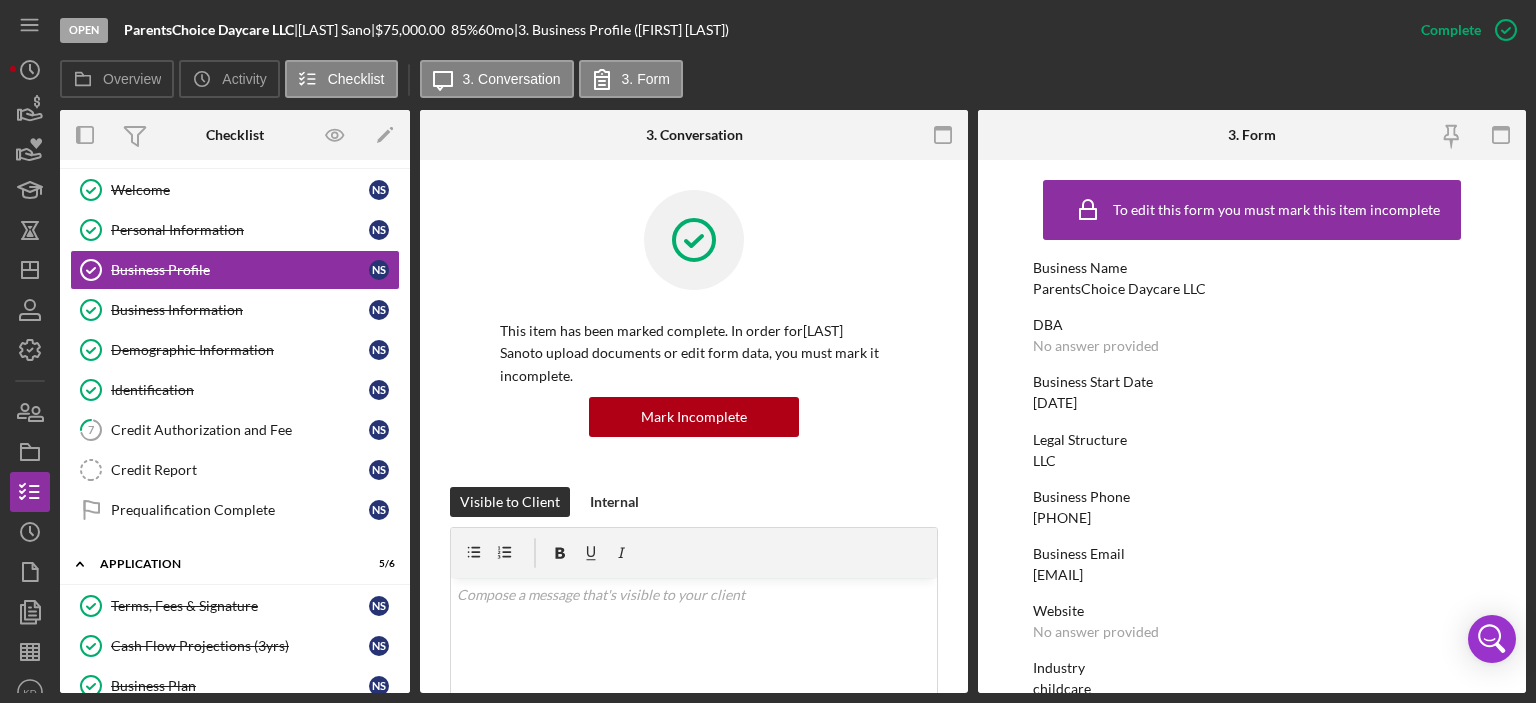 drag, startPoint x: 1186, startPoint y: 576, endPoint x: 1036, endPoint y: 575, distance: 150.00333 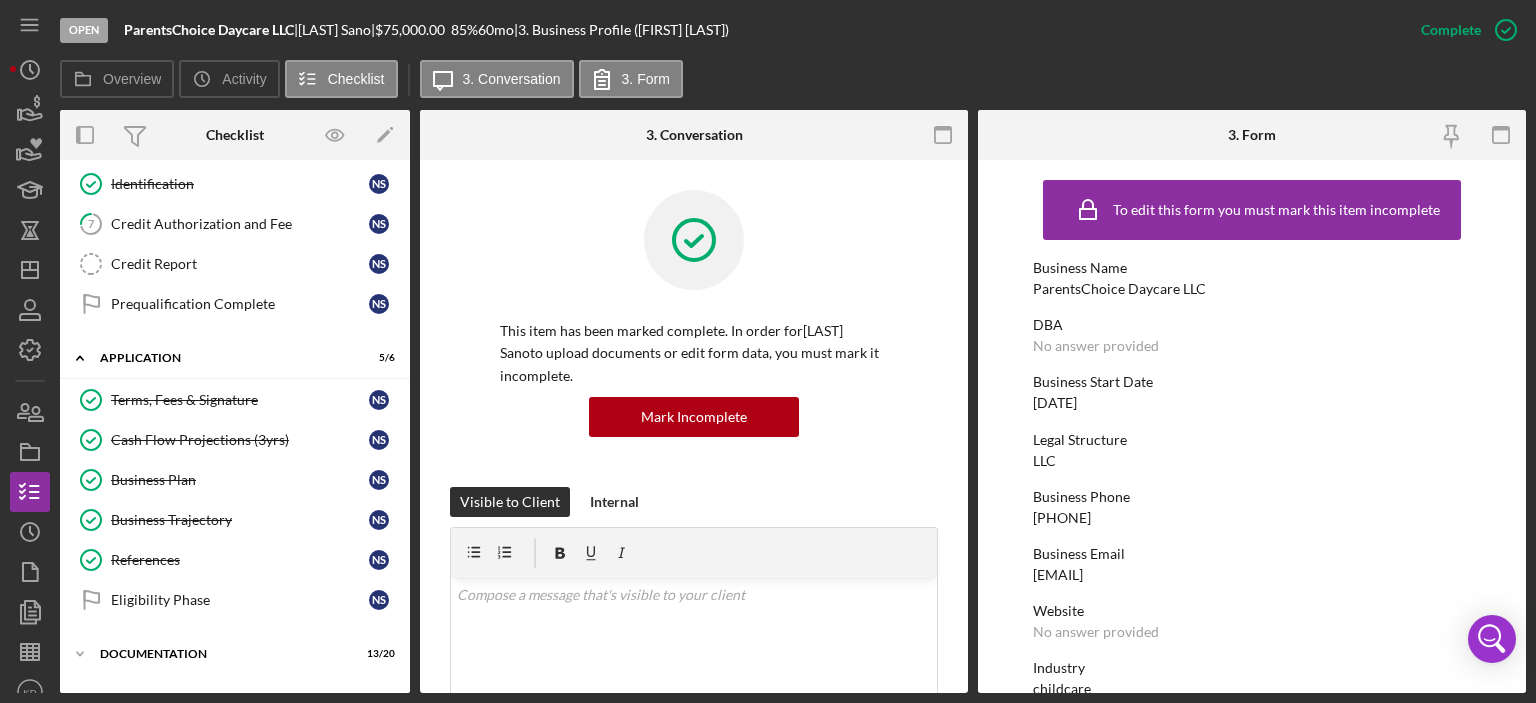 scroll, scrollTop: 269, scrollLeft: 0, axis: vertical 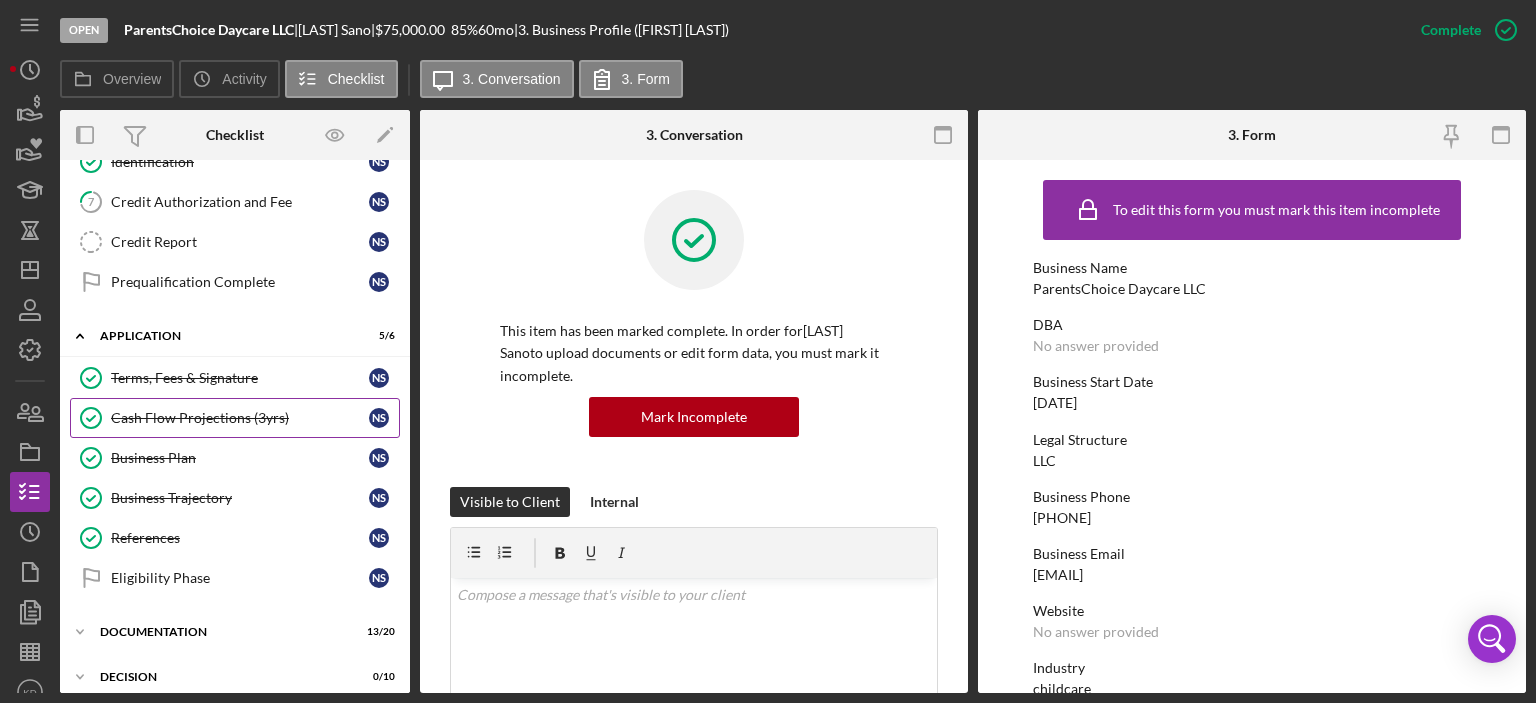 click on "Cash Flow Projections (3yrs) Cash Flow Projections (3yrs) N S" at bounding box center (235, 418) 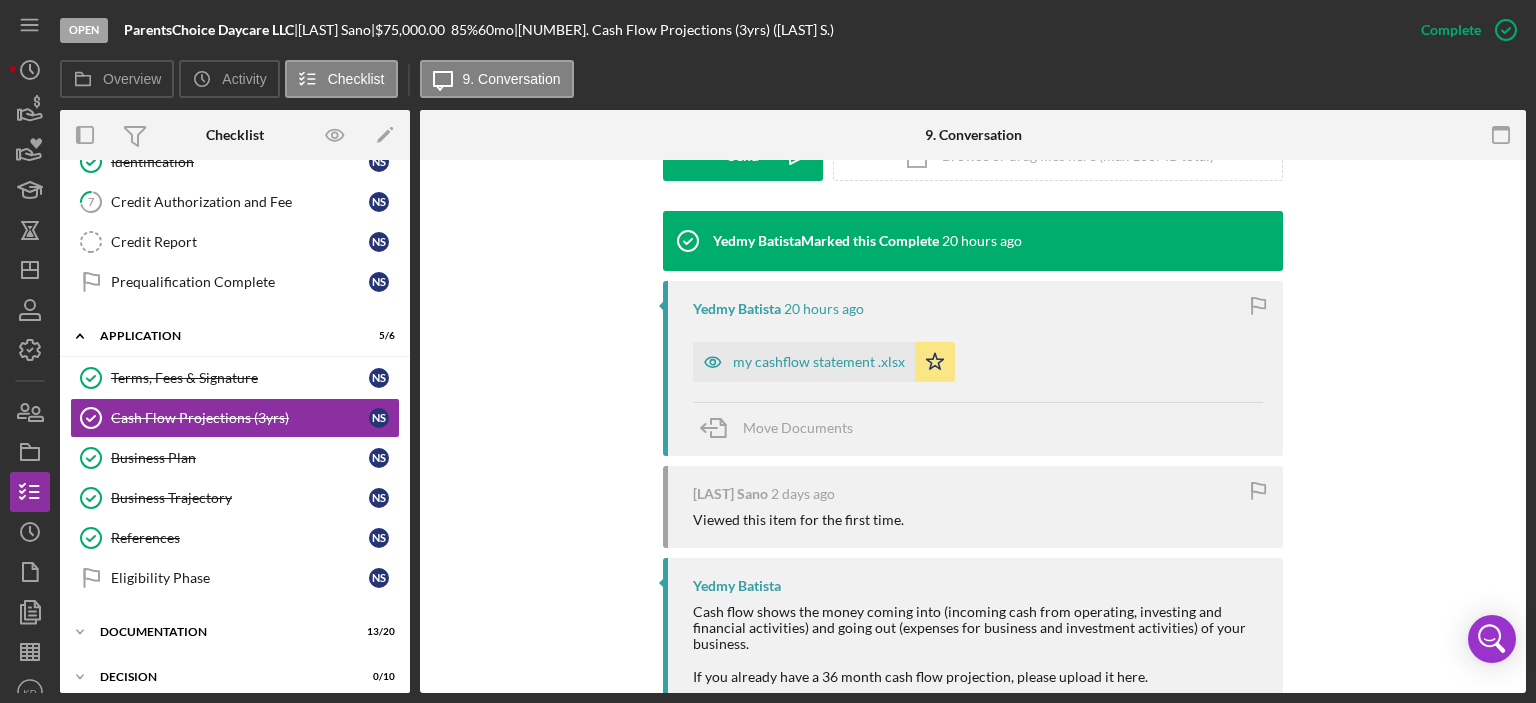 scroll, scrollTop: 720, scrollLeft: 0, axis: vertical 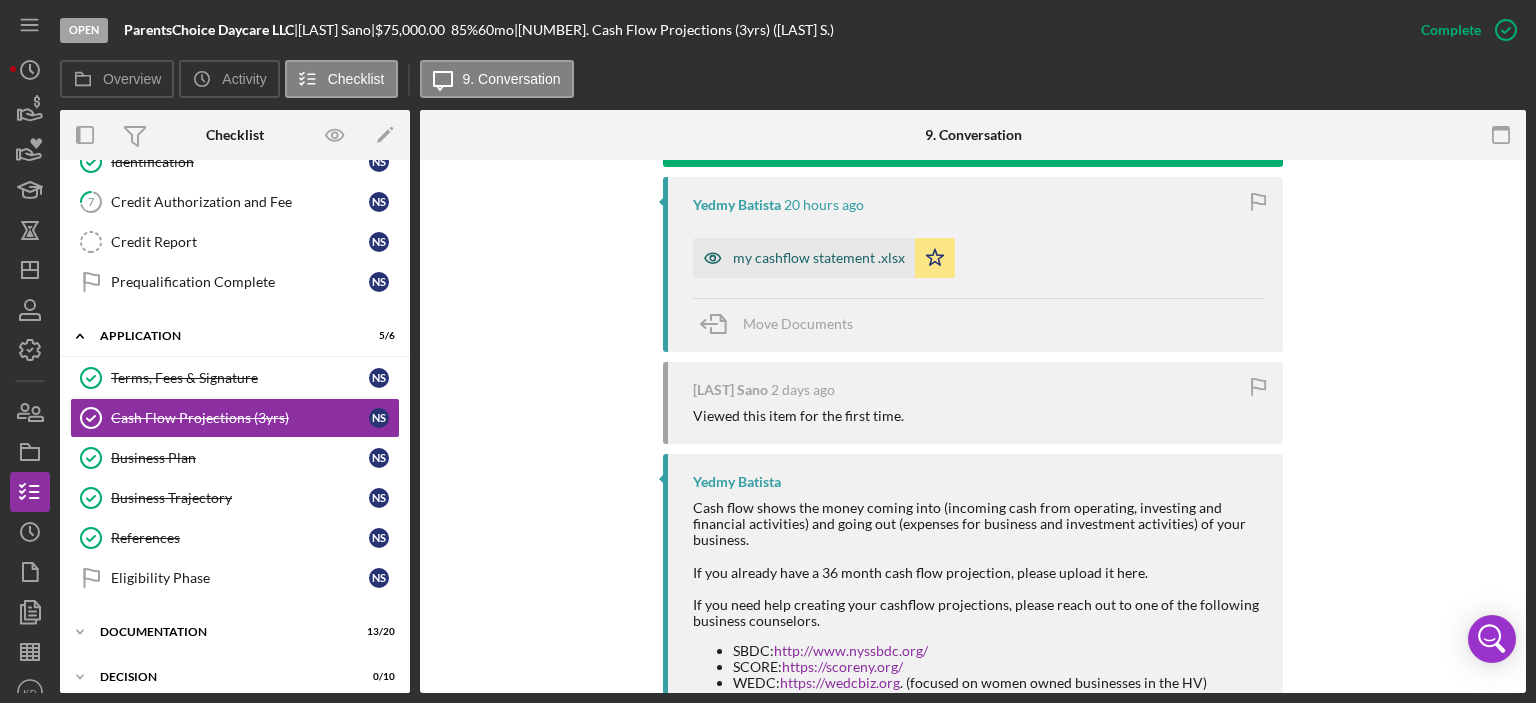 click on "my cashflow statement .xlsx" at bounding box center (819, 258) 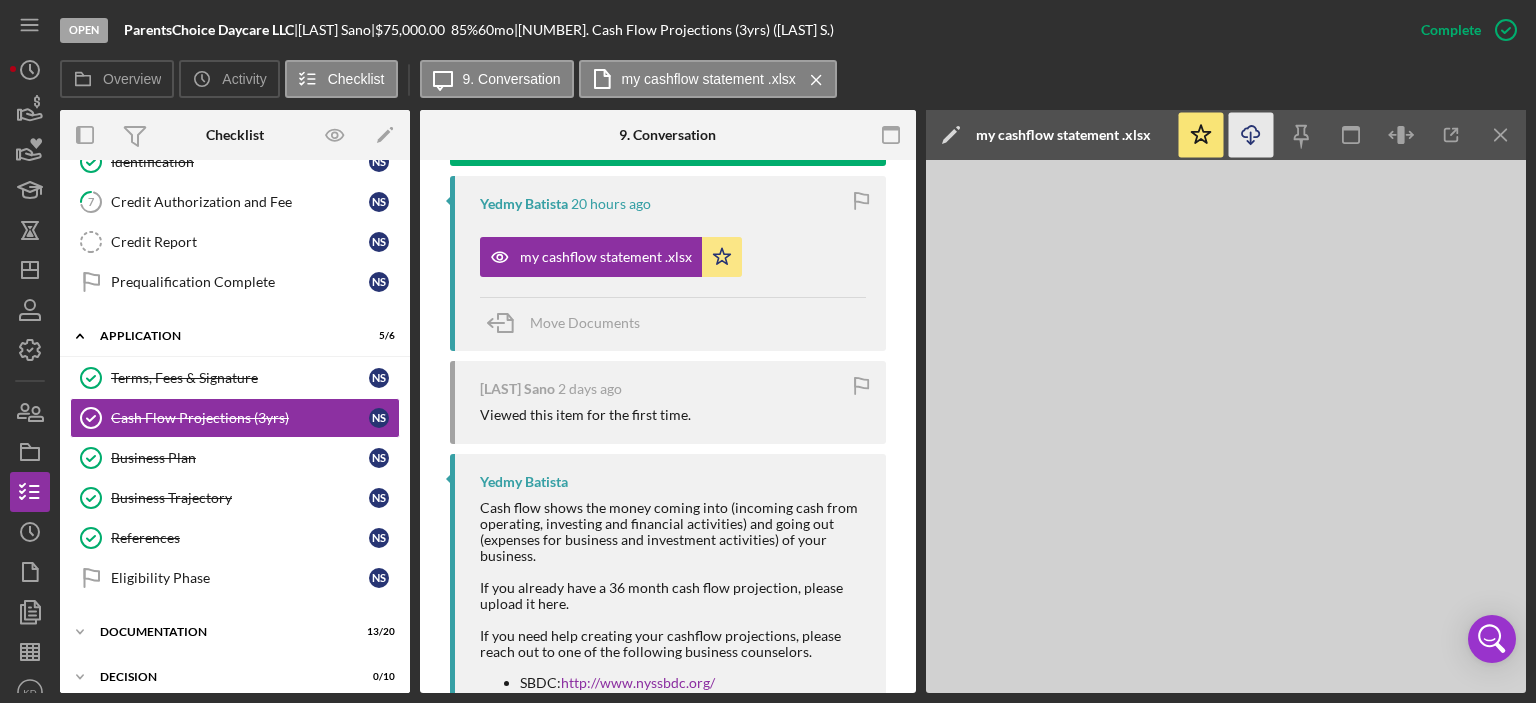 click 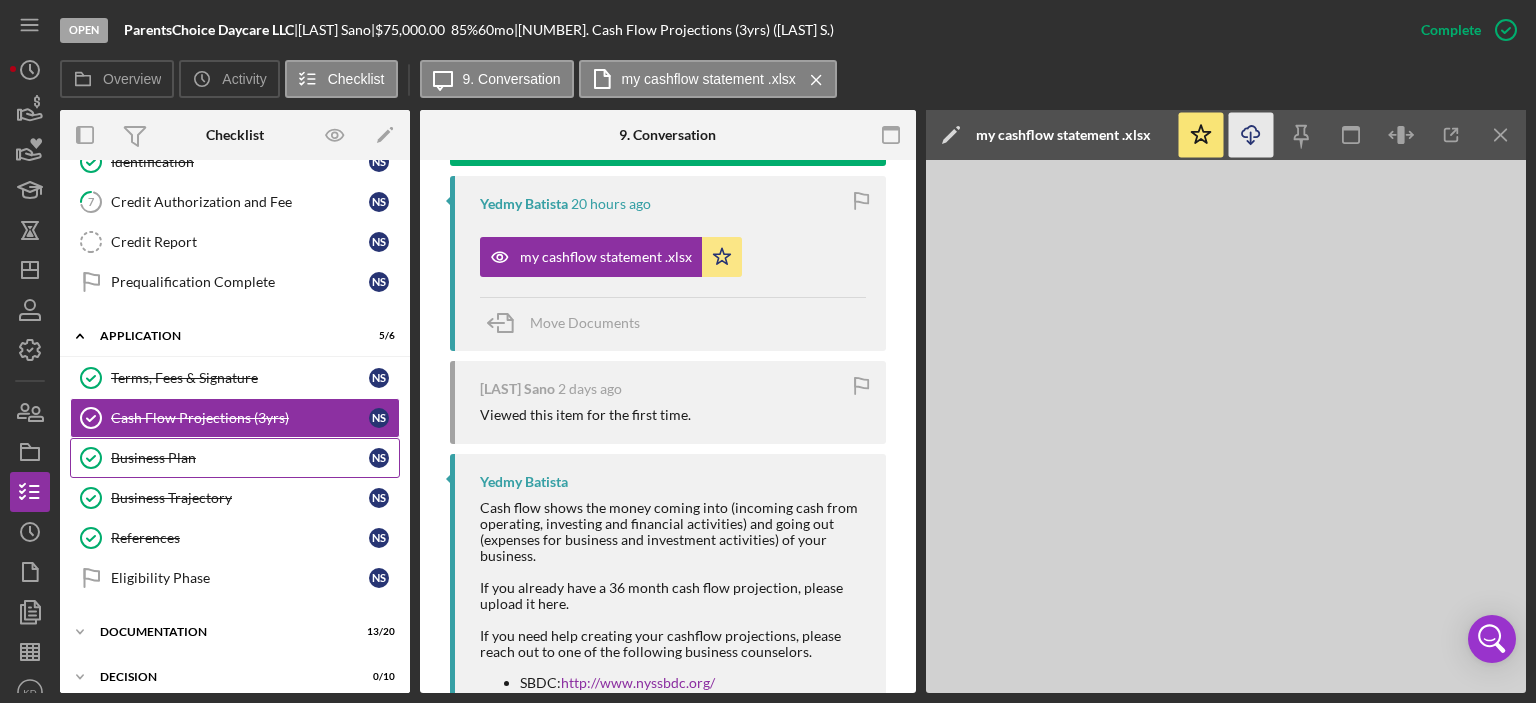 click on "Business Plan" at bounding box center [240, 458] 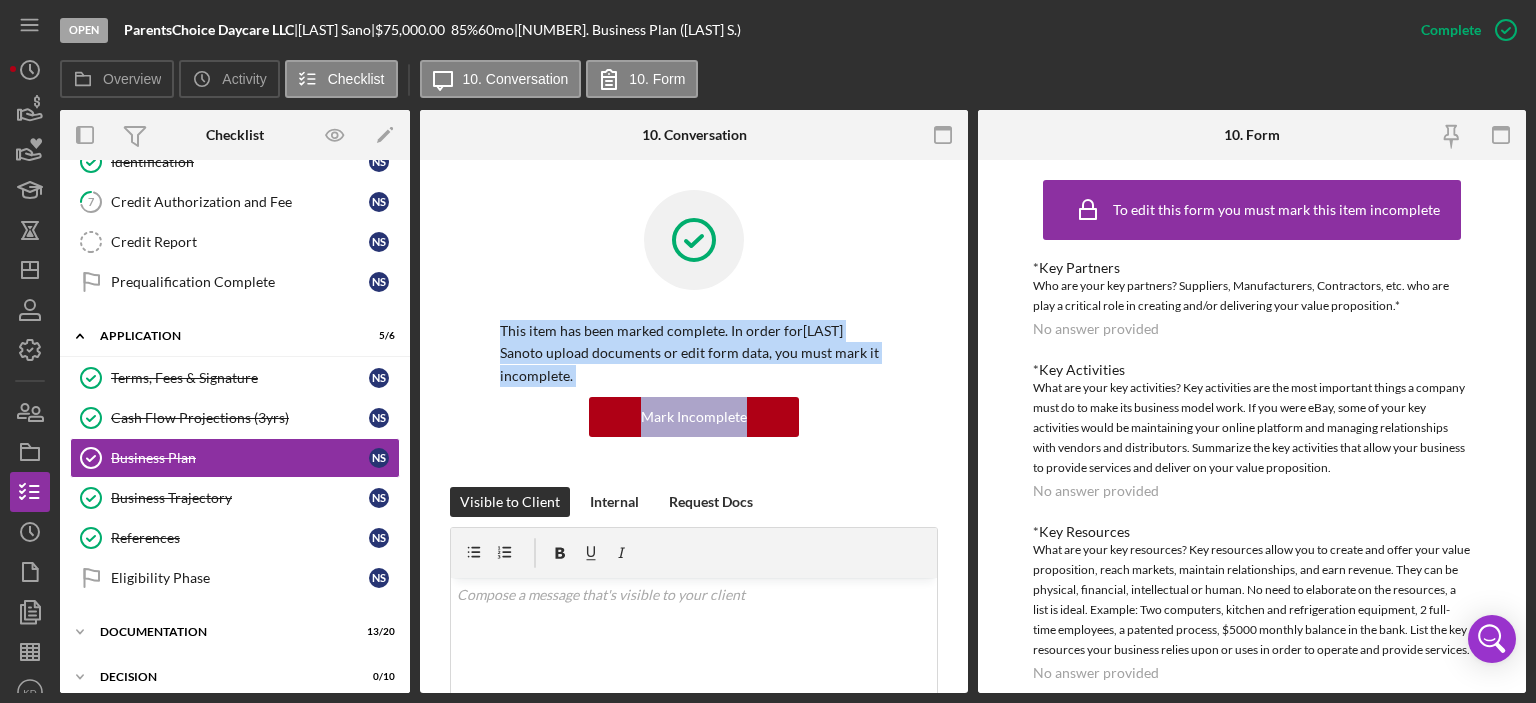 drag, startPoint x: 968, startPoint y: 315, endPoint x: 961, endPoint y: 484, distance: 169.14491 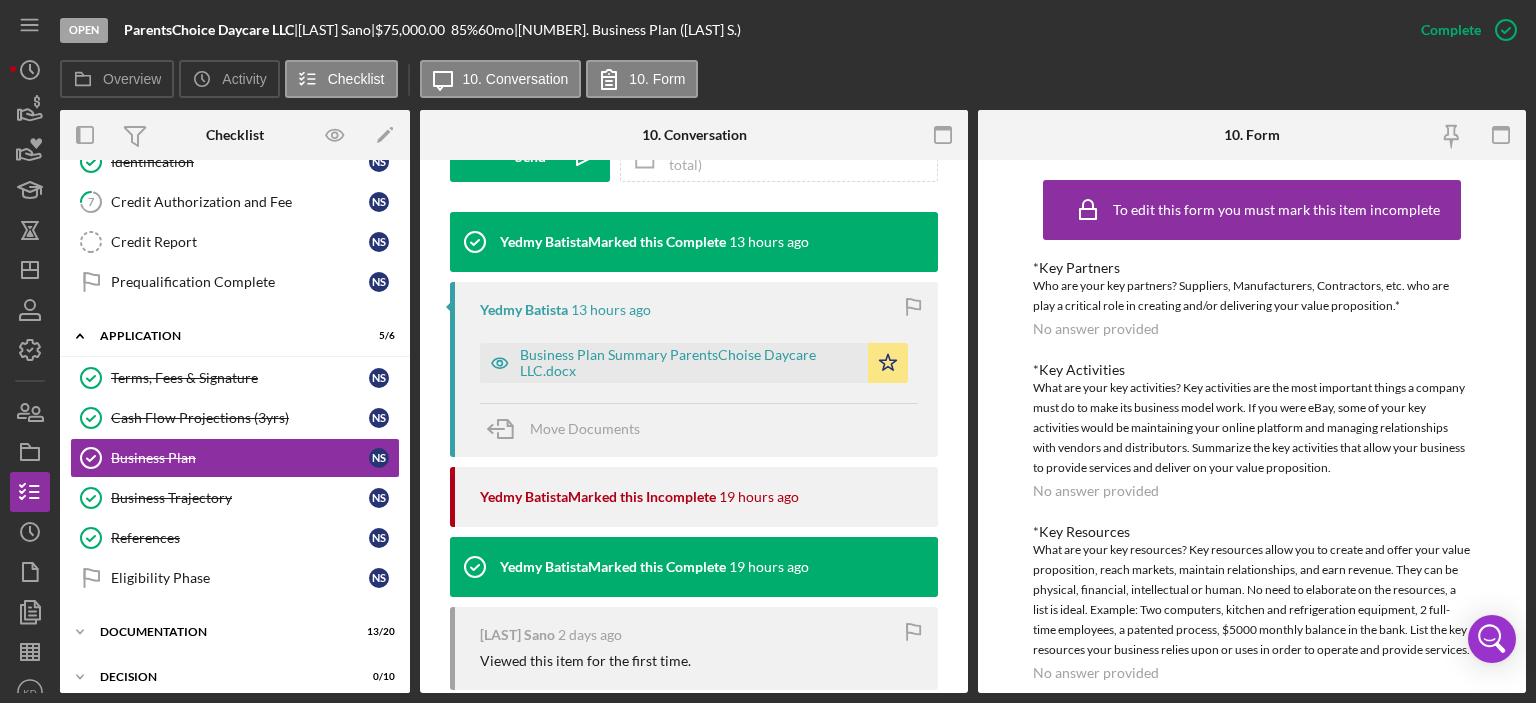 scroll, scrollTop: 640, scrollLeft: 0, axis: vertical 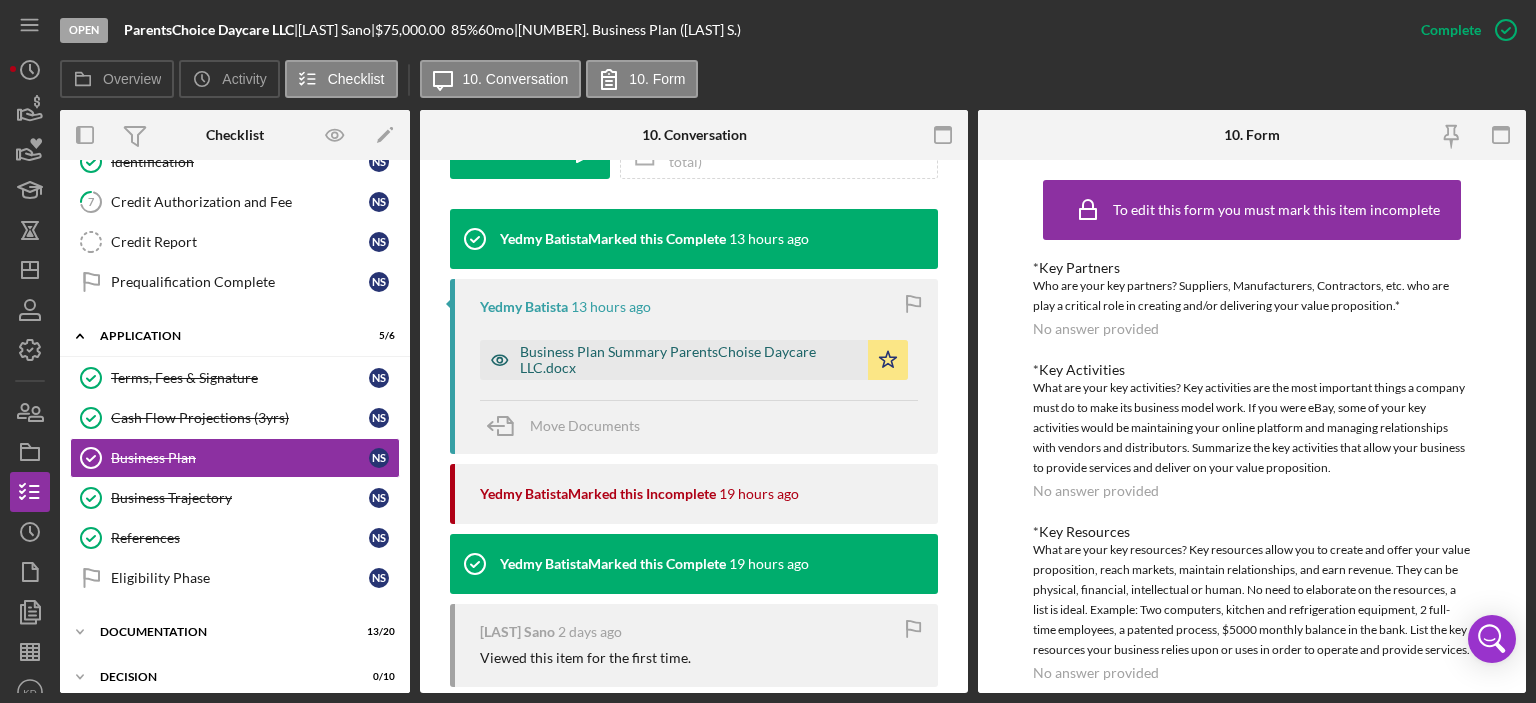 click on "Business Plan Summary ParentsChoise Daycare LLC.docx" at bounding box center [689, 360] 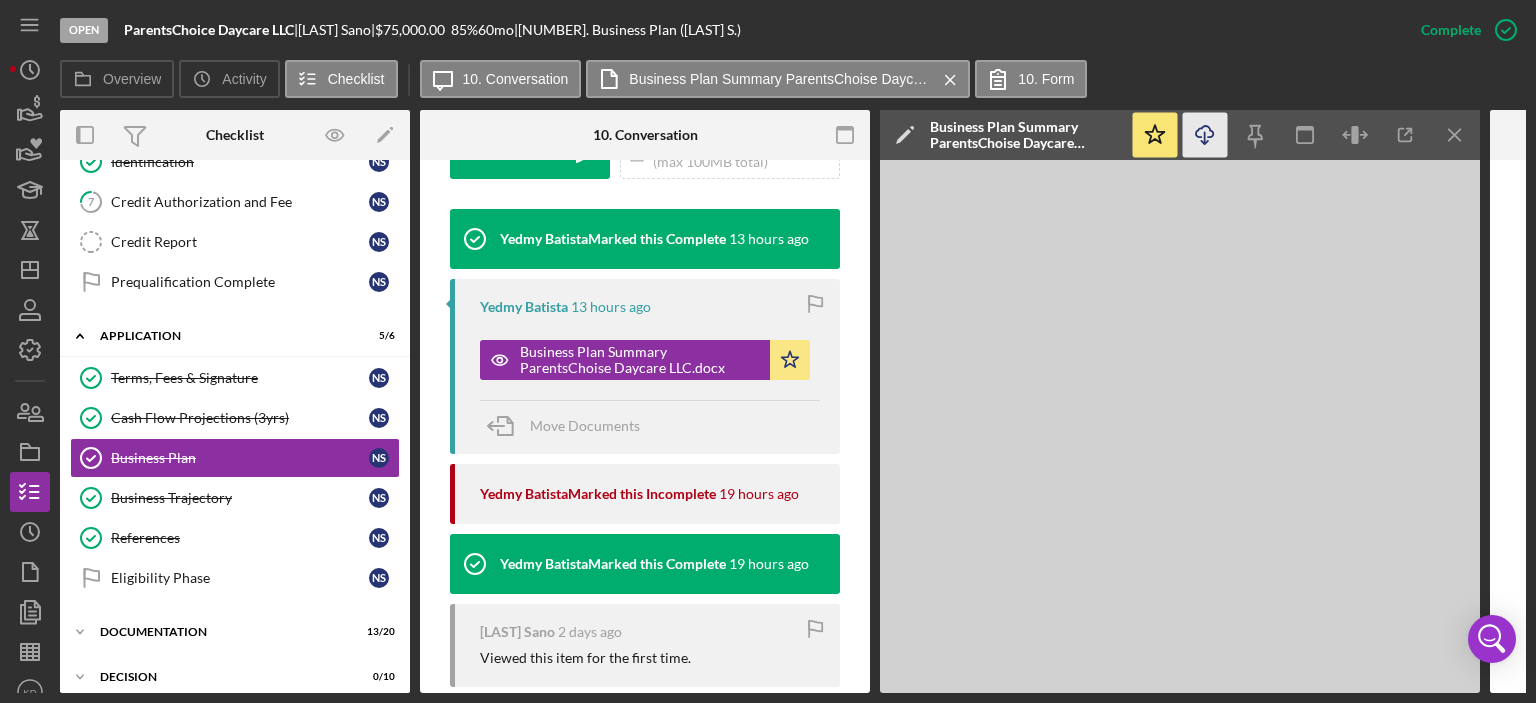click on "Icon/Download" 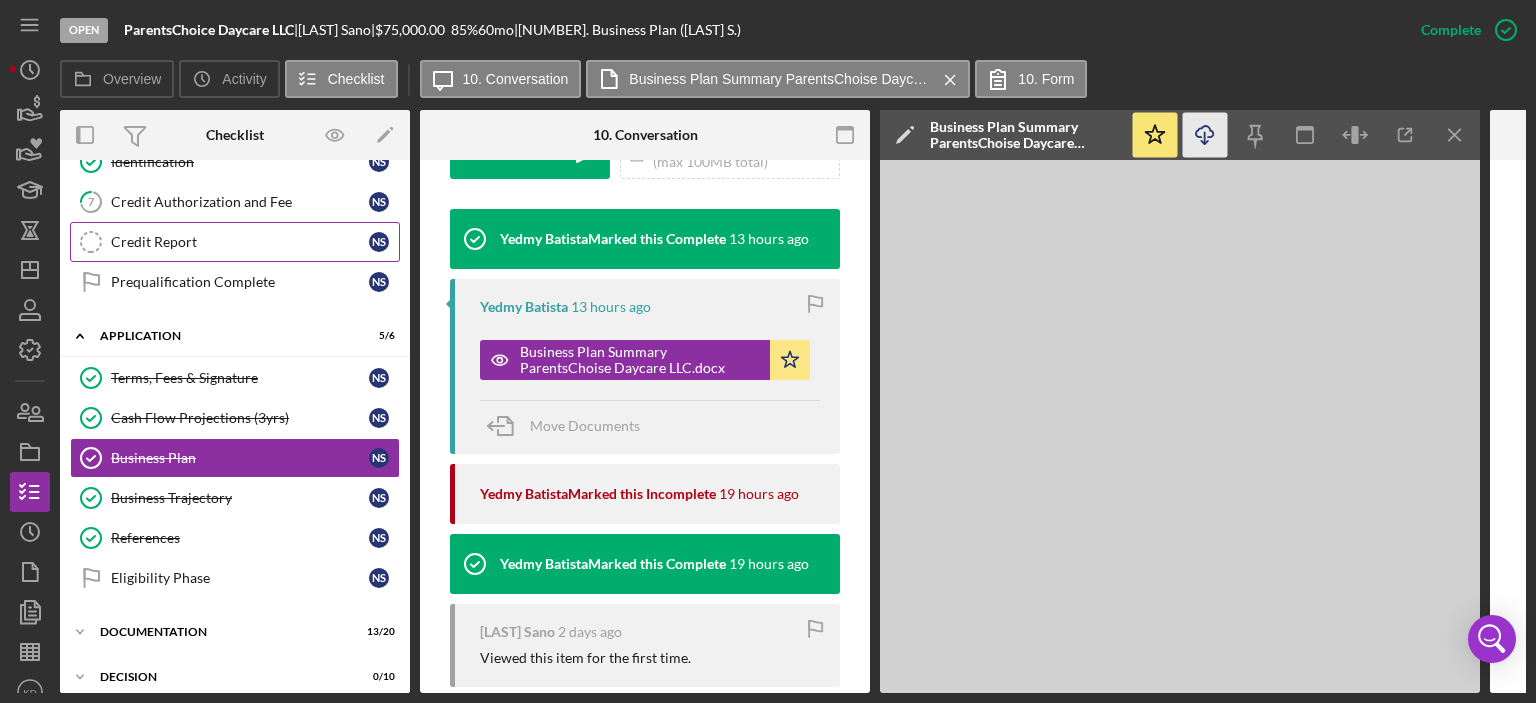 click on "Credit Report Credit Report N S" at bounding box center (235, 242) 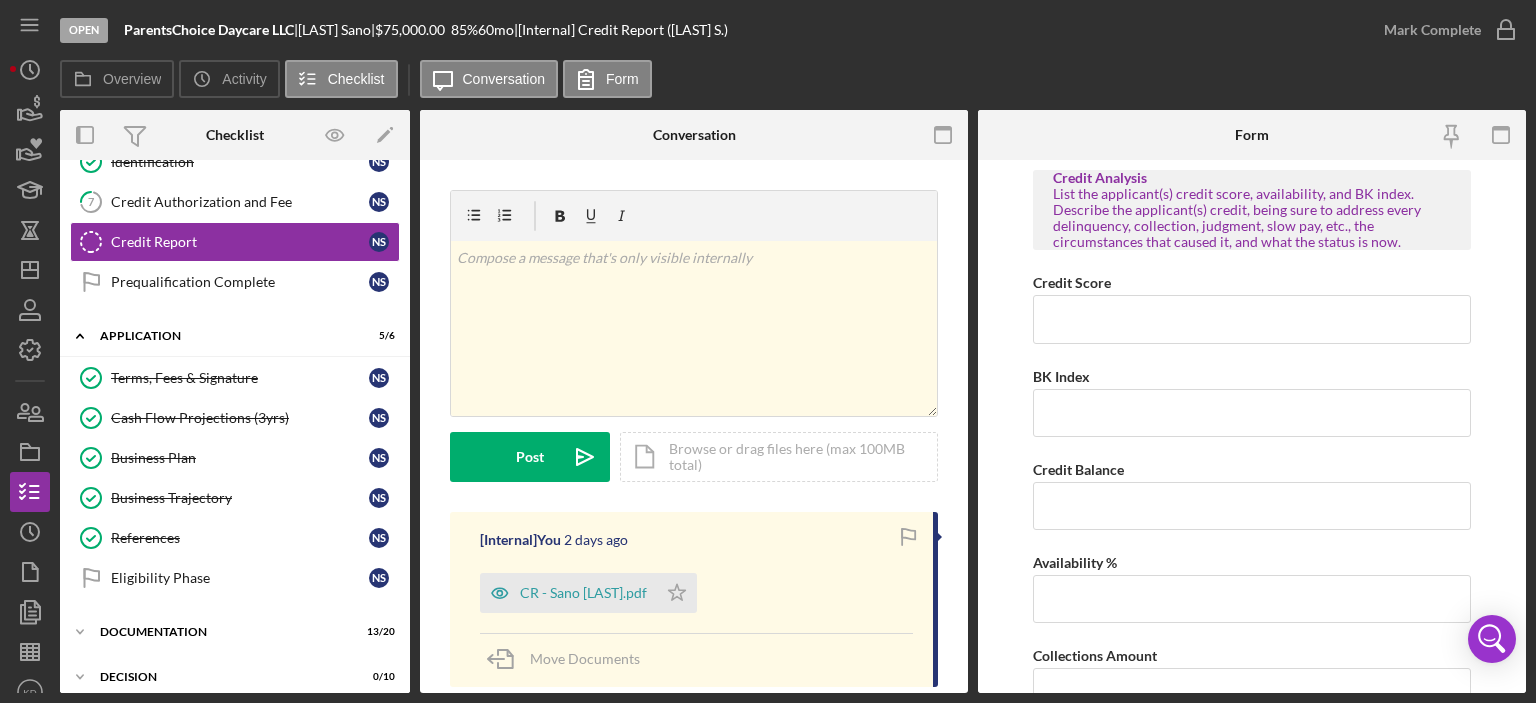 scroll, scrollTop: 467, scrollLeft: 0, axis: vertical 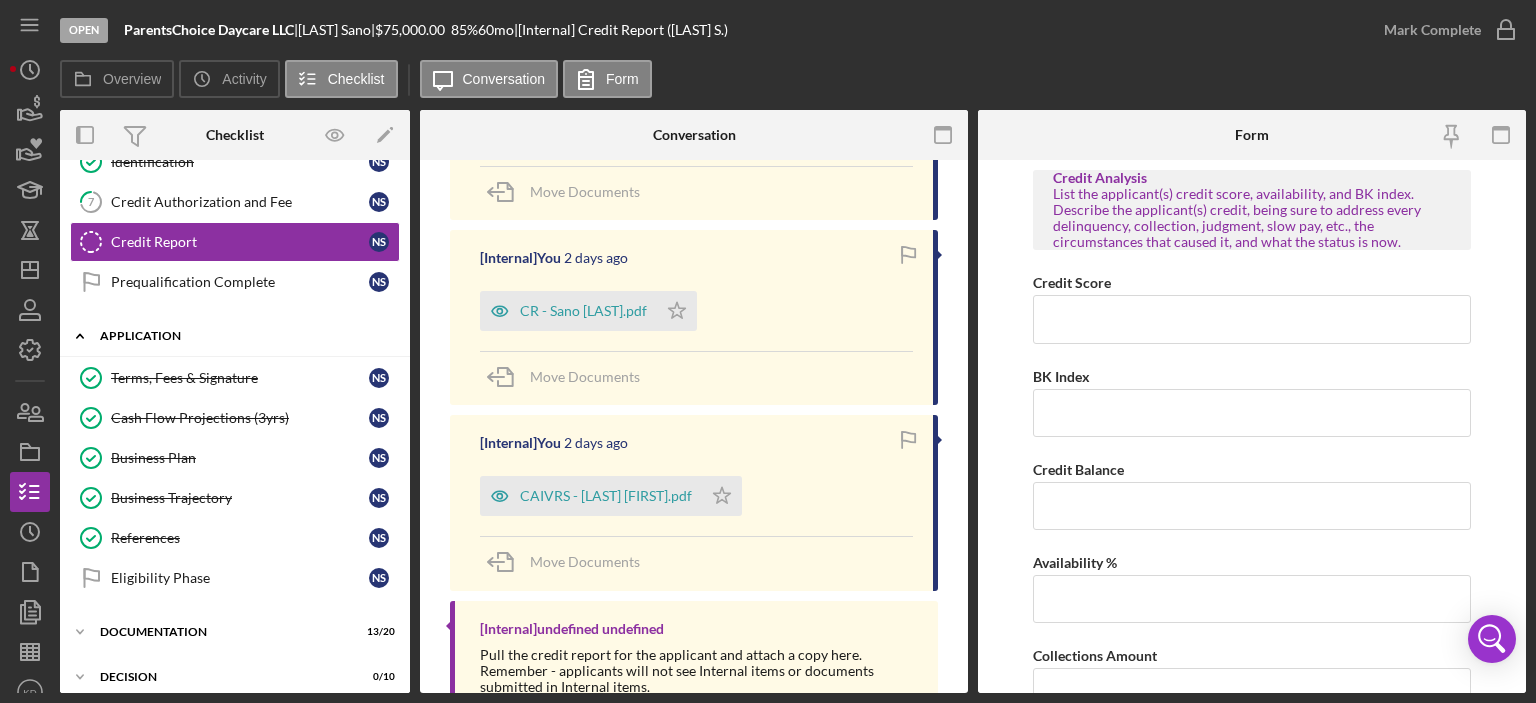 click 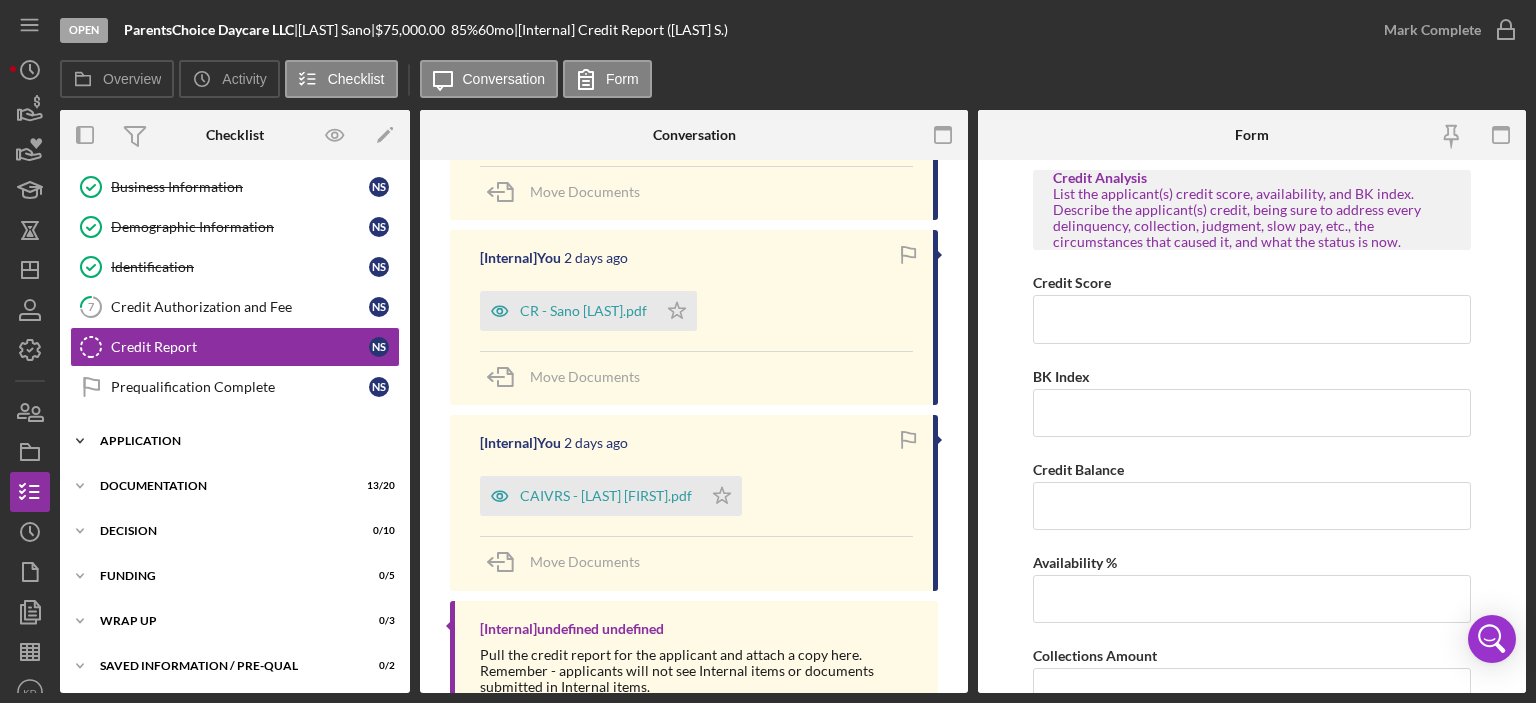 click on "Icon/Expander" 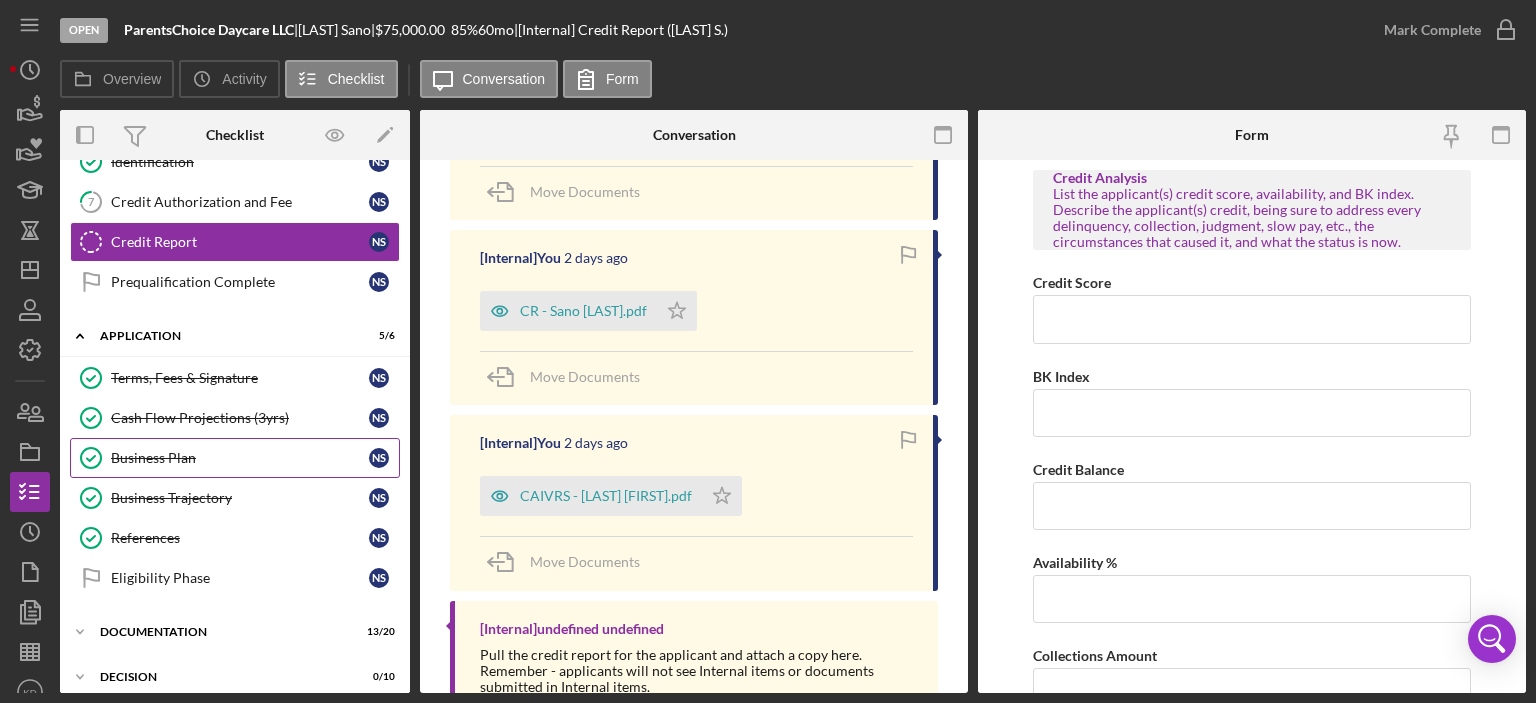click on "Business Plan" 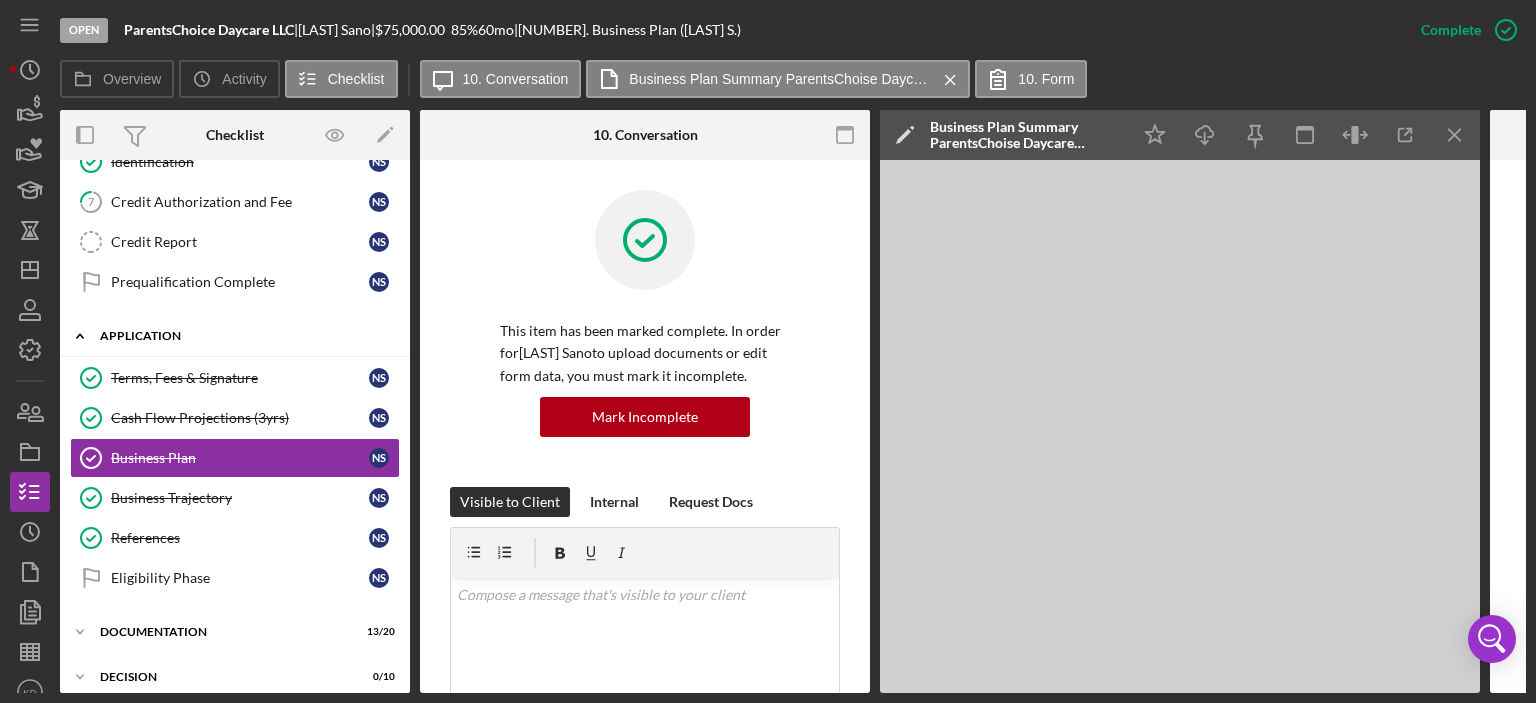 click on "Icon/Expander" 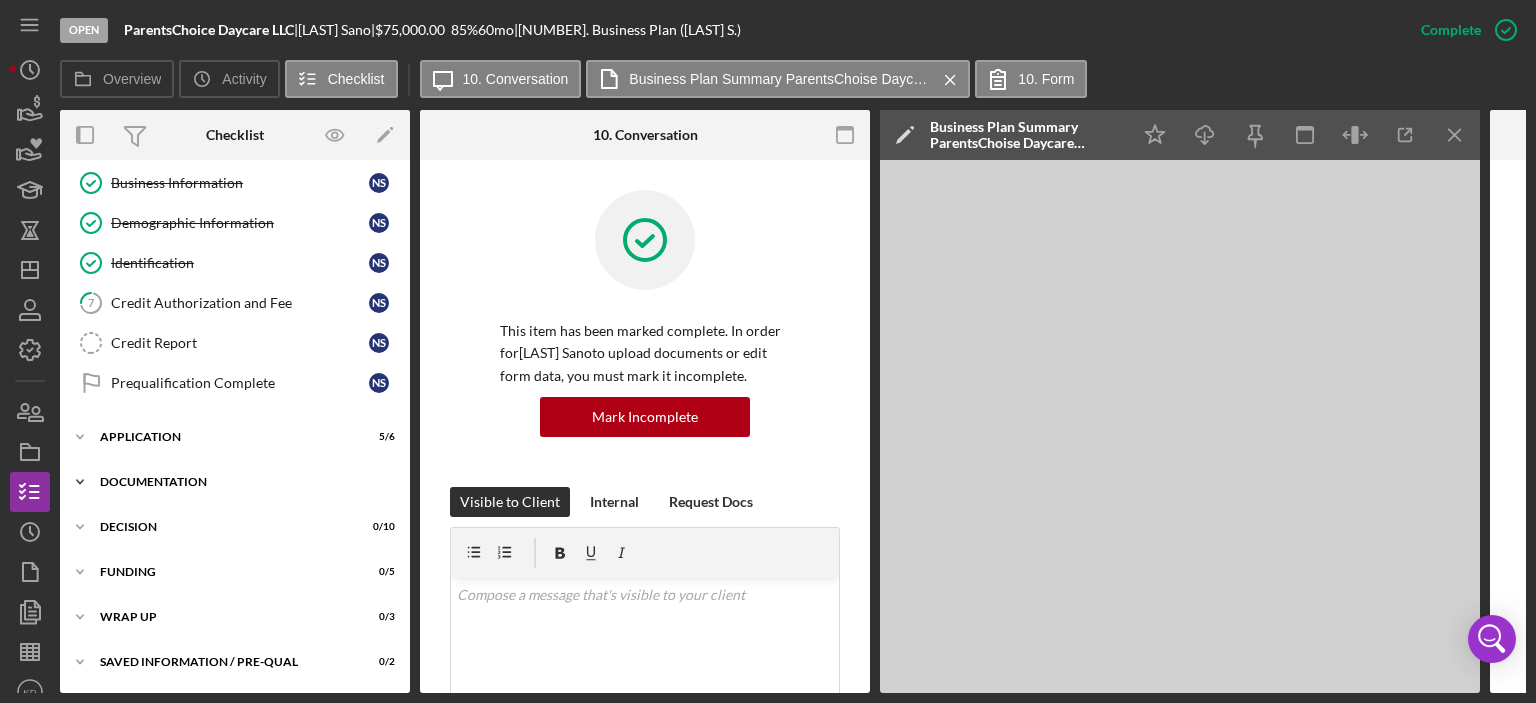 click 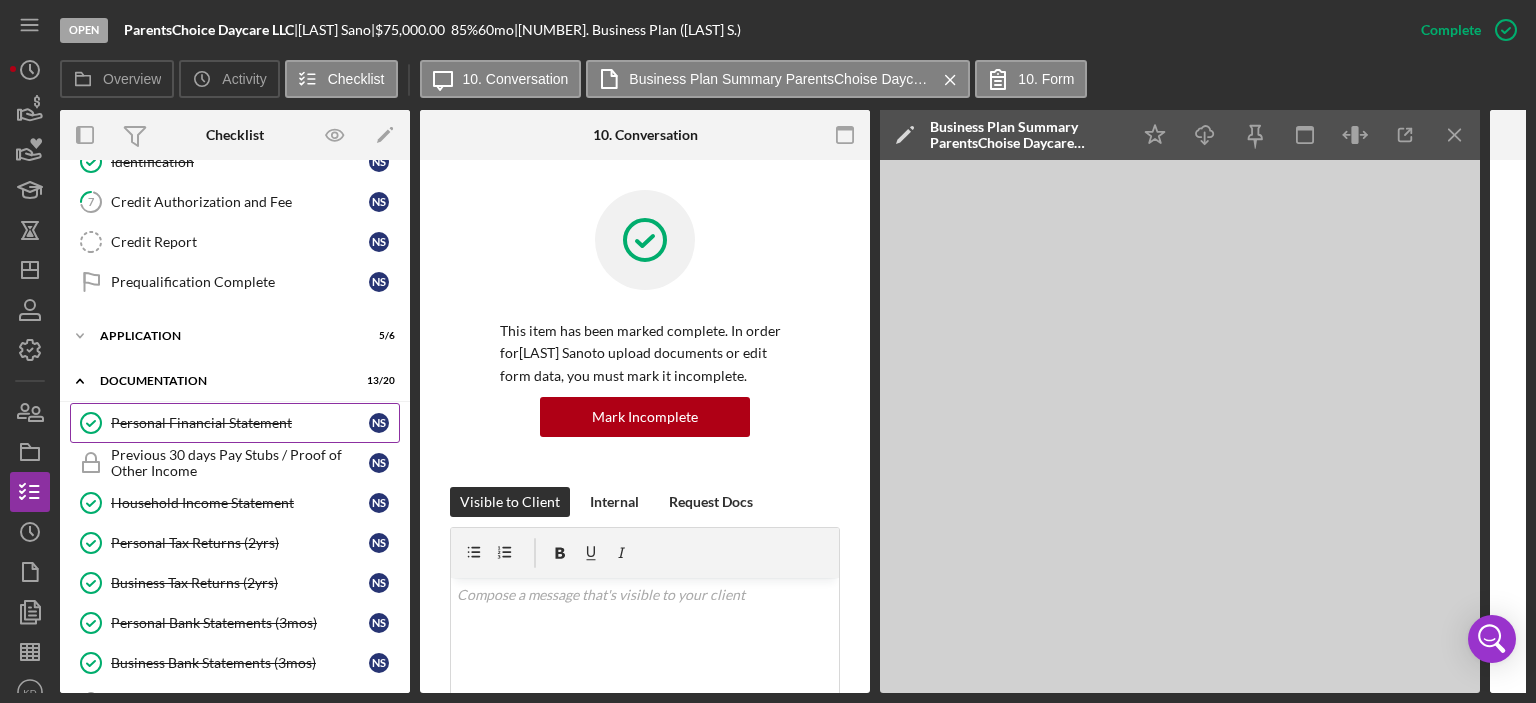 click on "Personal Financial Statement" at bounding box center (240, 423) 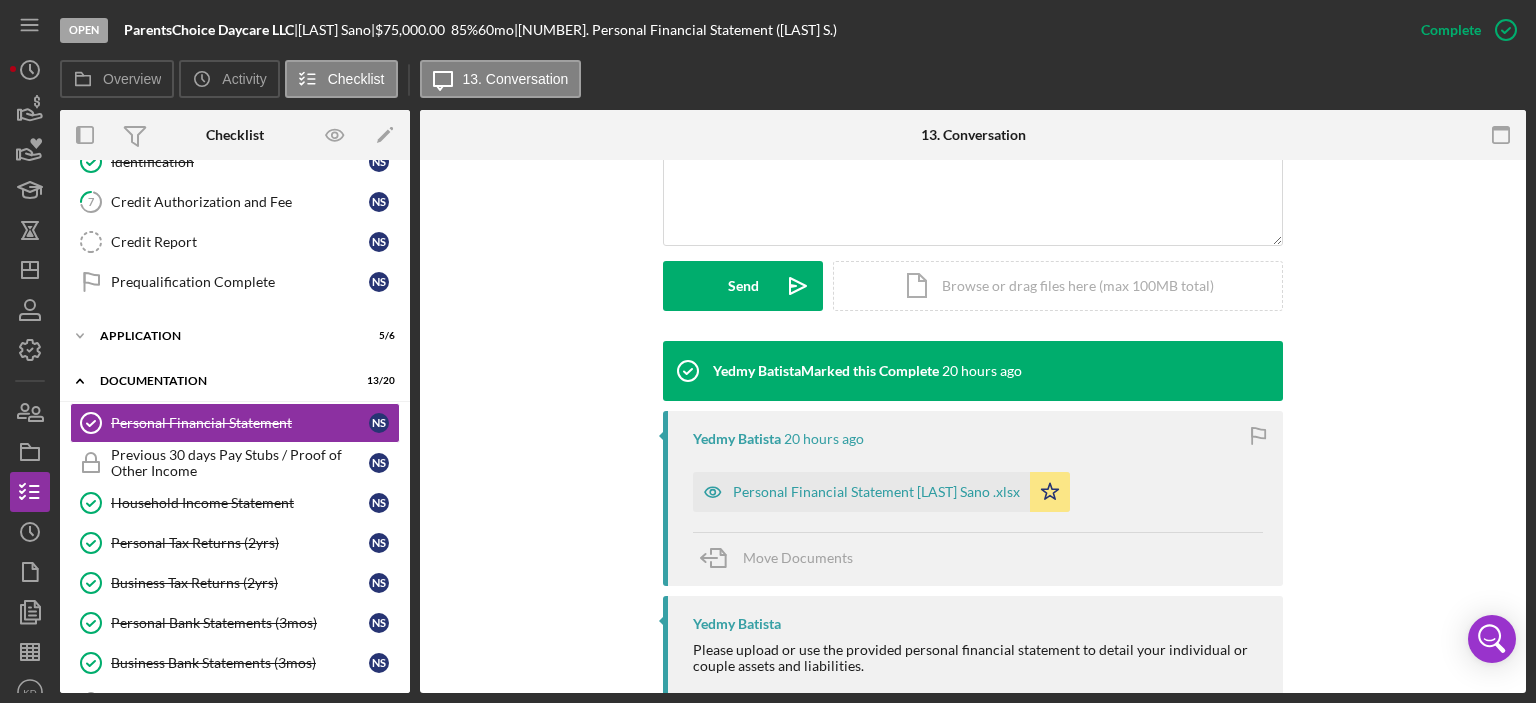 scroll, scrollTop: 551, scrollLeft: 0, axis: vertical 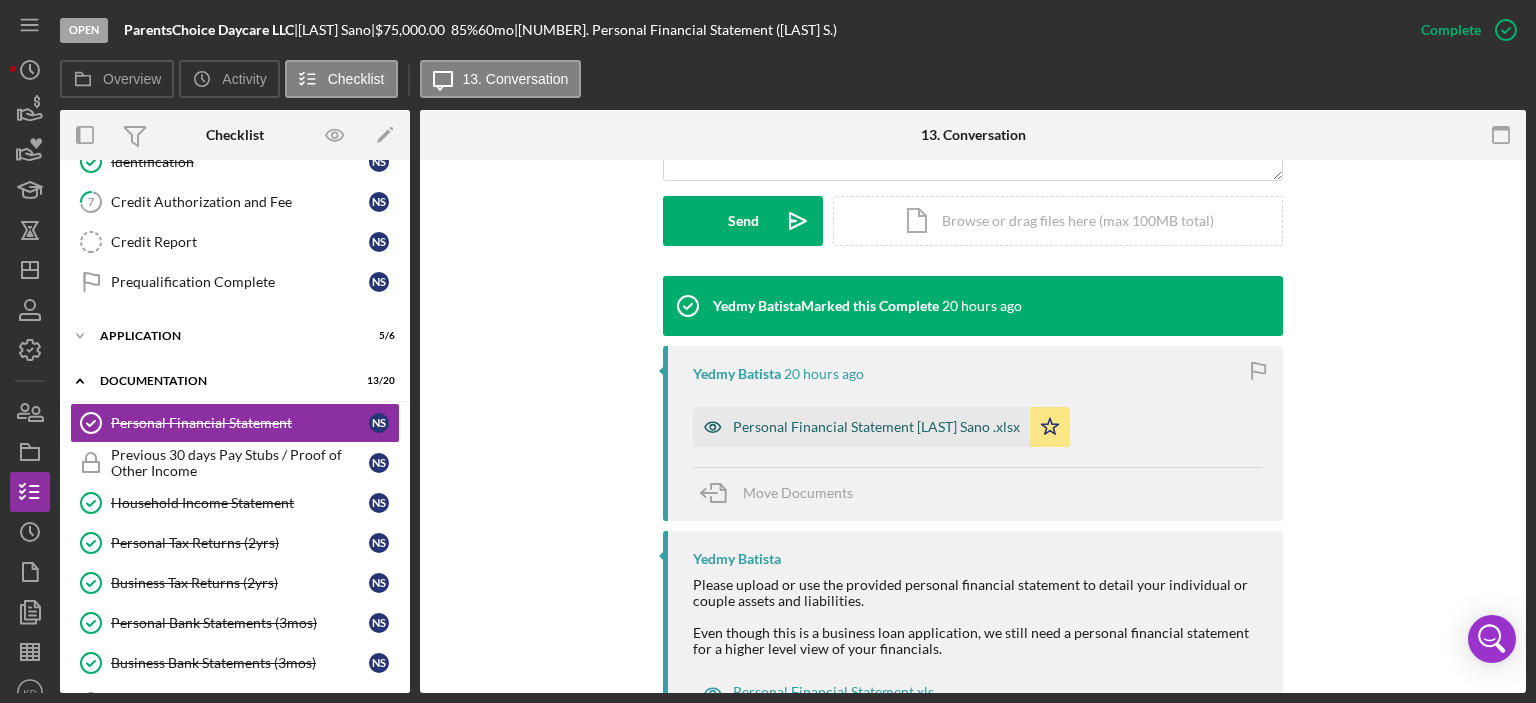 click on "Personal Financial Statement [LAST] Sano .xlsx" at bounding box center [876, 427] 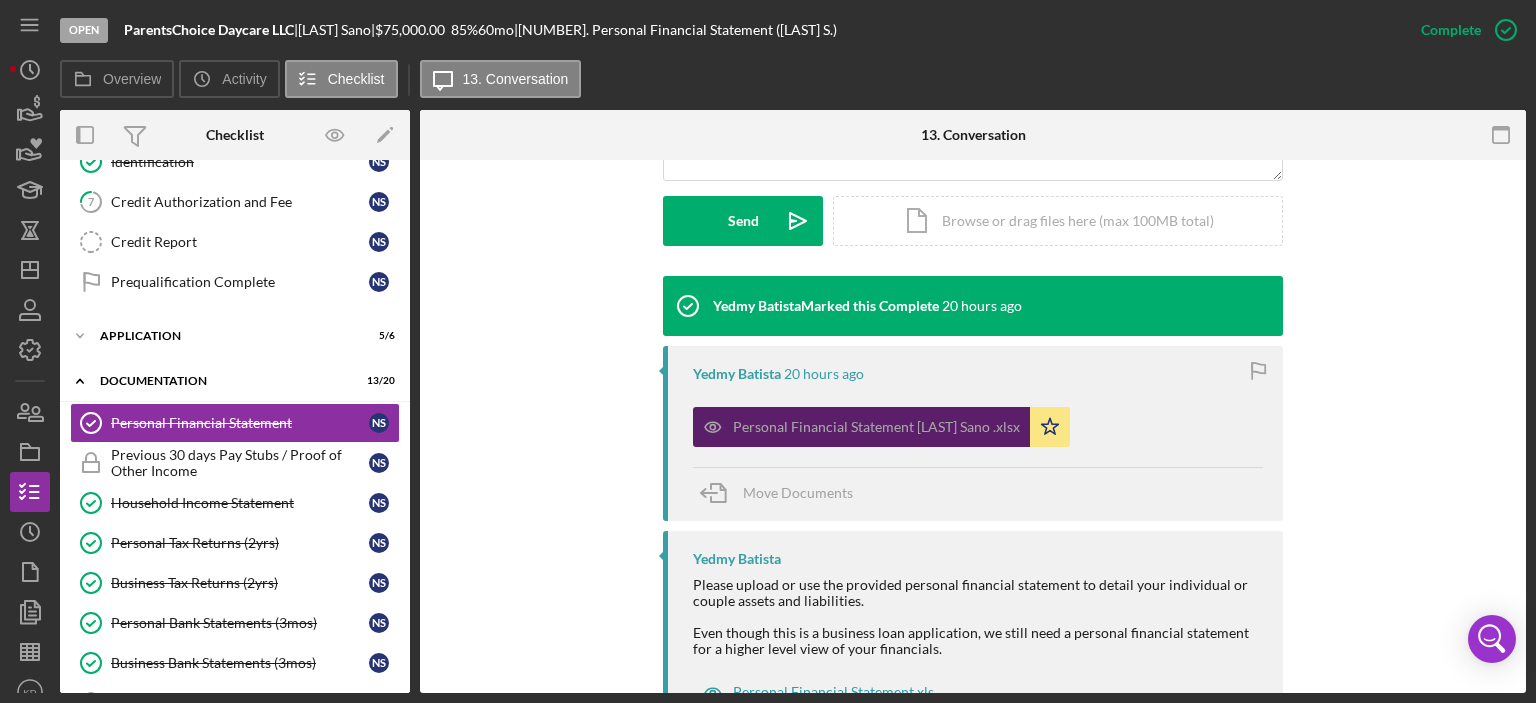 scroll, scrollTop: 573, scrollLeft: 0, axis: vertical 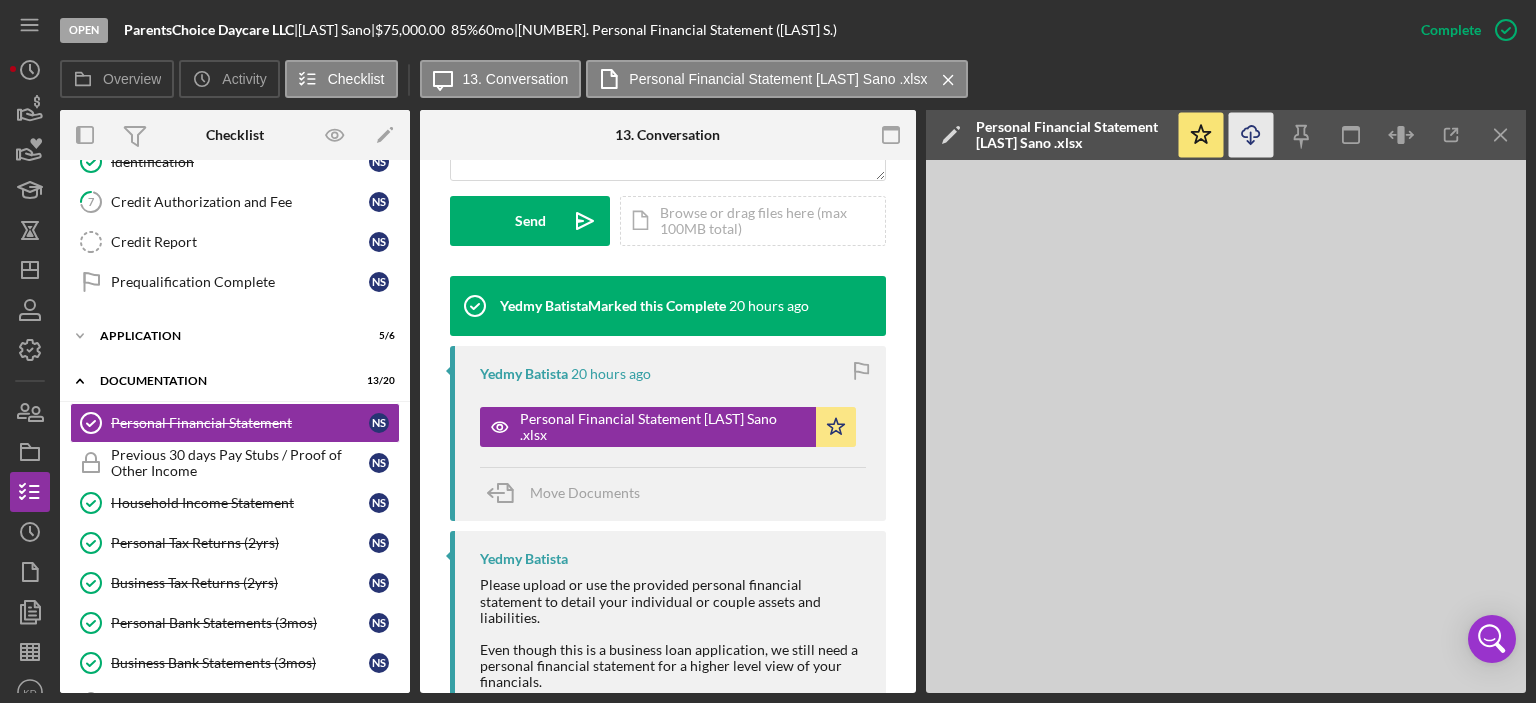 click 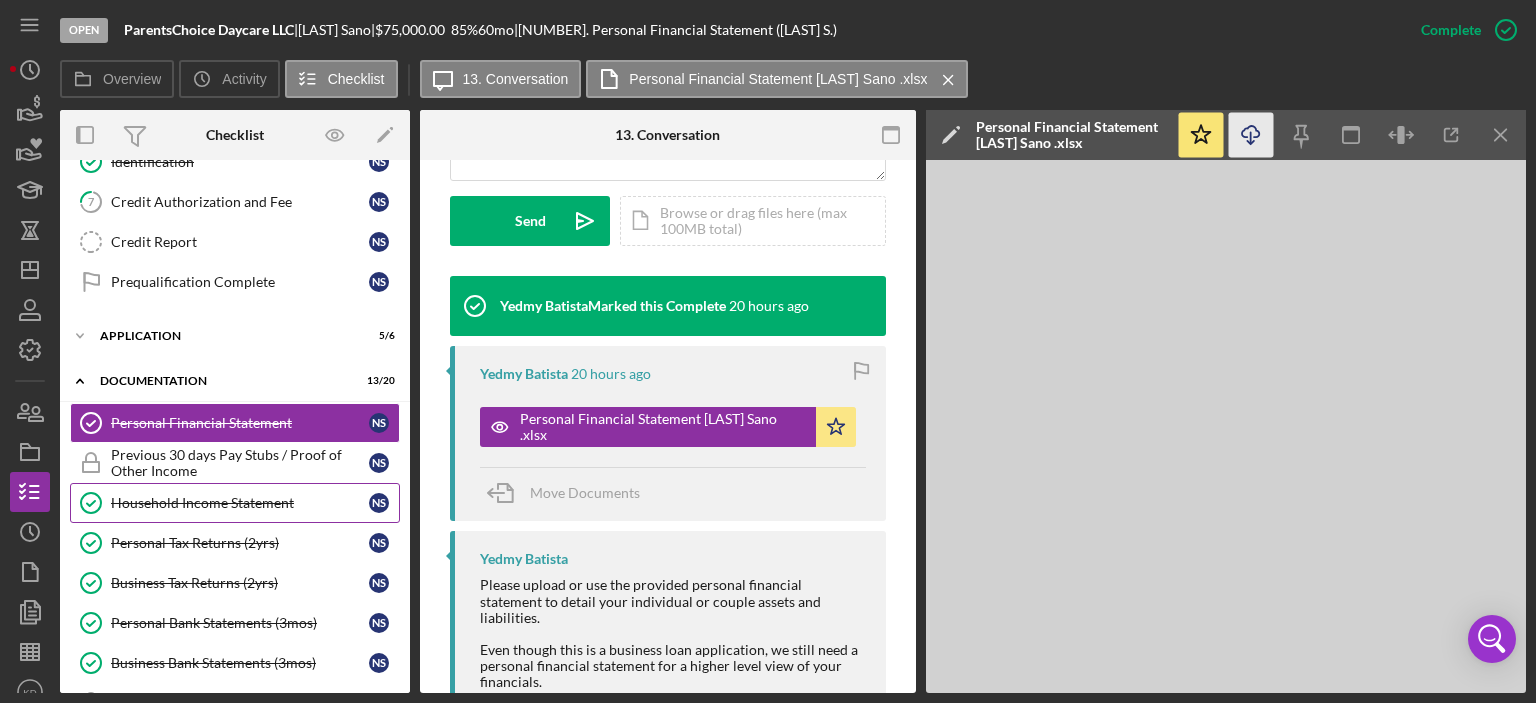 click on "Household Income Statement" at bounding box center [240, 503] 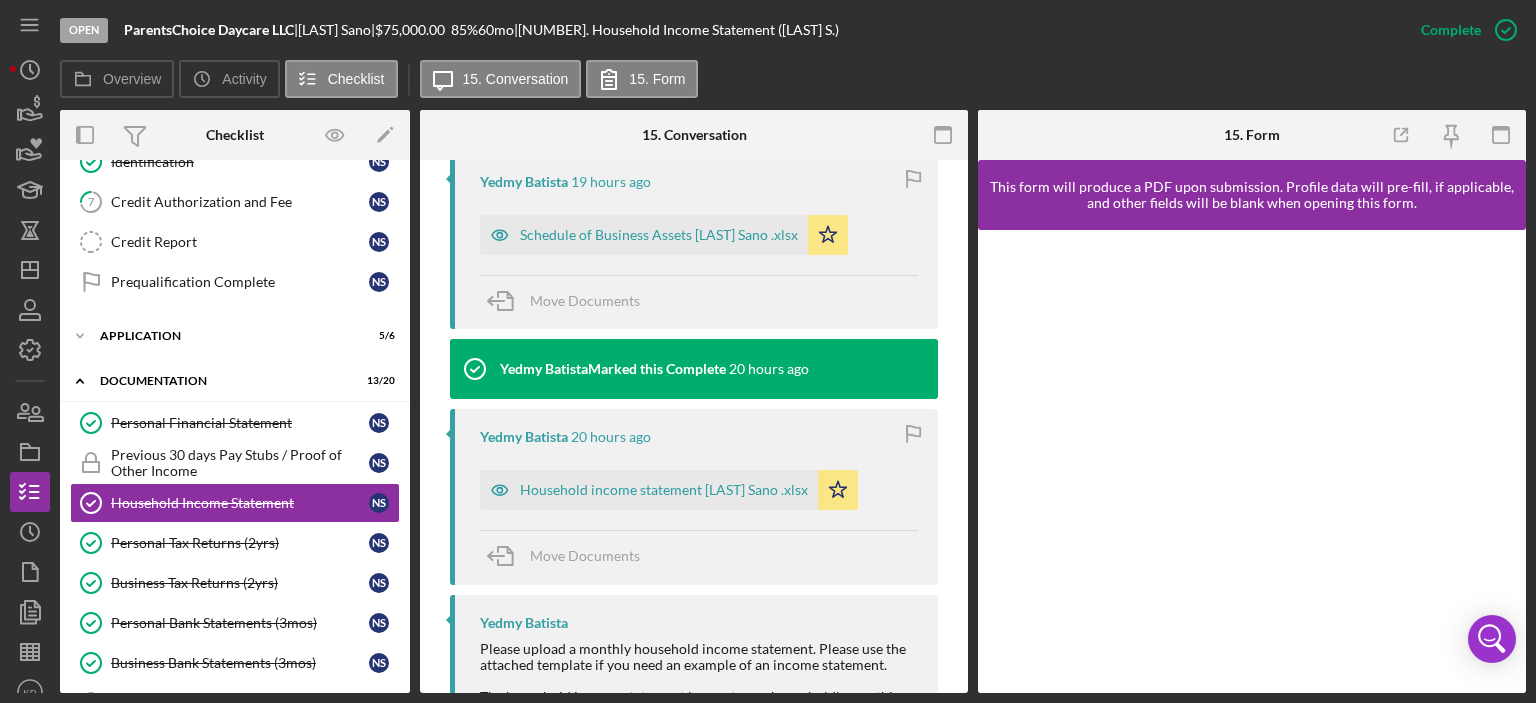 scroll, scrollTop: 687, scrollLeft: 0, axis: vertical 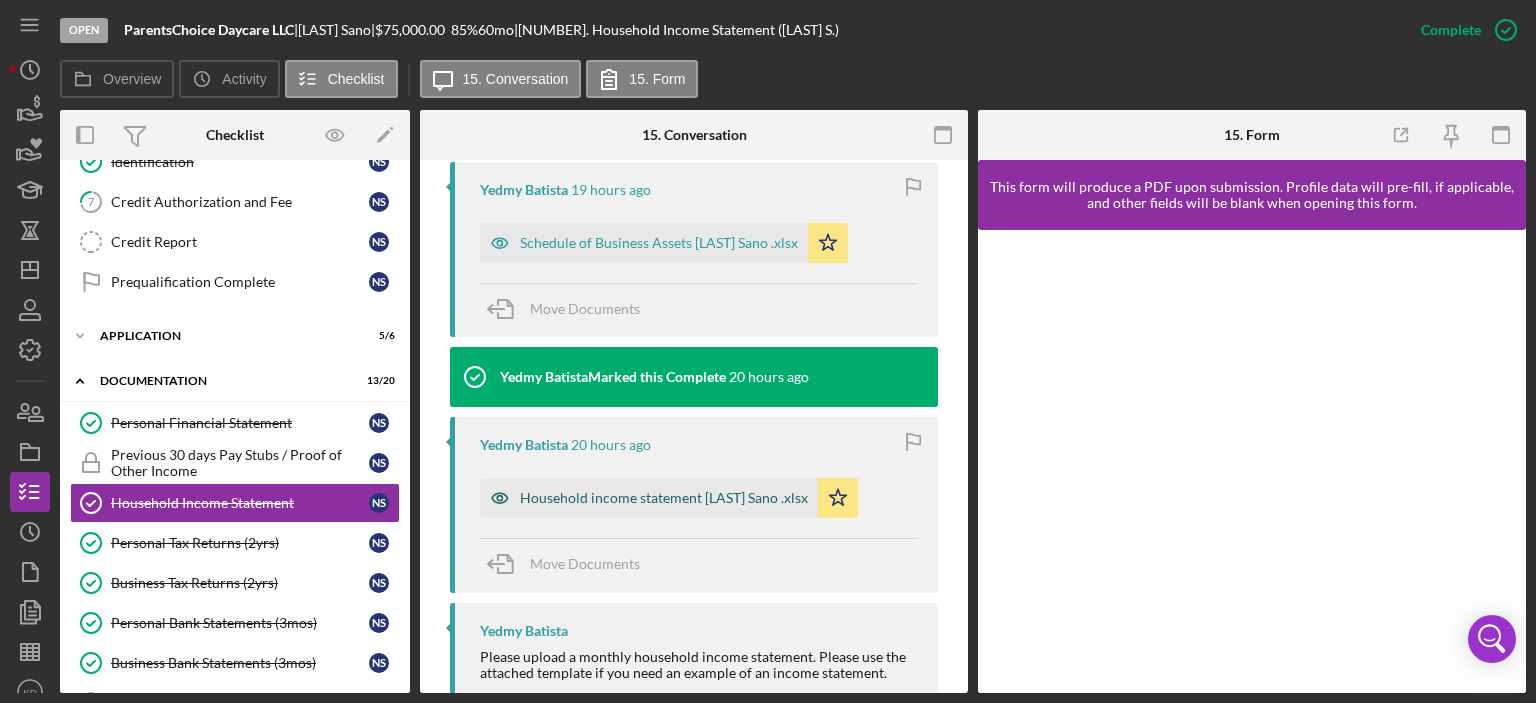 click on "Household income statement [LAST] Sano .xlsx" at bounding box center [664, 498] 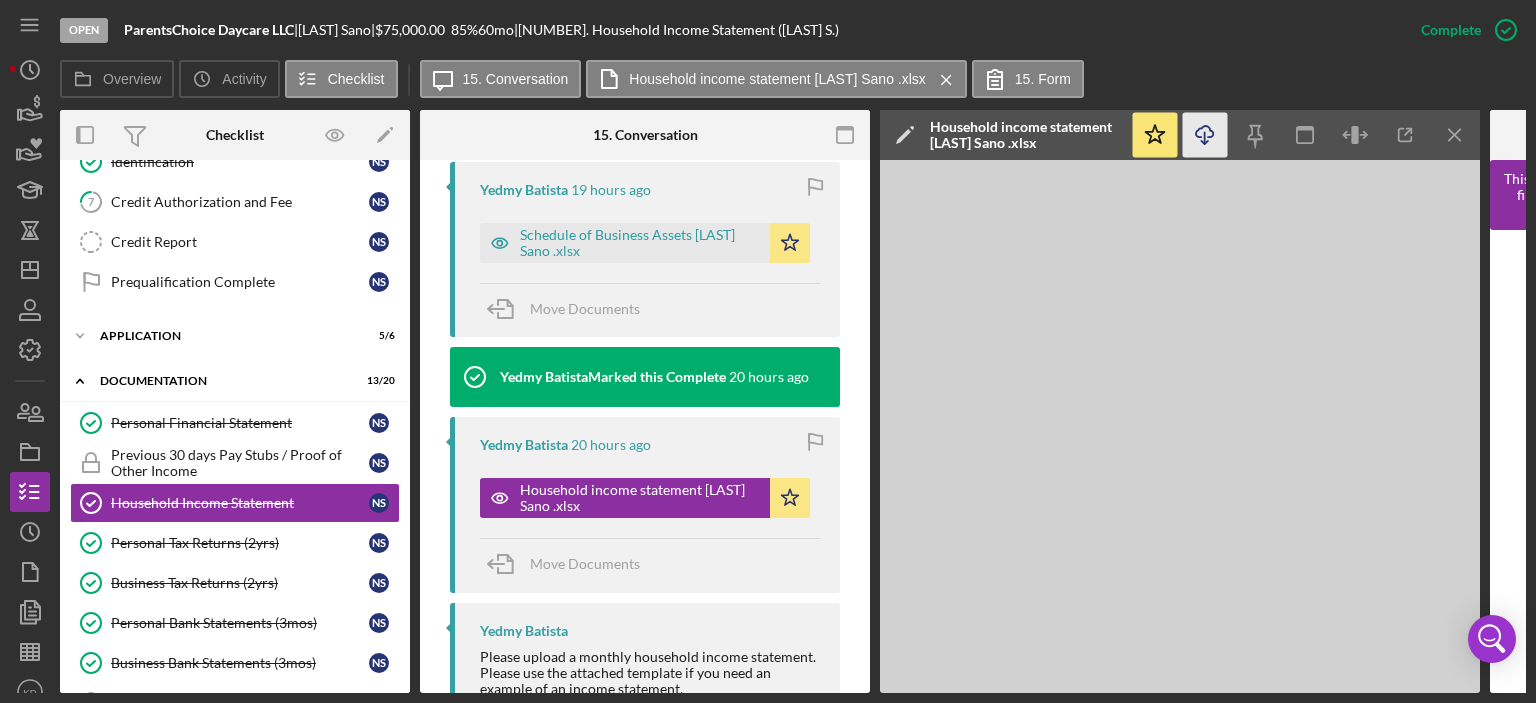 click on "Icon/Download" 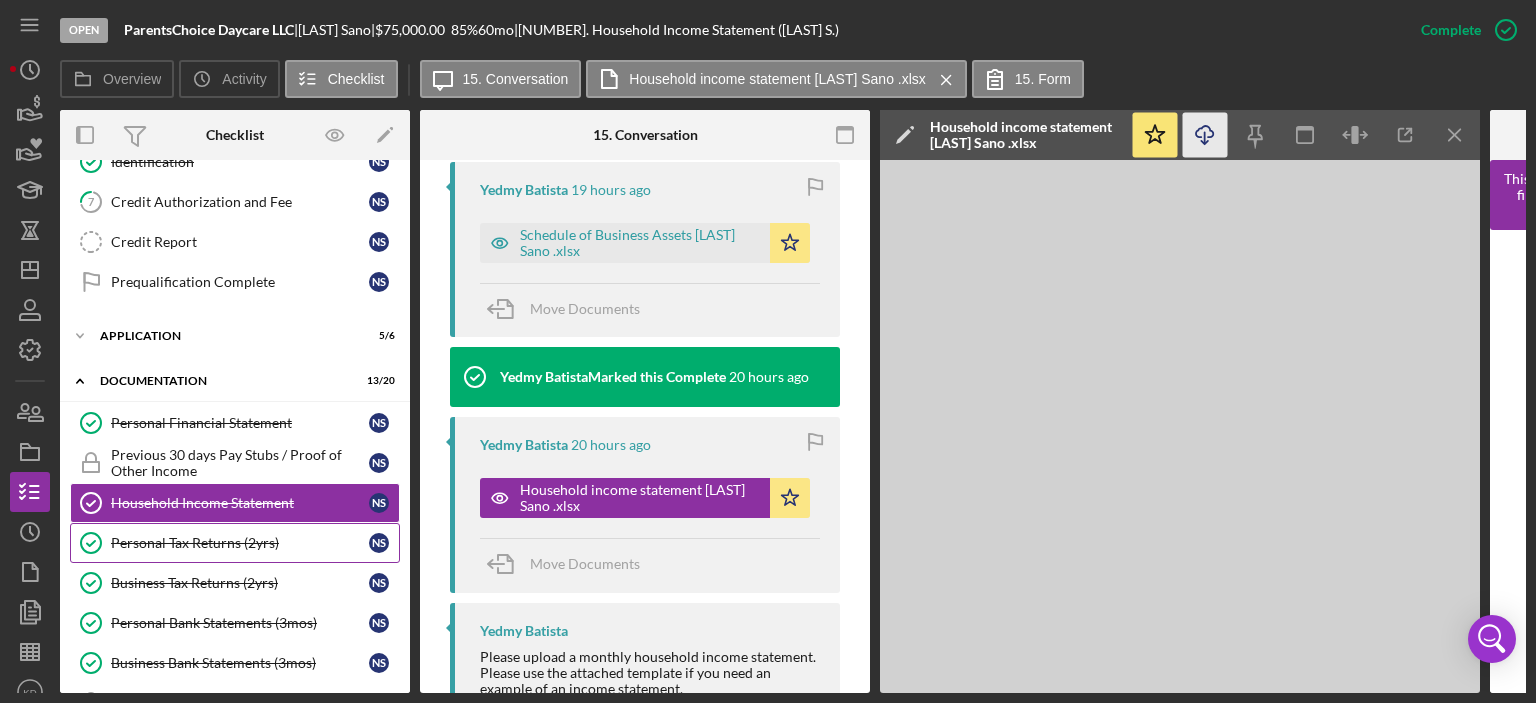 click on "Personal Tax Returns (2yrs)" at bounding box center (240, 543) 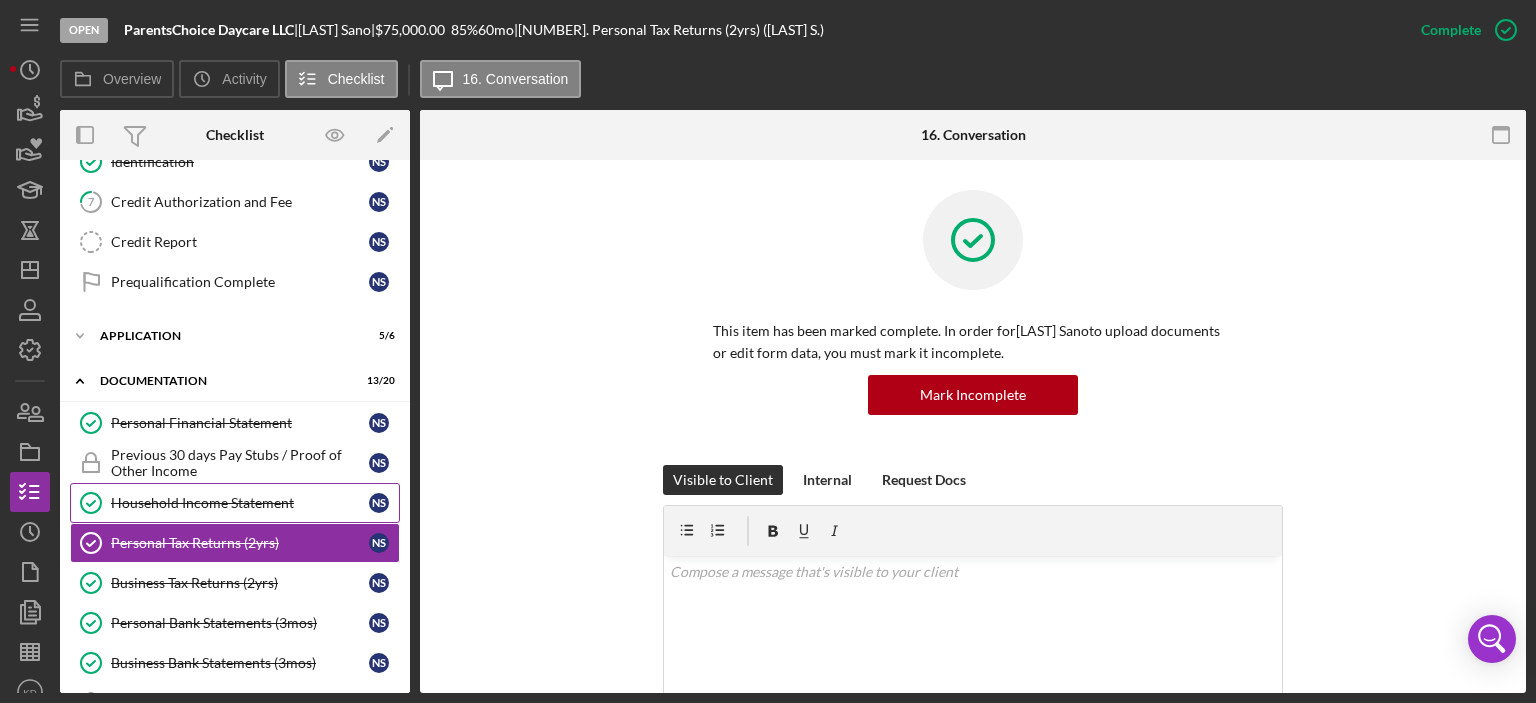 click on "Household Income Statement" at bounding box center [240, 503] 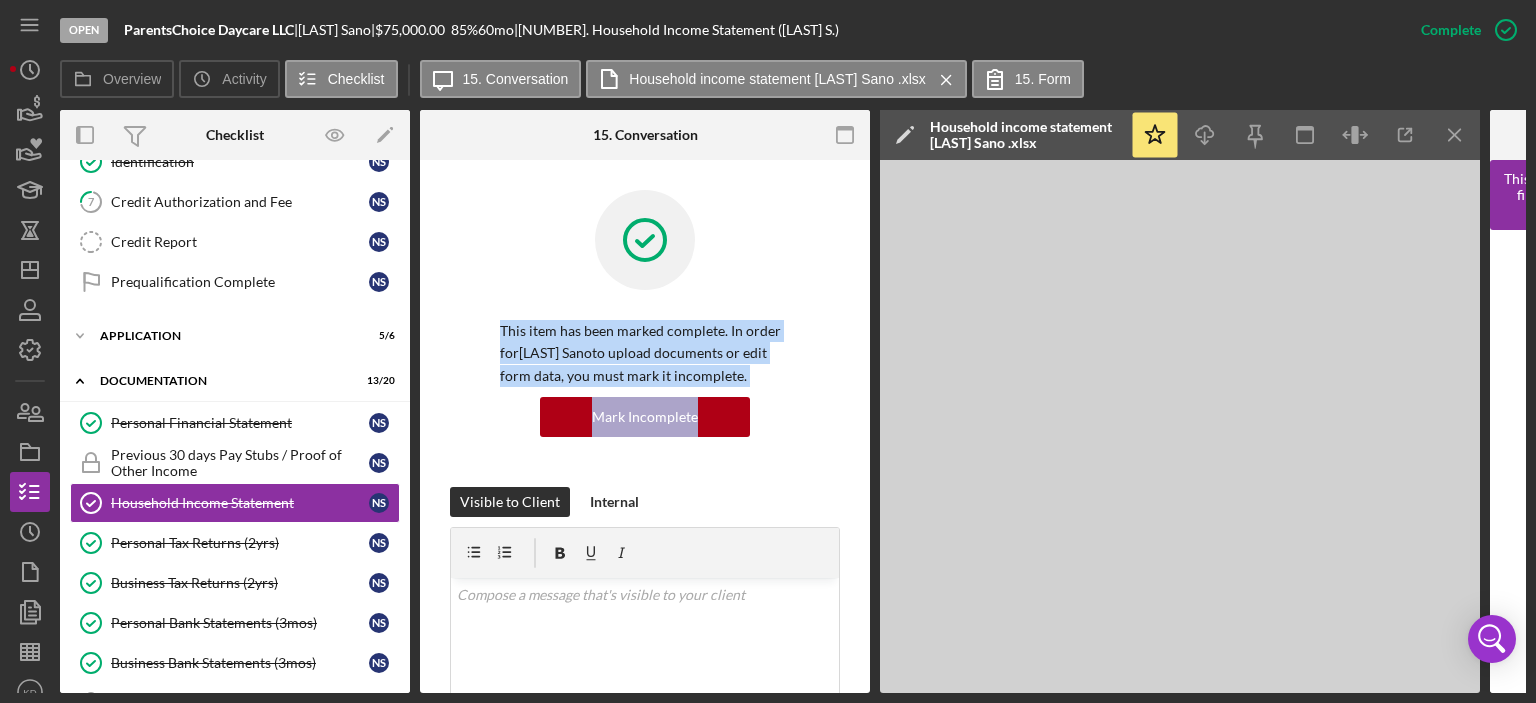 drag, startPoint x: 864, startPoint y: 313, endPoint x: 868, endPoint y: 399, distance: 86.09297 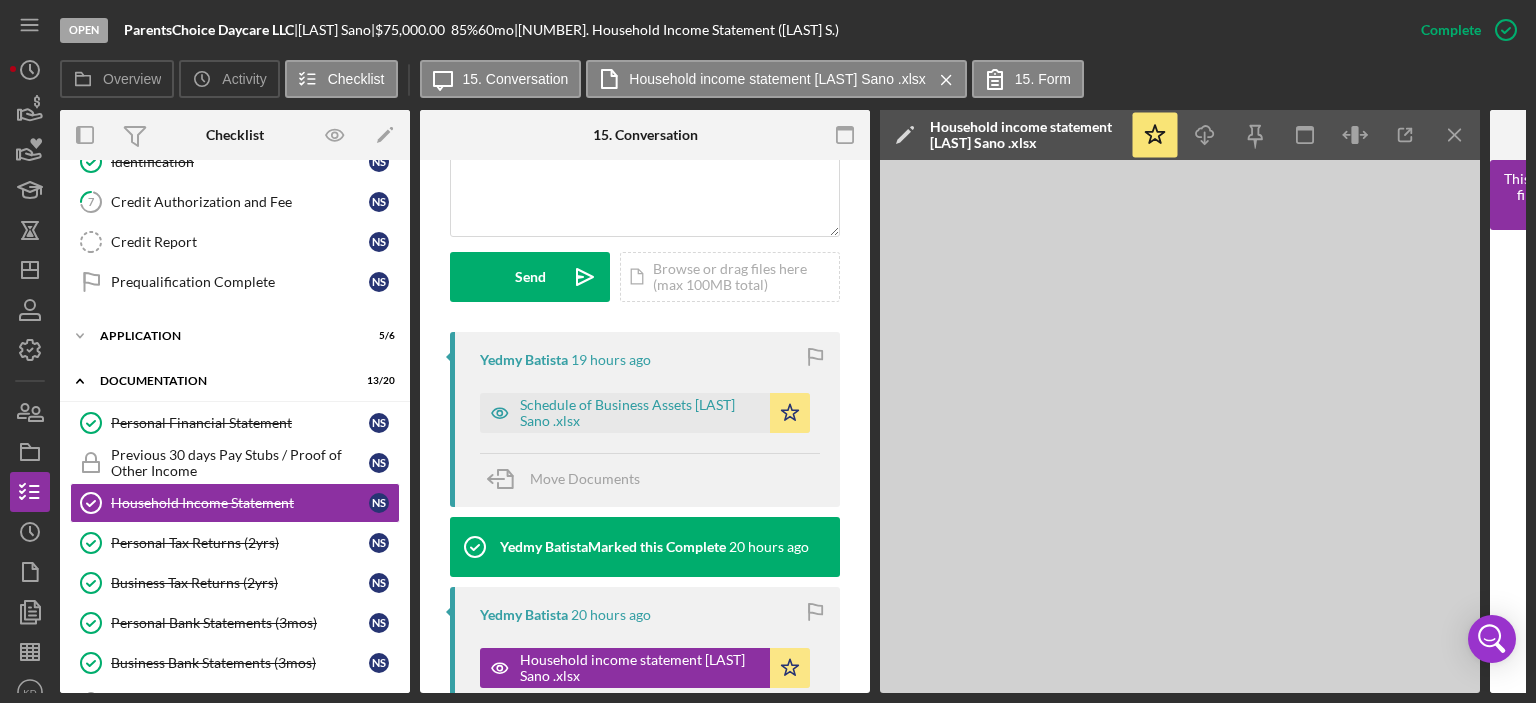 scroll, scrollTop: 531, scrollLeft: 0, axis: vertical 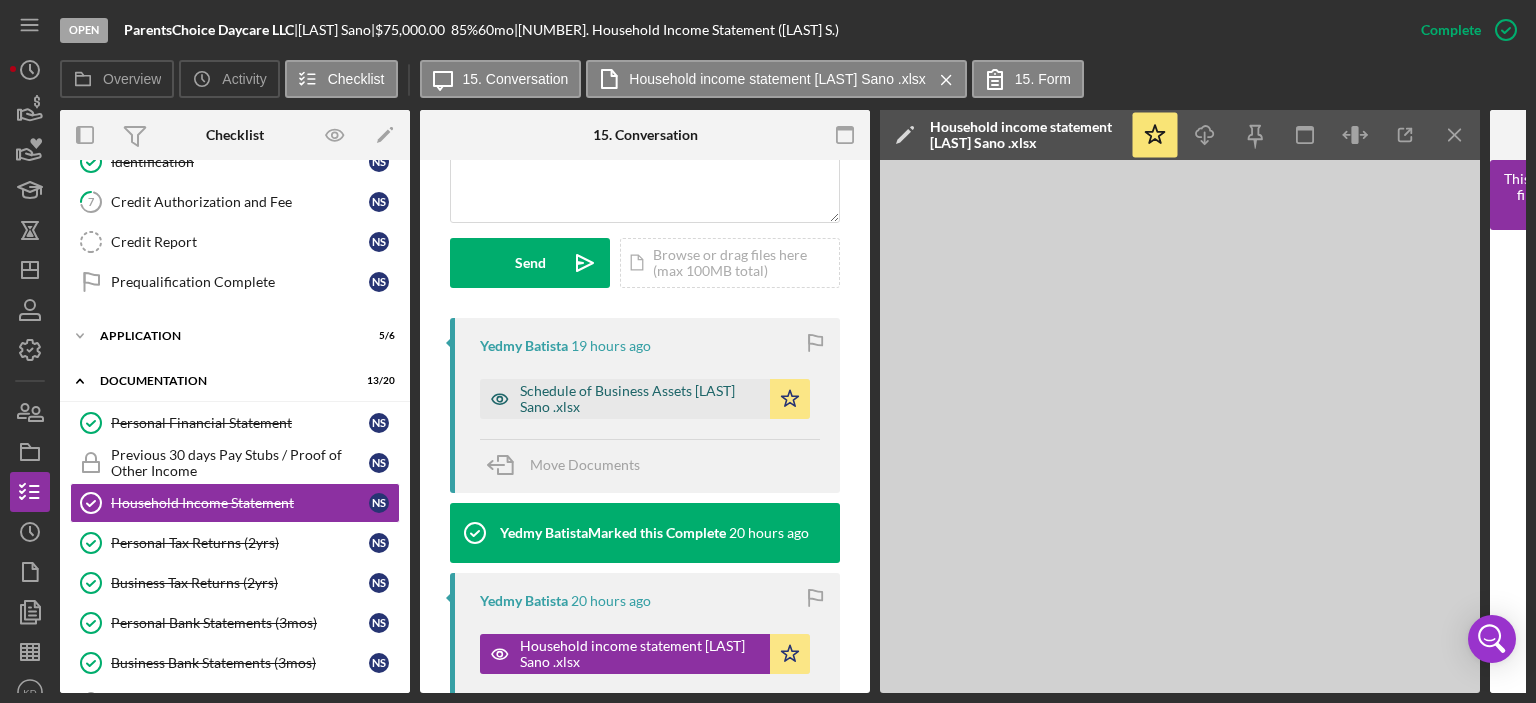 click on "Schedule of Business Assets [LAST] Sano .xlsx" at bounding box center [640, 399] 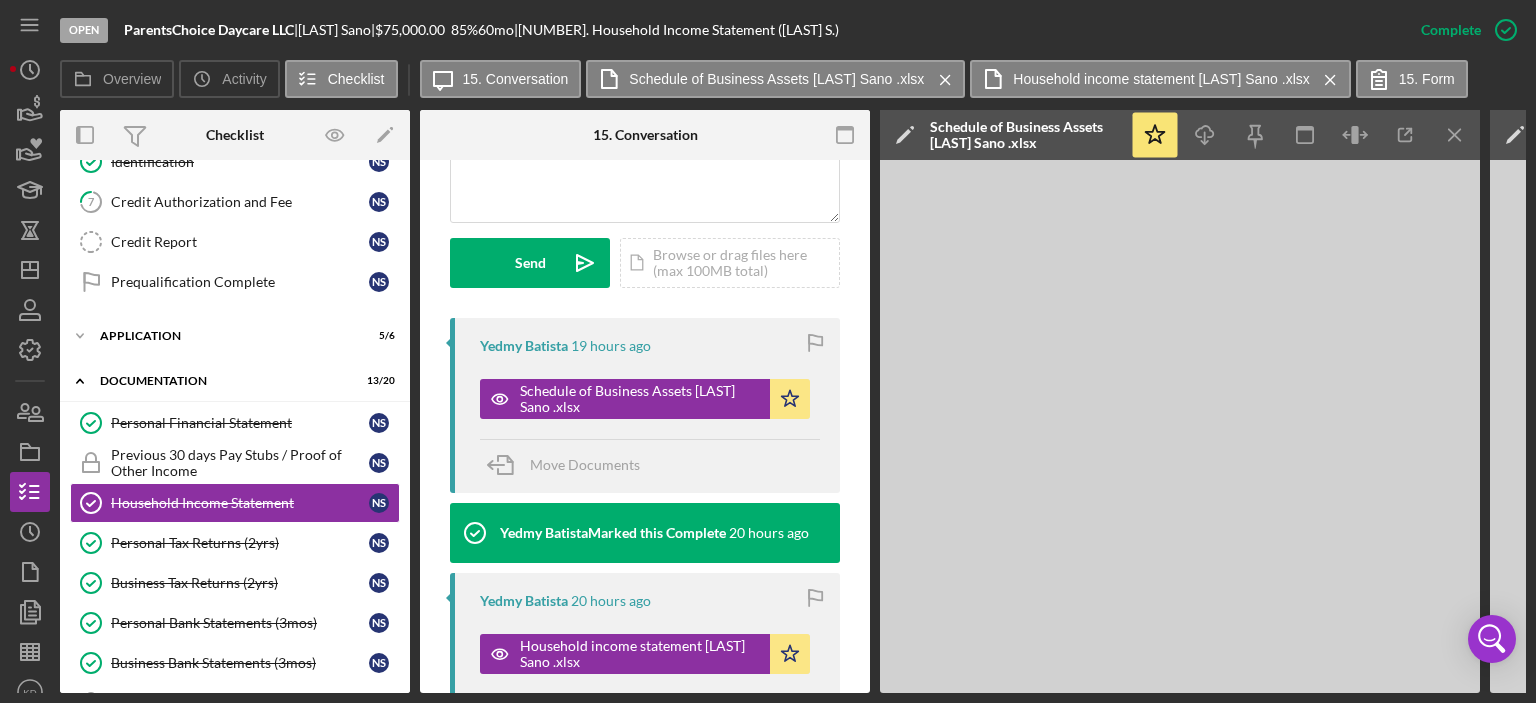 scroll, scrollTop: 0, scrollLeft: 737, axis: horizontal 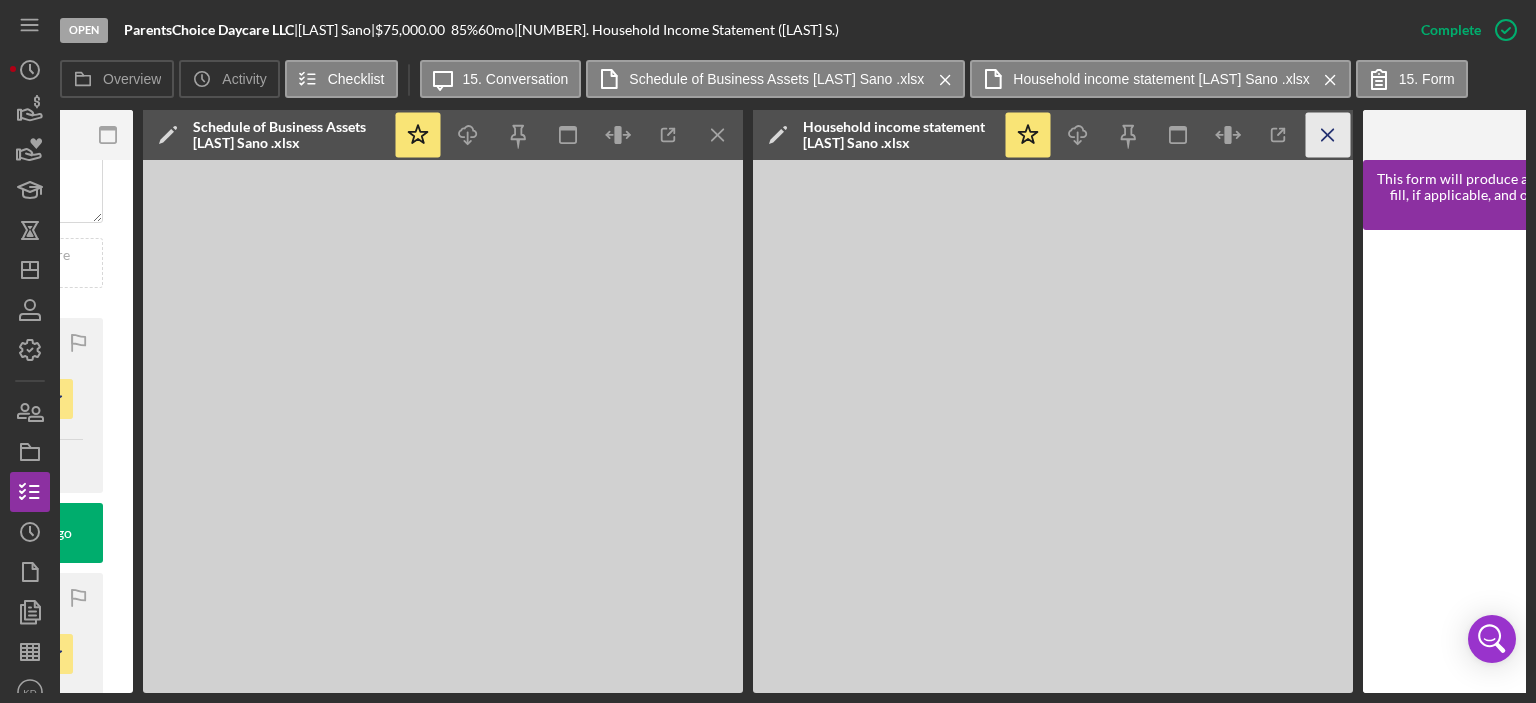 click on "Icon/Menu Close" 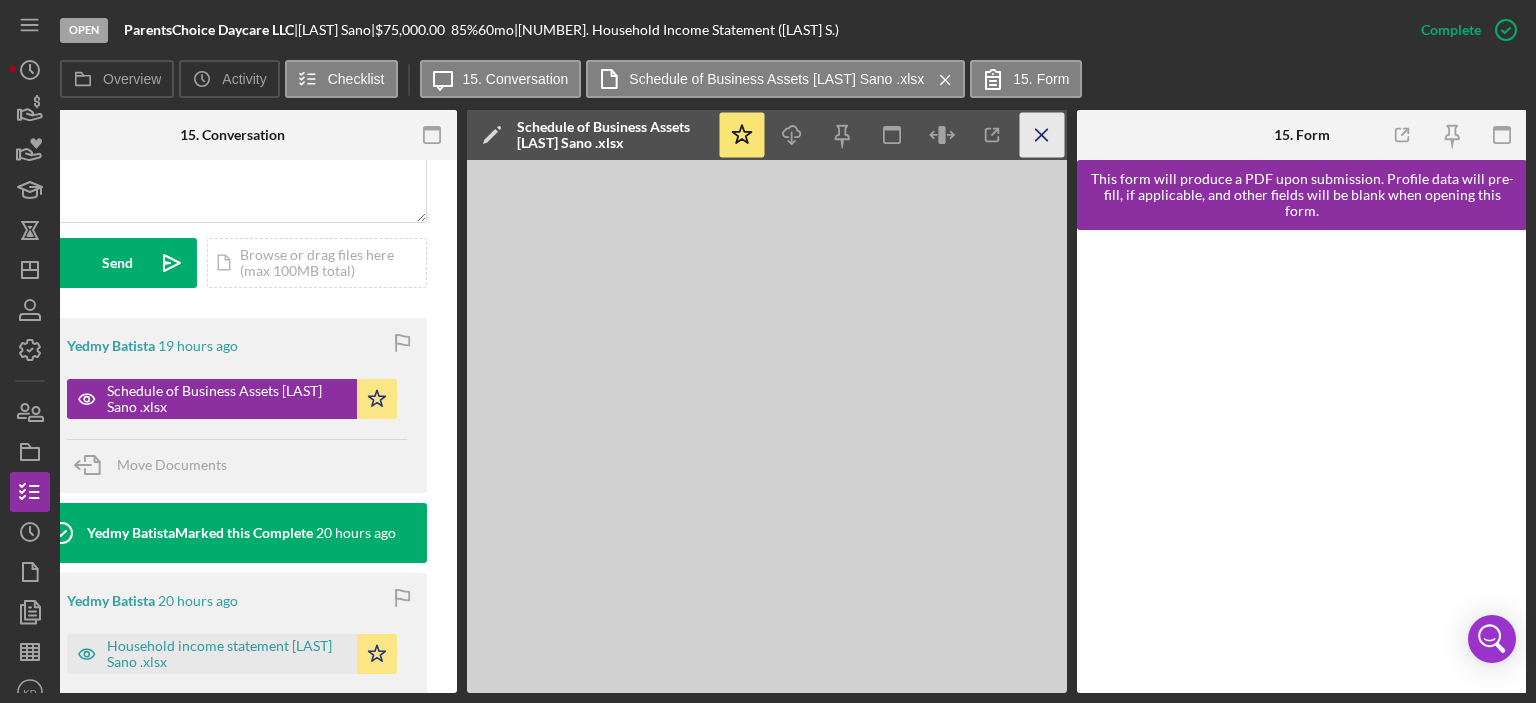 click on "Icon/Menu Close" 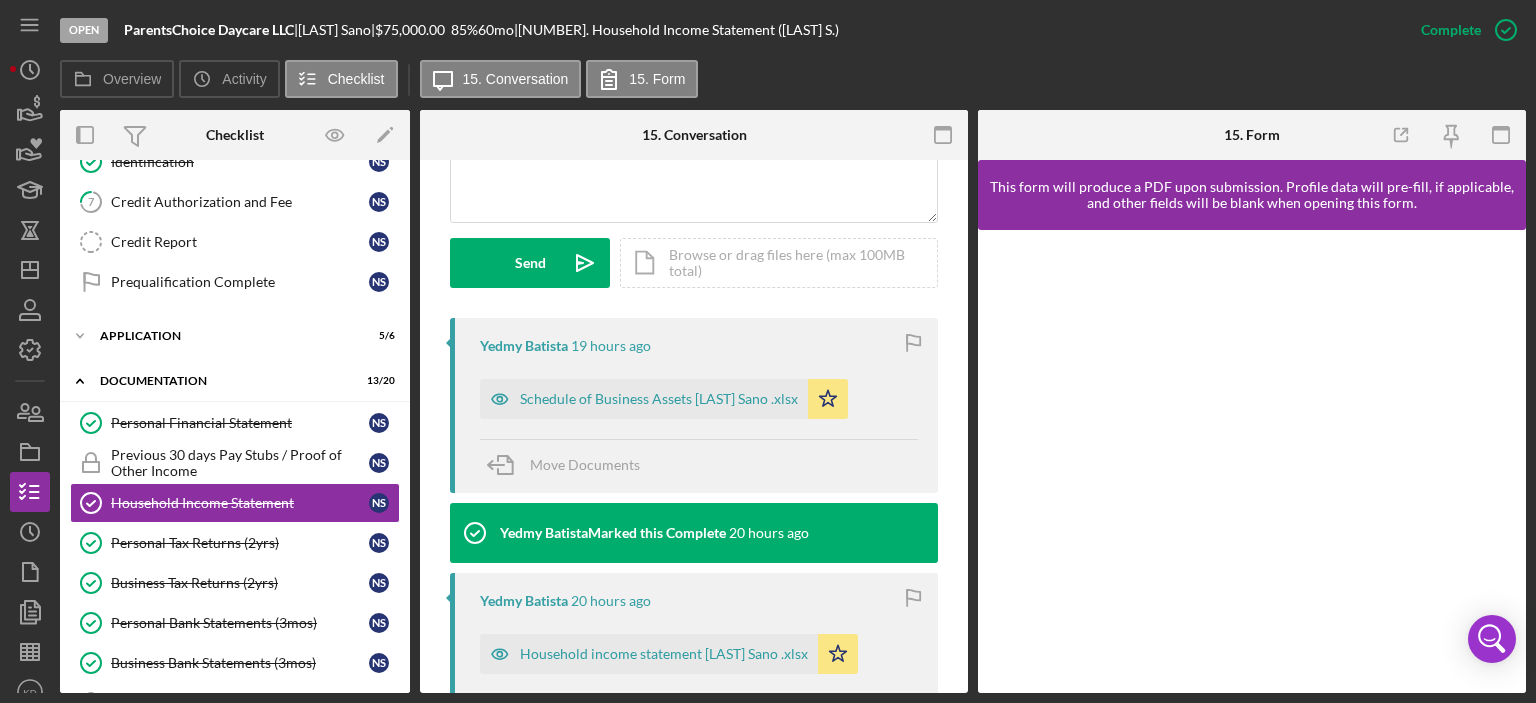 scroll, scrollTop: 0, scrollLeft: 0, axis: both 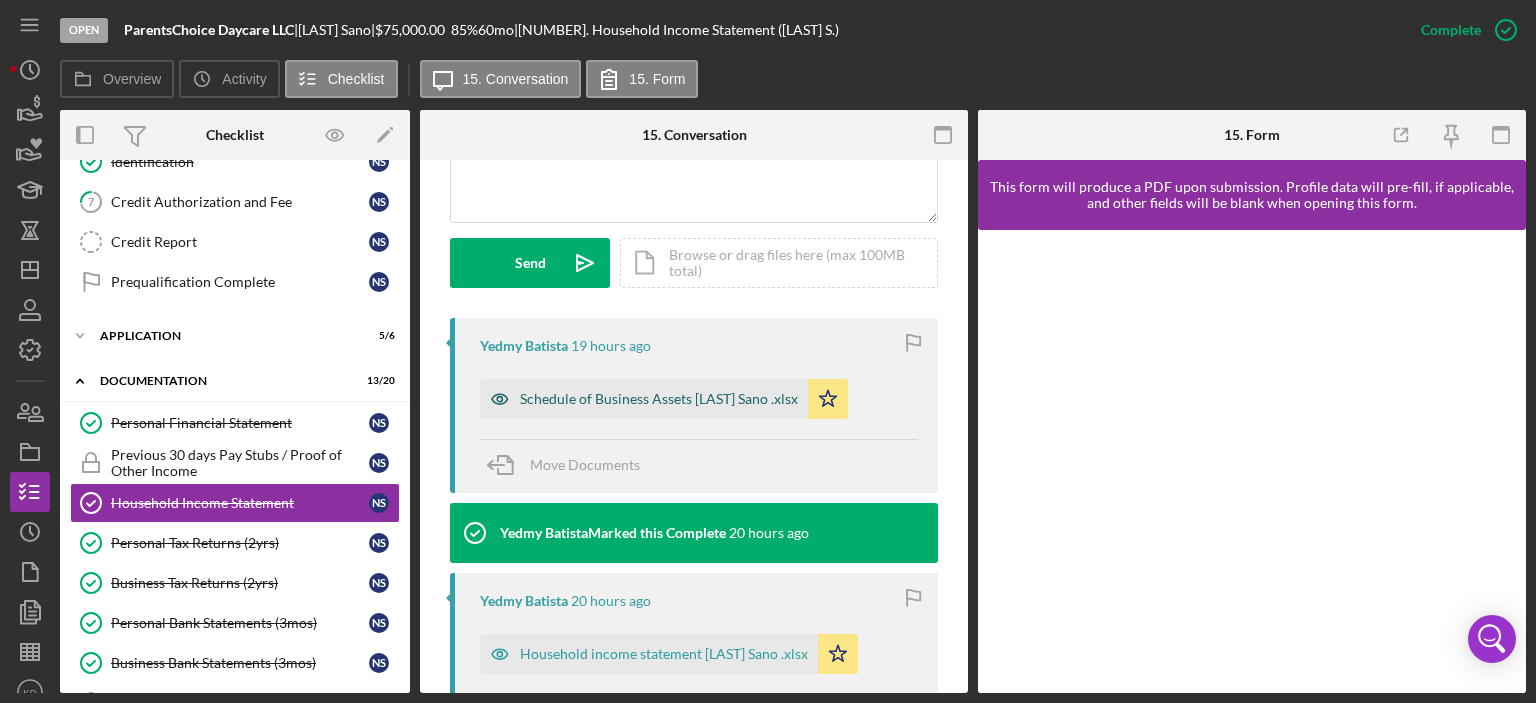 click on "Schedule of Business Assets [LAST] Sano .xlsx" at bounding box center (659, 399) 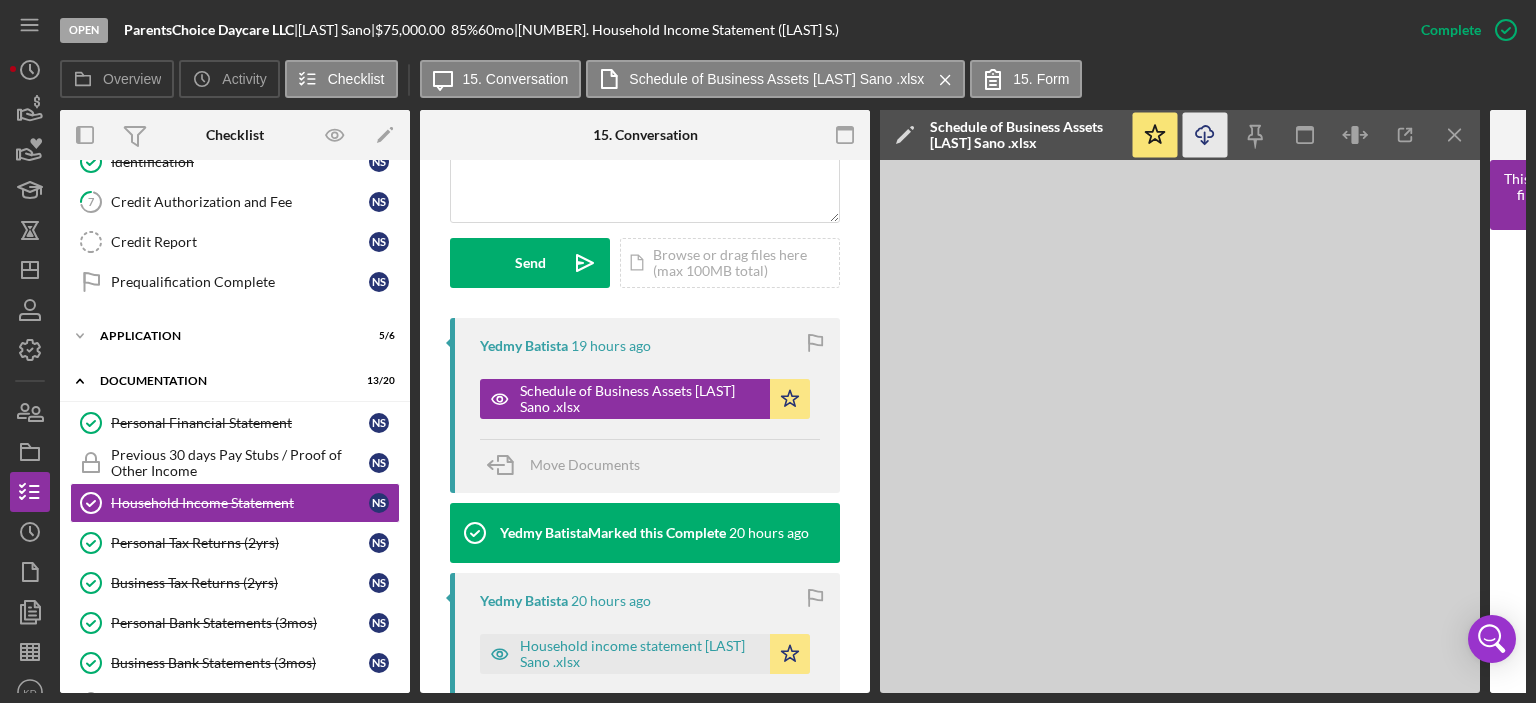 click on "Icon/Download" 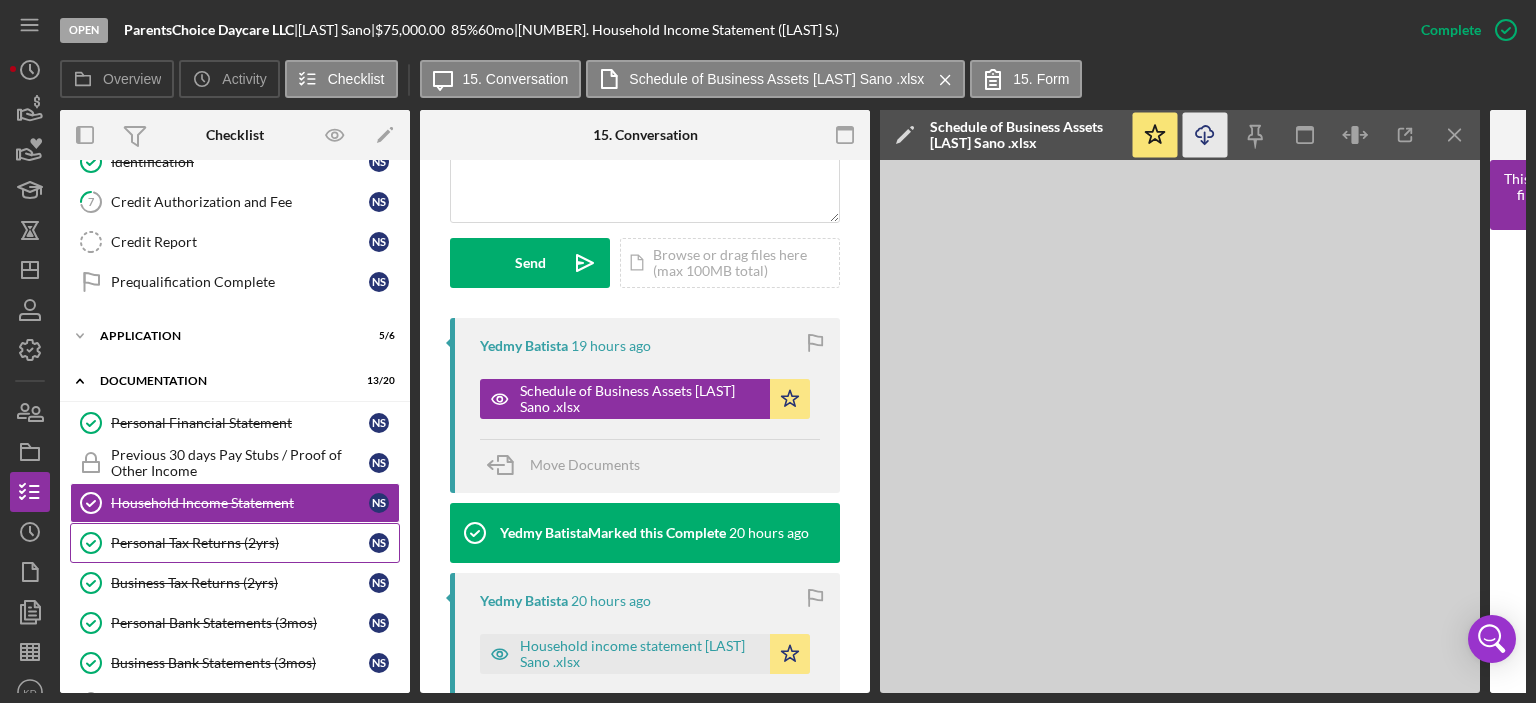 click on "Personal Tax Returns (2yrs)" at bounding box center [240, 543] 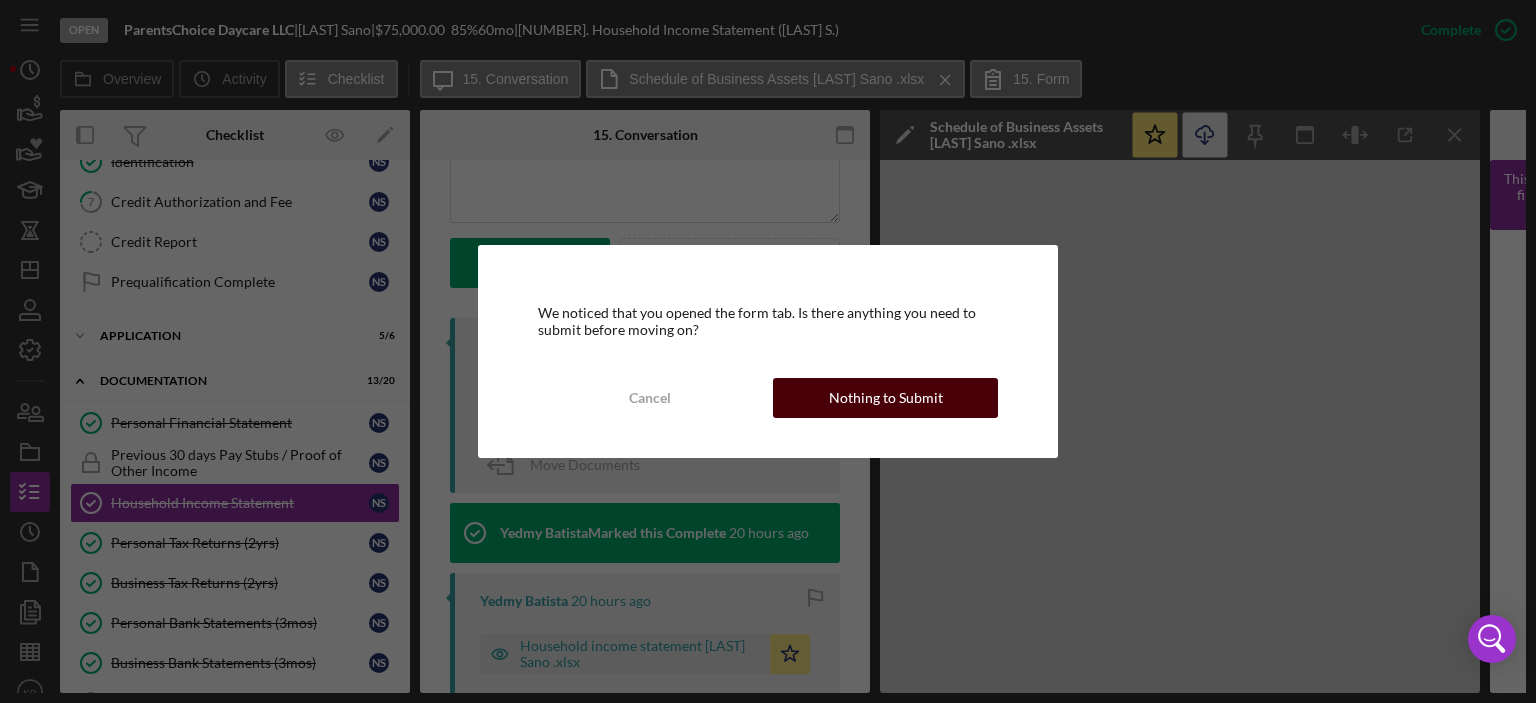 click on "Nothing to Submit" at bounding box center (886, 398) 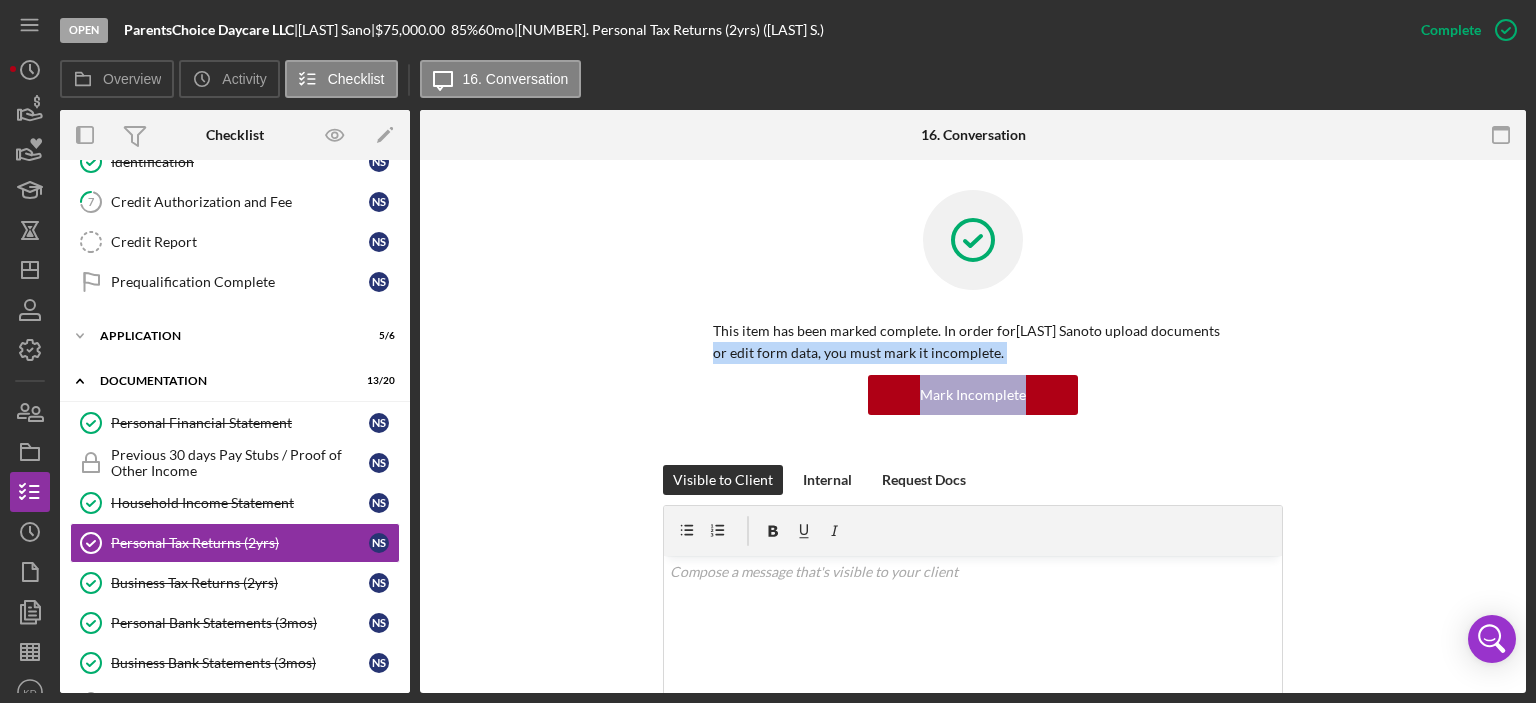 drag, startPoint x: 1520, startPoint y: 320, endPoint x: 1533, endPoint y: 367, distance: 48.76474 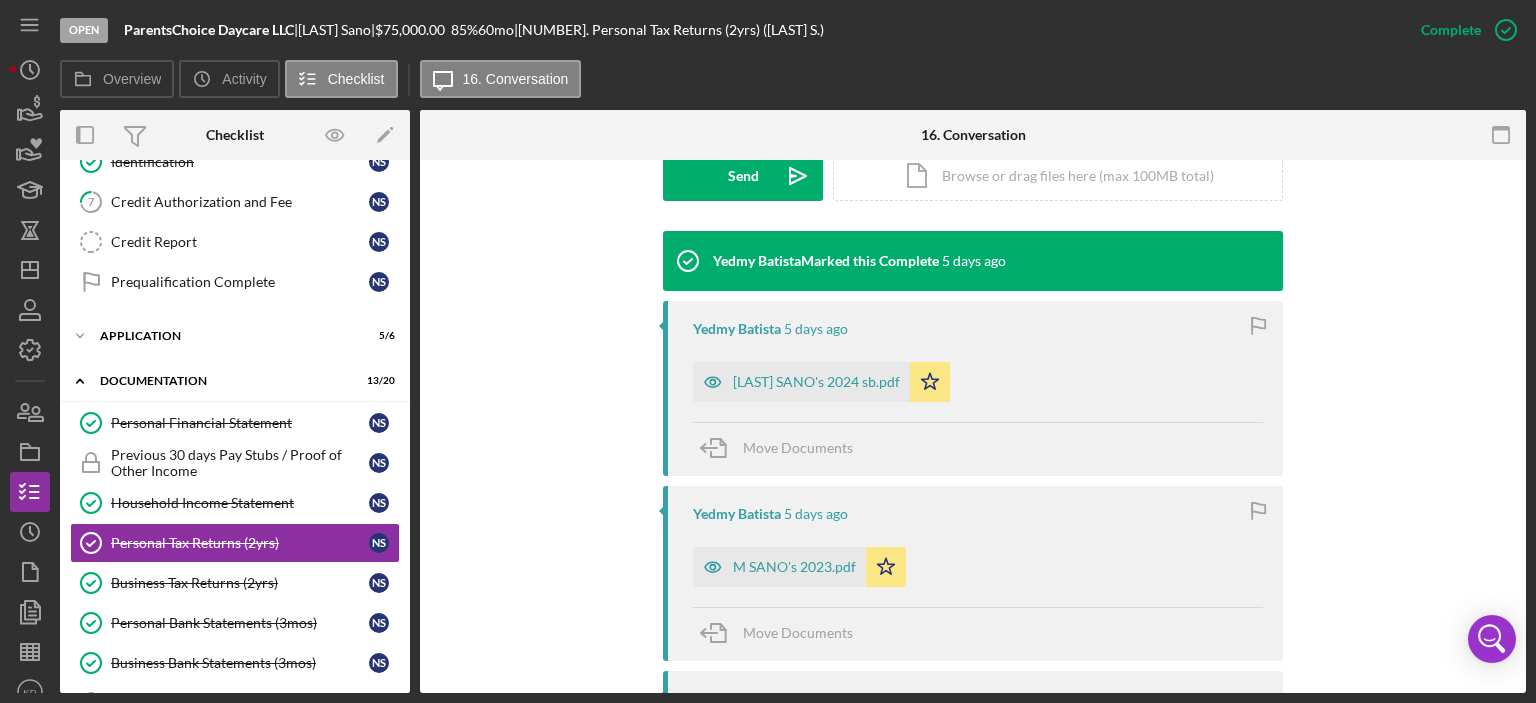 scroll, scrollTop: 599, scrollLeft: 0, axis: vertical 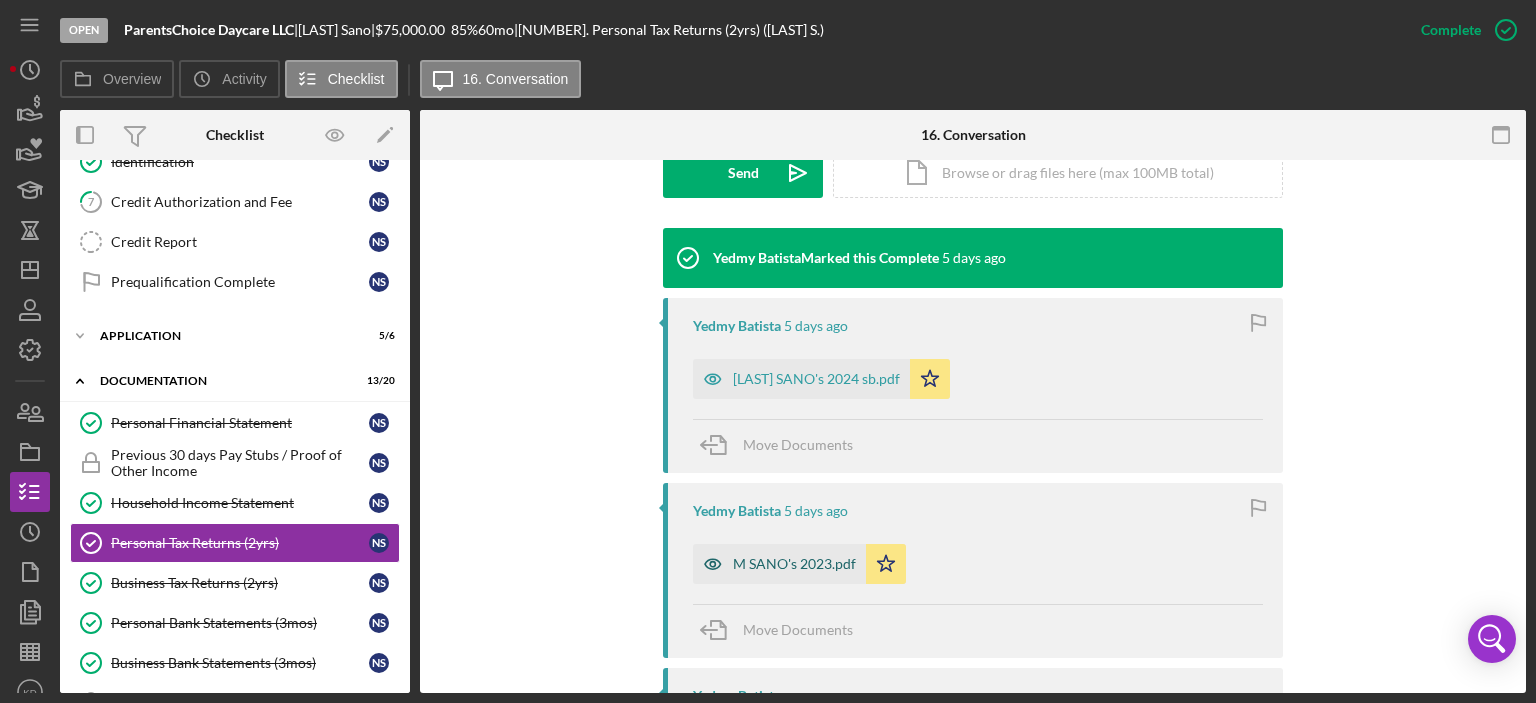 click on "M SANO's 2023.pdf" at bounding box center [794, 564] 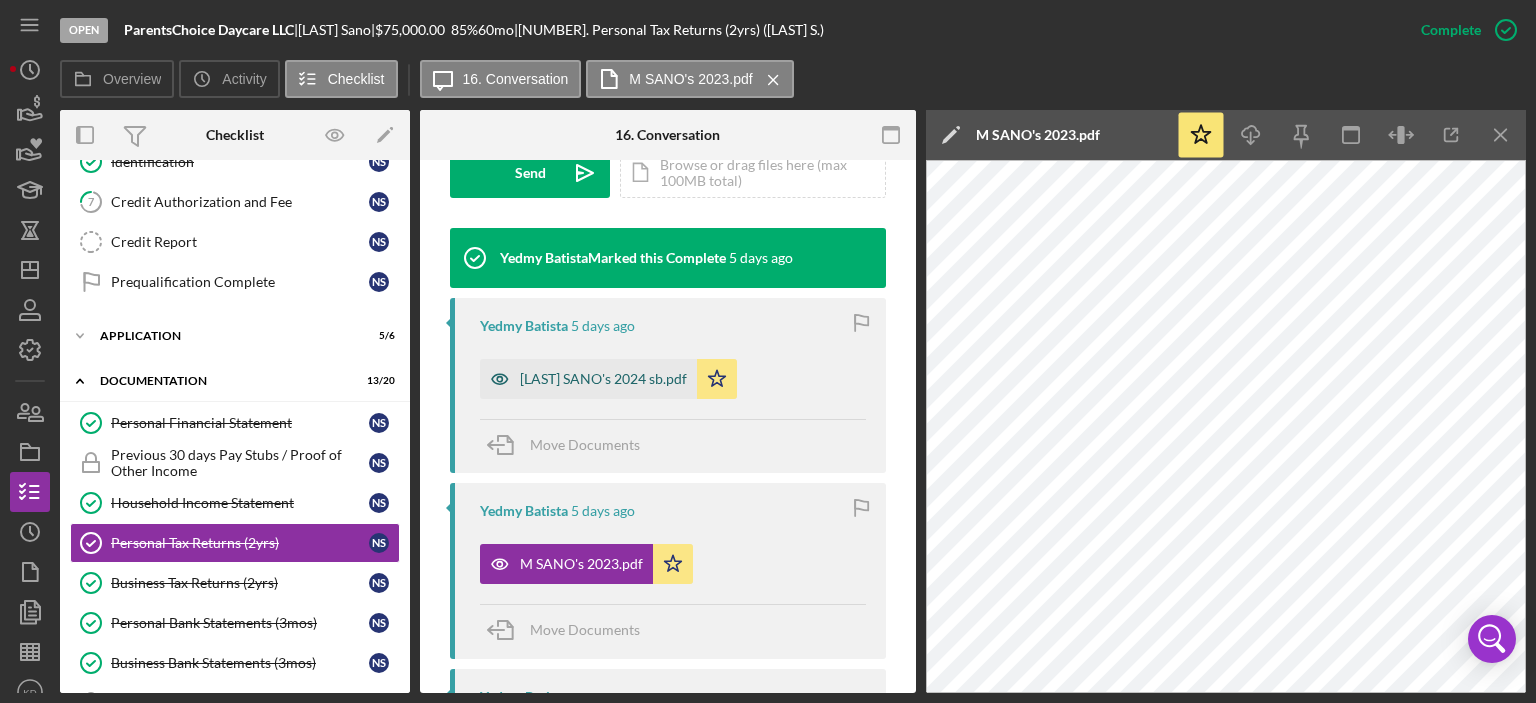 click on "[LAST] SANO's 2024 sb.pdf" at bounding box center [603, 379] 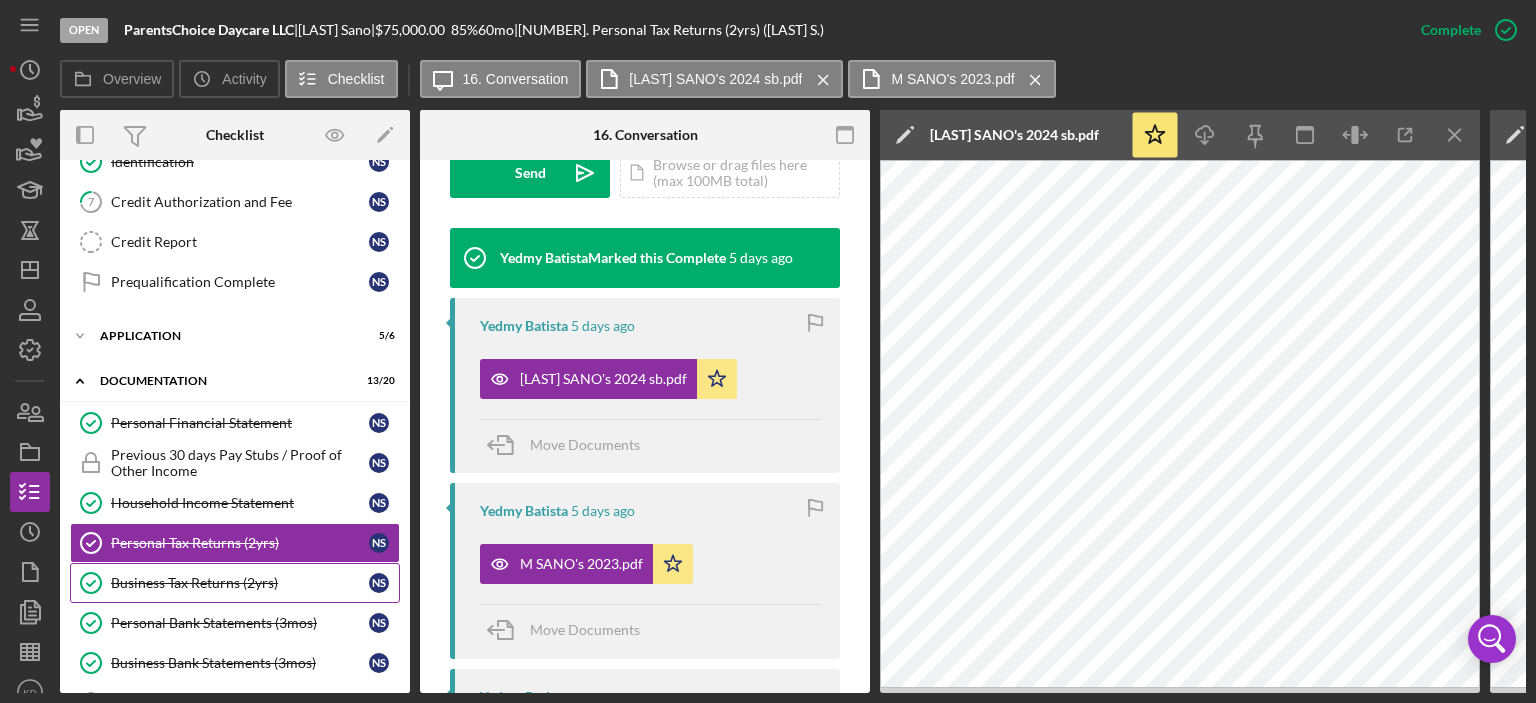 click on "Business Tax Returns (2yrs)" at bounding box center [240, 583] 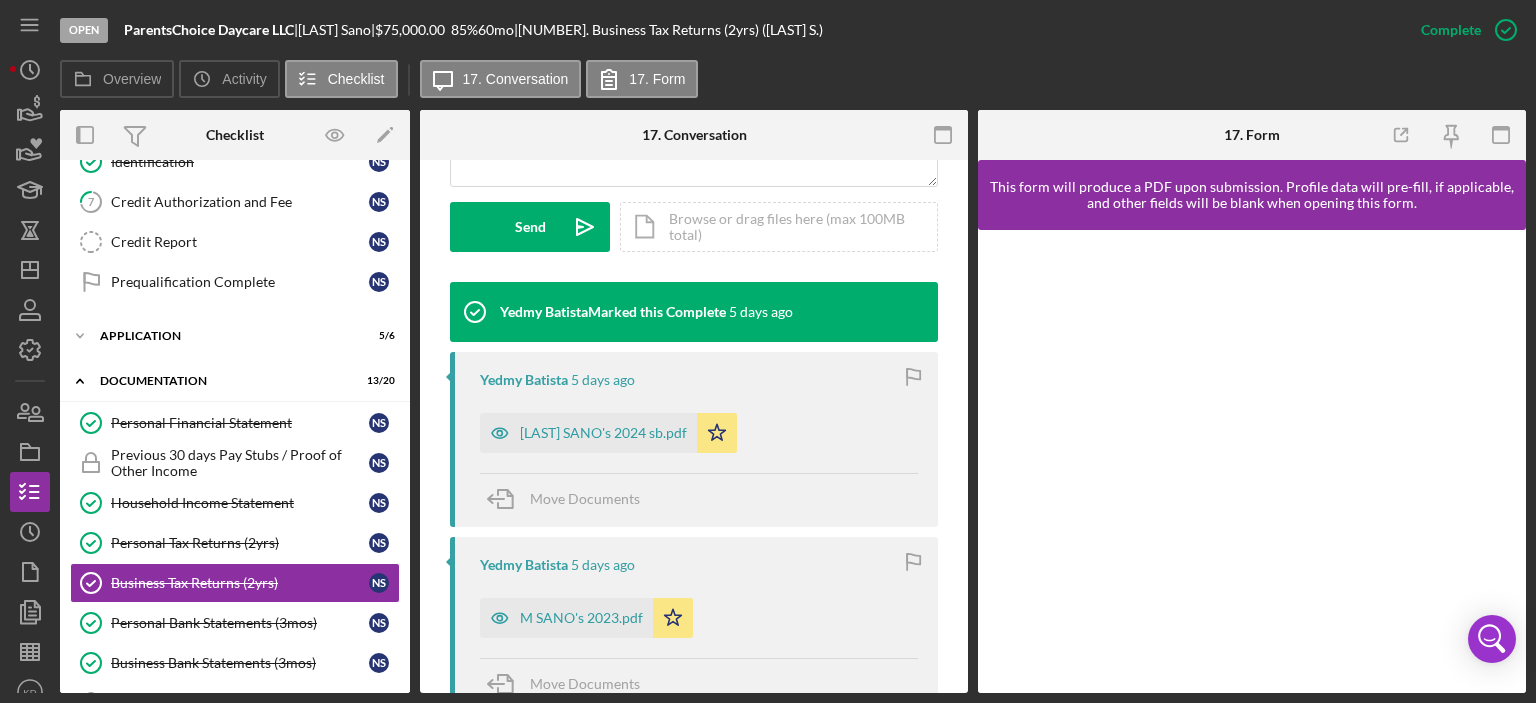 scroll, scrollTop: 581, scrollLeft: 0, axis: vertical 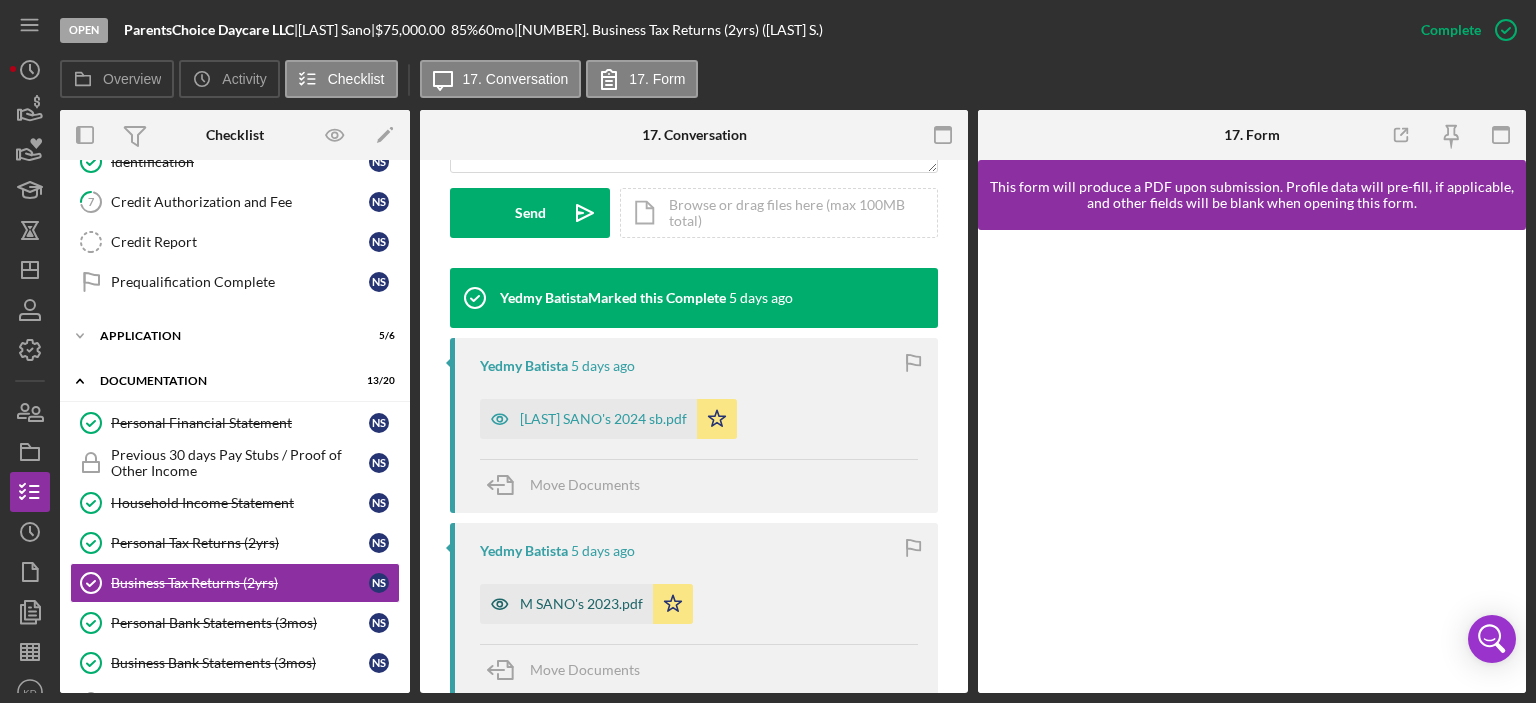 click on "M SANO's 2023.pdf" at bounding box center (581, 604) 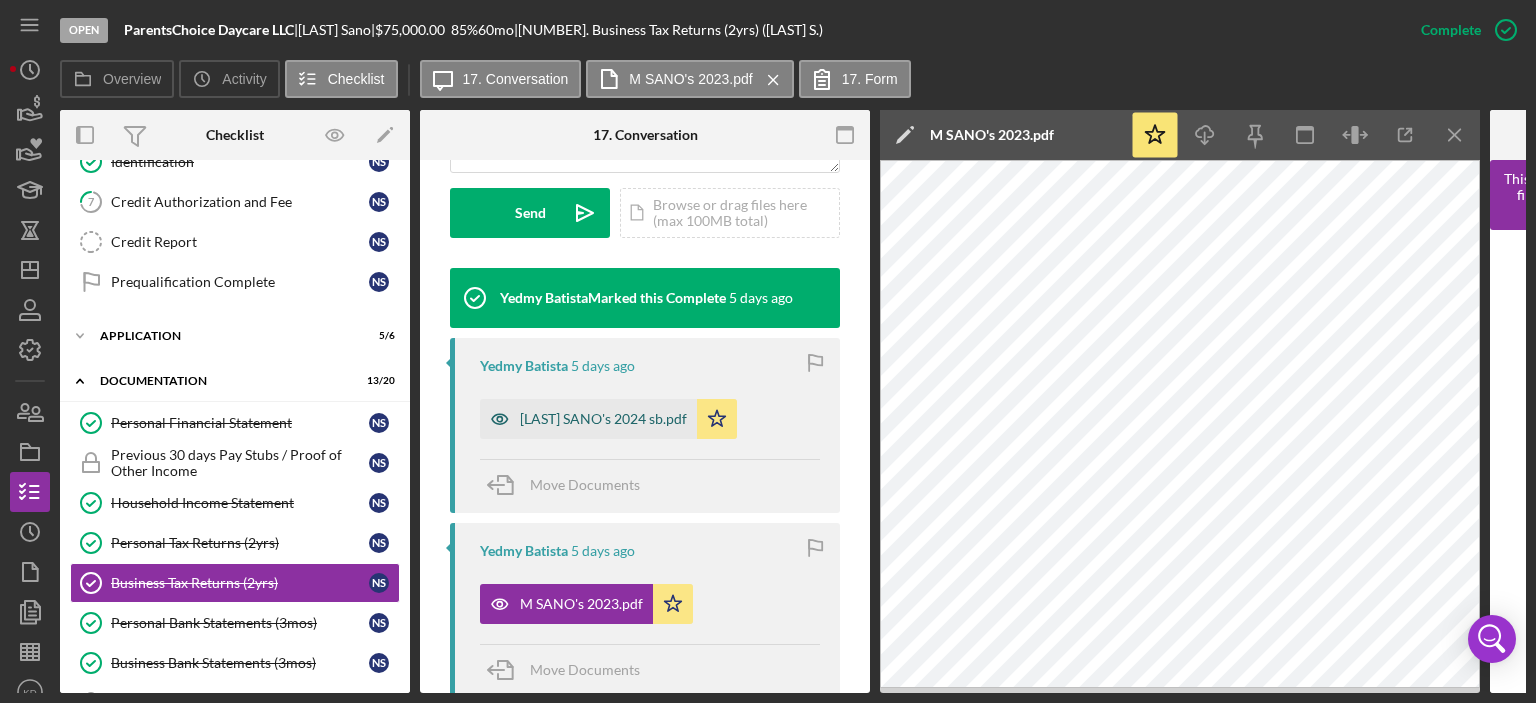 click on "[LAST] SANO's 2024 sb.pdf" at bounding box center (603, 419) 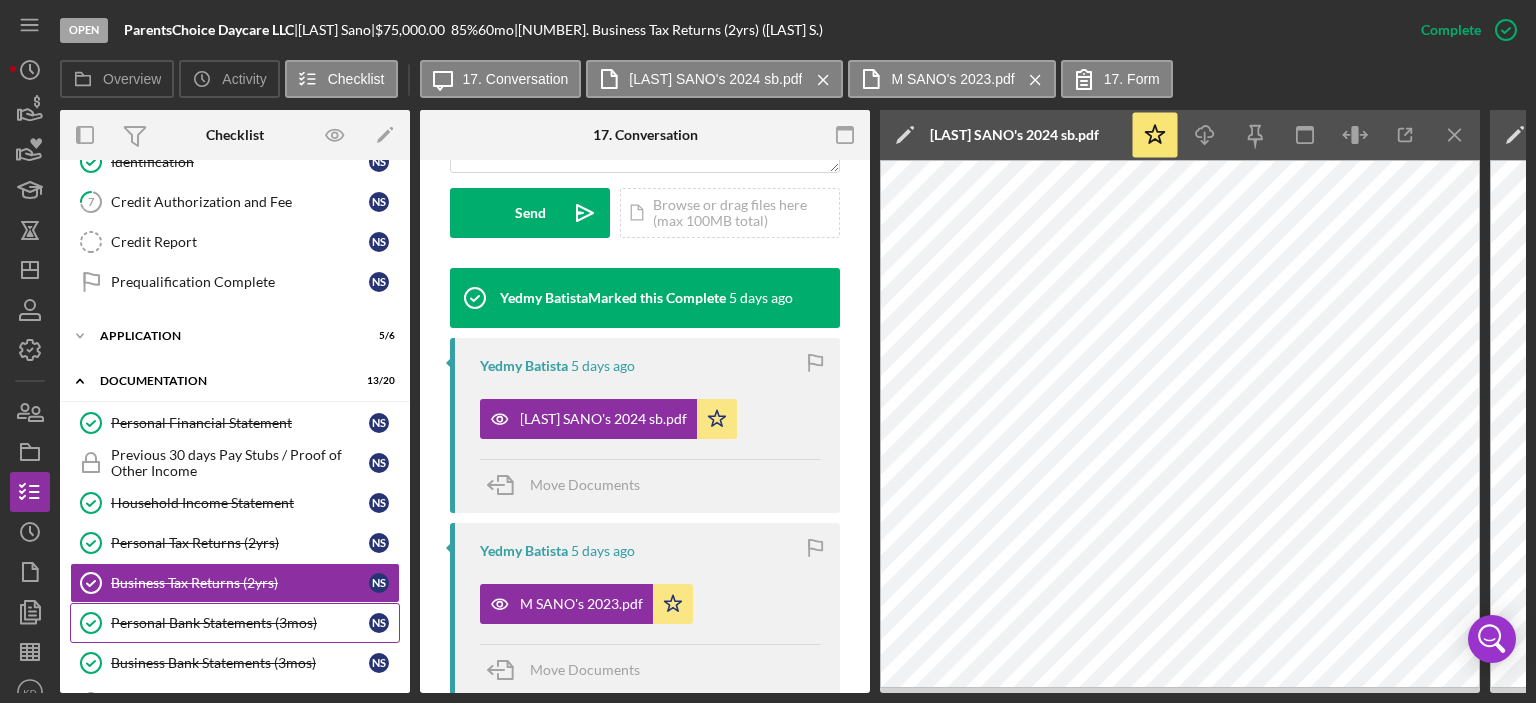 click on "Personal Bank Statements (3mos)" at bounding box center (240, 623) 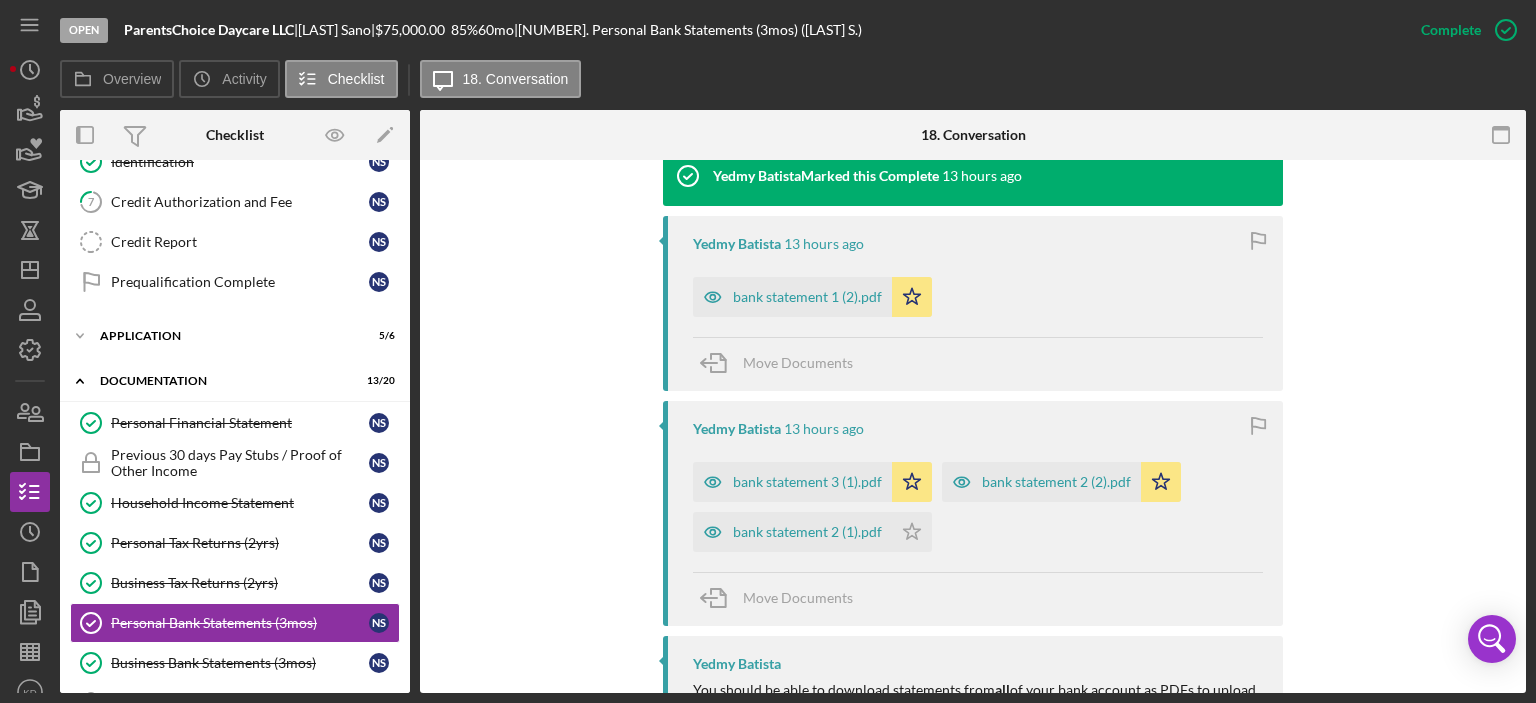 scroll, scrollTop: 679, scrollLeft: 0, axis: vertical 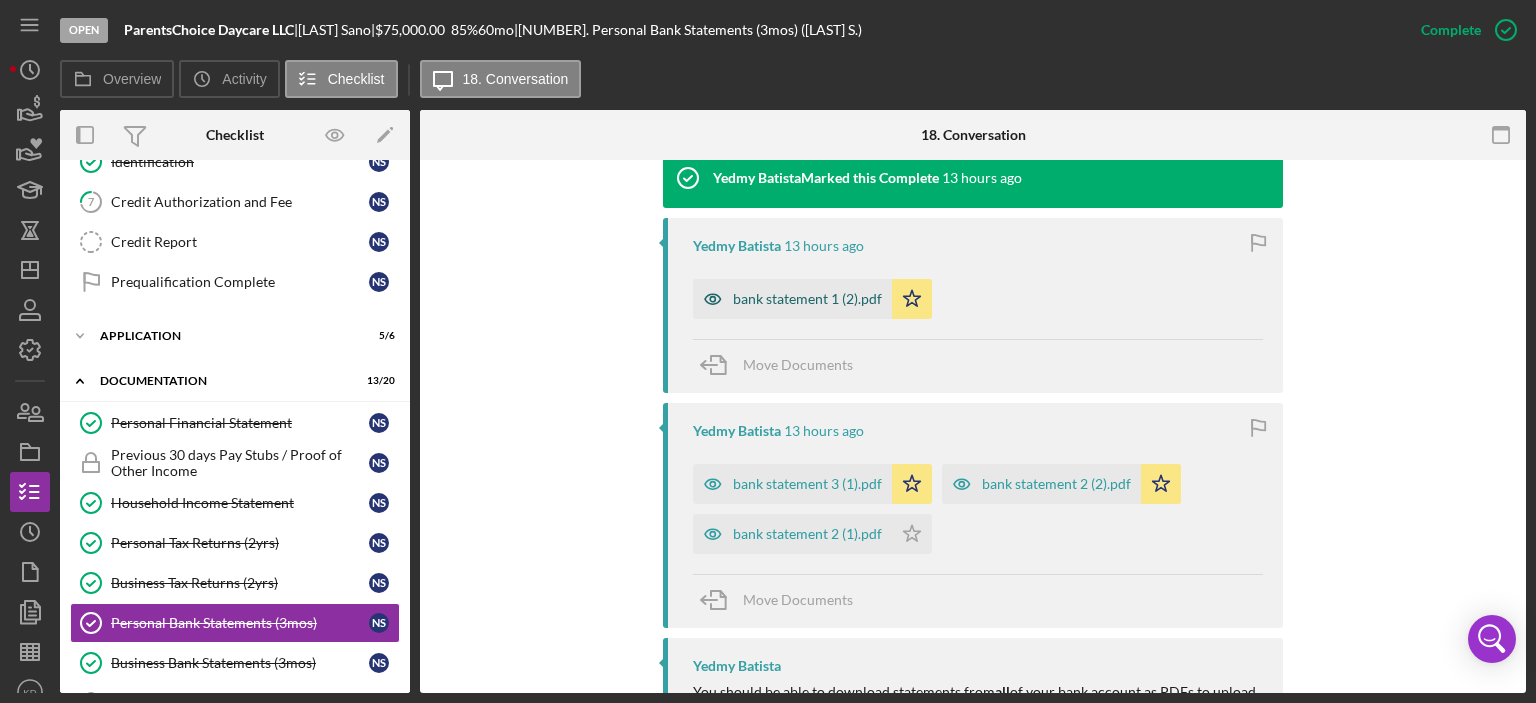 click on "bank statement 1 (2).pdf" at bounding box center [807, 299] 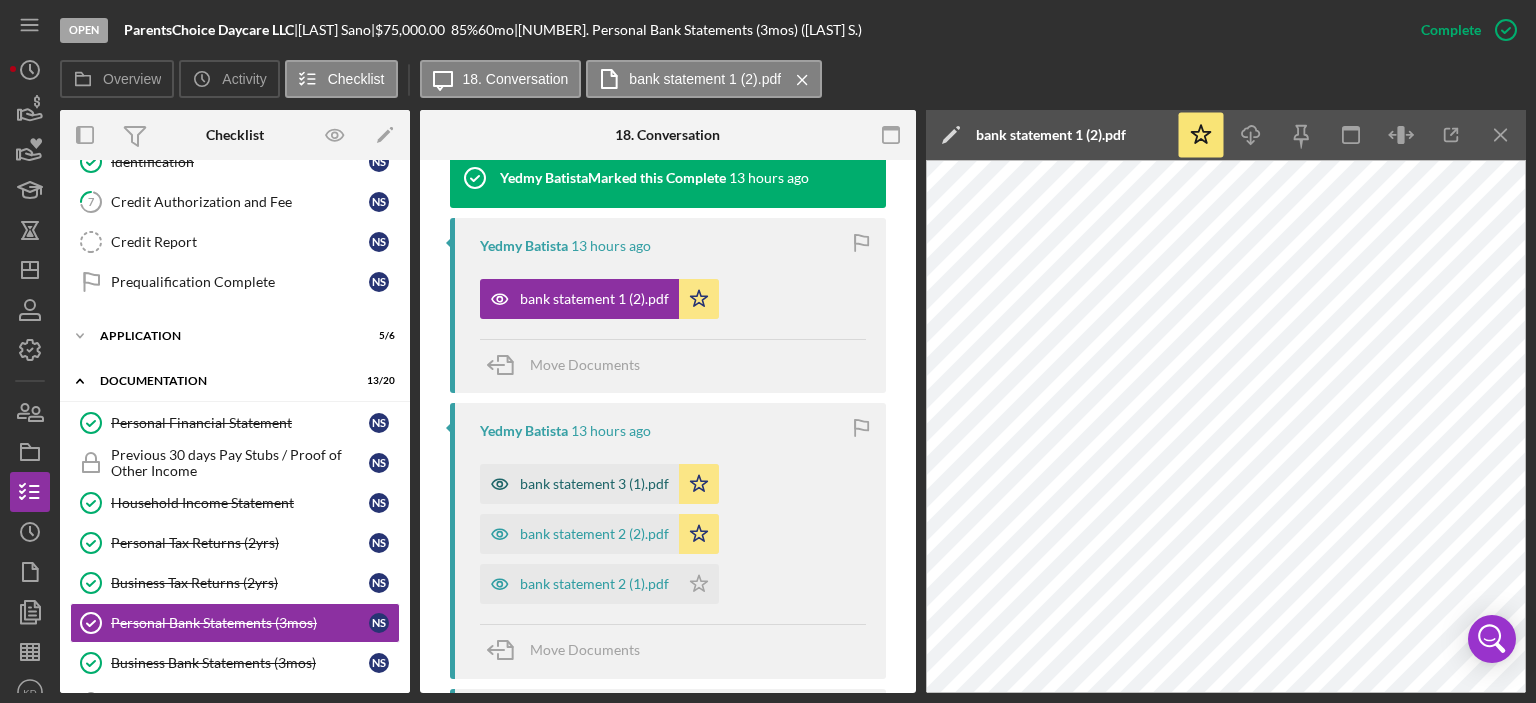 click on "bank statement 3 (1).pdf" at bounding box center [594, 484] 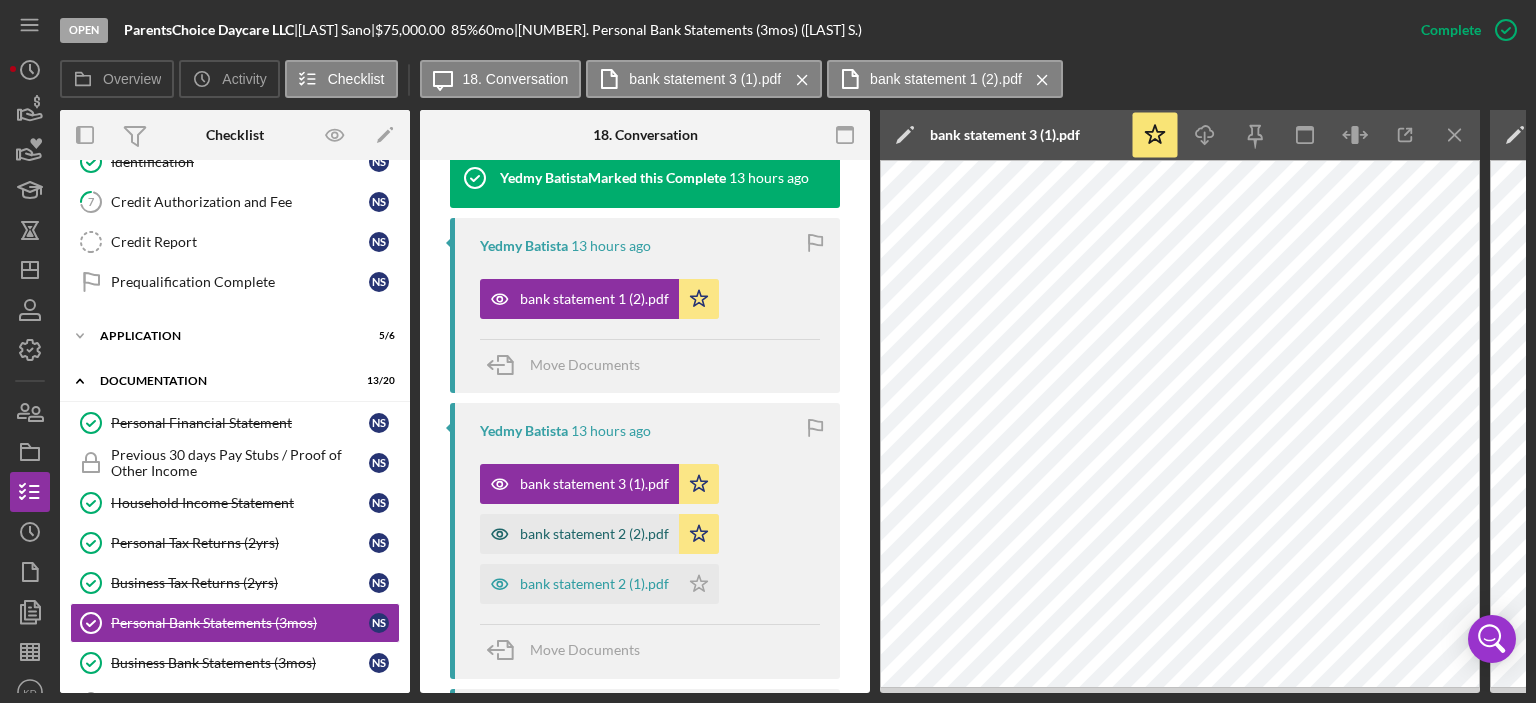 click on "bank statement 2 (2).pdf" at bounding box center (594, 534) 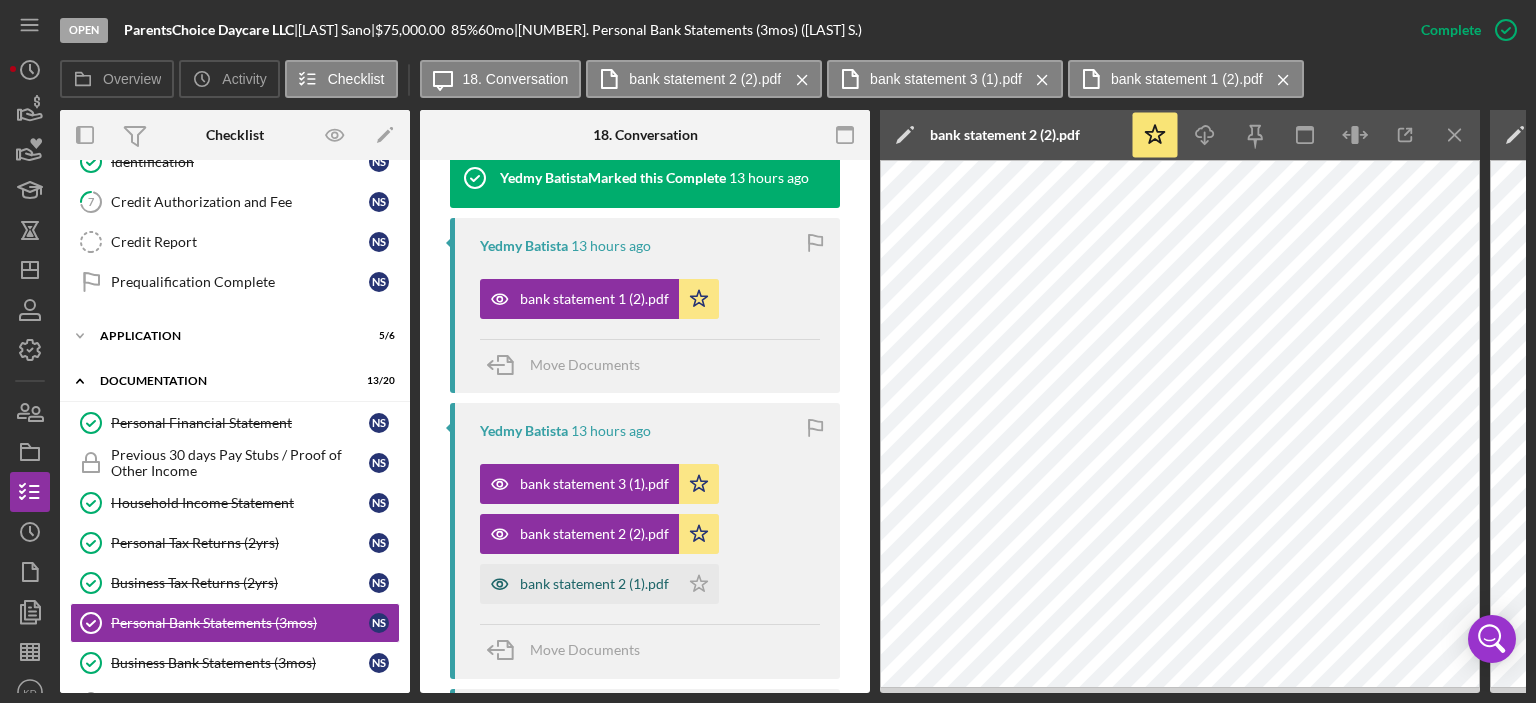 click on "bank statement 2 (1).pdf" at bounding box center [594, 584] 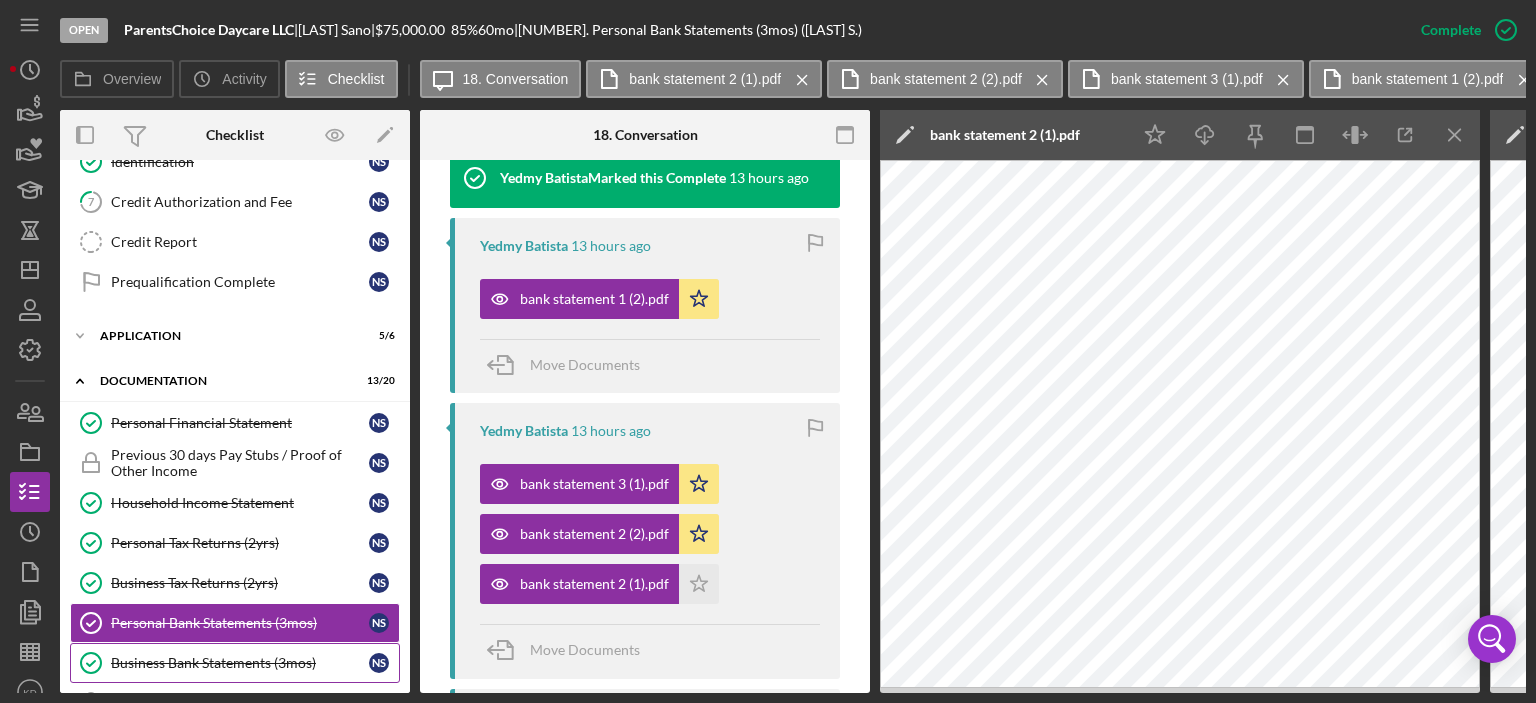 click on "Business Bank Statements (3mos)" at bounding box center [240, 663] 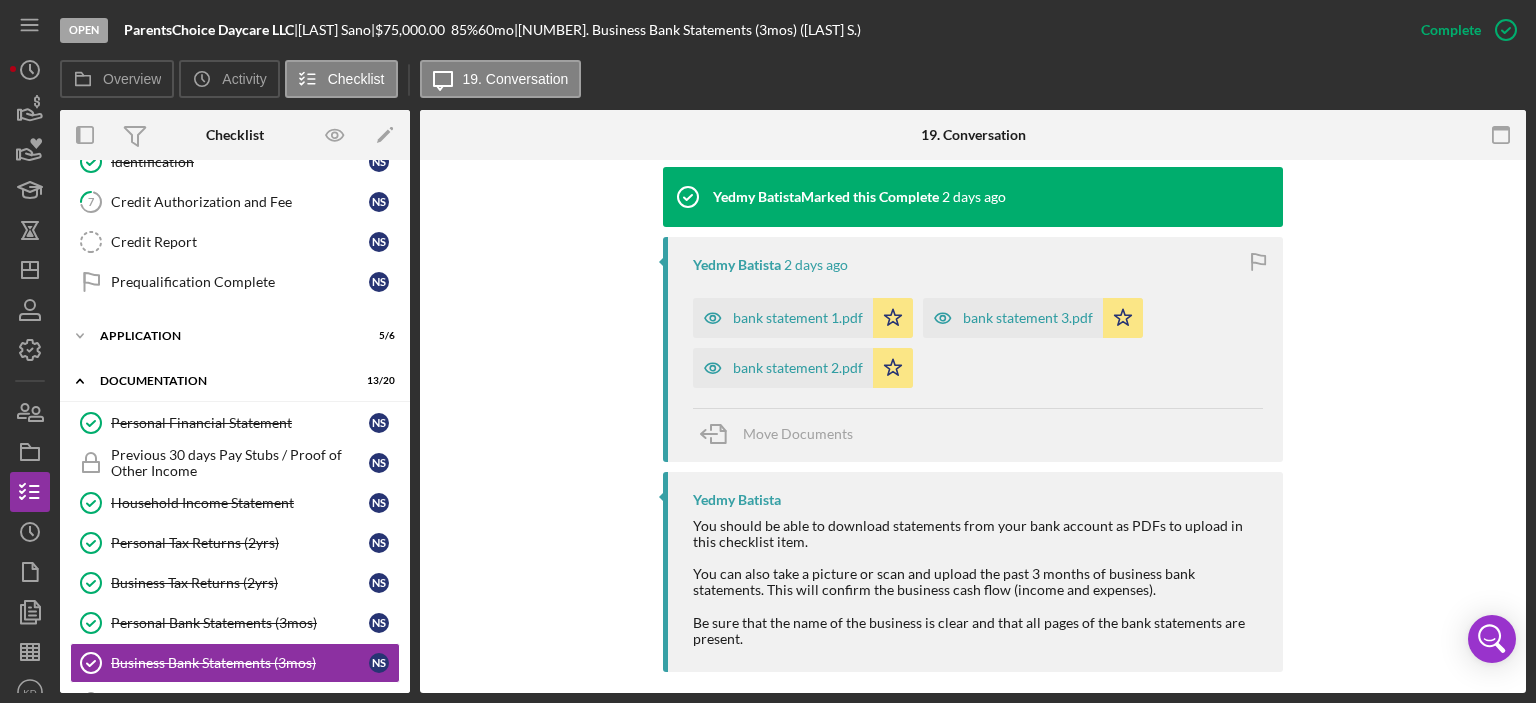 scroll, scrollTop: 639, scrollLeft: 0, axis: vertical 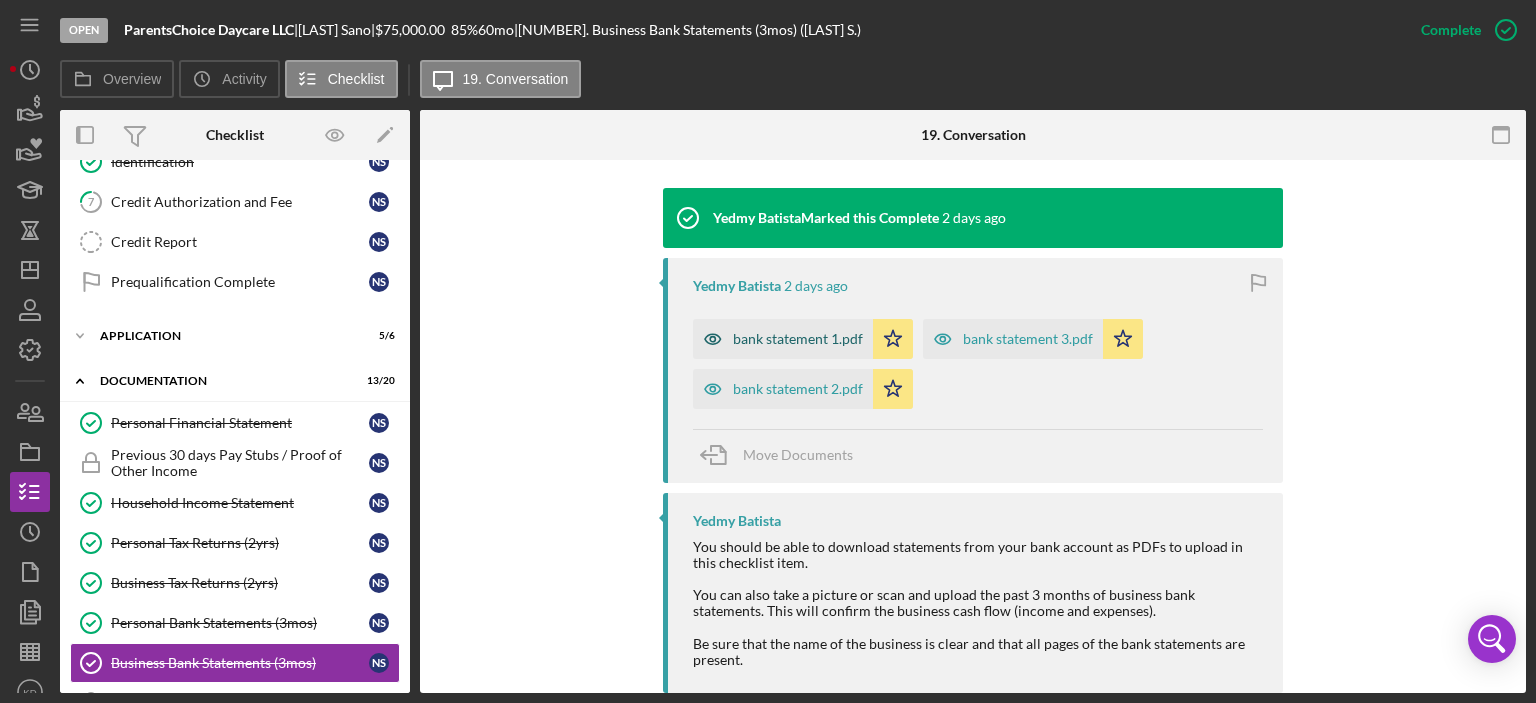 click on "bank statement 1.pdf" at bounding box center (798, 339) 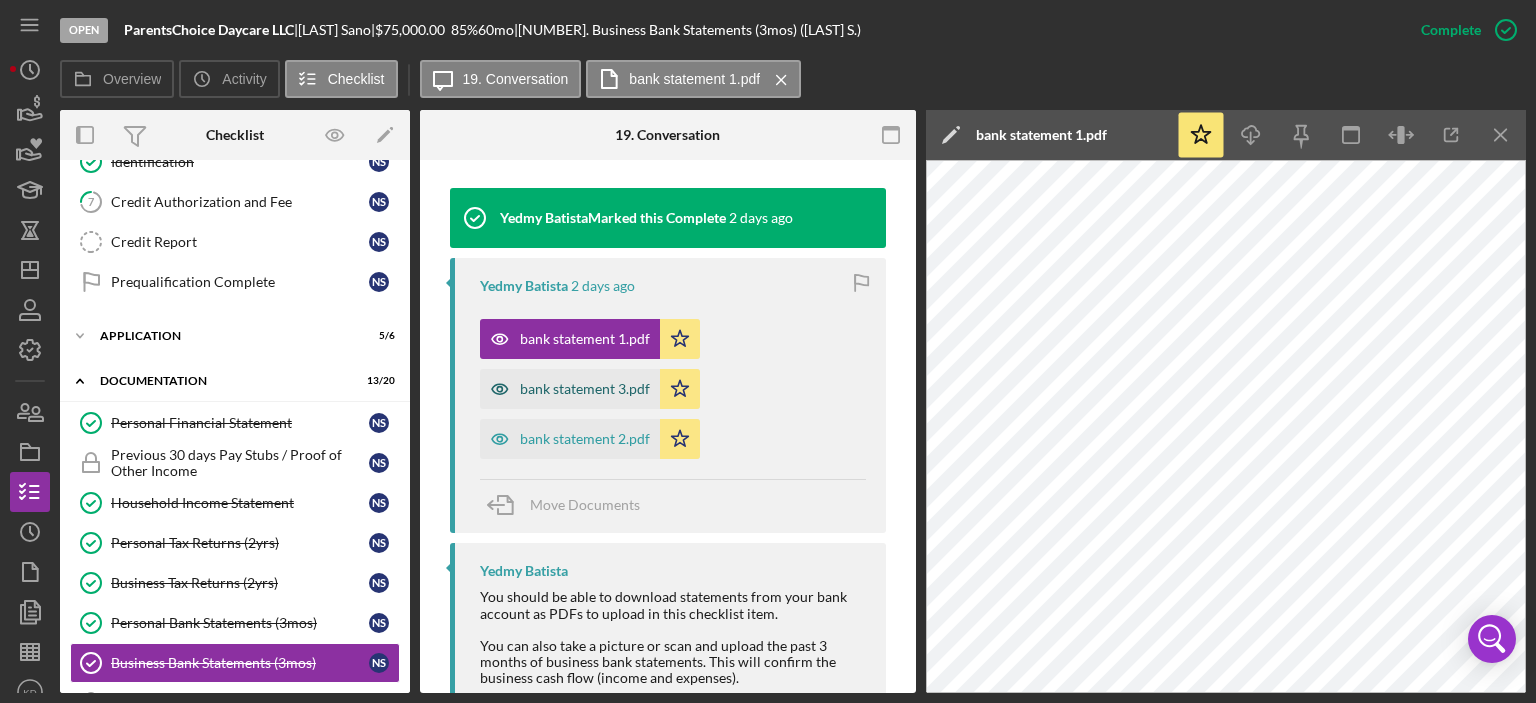 click on "bank statement 3.pdf" at bounding box center (585, 389) 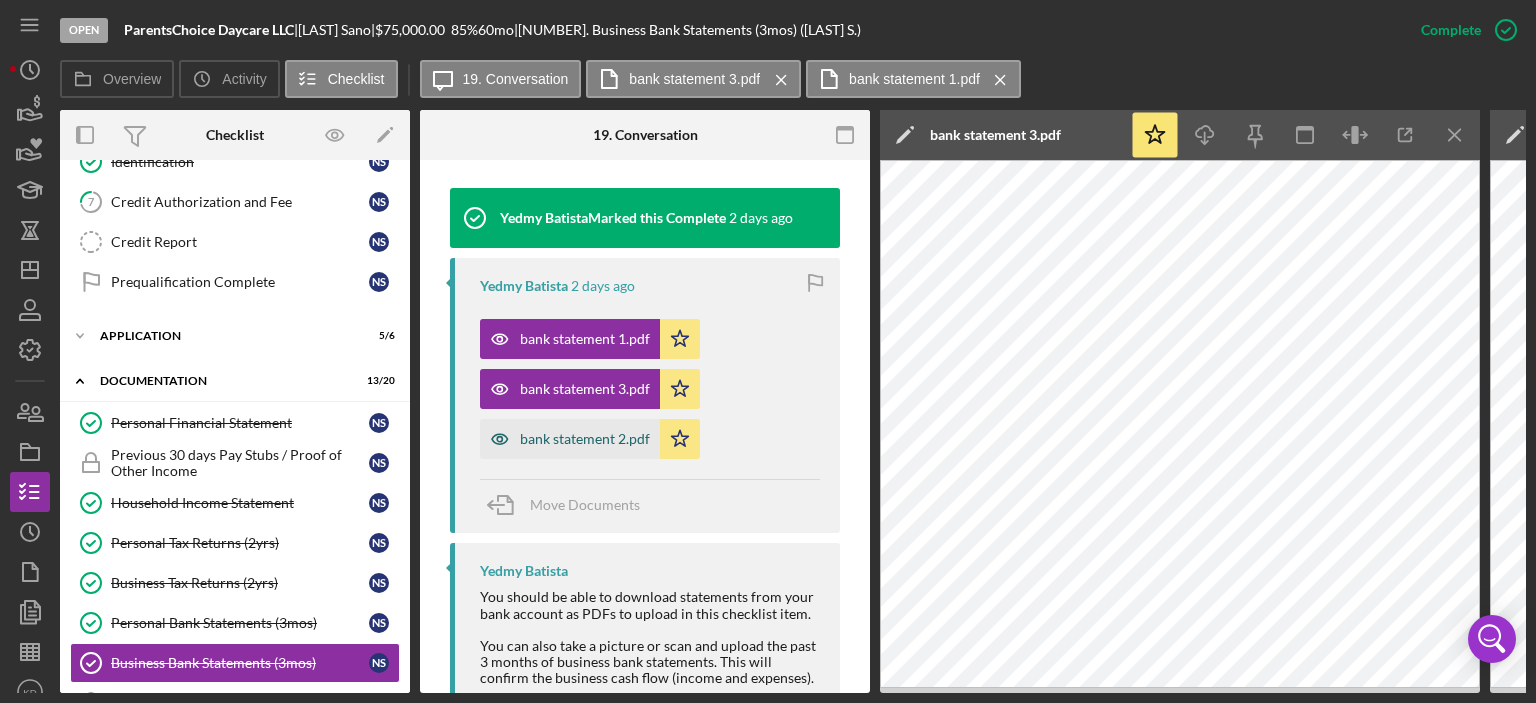 click on "bank statement 2.pdf" at bounding box center (585, 439) 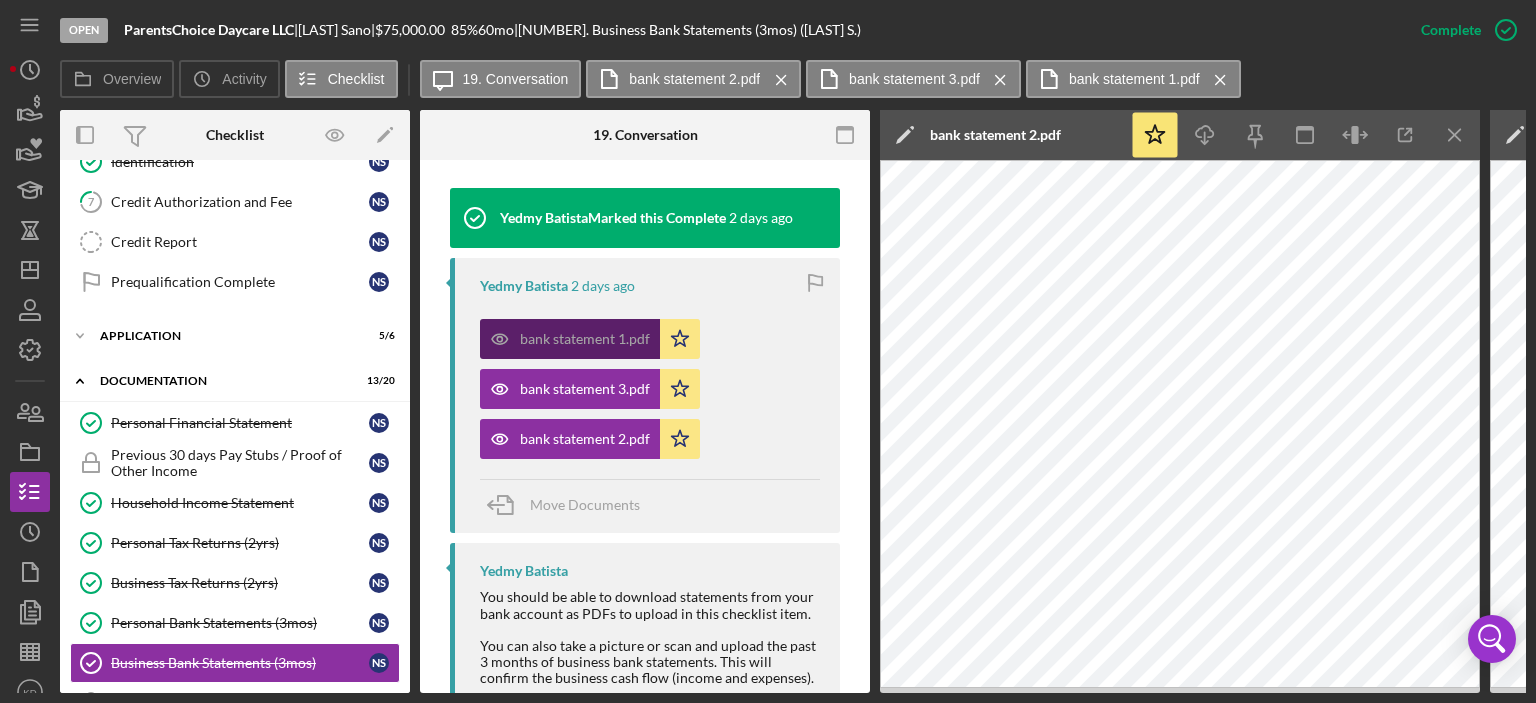 click on "bank statement 1.pdf" at bounding box center [585, 339] 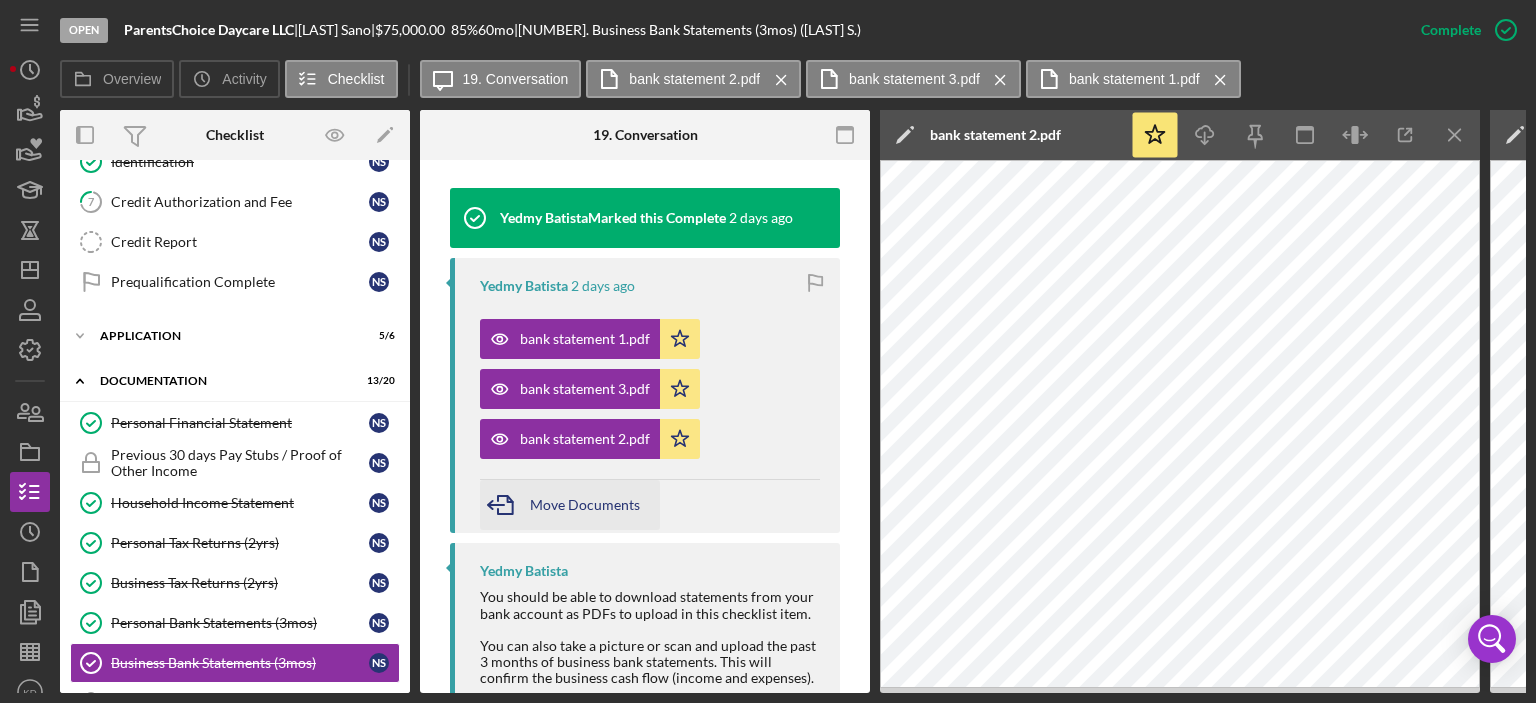 click on "Move Documents" at bounding box center (585, 505) 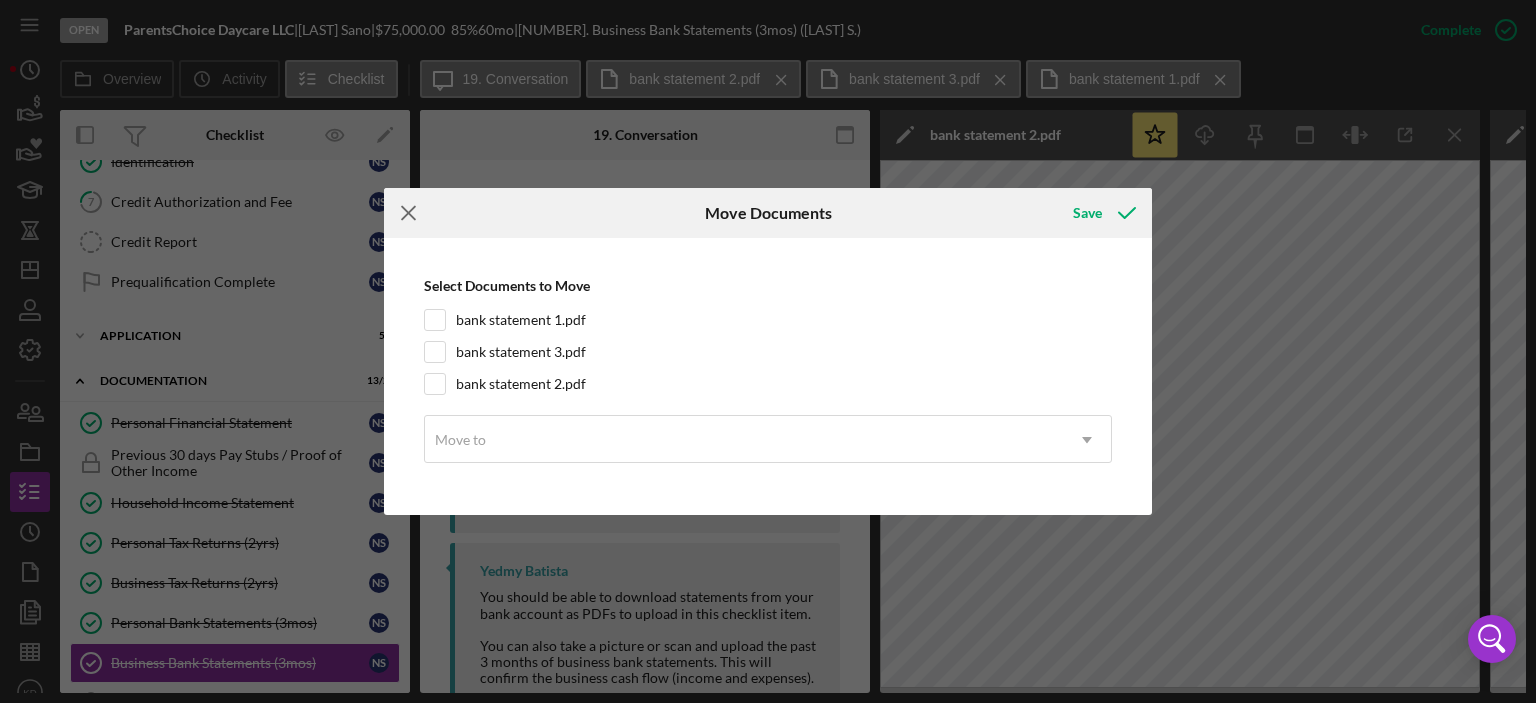 click on "Icon/Menu Close" 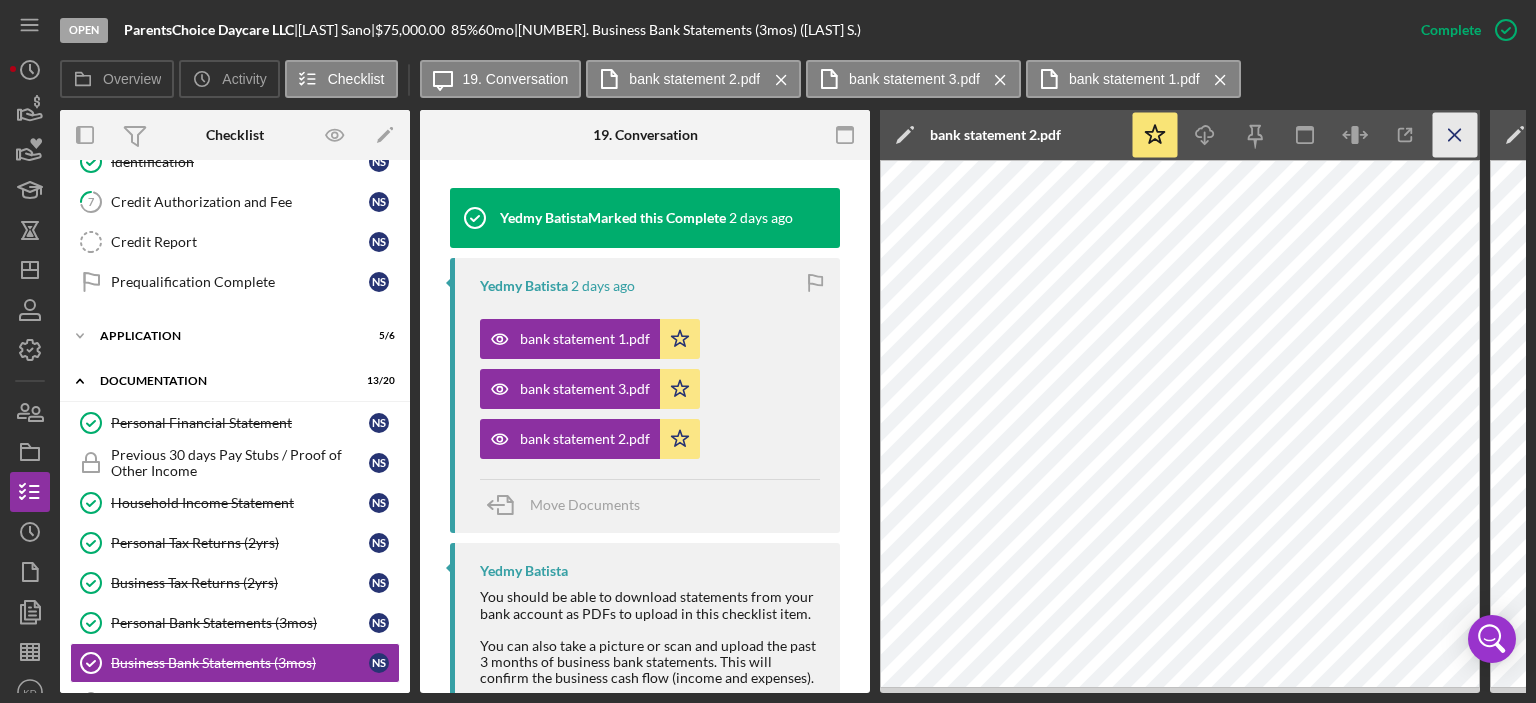 click 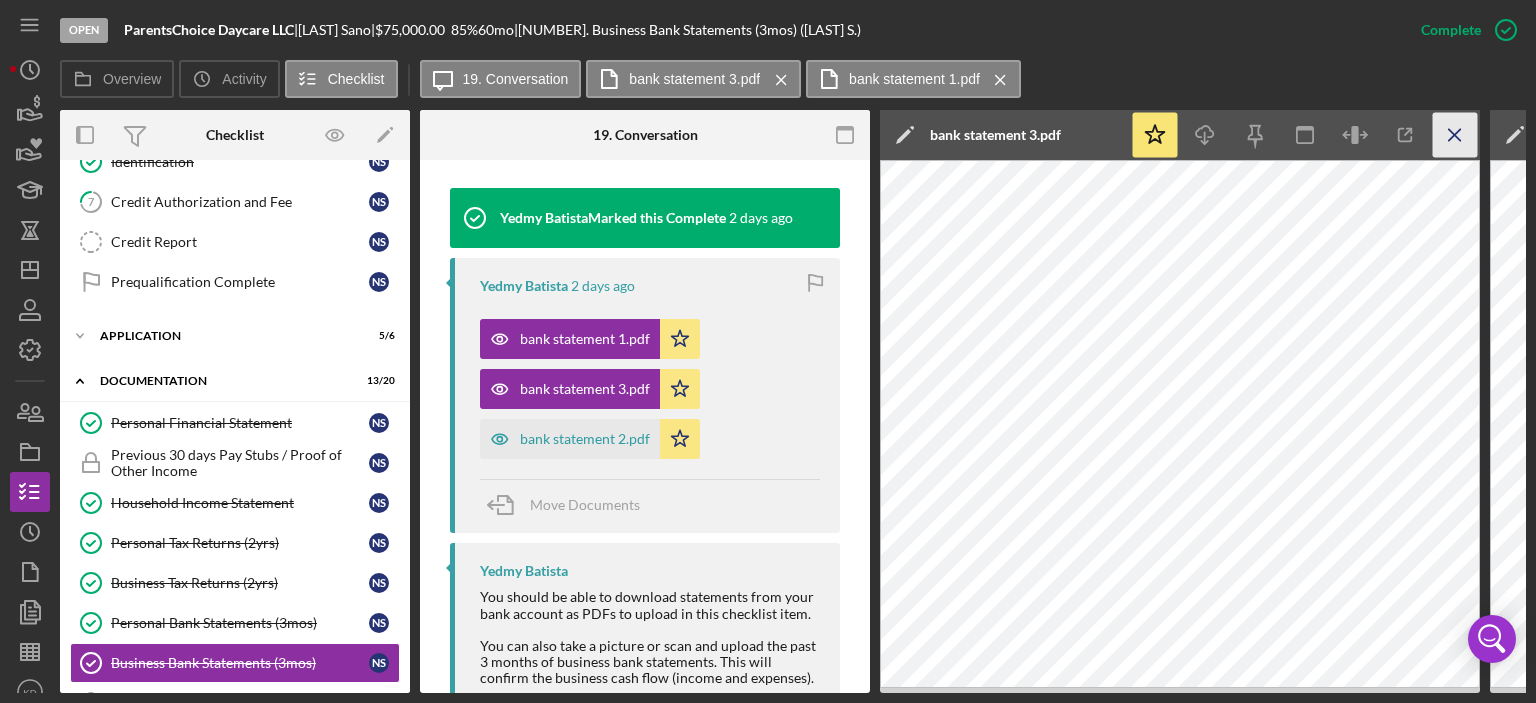click on "Icon/Menu Close" 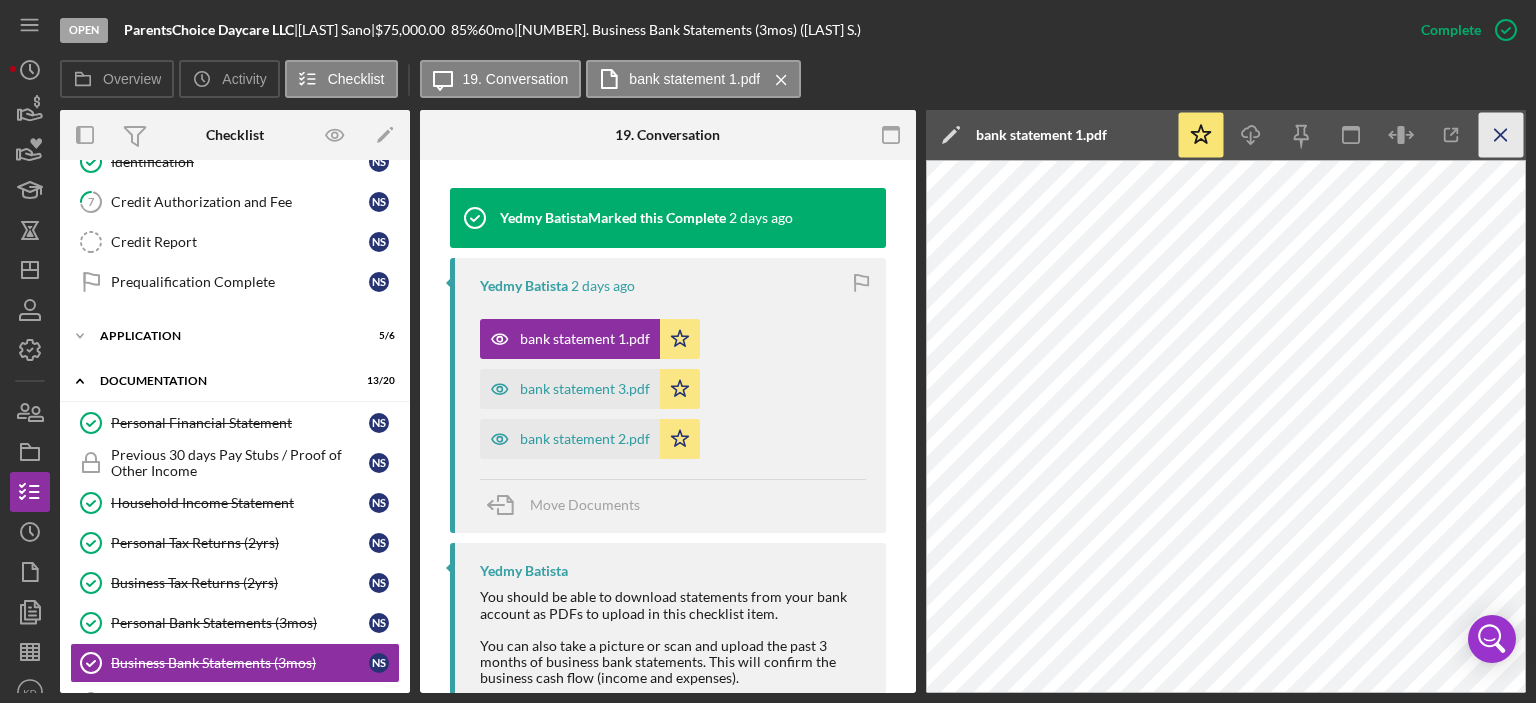 click on "Icon/Menu Close" 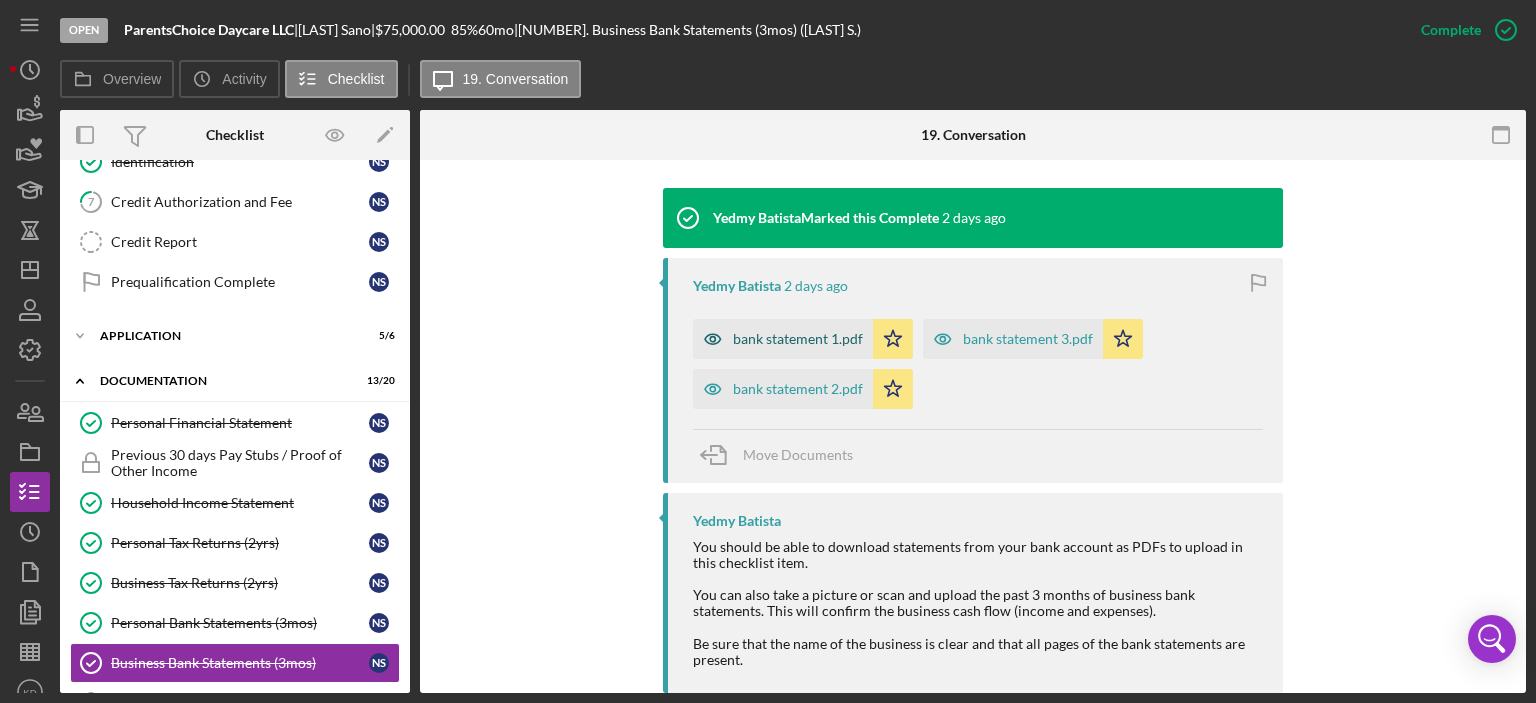 click on "bank statement 1.pdf" at bounding box center [798, 339] 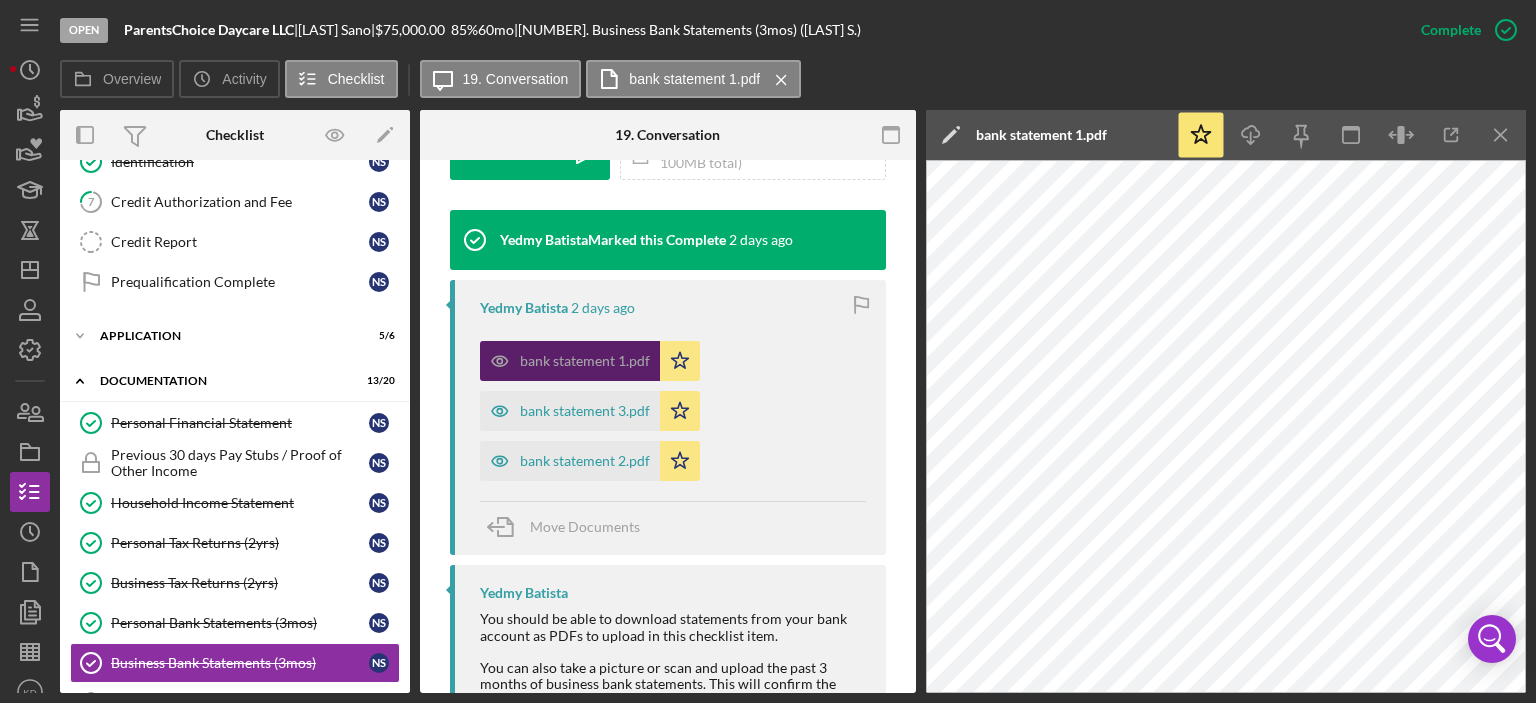 scroll, scrollTop: 661, scrollLeft: 0, axis: vertical 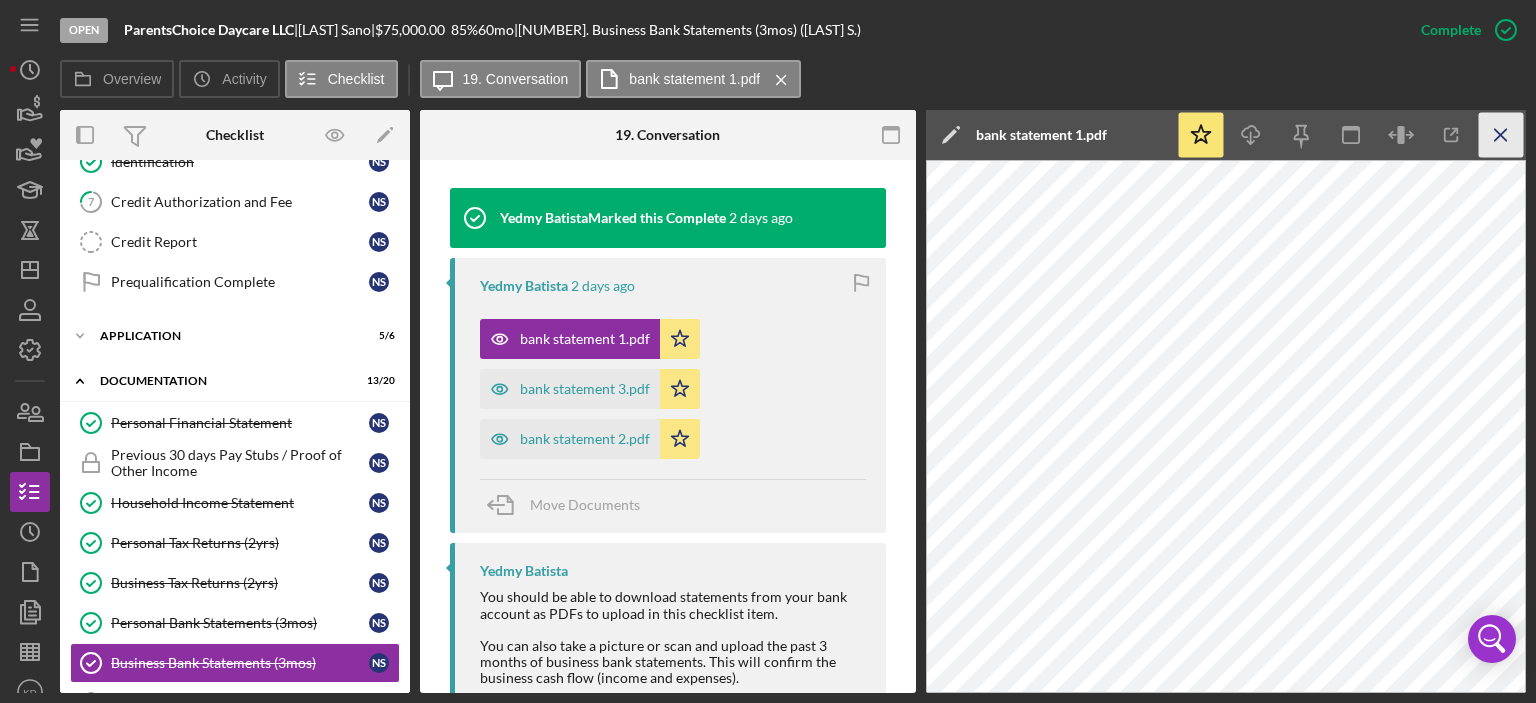 click on "Icon/Menu Close" 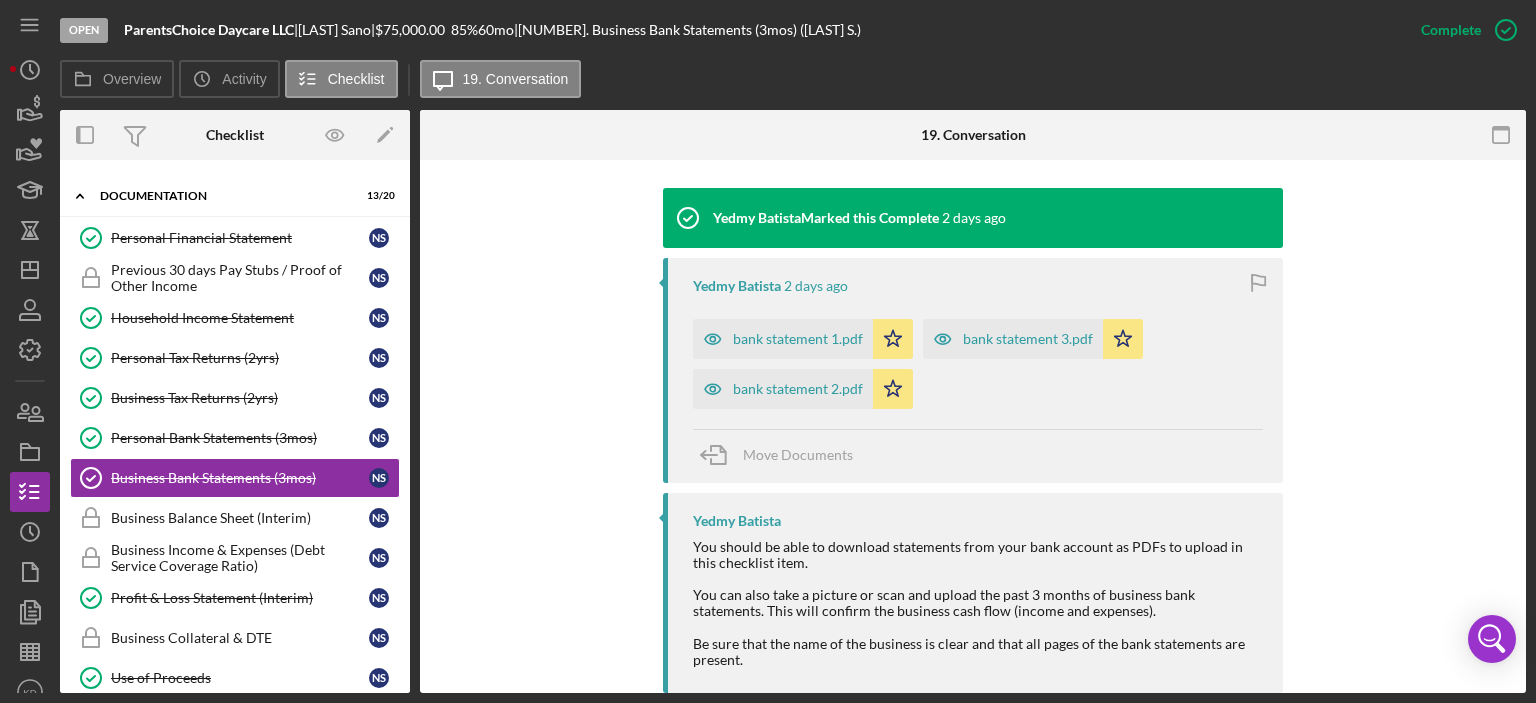 scroll, scrollTop: 460, scrollLeft: 0, axis: vertical 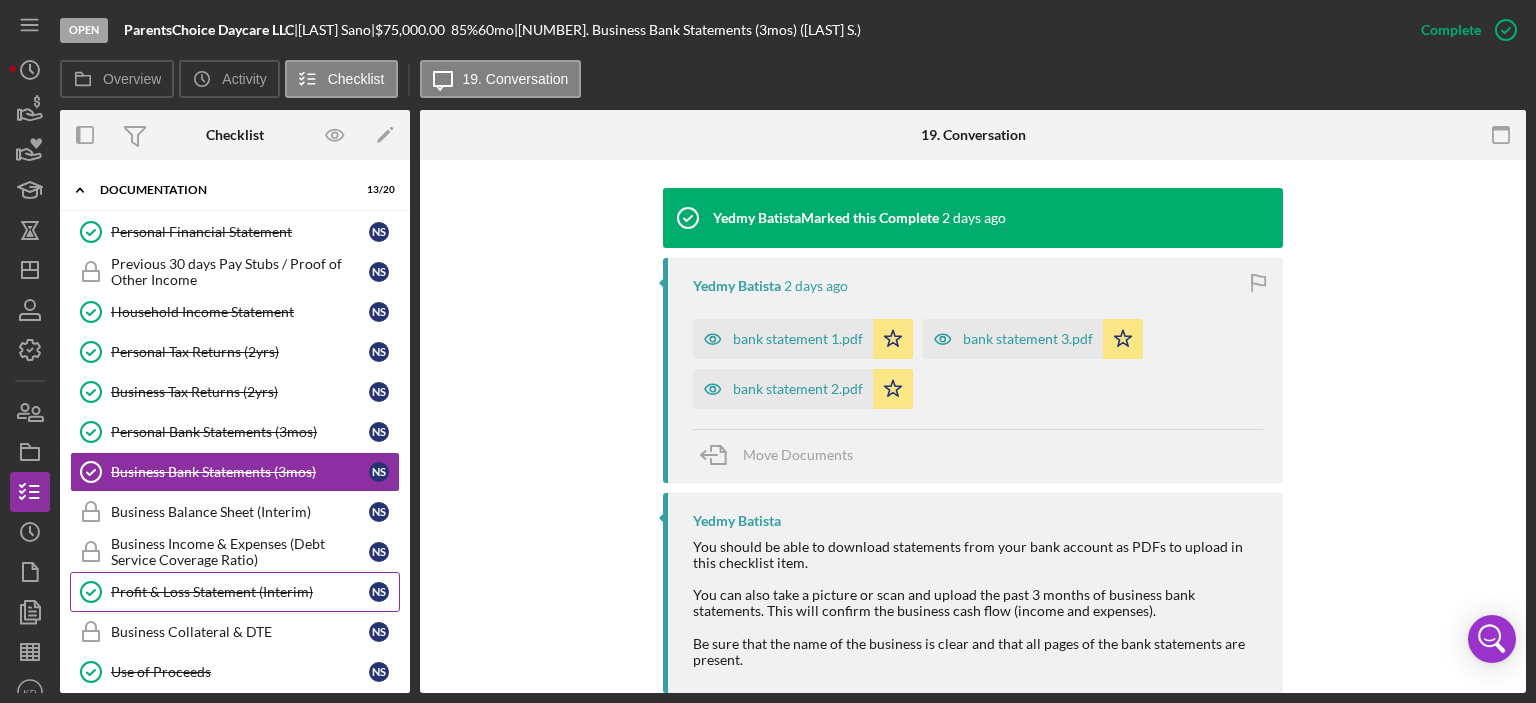click on "Profit & Loss Statement (Interim)" at bounding box center [240, 592] 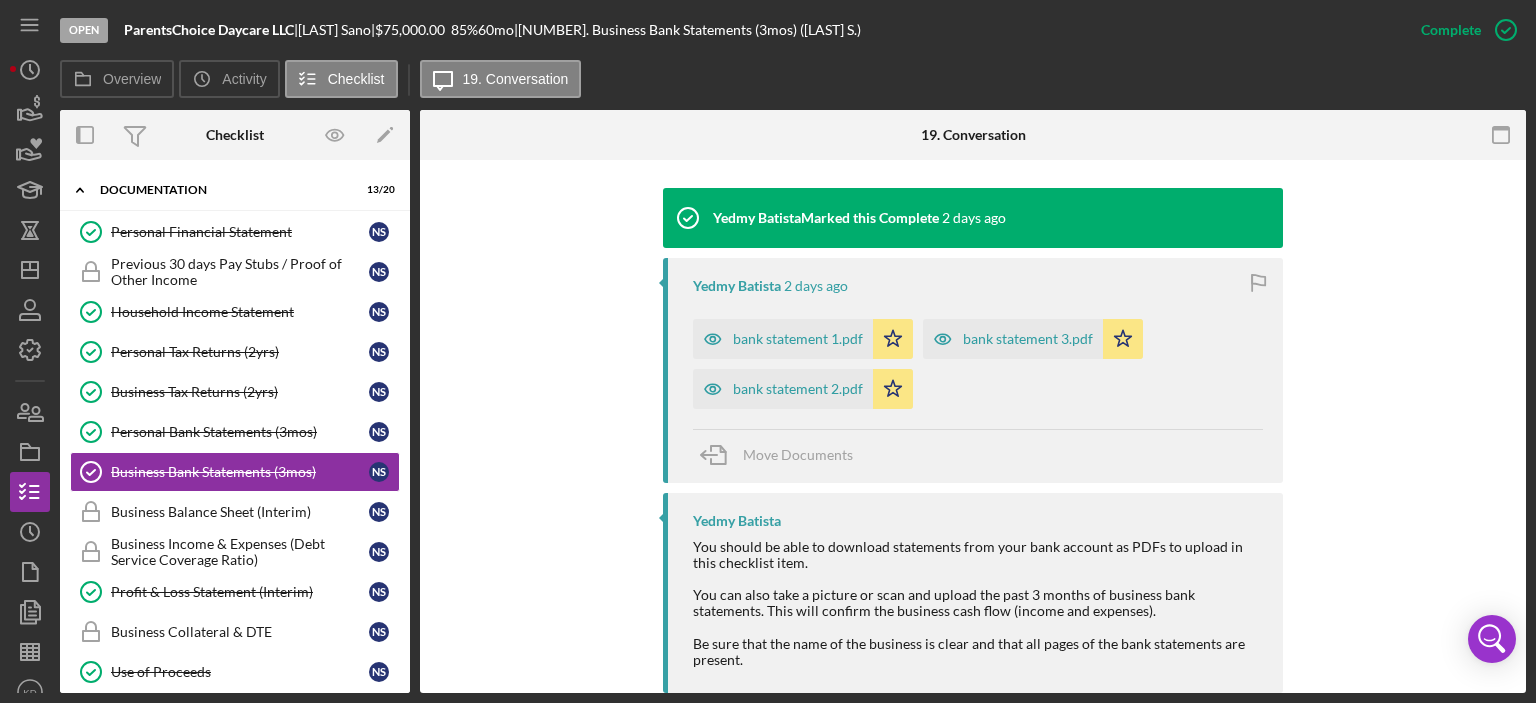 scroll, scrollTop: 0, scrollLeft: 0, axis: both 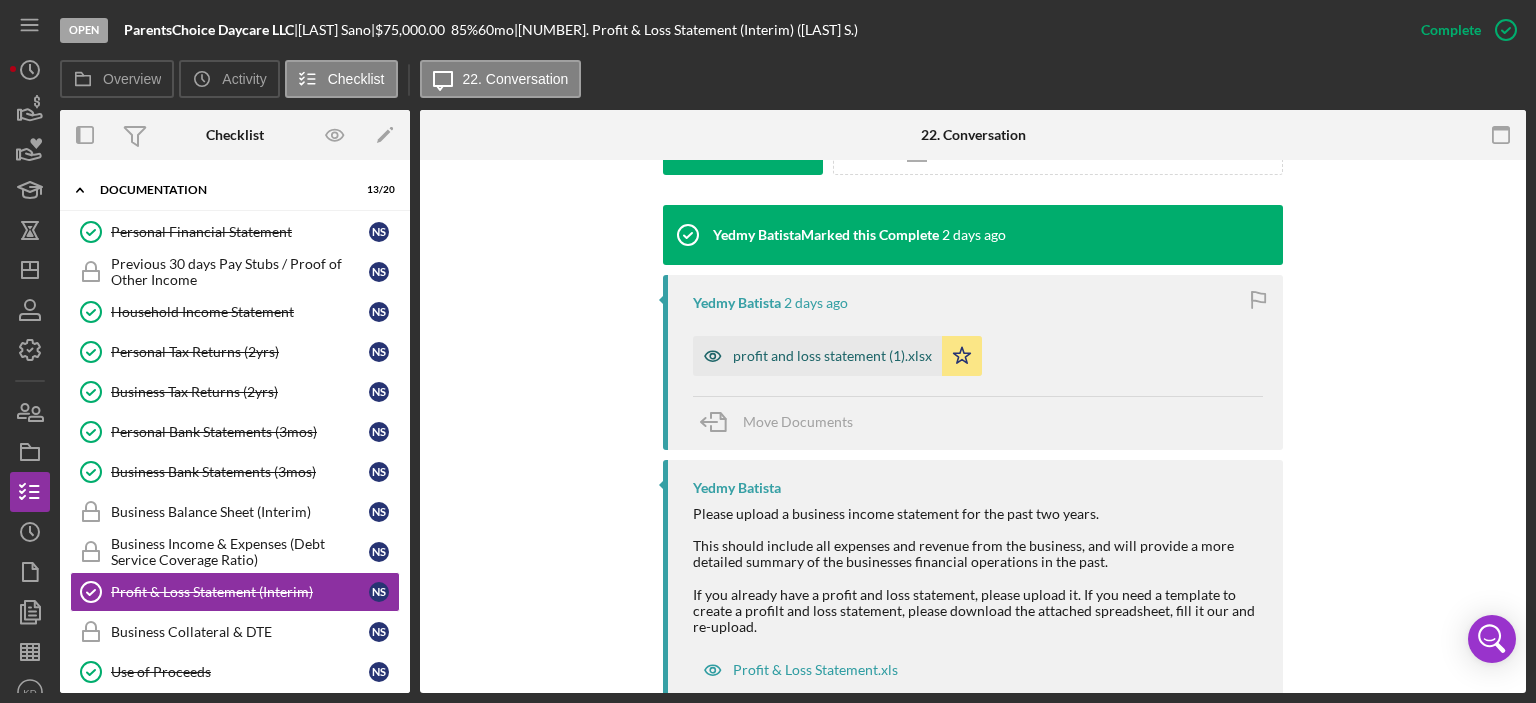 click on "profit and loss statement  (1).xlsx" at bounding box center (832, 356) 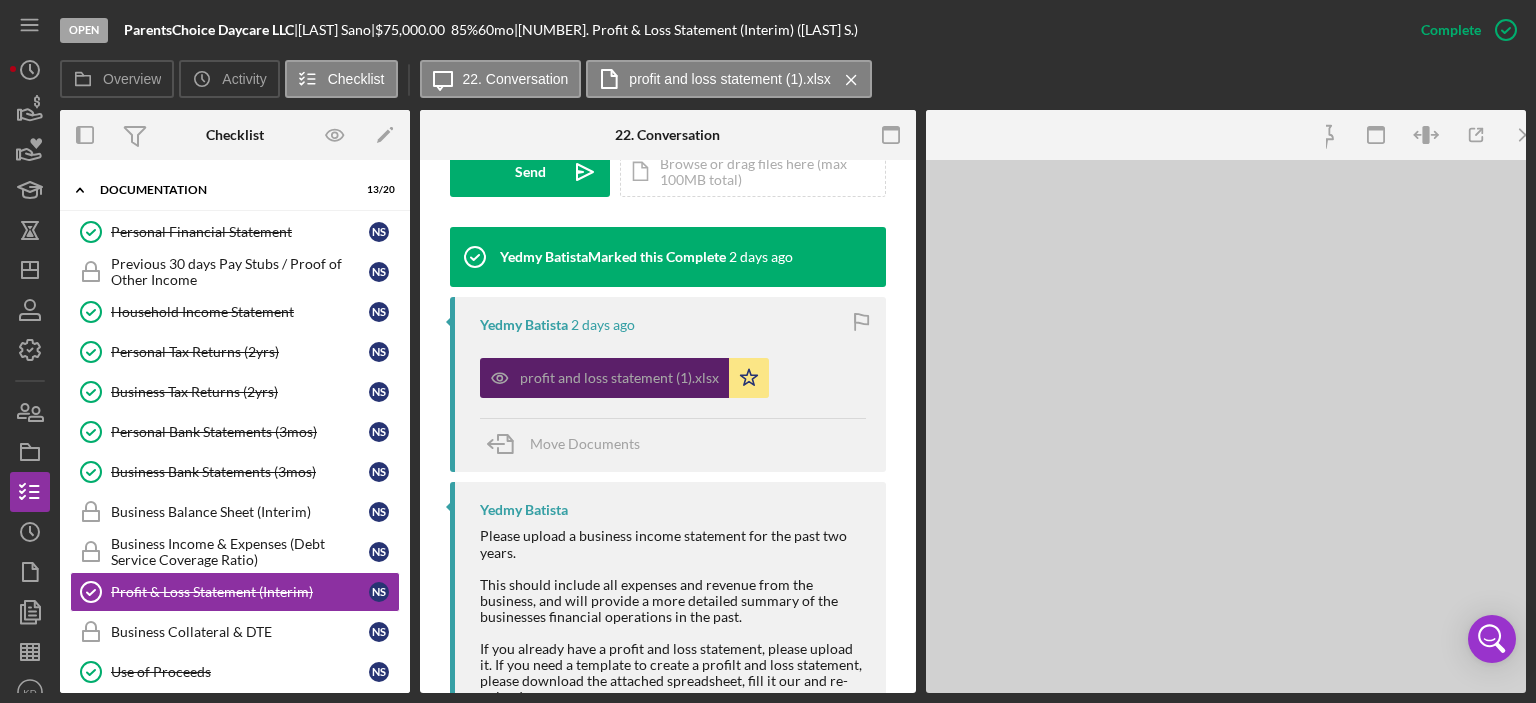 scroll, scrollTop: 644, scrollLeft: 0, axis: vertical 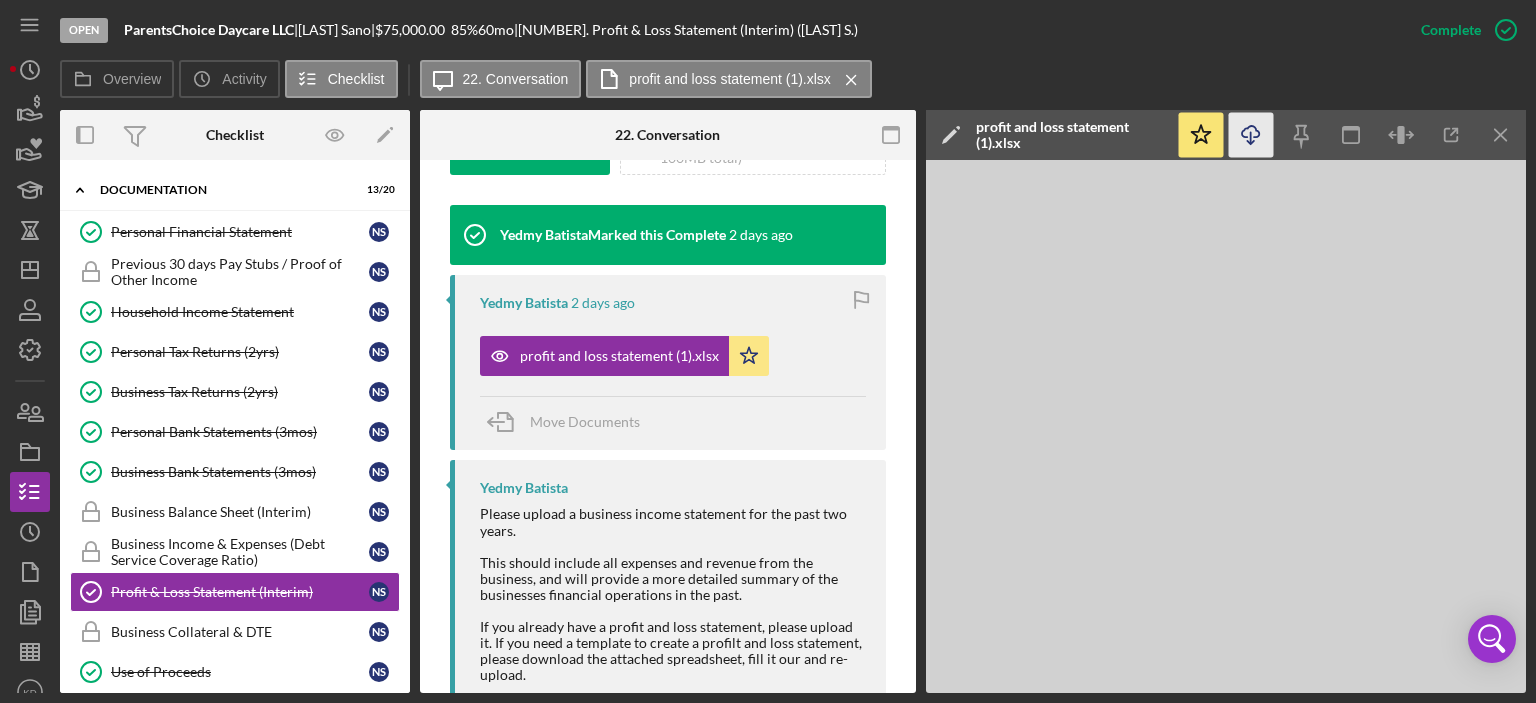 click 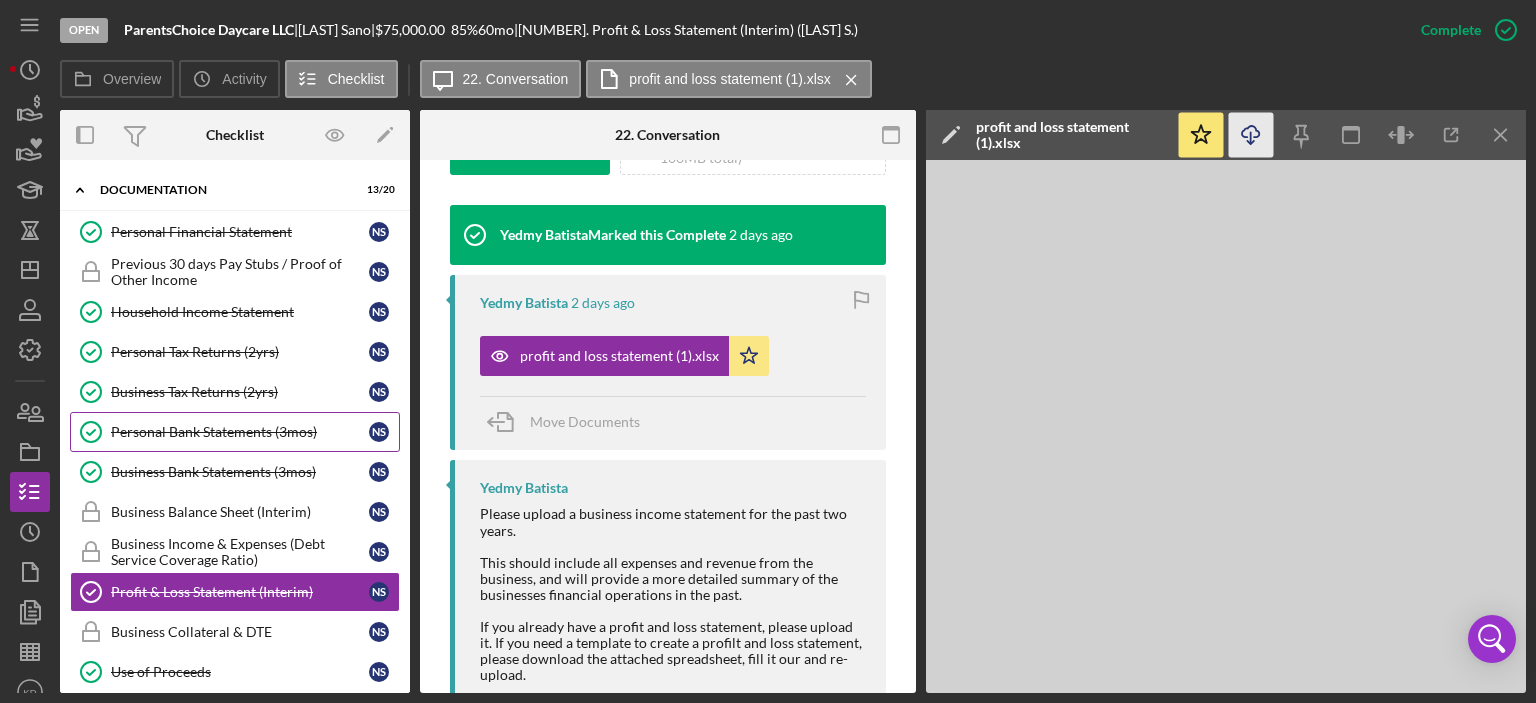 click on "Personal Bank Statements (3mos)" at bounding box center [240, 432] 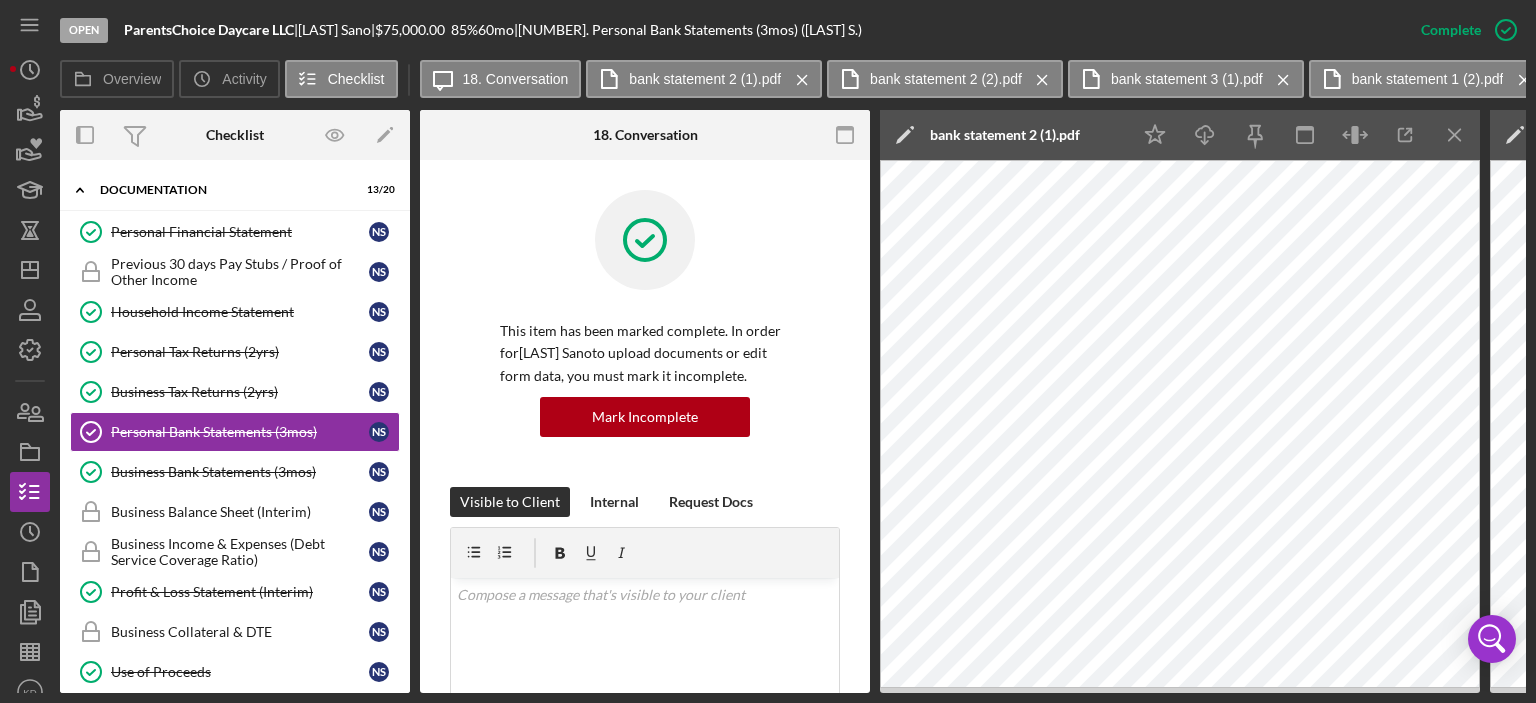 scroll, scrollTop: 462, scrollLeft: 0, axis: vertical 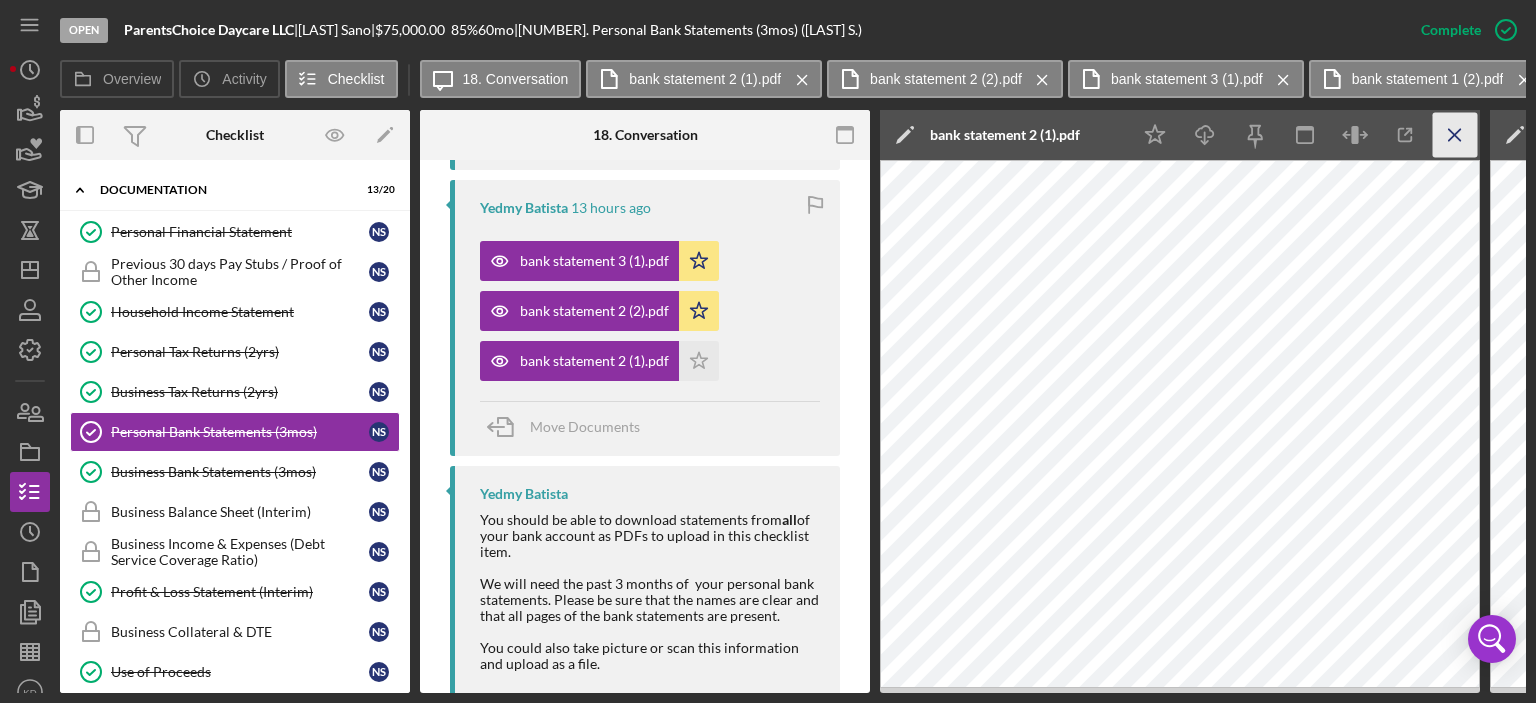 click on "Icon/Menu Close" 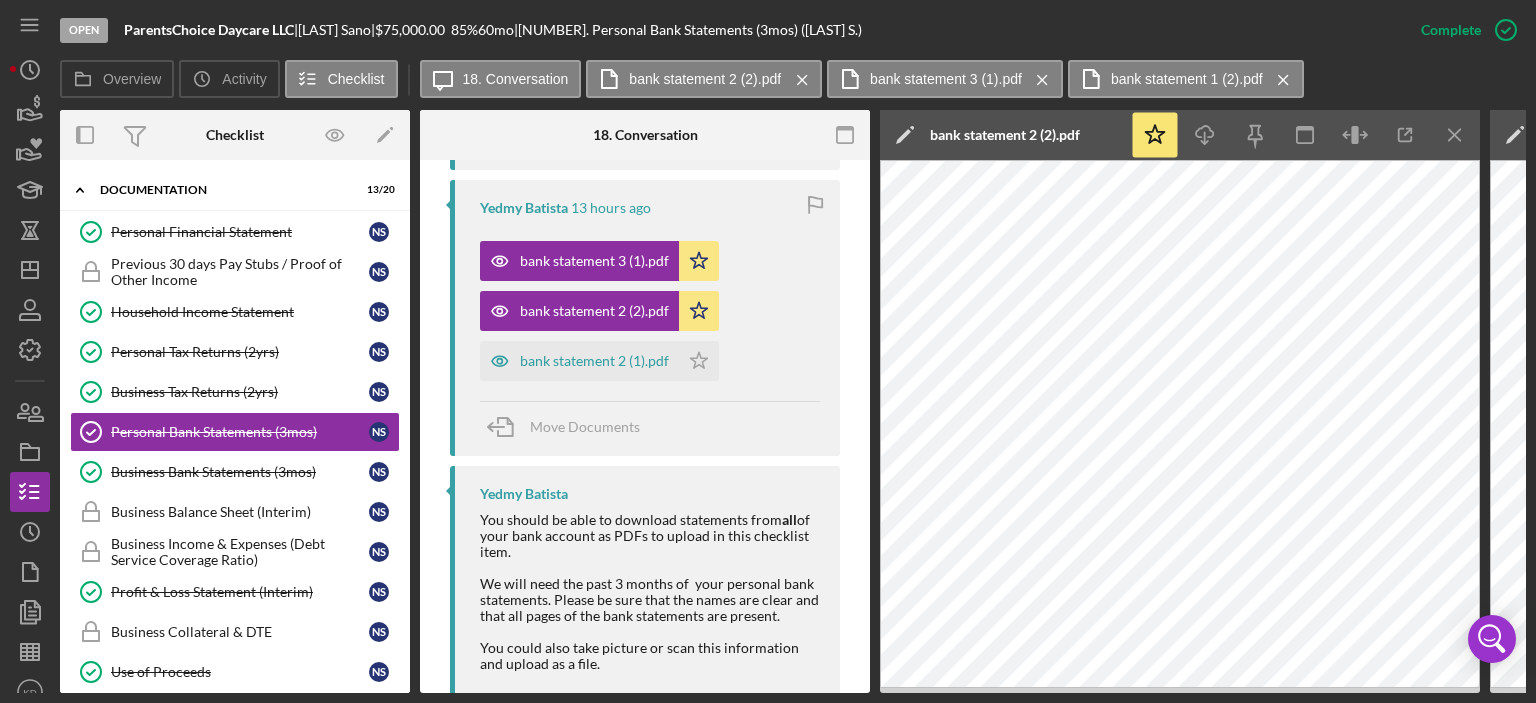 click on "Icon/Menu Close" 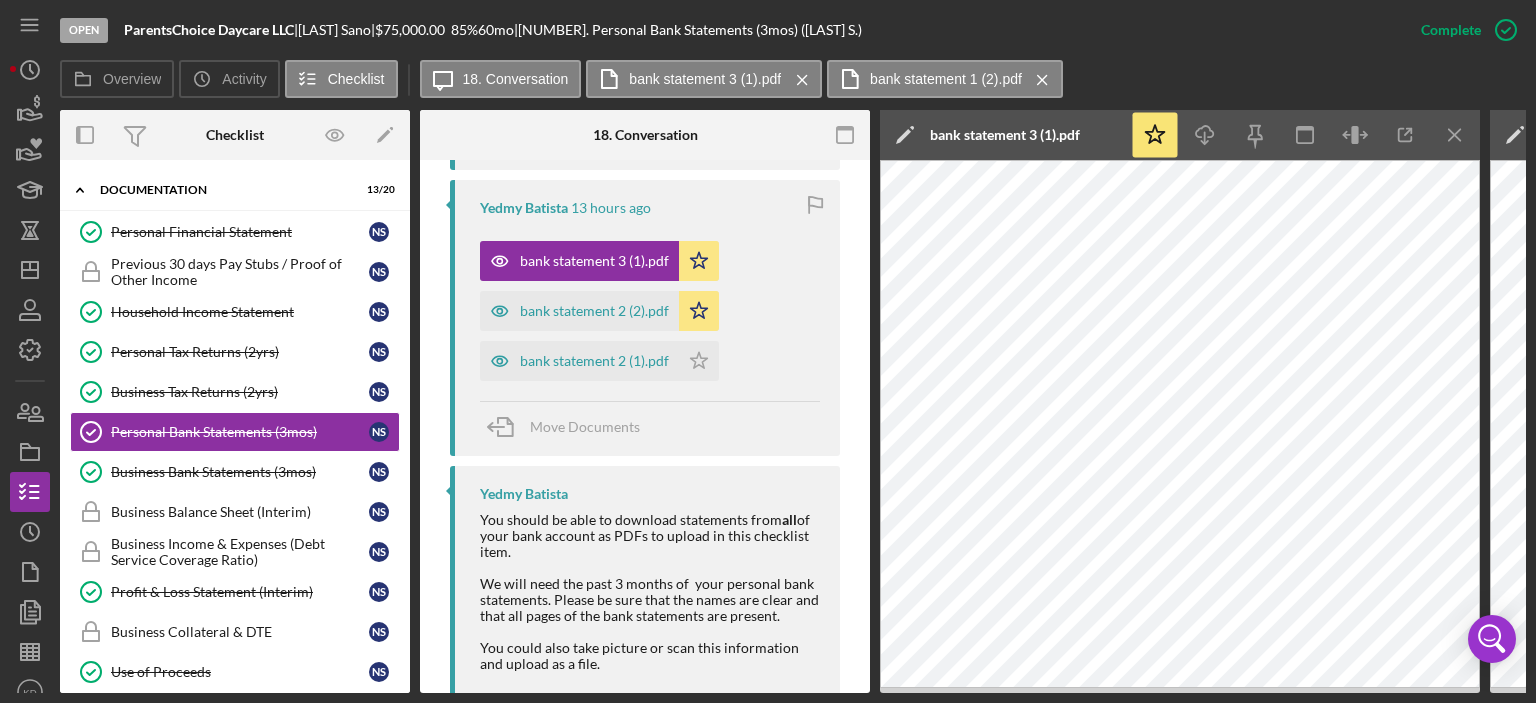click on "Icon/Menu Close" 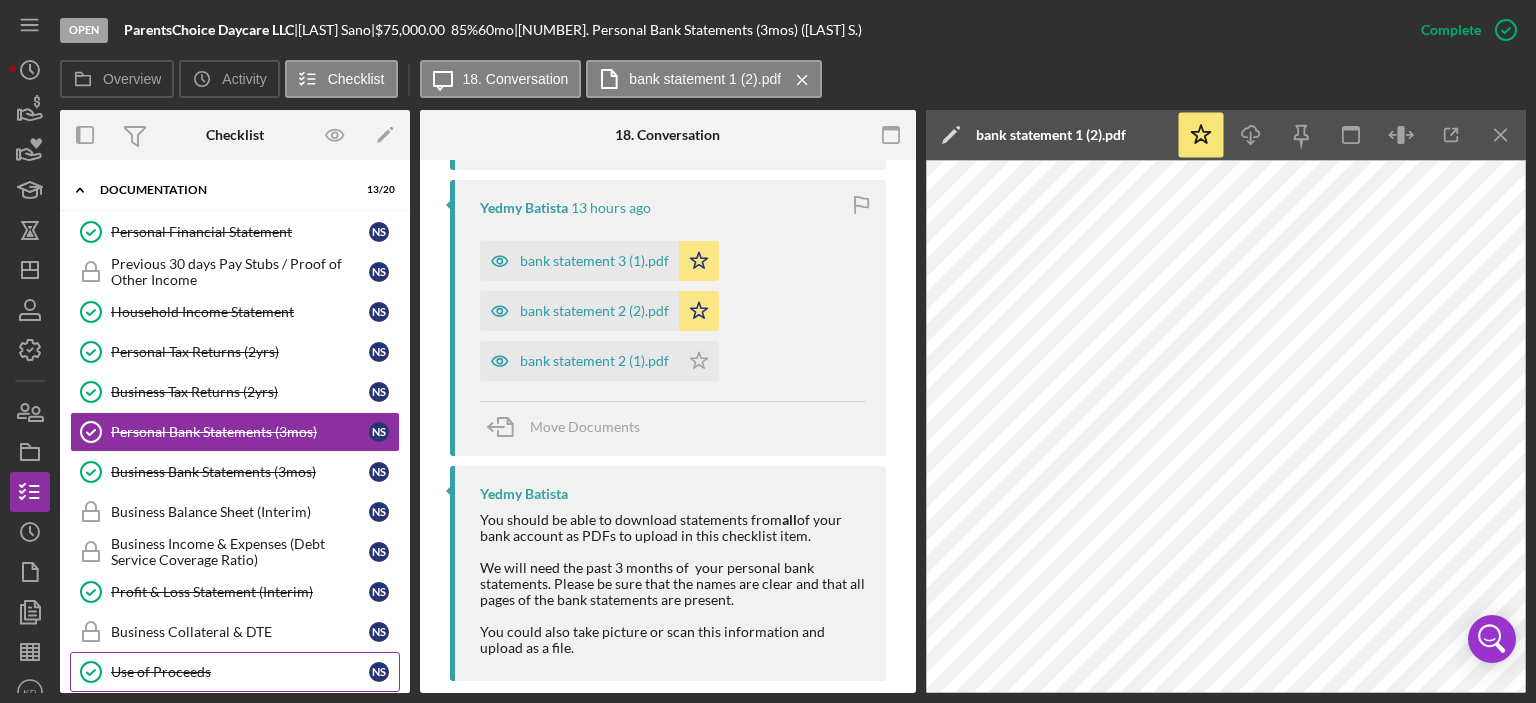 click on "Use of Proceeds" at bounding box center (240, 672) 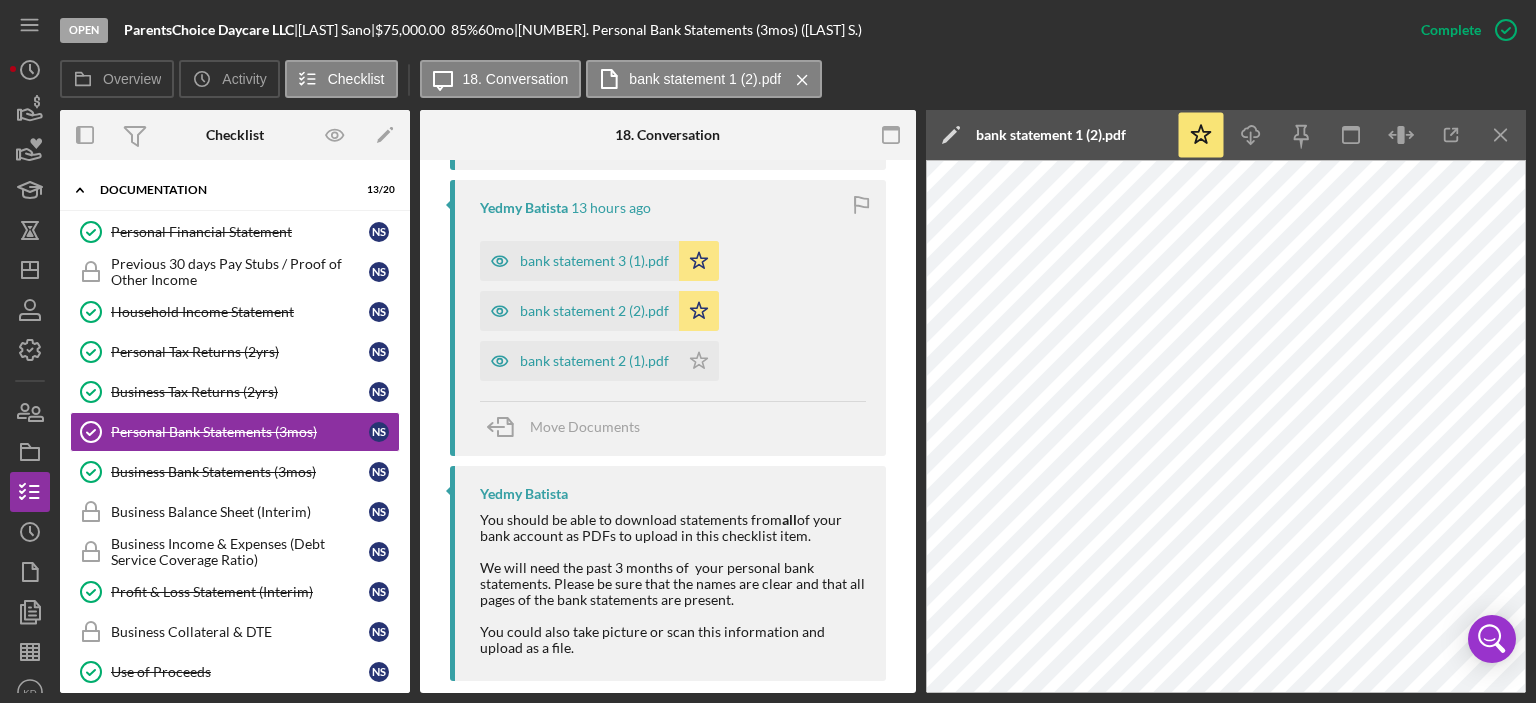 scroll, scrollTop: 0, scrollLeft: 0, axis: both 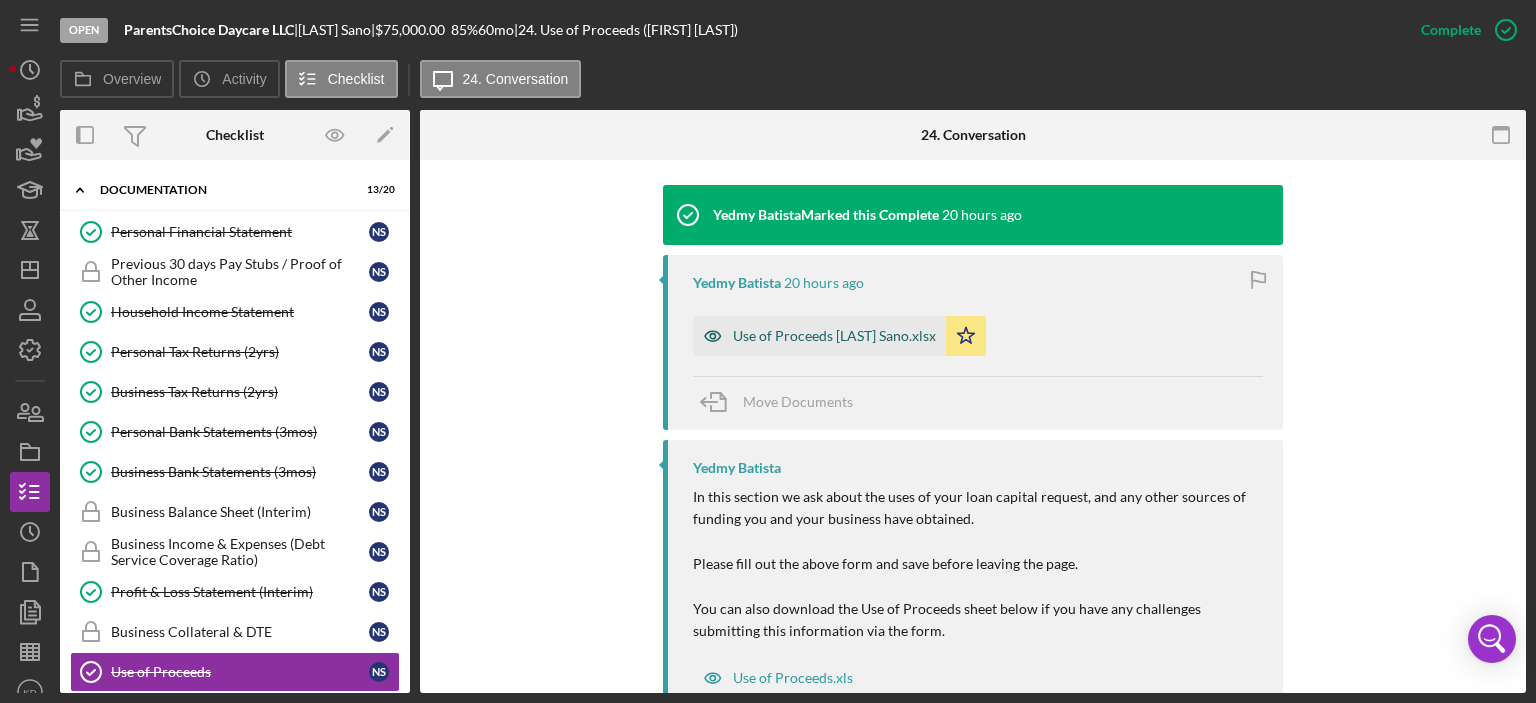 click on "Use of Proceeds [LAST] Sano.xlsx" at bounding box center (834, 336) 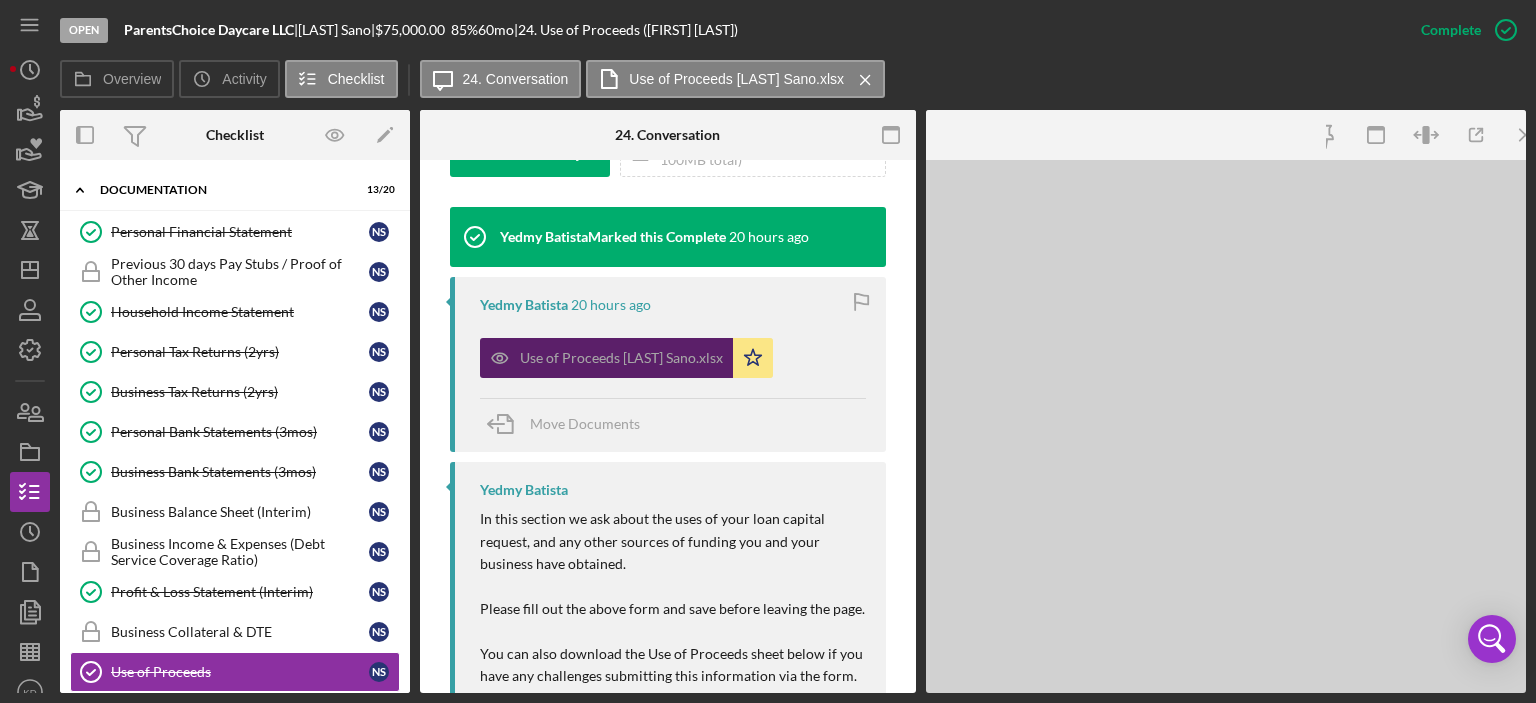scroll, scrollTop: 664, scrollLeft: 0, axis: vertical 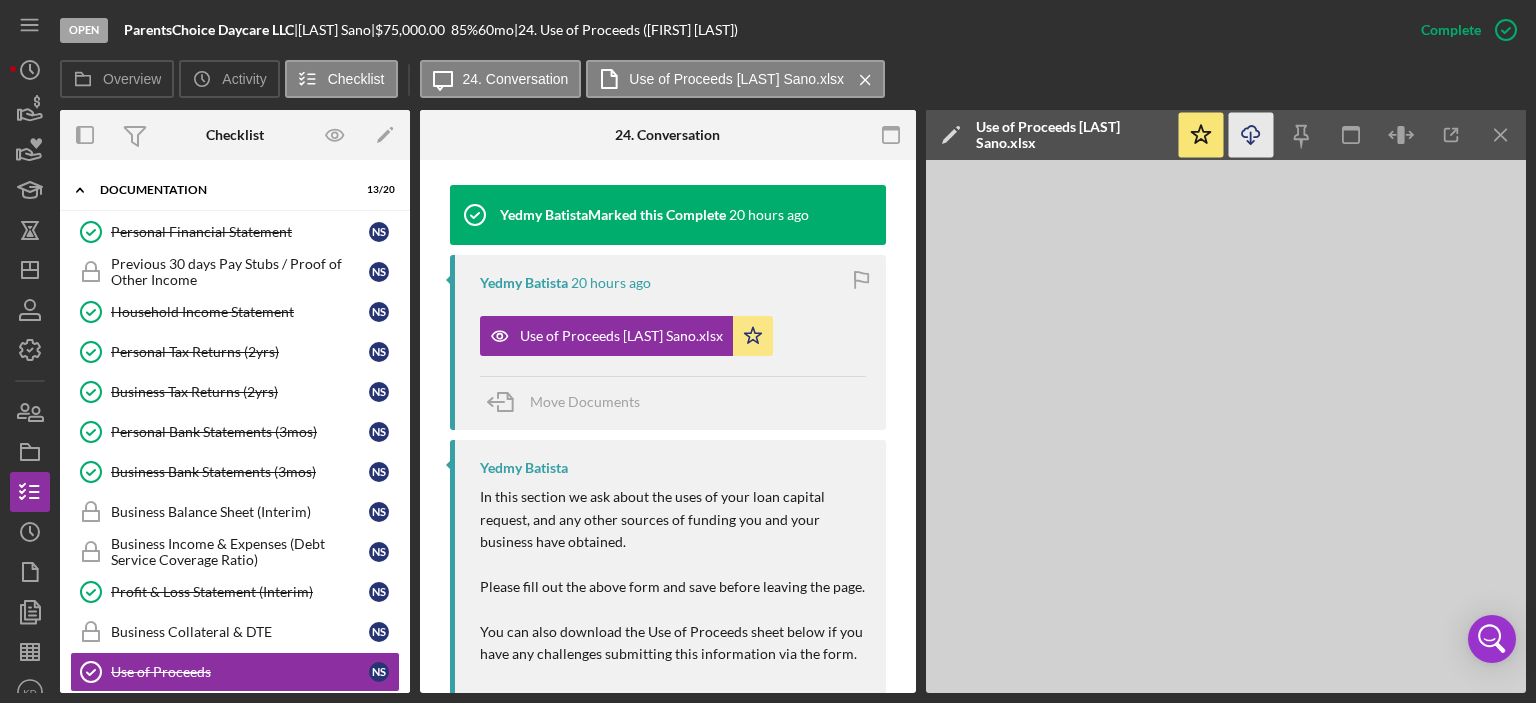 click 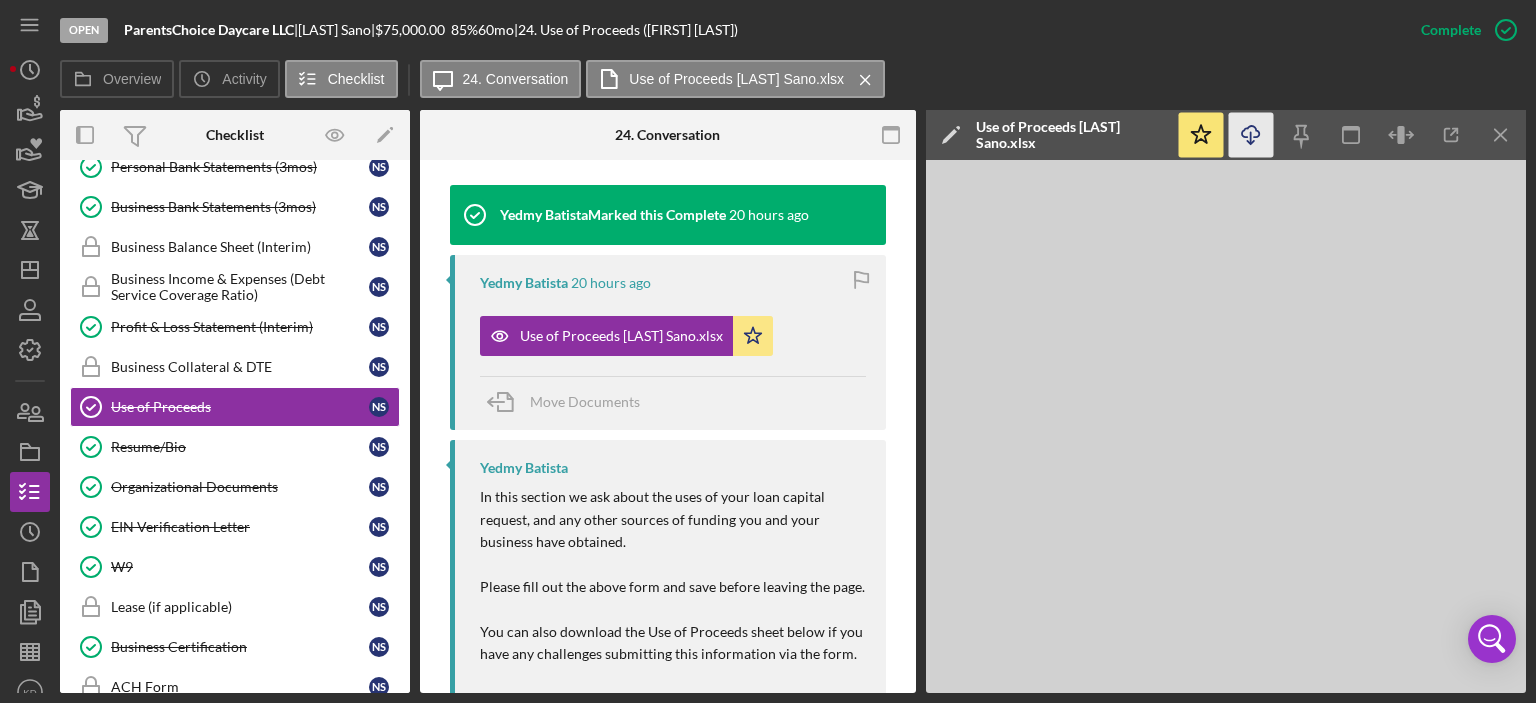 scroll, scrollTop: 786, scrollLeft: 0, axis: vertical 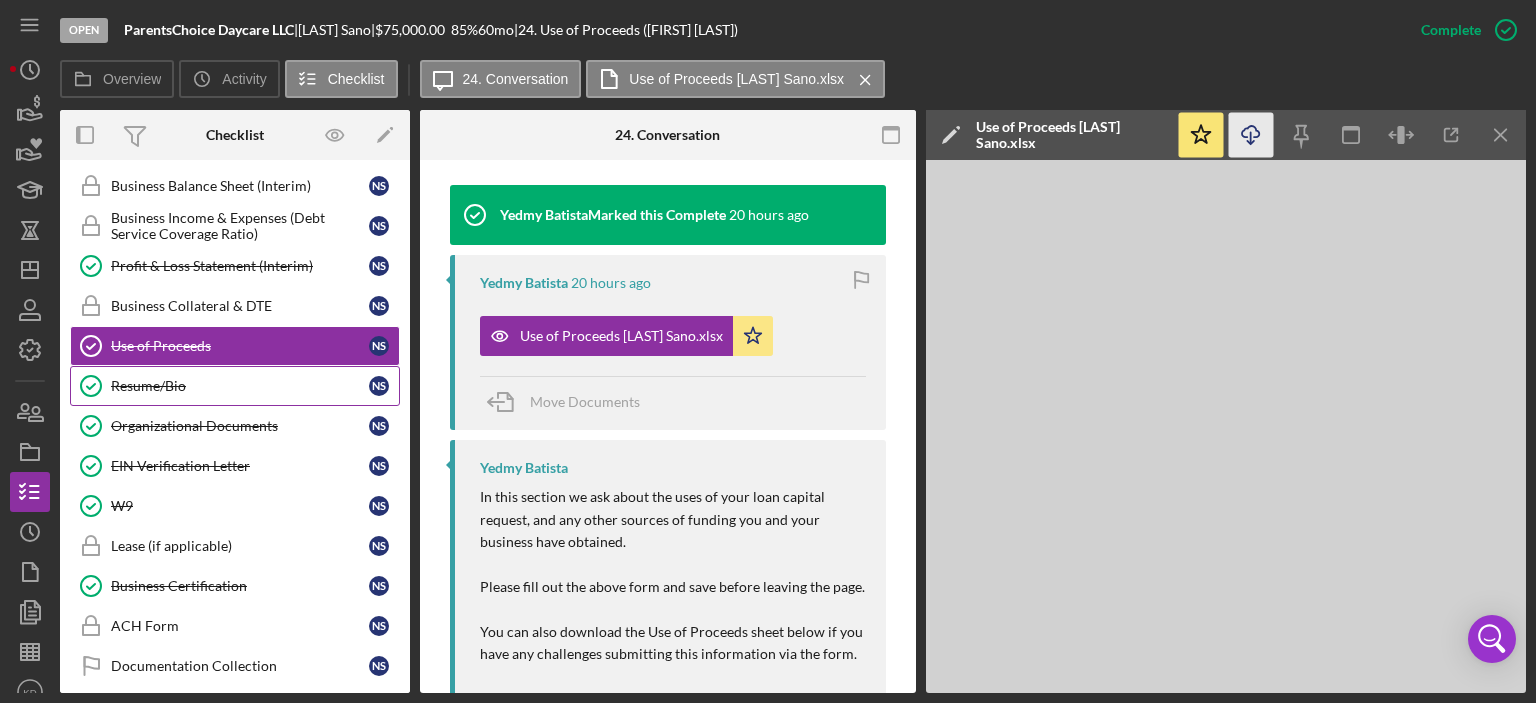 click on "Resume/Bio" at bounding box center [240, 386] 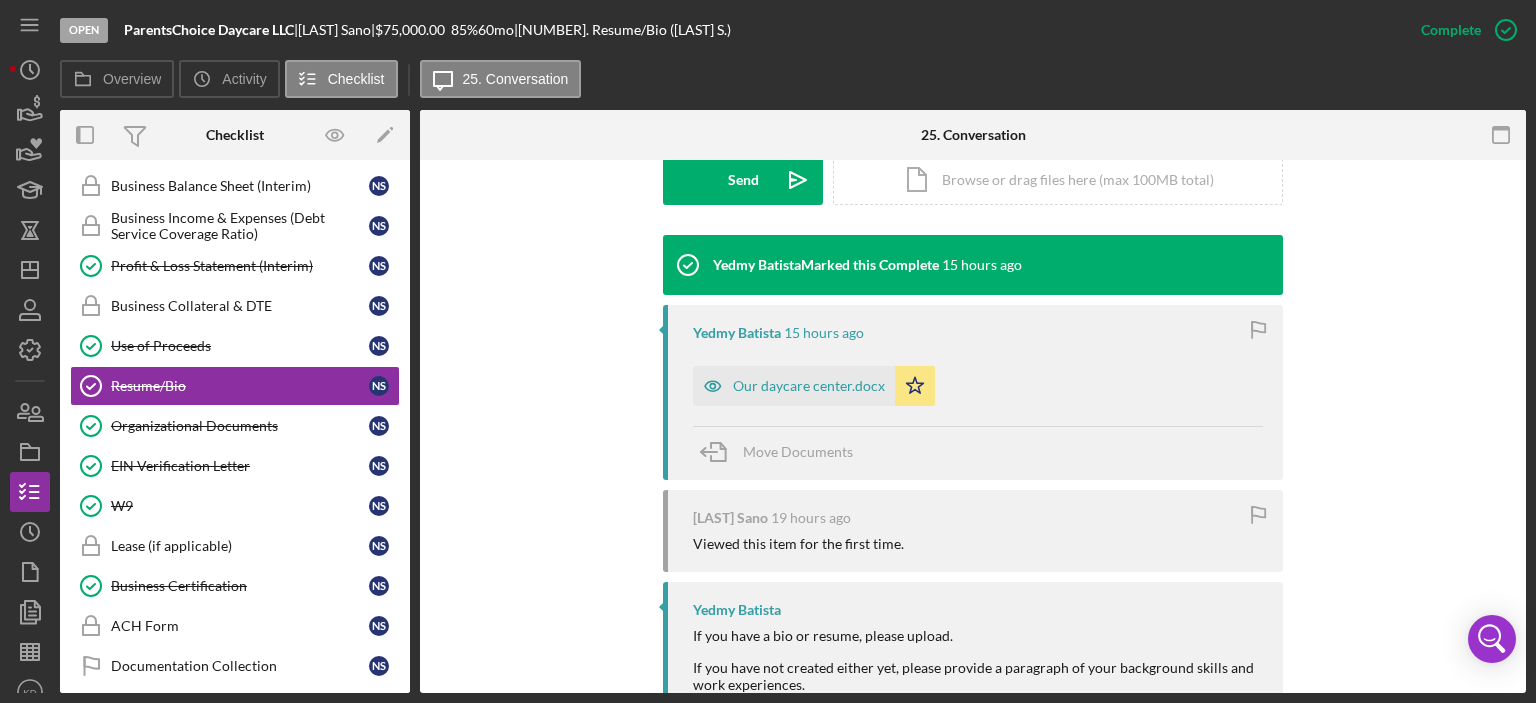 scroll, scrollTop: 638, scrollLeft: 0, axis: vertical 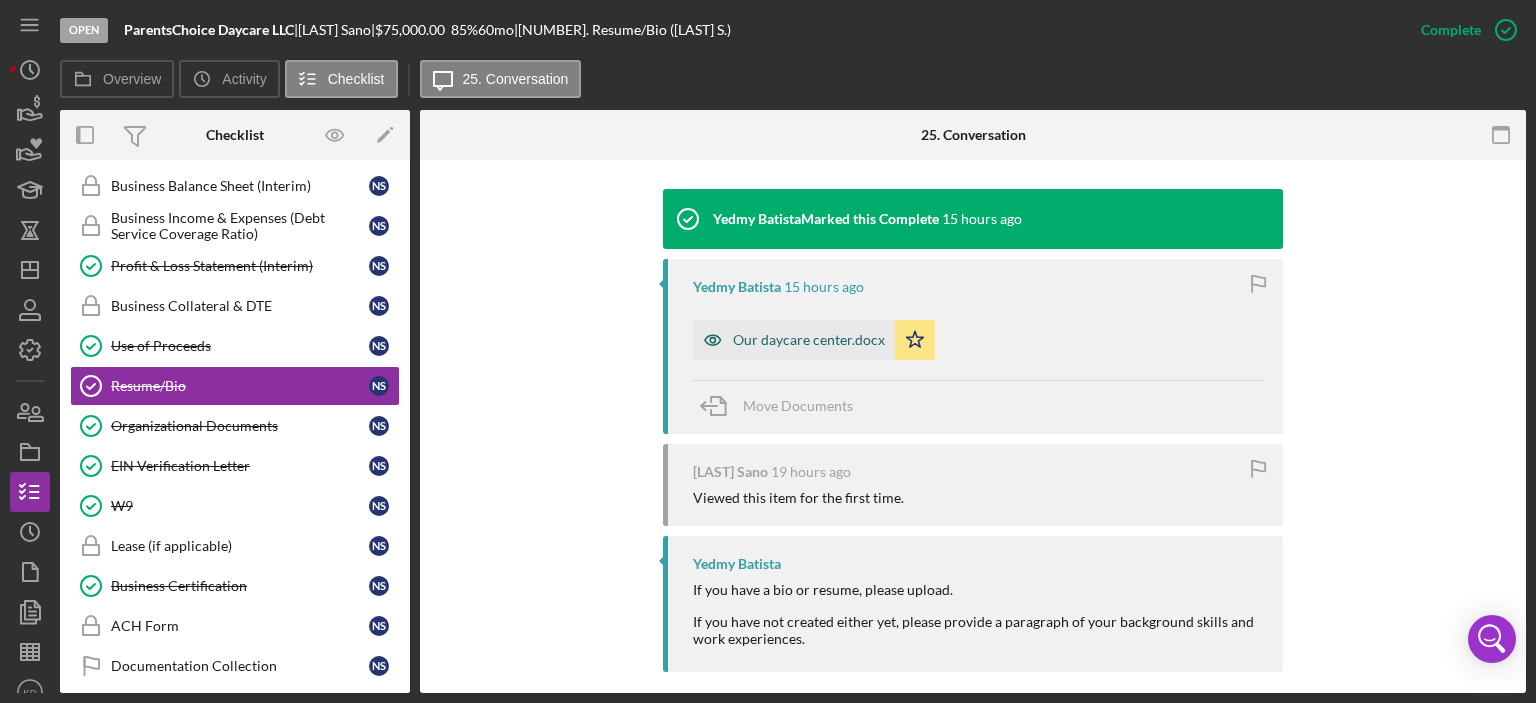 click on "Our daycare center.docx" at bounding box center (809, 340) 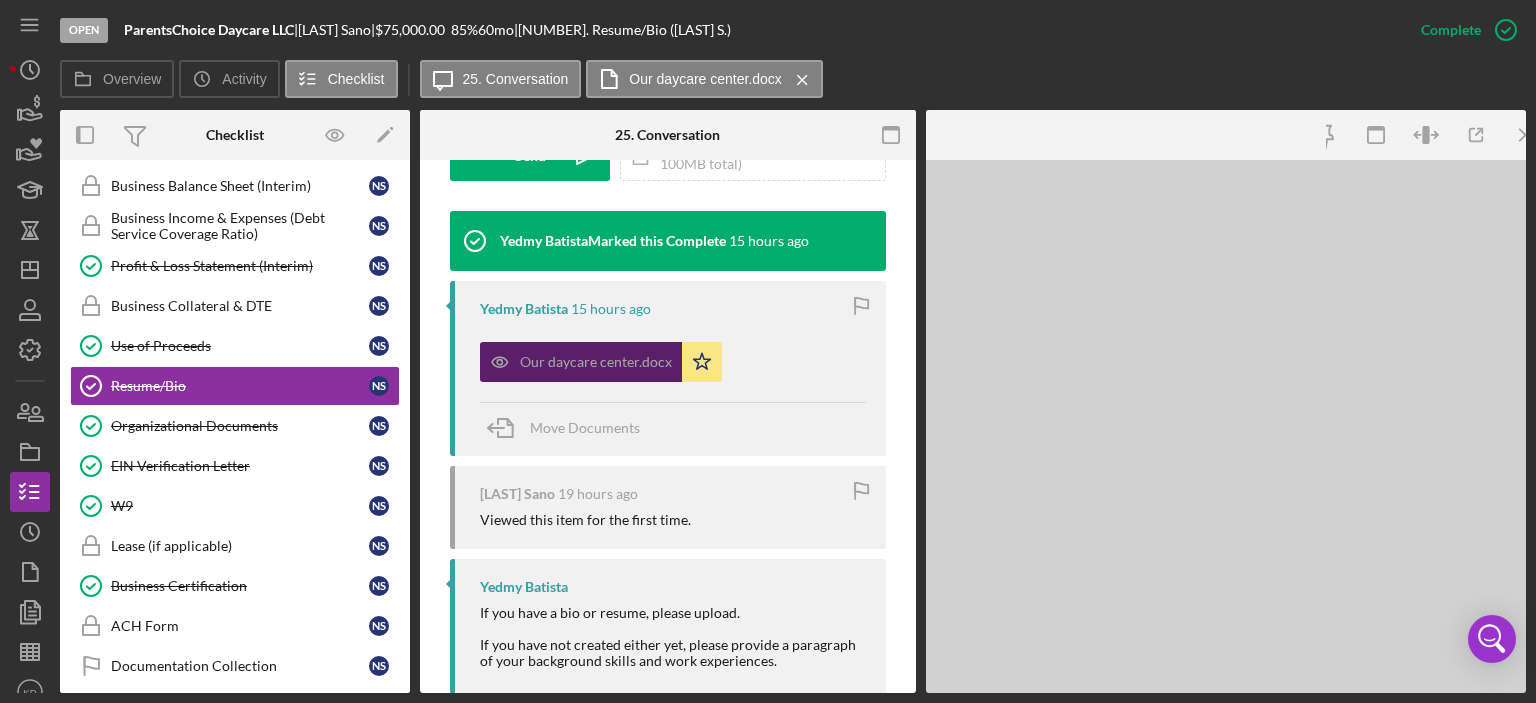 scroll, scrollTop: 660, scrollLeft: 0, axis: vertical 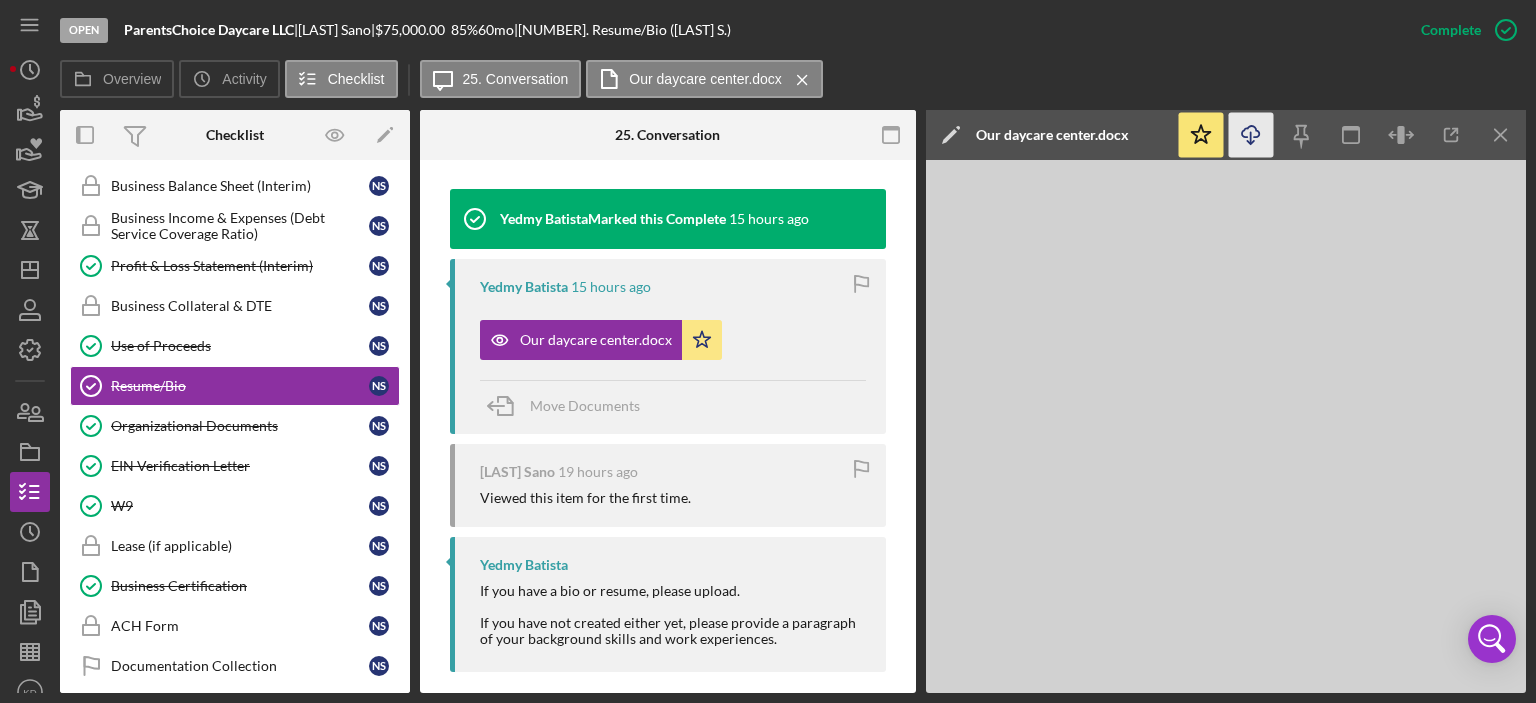click on "Icon/Download" 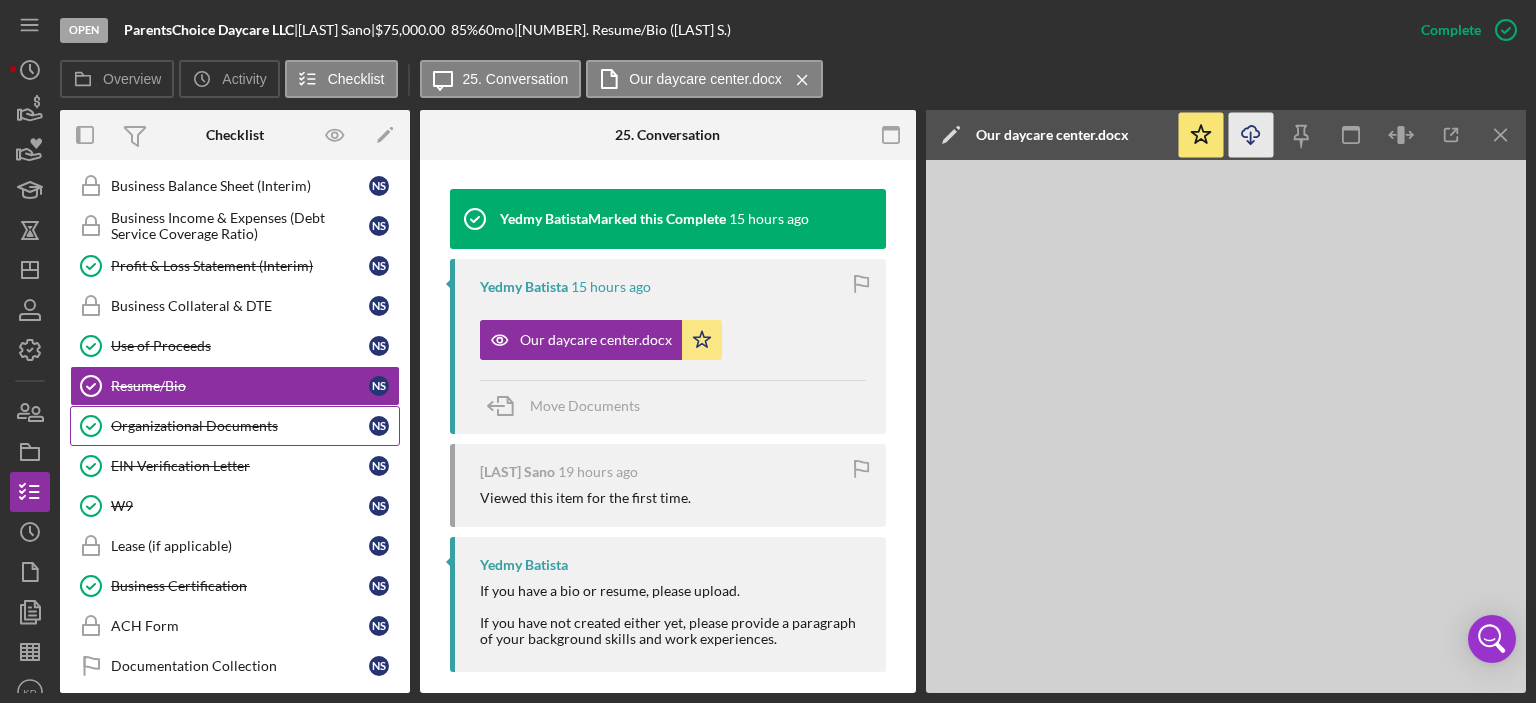 click on "Organizational  Documents" at bounding box center (240, 426) 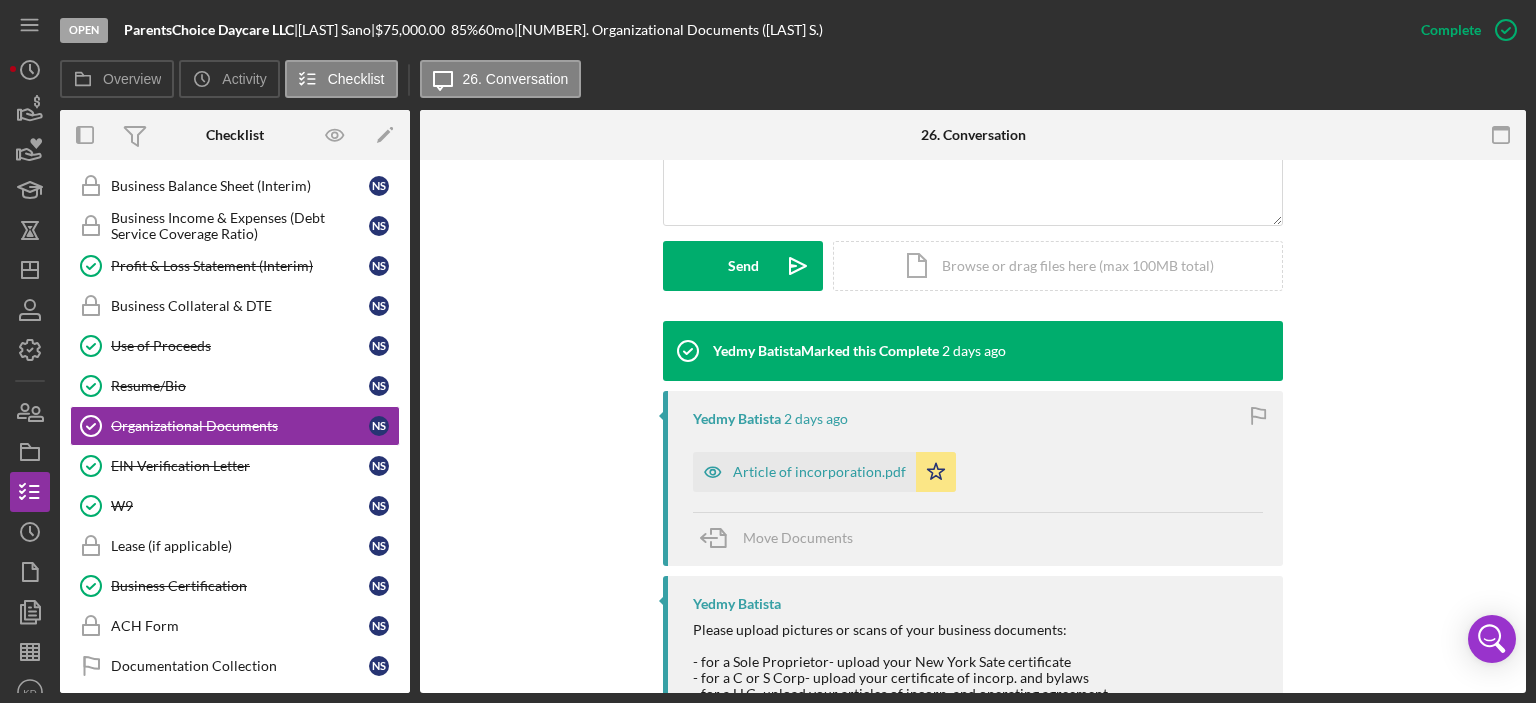 scroll, scrollTop: 628, scrollLeft: 0, axis: vertical 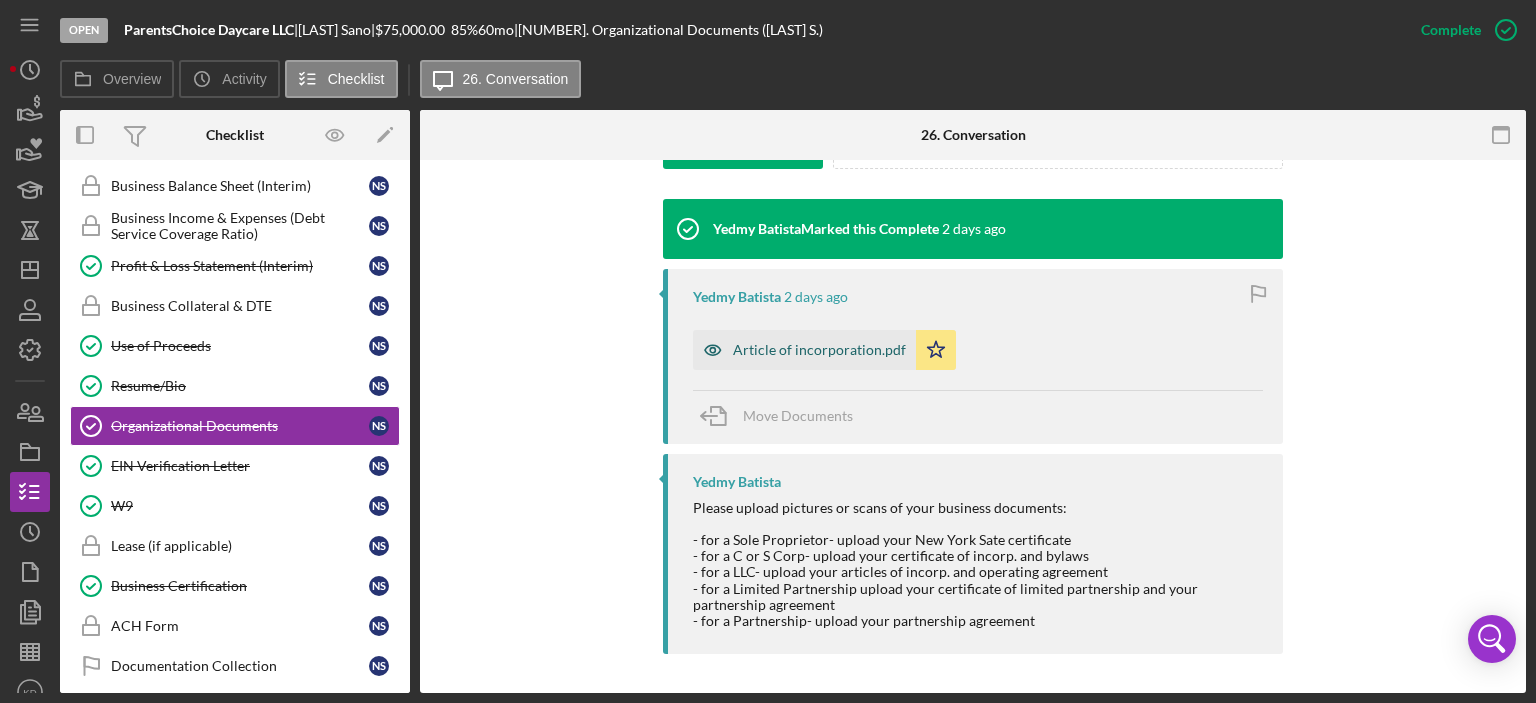 click on "Article of incorporation.pdf" at bounding box center (819, 350) 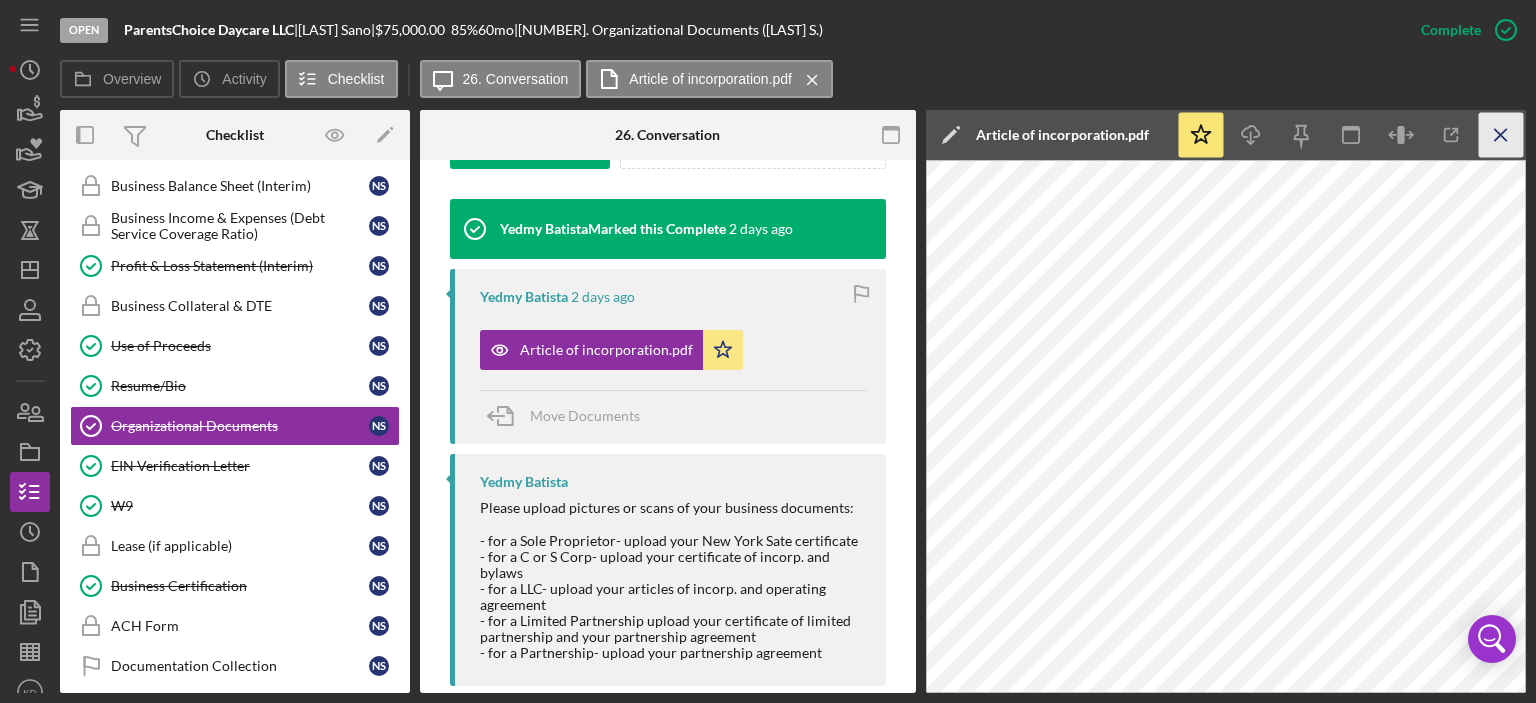 click on "Icon/Menu Close" 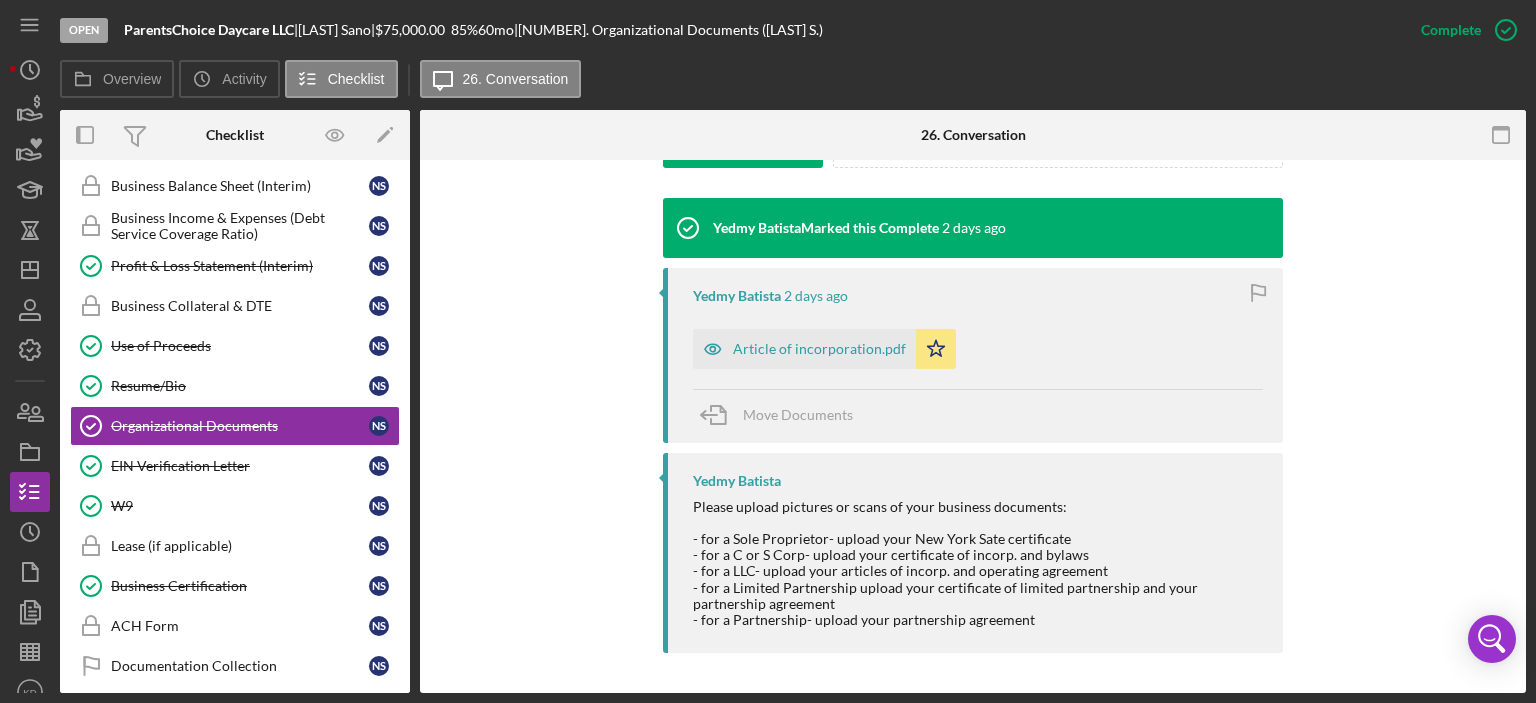 scroll, scrollTop: 628, scrollLeft: 0, axis: vertical 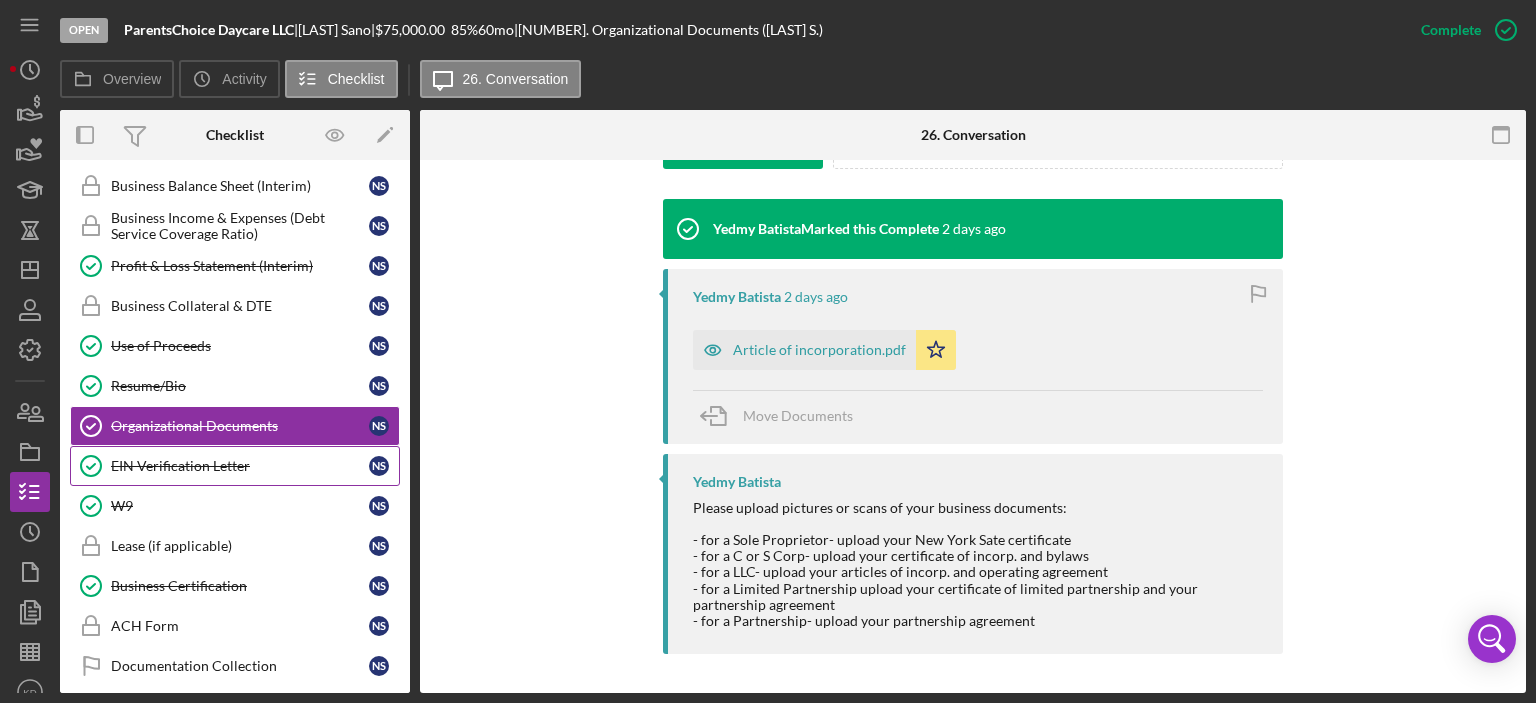 click on "EIN Verification Letter" at bounding box center (240, 466) 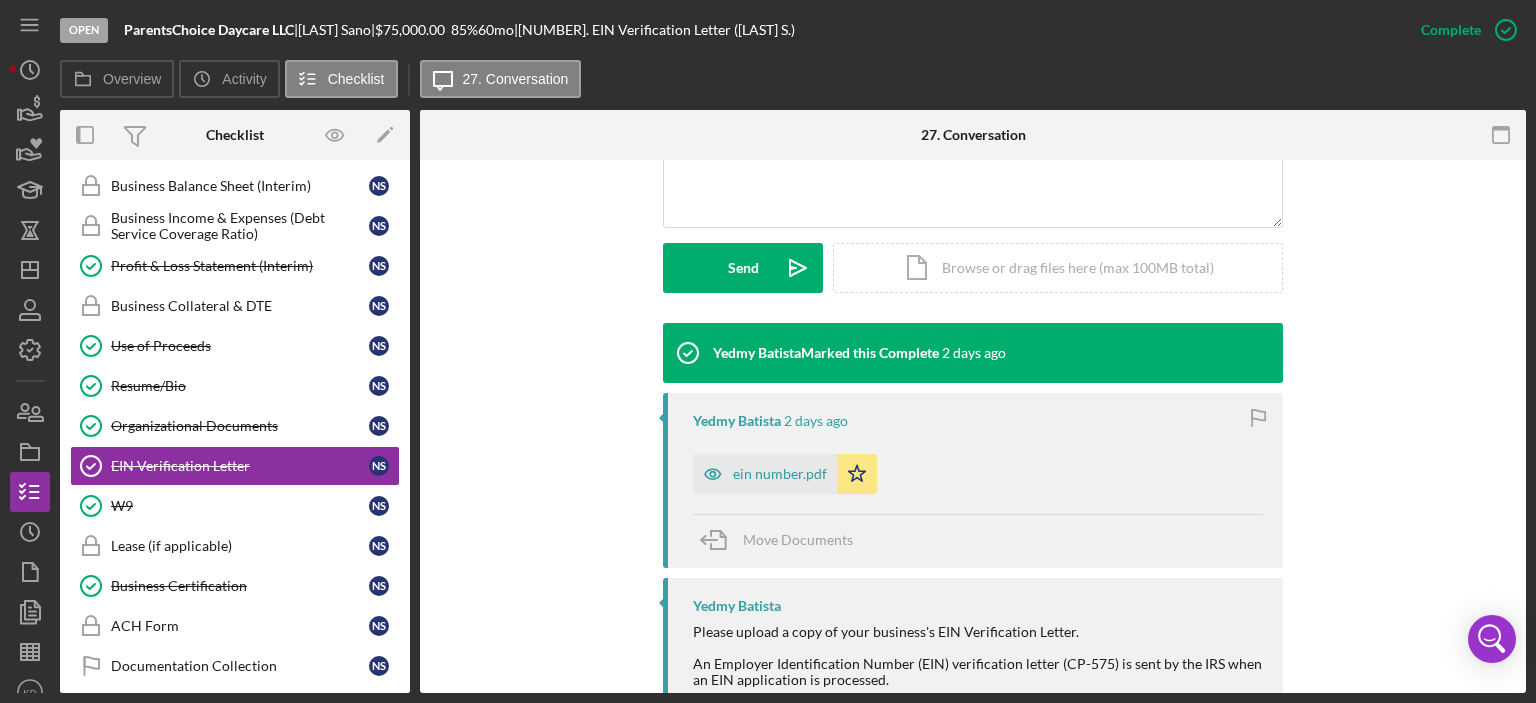 scroll, scrollTop: 567, scrollLeft: 0, axis: vertical 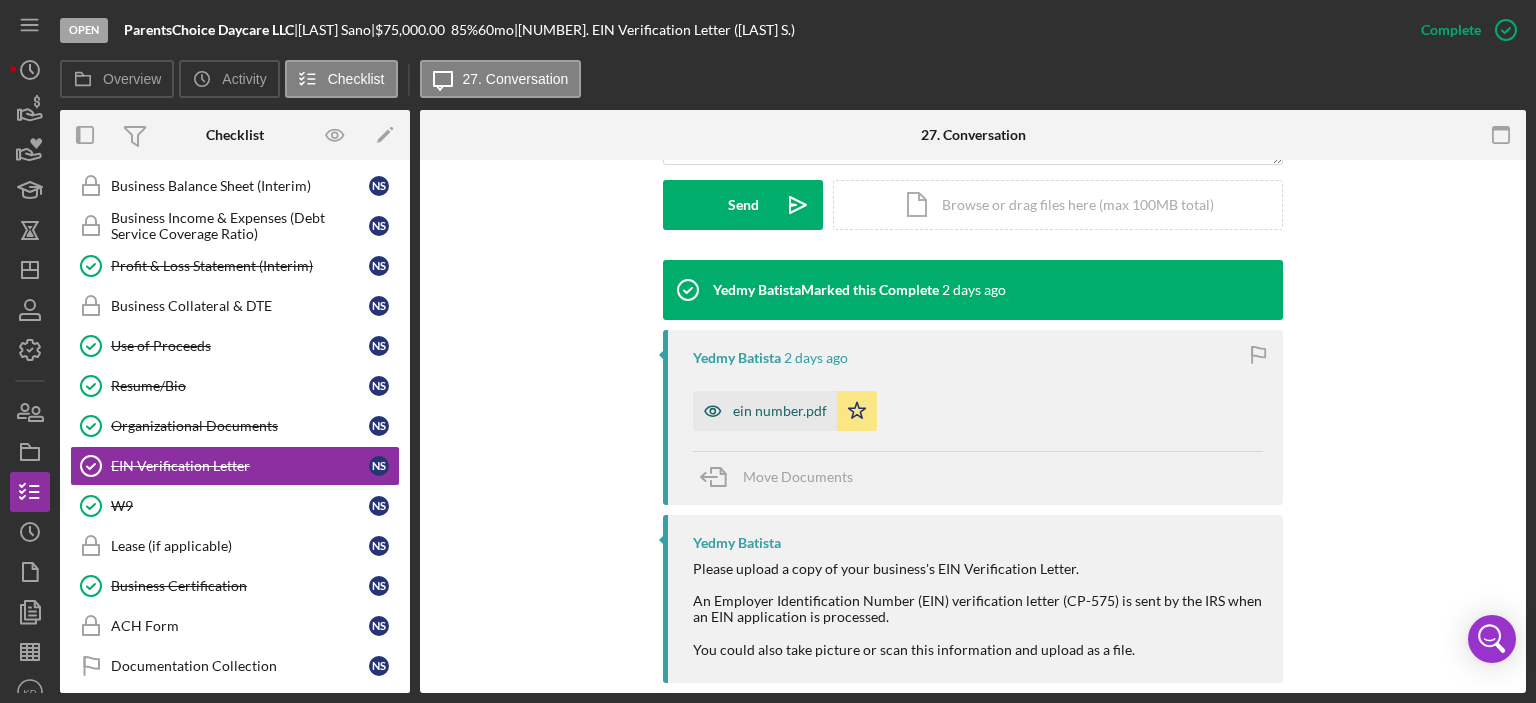 click on "ein number.pdf" at bounding box center [780, 411] 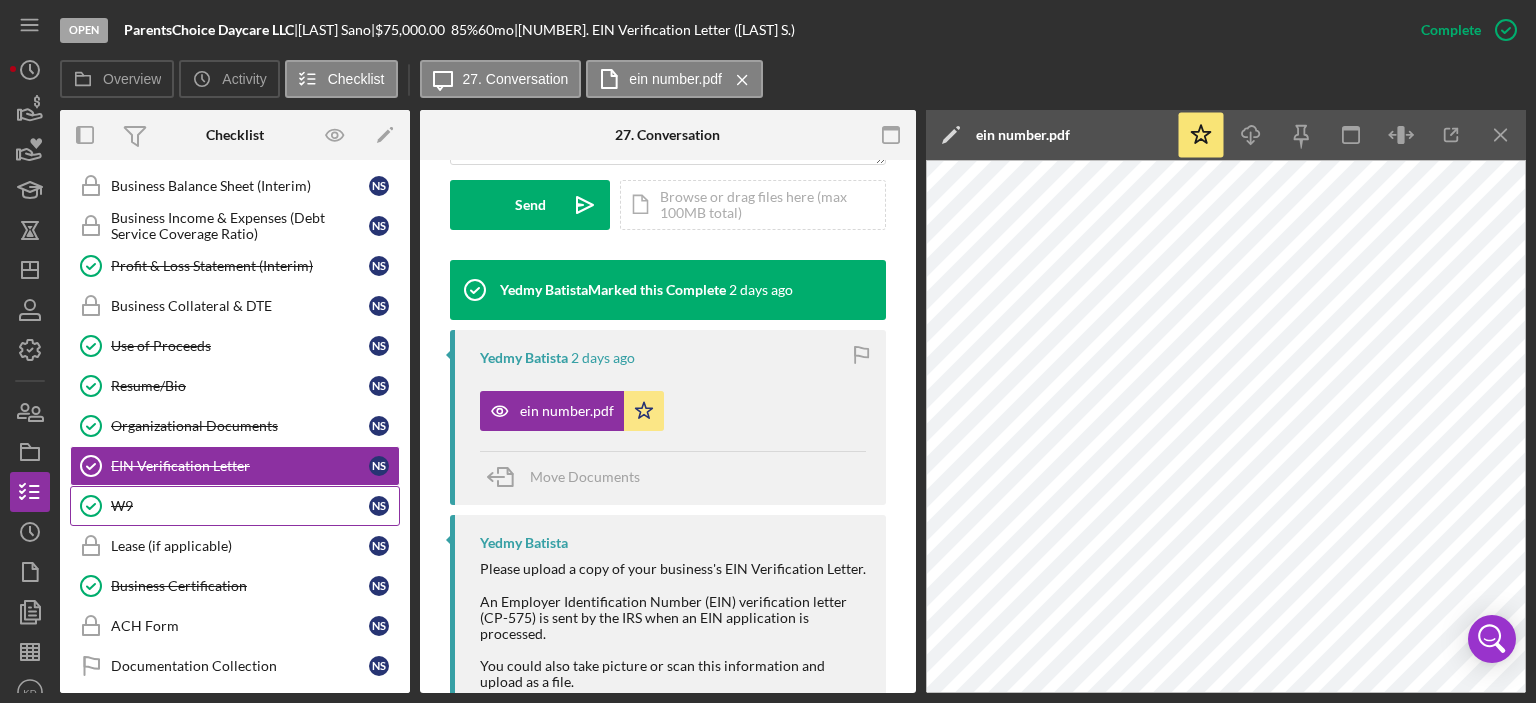 click on "W9" at bounding box center (240, 506) 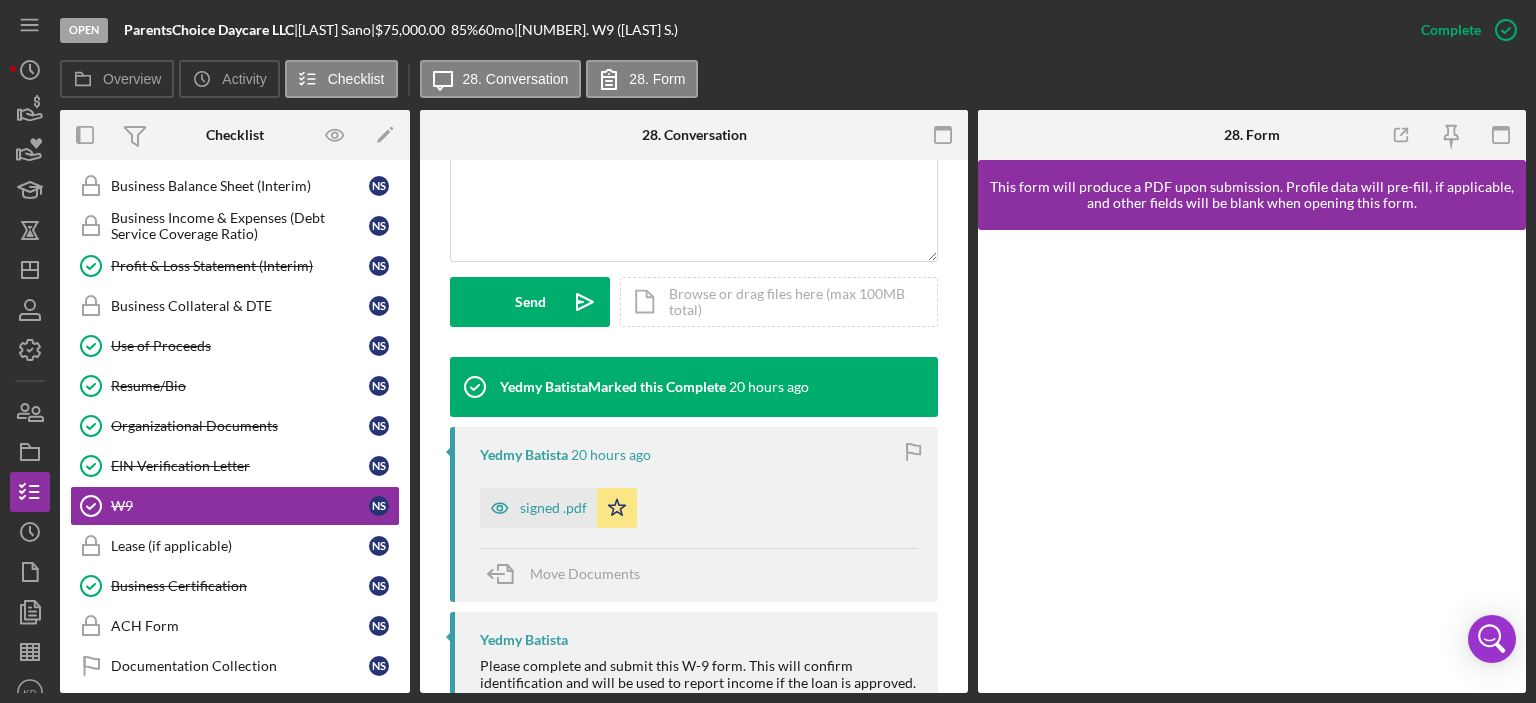 scroll, scrollTop: 604, scrollLeft: 0, axis: vertical 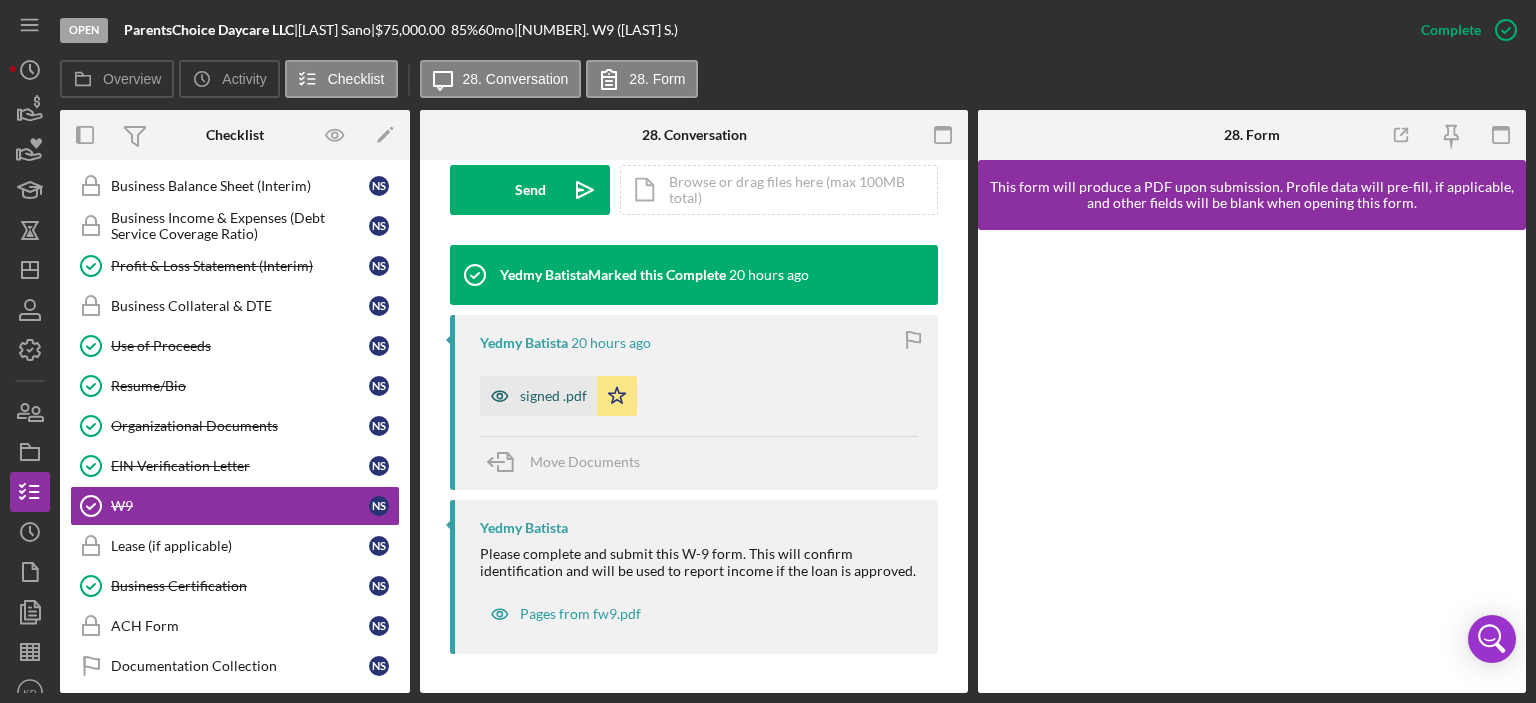 click on "signed .pdf" at bounding box center (538, 396) 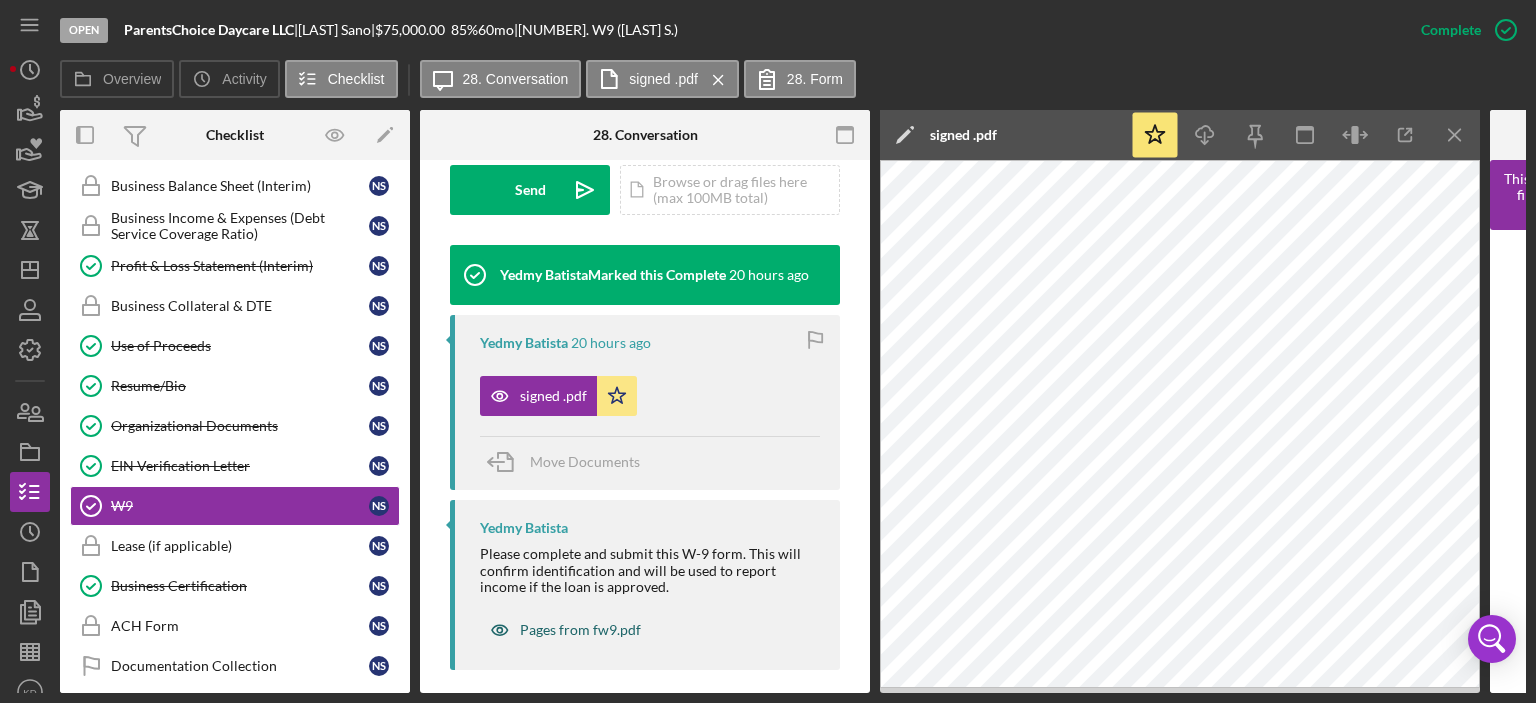 click on "Pages from fw9.pdf" at bounding box center [580, 630] 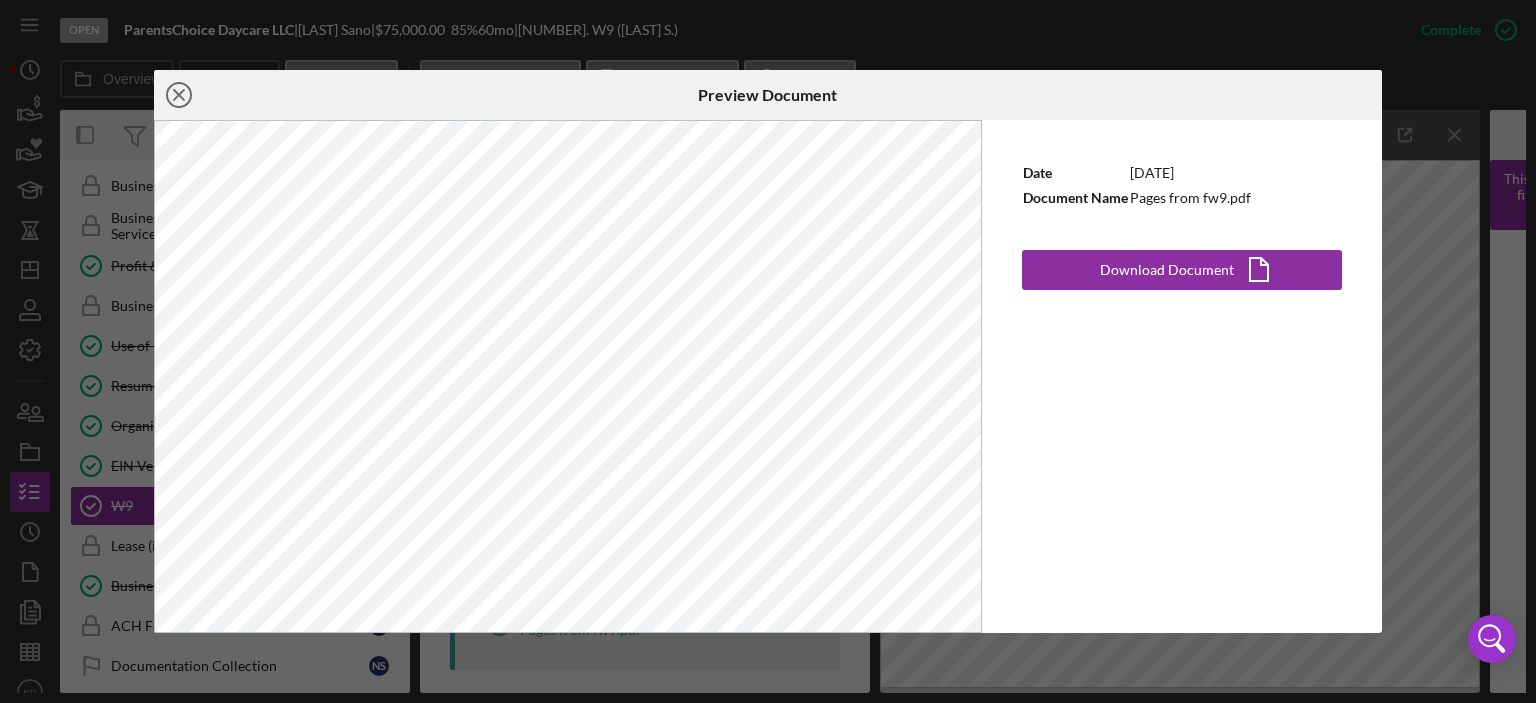 click on "Icon/Close" 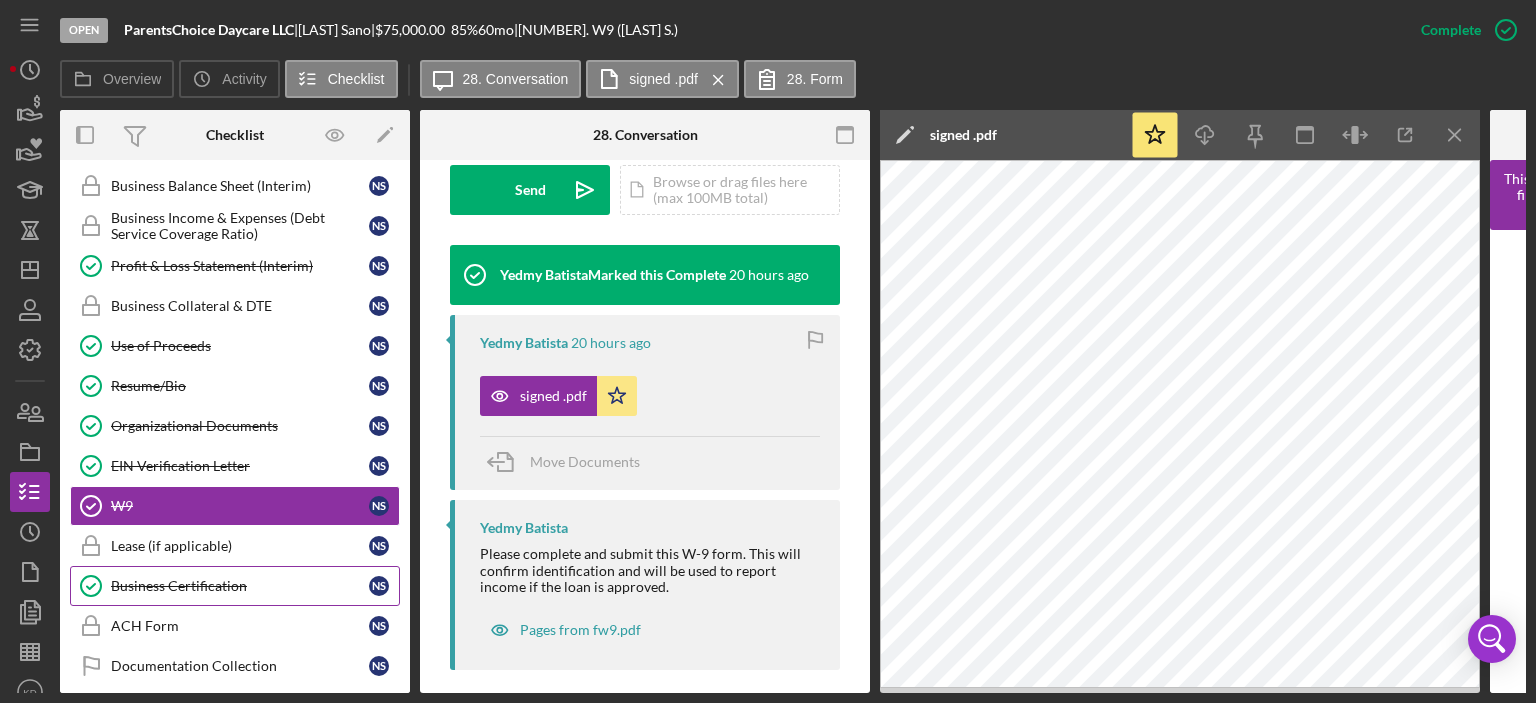 click on "Business Certification" at bounding box center (240, 586) 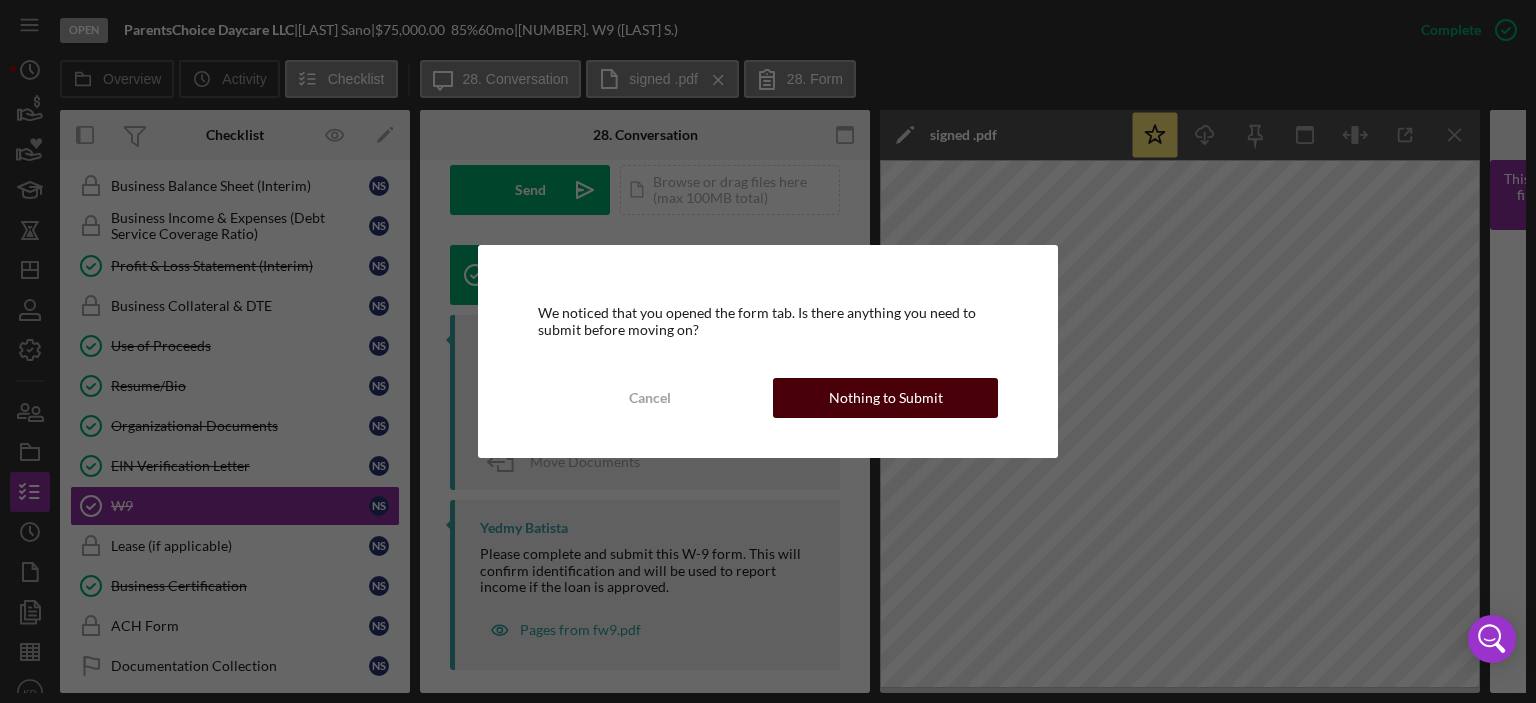 click on "Nothing to Submit" at bounding box center [885, 398] 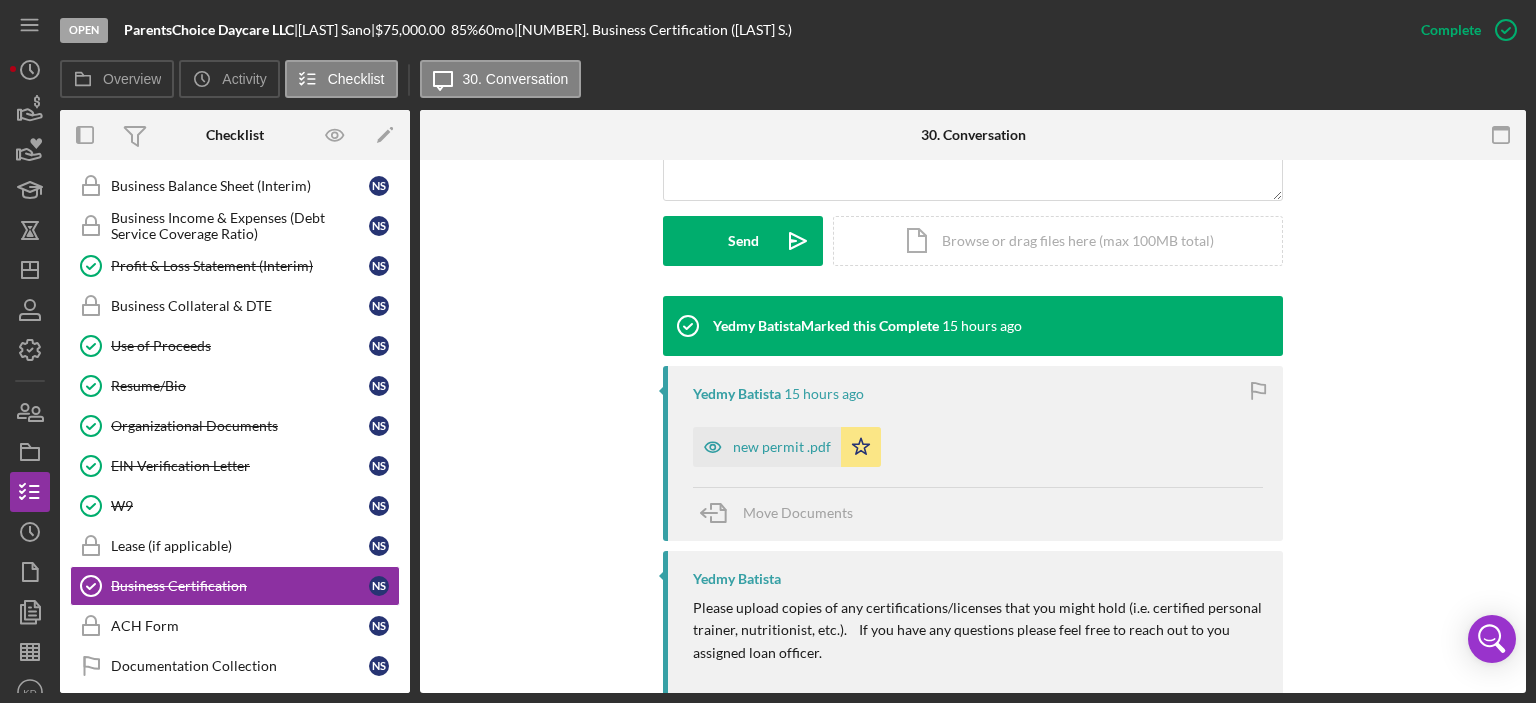 scroll, scrollTop: 588, scrollLeft: 0, axis: vertical 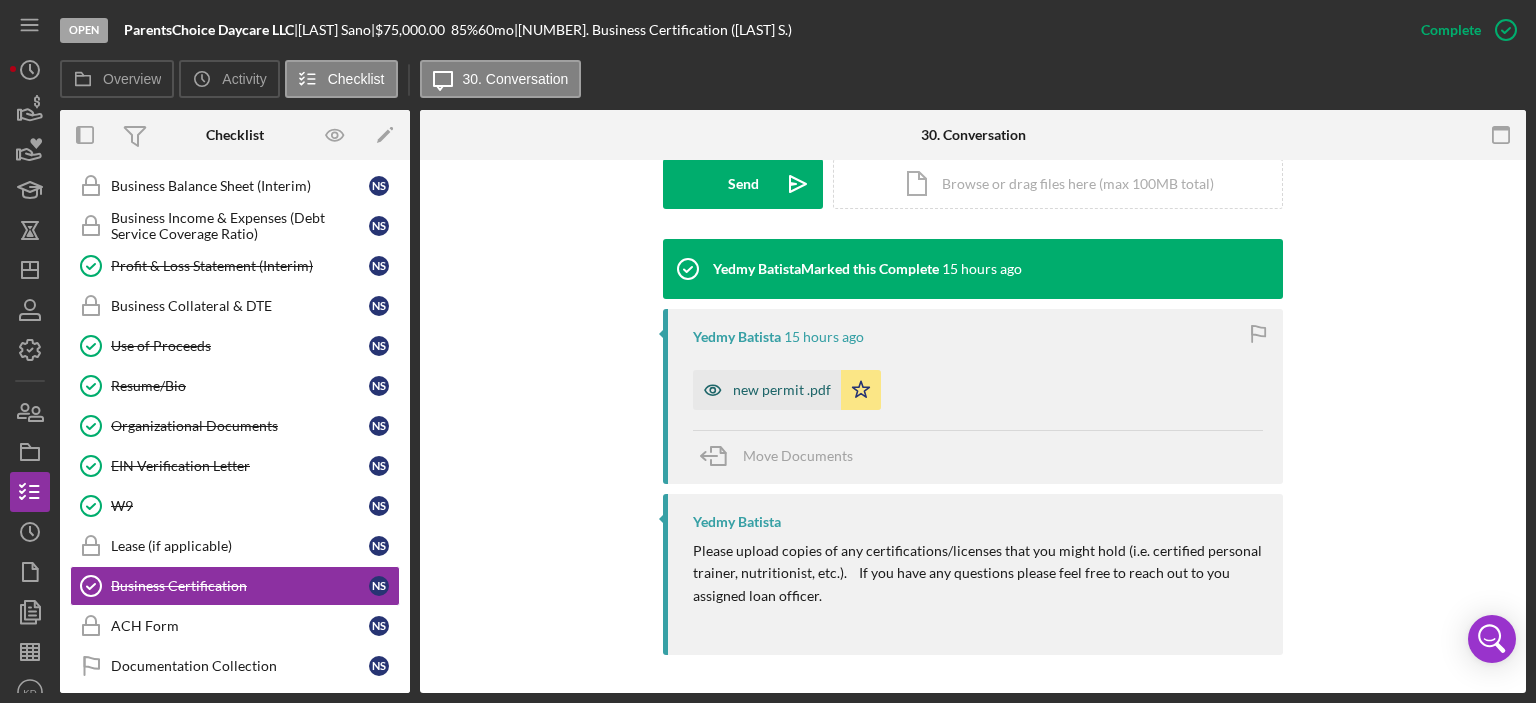 click on "new permit .pdf" at bounding box center (782, 390) 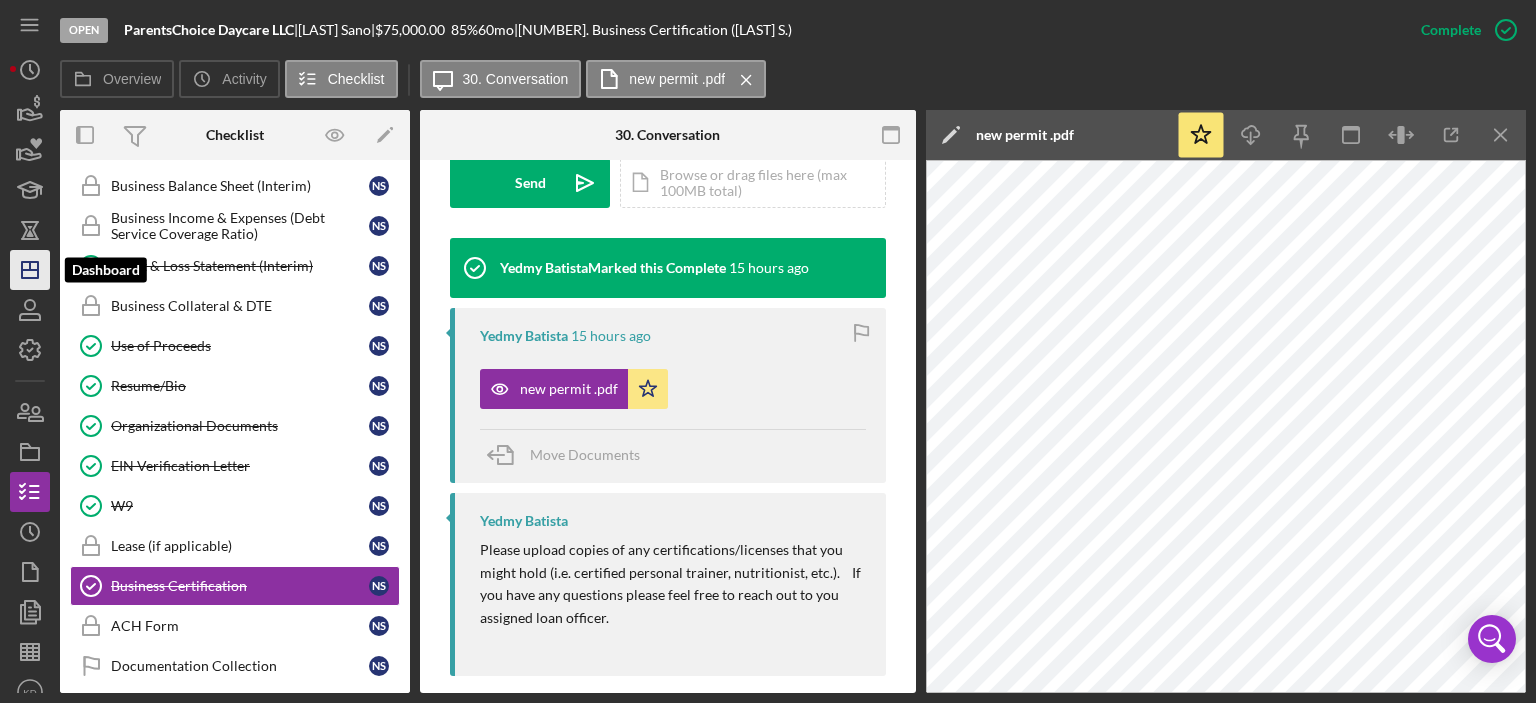 click 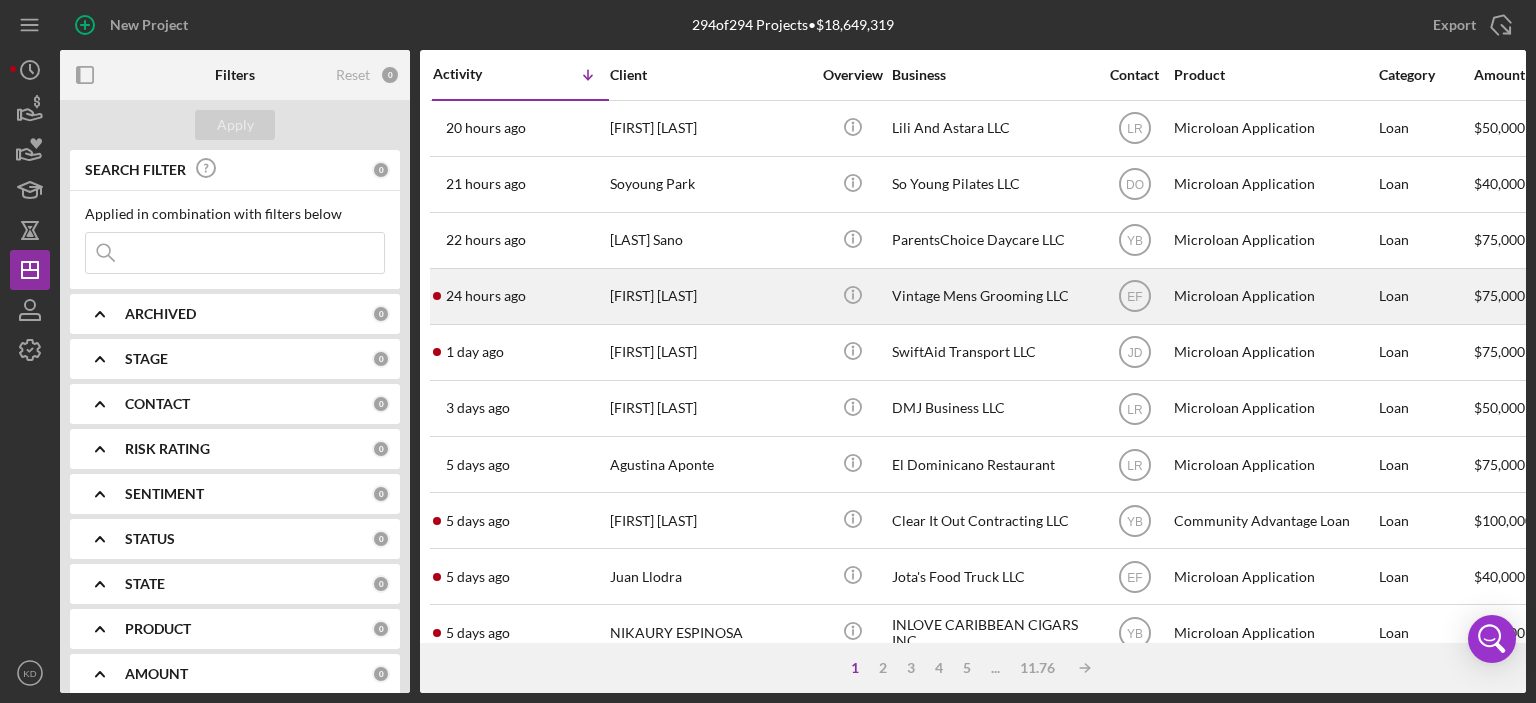 click on "Vintage Mens Grooming LLC" at bounding box center [992, 296] 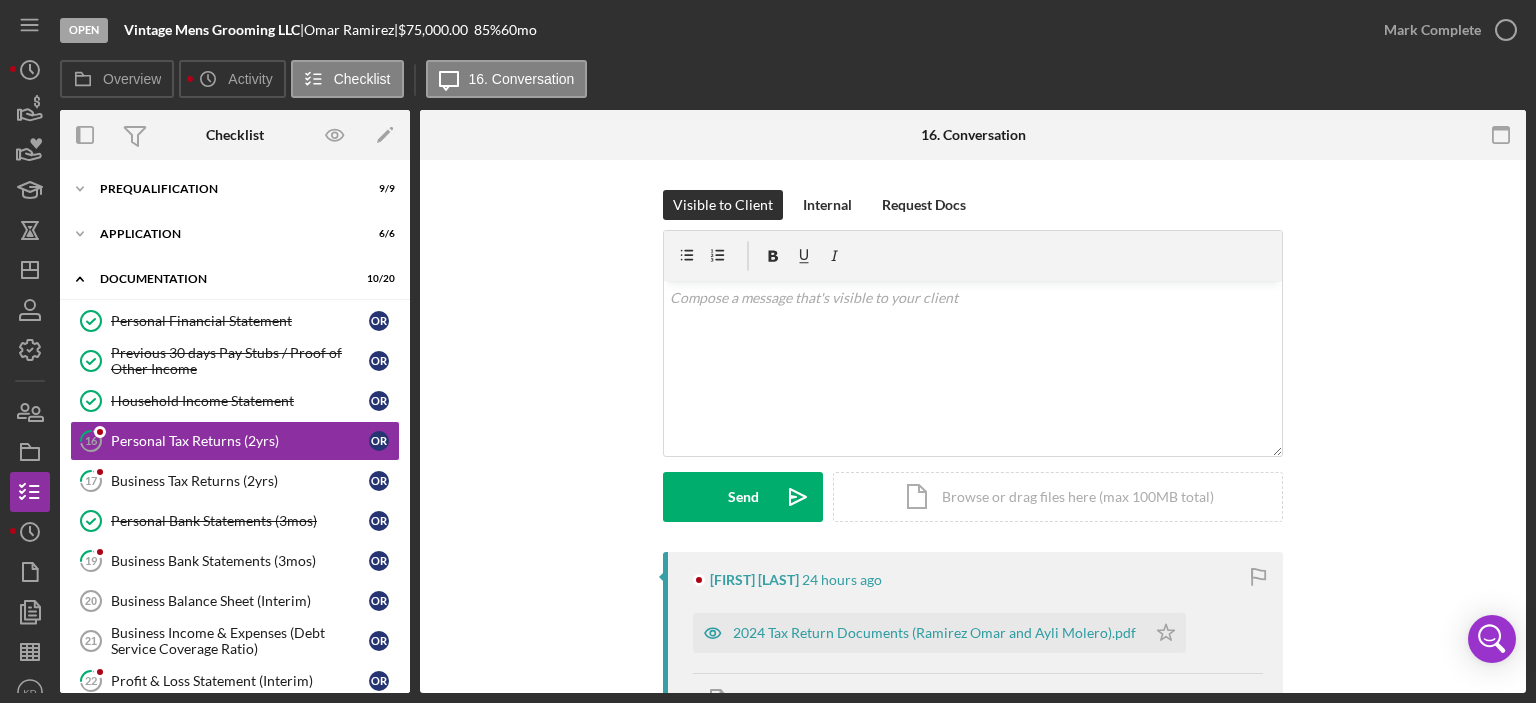 scroll, scrollTop: 12, scrollLeft: 0, axis: vertical 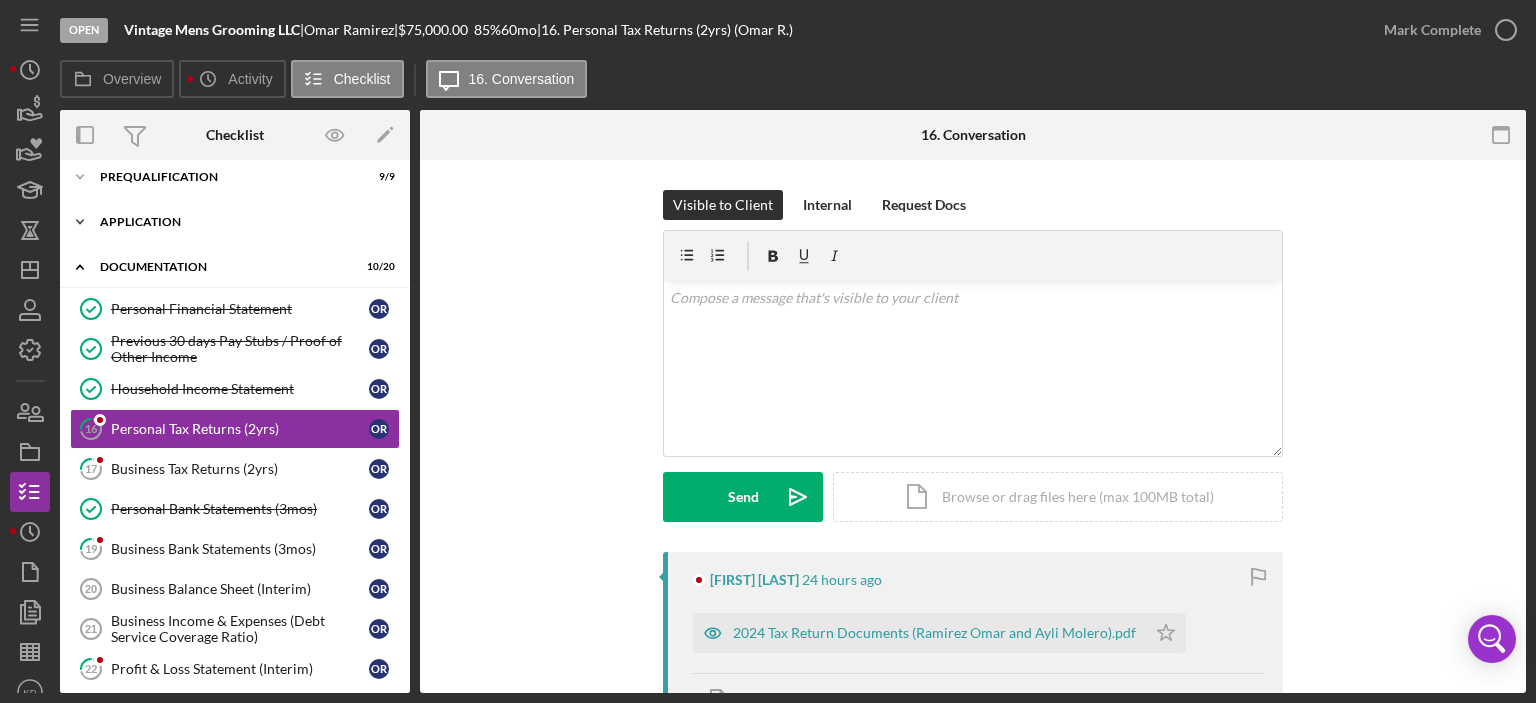 click on "Icon/Expander" 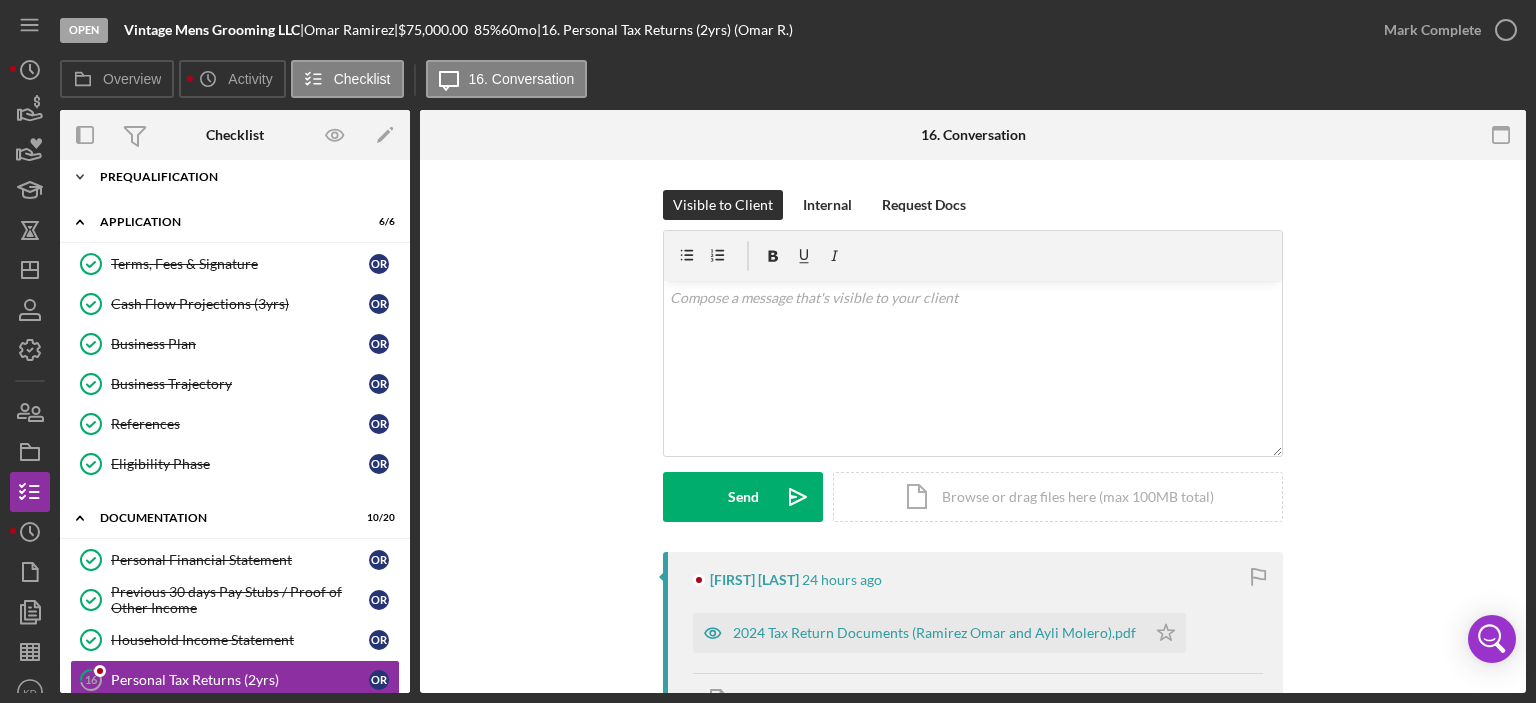 click on "Icon/Expander" 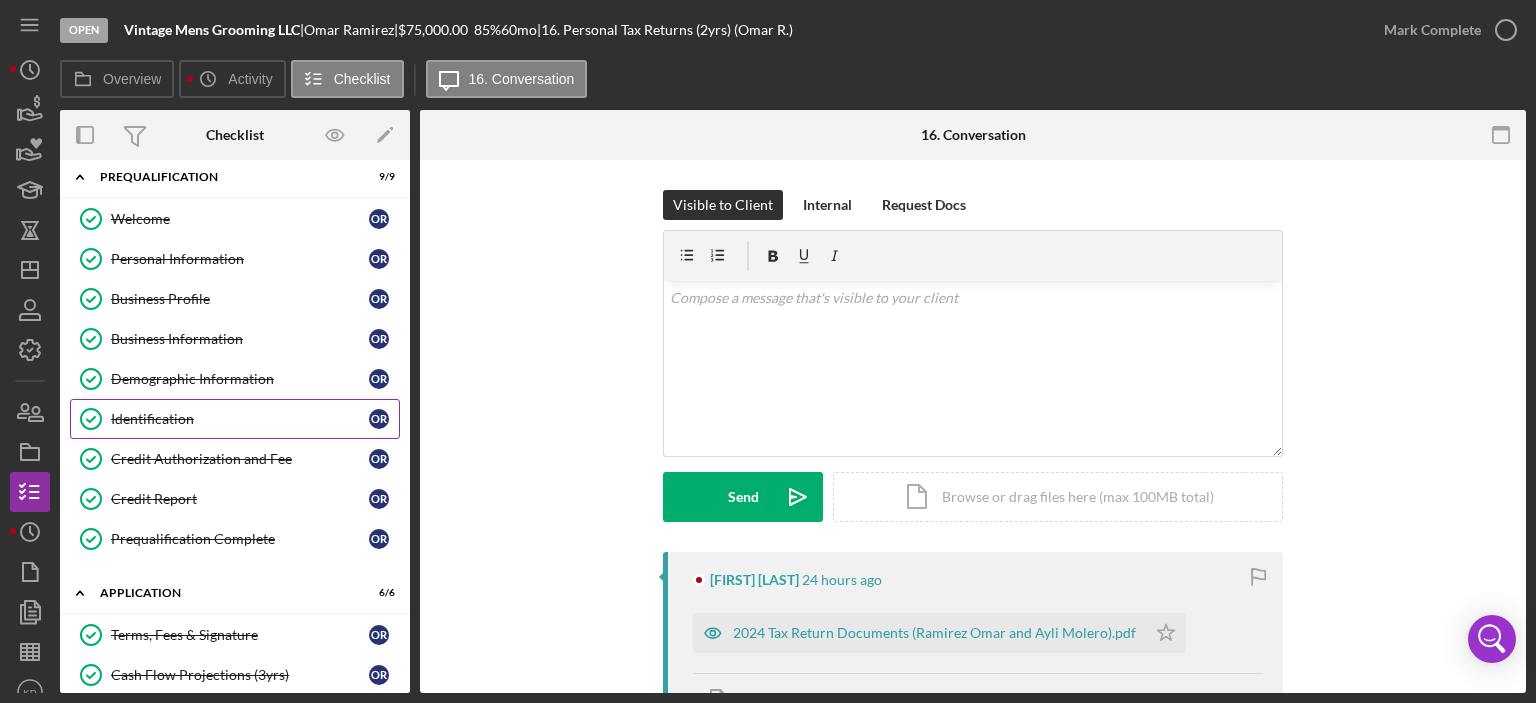click on "Identification" at bounding box center (240, 419) 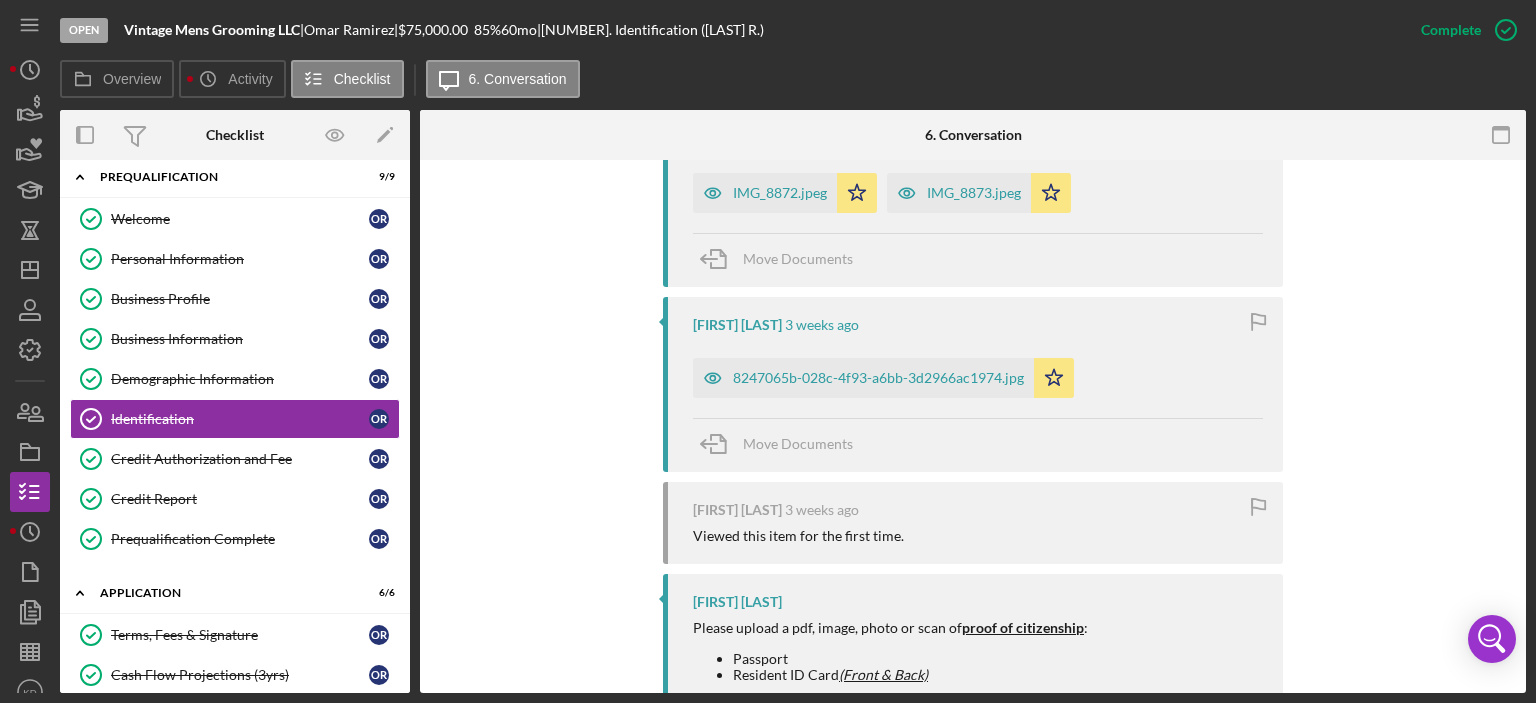 scroll, scrollTop: 778, scrollLeft: 0, axis: vertical 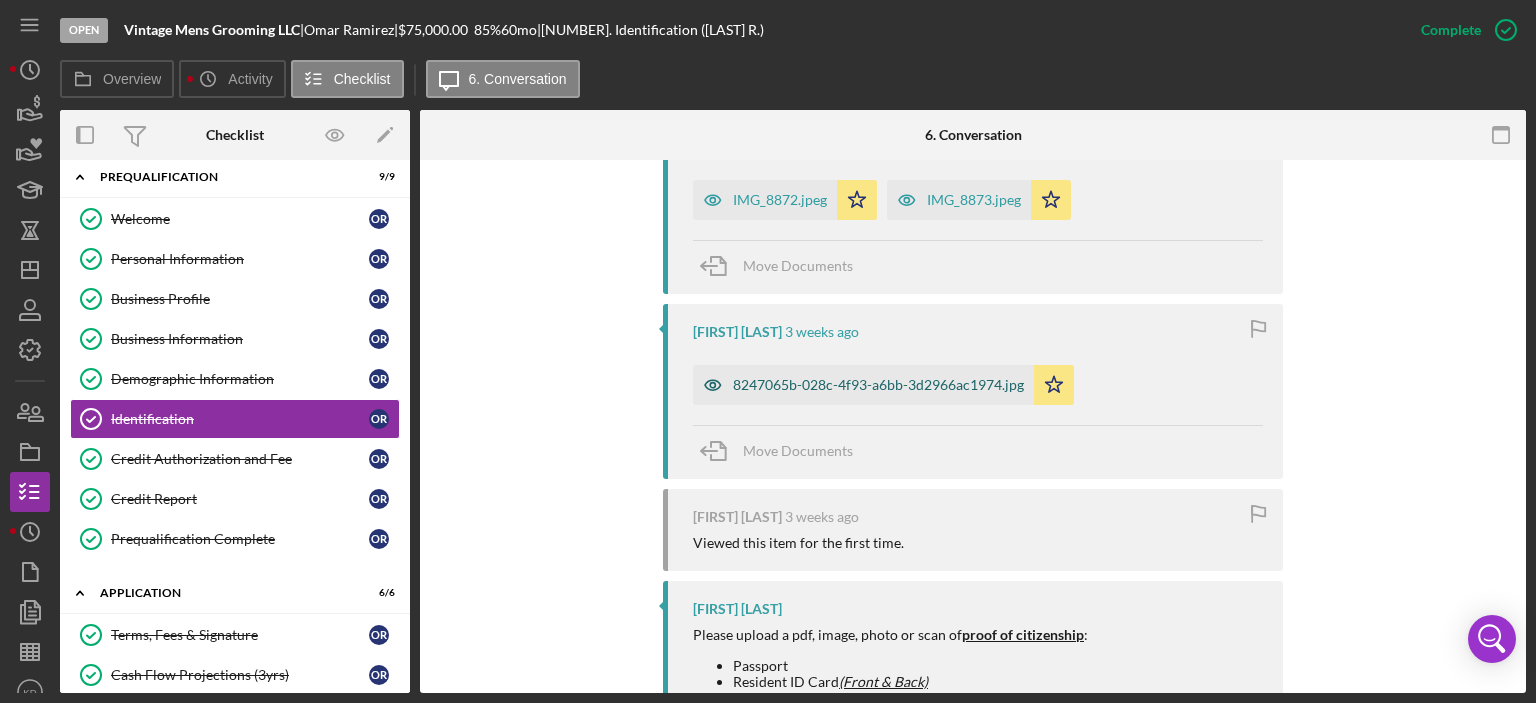 click on "8247065b-028c-4f93-a6bb-3d2966ac1974.jpg" at bounding box center [878, 385] 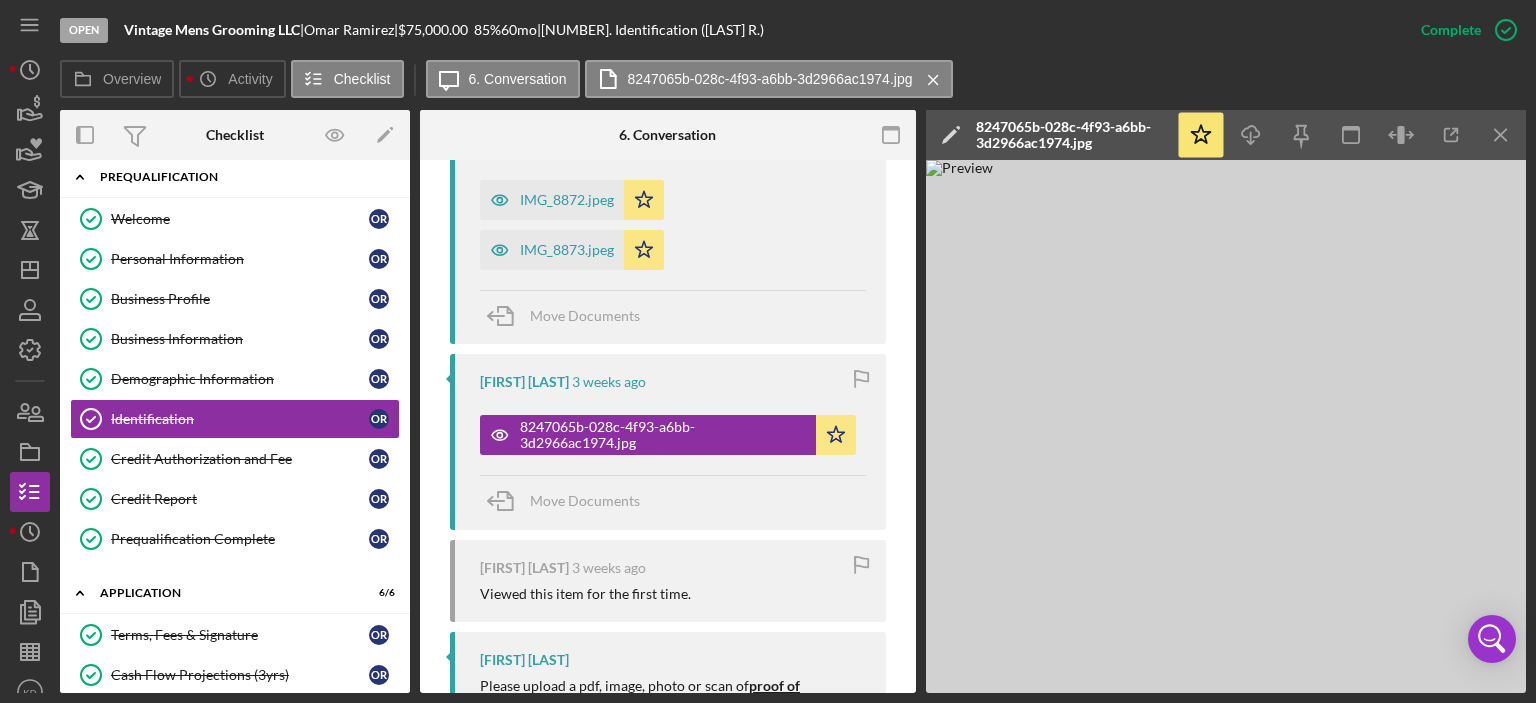 click on "Icon/Expander" 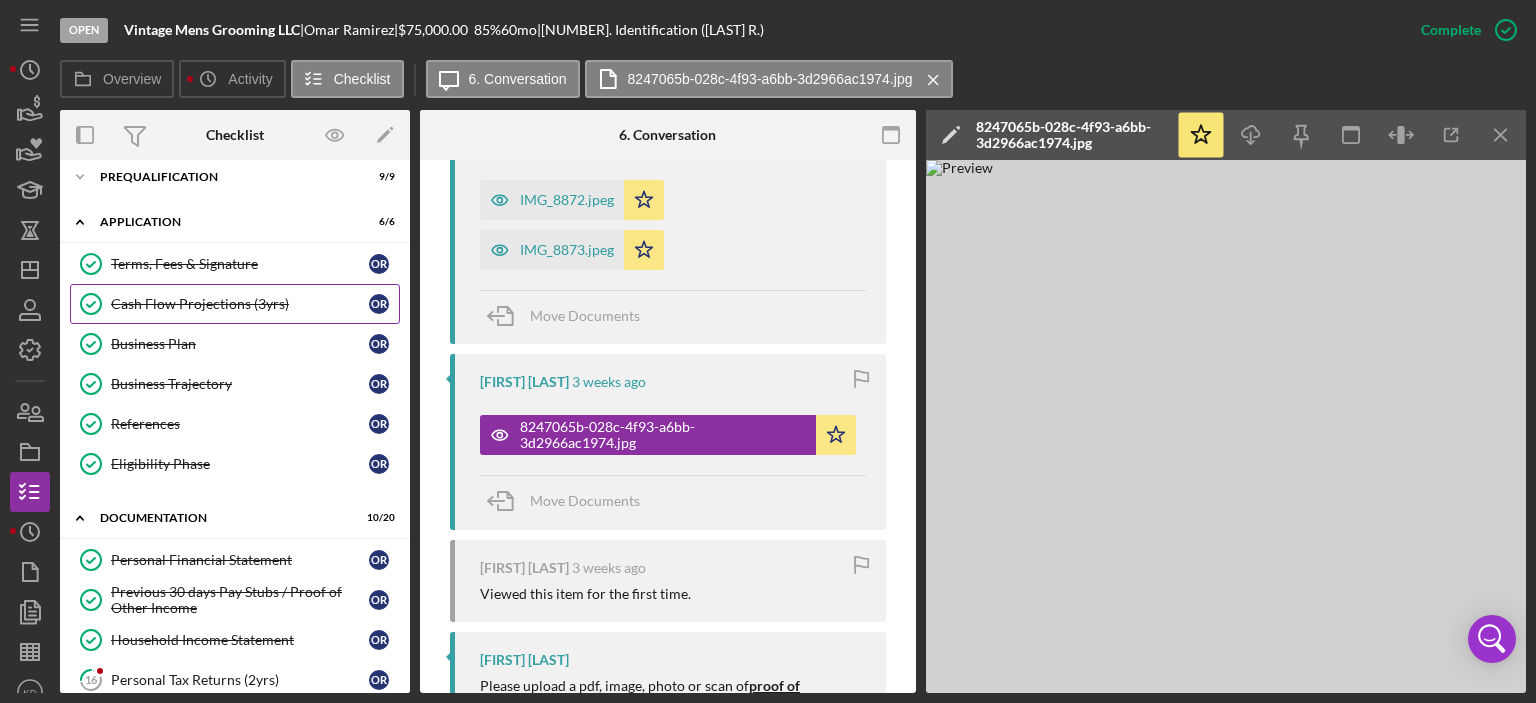 click on "Cash Flow Projections (3yrs)" at bounding box center (240, 304) 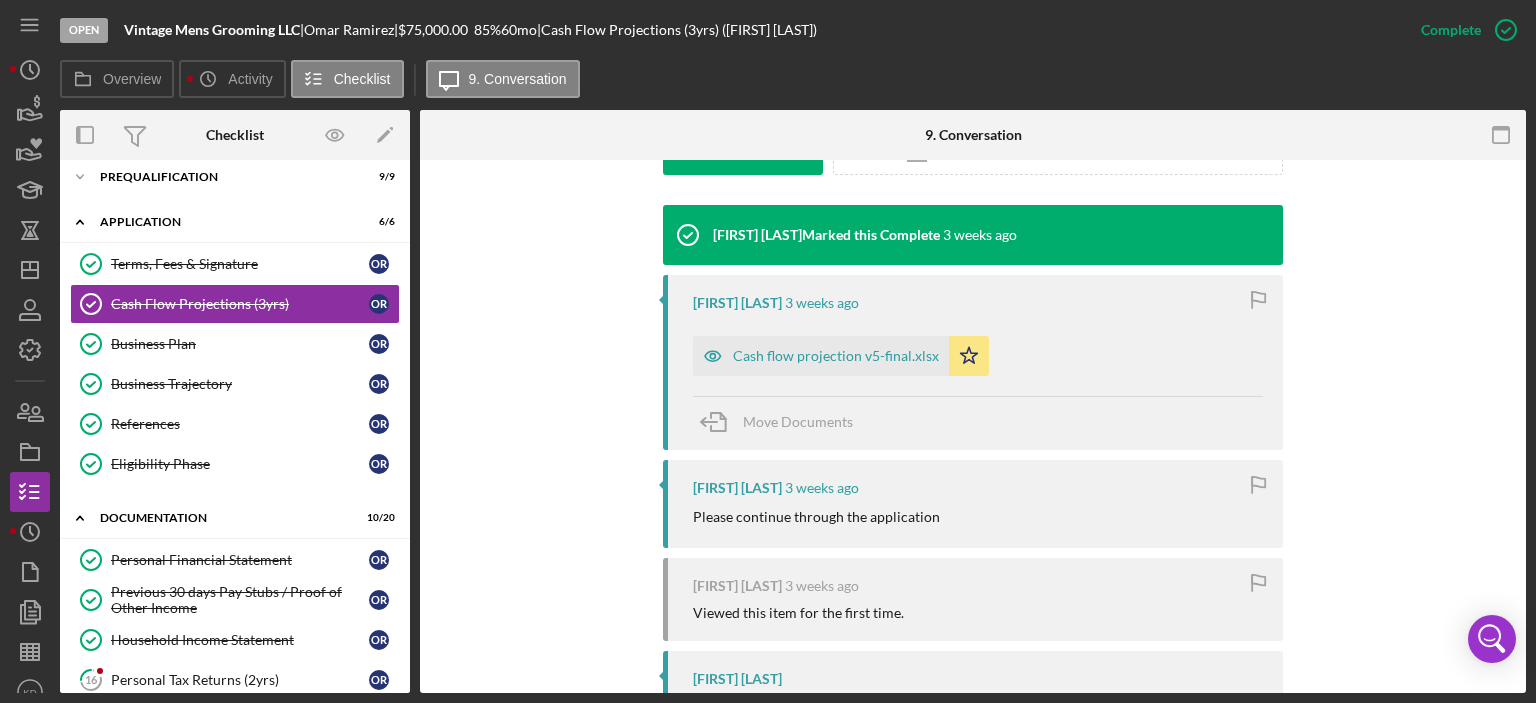 scroll, scrollTop: 682, scrollLeft: 0, axis: vertical 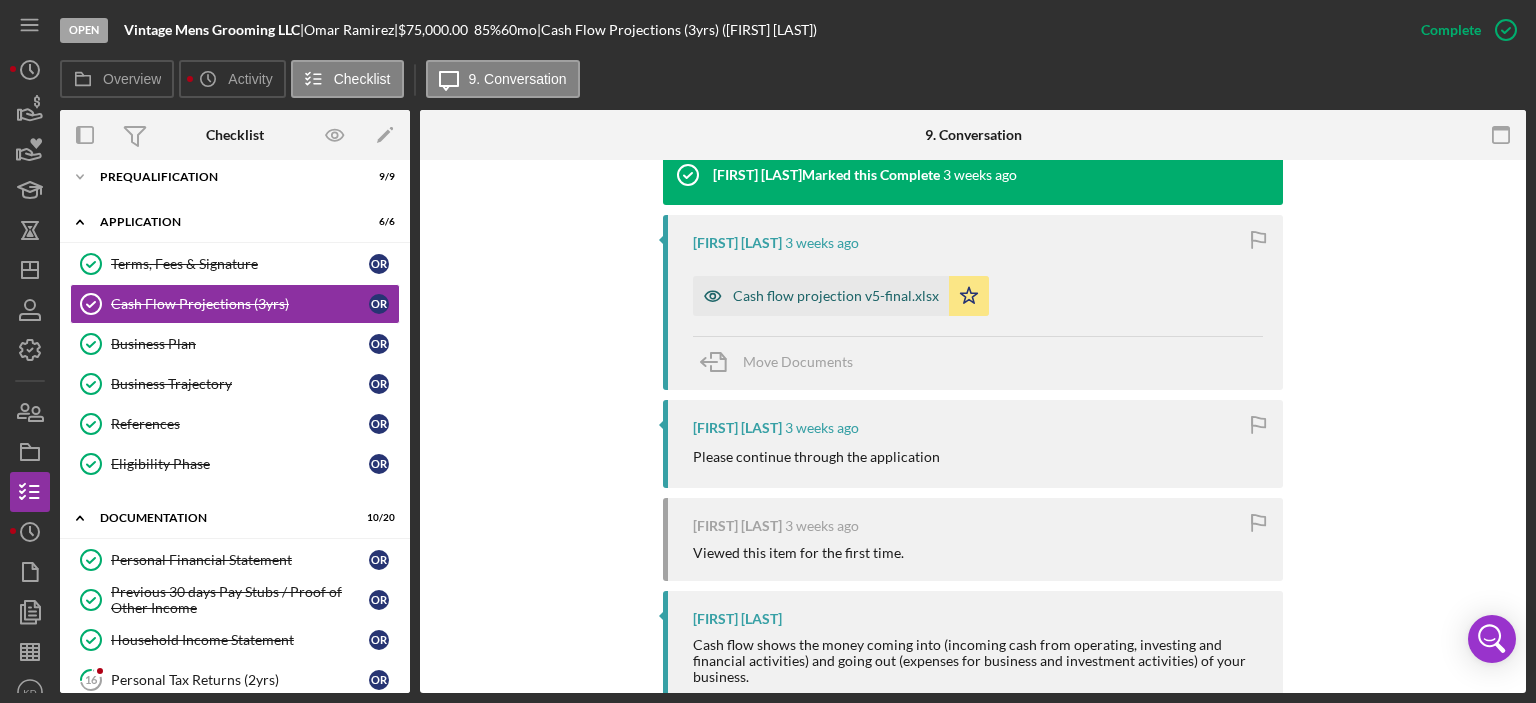 click on "Cash flow projection v5-final.xlsx" at bounding box center [836, 296] 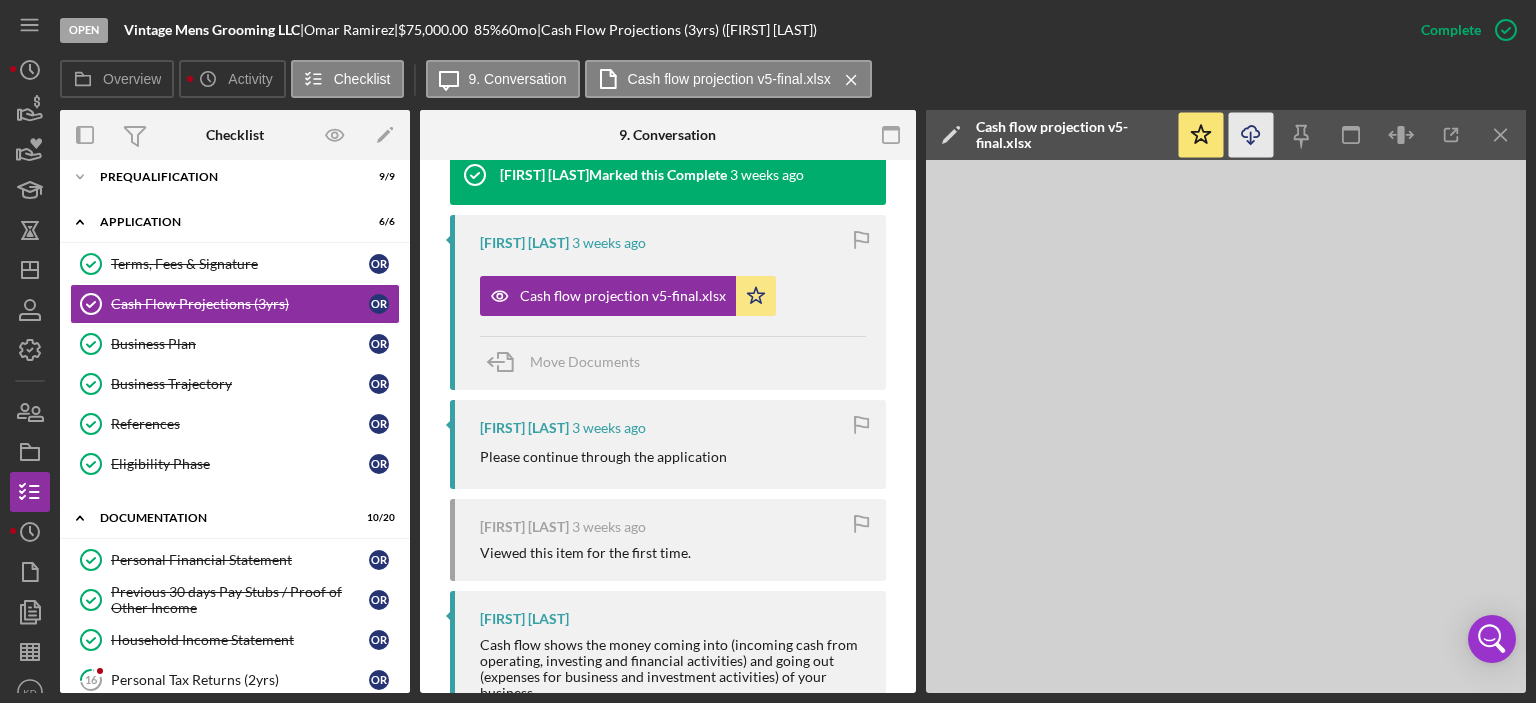 click 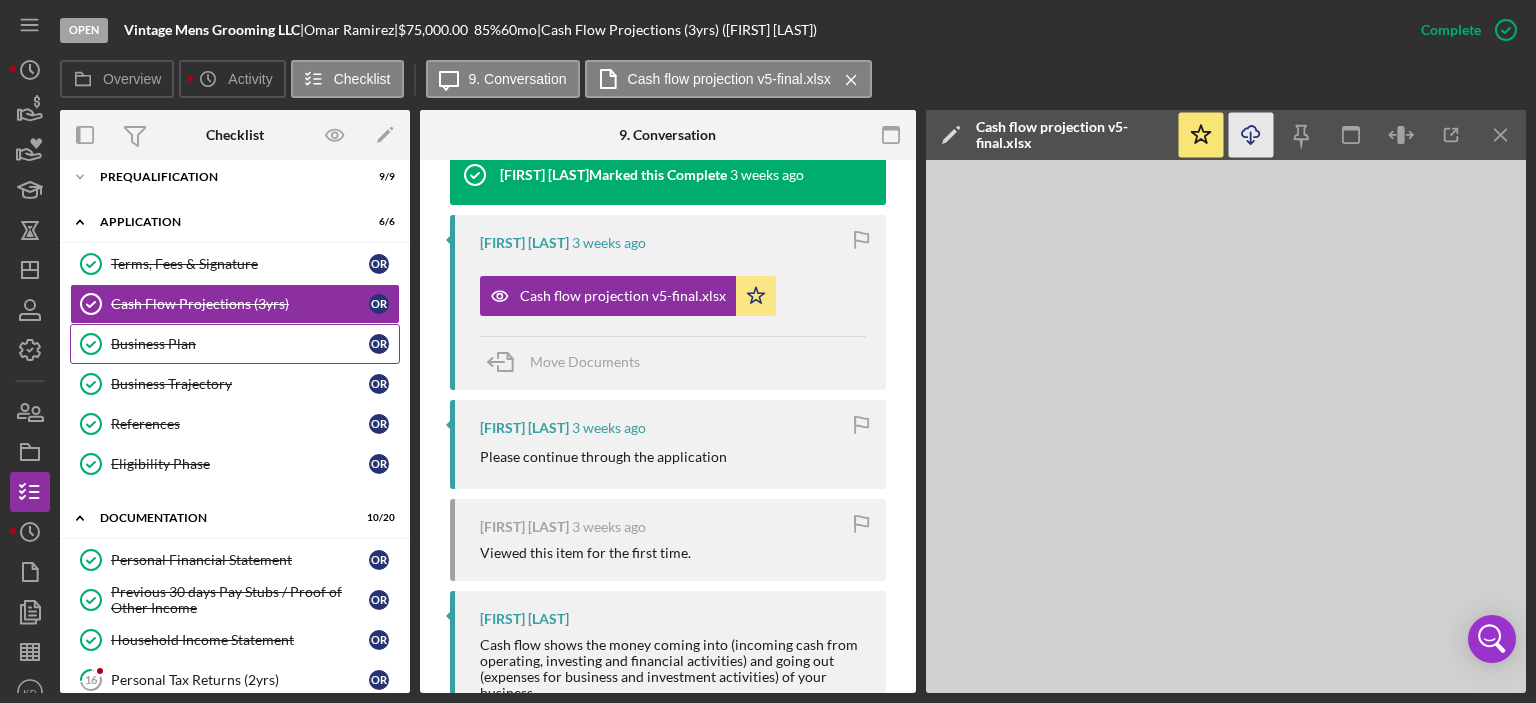 click on "Business Plan" at bounding box center (240, 344) 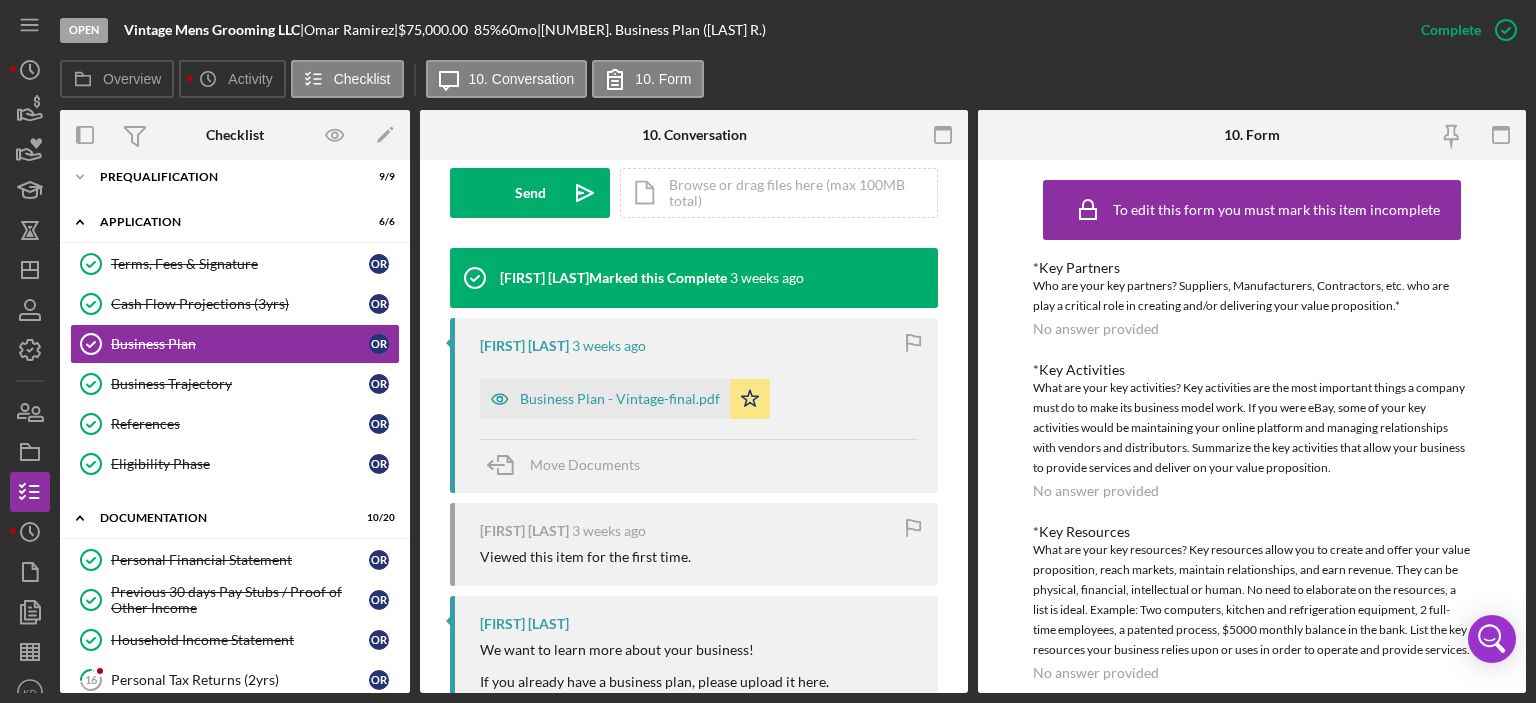 scroll, scrollTop: 656, scrollLeft: 0, axis: vertical 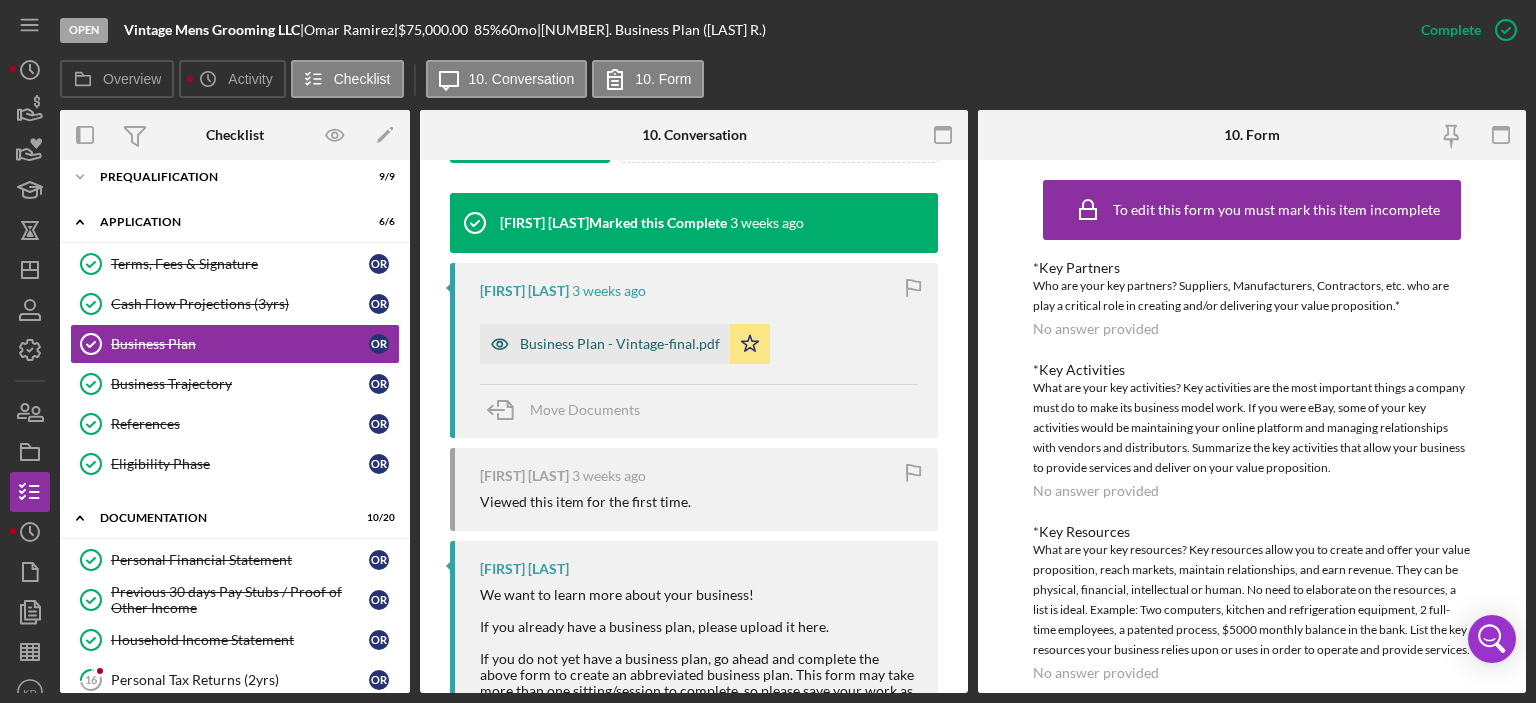 click on "Business Plan - Vintage-final.pdf" at bounding box center [620, 344] 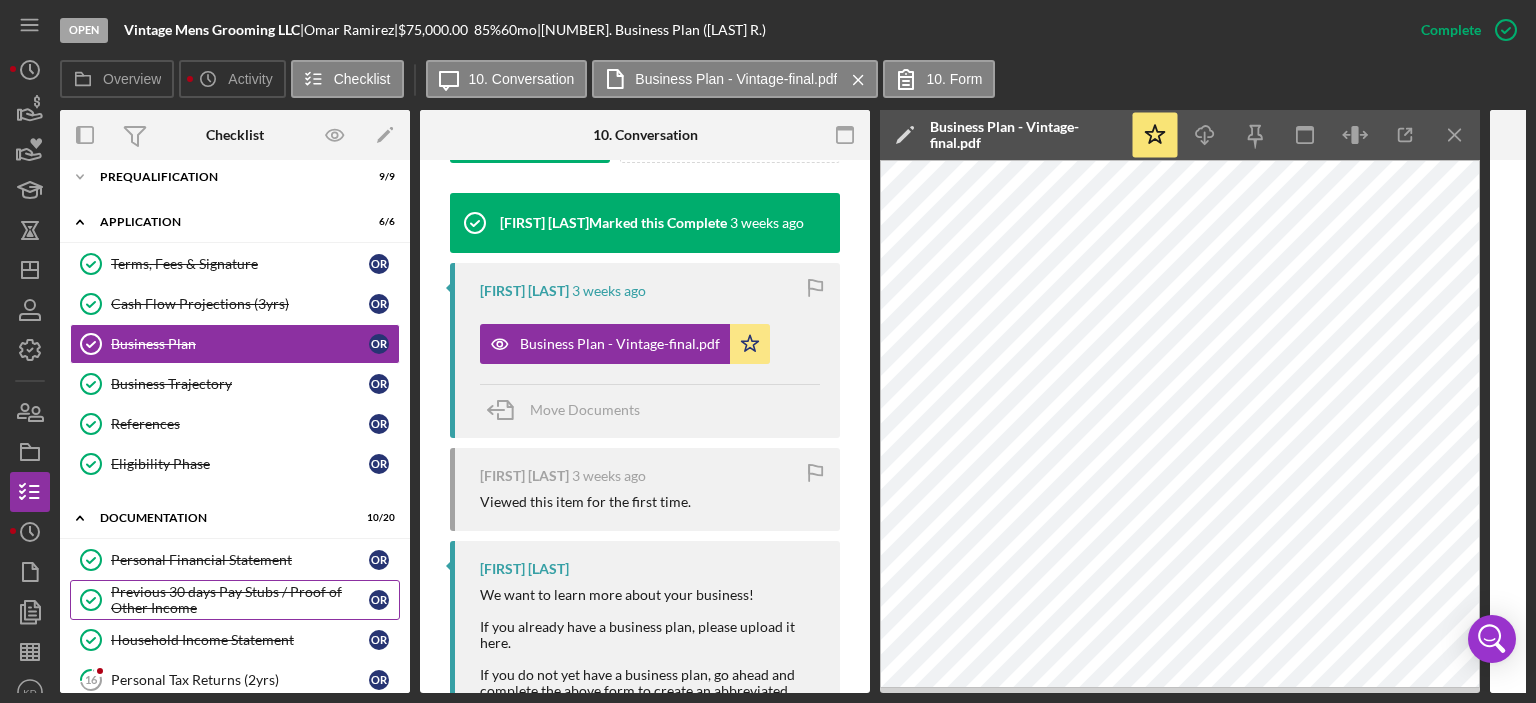 click on "Previous 30 days Pay Stubs / Proof of Other Income" at bounding box center [240, 600] 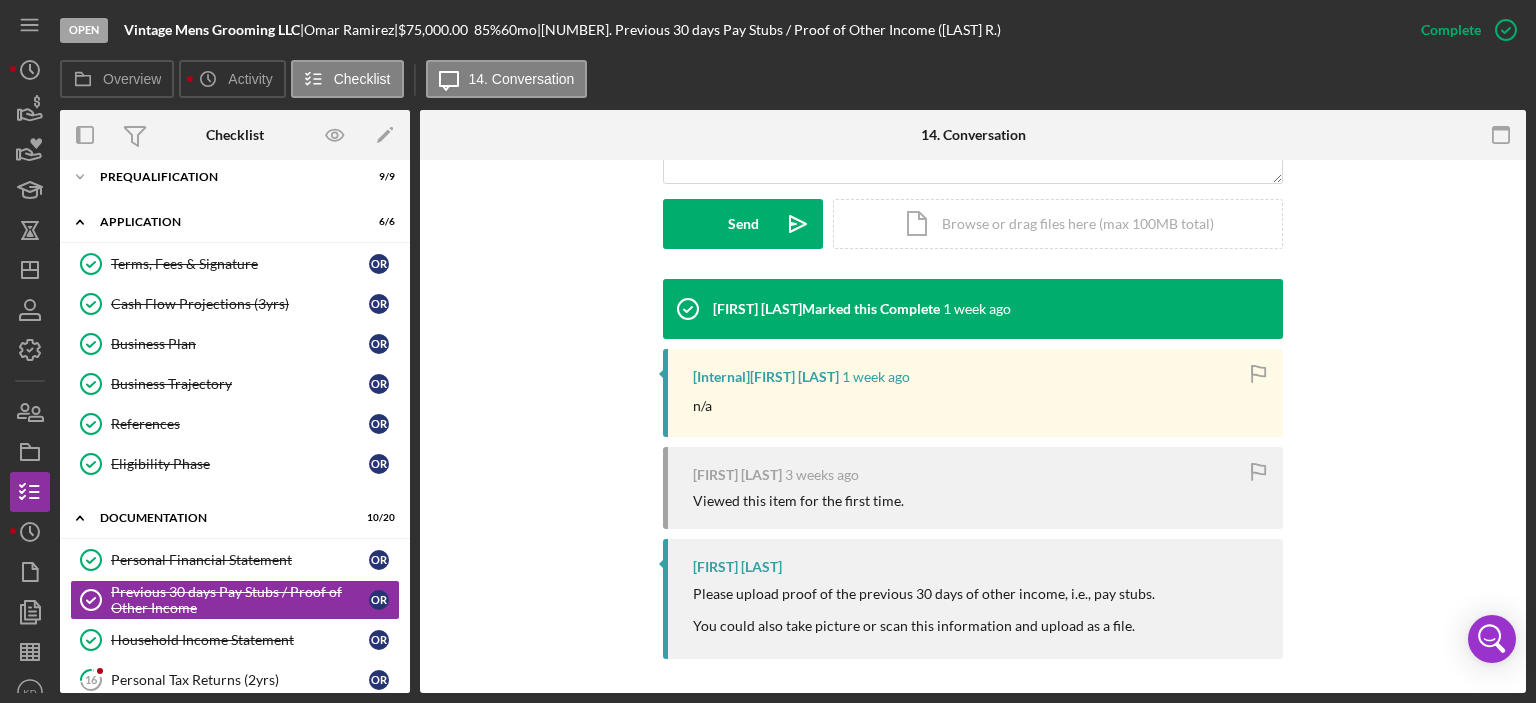 scroll, scrollTop: 552, scrollLeft: 0, axis: vertical 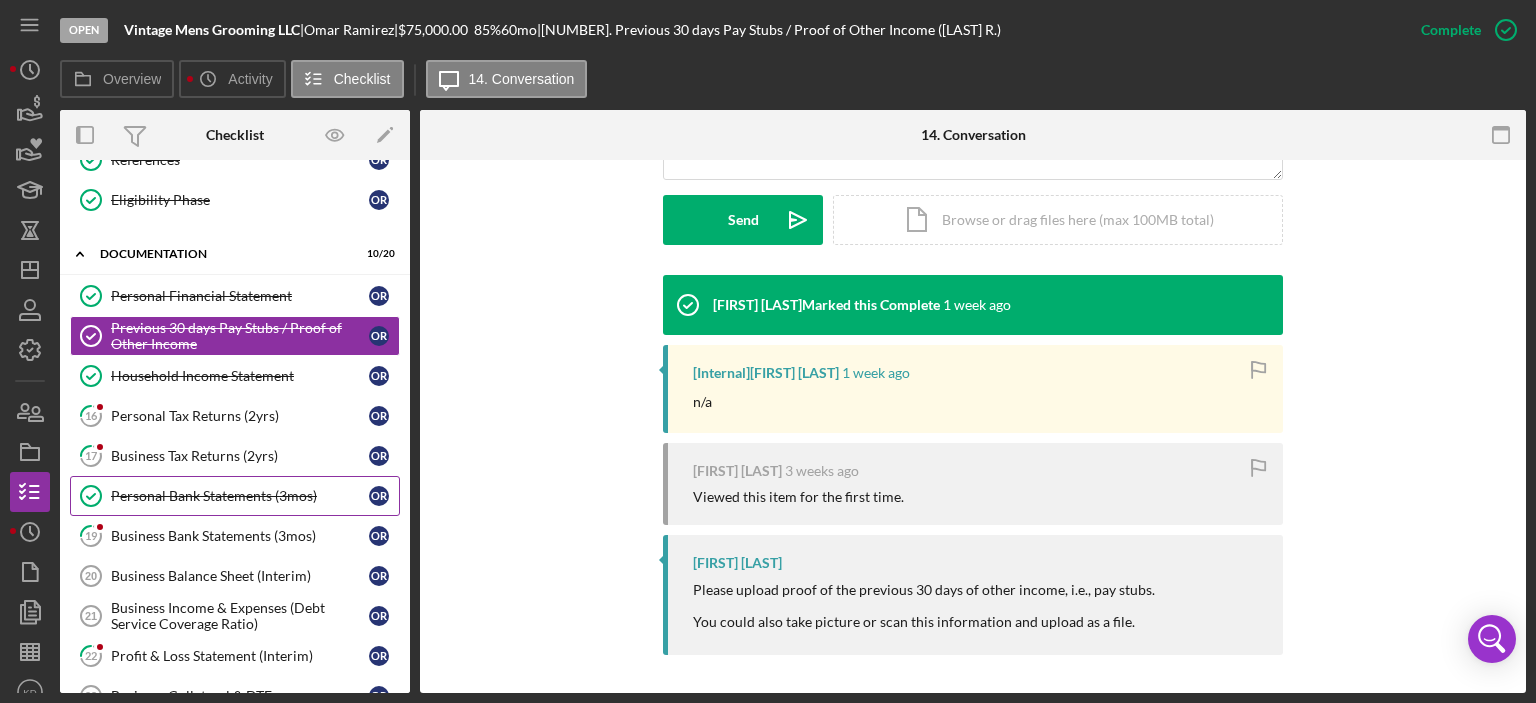 click on "Personal Bank Statements (3mos)" at bounding box center (240, 496) 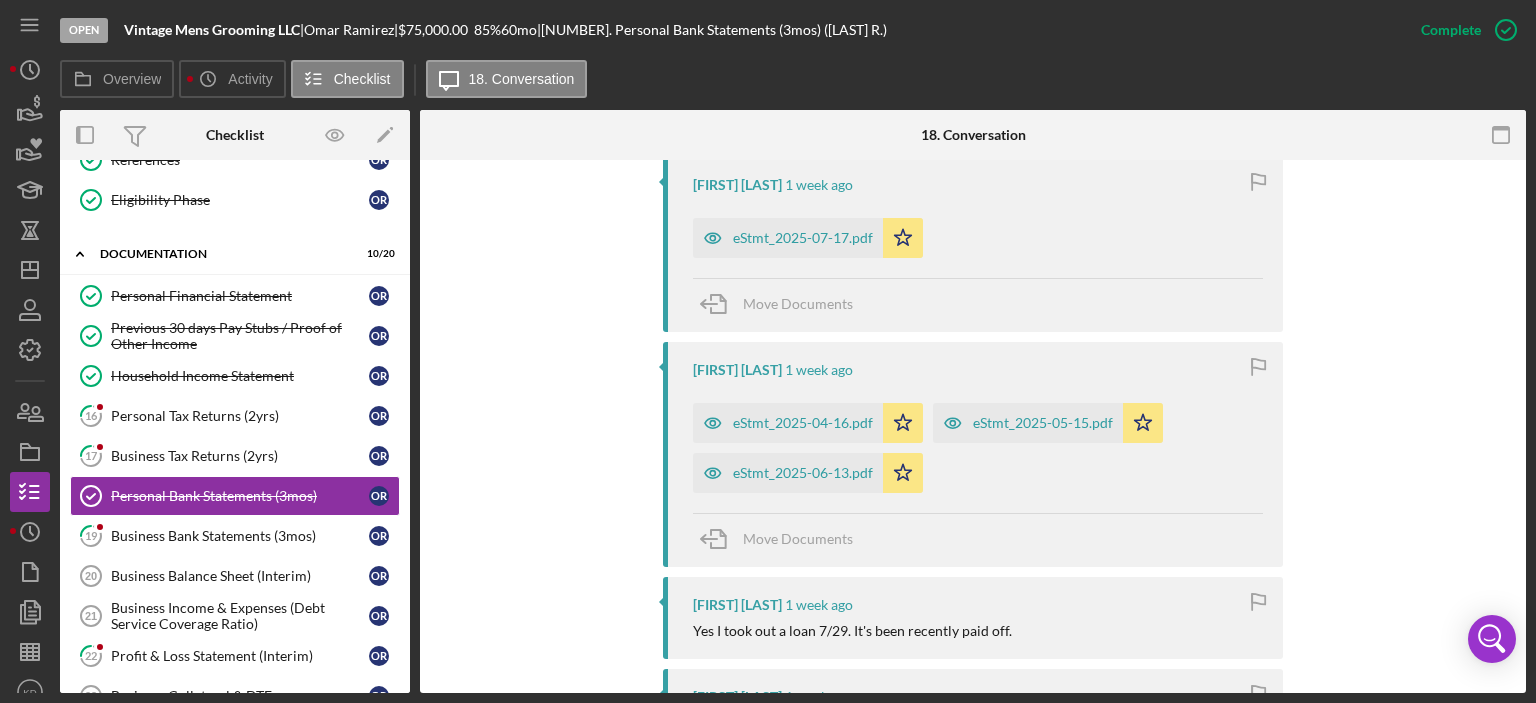 scroll, scrollTop: 749, scrollLeft: 0, axis: vertical 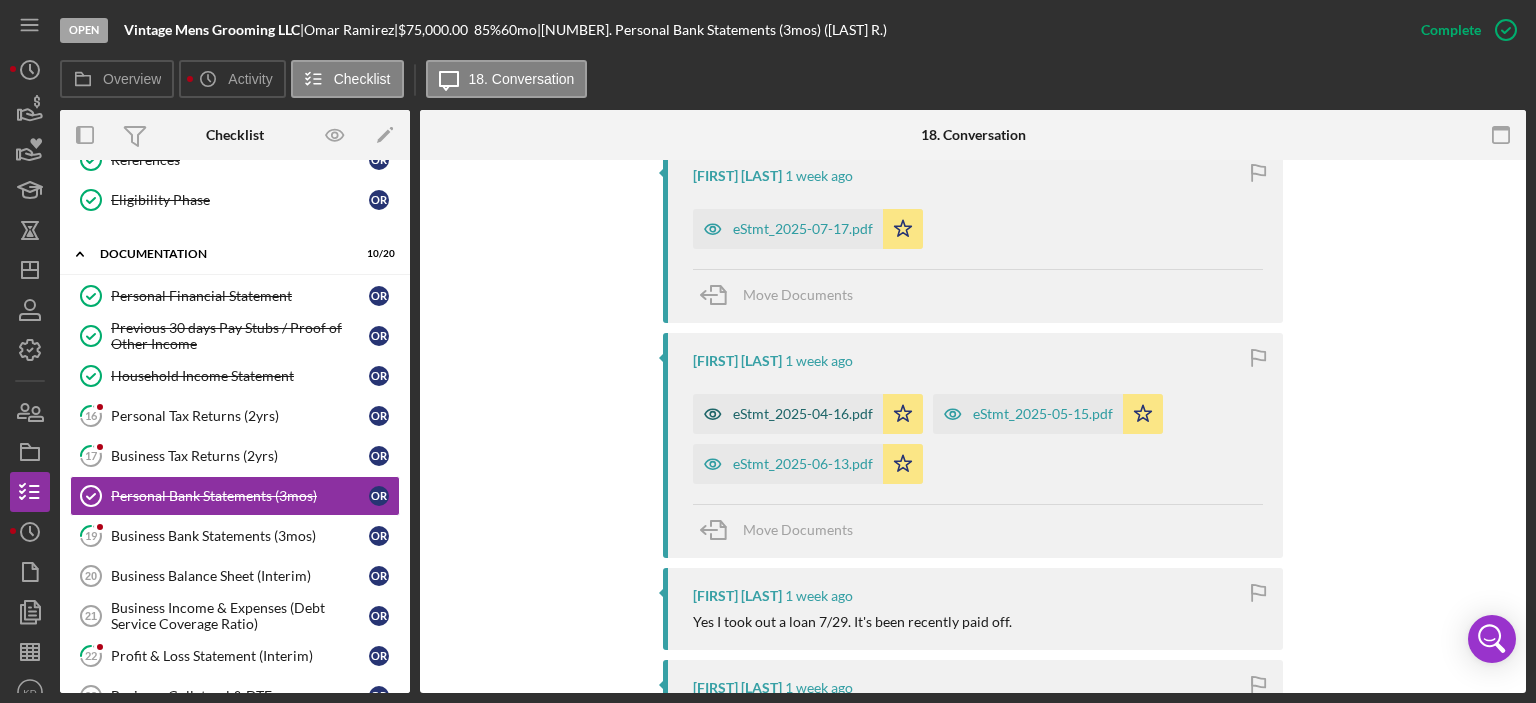 click on "eStmt_2025-04-16.pdf" at bounding box center (788, 414) 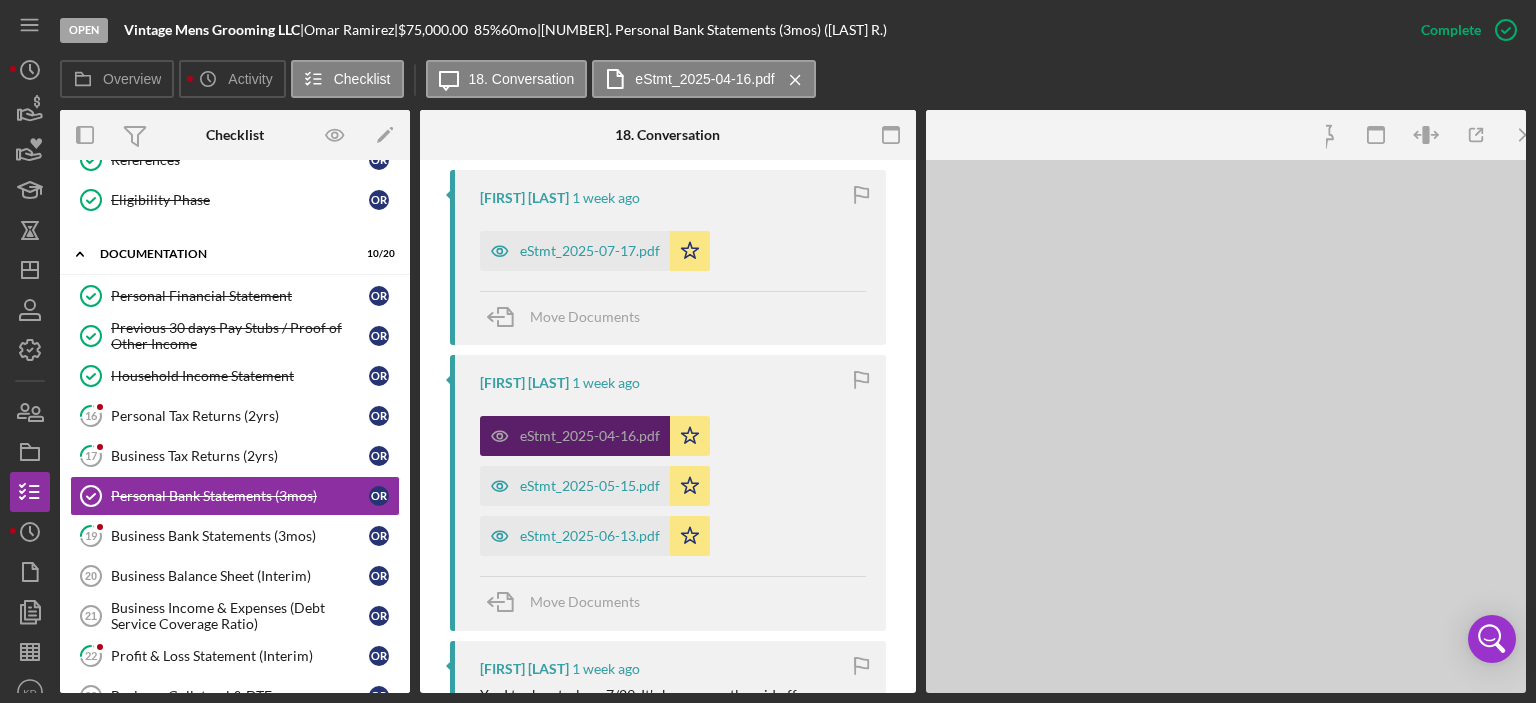 scroll, scrollTop: 772, scrollLeft: 0, axis: vertical 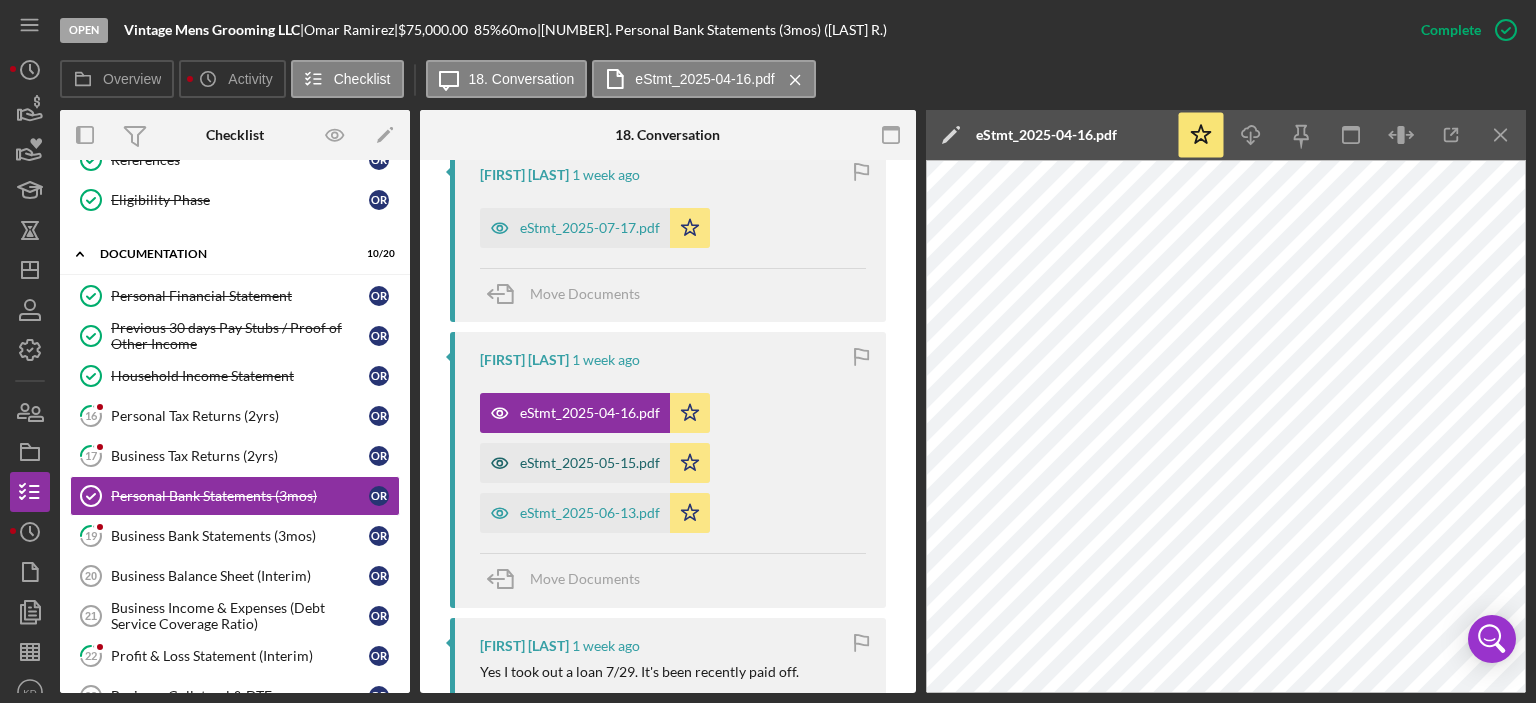 click on "eStmt_2025-05-15.pdf" at bounding box center (590, 463) 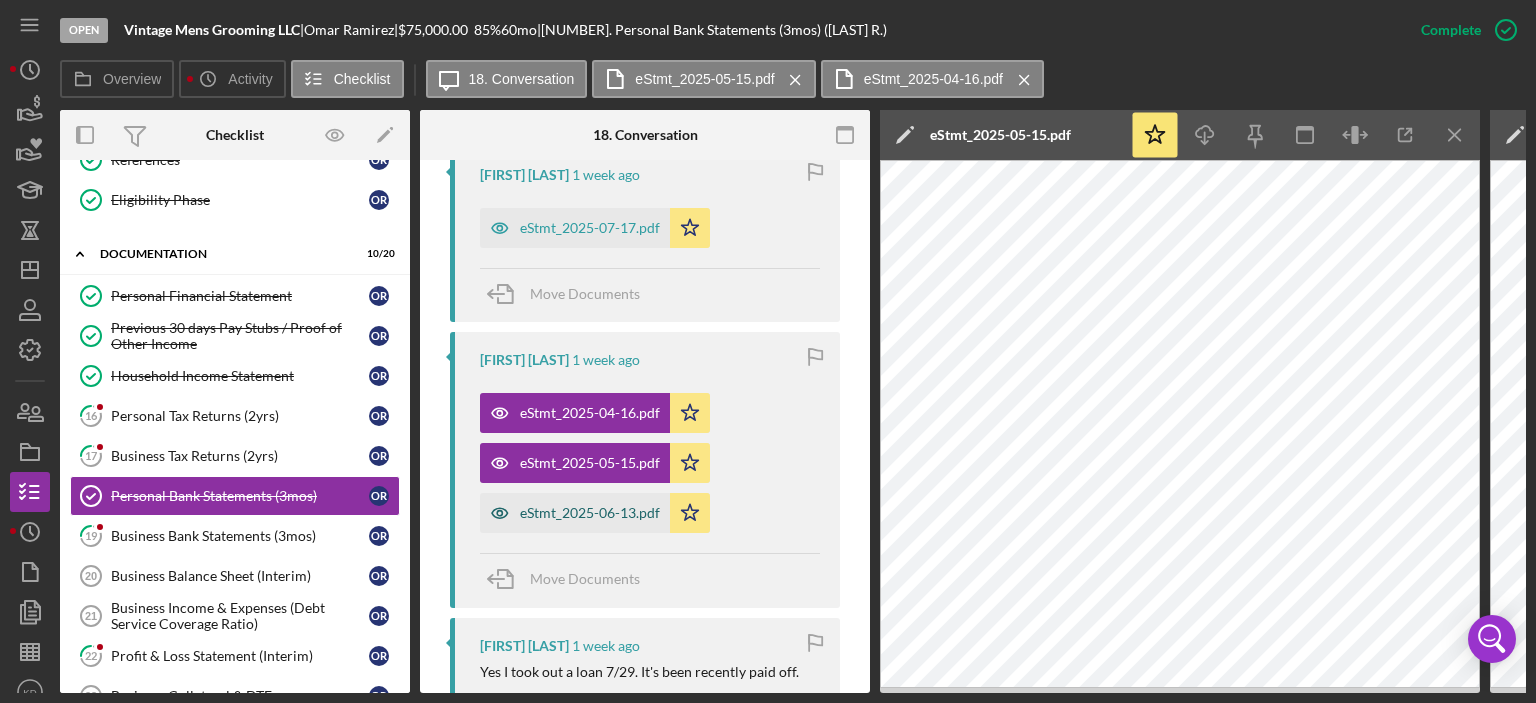 click on "eStmt_2025-06-13.pdf" at bounding box center (590, 513) 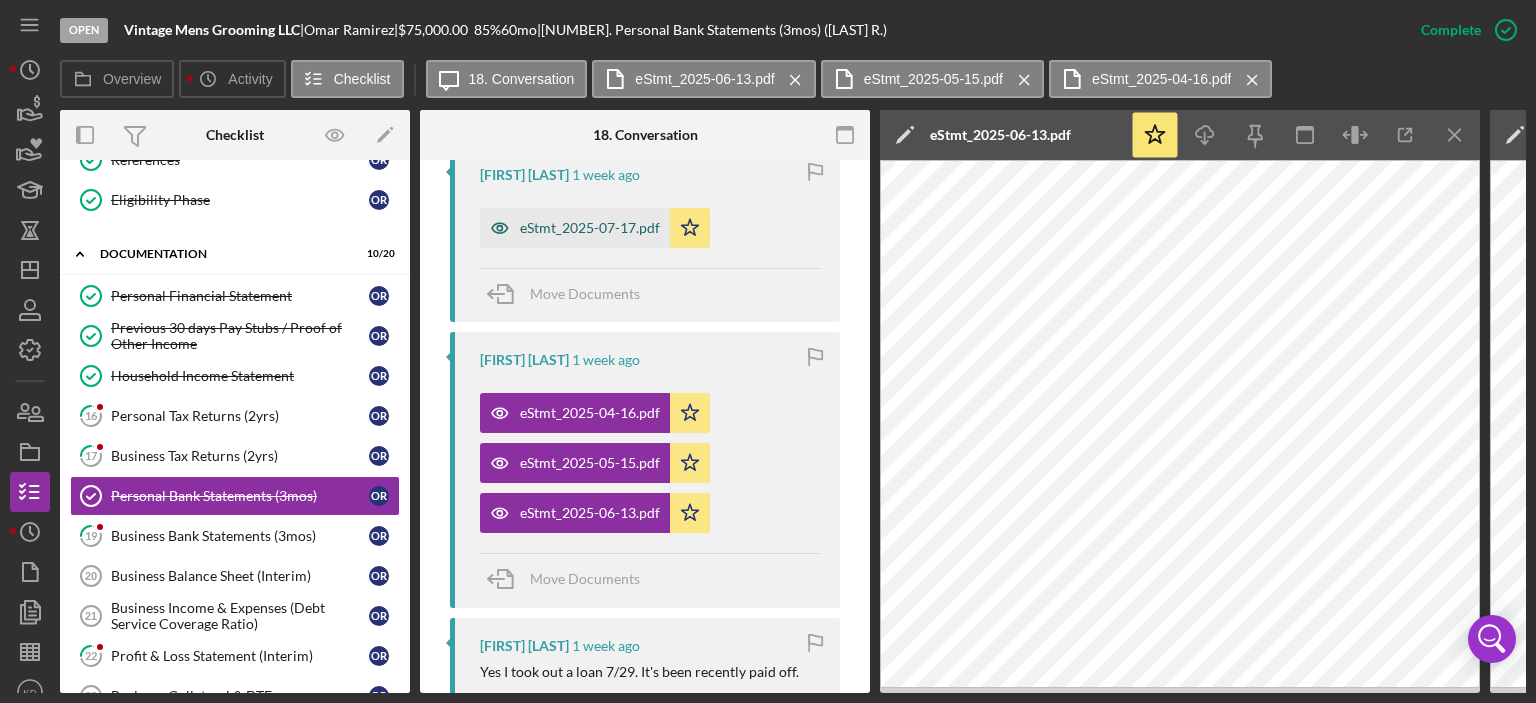 click on "eStmt_2025-07-17.pdf" at bounding box center [590, 228] 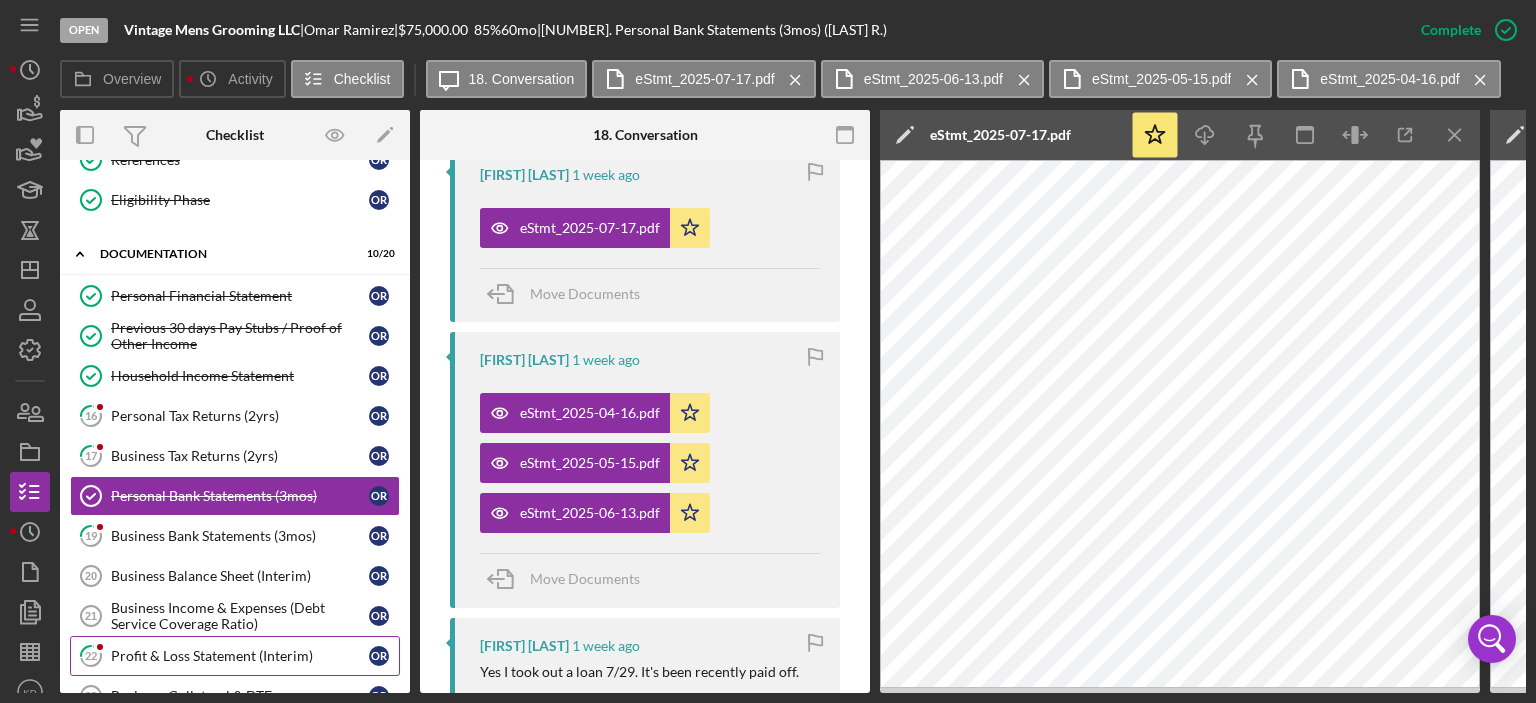 click on "Profit & Loss Statement (Interim)" at bounding box center [240, 656] 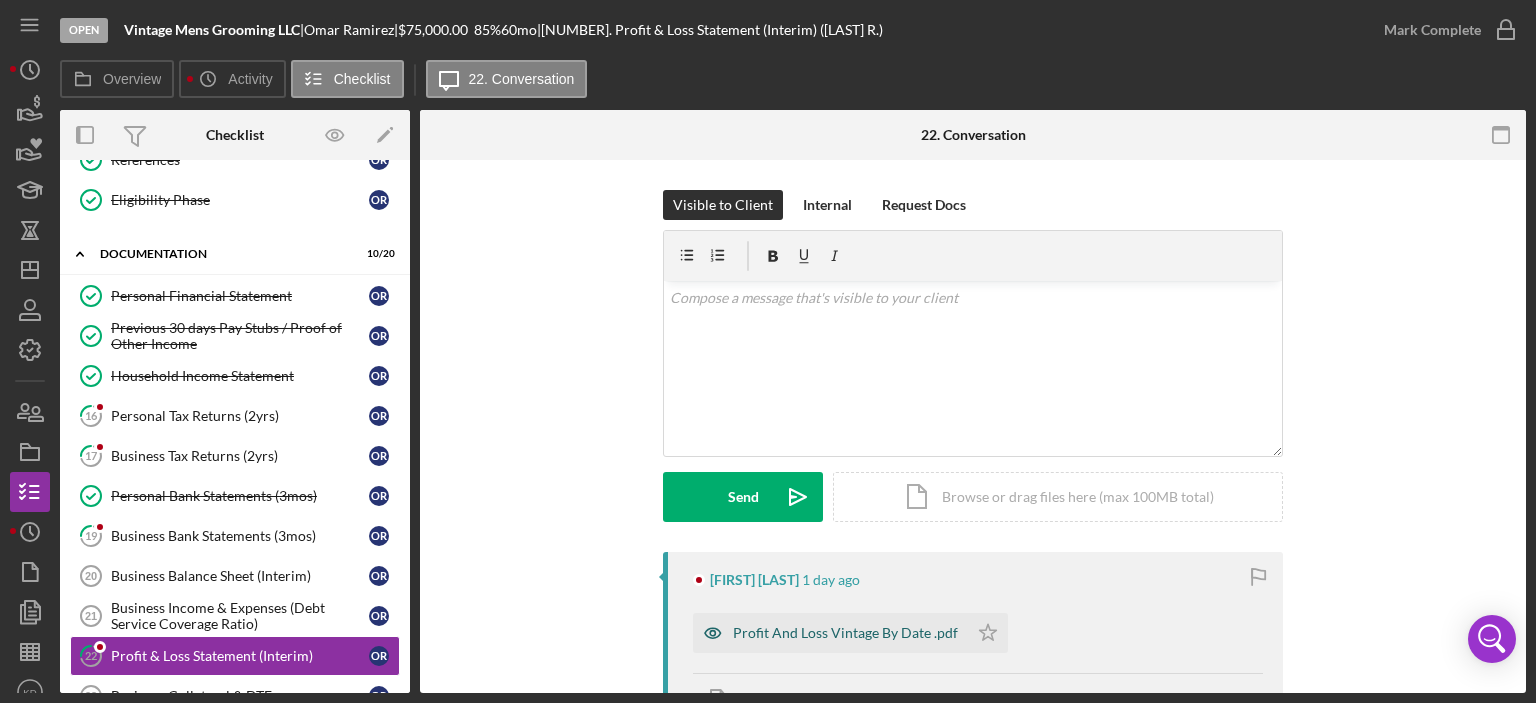 click on "Profit And Loss Vintage By Date .pdf" at bounding box center [845, 633] 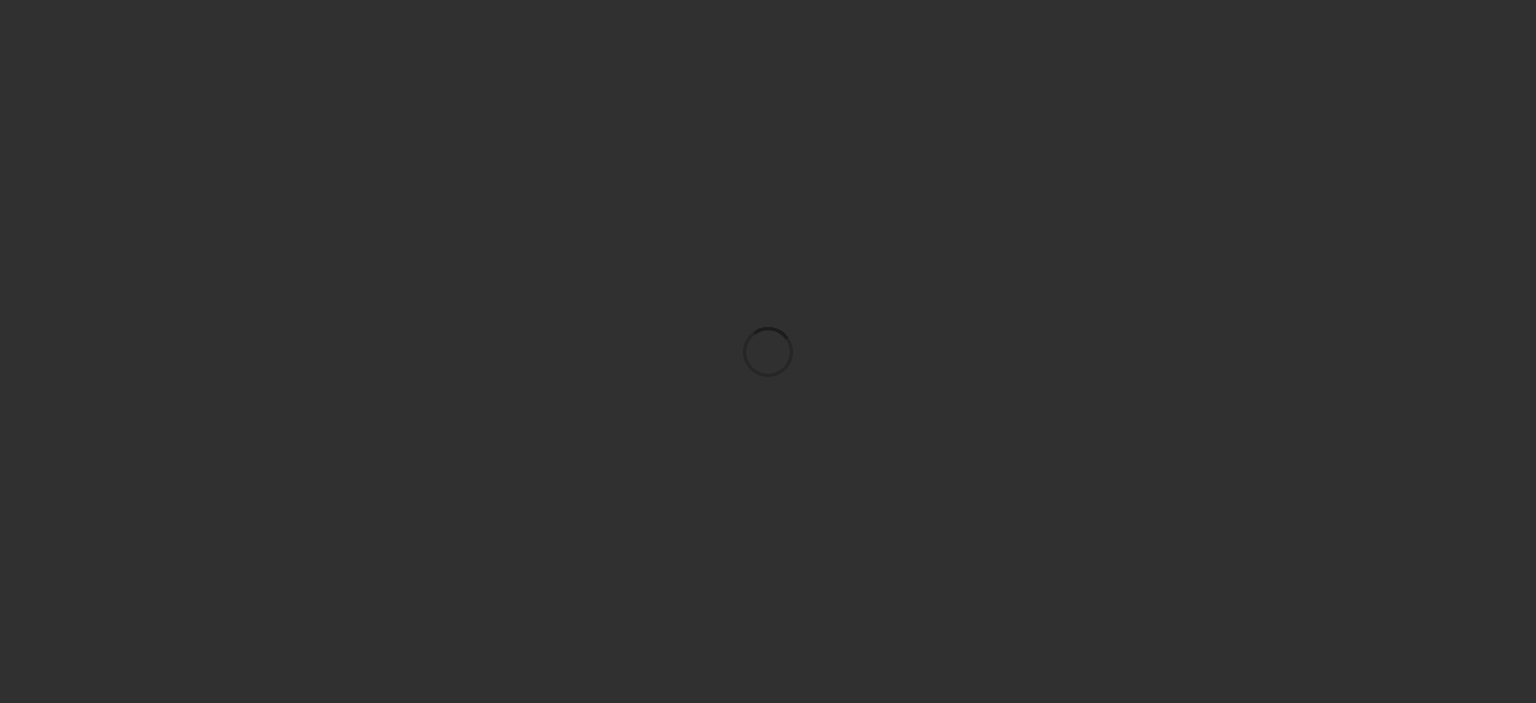 scroll, scrollTop: 0, scrollLeft: 0, axis: both 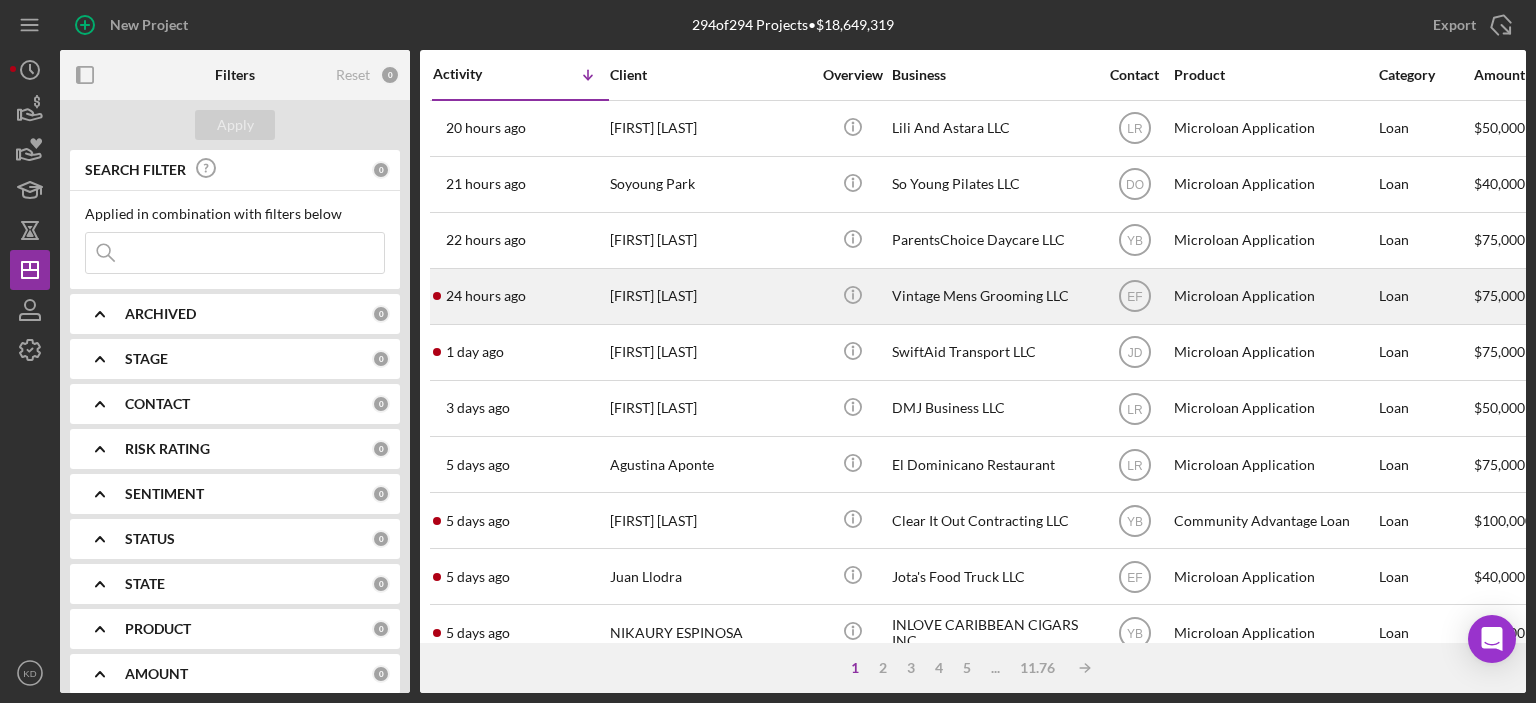 click on "Vintage Mens Grooming LLC" at bounding box center (992, 296) 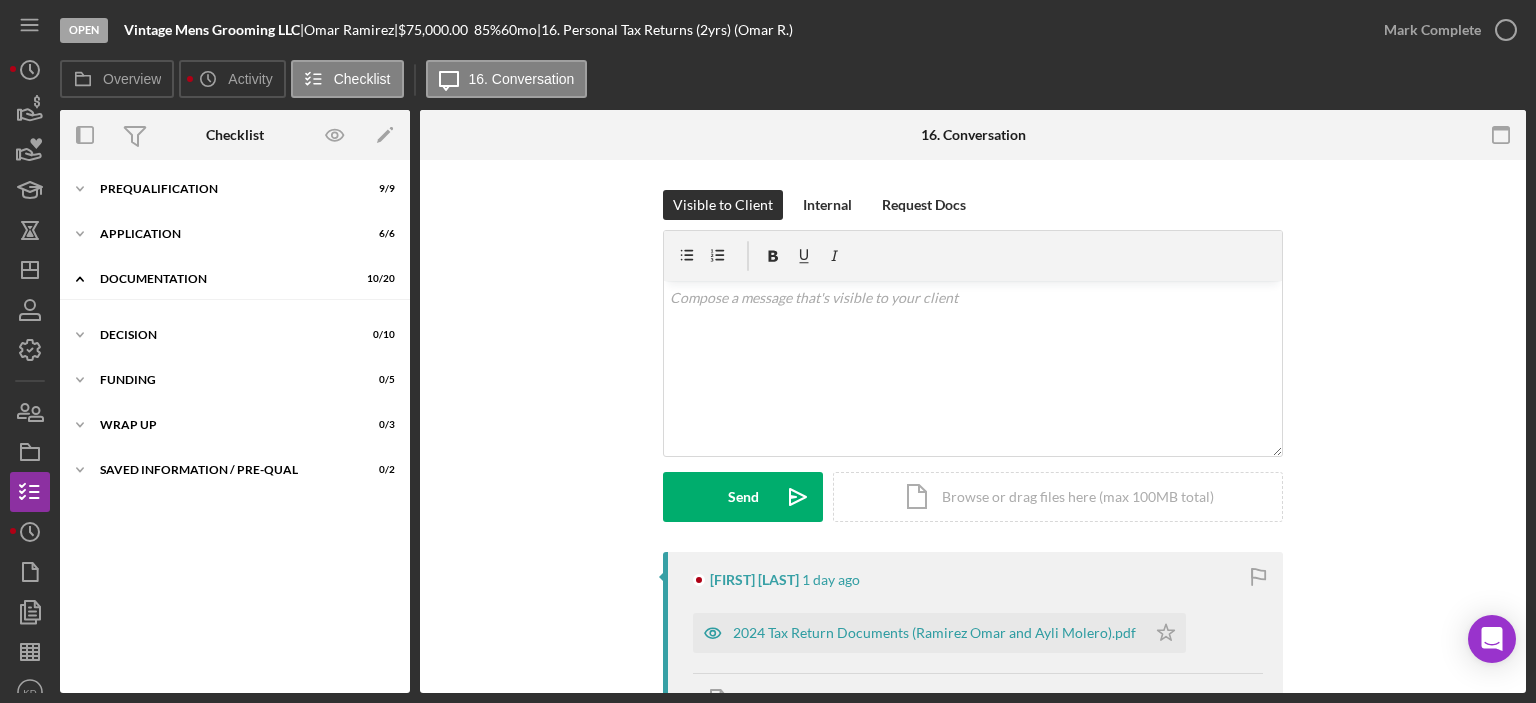 scroll, scrollTop: 12, scrollLeft: 0, axis: vertical 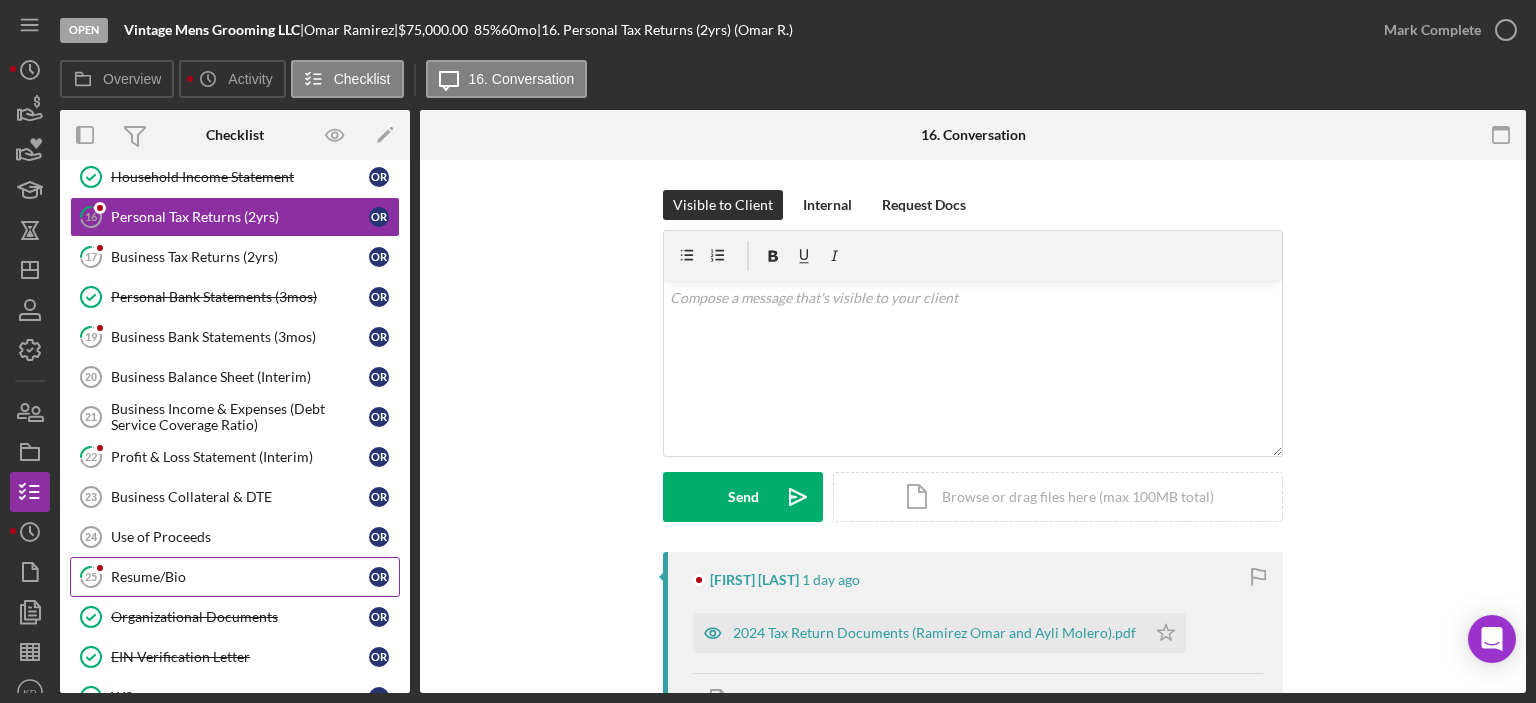 click on "Resume/Bio" at bounding box center (240, 577) 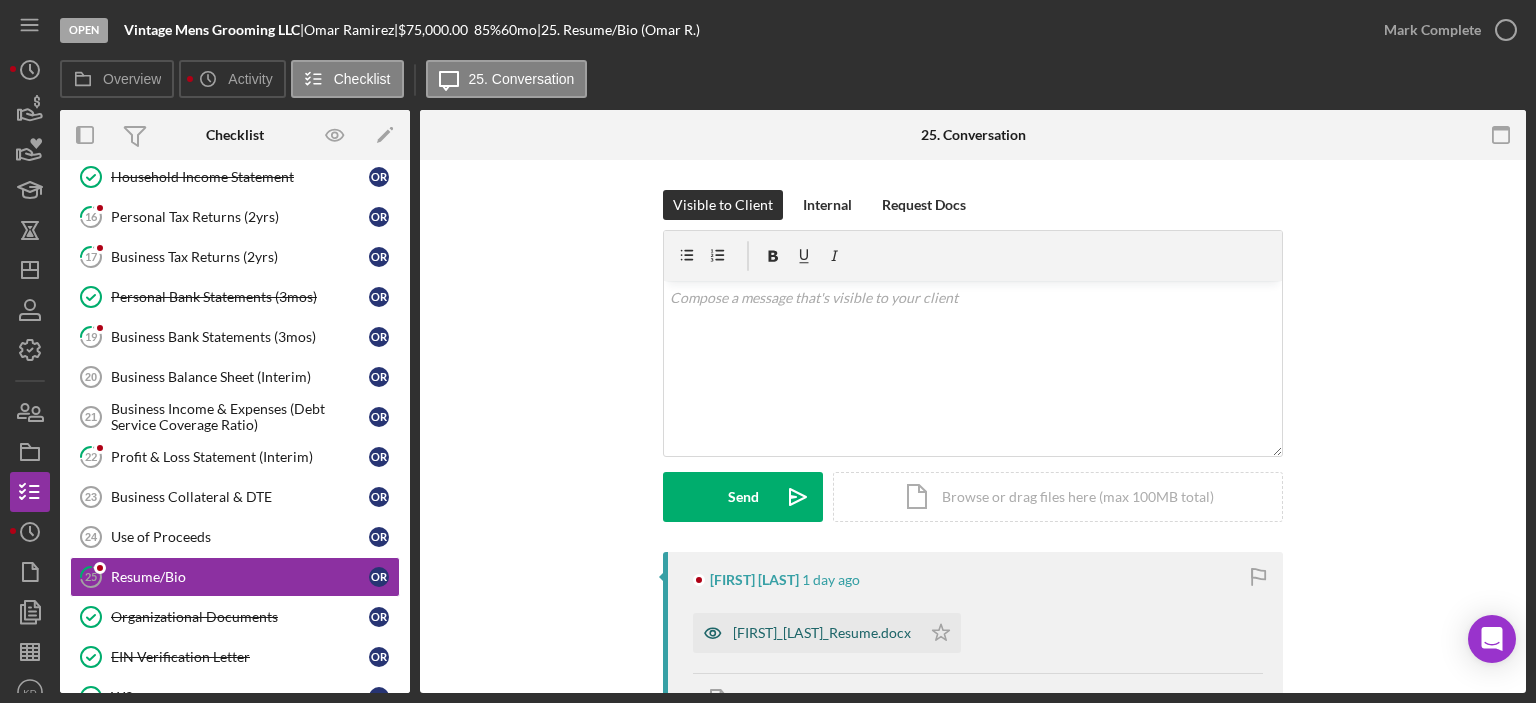 click on "Omar_Ramirez_Resume.docx" at bounding box center (807, 633) 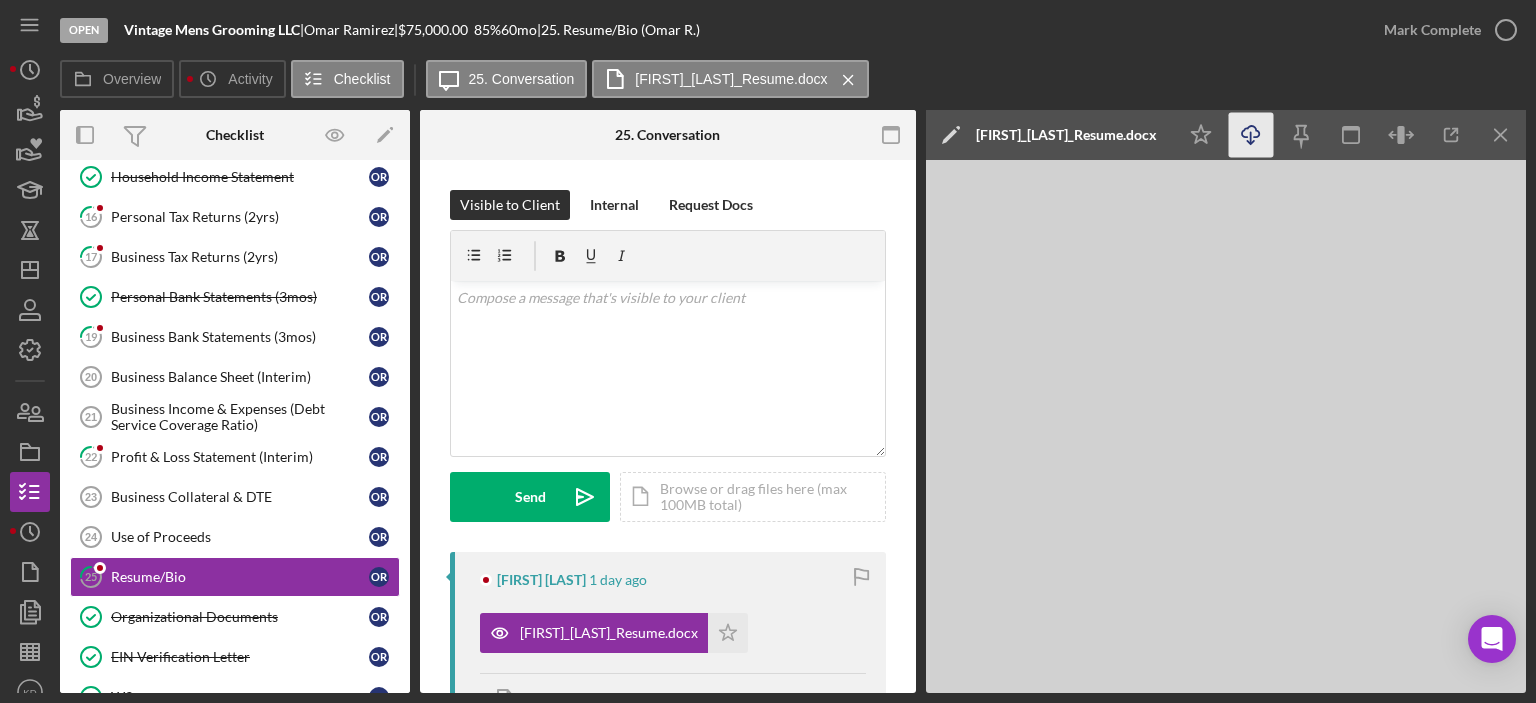 click on "Icon/Download" 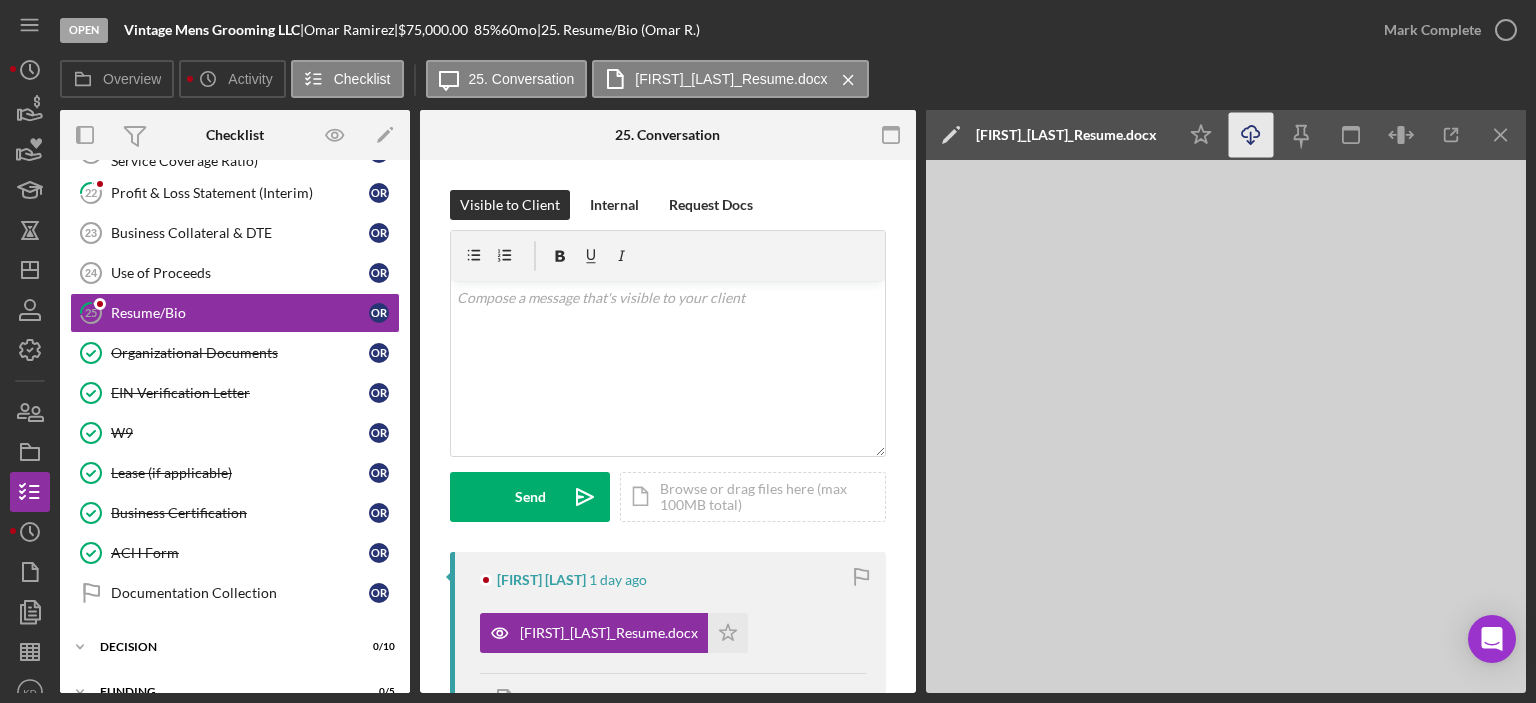scroll, scrollTop: 509, scrollLeft: 0, axis: vertical 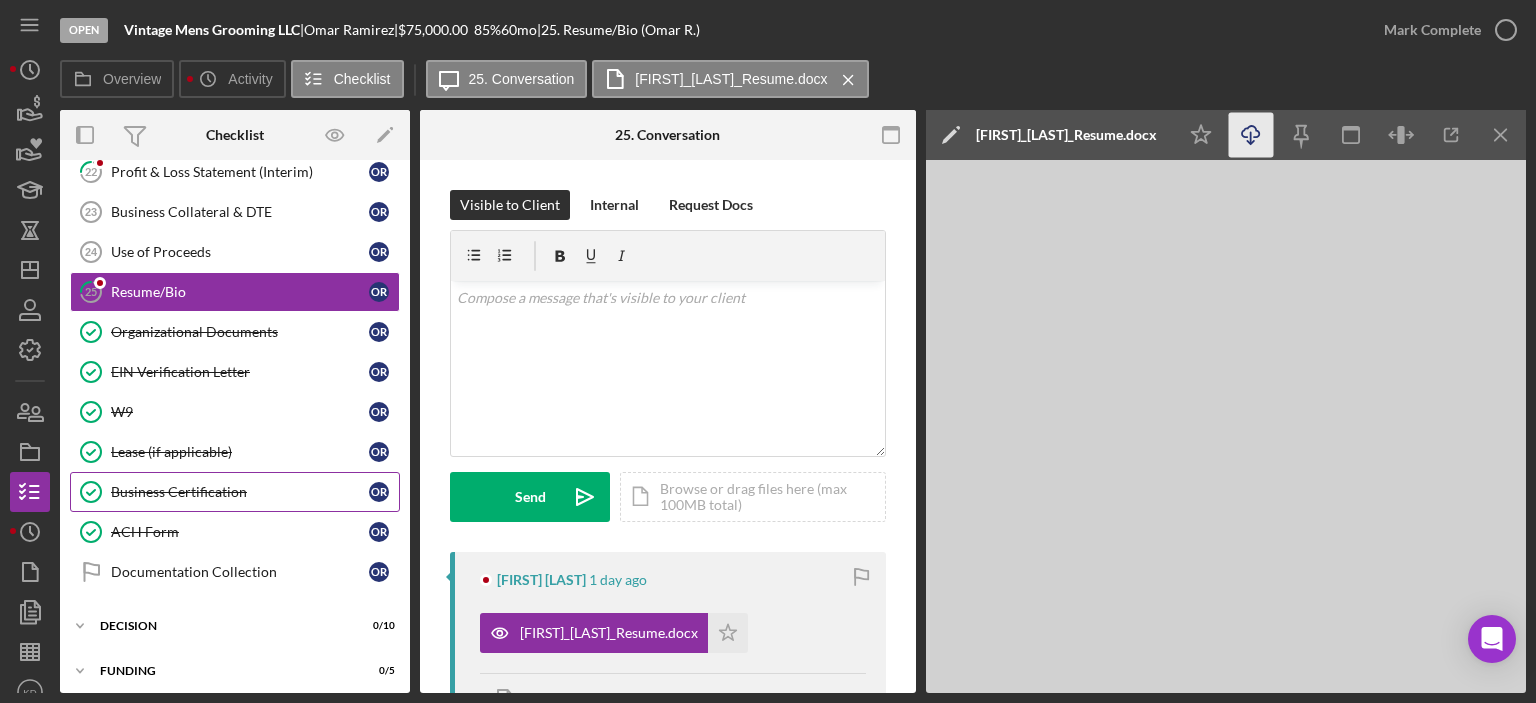 click on "Business Certification" at bounding box center (240, 492) 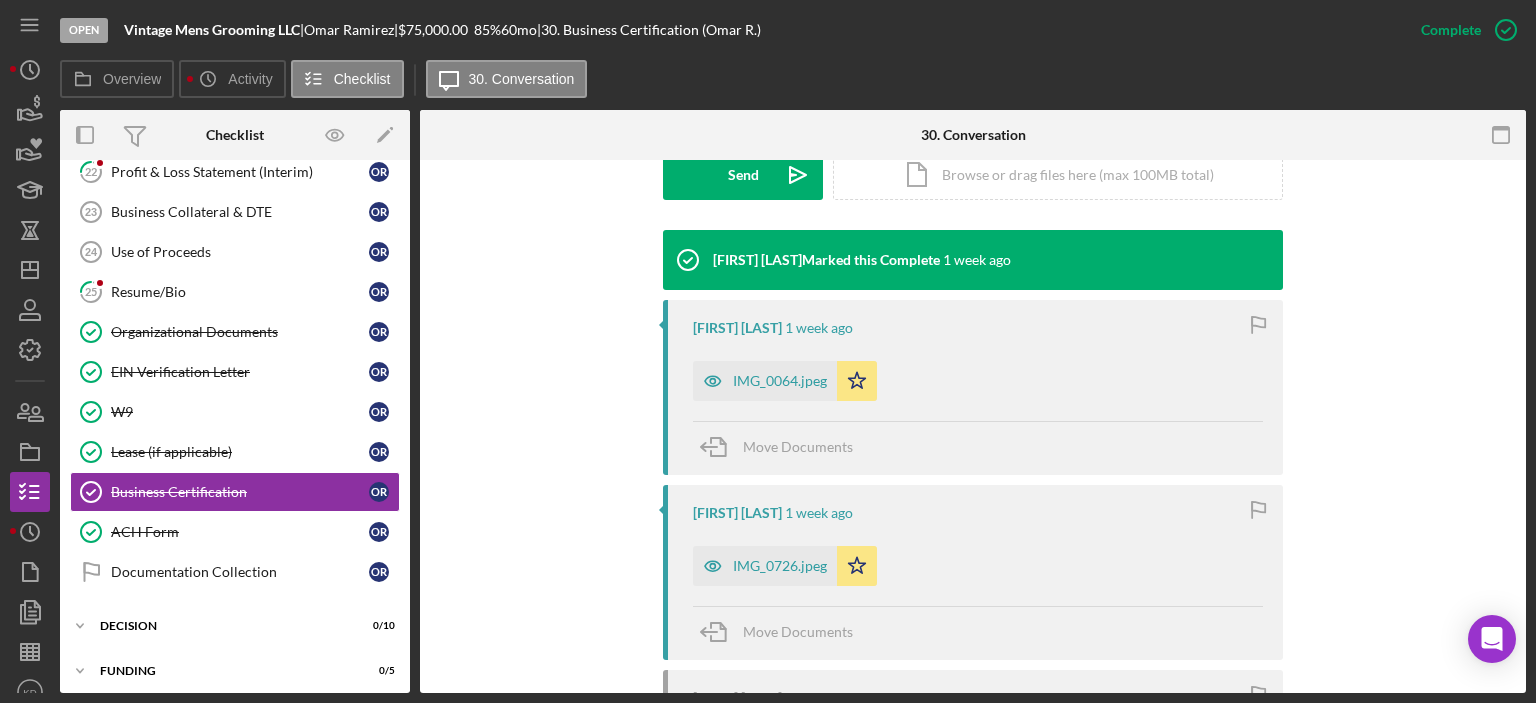 scroll, scrollTop: 684, scrollLeft: 0, axis: vertical 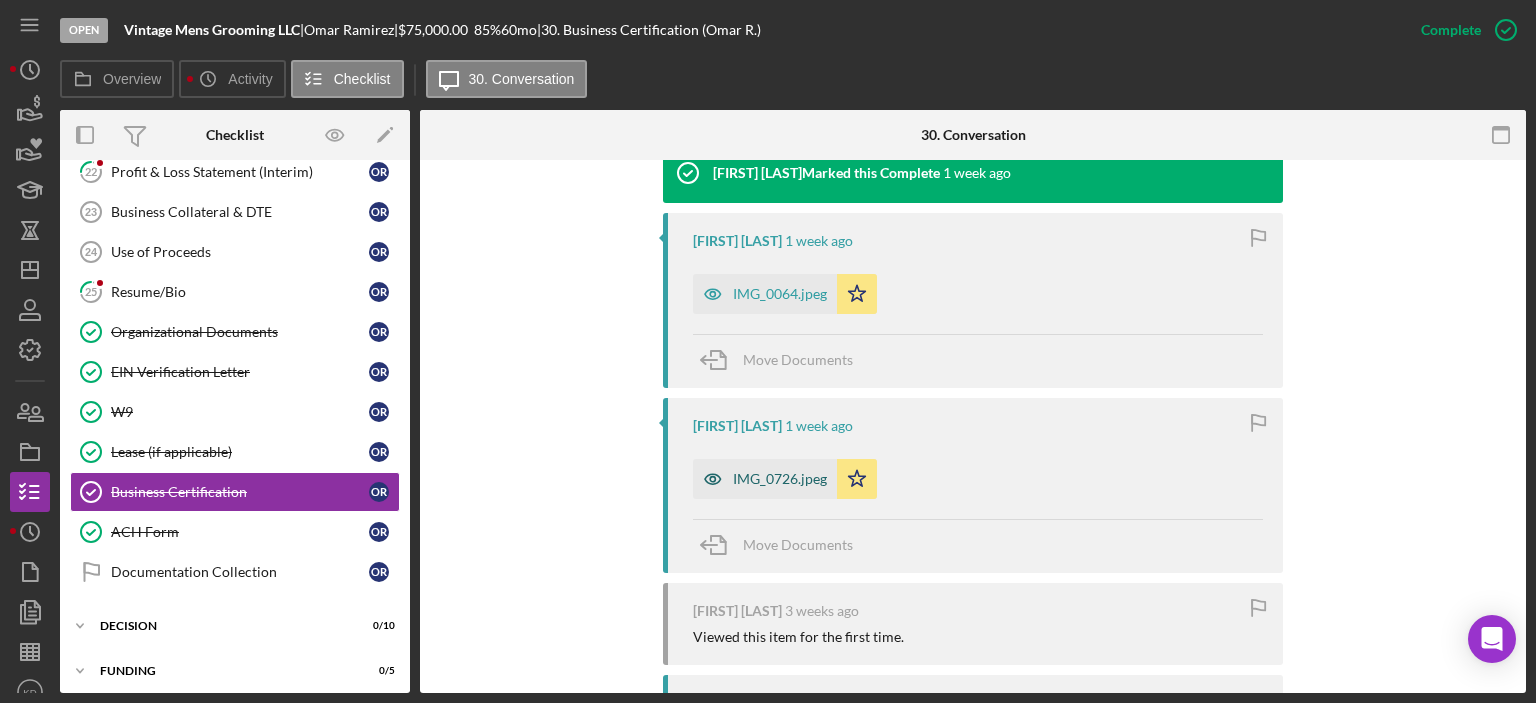 click on "IMG_0726.jpeg" at bounding box center [765, 479] 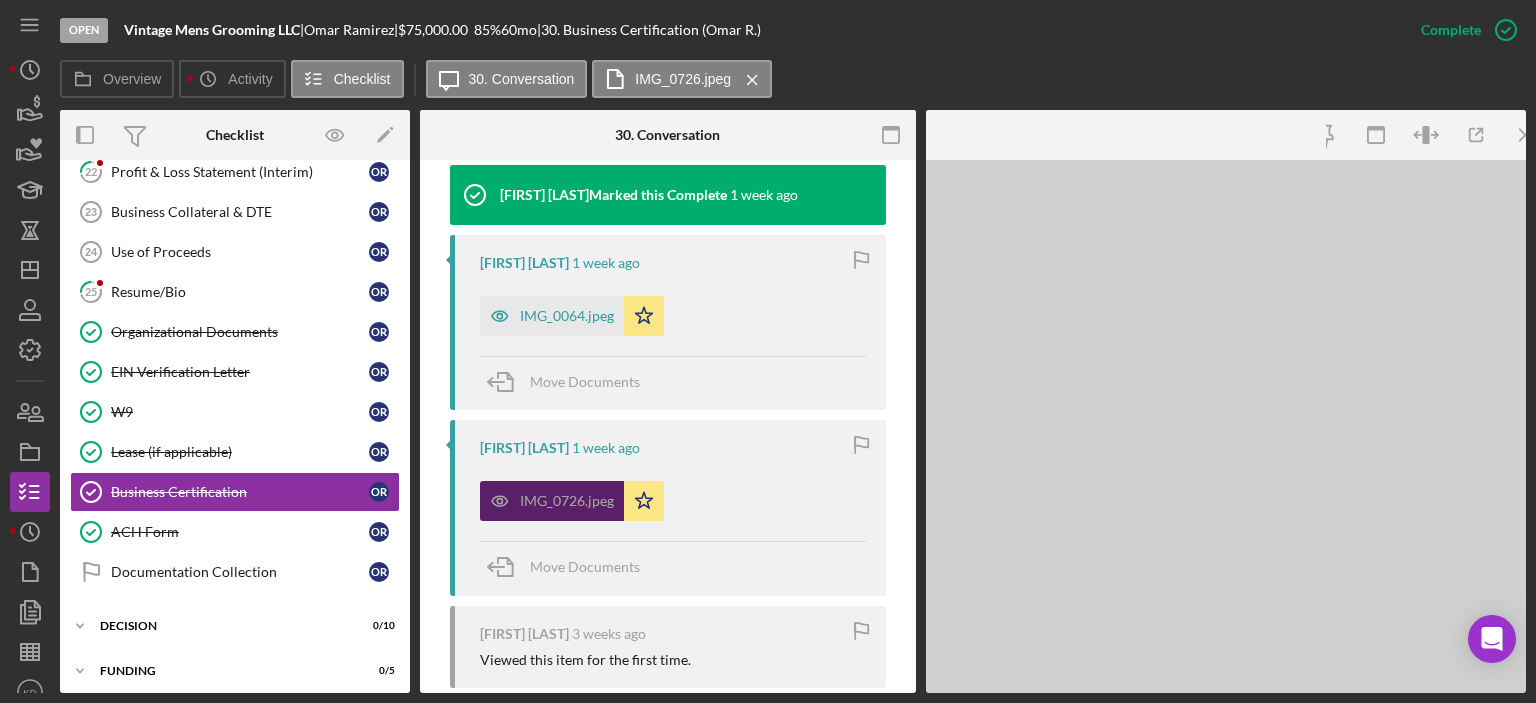 scroll, scrollTop: 706, scrollLeft: 0, axis: vertical 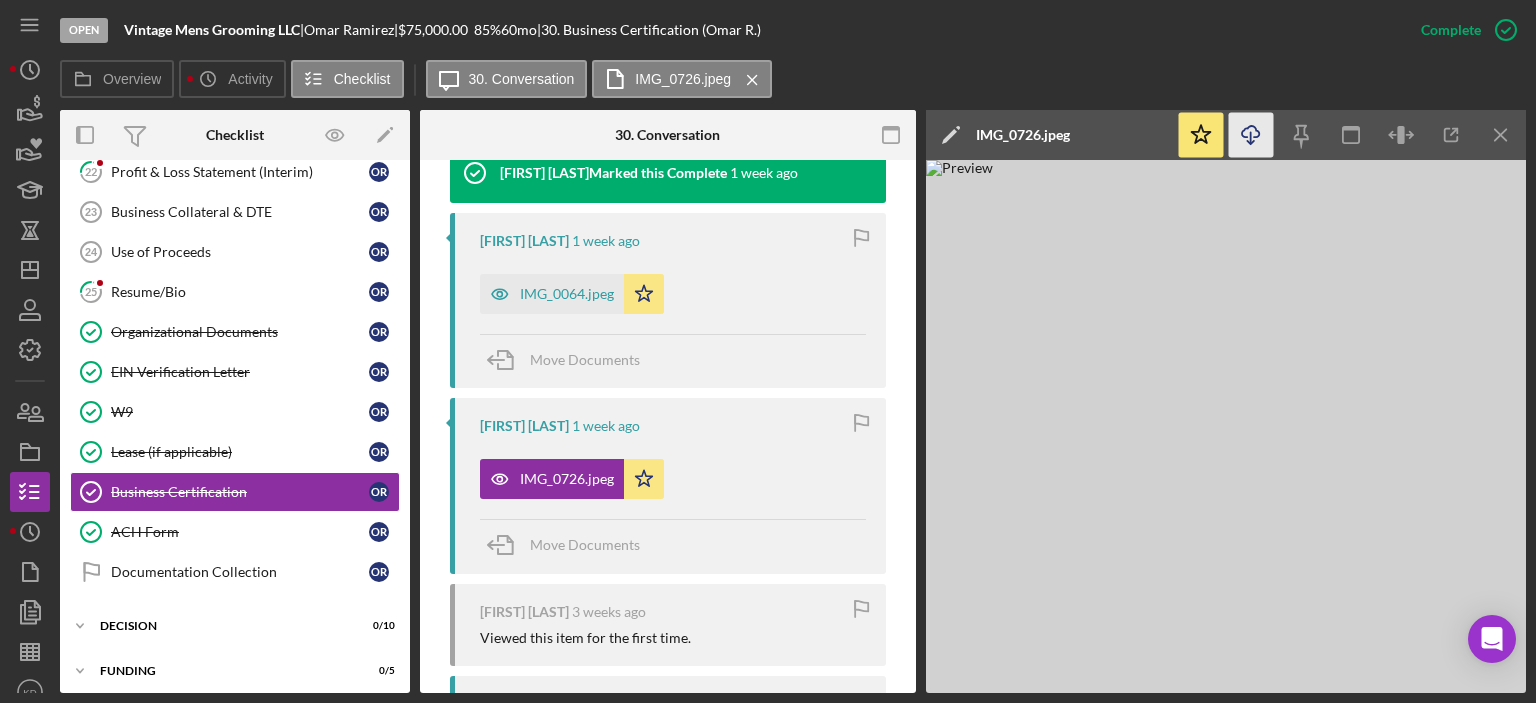click on "Icon/Download" 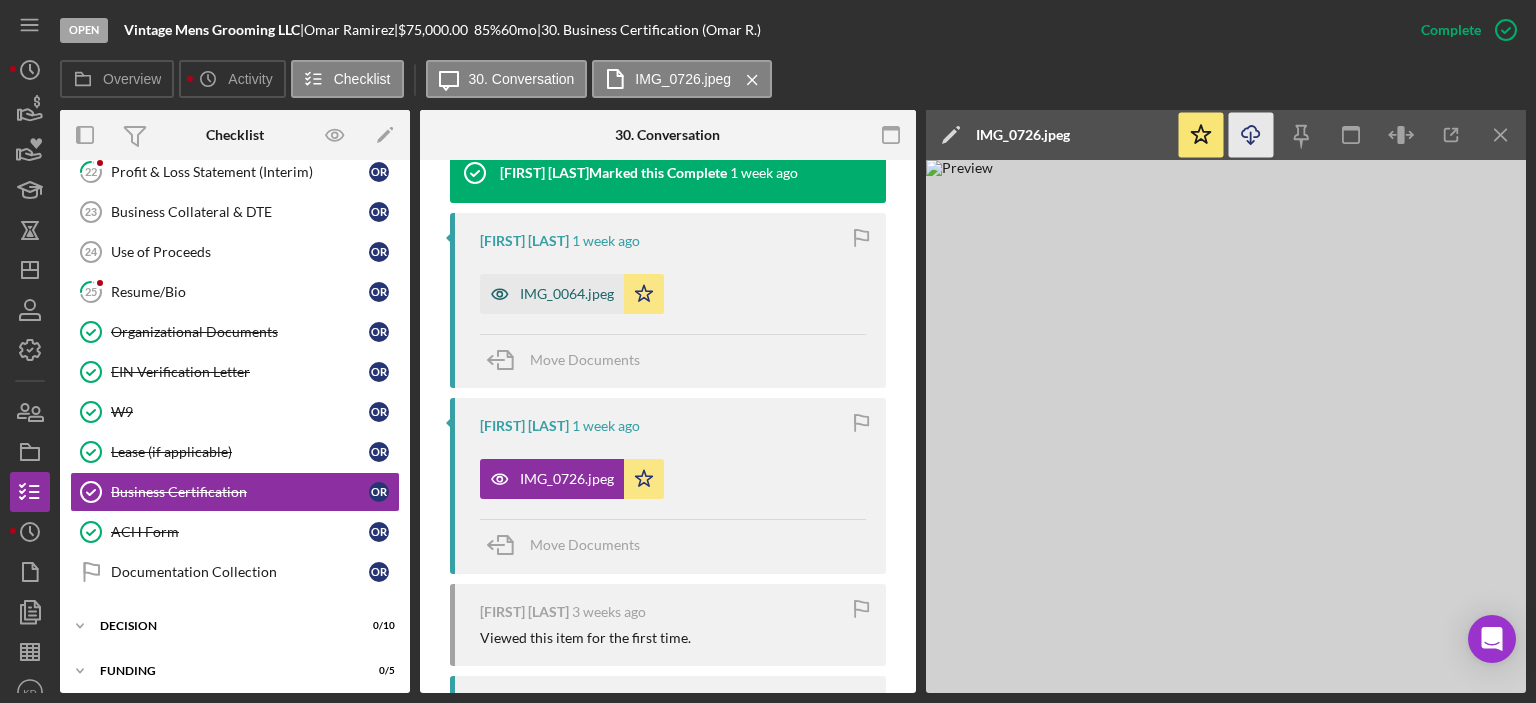 click on "IMG_0064.jpeg" at bounding box center [567, 294] 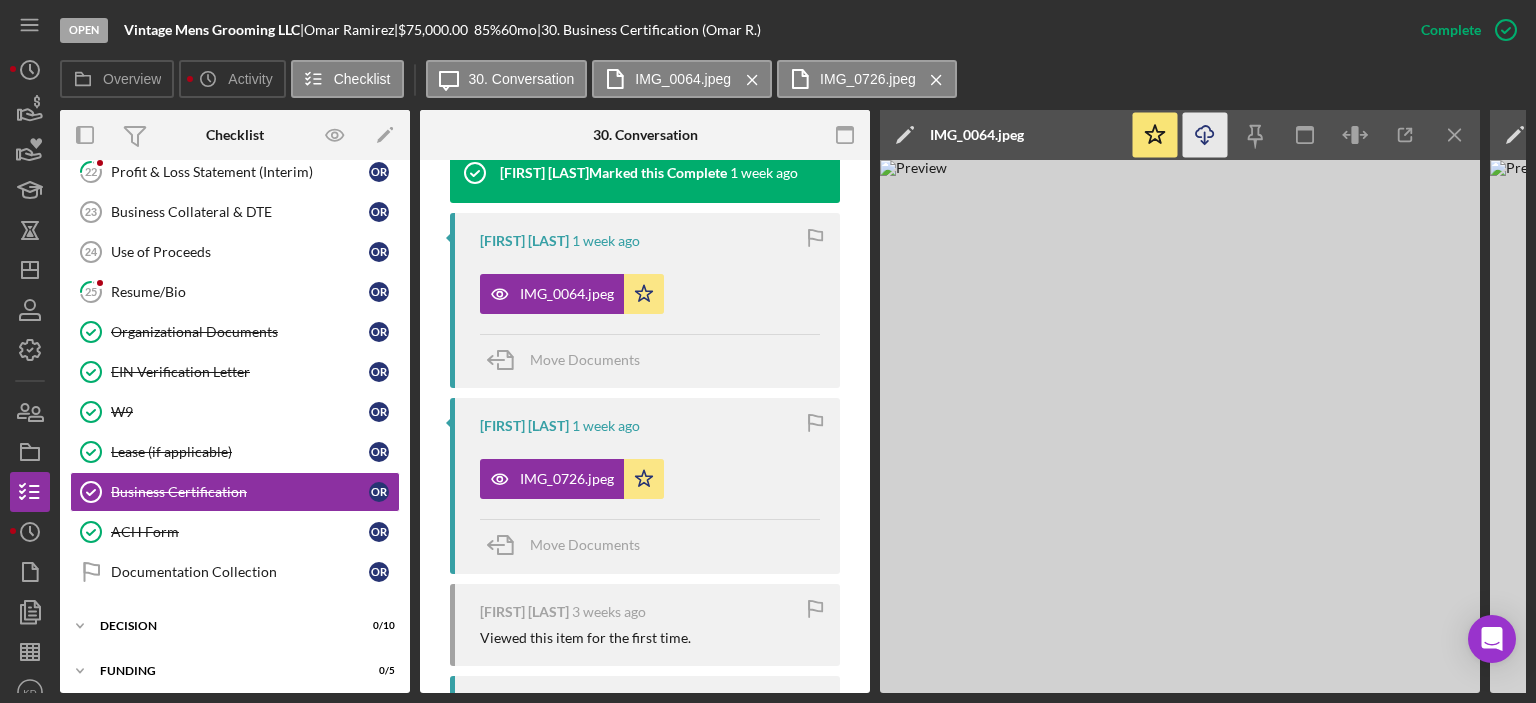 click on "Icon/Download" 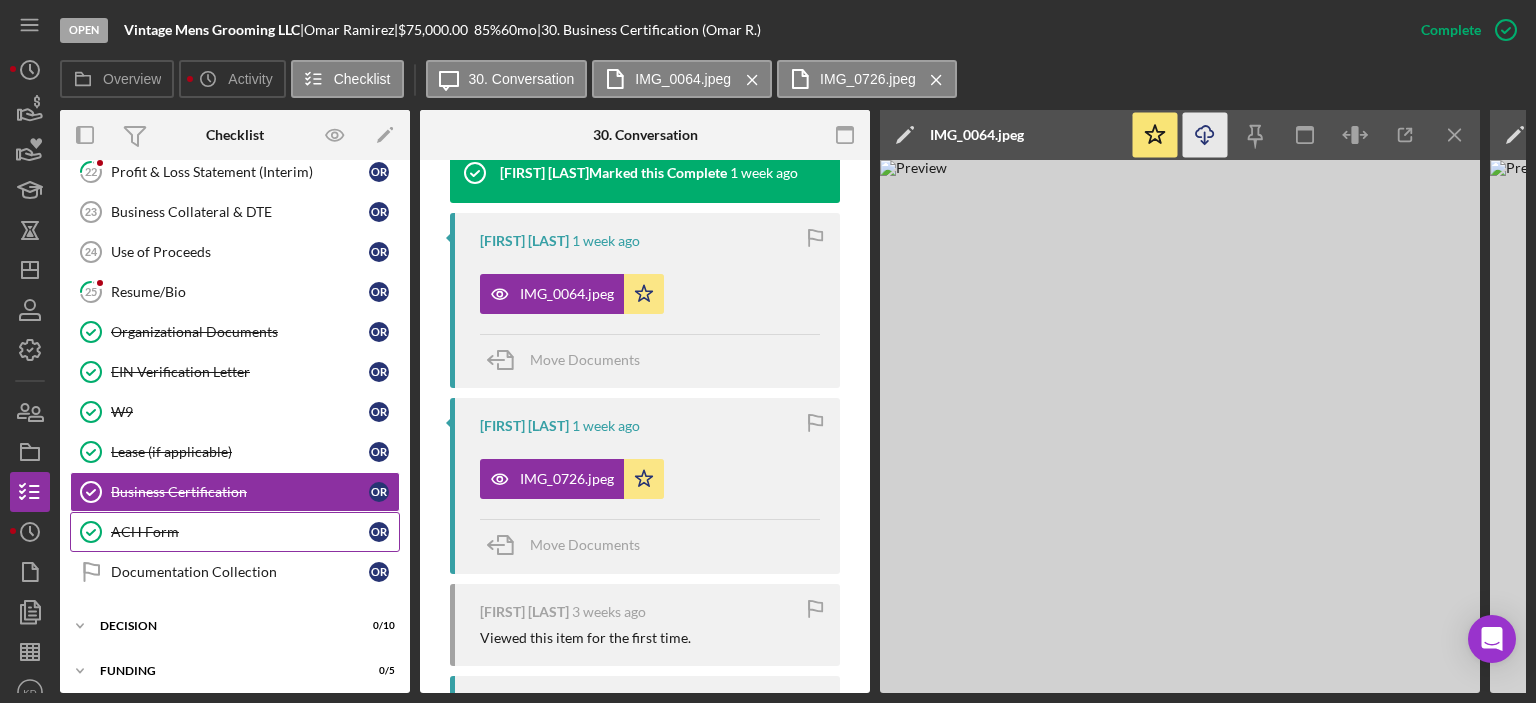 click on "ACH Form" at bounding box center (240, 532) 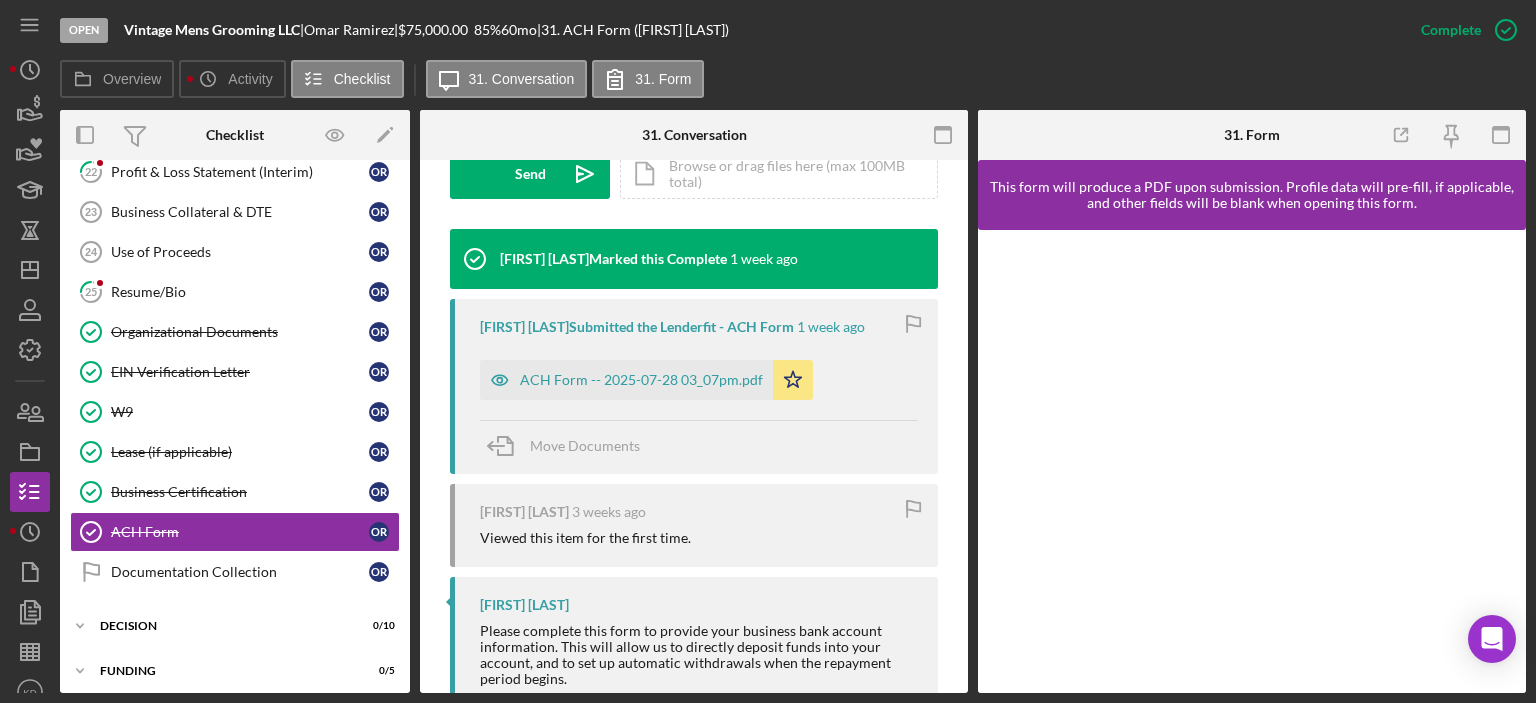scroll, scrollTop: 631, scrollLeft: 0, axis: vertical 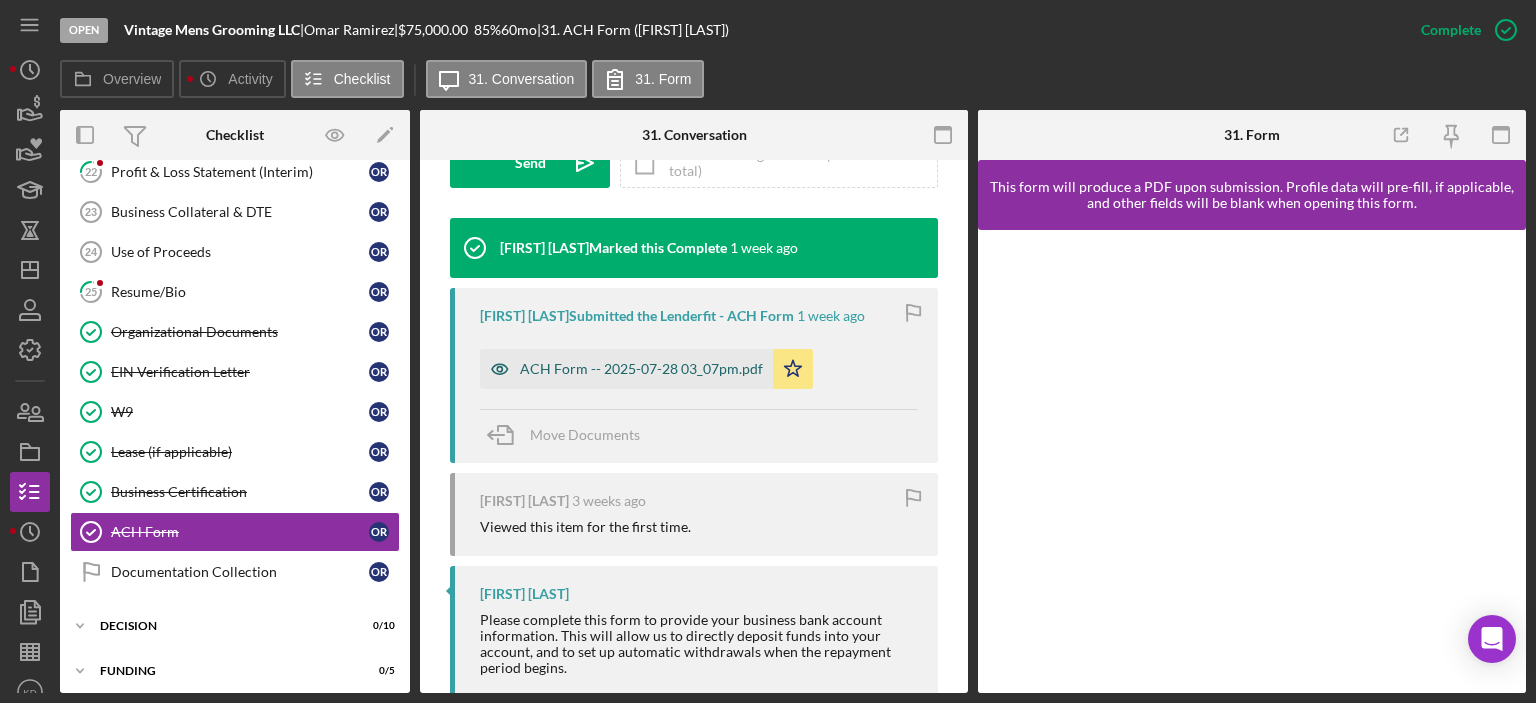click on "ACH Form  -- 2025-07-28 03_07pm.pdf" at bounding box center (641, 369) 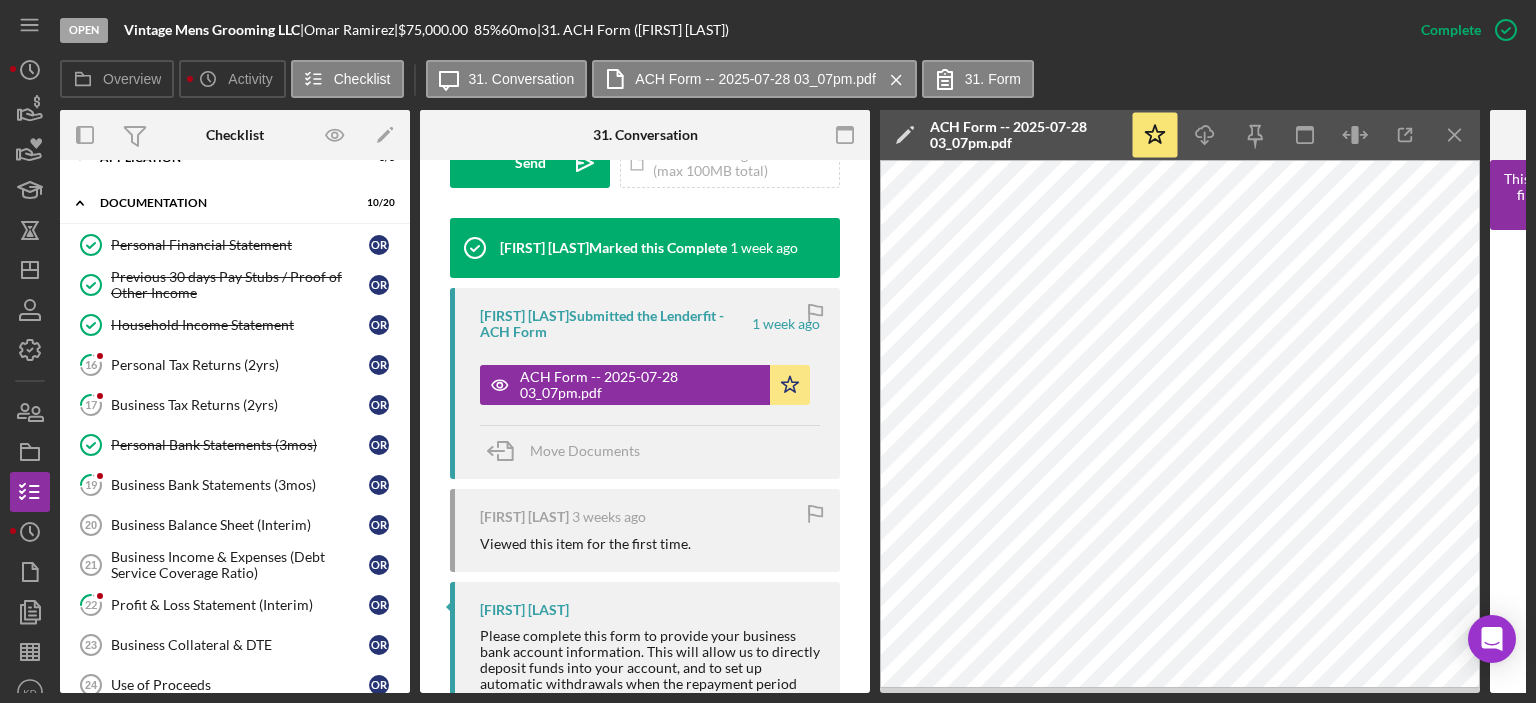 scroll, scrollTop: 0, scrollLeft: 0, axis: both 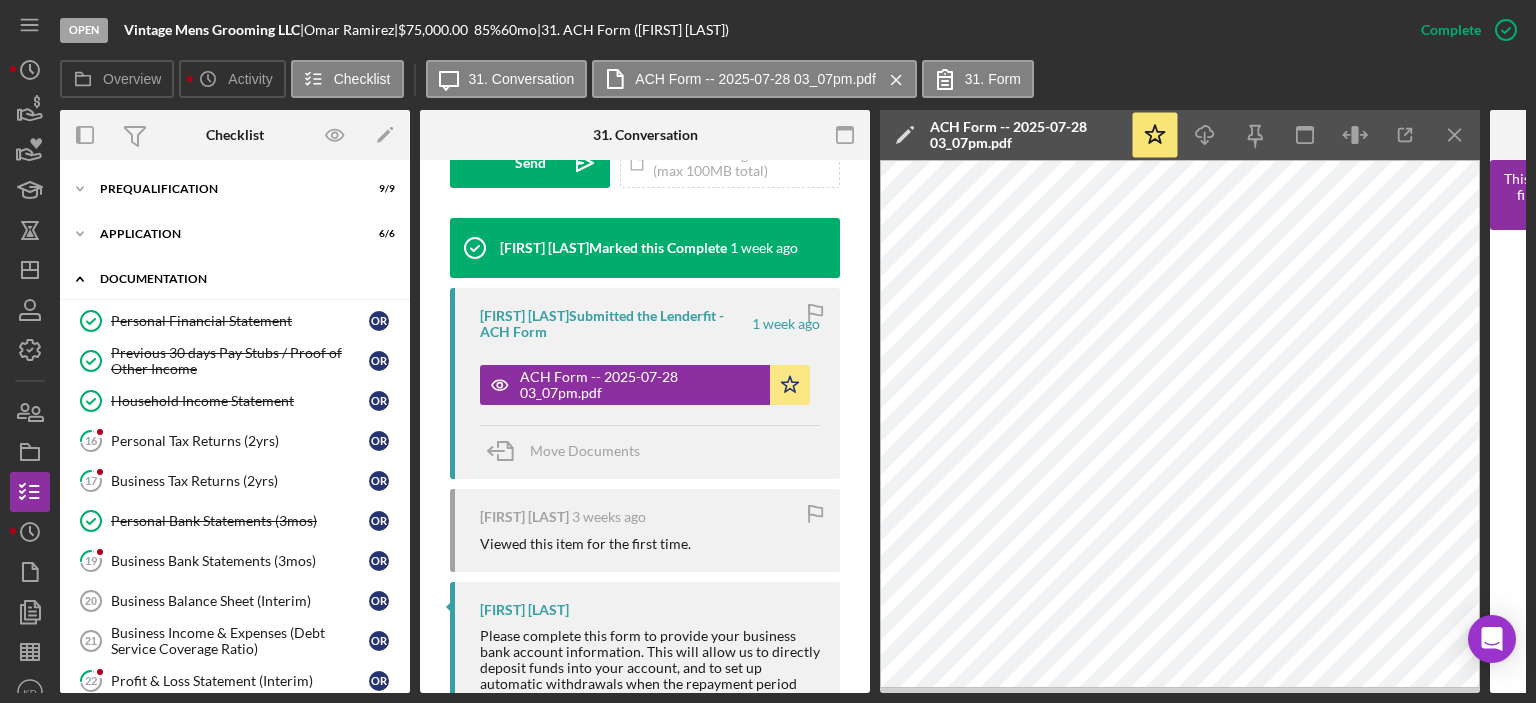 click on "Icon/Expander" 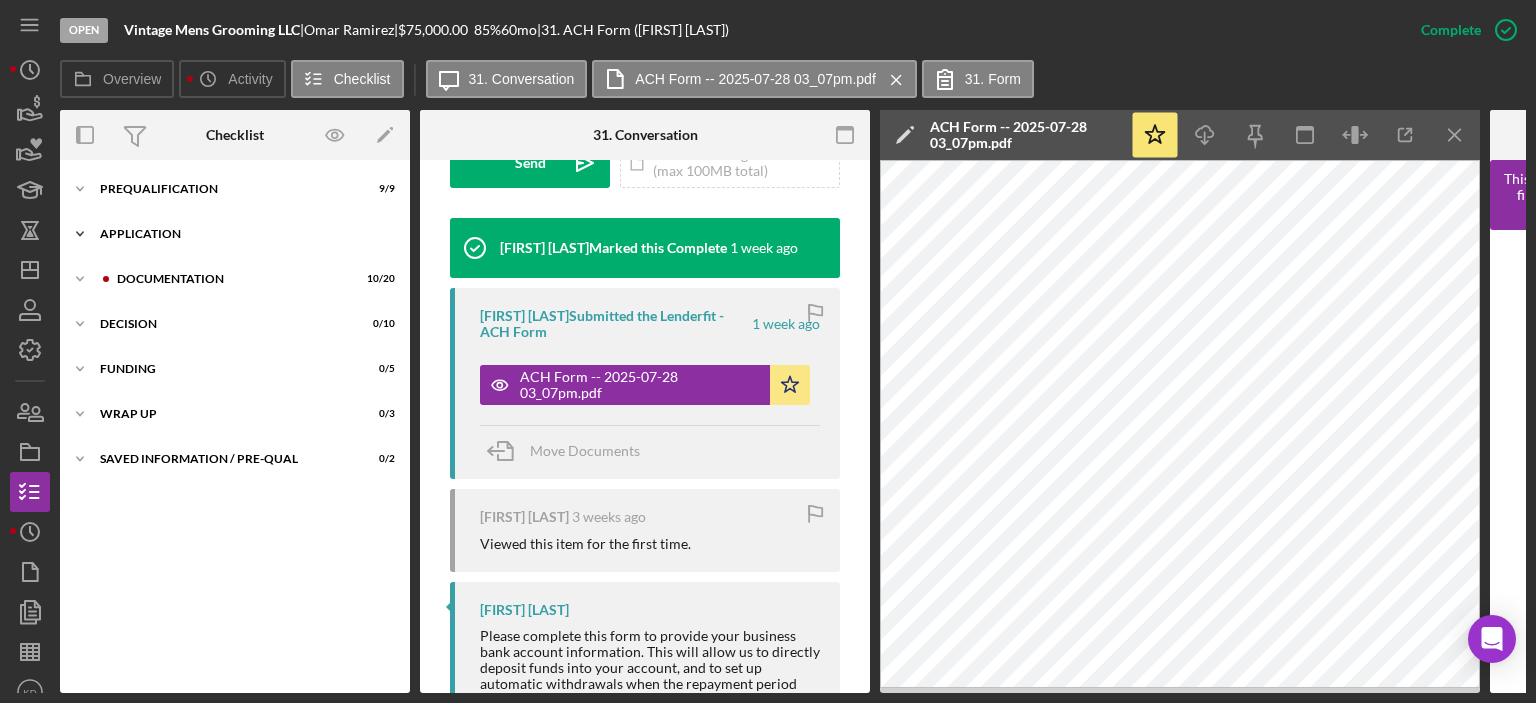 click on "Icon/Expander" 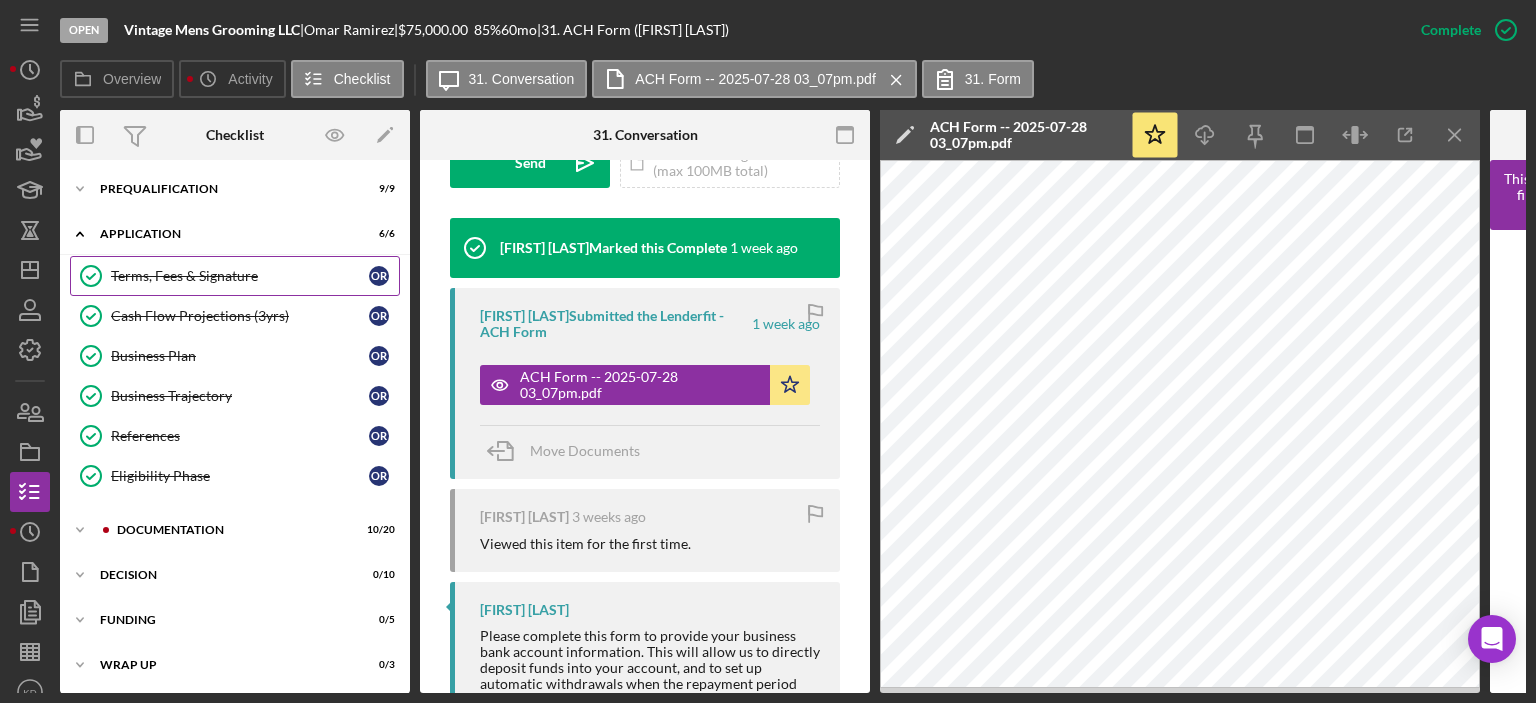click on "Terms, Fees & Signature" at bounding box center (240, 276) 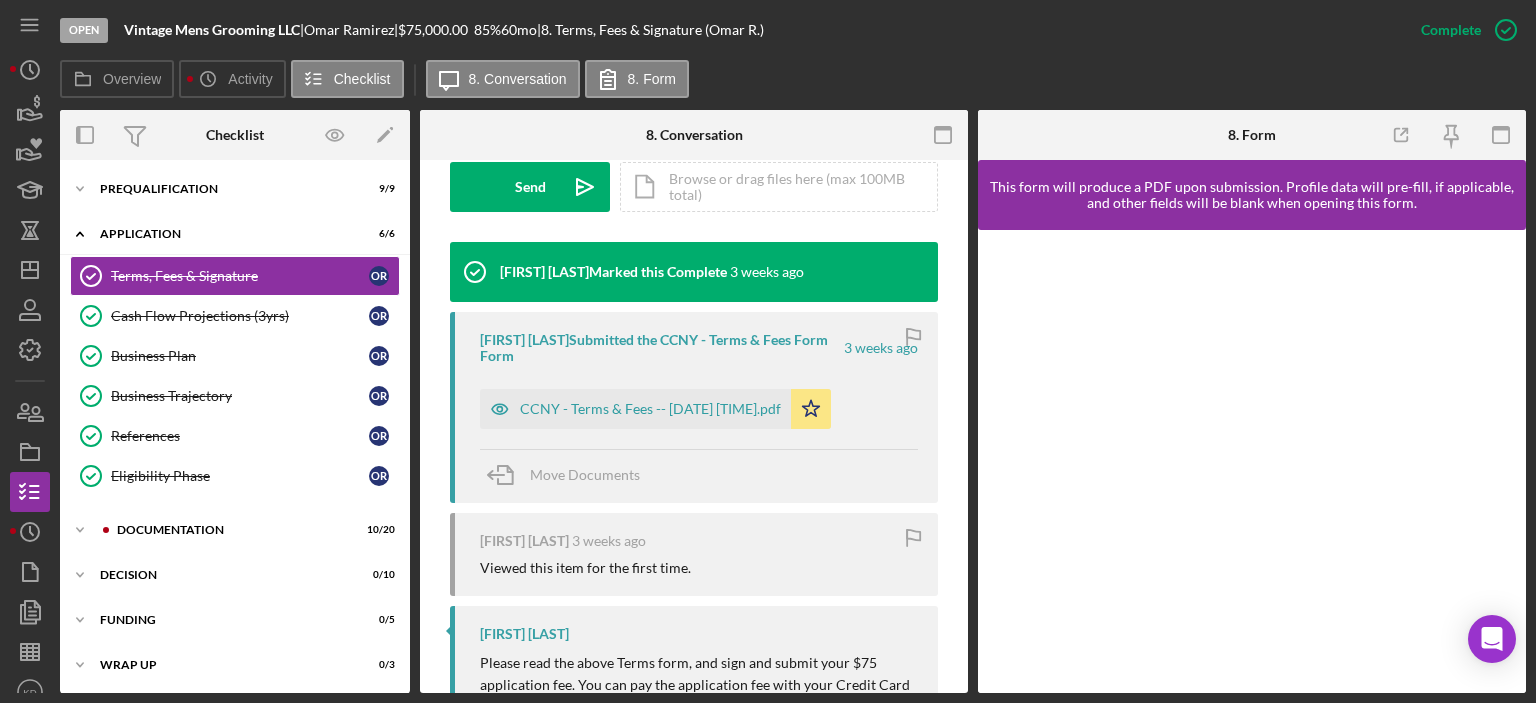 scroll, scrollTop: 613, scrollLeft: 0, axis: vertical 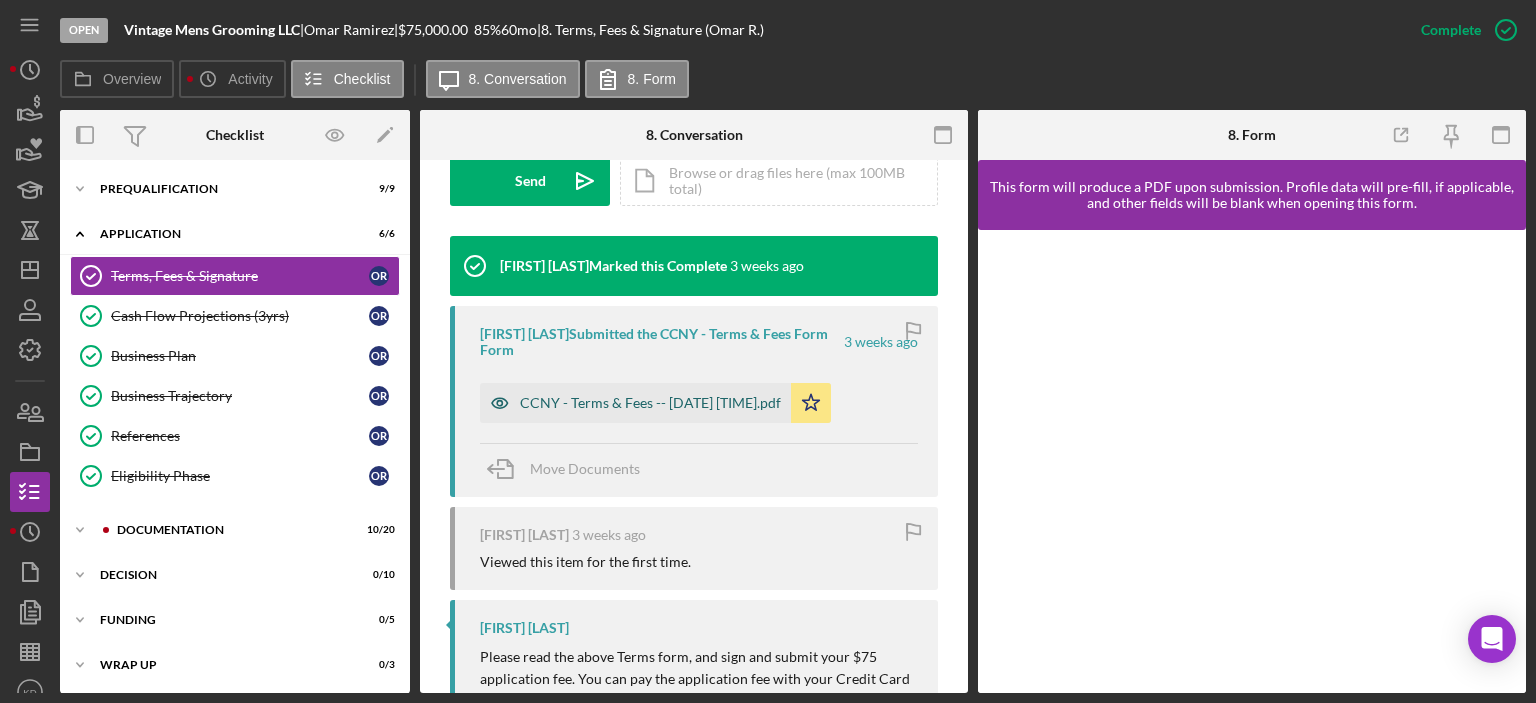 click on "CCNY - Terms & Fees -- 2025-07-16 07_50am.pdf" at bounding box center [650, 403] 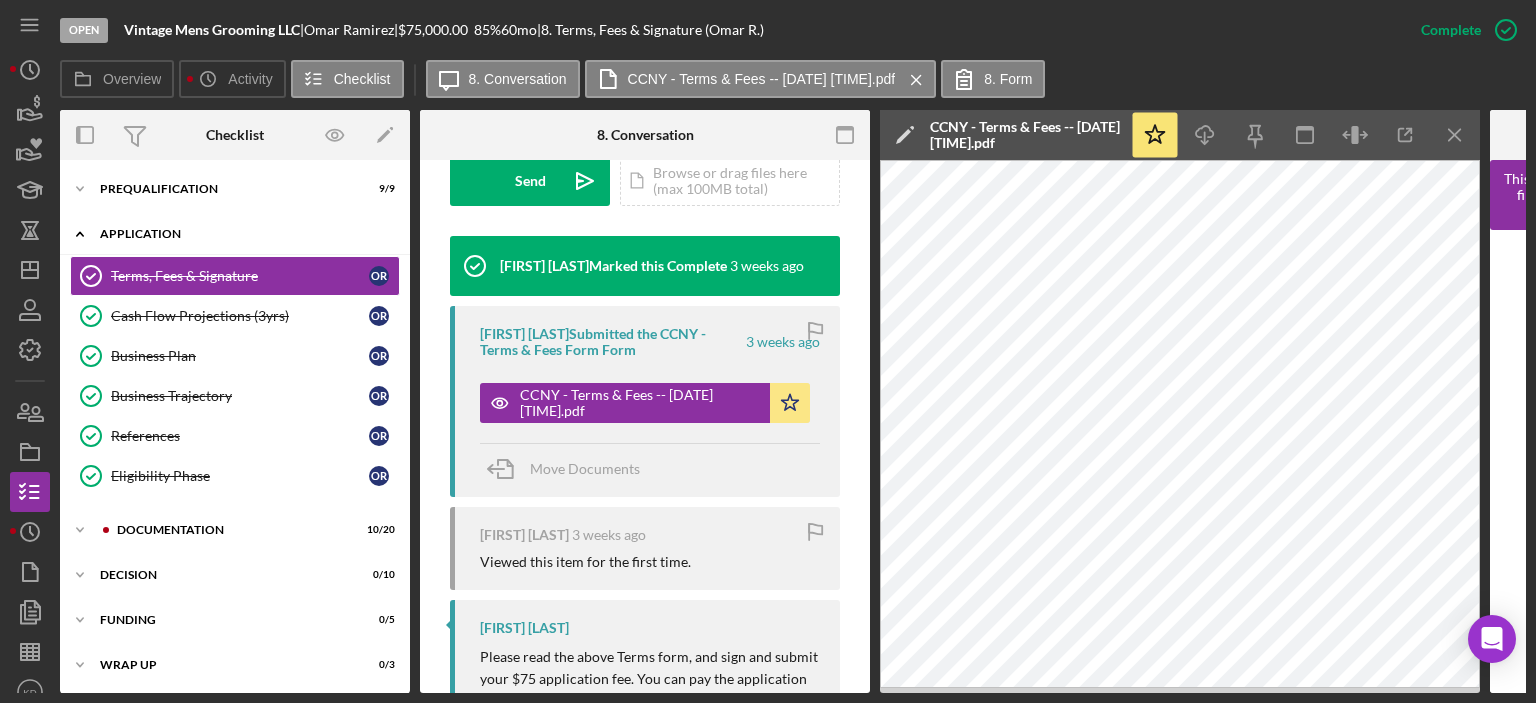 click on "Icon/Expander" 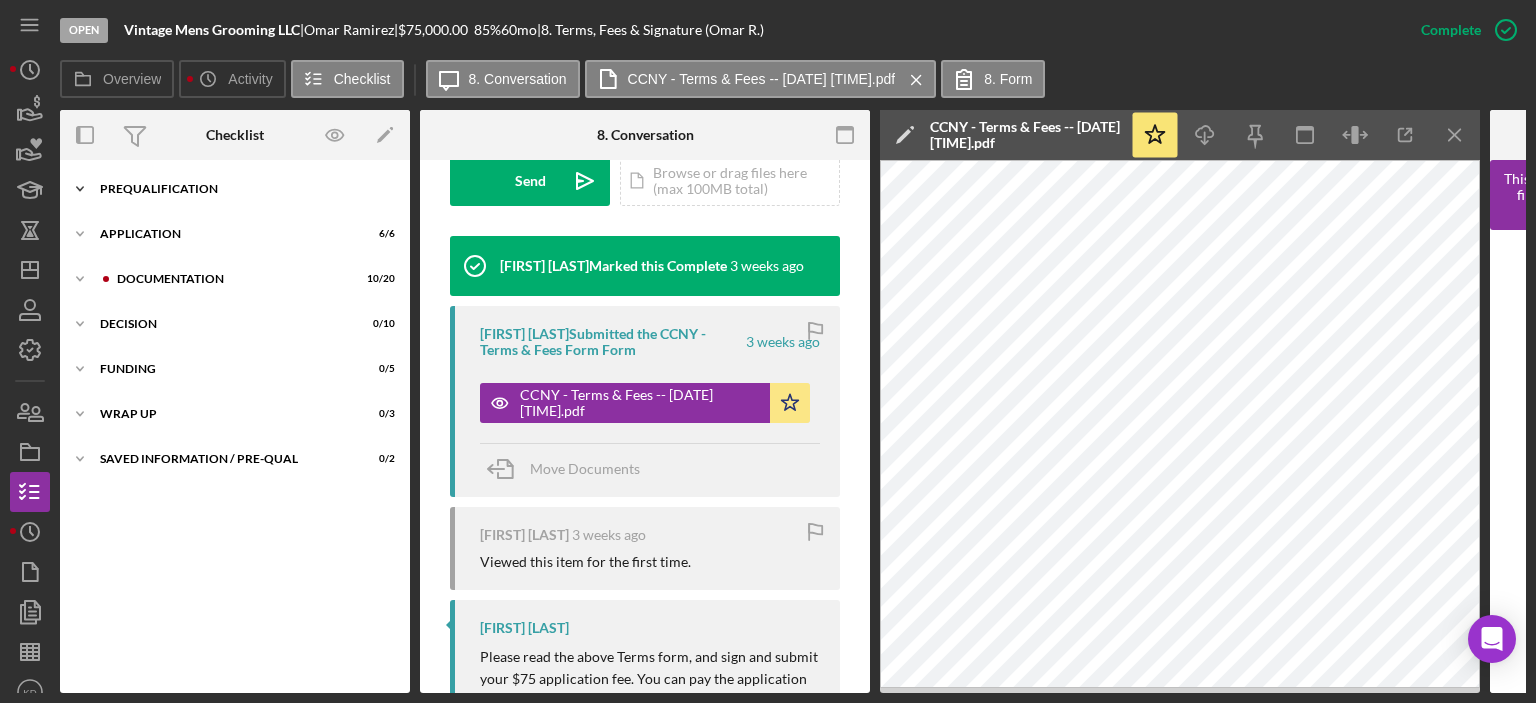 click 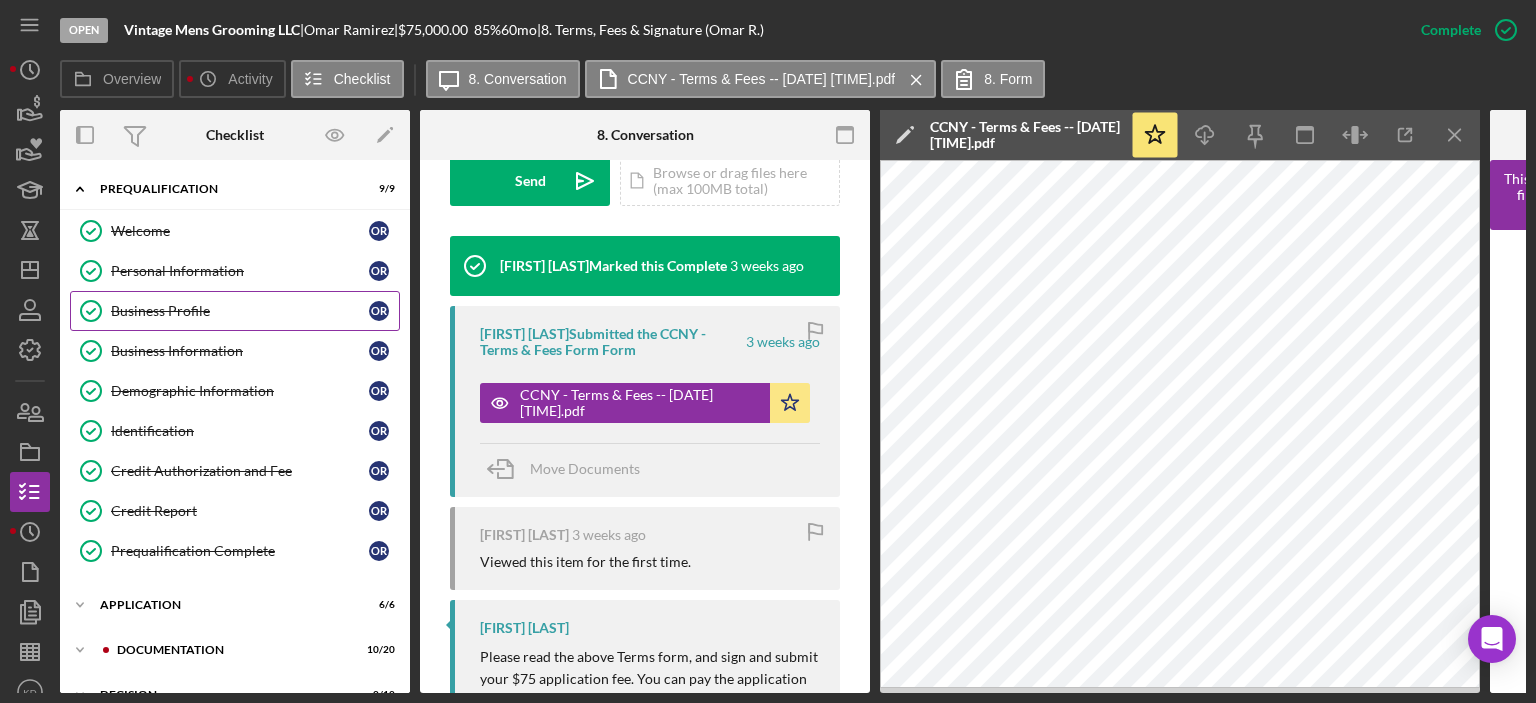 click on "Business Profile" at bounding box center [240, 311] 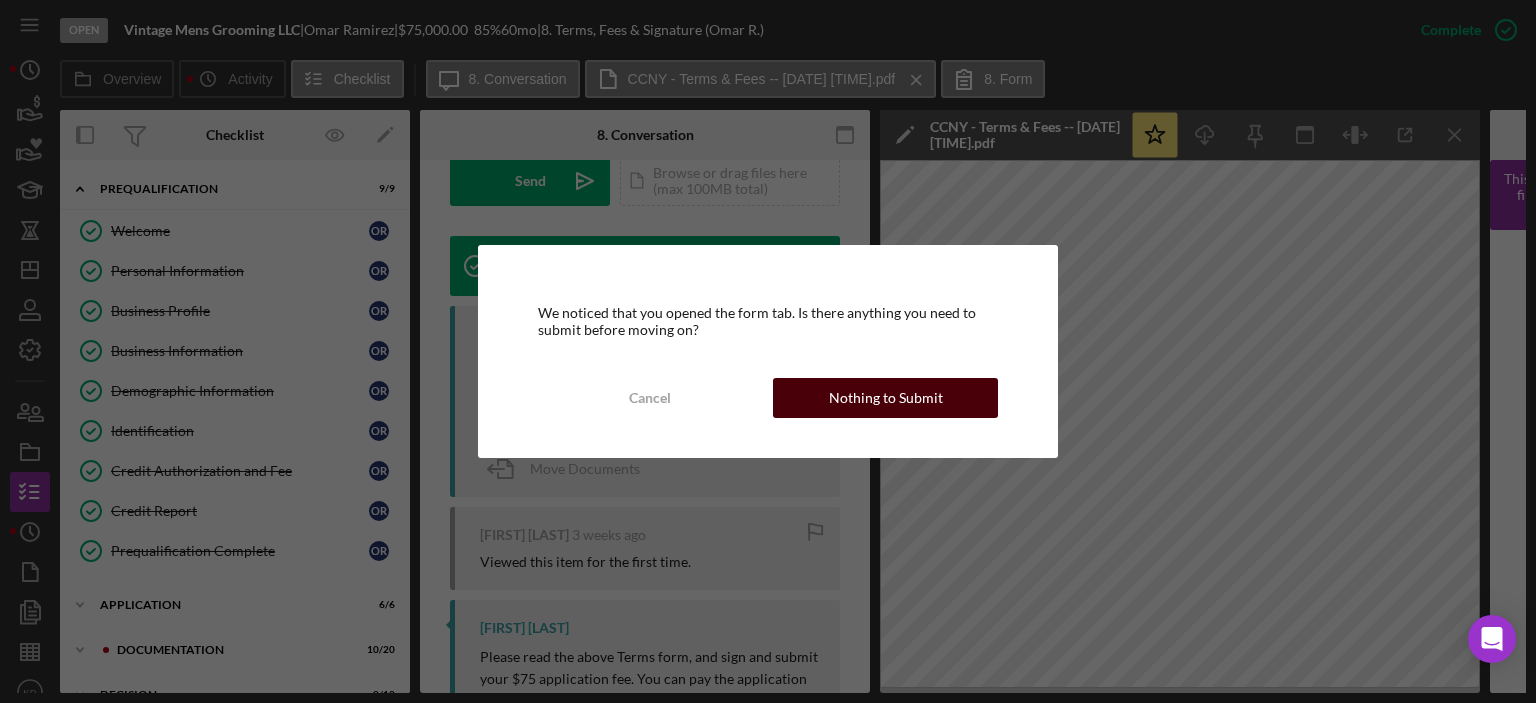 click on "Nothing to Submit" at bounding box center (886, 398) 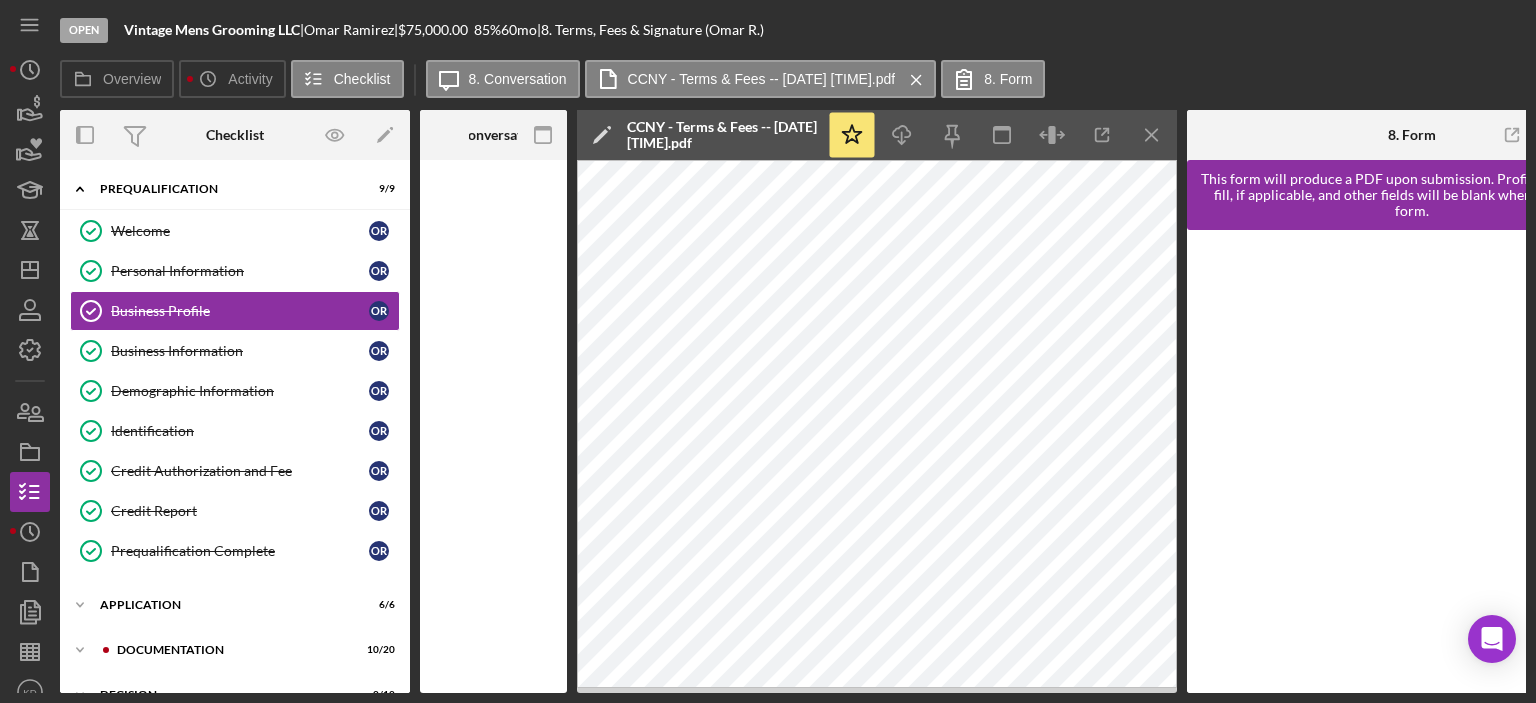 scroll, scrollTop: 0, scrollLeft: 0, axis: both 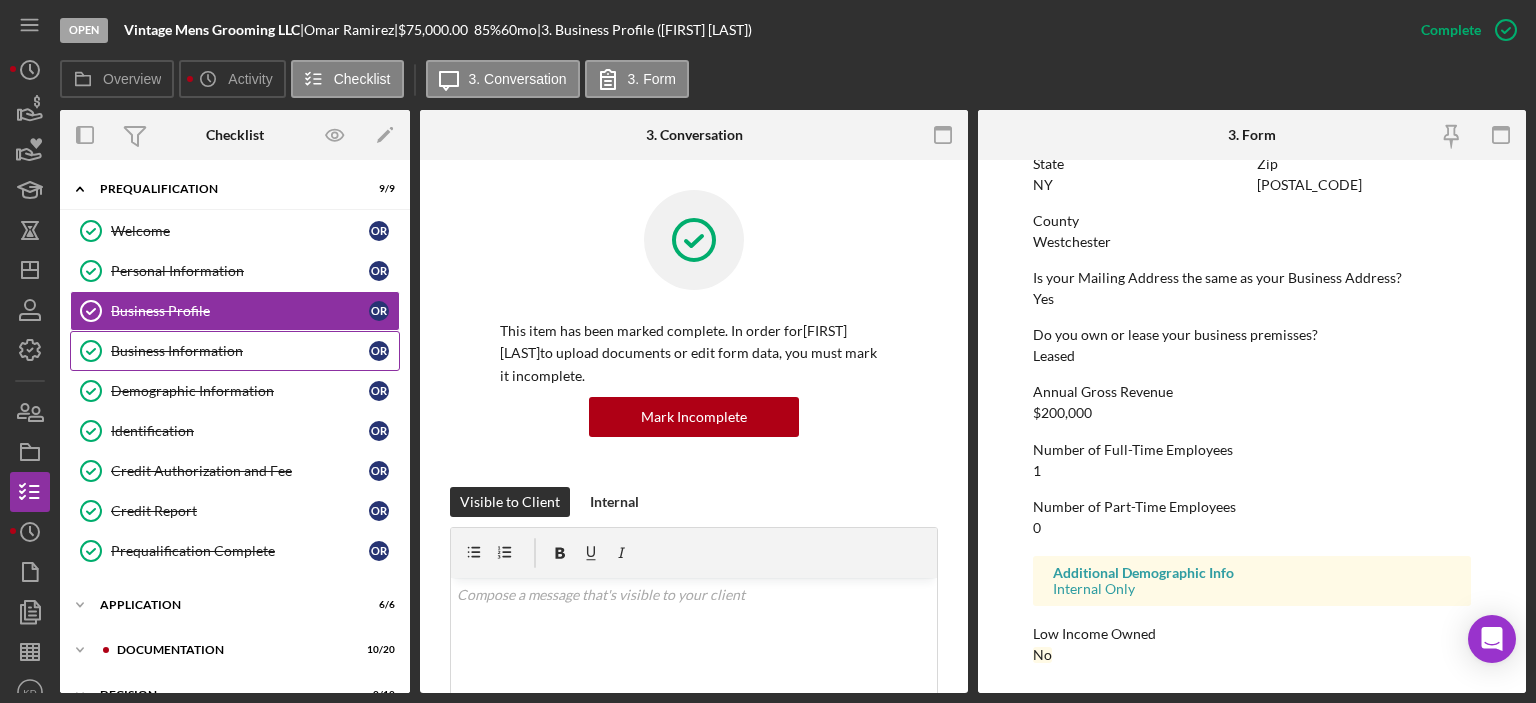 click on "Business Information" at bounding box center [240, 351] 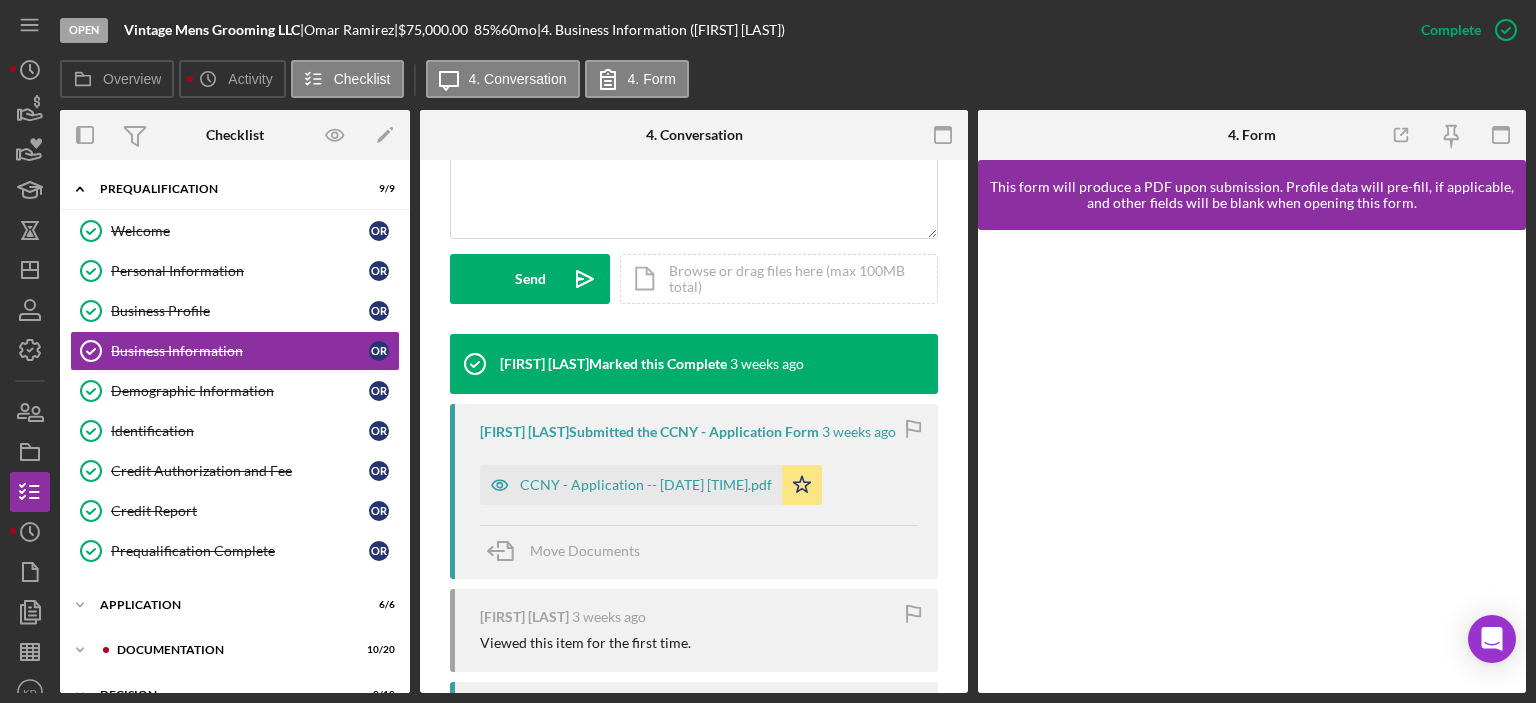 scroll, scrollTop: 525, scrollLeft: 0, axis: vertical 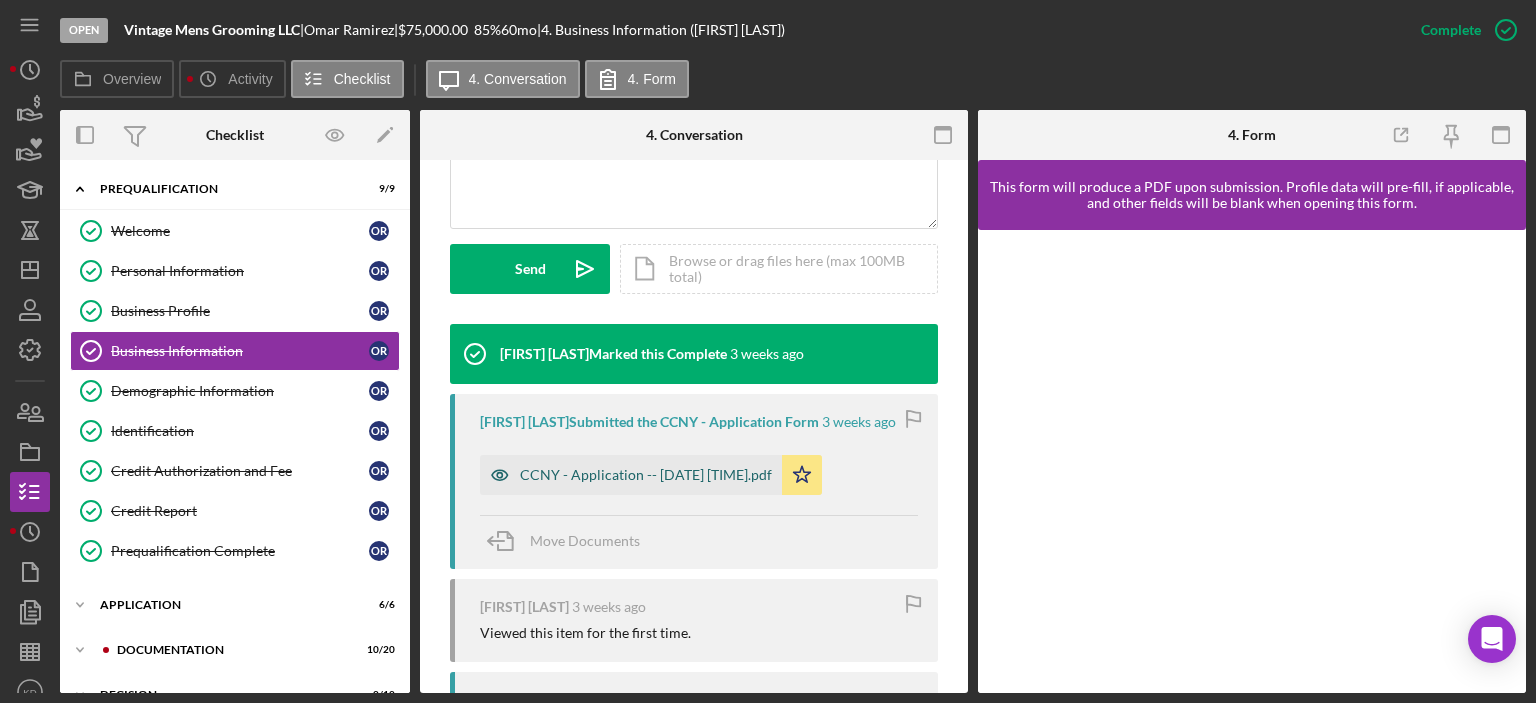 click on "CCNY - Application -- 2025-07-15 11_51am.pdf" at bounding box center (646, 475) 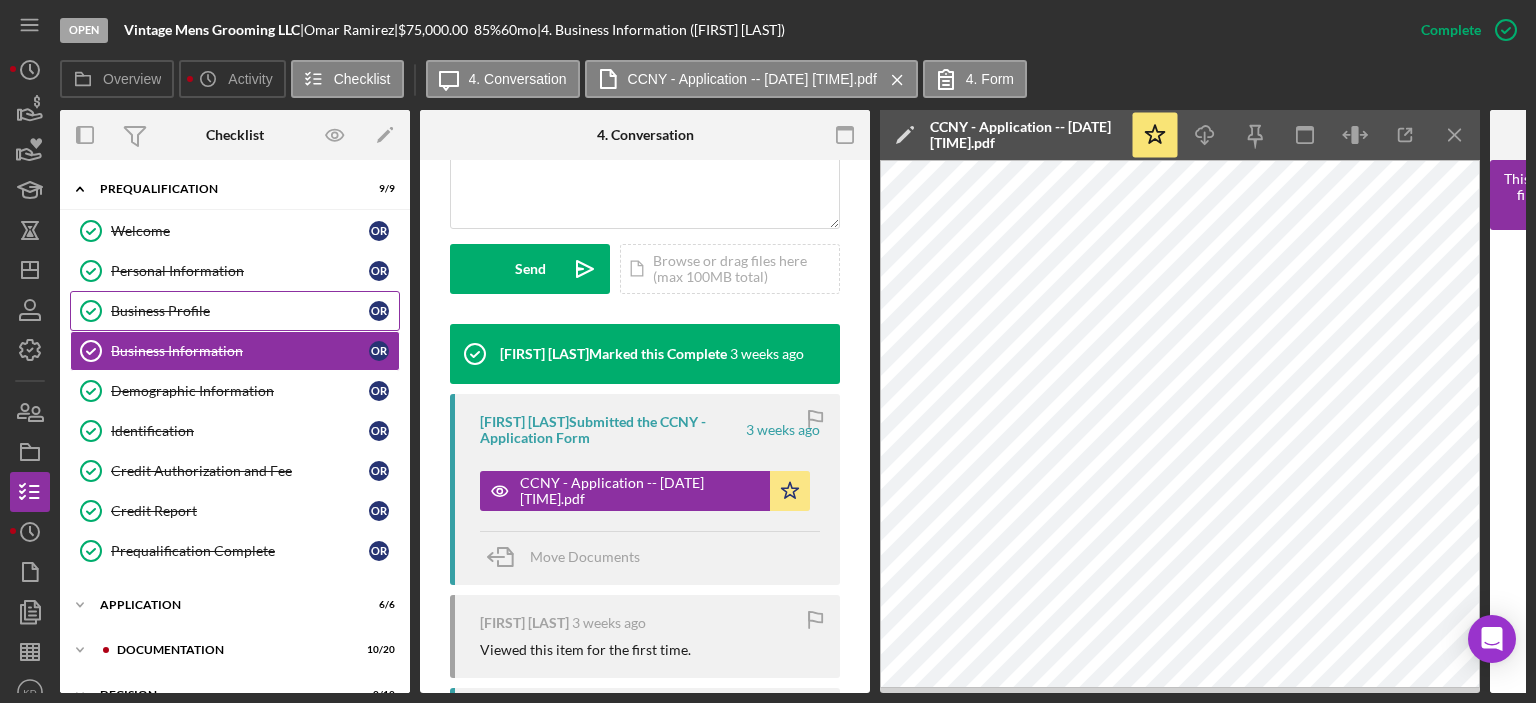 click on "Business Profile" at bounding box center (240, 311) 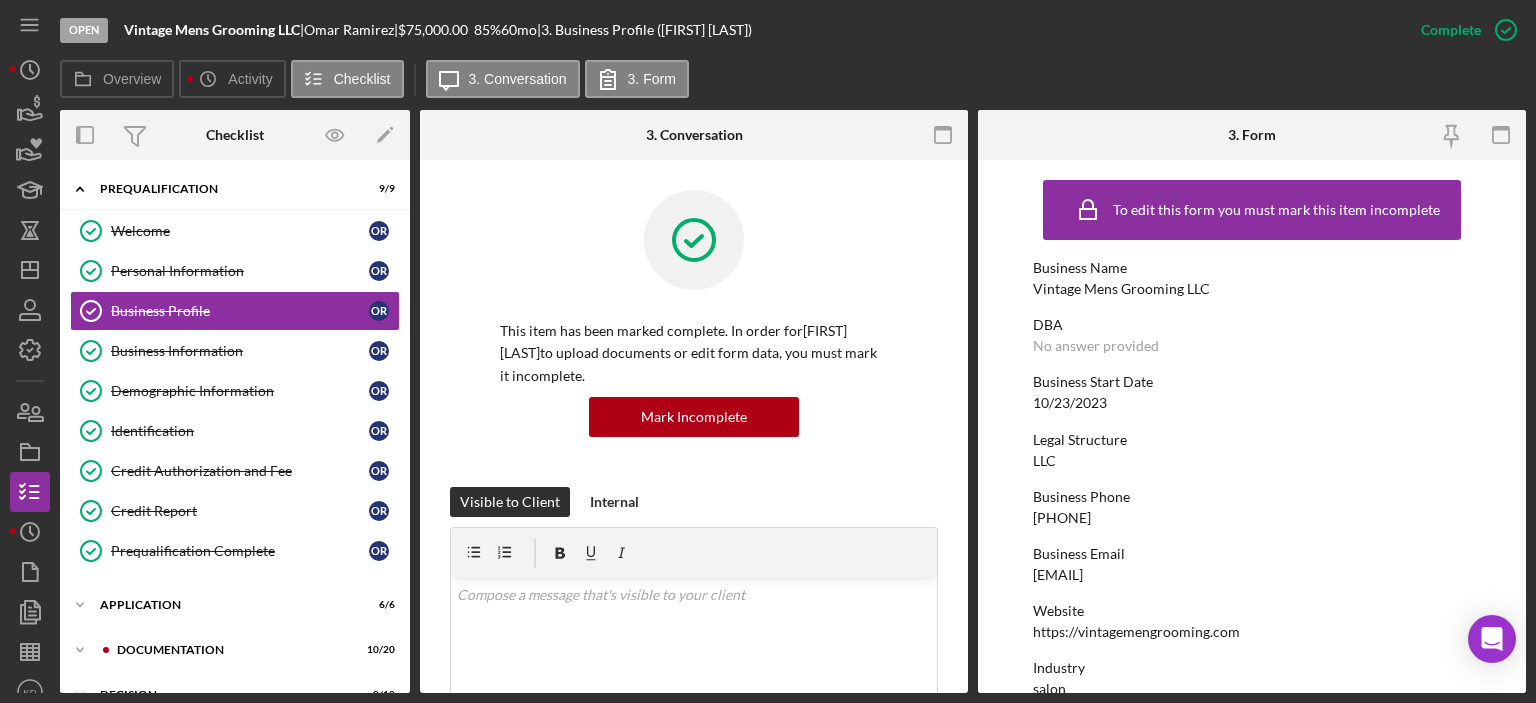 drag, startPoint x: 1156, startPoint y: 569, endPoint x: 1046, endPoint y: 577, distance: 110.29053 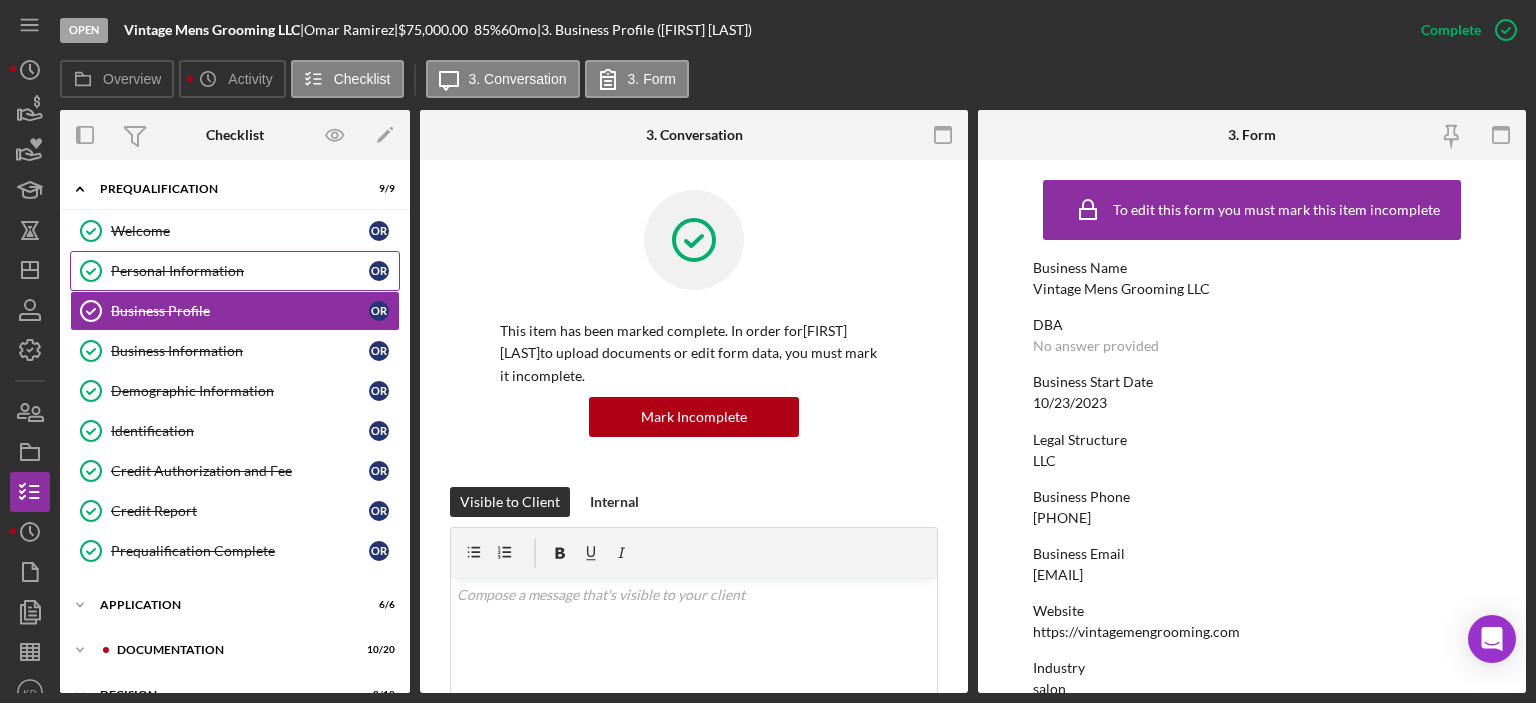 click on "Personal Information" at bounding box center (240, 271) 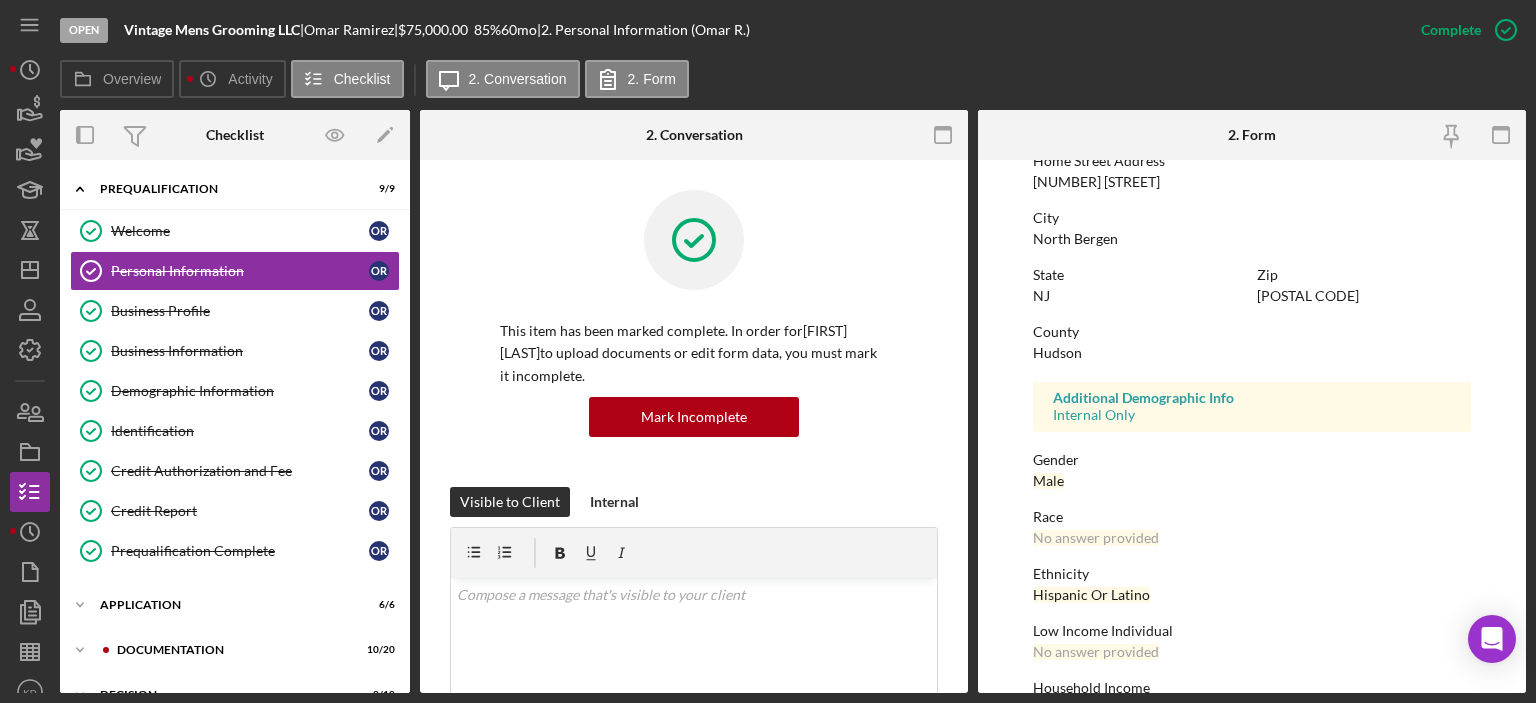 scroll, scrollTop: 400, scrollLeft: 0, axis: vertical 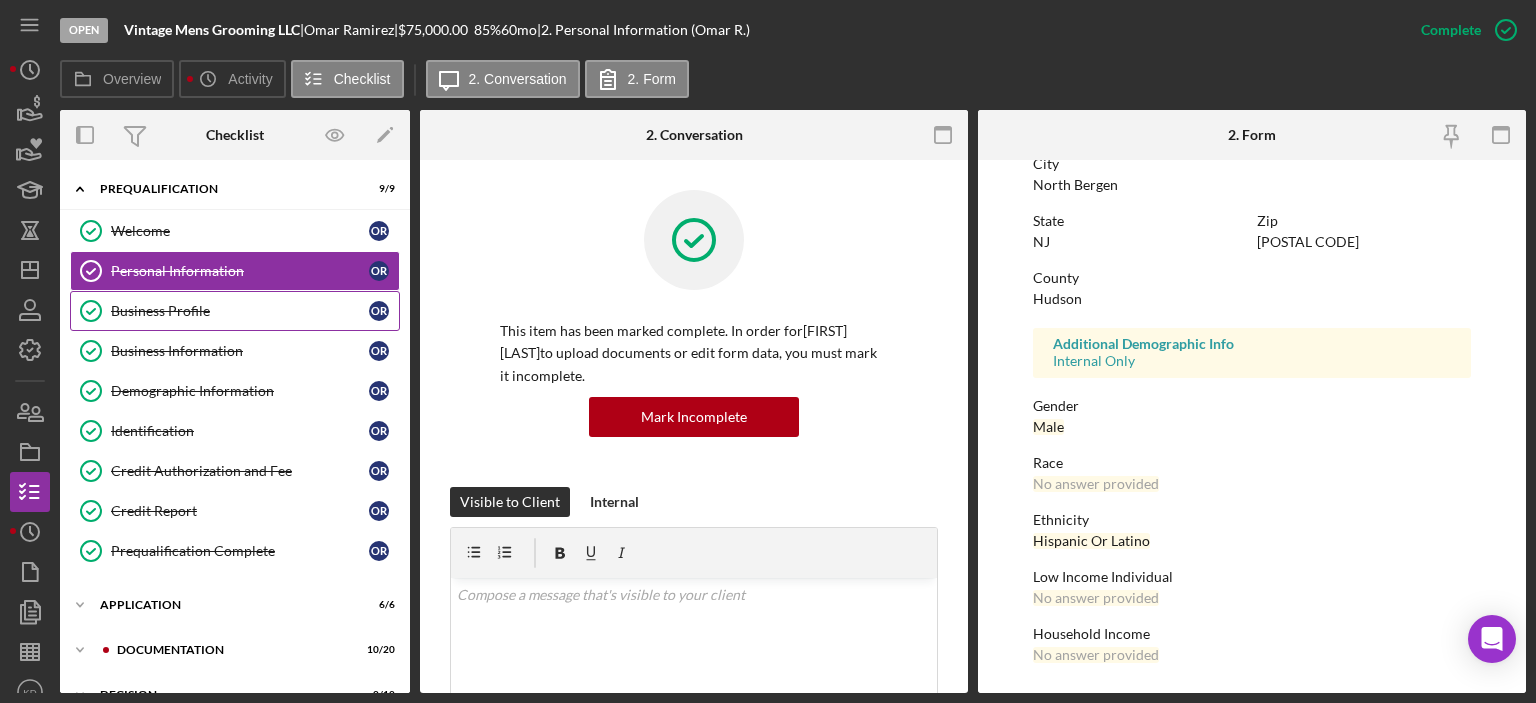 click on "Business Profile" at bounding box center [240, 311] 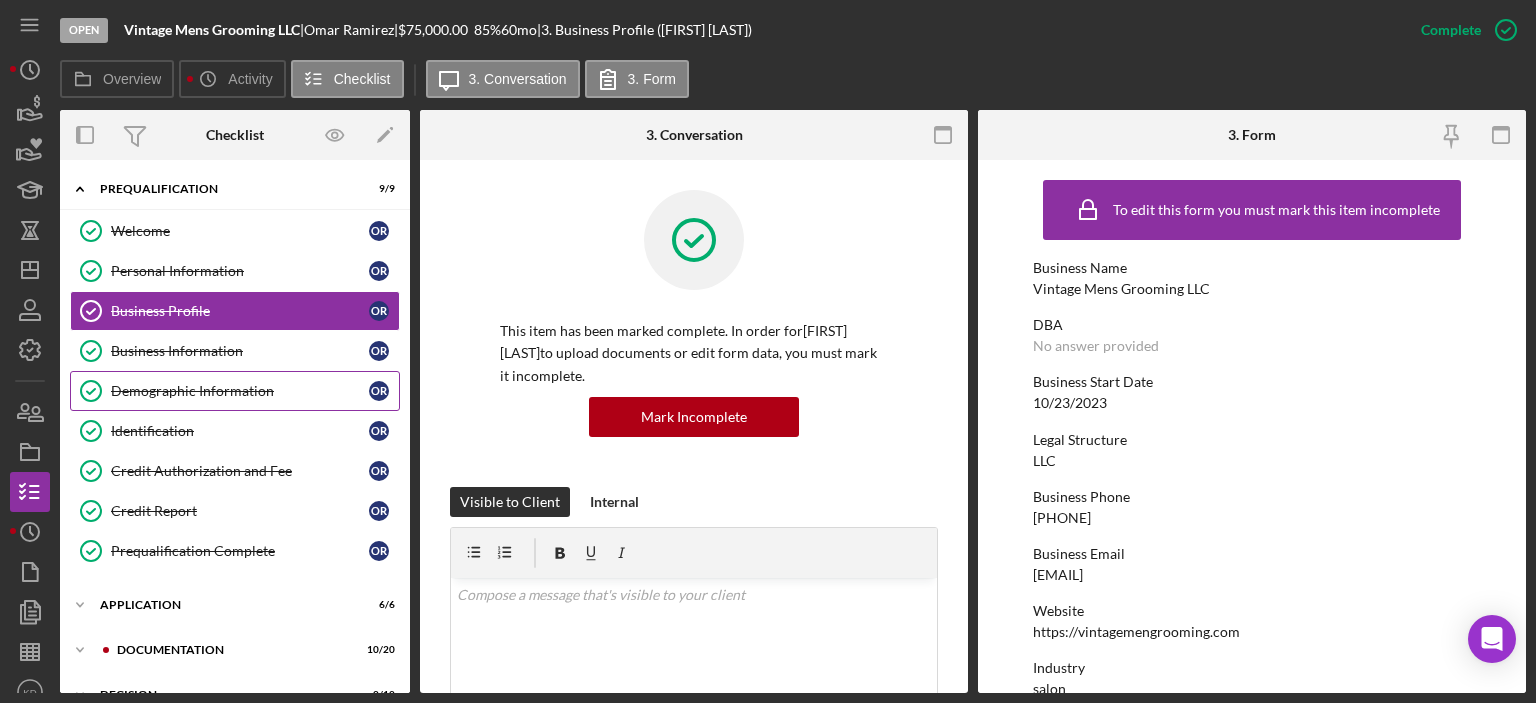 click on "Demographic Information" at bounding box center [240, 391] 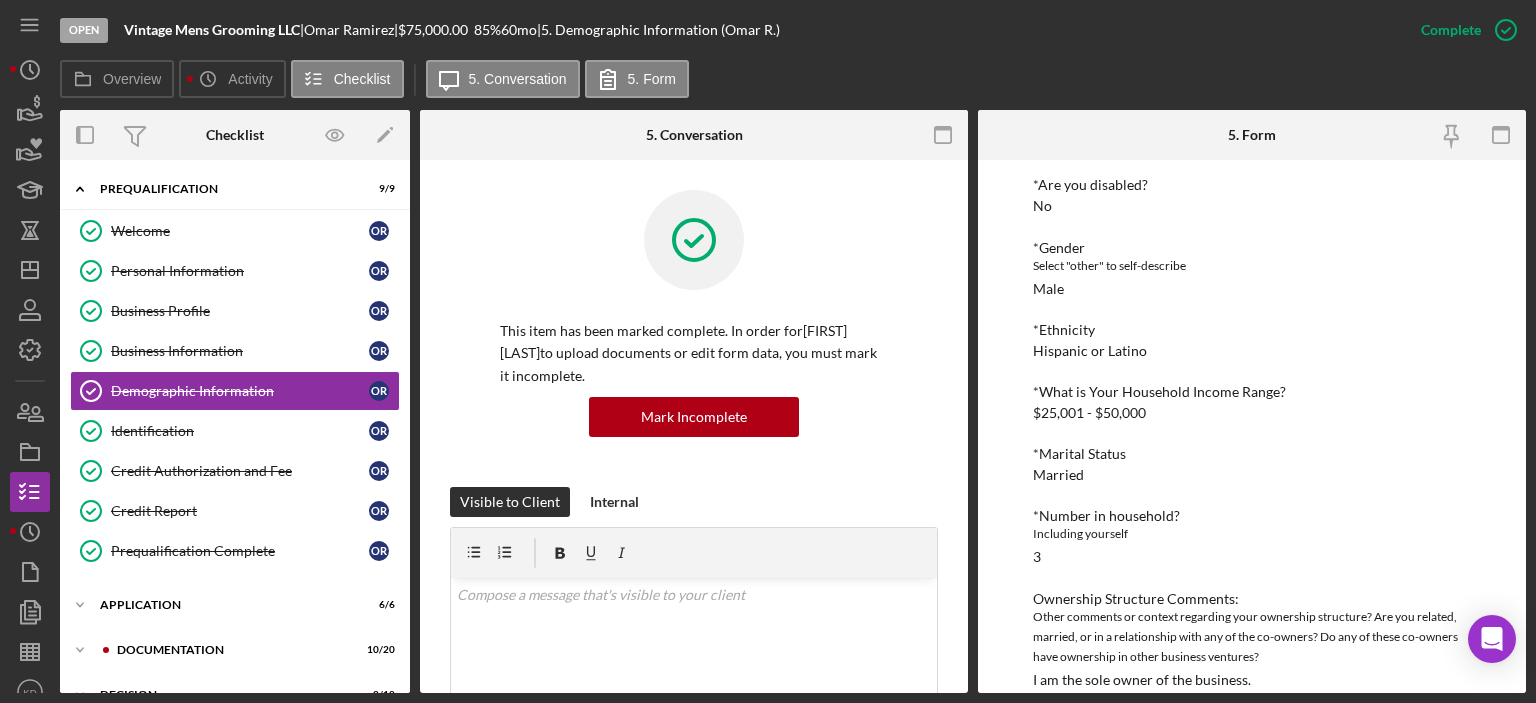 scroll, scrollTop: 306, scrollLeft: 0, axis: vertical 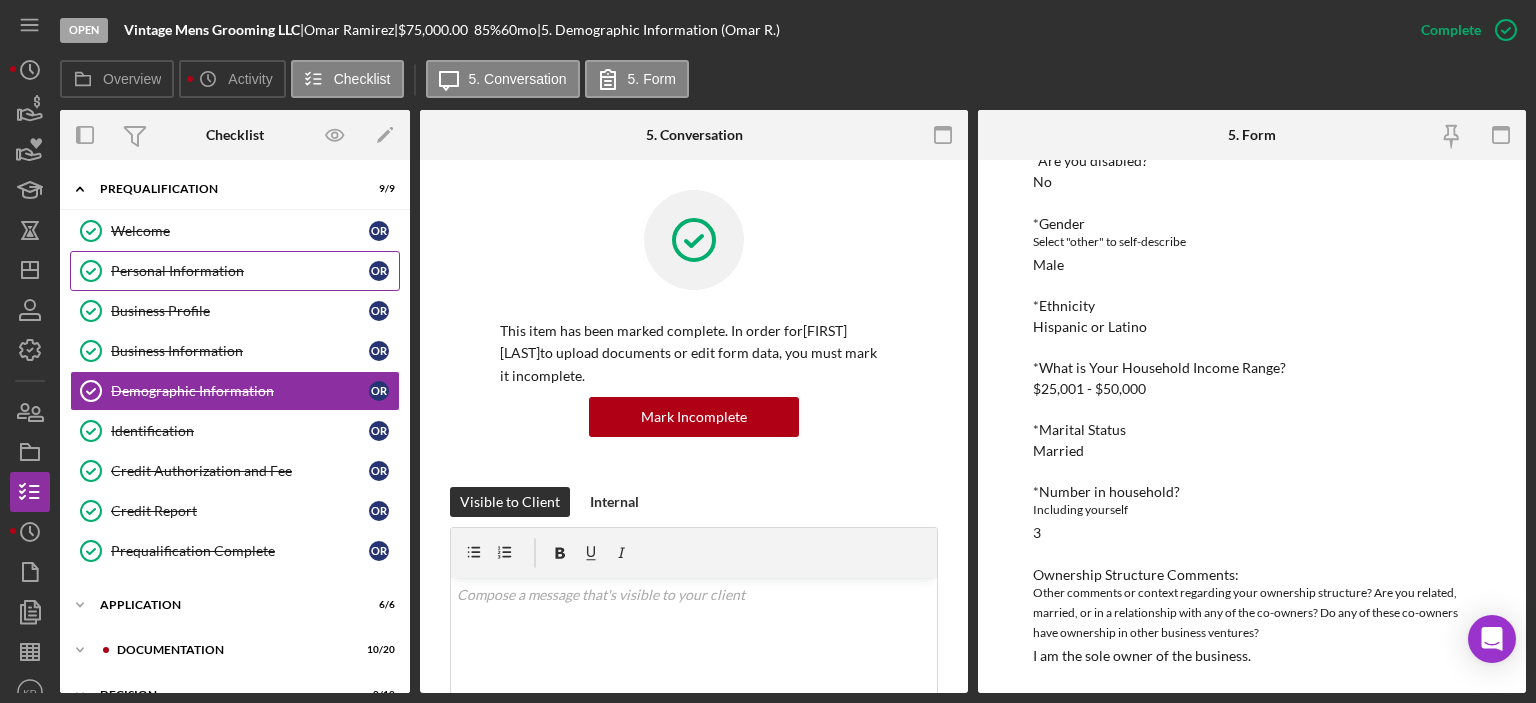click on "Personal Information" at bounding box center [240, 271] 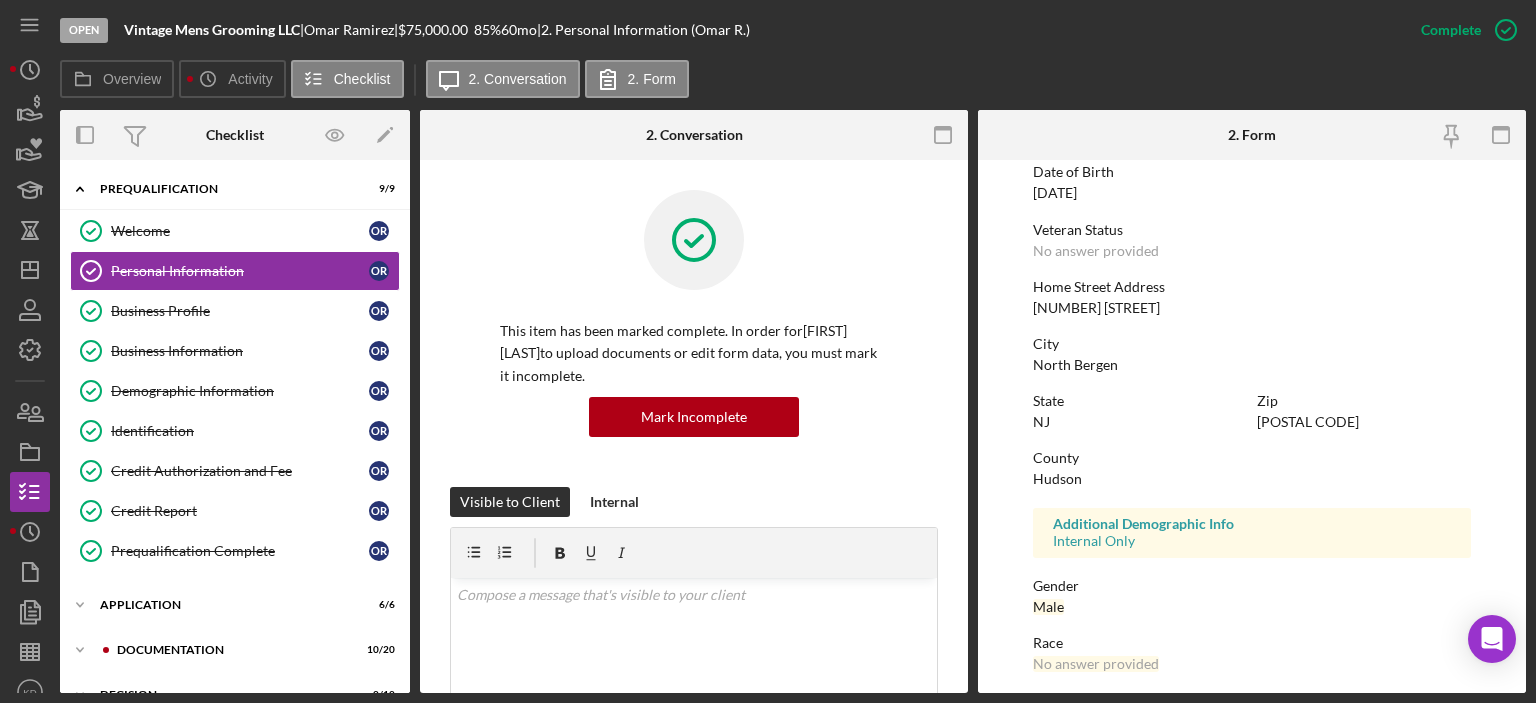 scroll, scrollTop: 400, scrollLeft: 0, axis: vertical 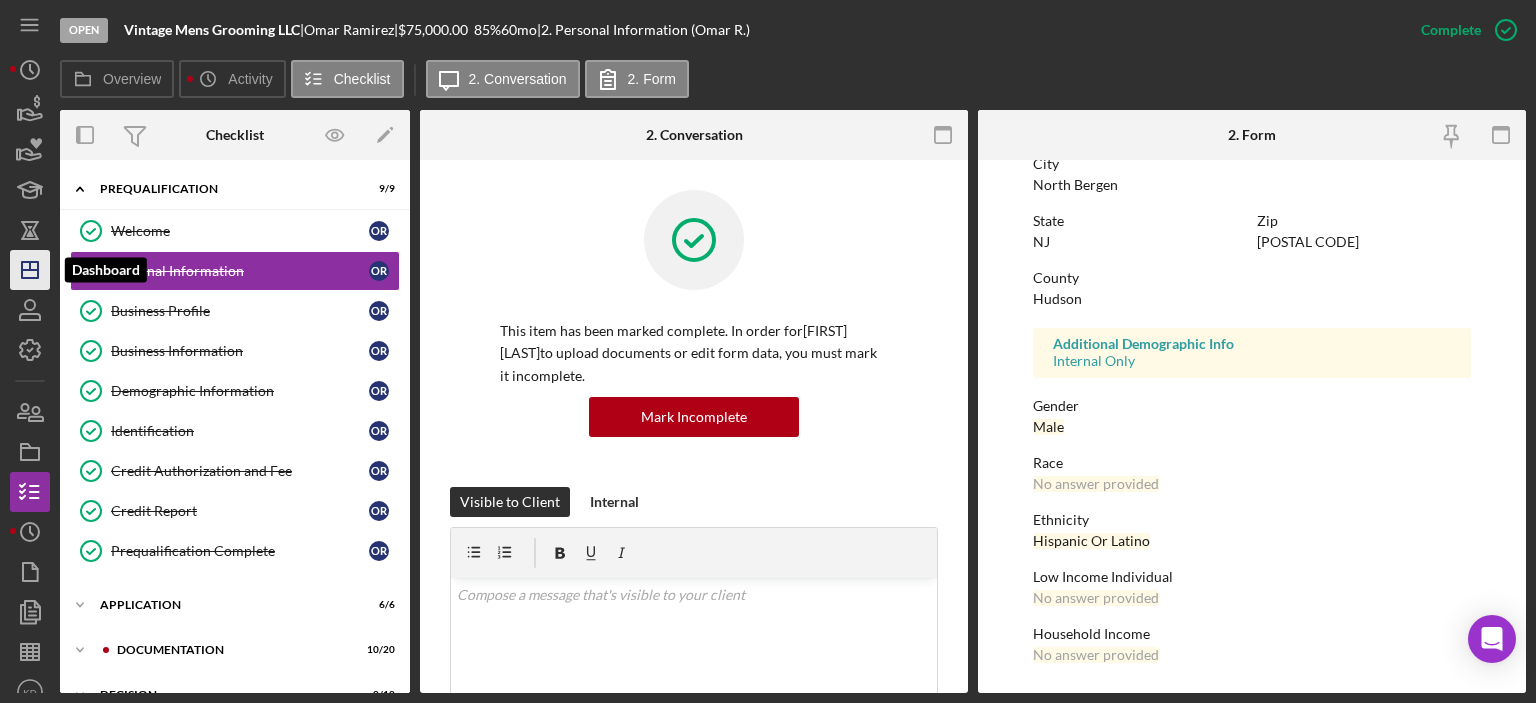 click 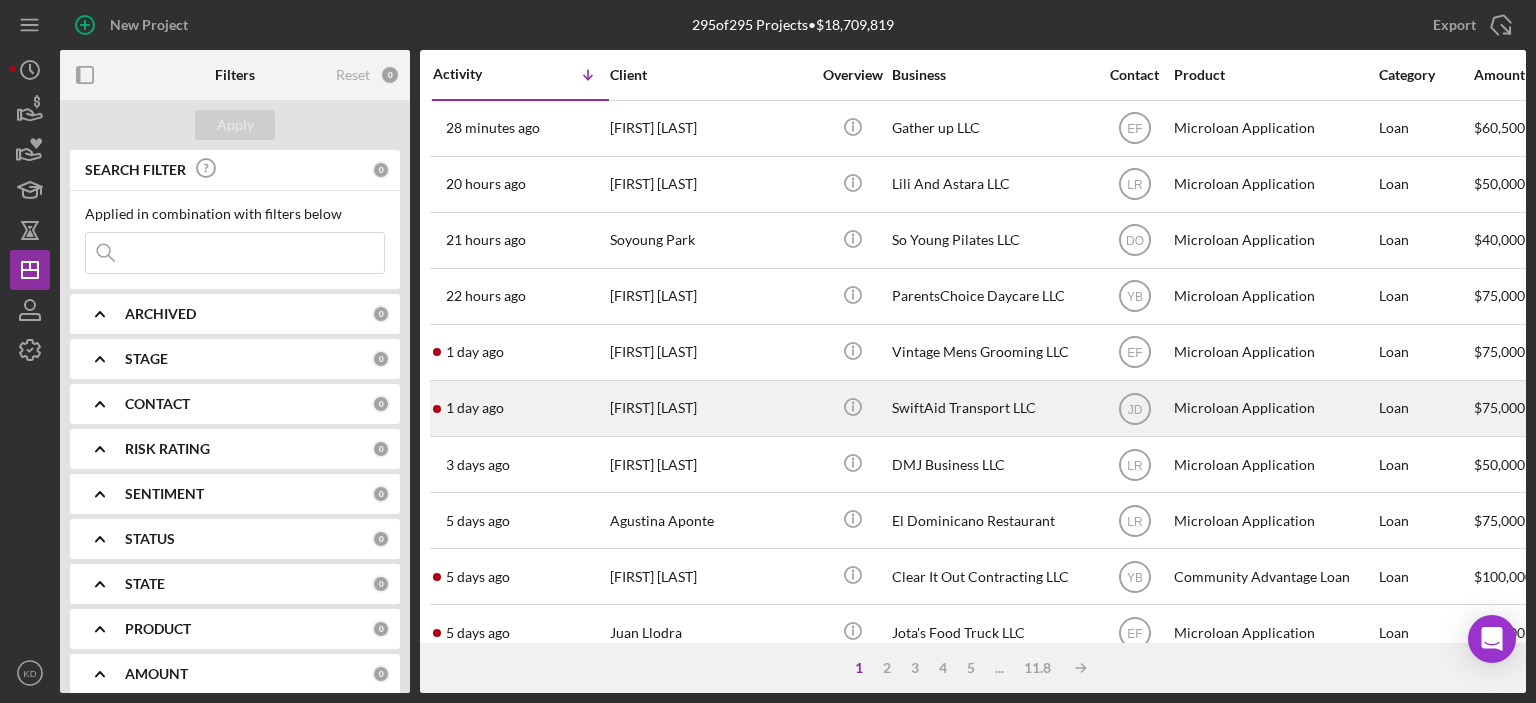 click on "SwiftAid Transport LLC" at bounding box center (992, 408) 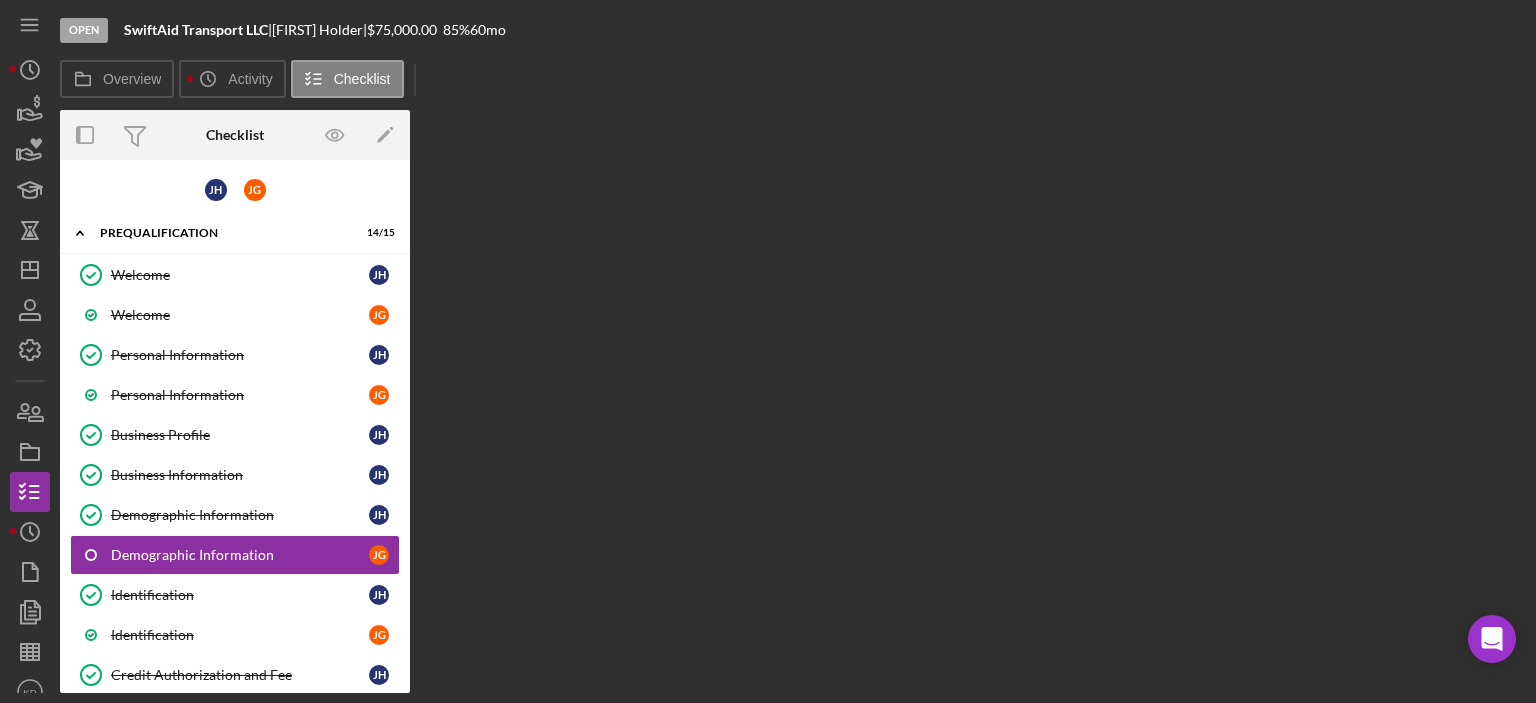scroll, scrollTop: 124, scrollLeft: 0, axis: vertical 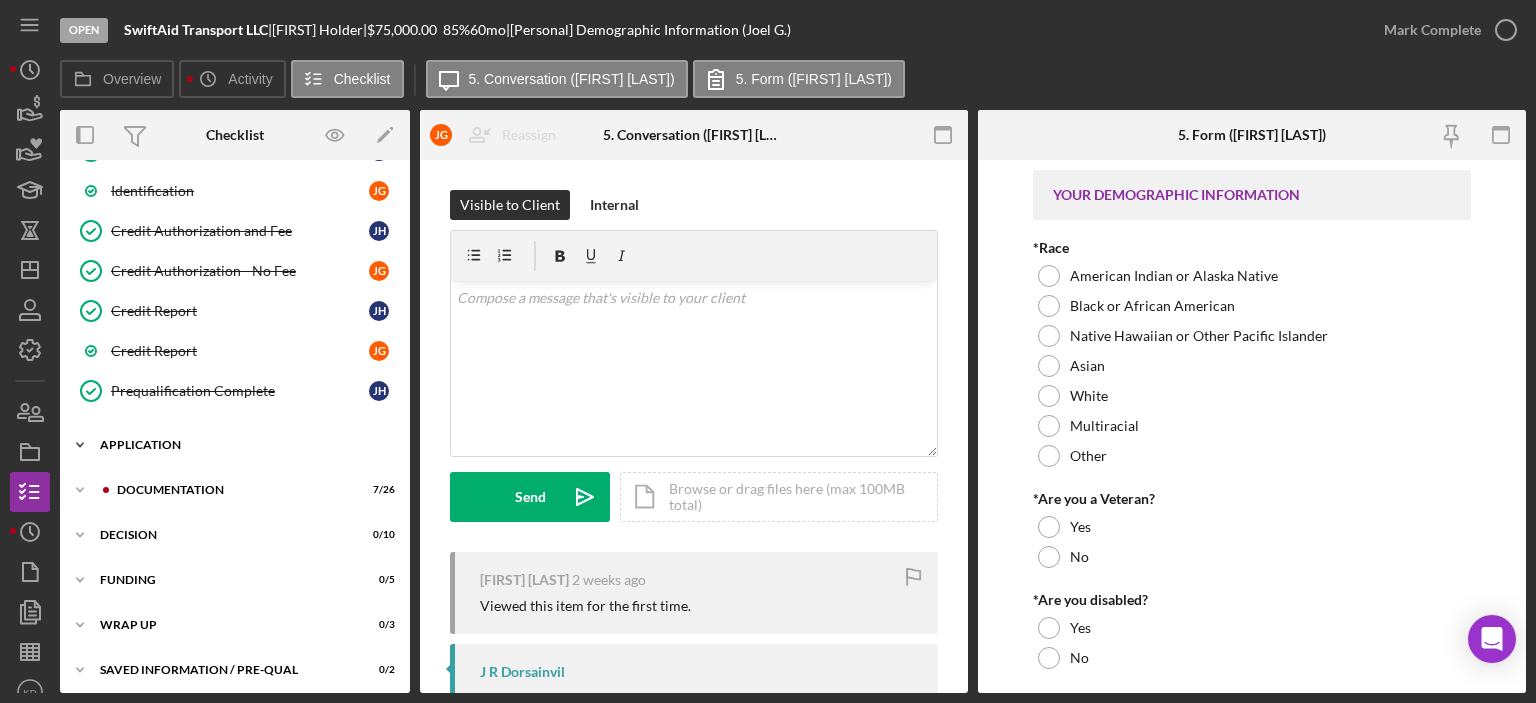 click on "Icon/Expander" 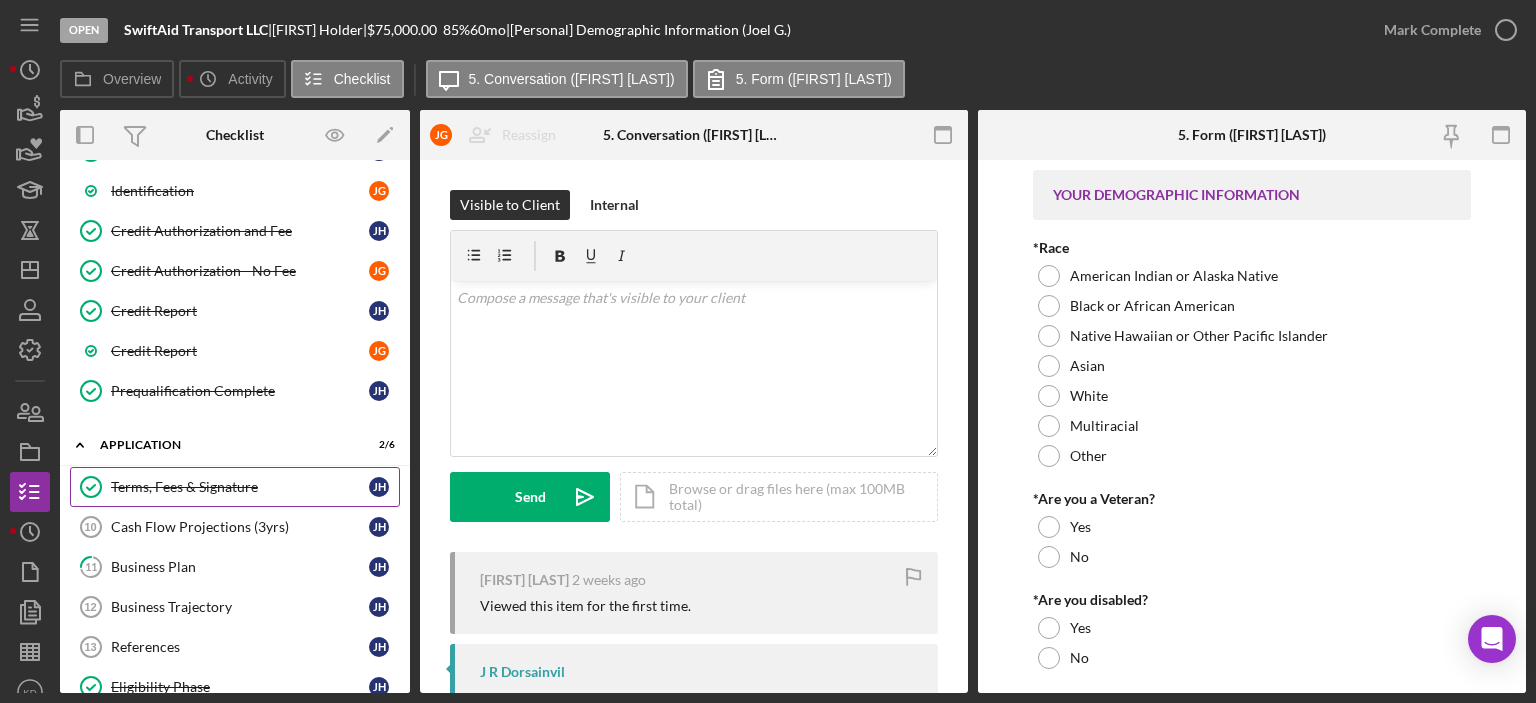 click on "Terms, Fees & Signature" at bounding box center (240, 487) 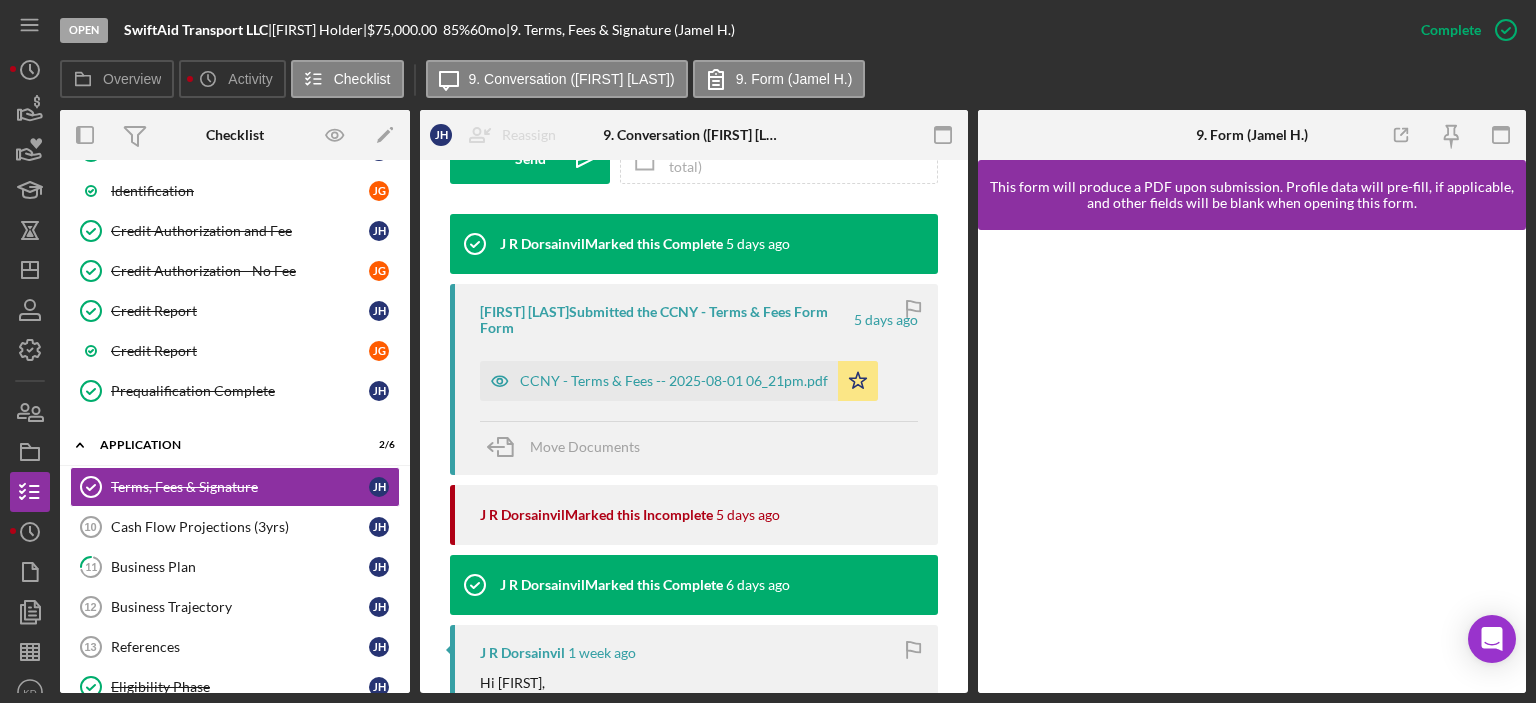 scroll, scrollTop: 638, scrollLeft: 0, axis: vertical 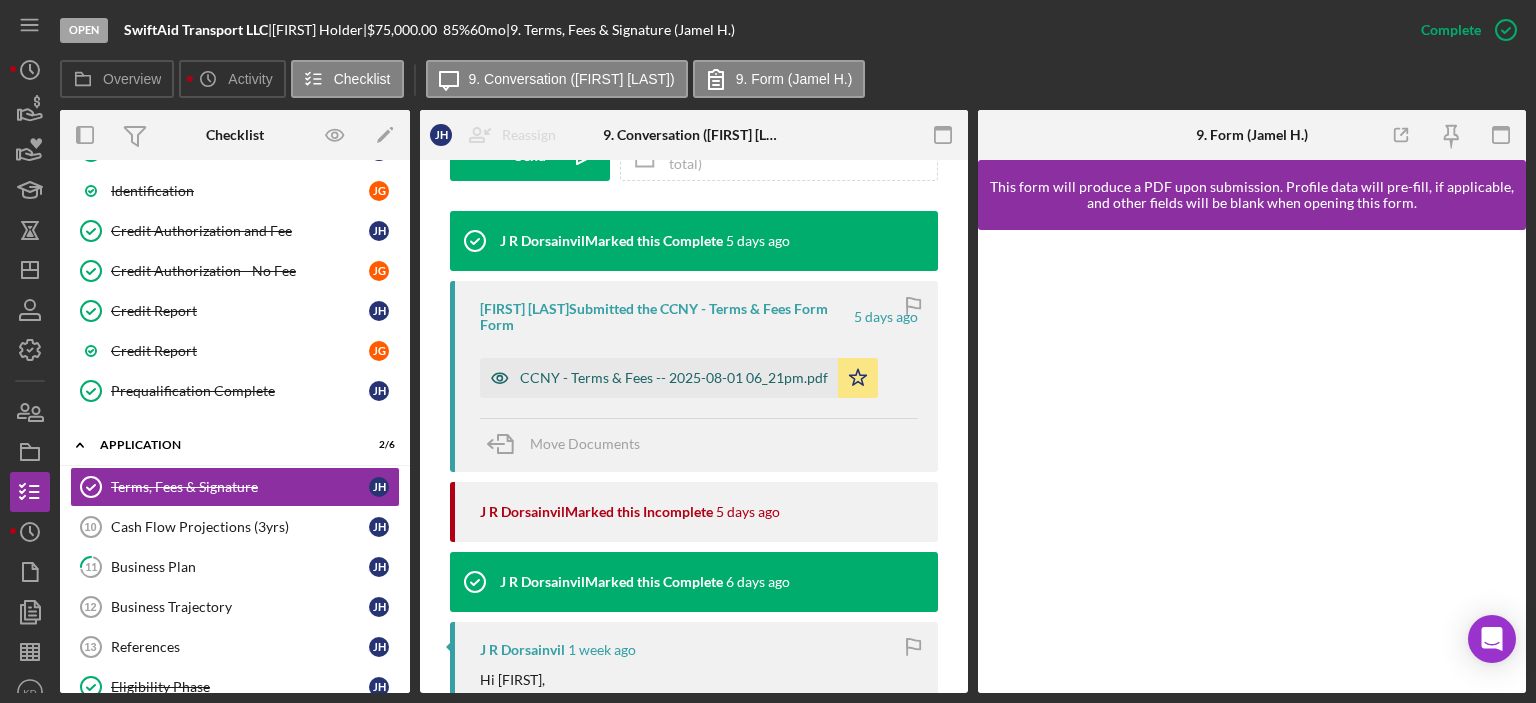 click on "CCNY - Terms & Fees -- 2025-08-01 06_21pm.pdf" at bounding box center [674, 378] 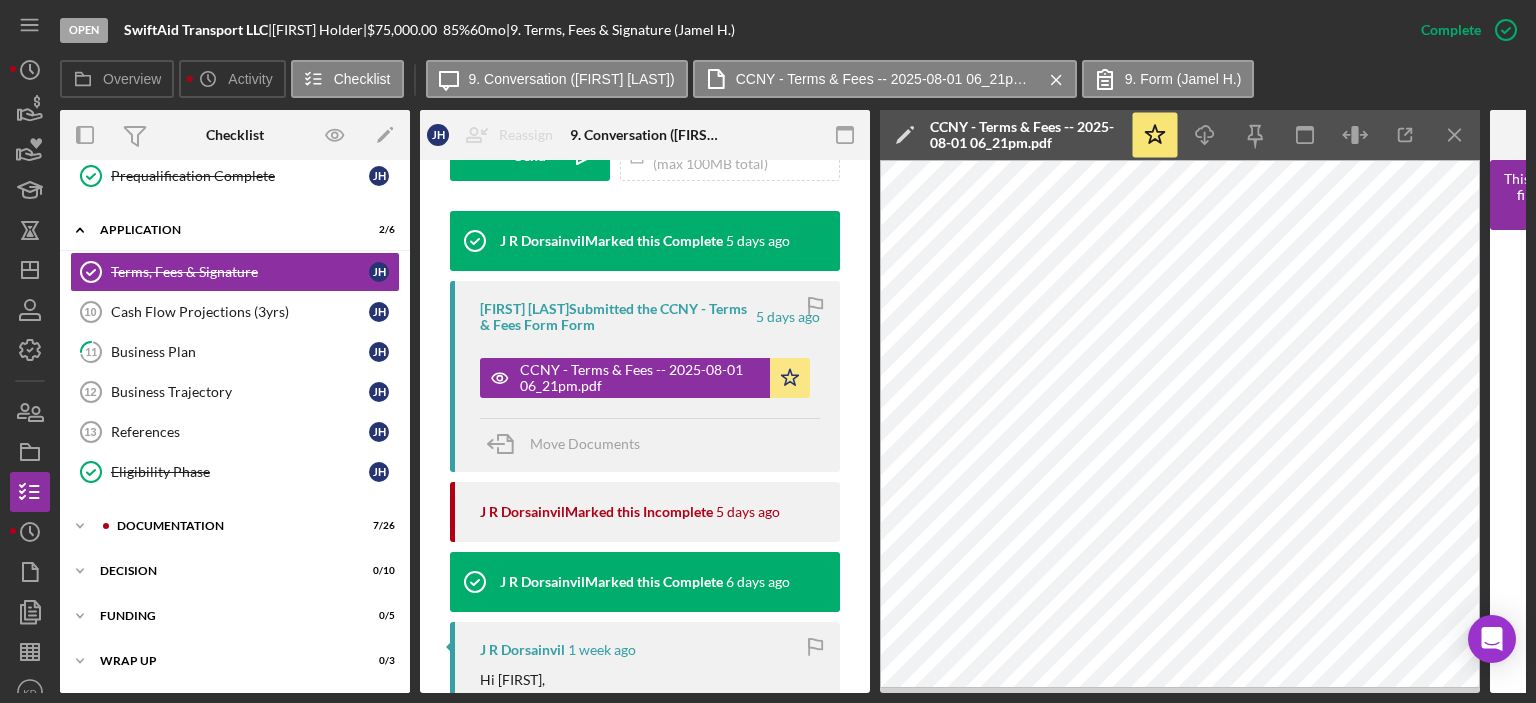 scroll, scrollTop: 698, scrollLeft: 0, axis: vertical 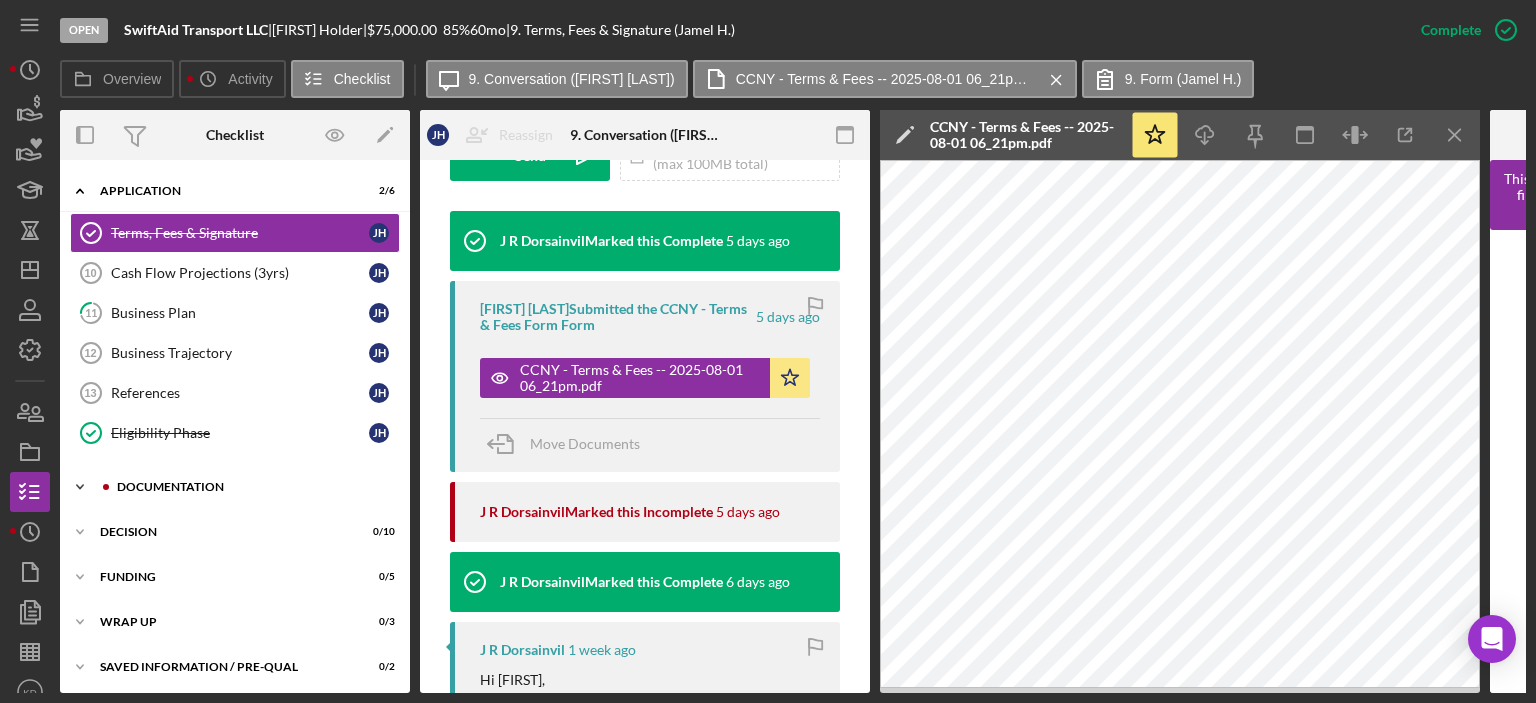 click on "Icon/Expander" 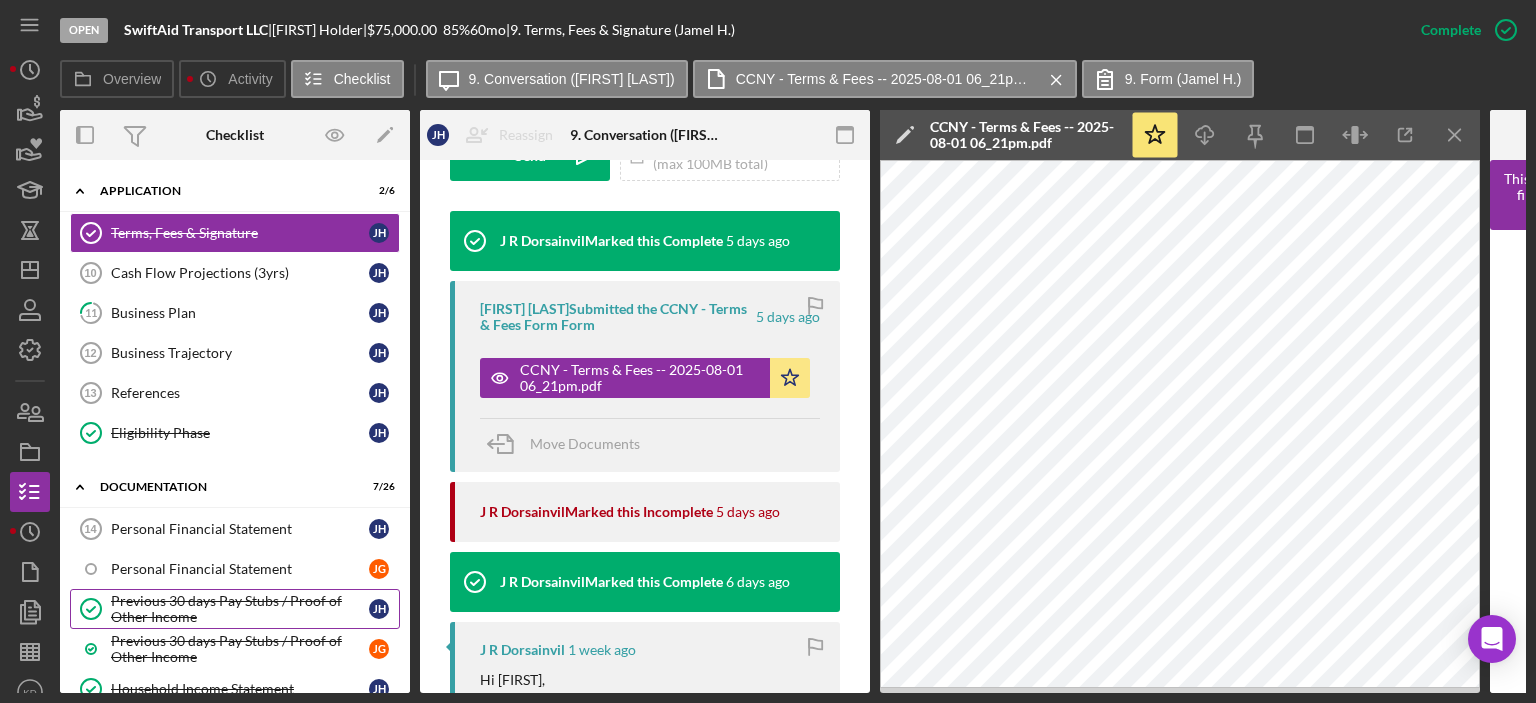 click on "Previous 30 days Pay Stubs / Proof of Other Income" at bounding box center [240, 609] 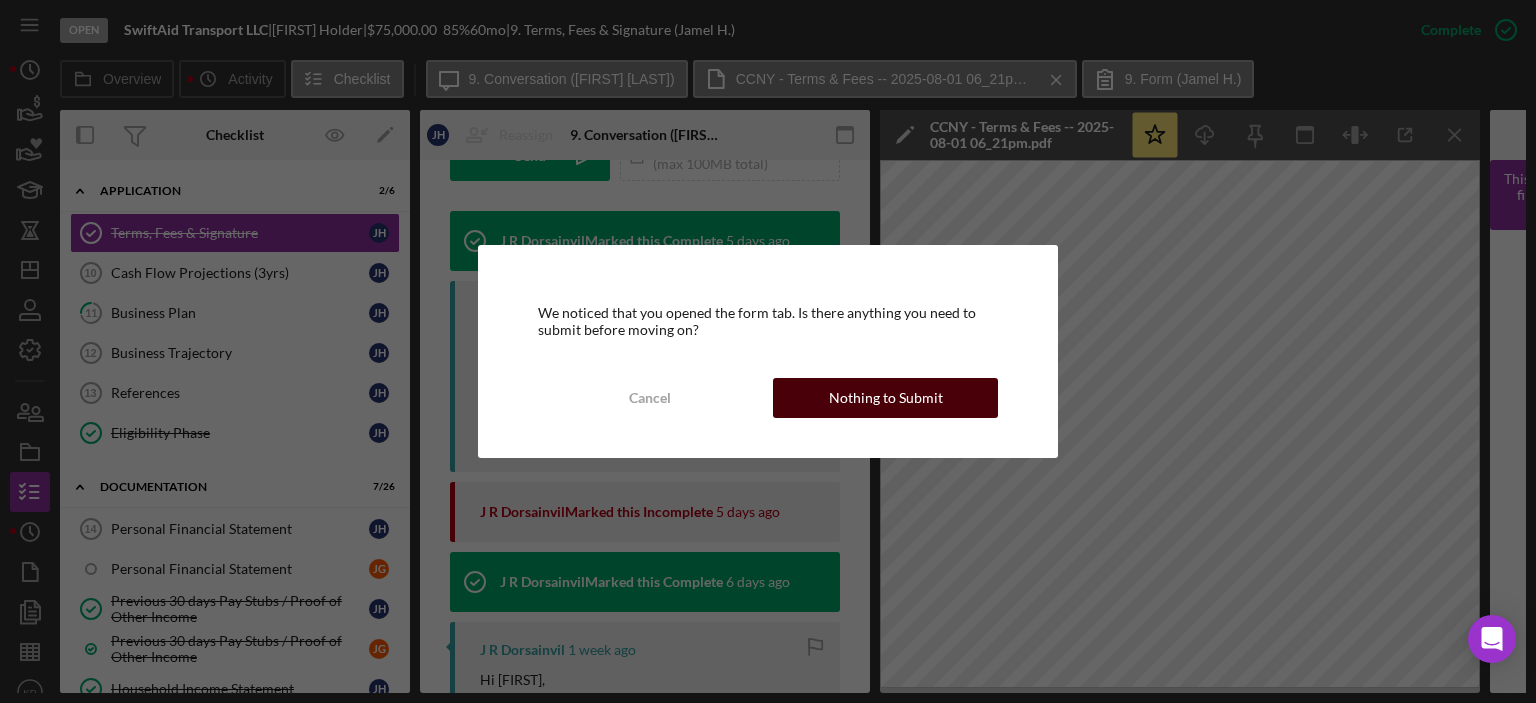 click on "Nothing to Submit" at bounding box center (886, 398) 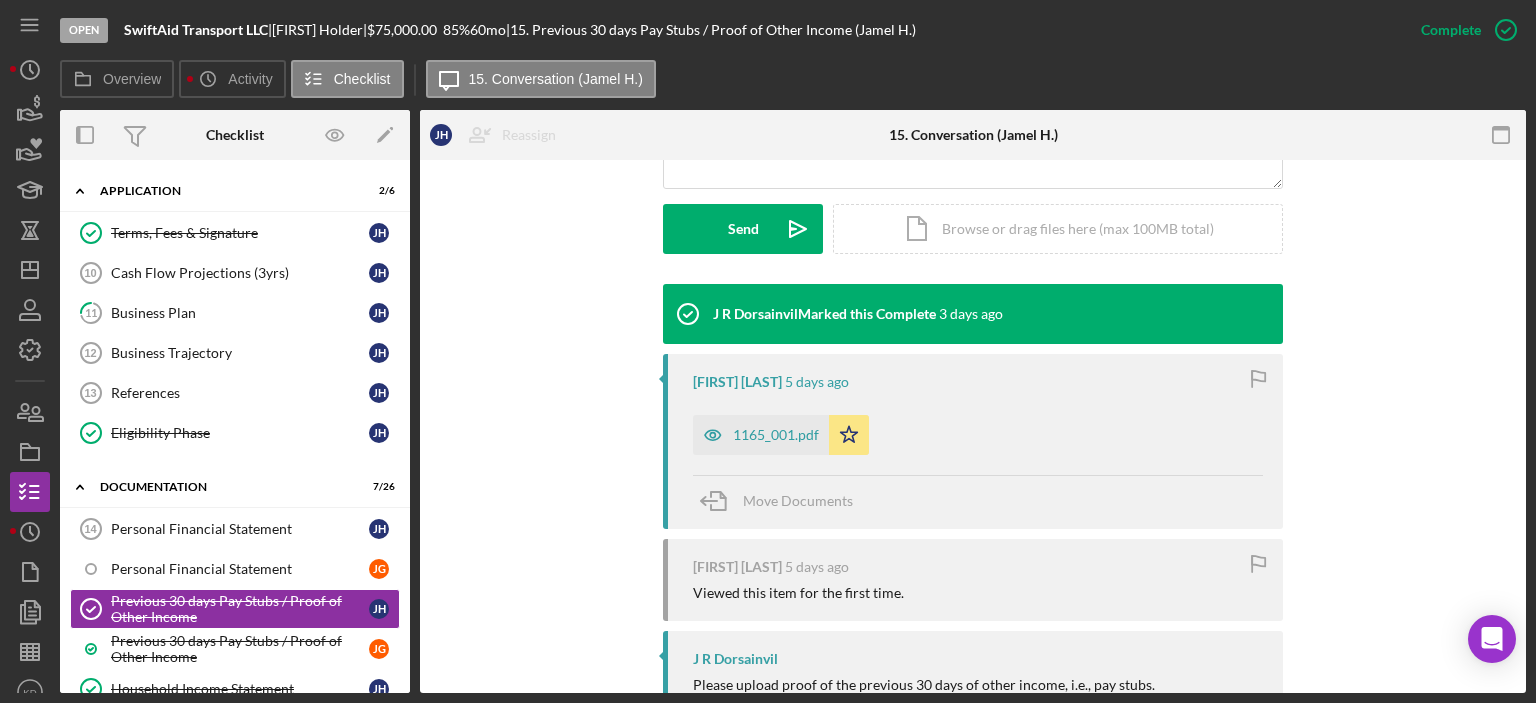 scroll, scrollTop: 556, scrollLeft: 0, axis: vertical 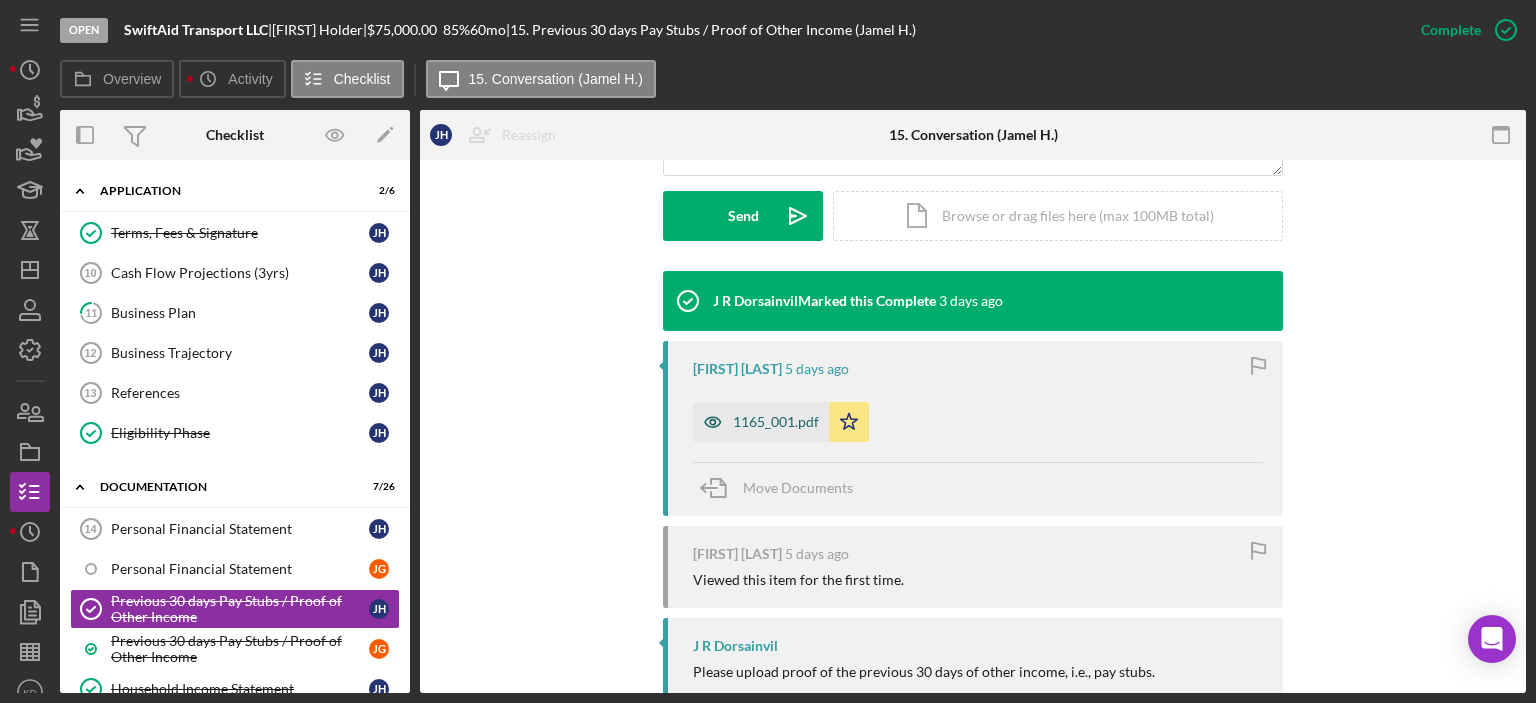 click on "1165_001.pdf" at bounding box center [776, 422] 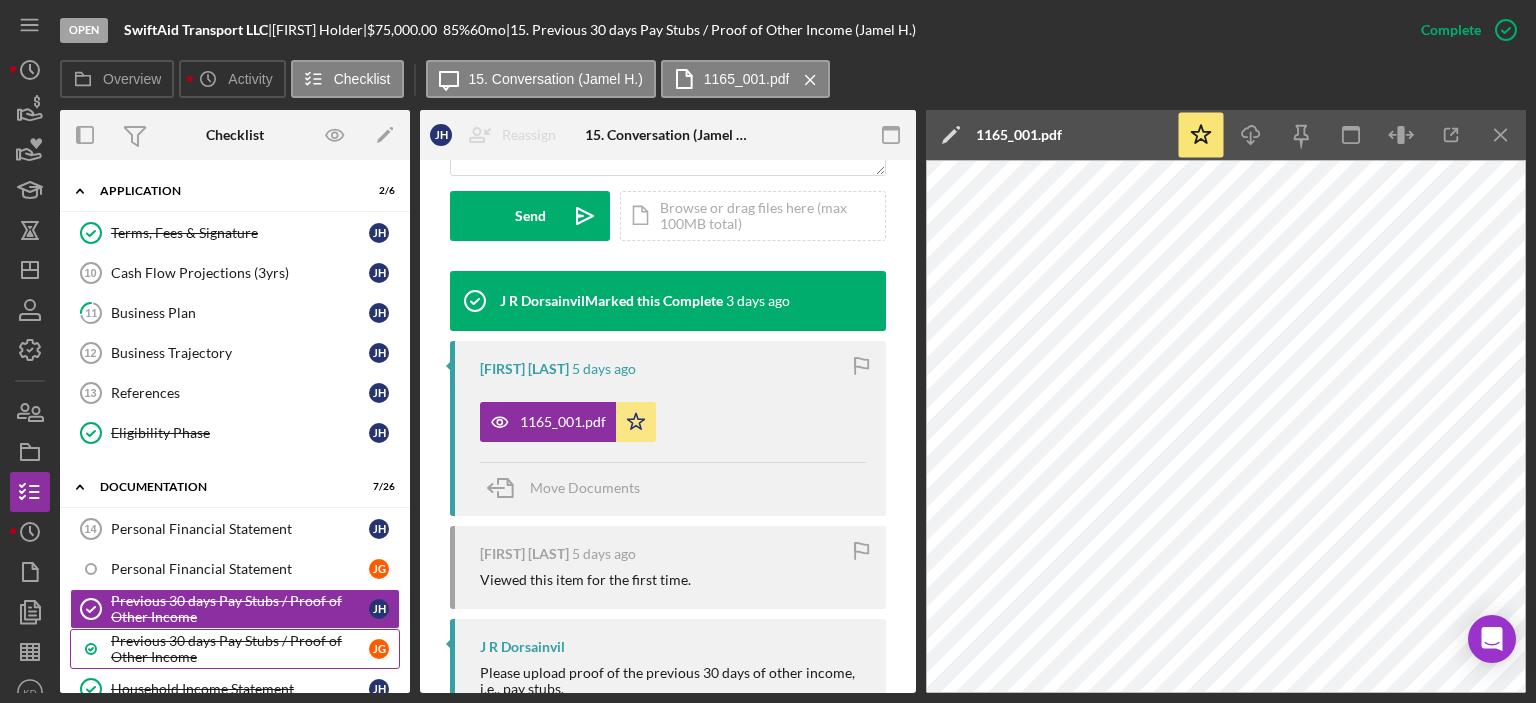 click on "Previous 30 days Pay Stubs / Proof of Other Income" at bounding box center (240, 649) 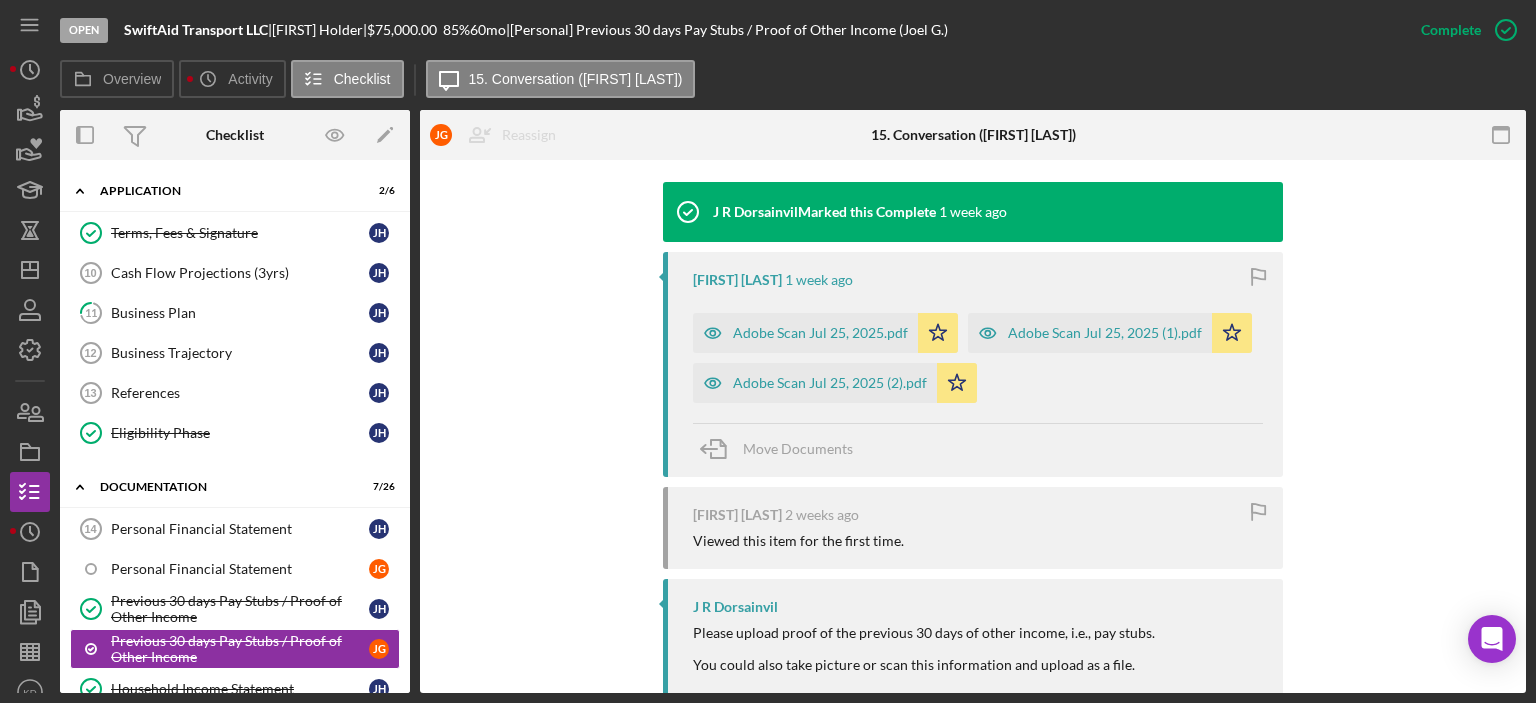 scroll, scrollTop: 660, scrollLeft: 0, axis: vertical 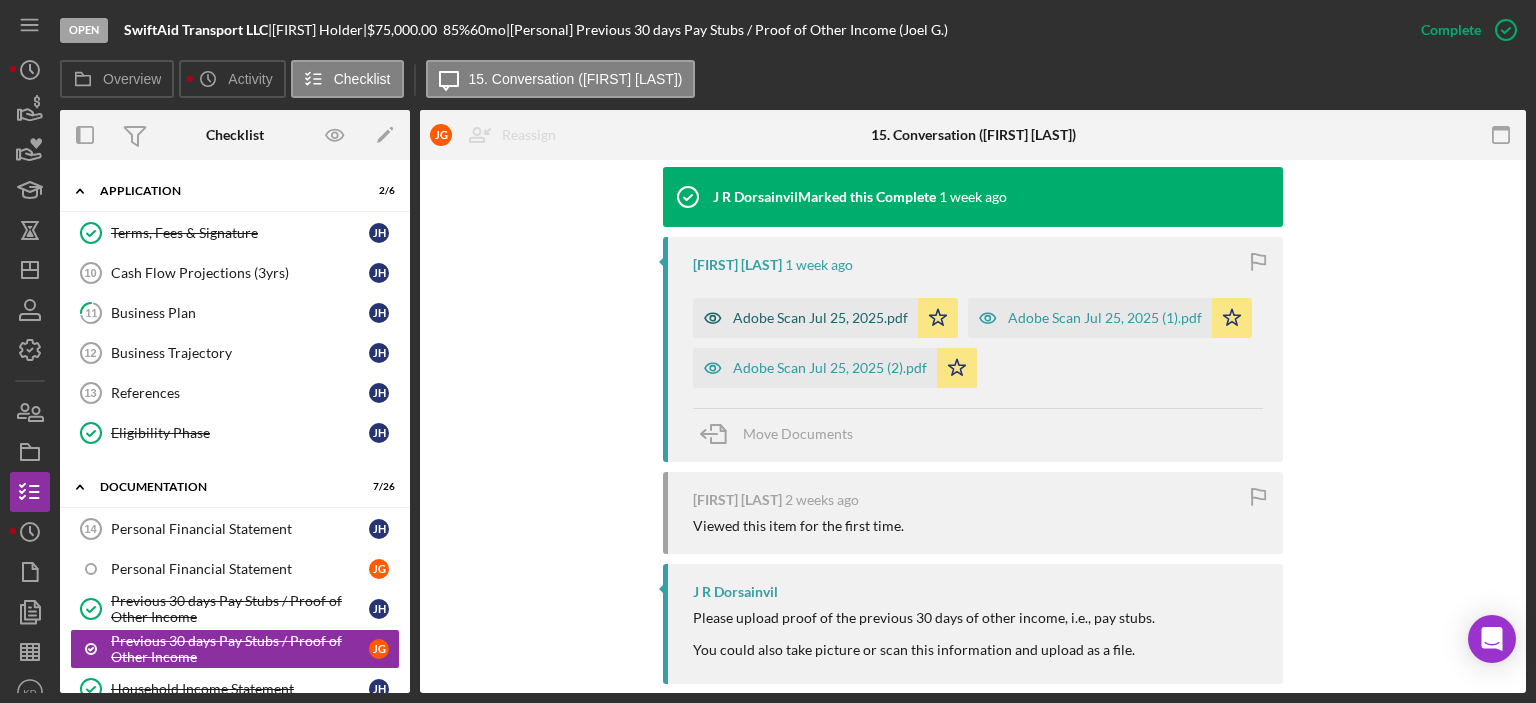 click on "Adobe Scan Jul 25, 2025.pdf" at bounding box center (820, 318) 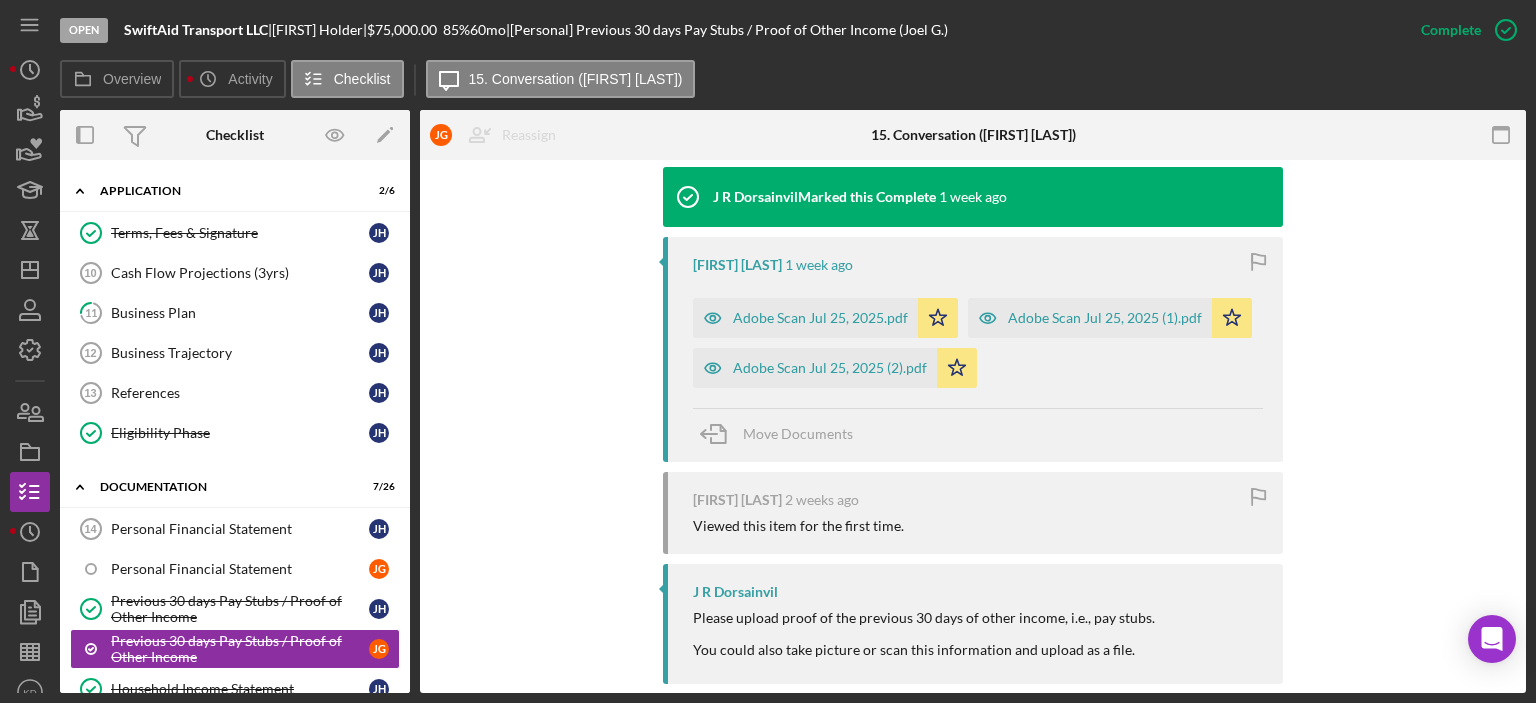 scroll, scrollTop: 682, scrollLeft: 0, axis: vertical 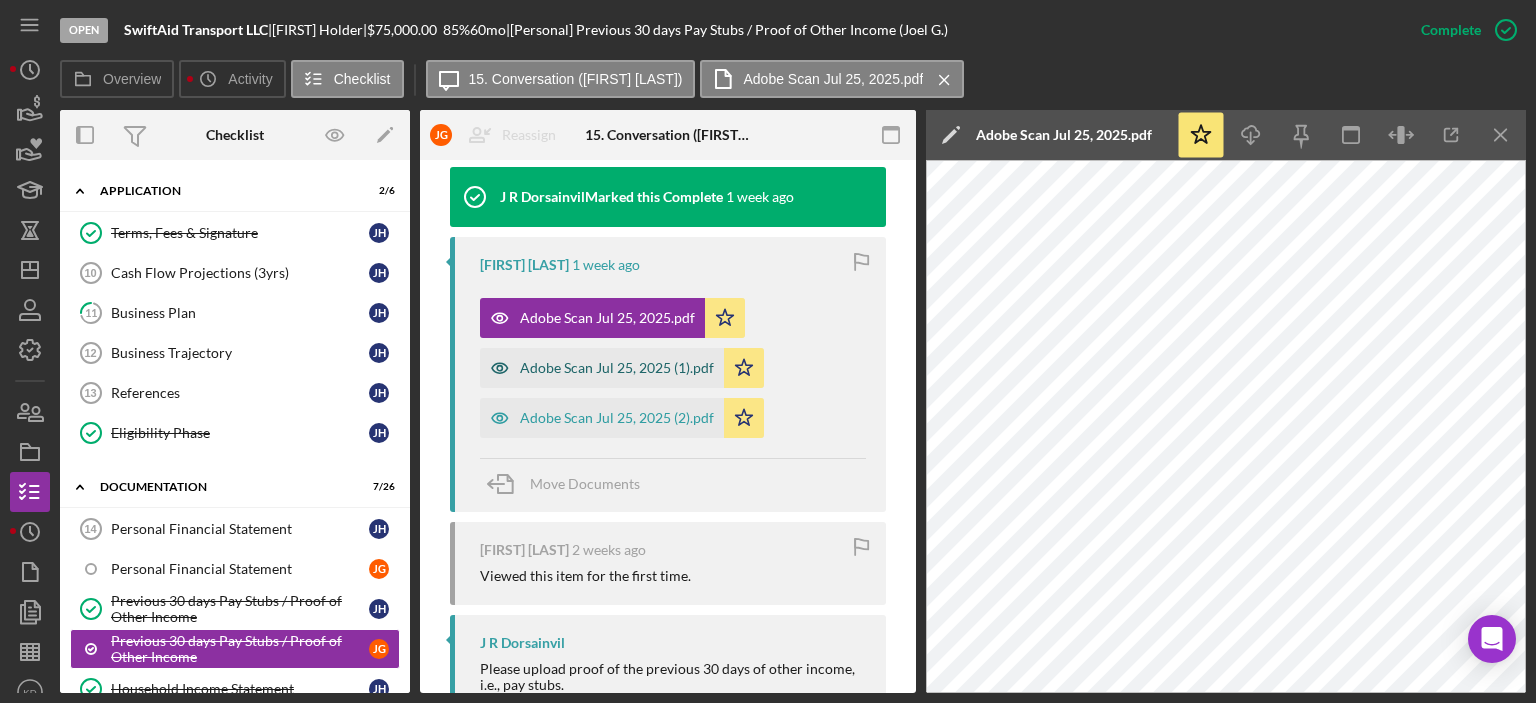 click on "Adobe Scan Jul 25, 2025 (1).pdf" at bounding box center [617, 368] 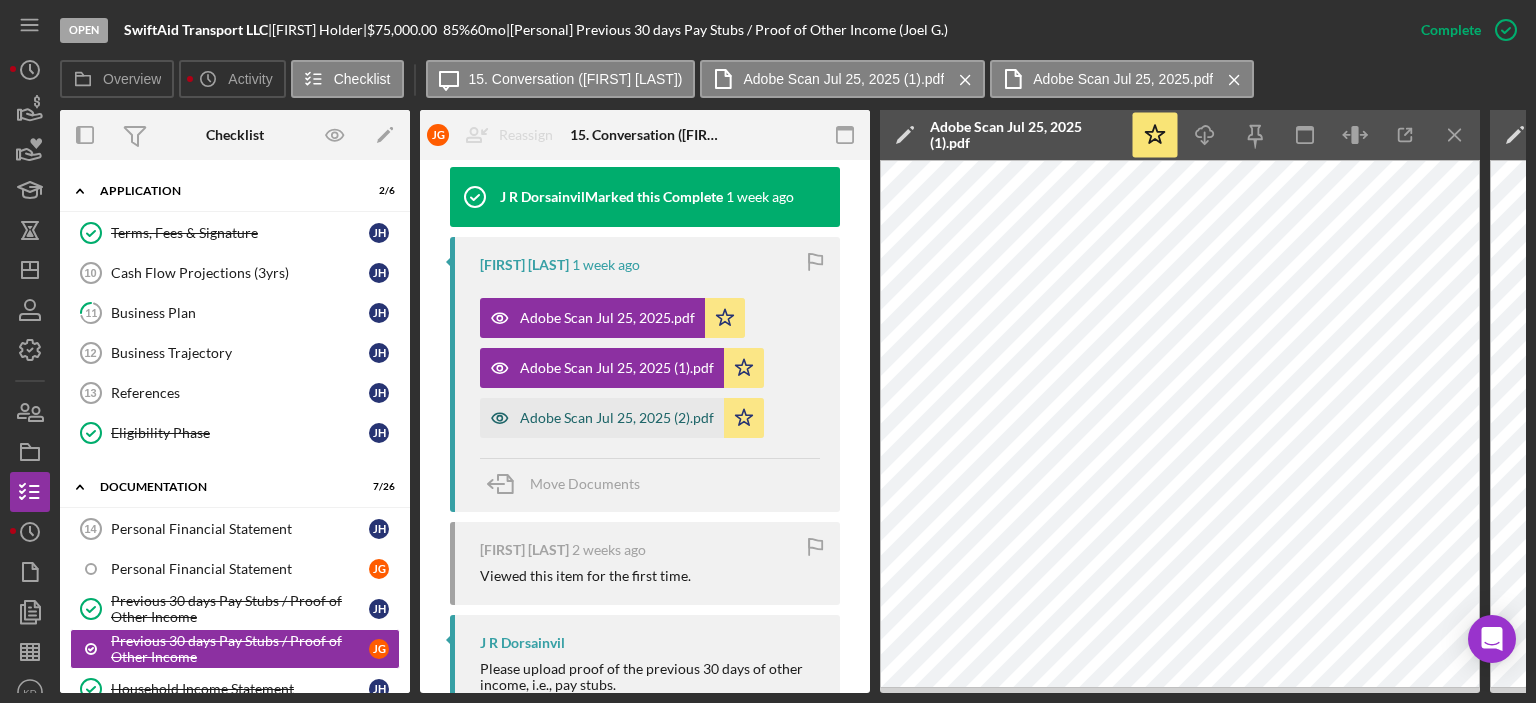 click on "Adobe Scan Jul 25, 2025 (2).pdf" at bounding box center (617, 418) 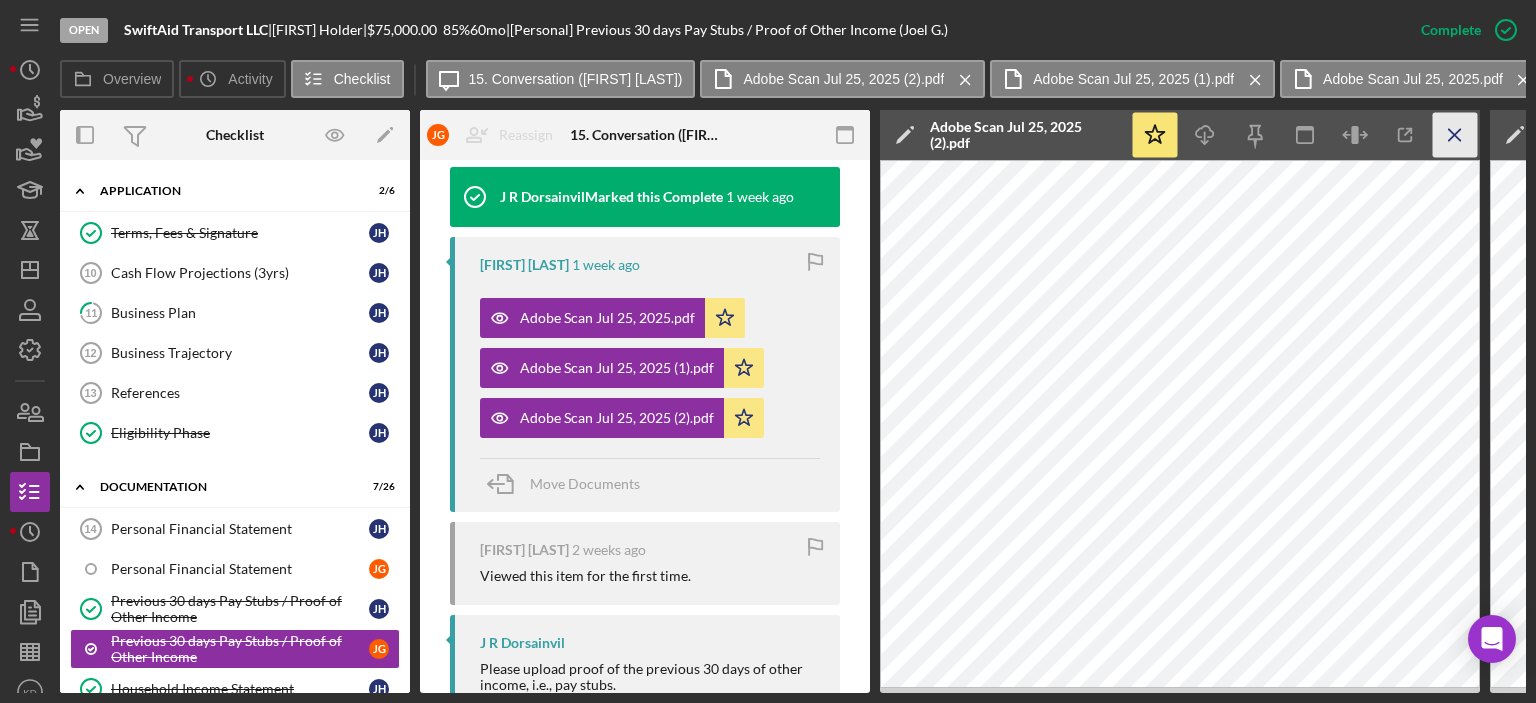 click on "Icon/Menu Close" 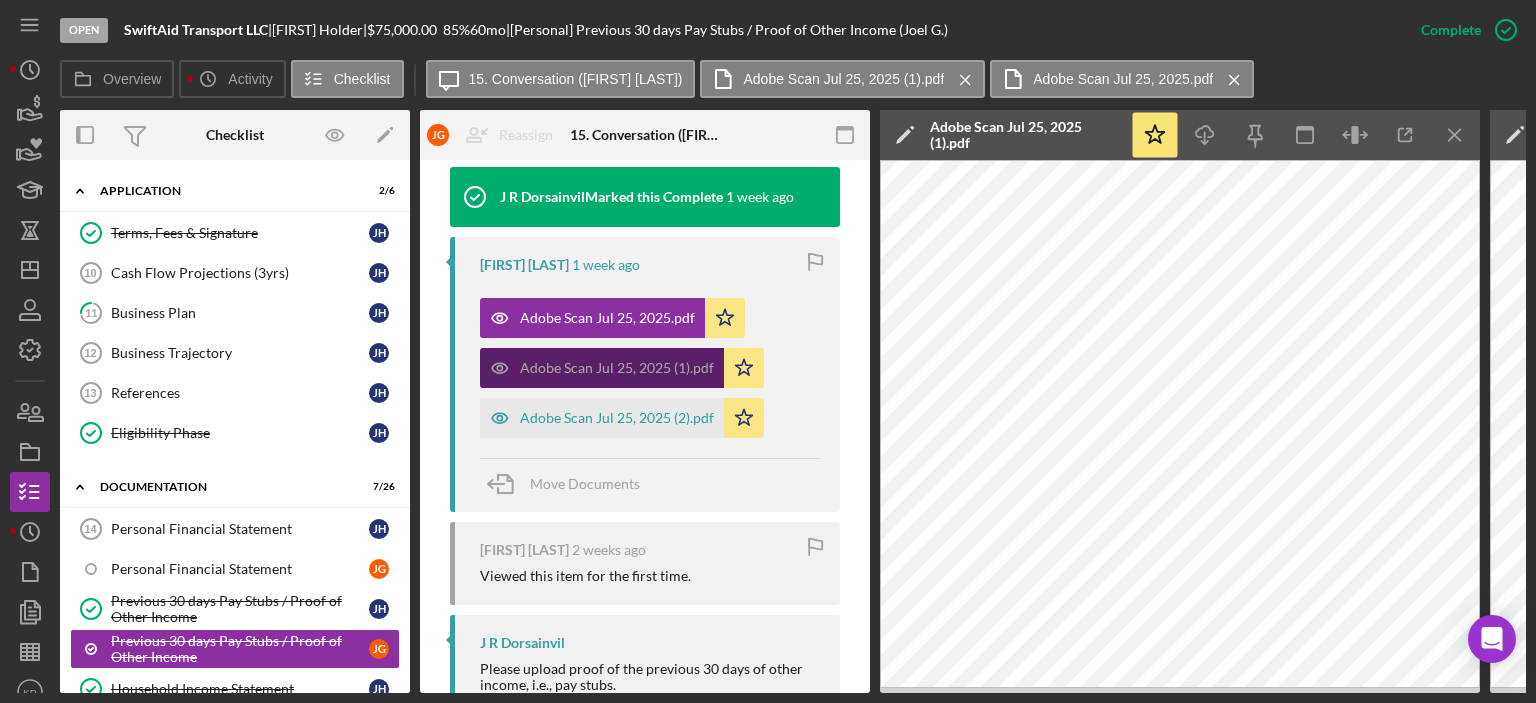 click on "Adobe Scan Jul 25, 2025 (1).pdf" at bounding box center [617, 368] 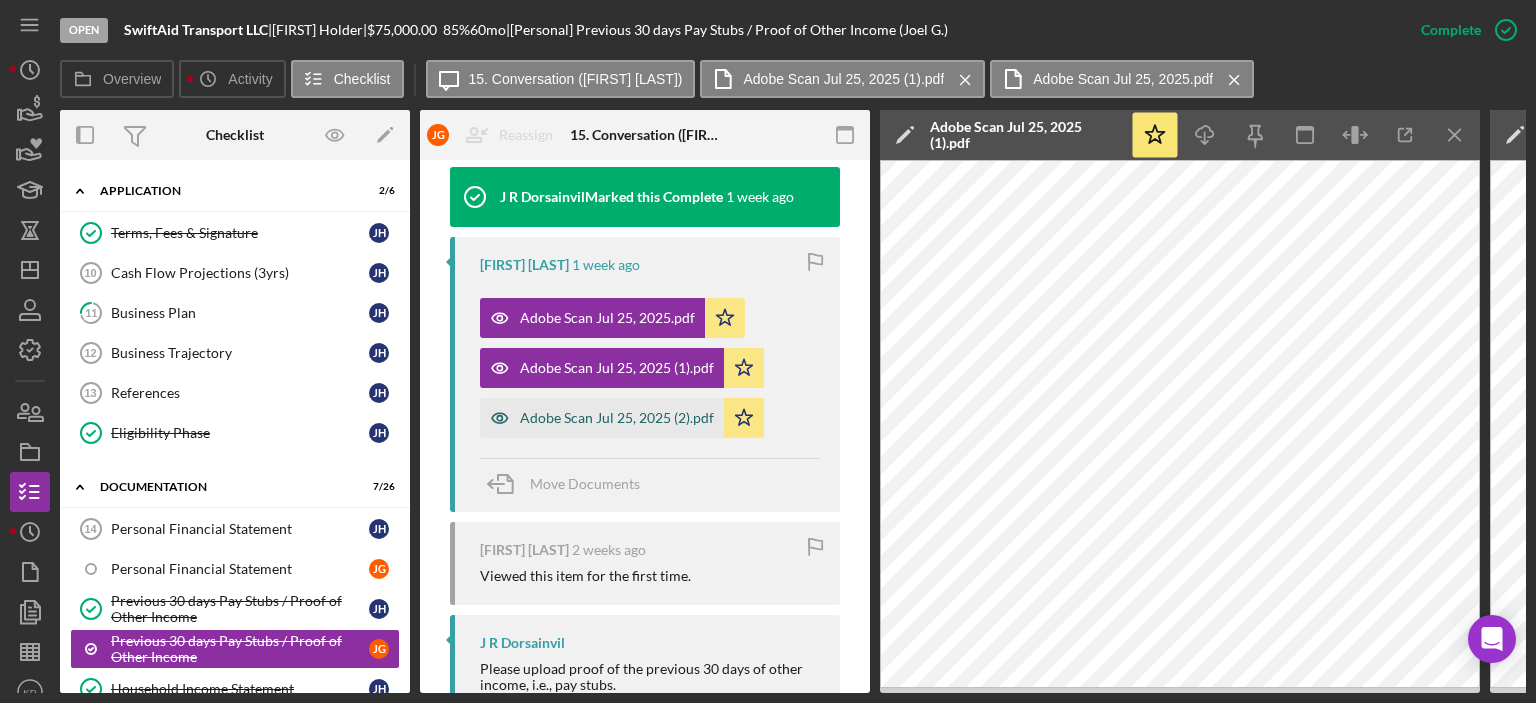 click on "Adobe Scan Jul 25, 2025 (2).pdf" at bounding box center [617, 418] 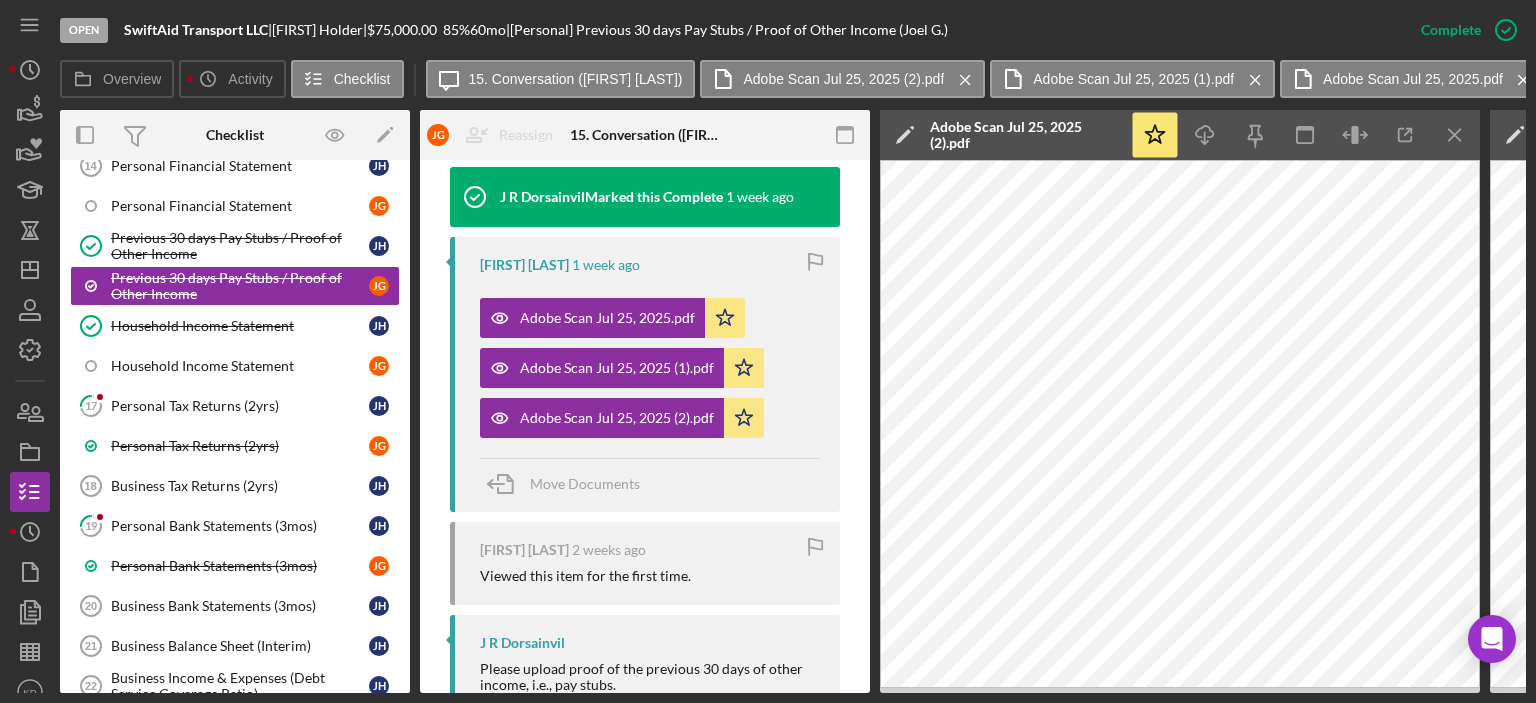 scroll, scrollTop: 1051, scrollLeft: 0, axis: vertical 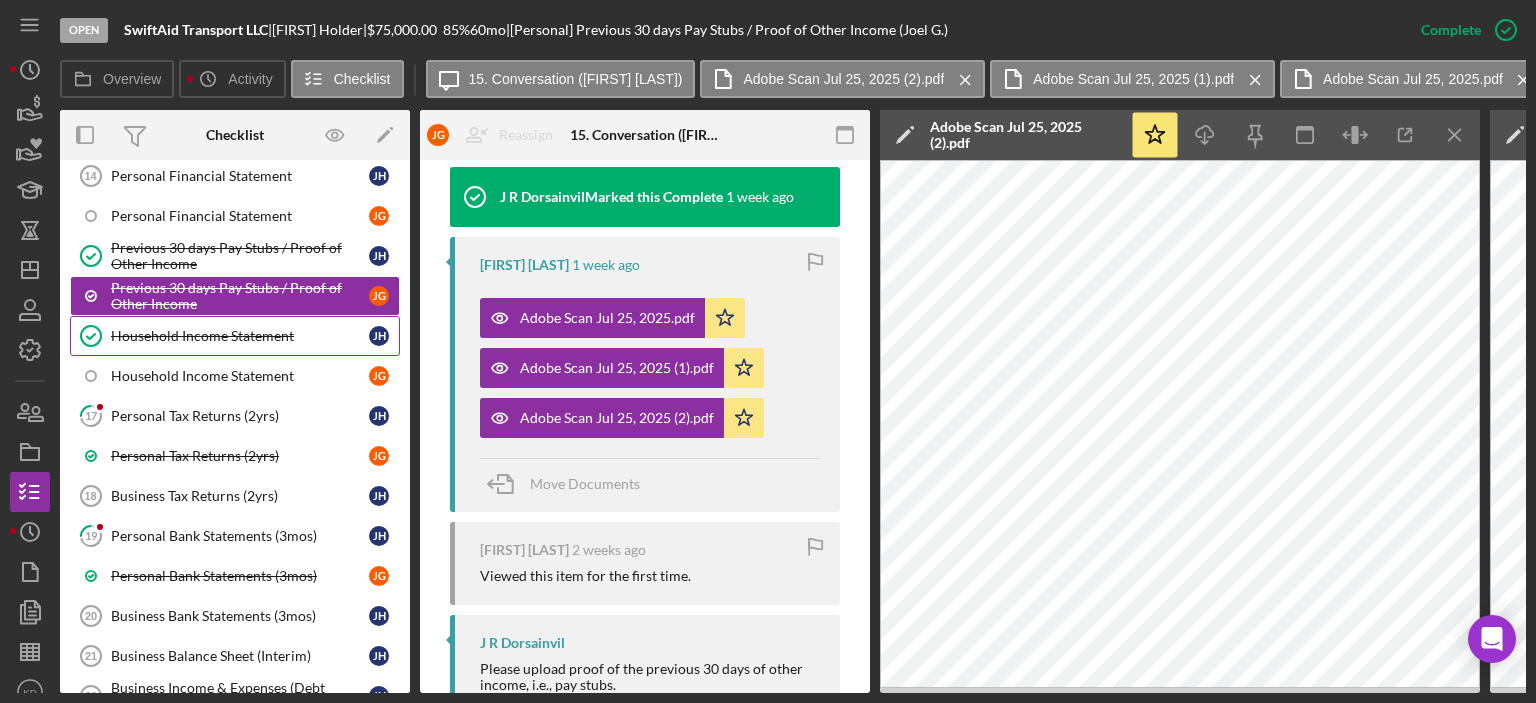 click on "Household Income Statement" at bounding box center (240, 336) 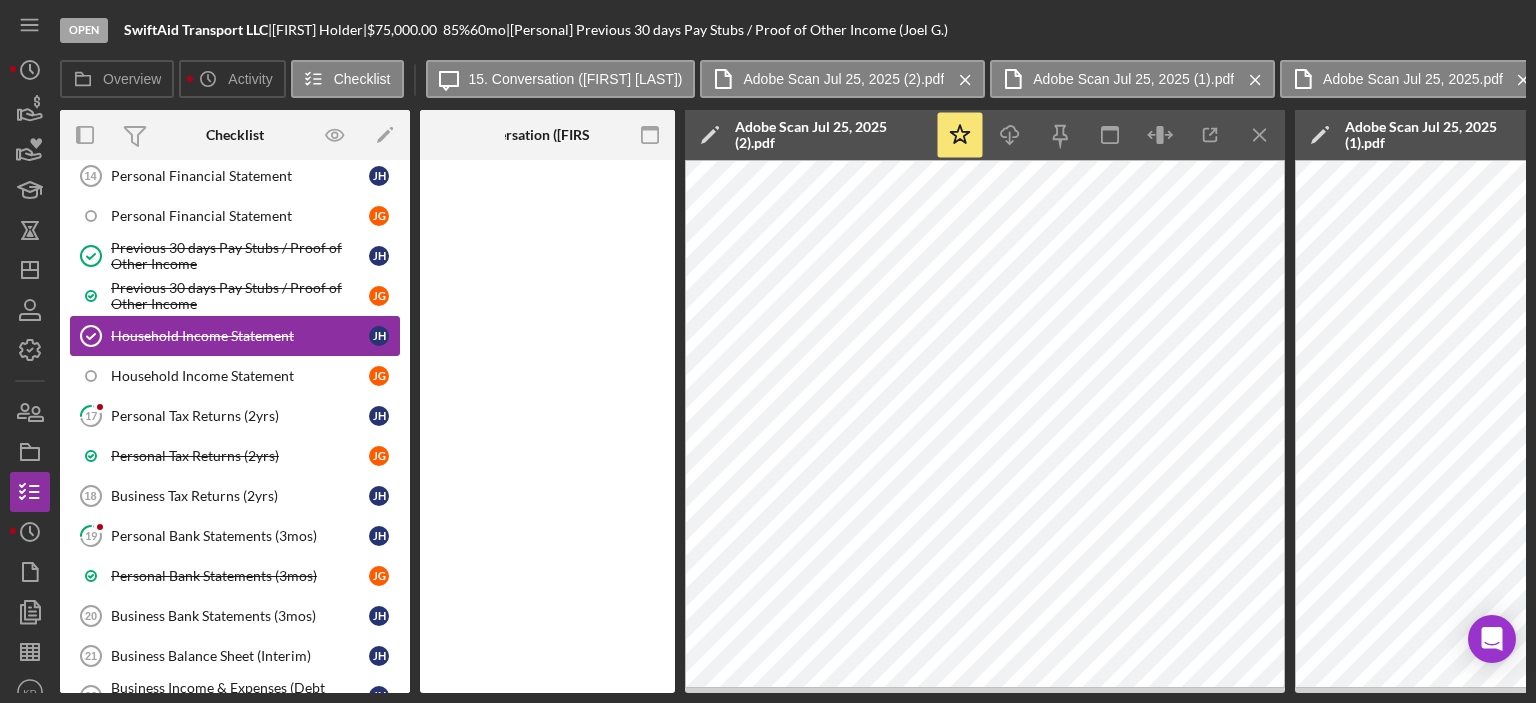 scroll, scrollTop: 0, scrollLeft: 0, axis: both 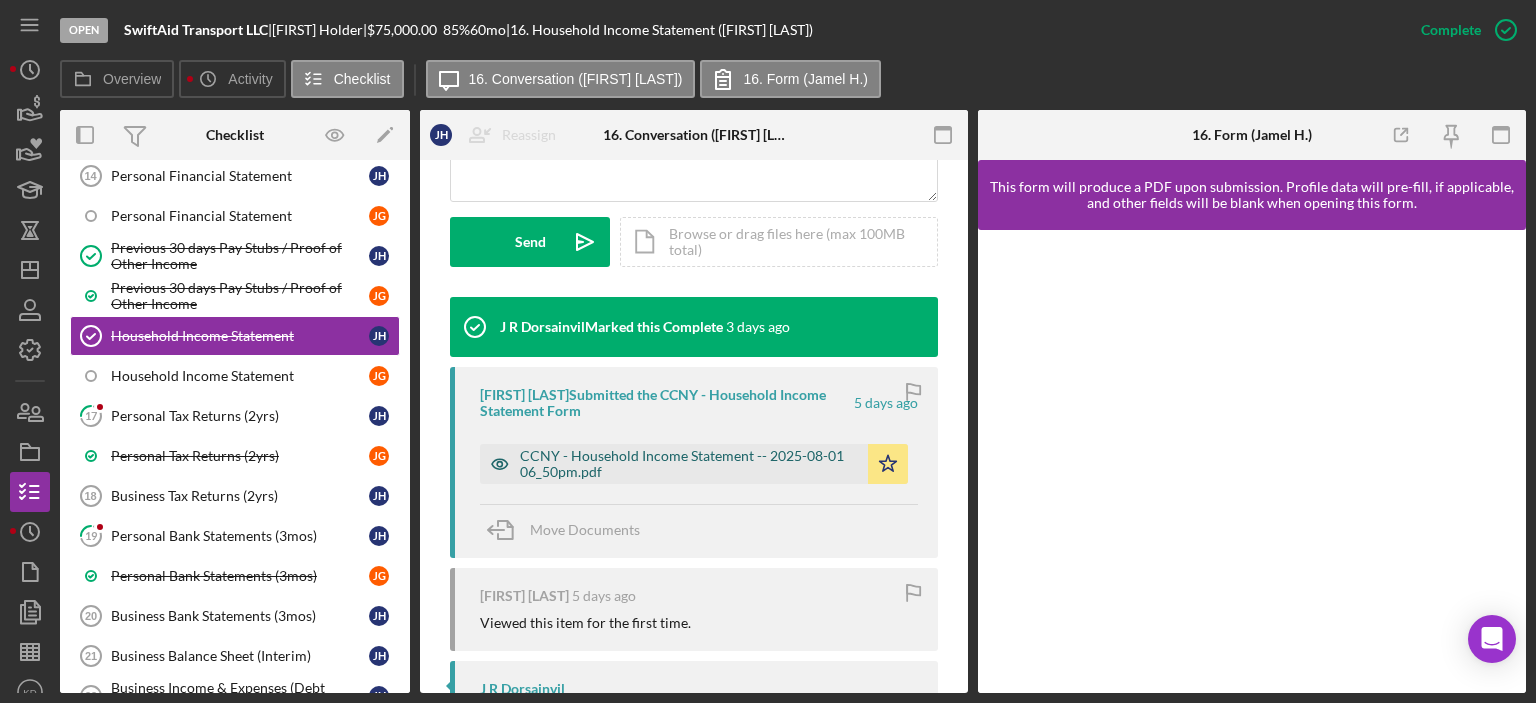 click on "CCNY - Household Income Statement -- 2025-08-01 06_50pm.pdf" at bounding box center [689, 464] 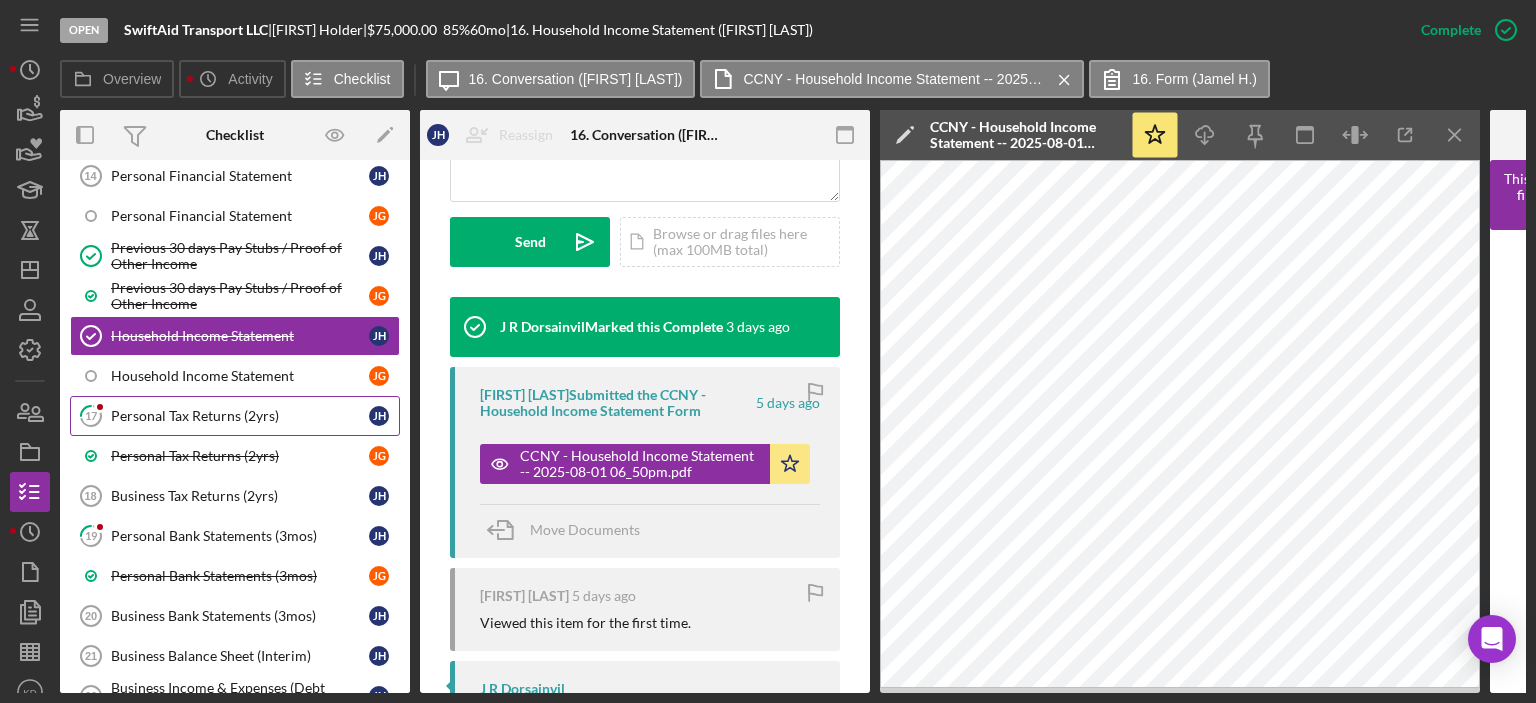 click on "Personal Tax Returns (2yrs)" at bounding box center [240, 416] 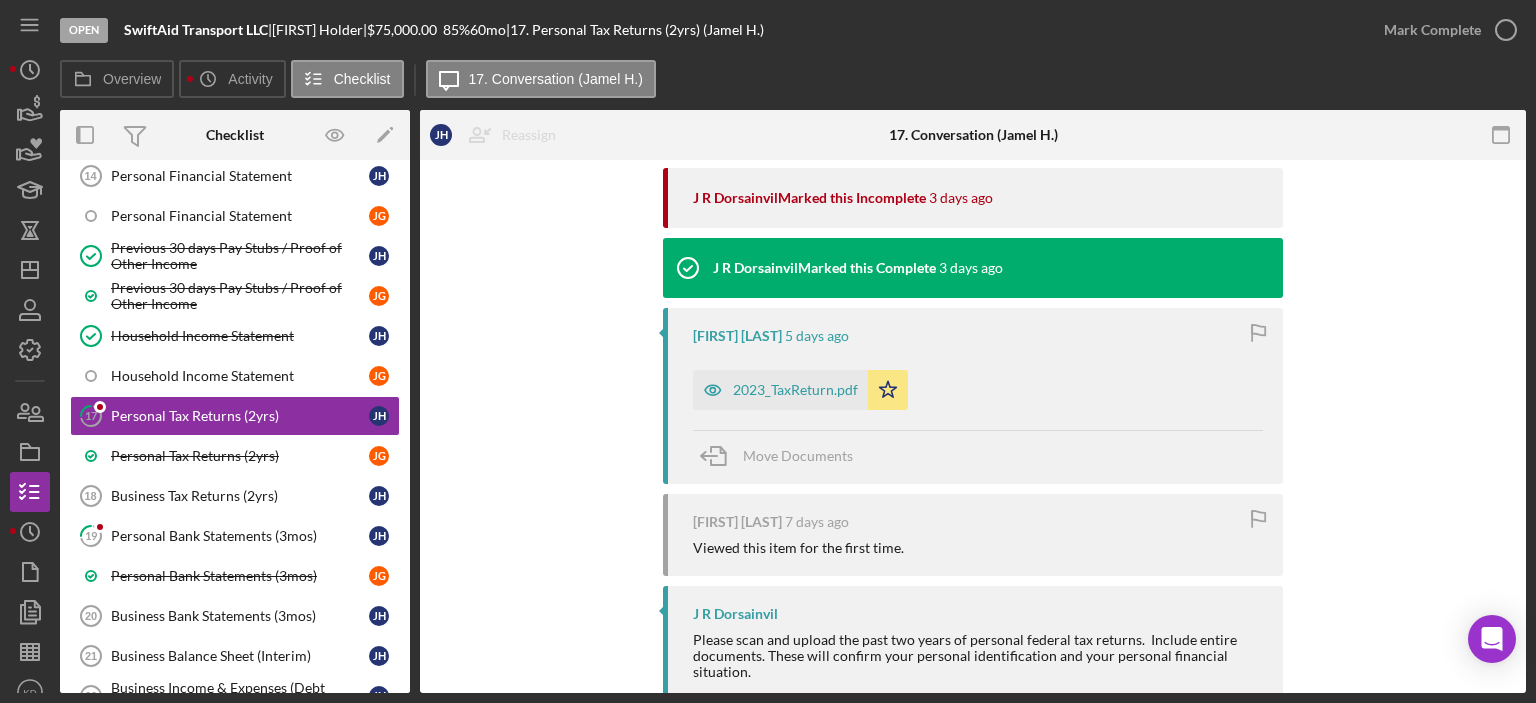scroll, scrollTop: 763, scrollLeft: 0, axis: vertical 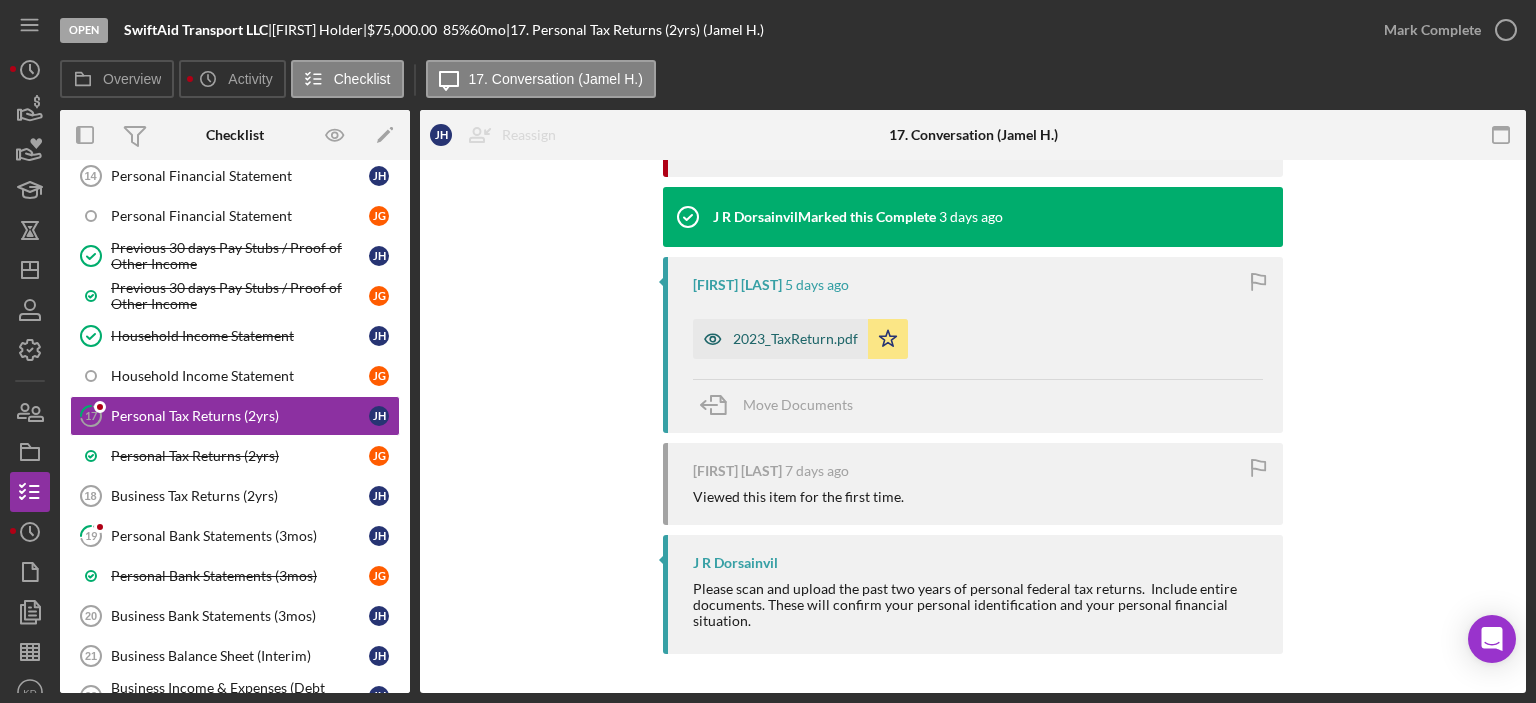 click on "2023_TaxReturn.pdf" at bounding box center (795, 339) 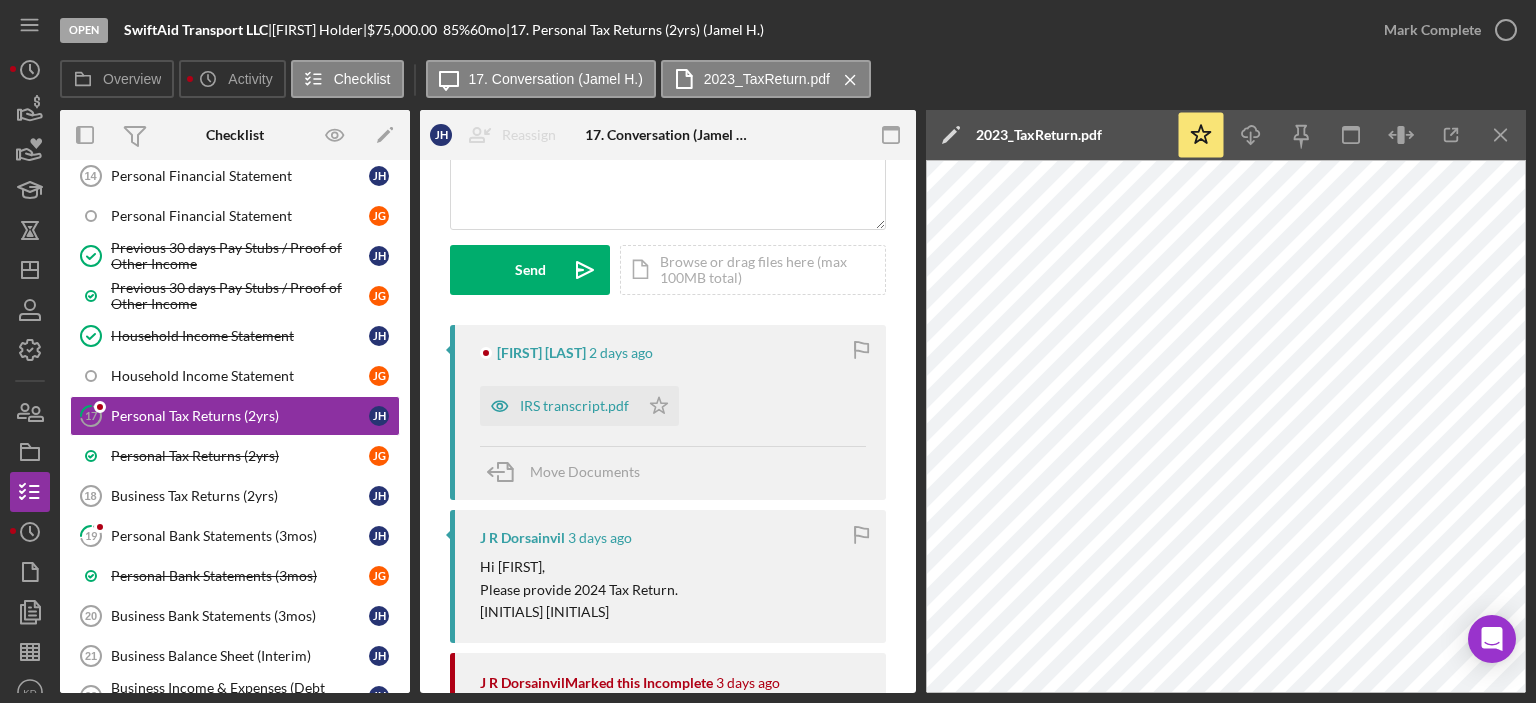 scroll, scrollTop: 220, scrollLeft: 0, axis: vertical 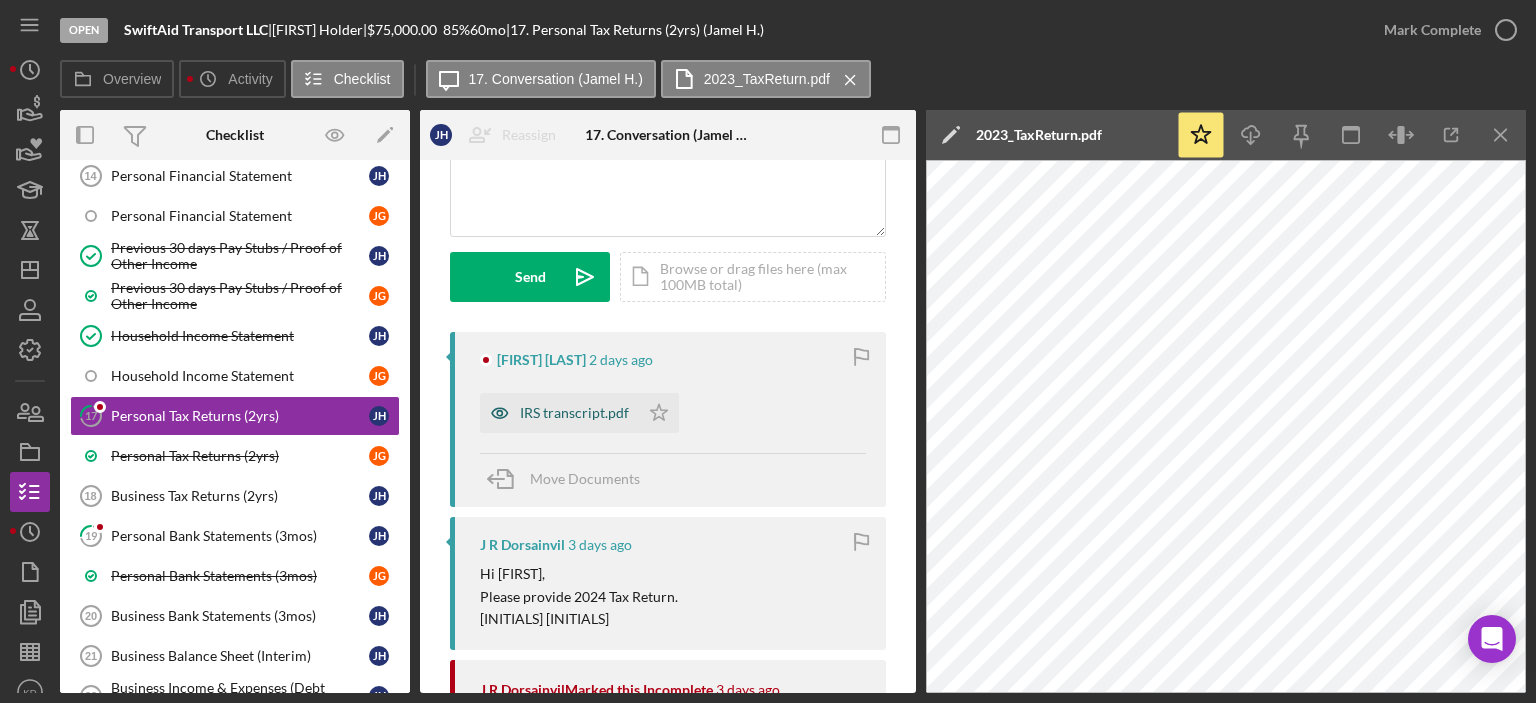 click on "IRS transcript.pdf" at bounding box center [559, 413] 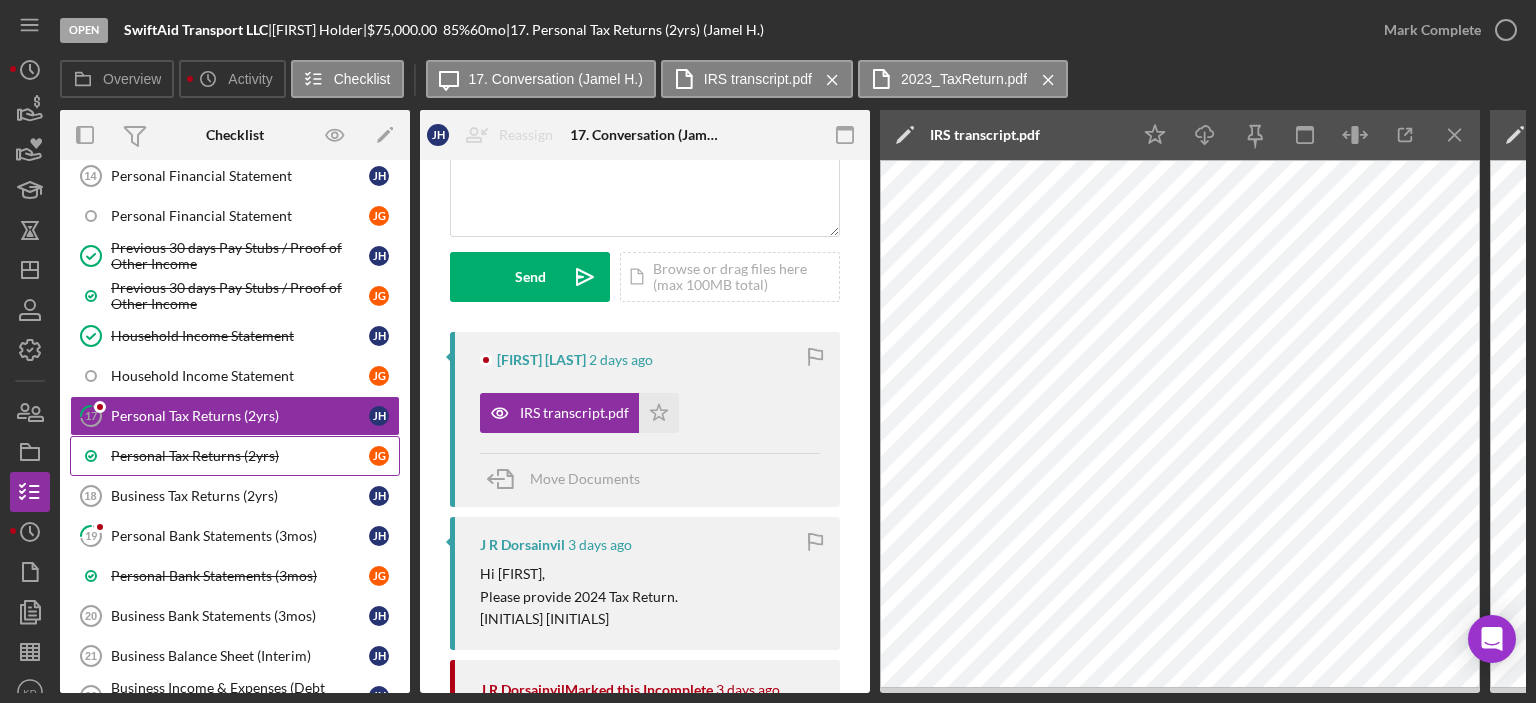 click on "Personal Tax Returns (2yrs)" at bounding box center (240, 456) 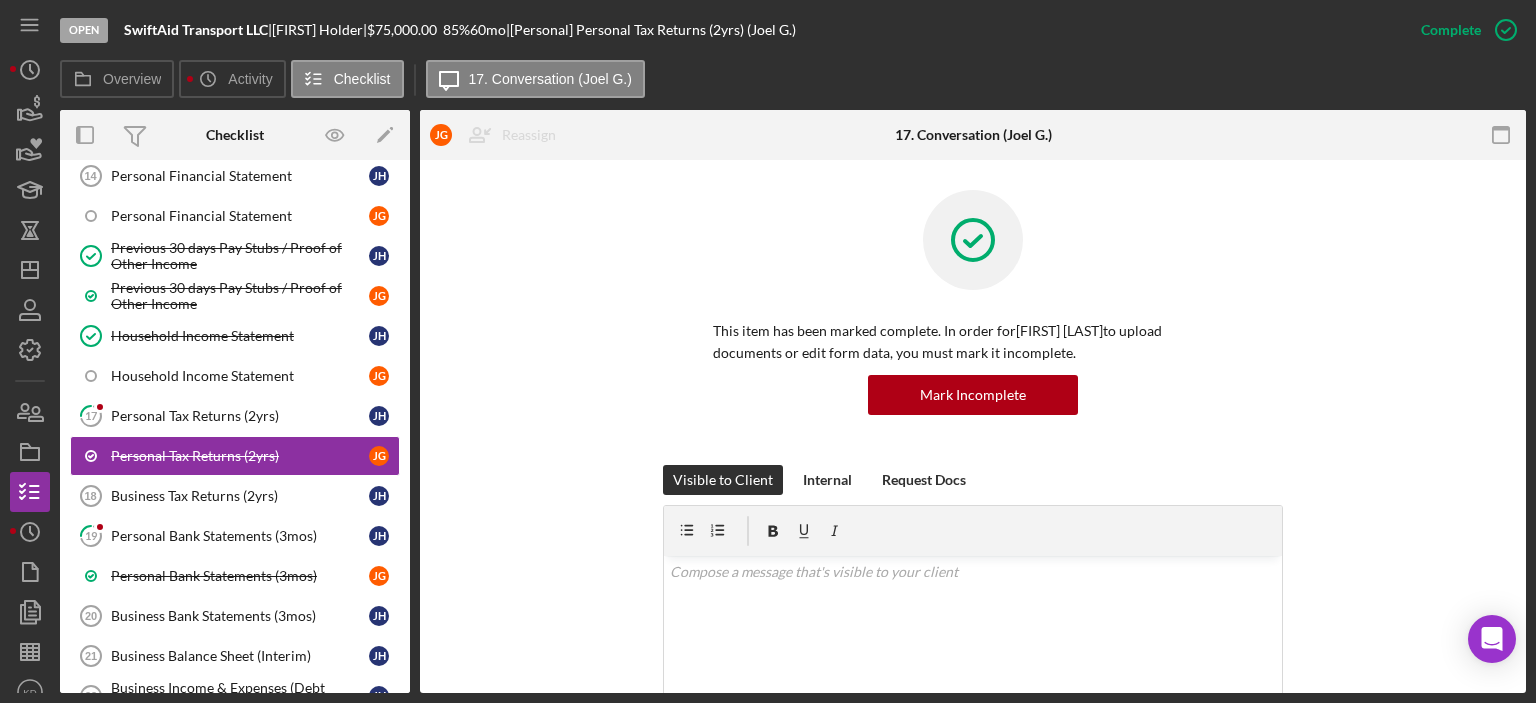 scroll, scrollTop: 467, scrollLeft: 0, axis: vertical 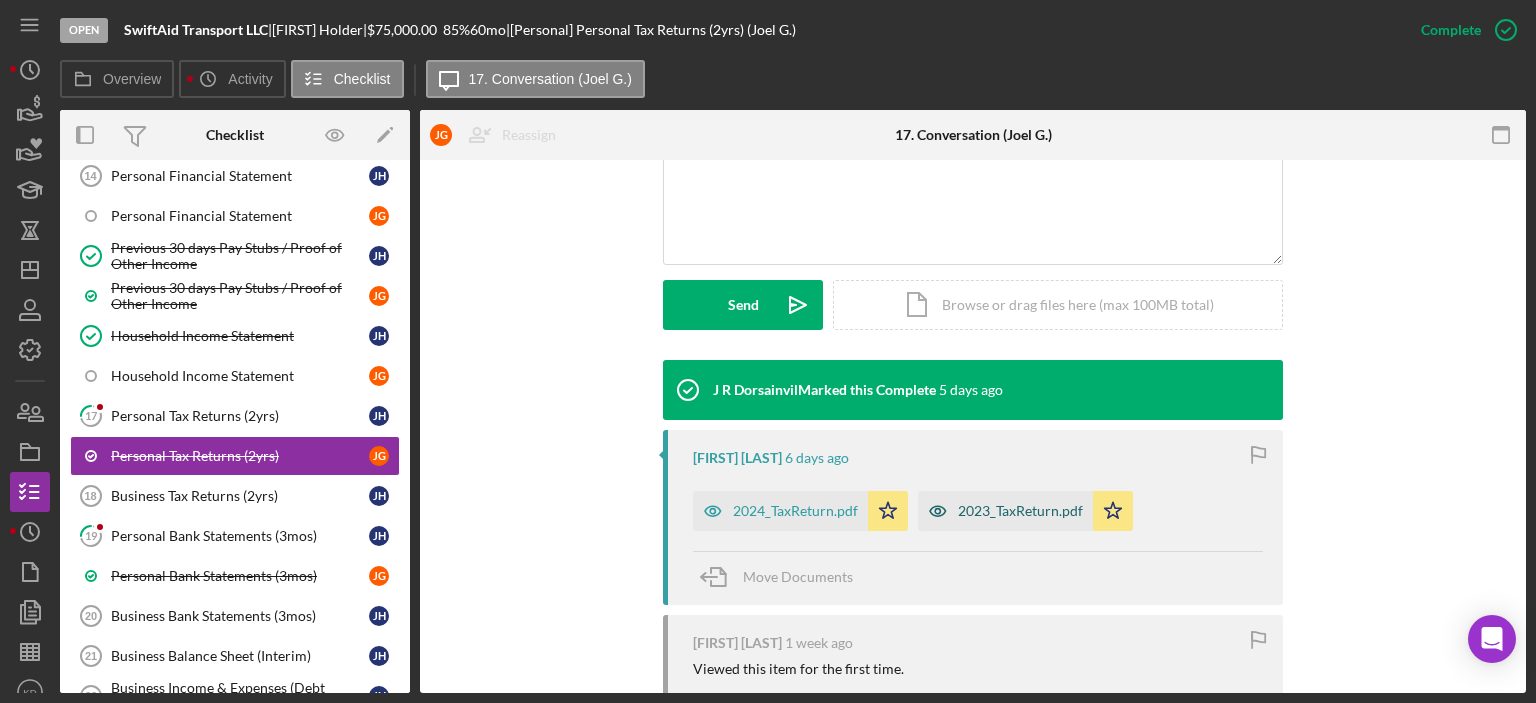 click on "2023_TaxReturn.pdf" at bounding box center (1005, 511) 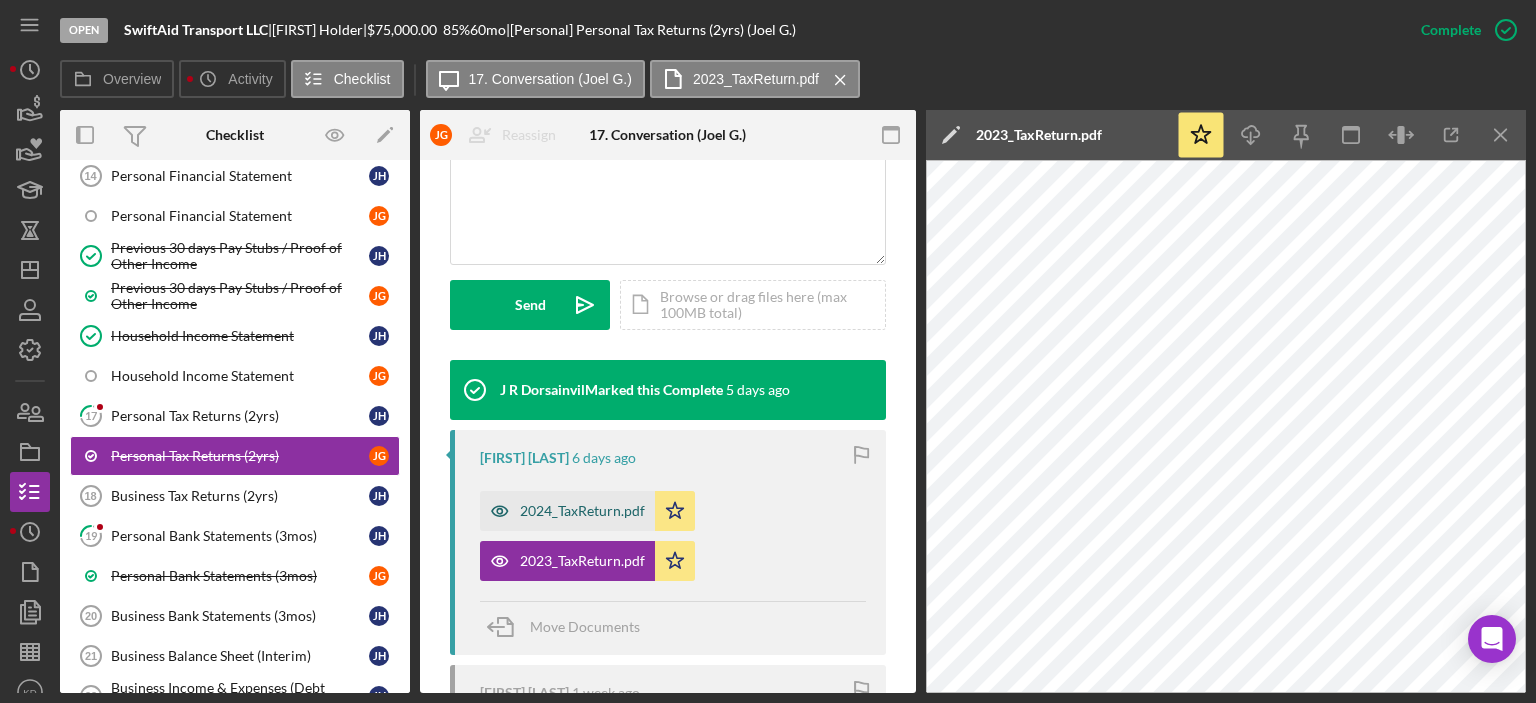click on "2024_TaxReturn.pdf" at bounding box center (582, 511) 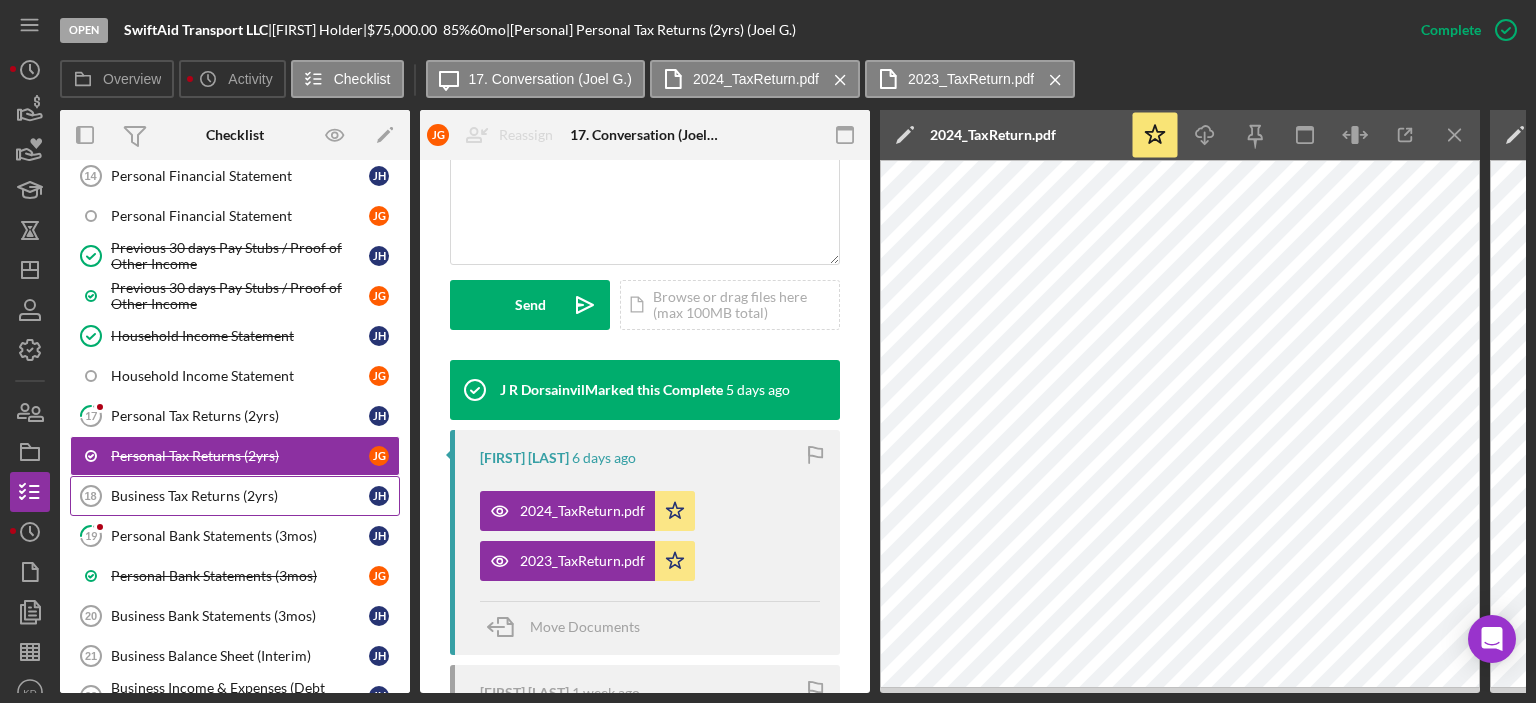 click on "Business Tax Returns (2yrs)" at bounding box center [240, 496] 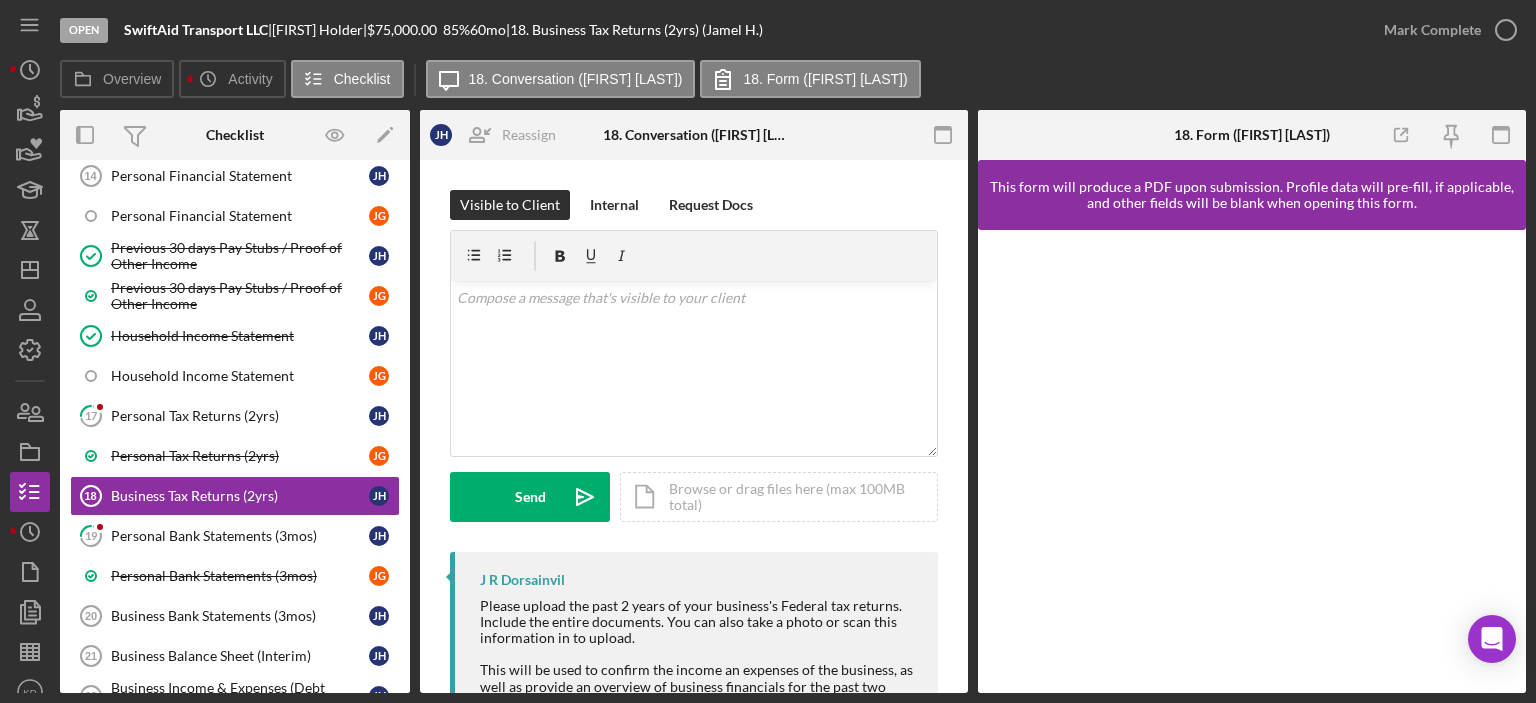 scroll, scrollTop: 81, scrollLeft: 0, axis: vertical 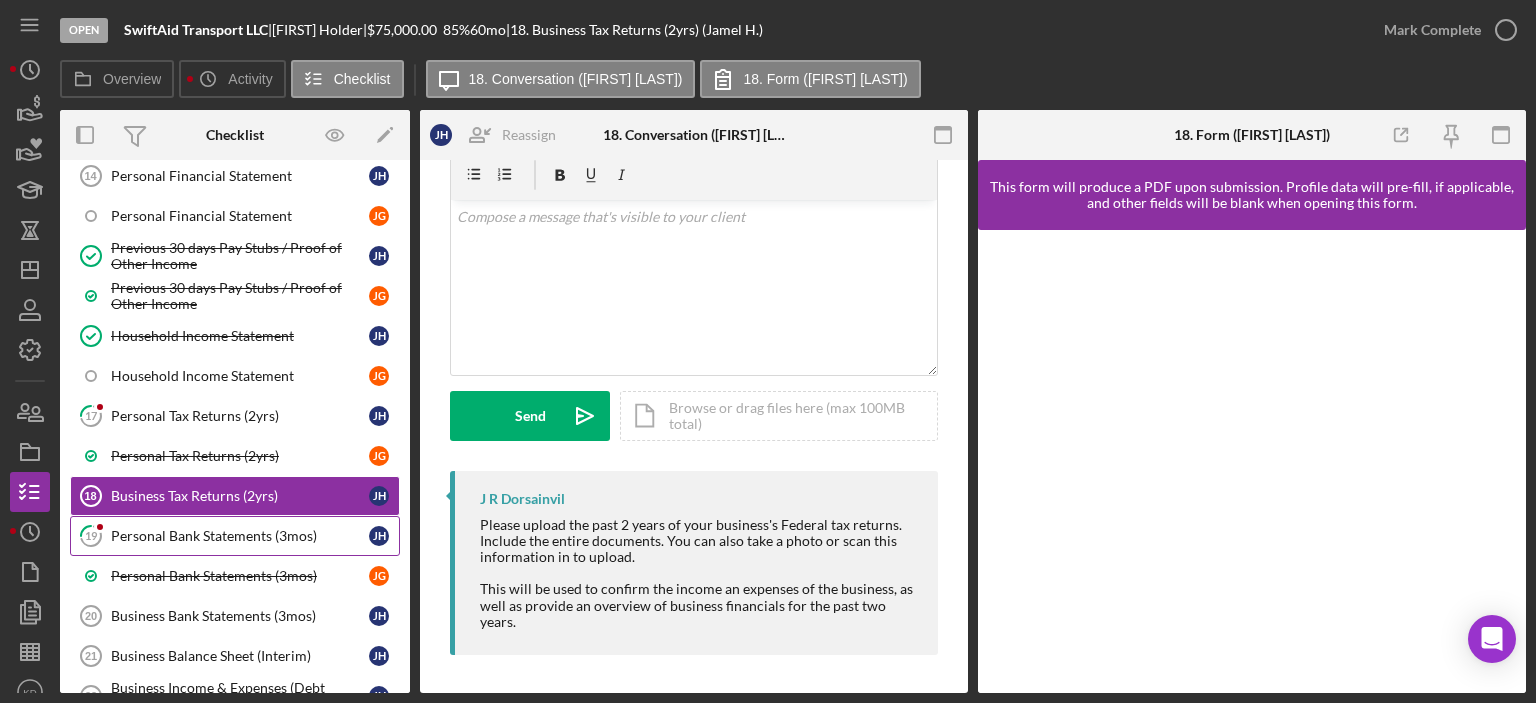 click on "Personal Bank Statements (3mos)" at bounding box center (240, 536) 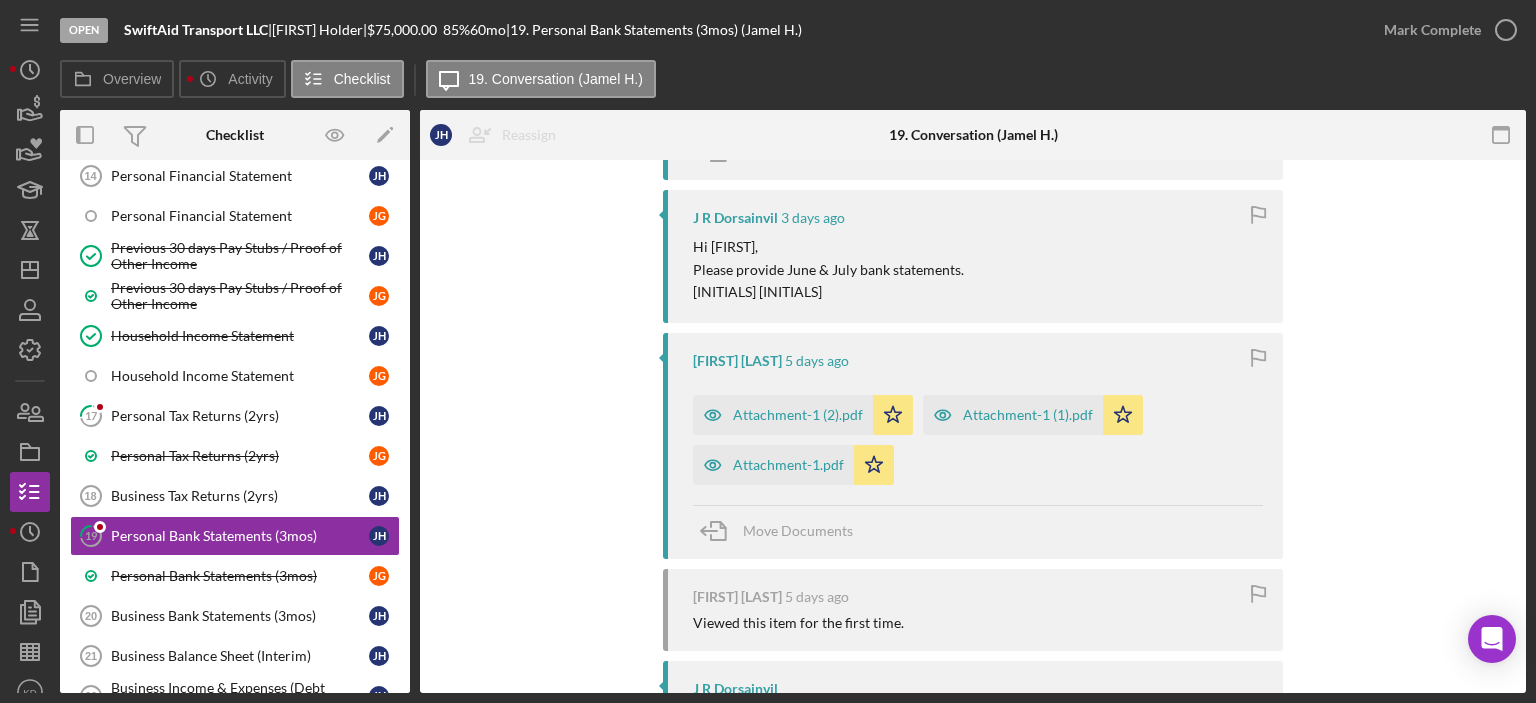 scroll, scrollTop: 556, scrollLeft: 0, axis: vertical 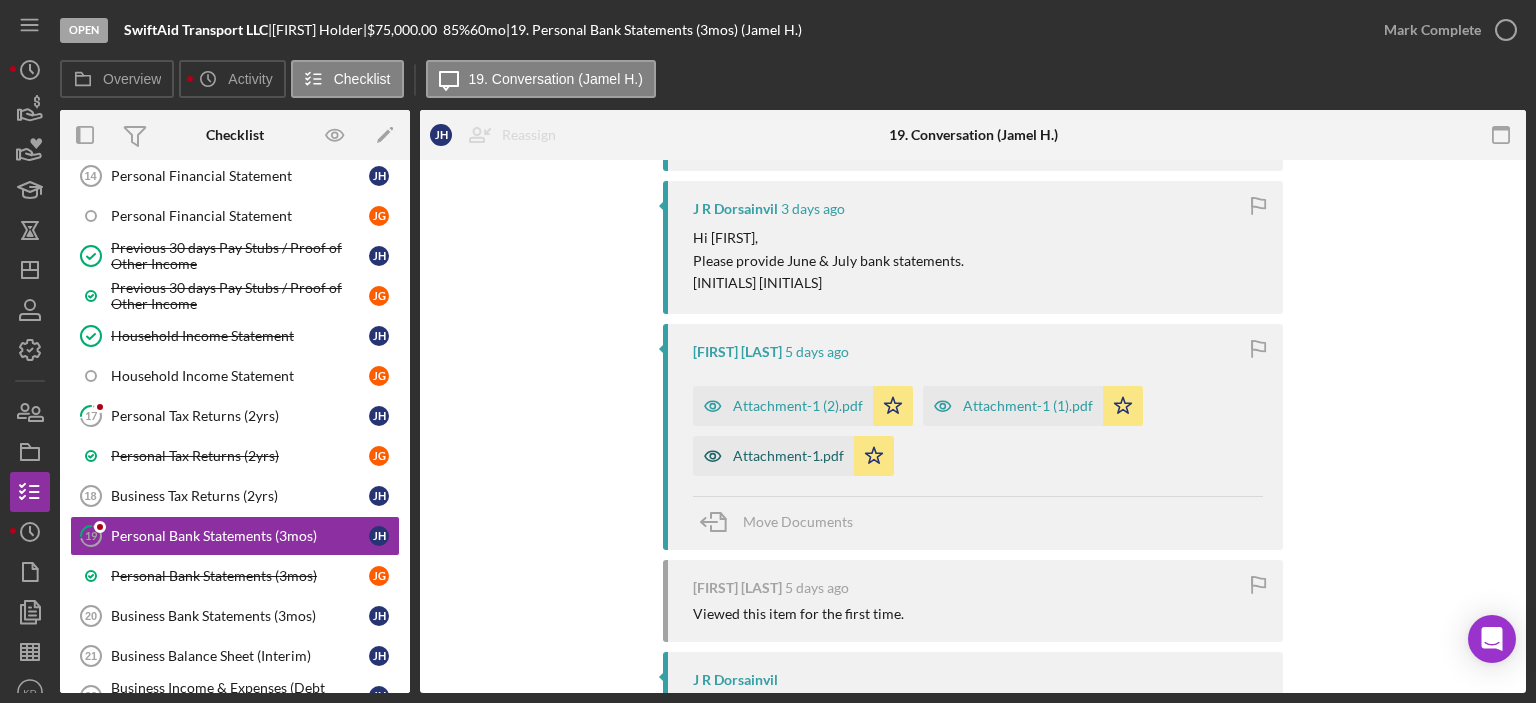 click on "Attachment-1.pdf" at bounding box center (788, 456) 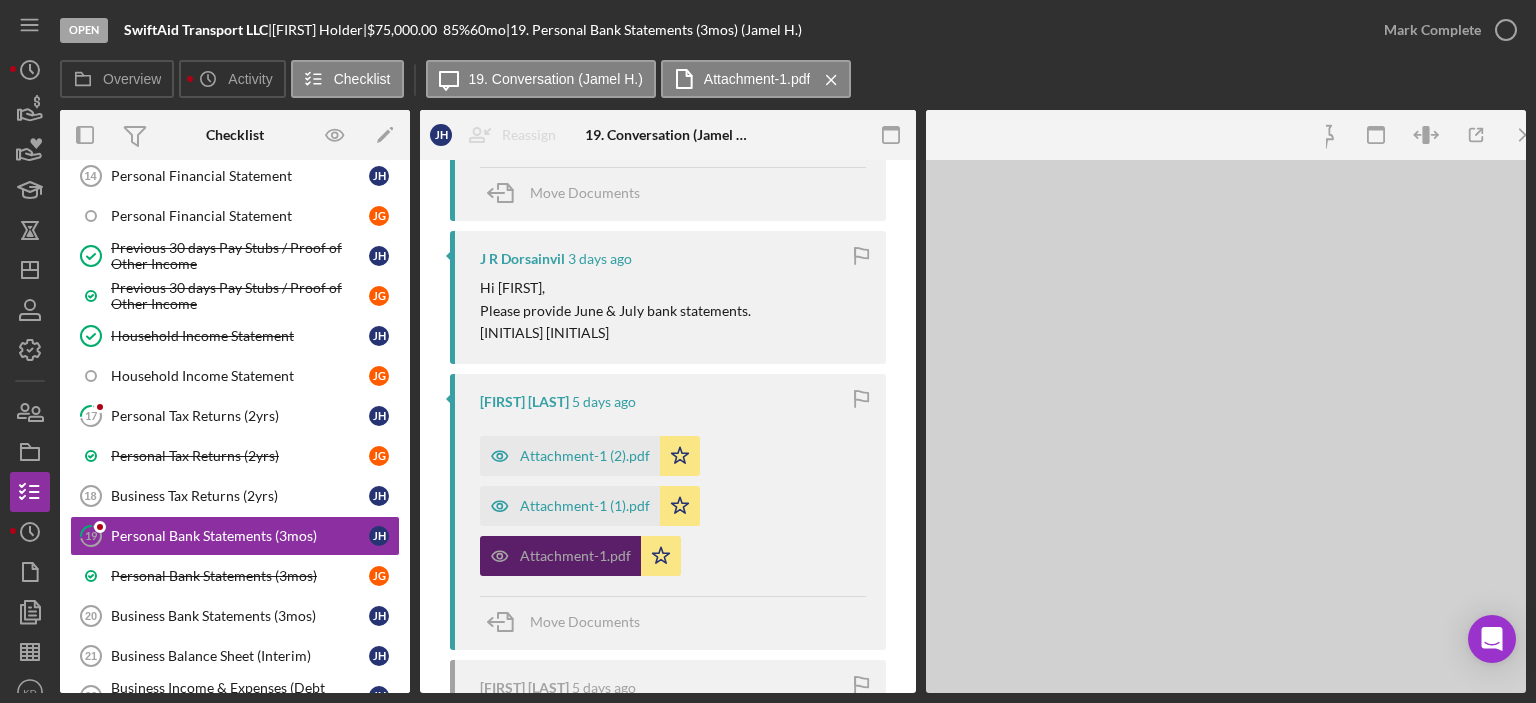 scroll, scrollTop: 606, scrollLeft: 0, axis: vertical 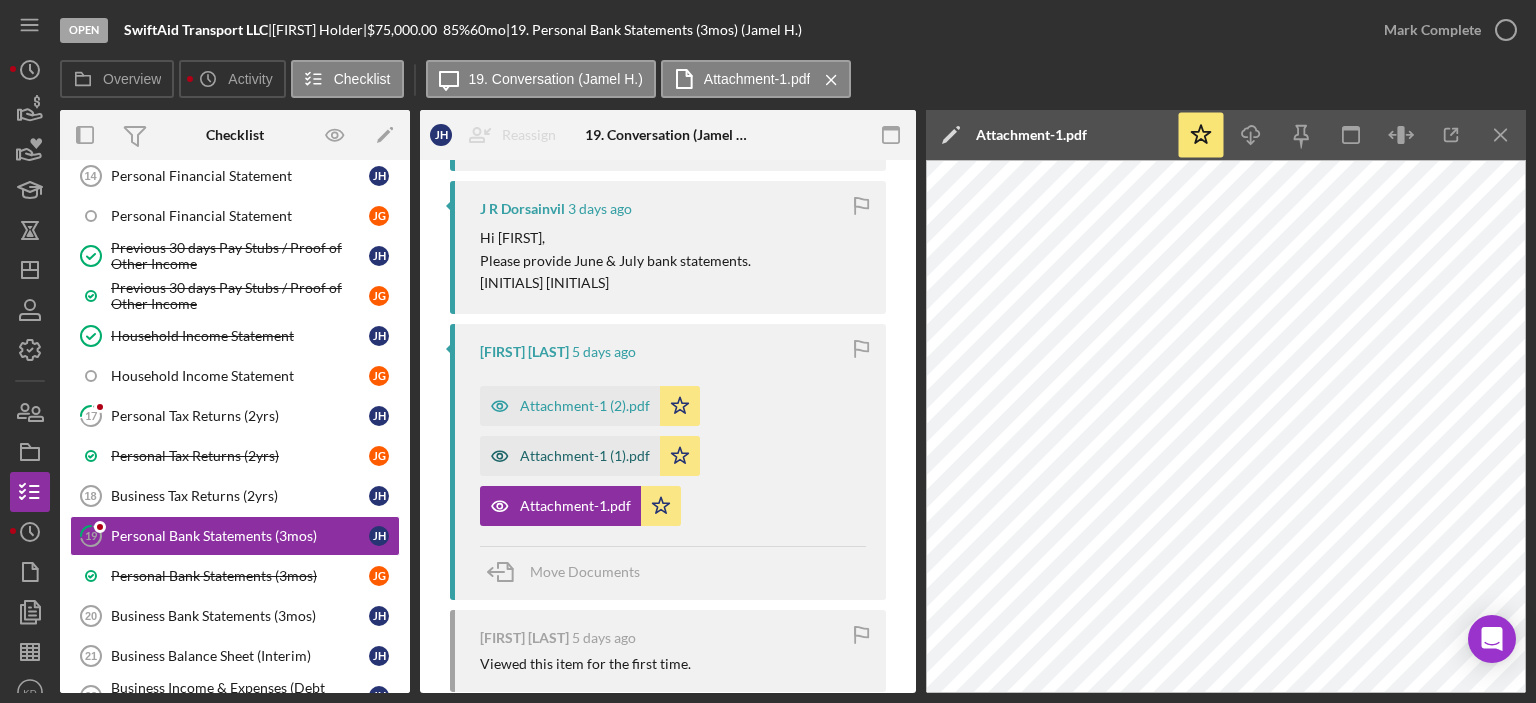 click on "Attachment-1 (1).pdf" at bounding box center [585, 456] 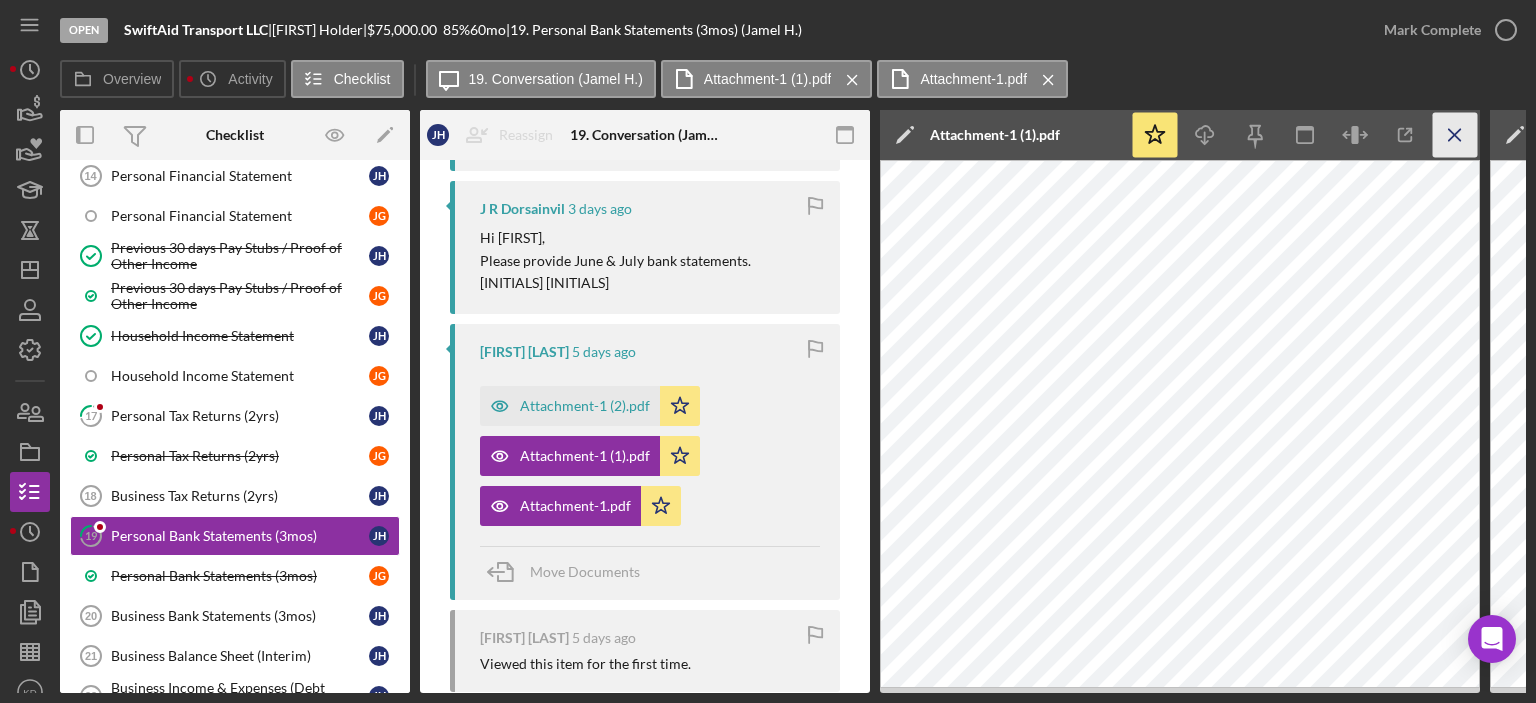 click on "Icon/Menu Close" 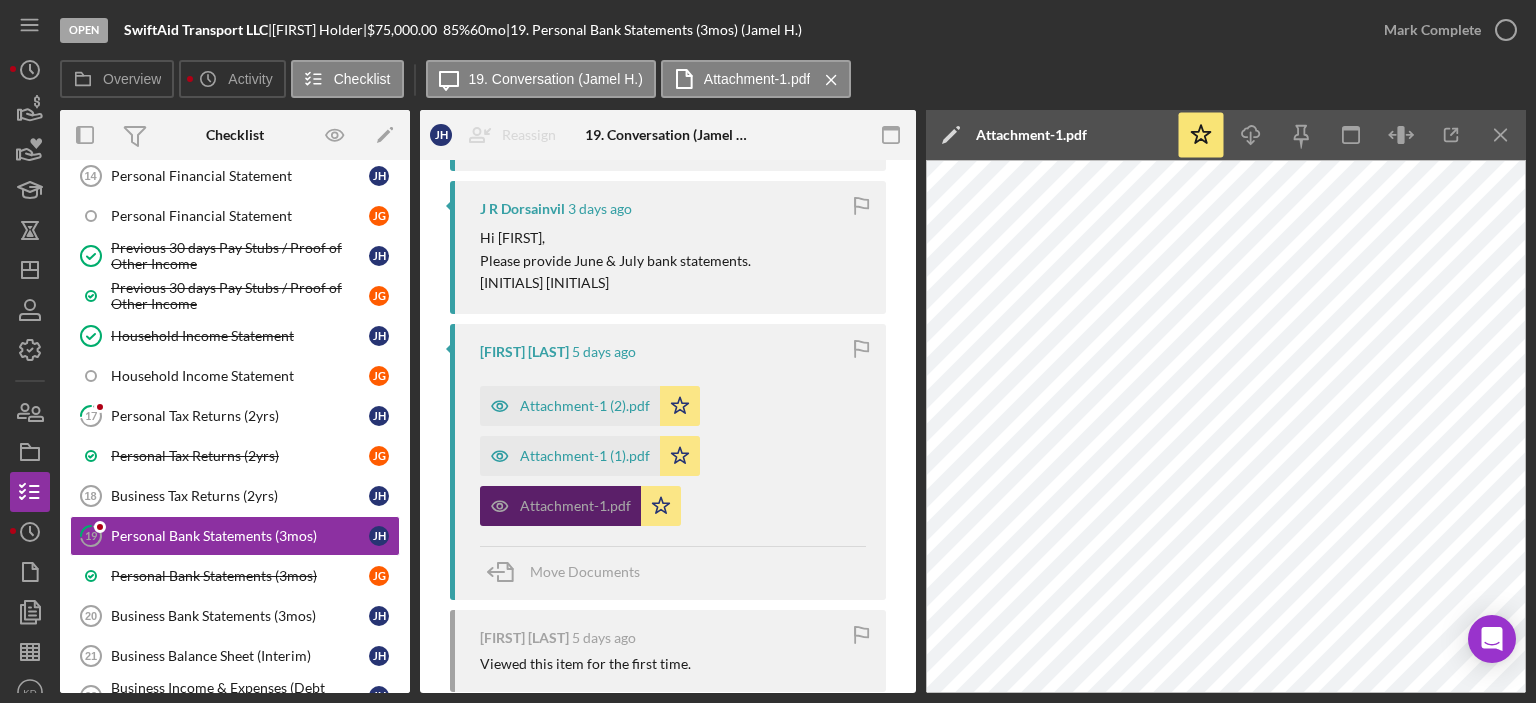 click on "Attachment-1.pdf" at bounding box center [575, 506] 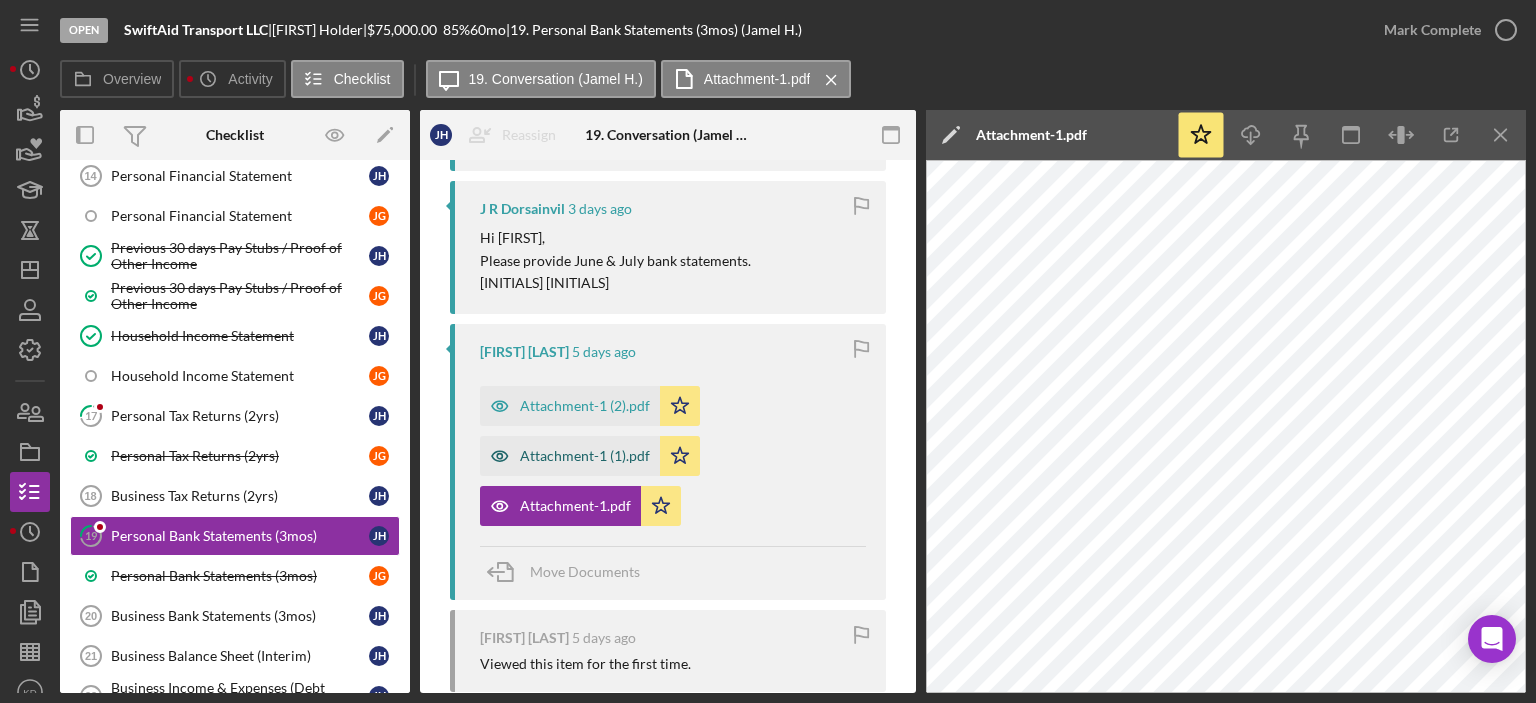 click on "Attachment-1 (1).pdf" at bounding box center [585, 456] 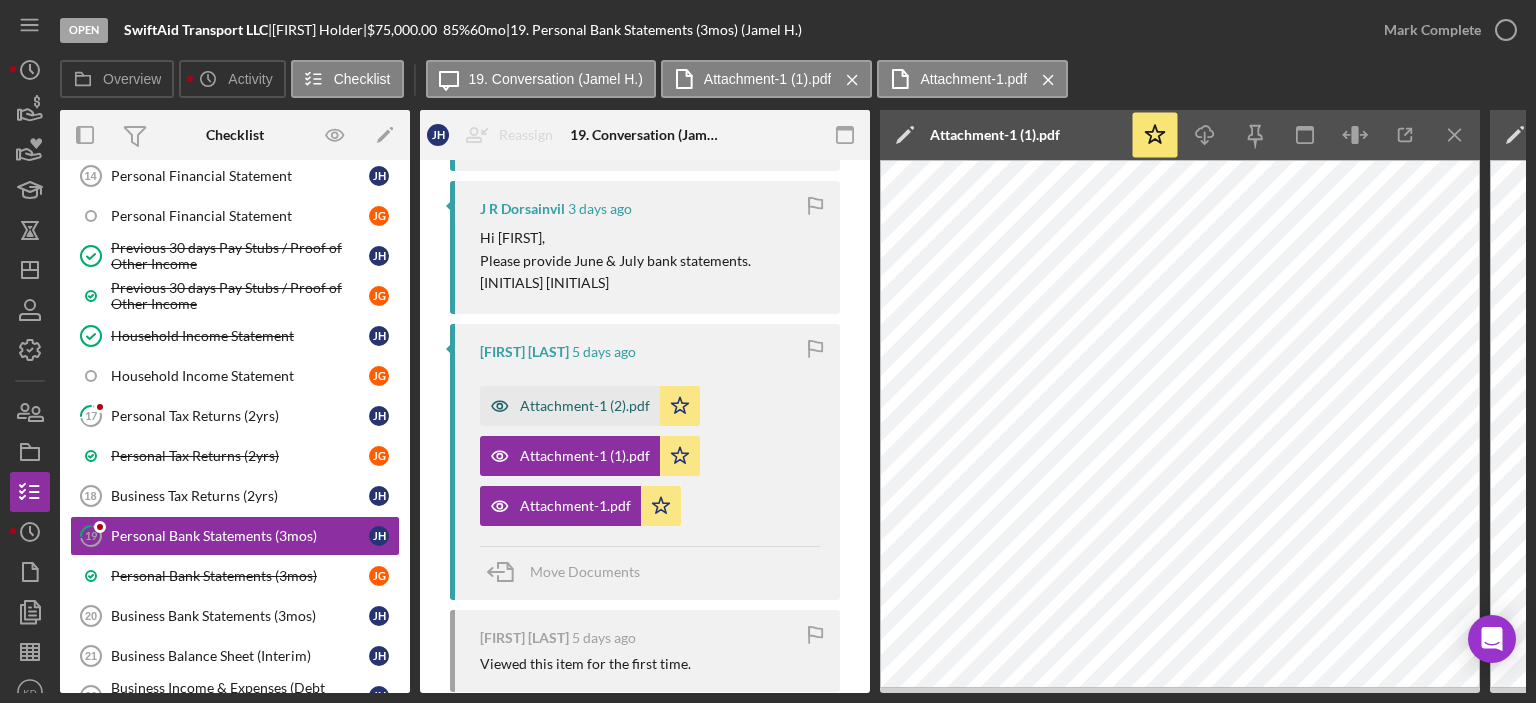 click on "Attachment-1 (2).pdf" at bounding box center (585, 406) 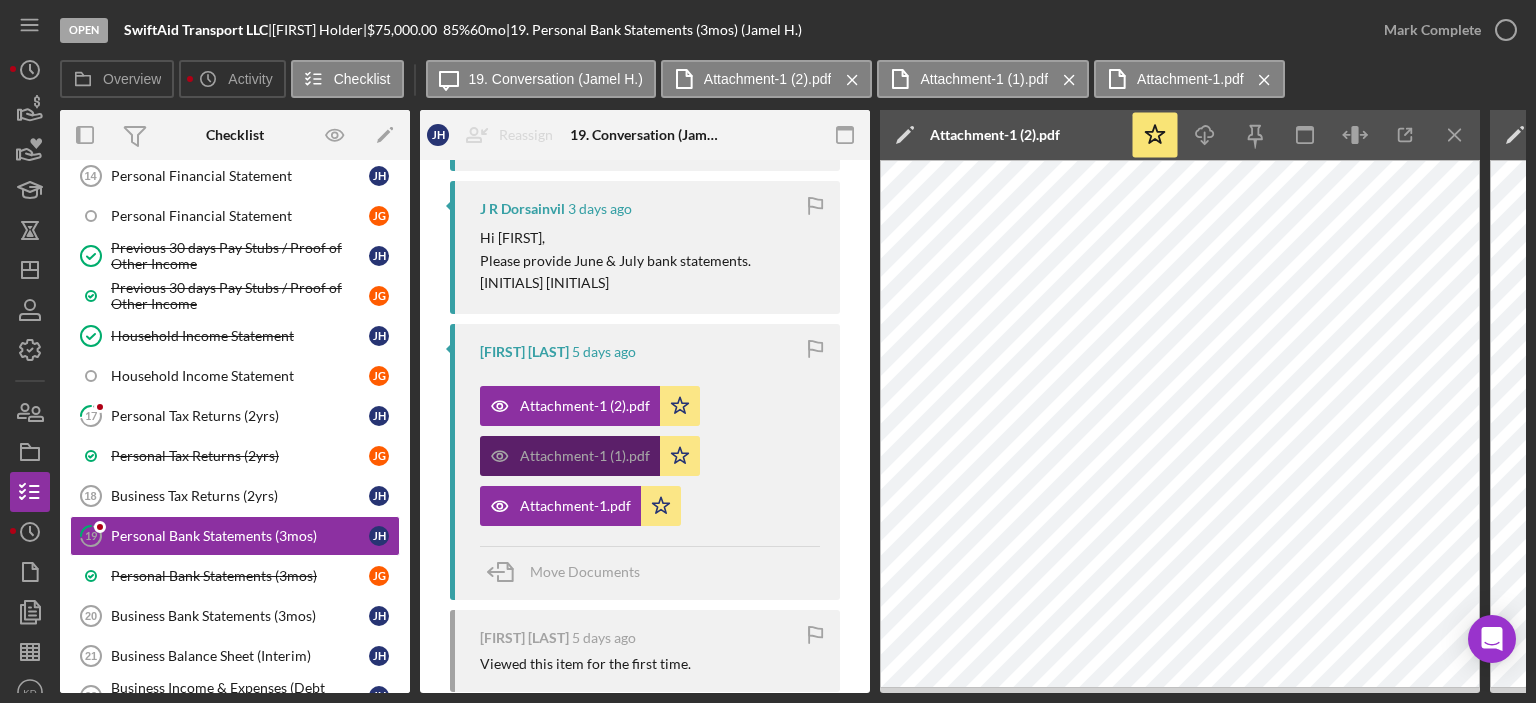 click on "Attachment-1 (1).pdf" at bounding box center (570, 456) 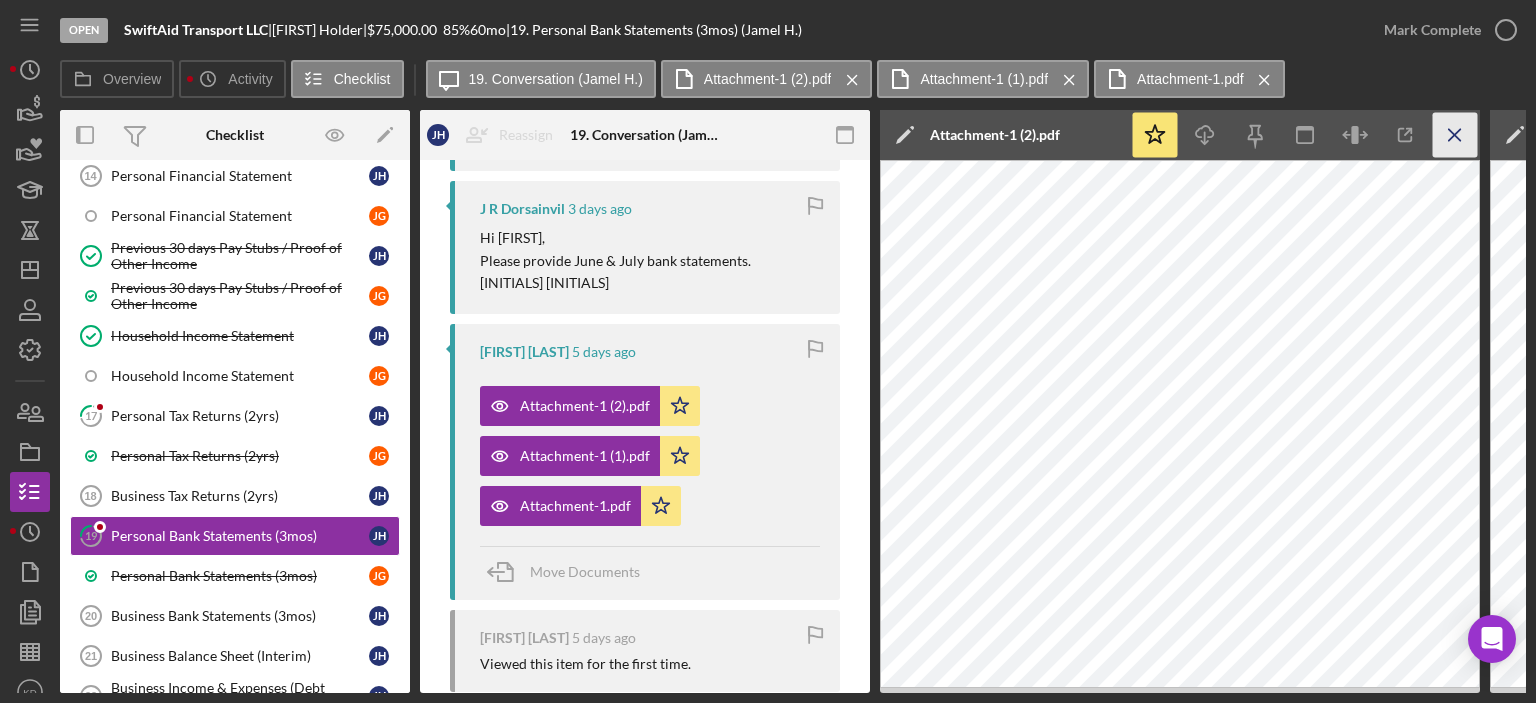 click on "Icon/Menu Close" 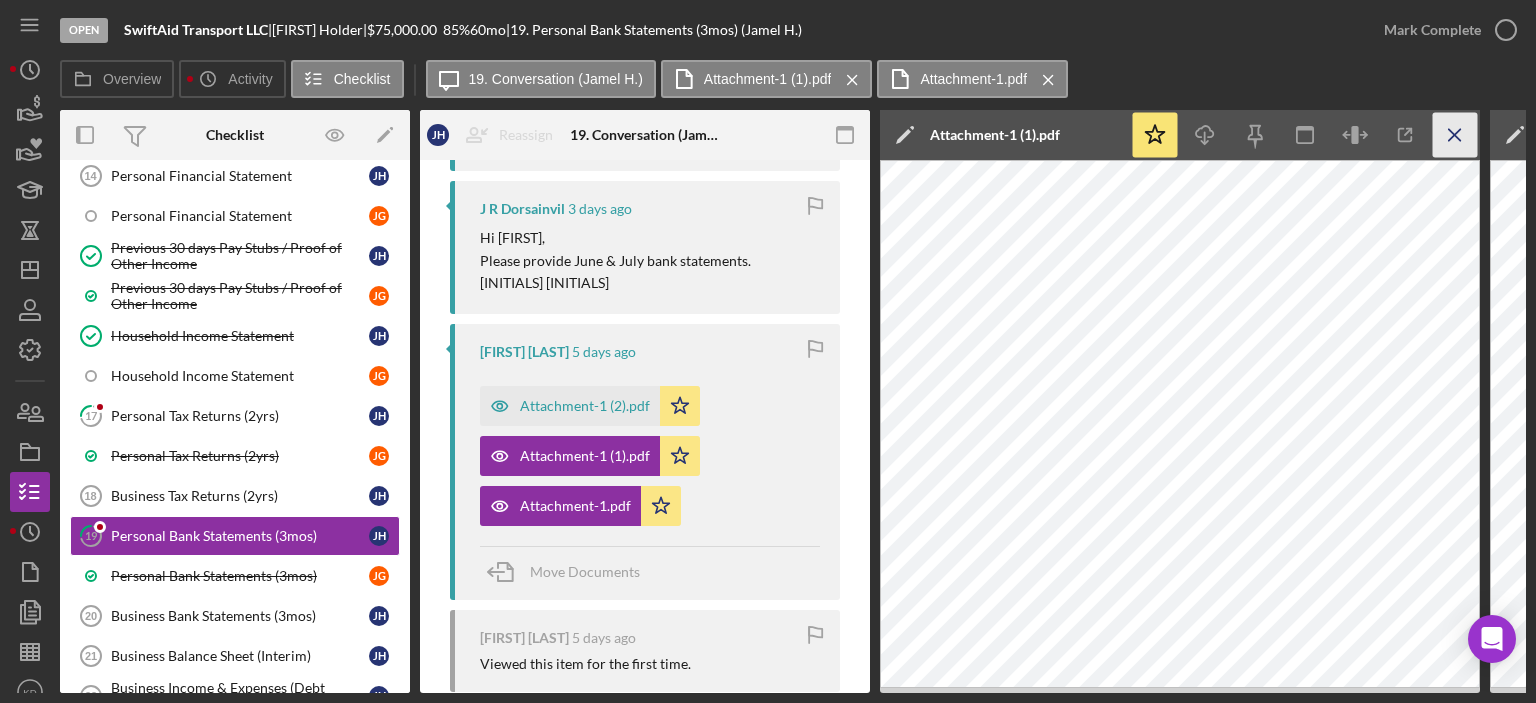 click on "Icon/Menu Close" 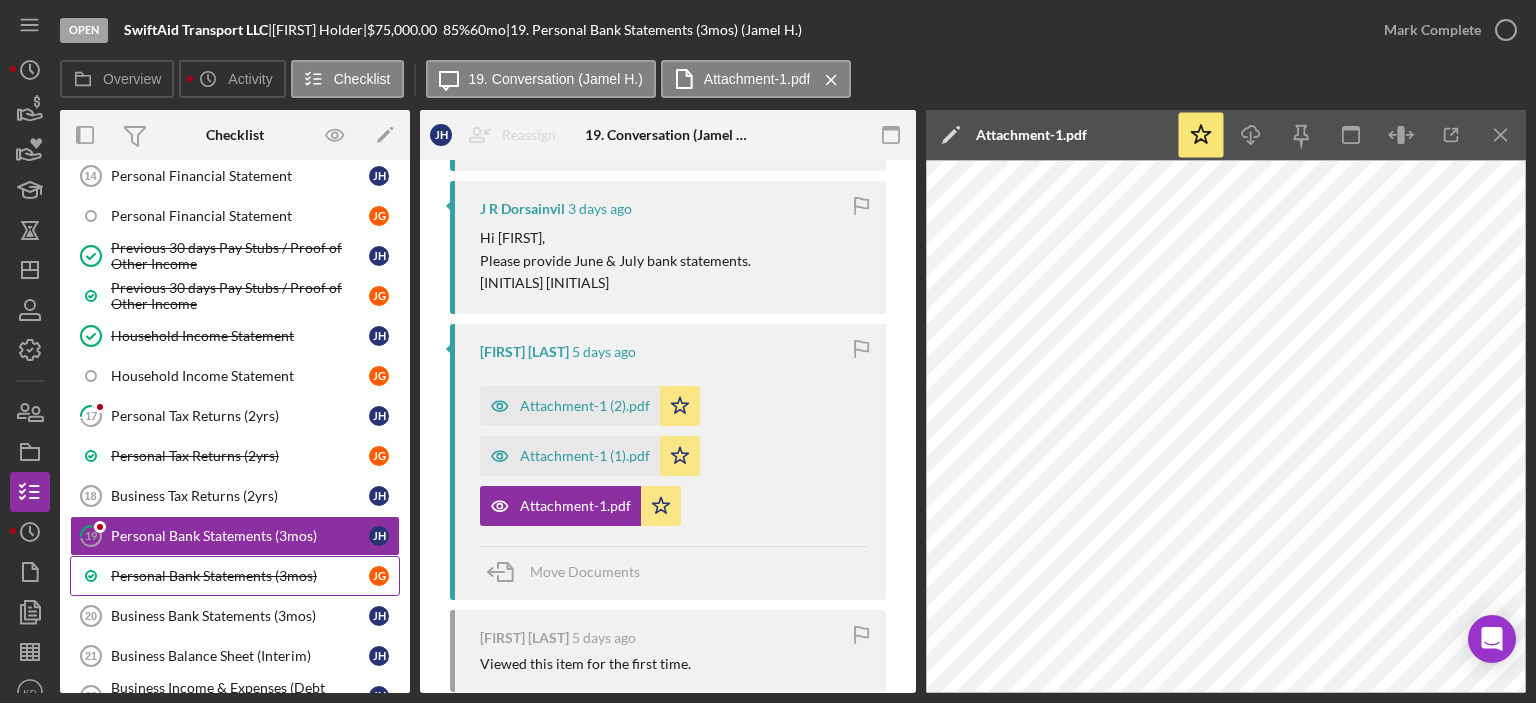 click on "Personal Bank Statements (3mos)" at bounding box center (240, 576) 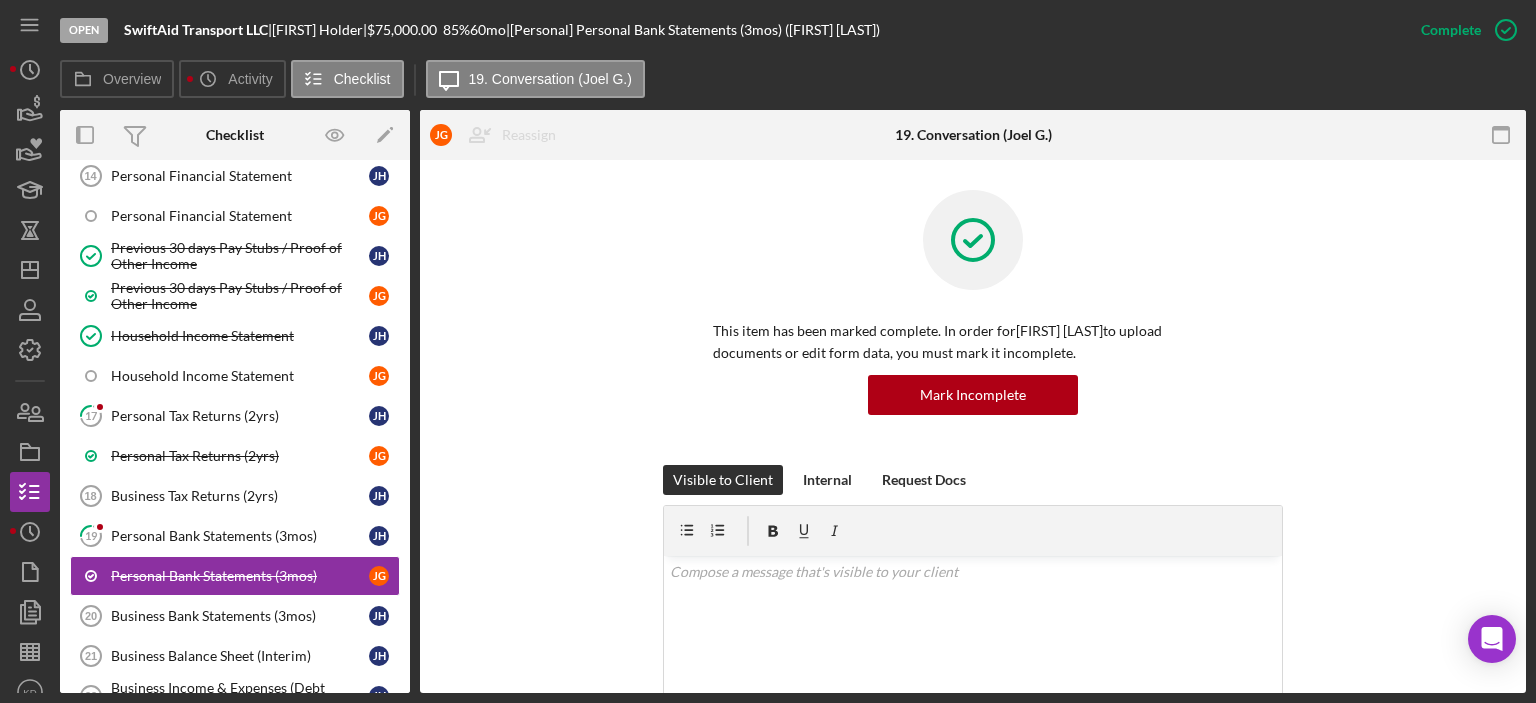 scroll, scrollTop: 467, scrollLeft: 0, axis: vertical 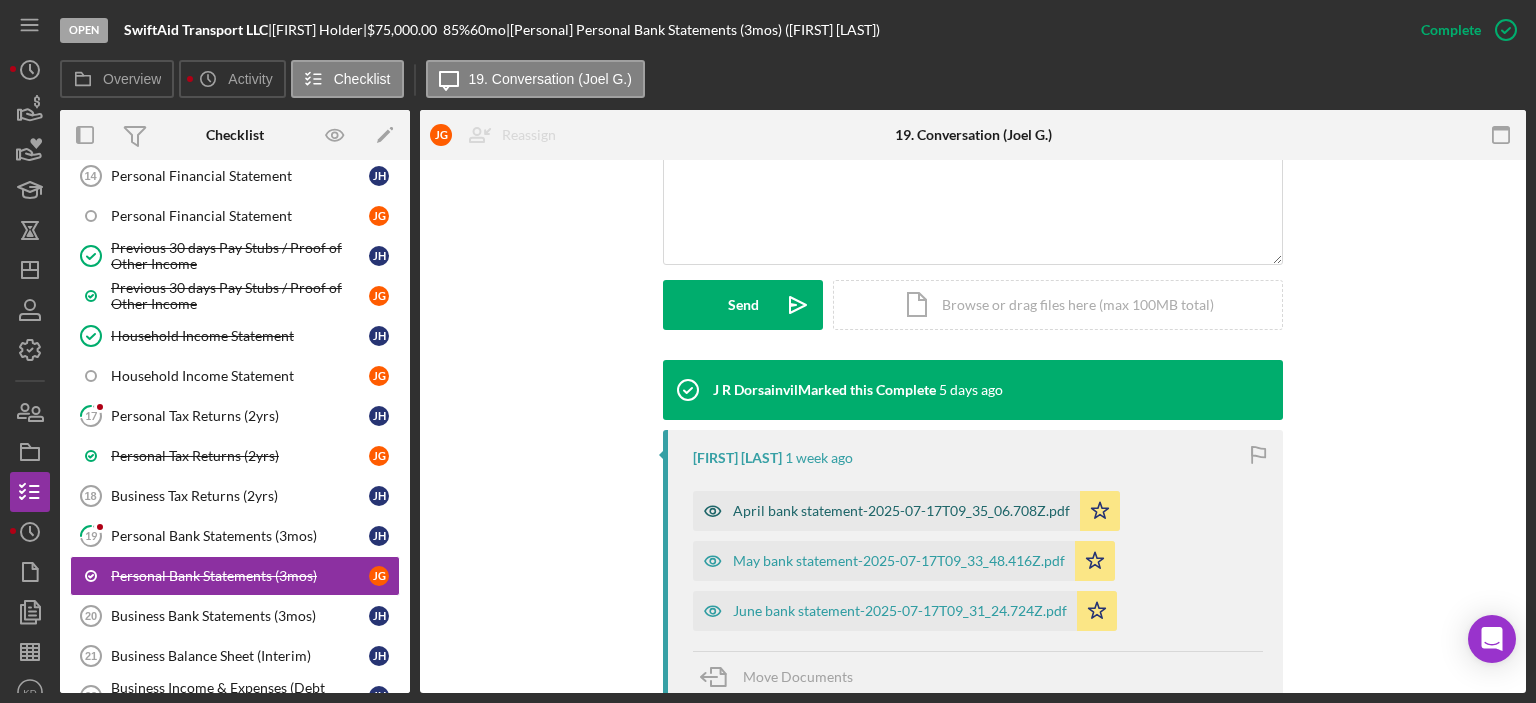 click on "April bank statement-2025-07-17T09_35_06.708Z.pdf" at bounding box center [901, 511] 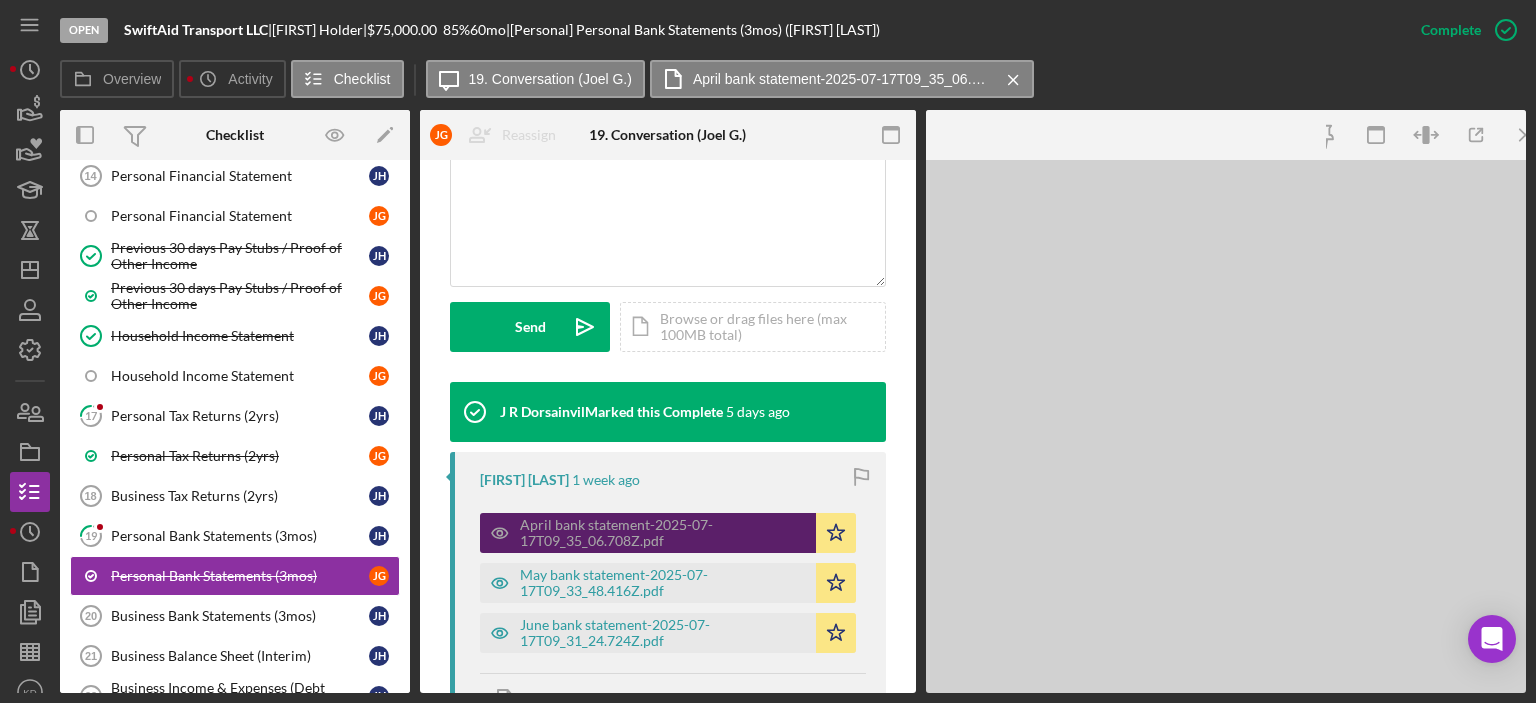 scroll, scrollTop: 489, scrollLeft: 0, axis: vertical 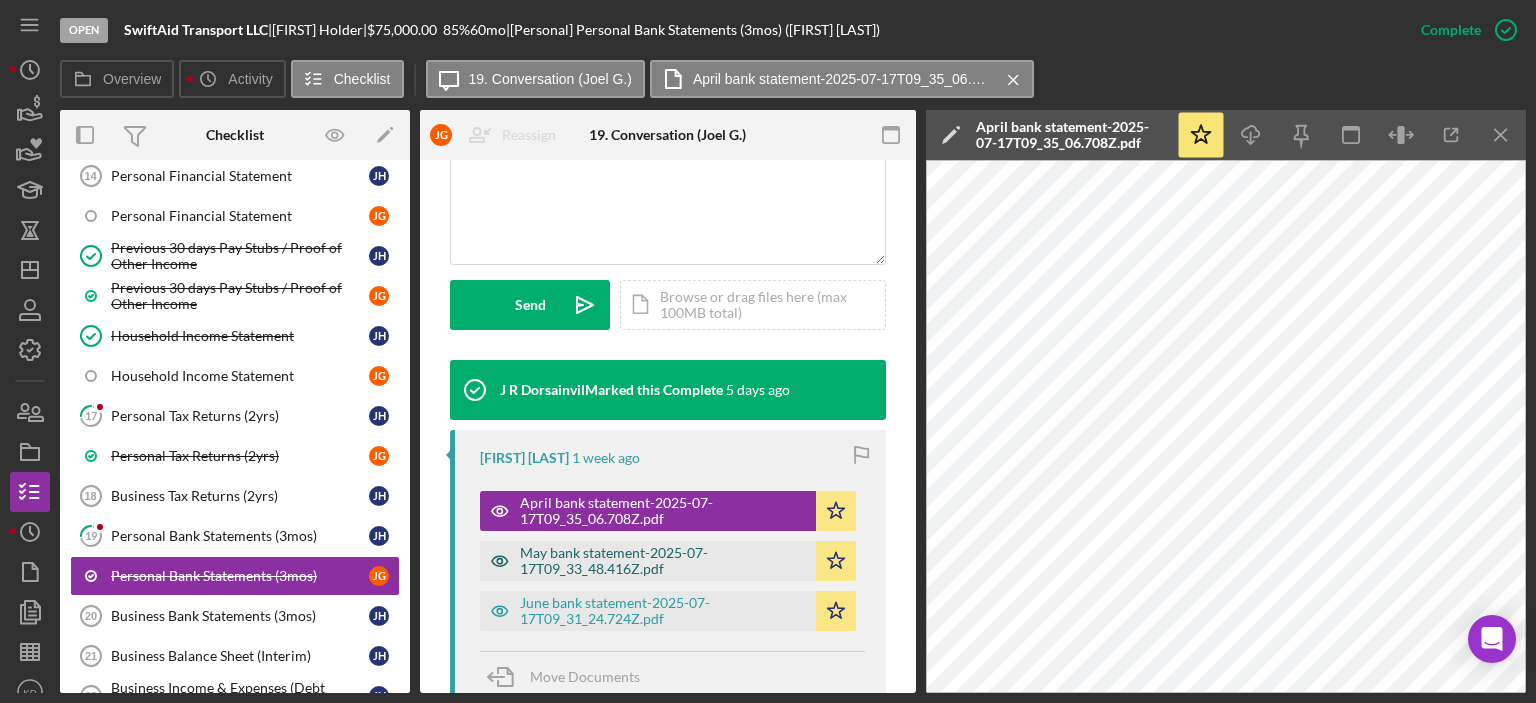 click on "May bank statement-2025-07-17T09_33_48.416Z.pdf" at bounding box center (663, 561) 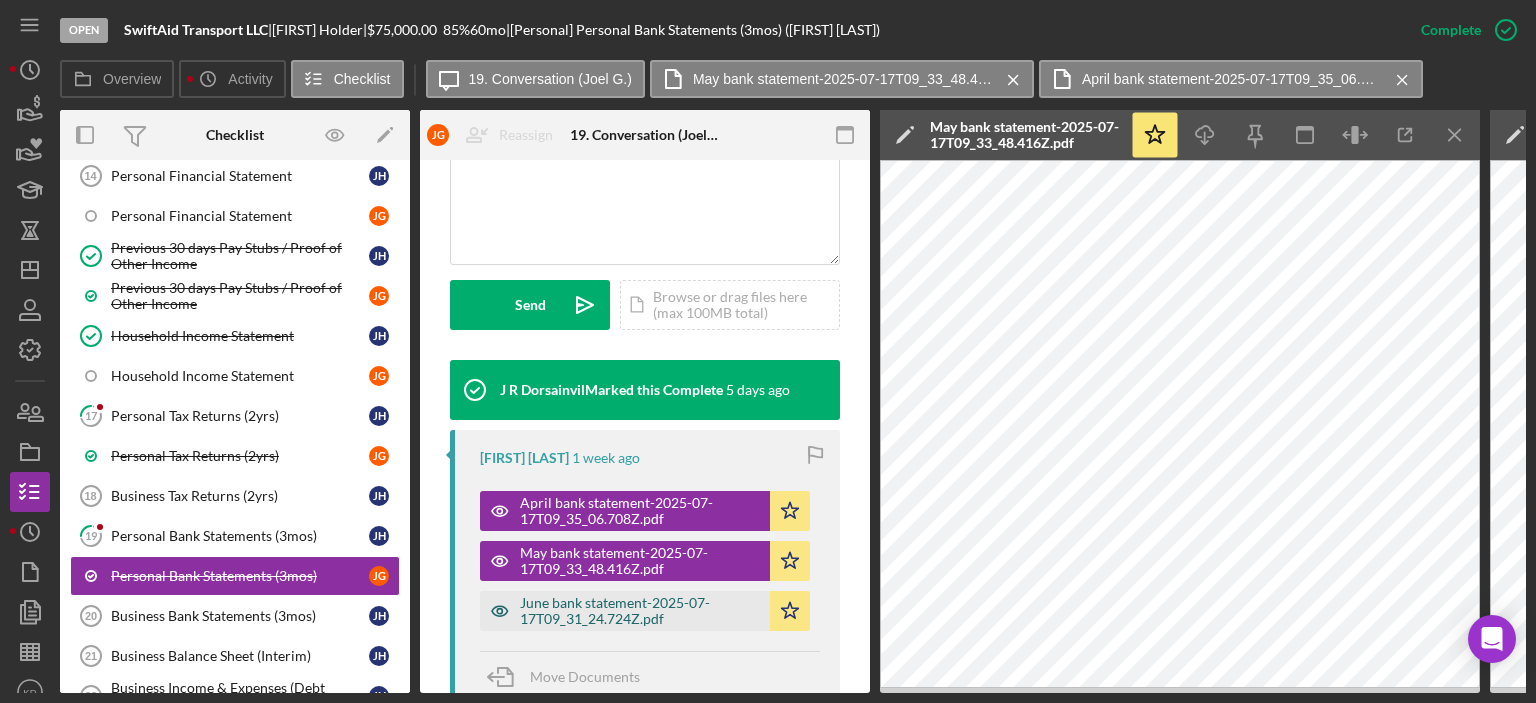 click on "June bank statement-2025-07-17T09_31_24.724Z.pdf" at bounding box center [640, 611] 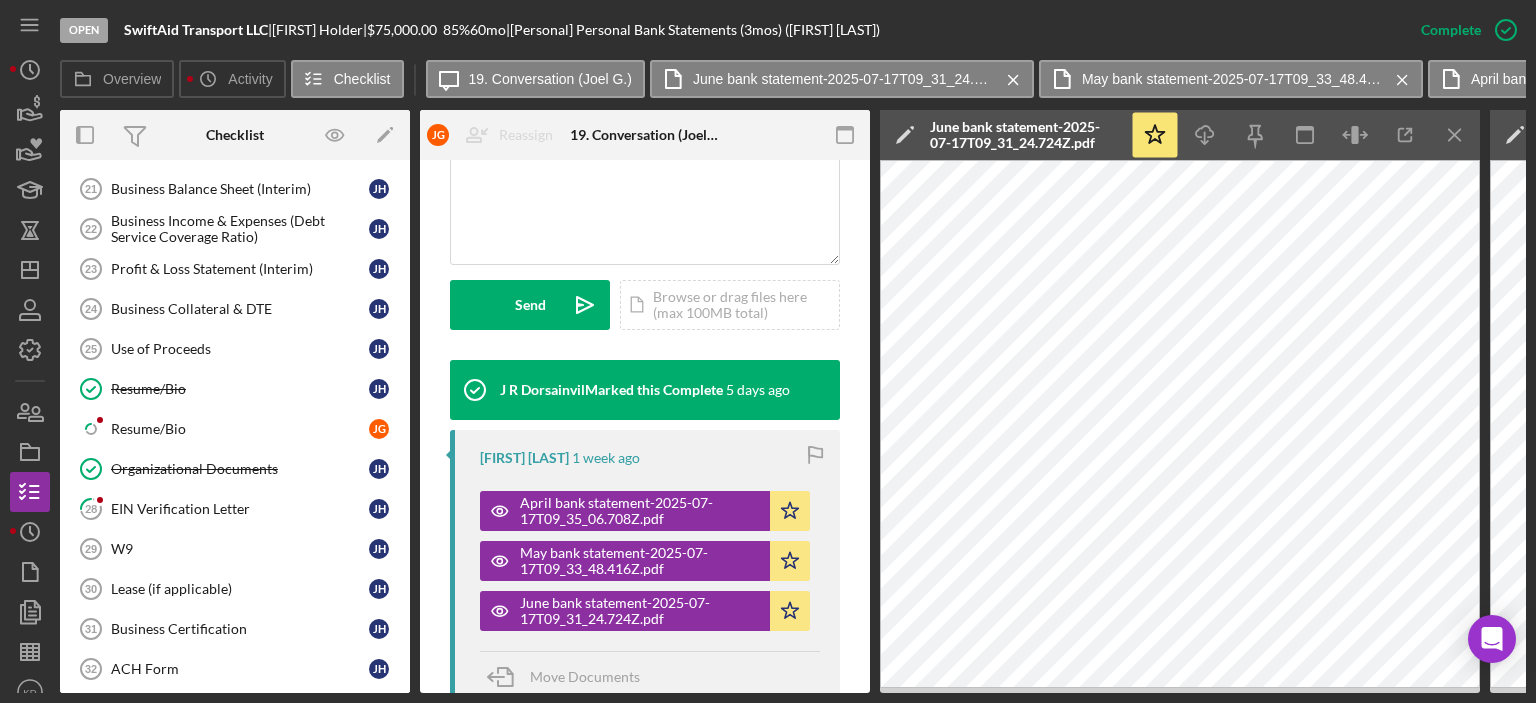 scroll, scrollTop: 1524, scrollLeft: 0, axis: vertical 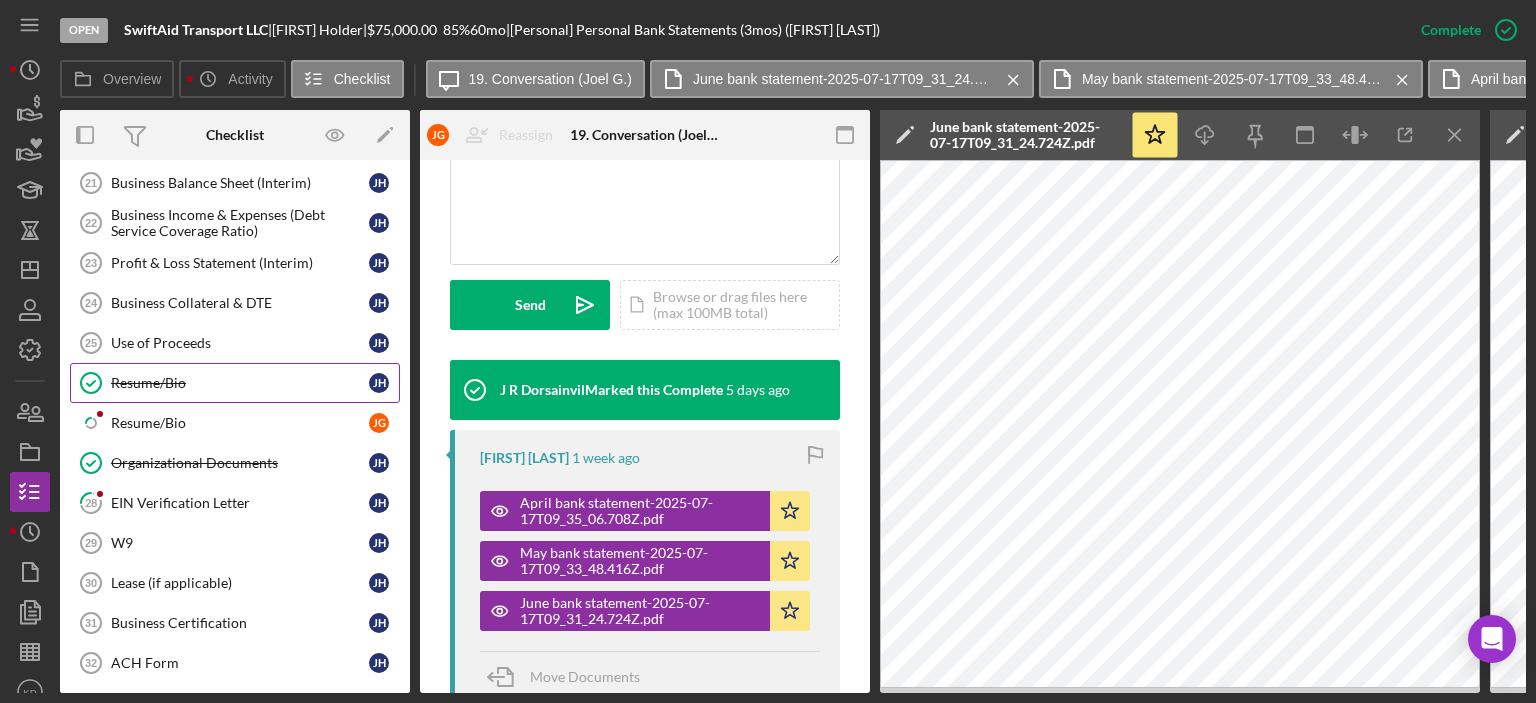 click on "Resume/Bio" at bounding box center [240, 383] 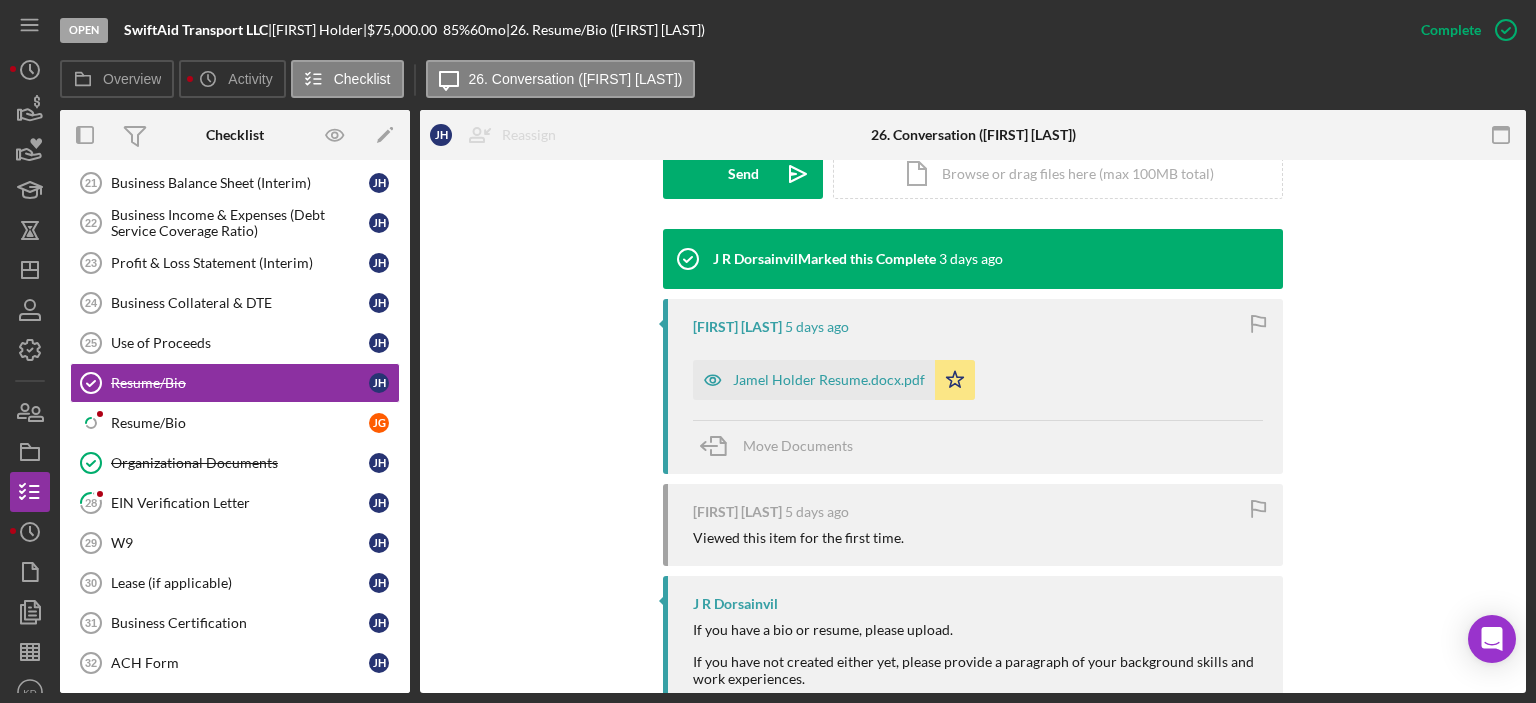 scroll, scrollTop: 604, scrollLeft: 0, axis: vertical 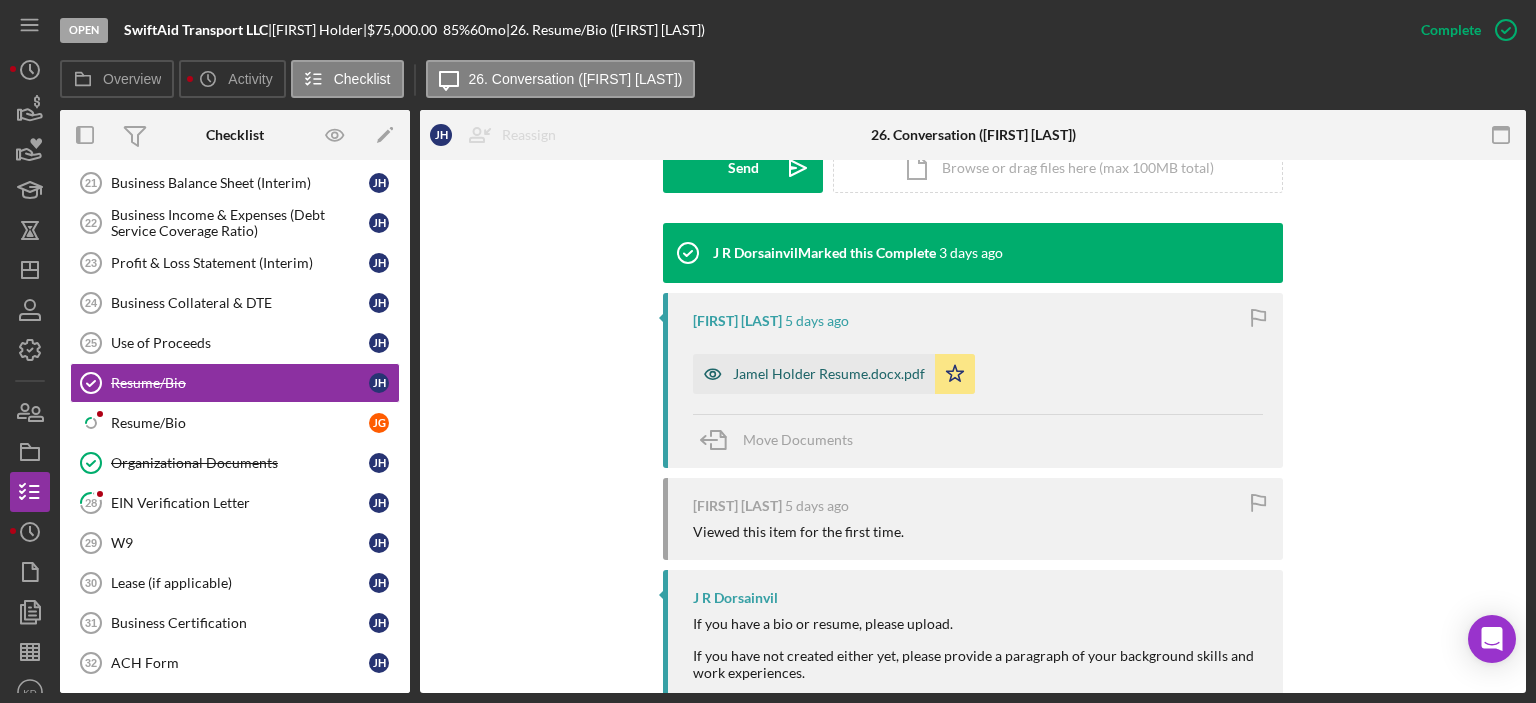 click on "Jamel Holder Resume.docx.pdf" at bounding box center [829, 374] 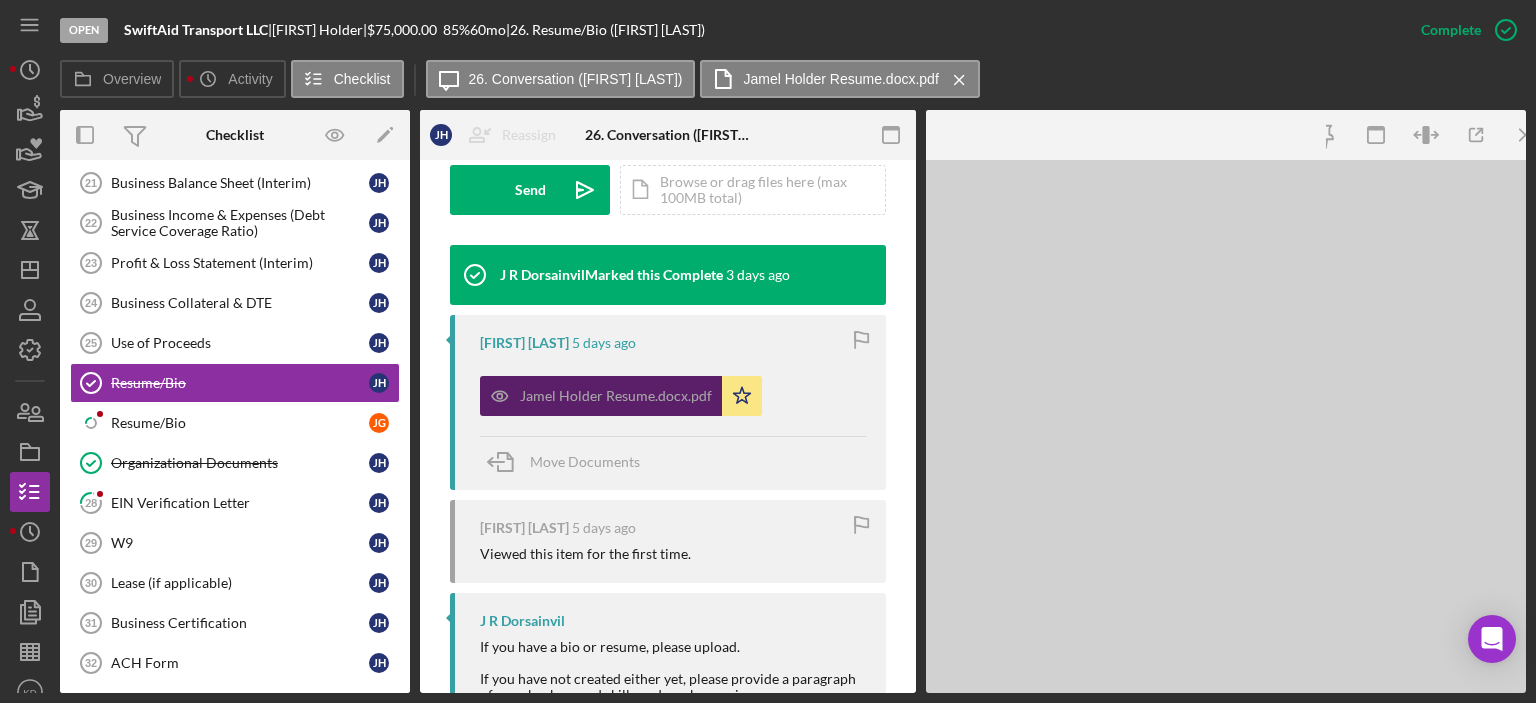 scroll, scrollTop: 627, scrollLeft: 0, axis: vertical 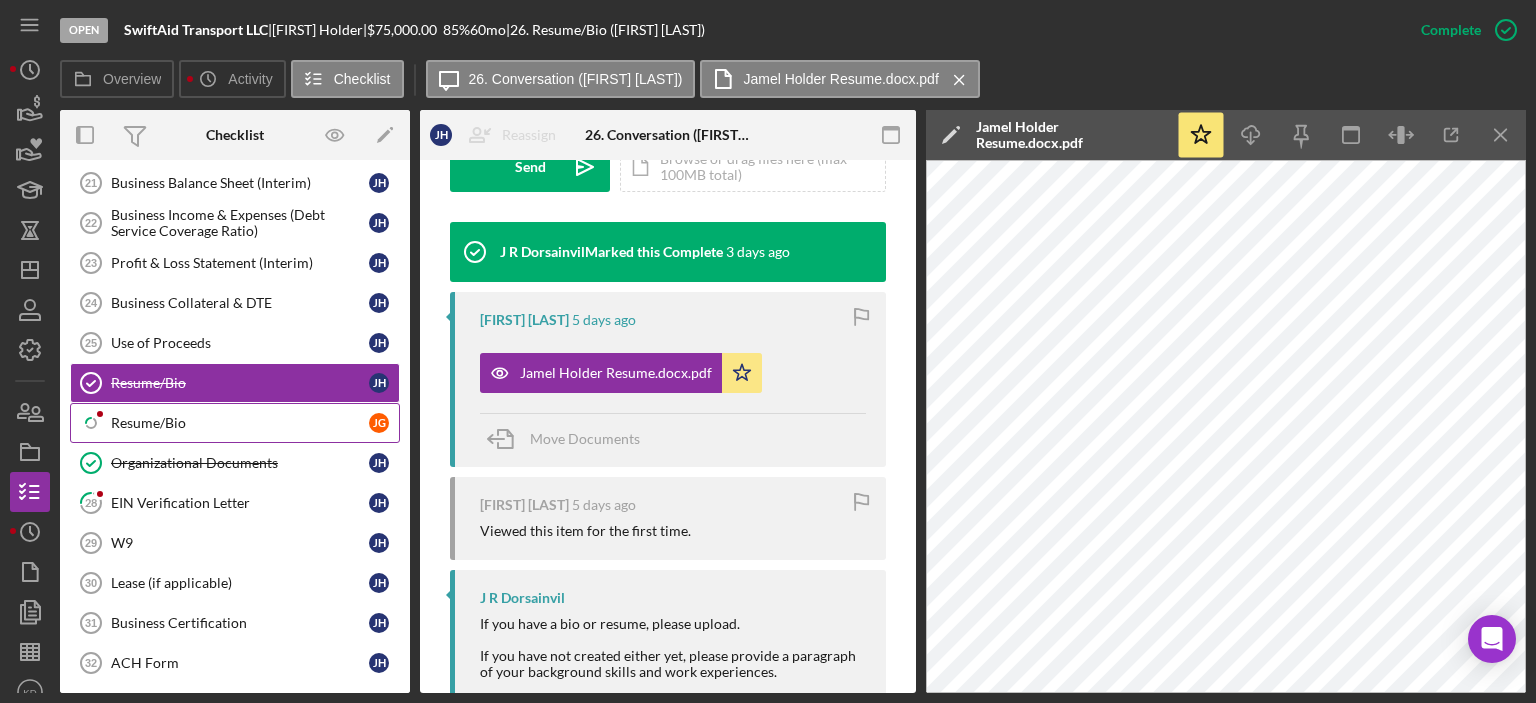 click on "Resume/Bio" at bounding box center (240, 423) 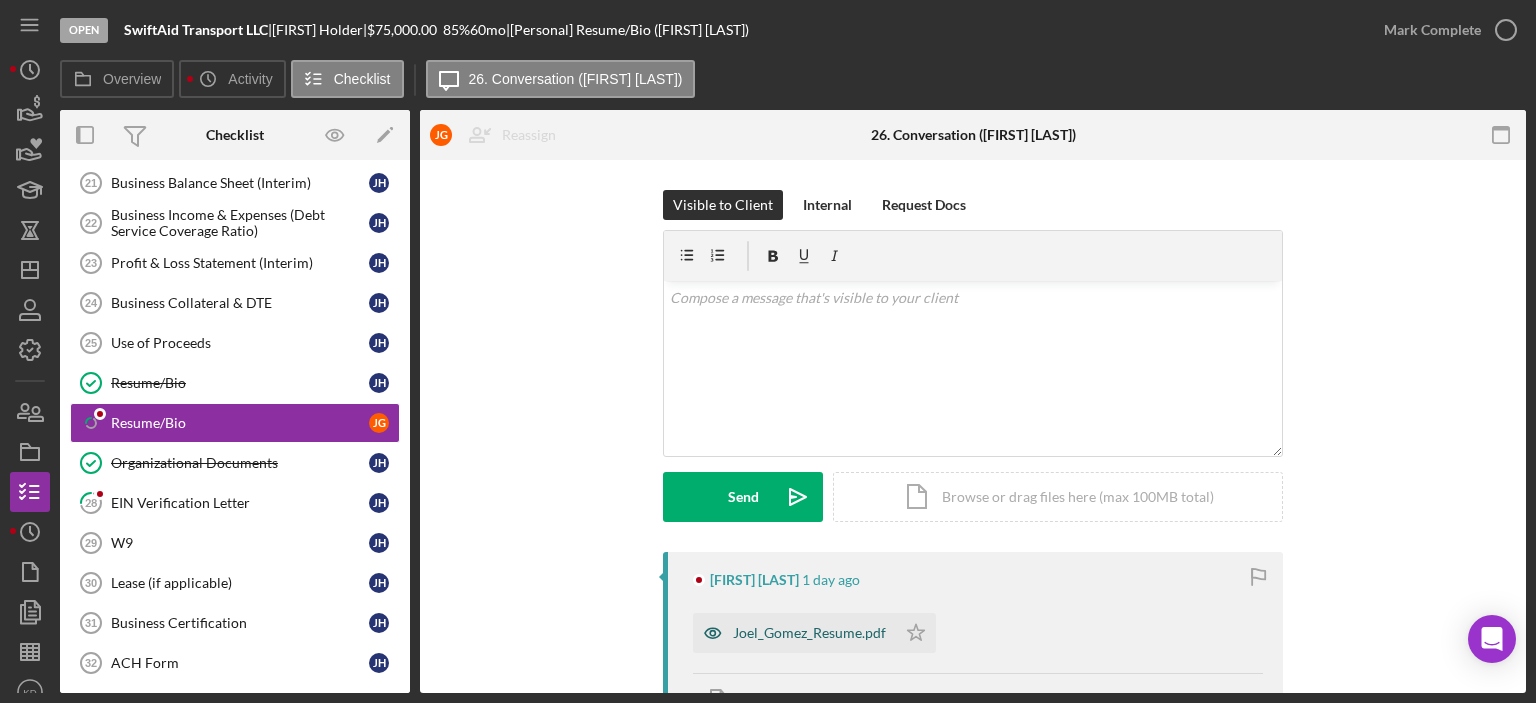 click on "Joel_Gomez_Resume.pdf" at bounding box center (809, 633) 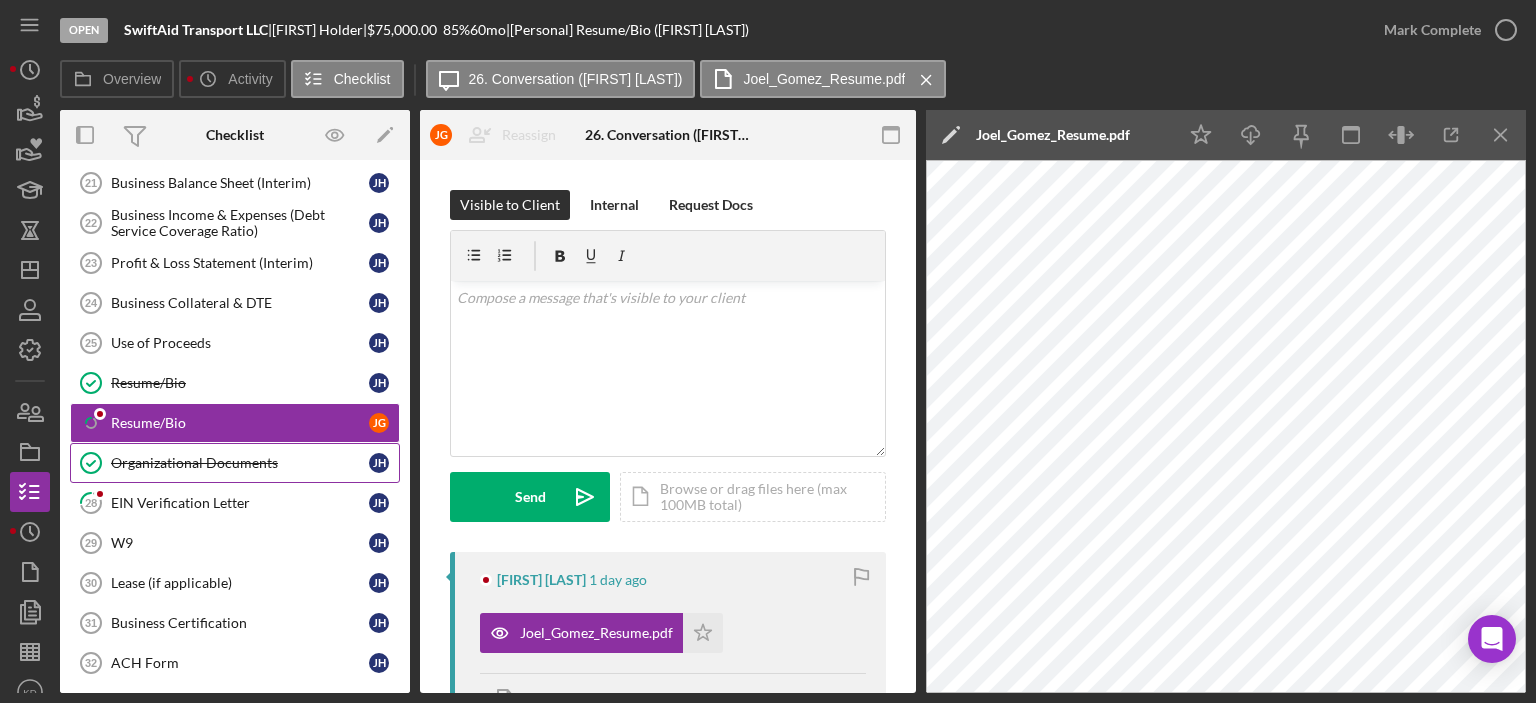 click on "Organizational  Documents" at bounding box center (240, 463) 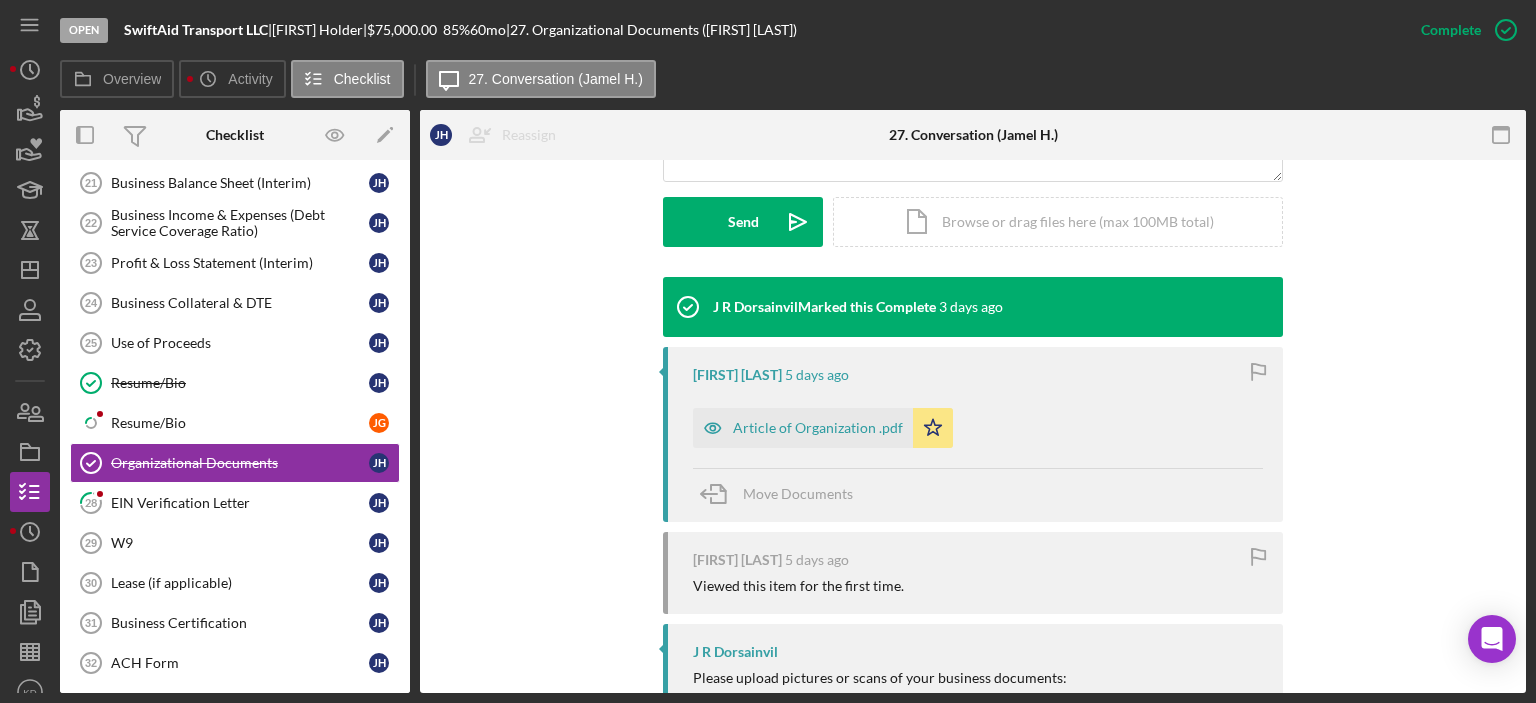 scroll, scrollTop: 676, scrollLeft: 0, axis: vertical 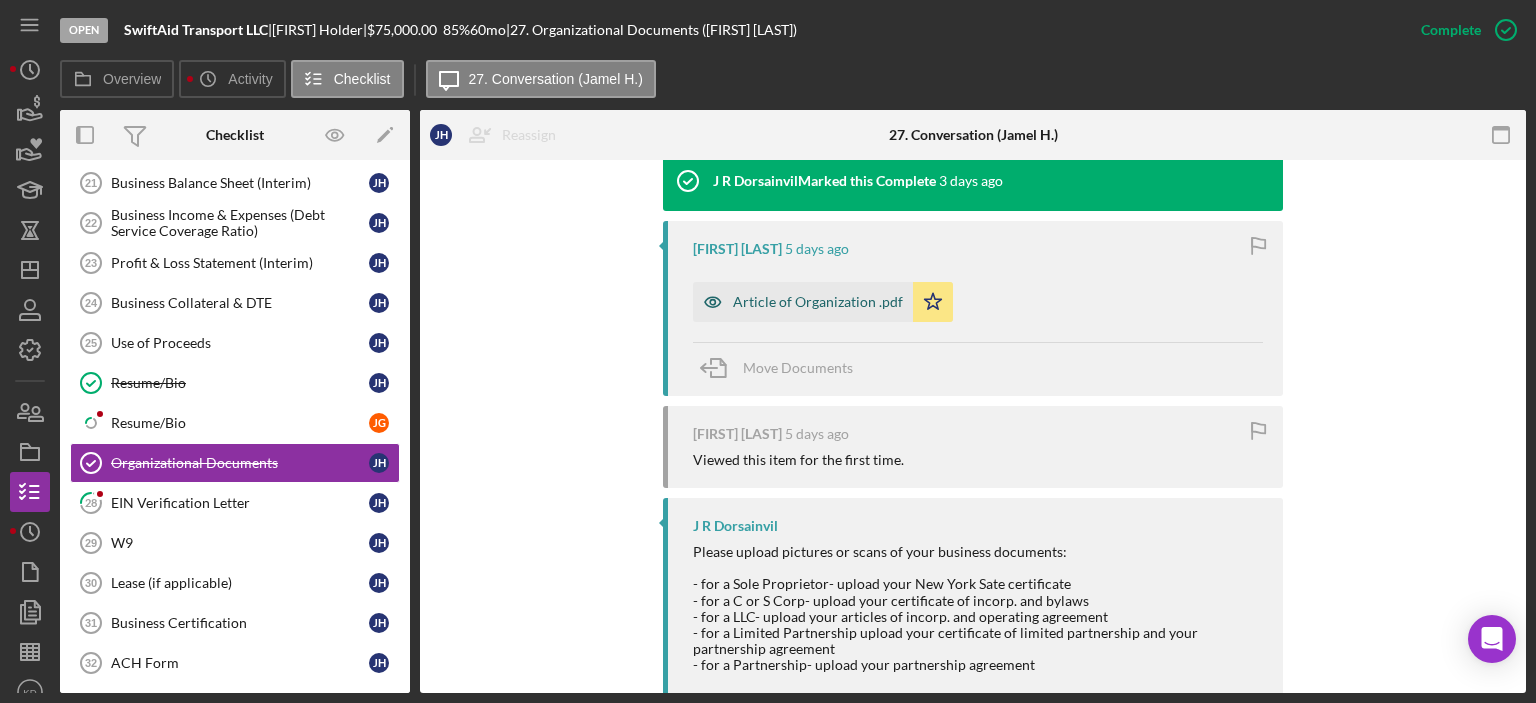 click on "Article of Organization .pdf" at bounding box center (803, 302) 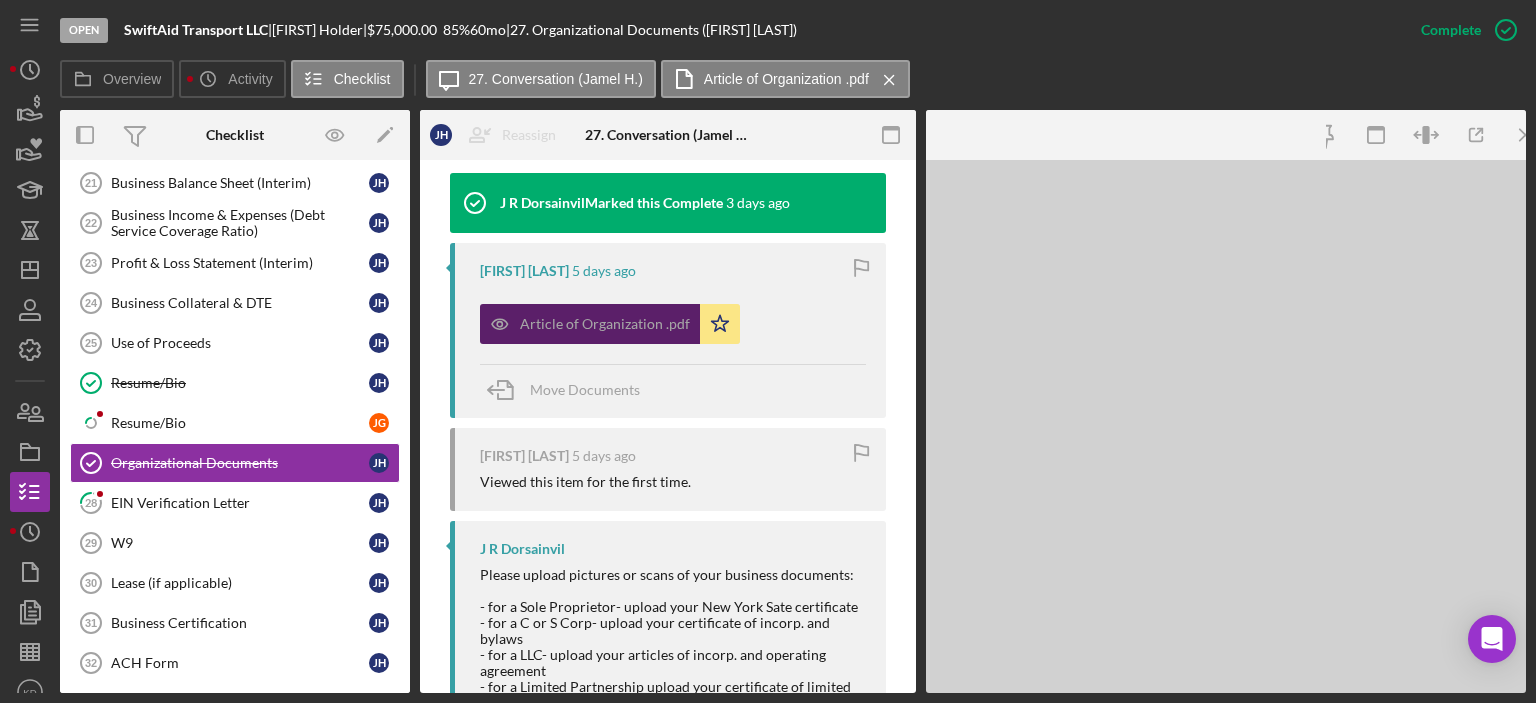 scroll, scrollTop: 699, scrollLeft: 0, axis: vertical 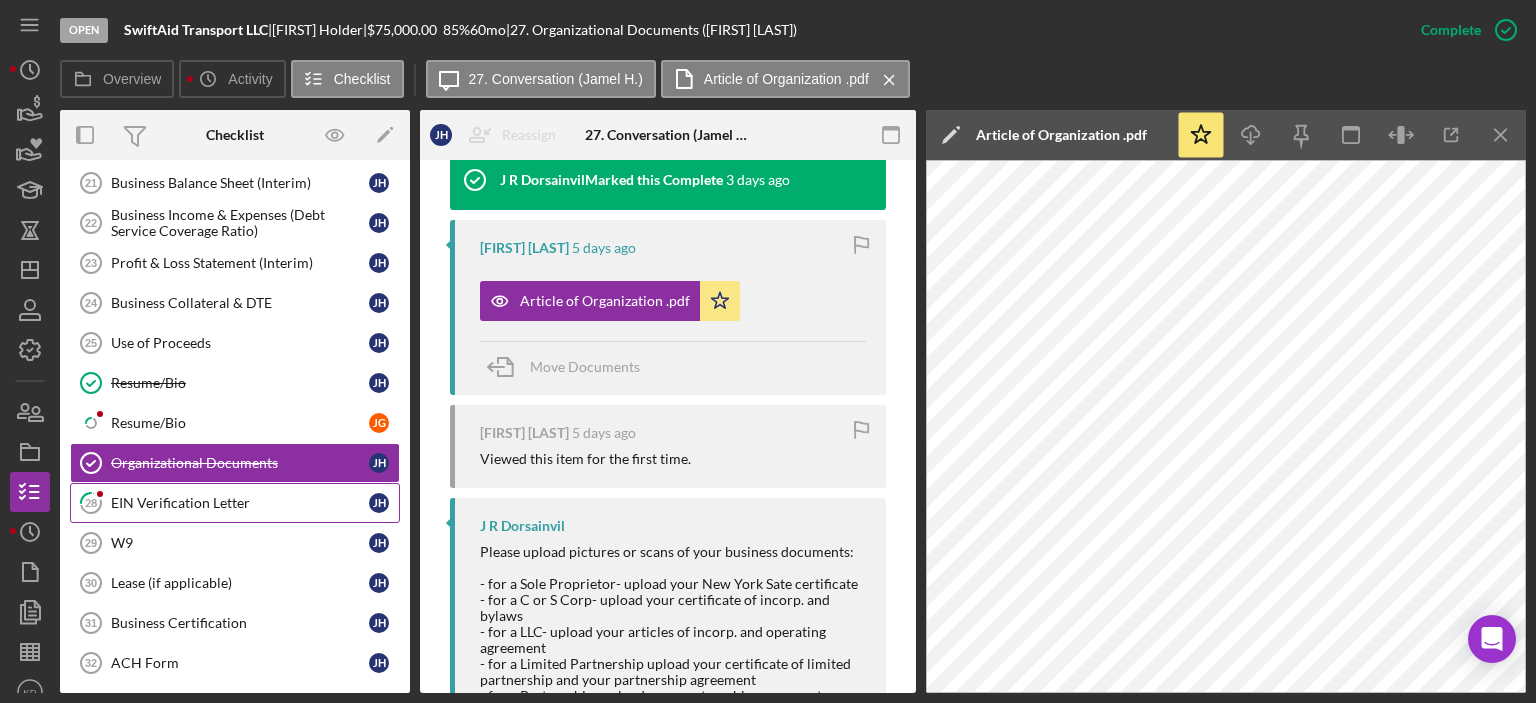click on "EIN Verification Letter" at bounding box center [240, 503] 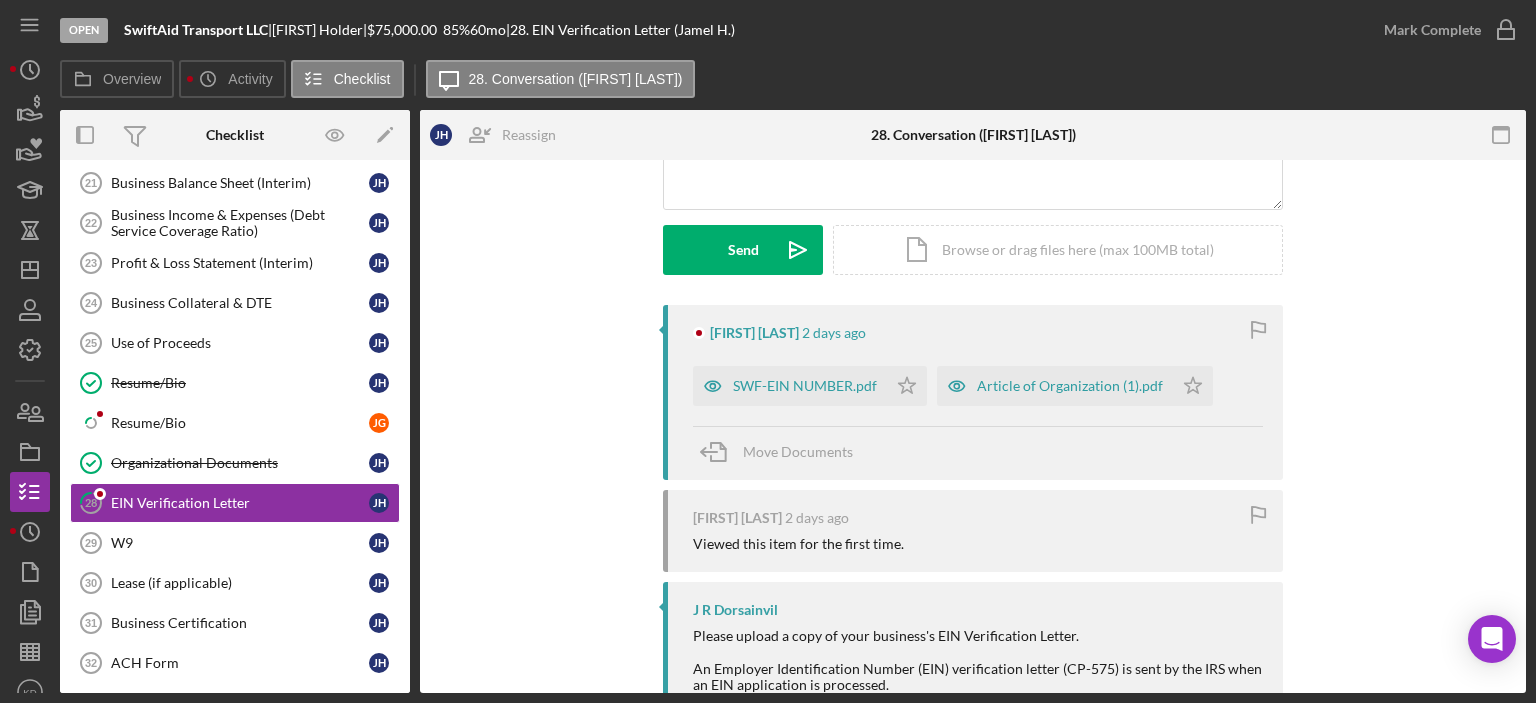 scroll, scrollTop: 246, scrollLeft: 0, axis: vertical 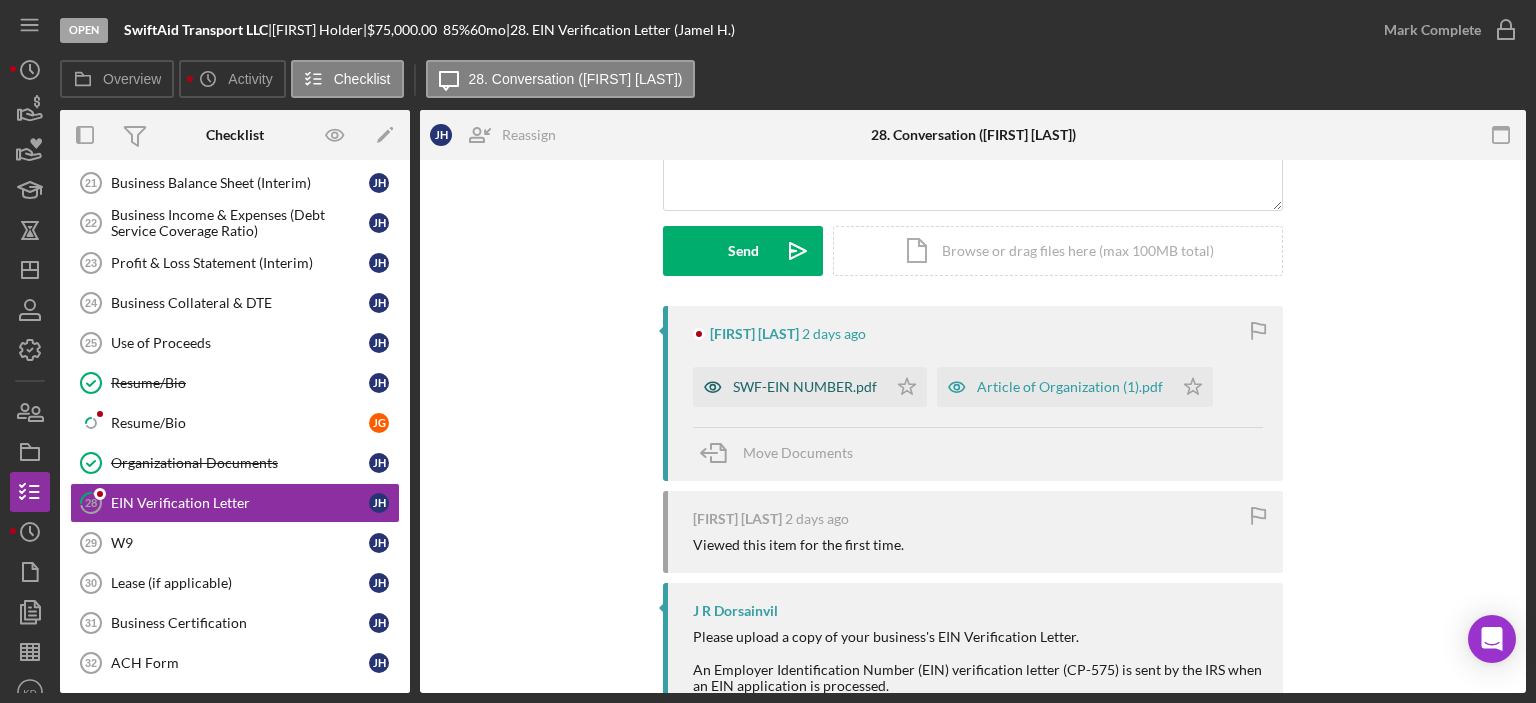 click on "SWF-EIN NUMBER.pdf" at bounding box center [805, 387] 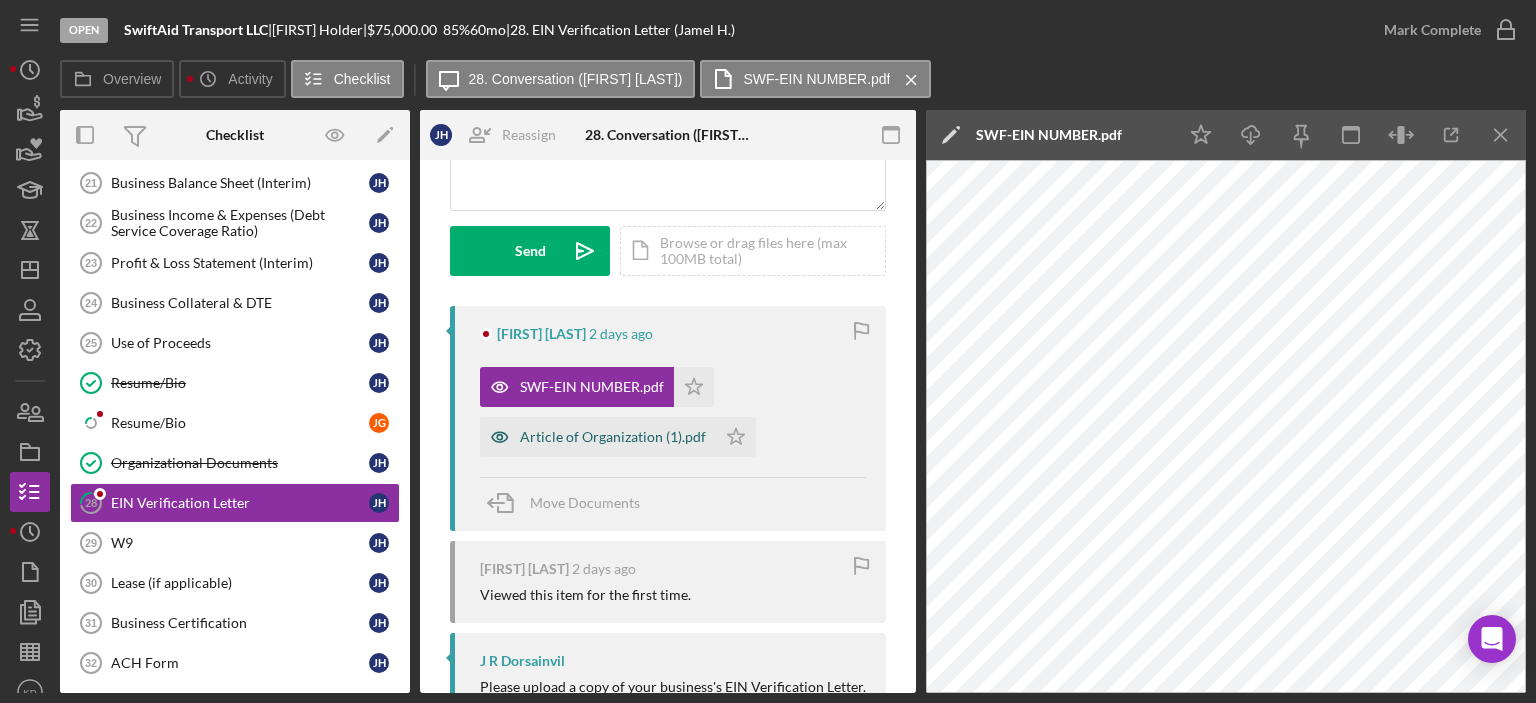 click on "Article of Organization  (1).pdf" at bounding box center (613, 437) 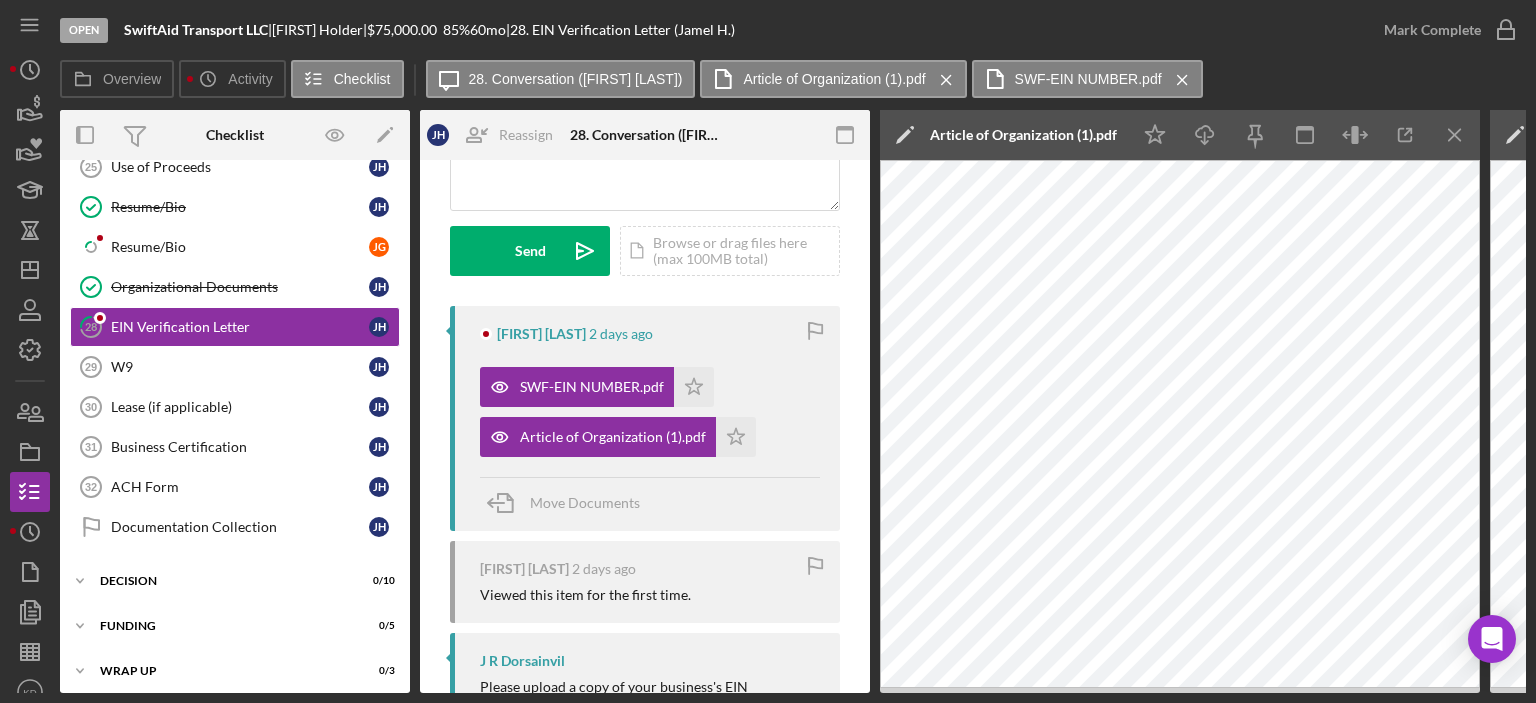 scroll, scrollTop: 1738, scrollLeft: 0, axis: vertical 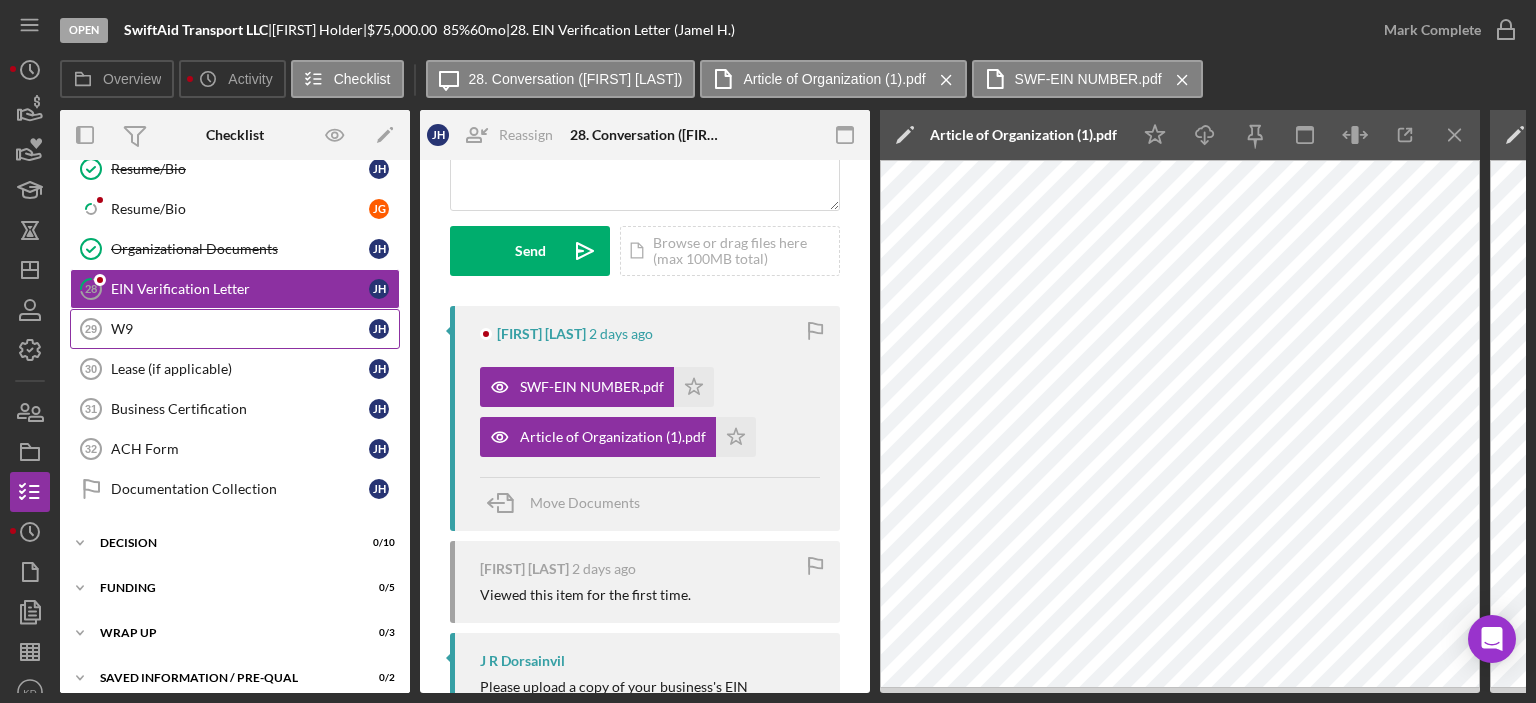 click on "W9" at bounding box center [240, 329] 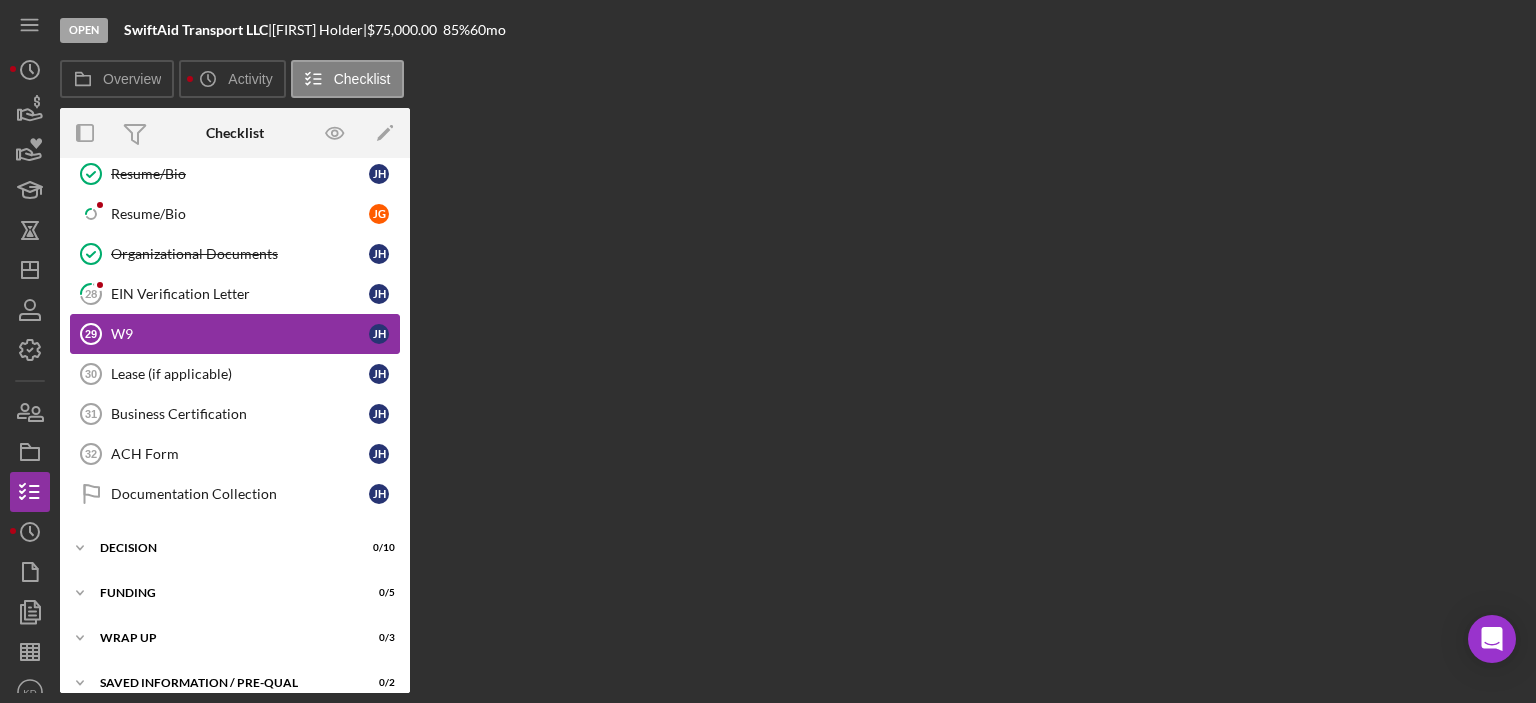 scroll, scrollTop: 1732, scrollLeft: 0, axis: vertical 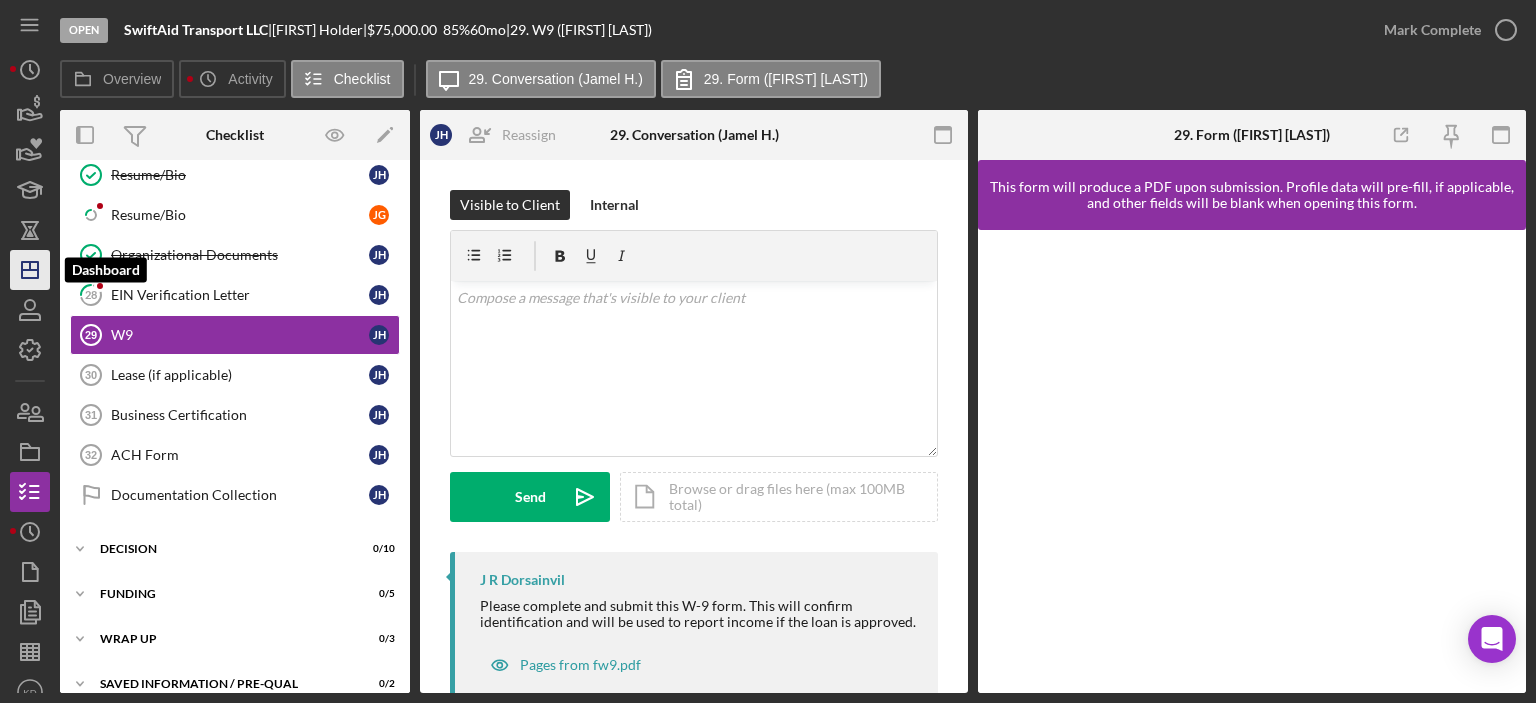 click 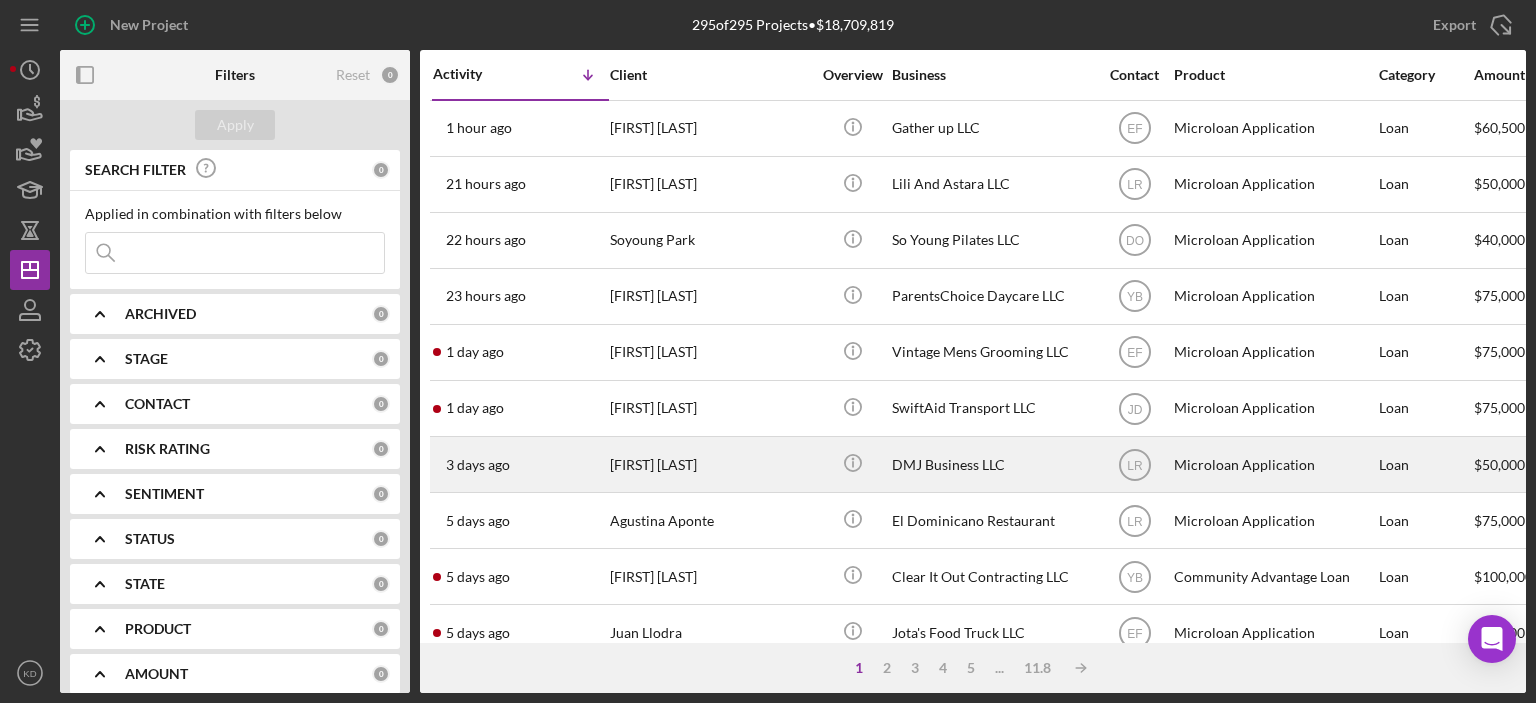 click on "DMJ Business LLC" at bounding box center (992, 464) 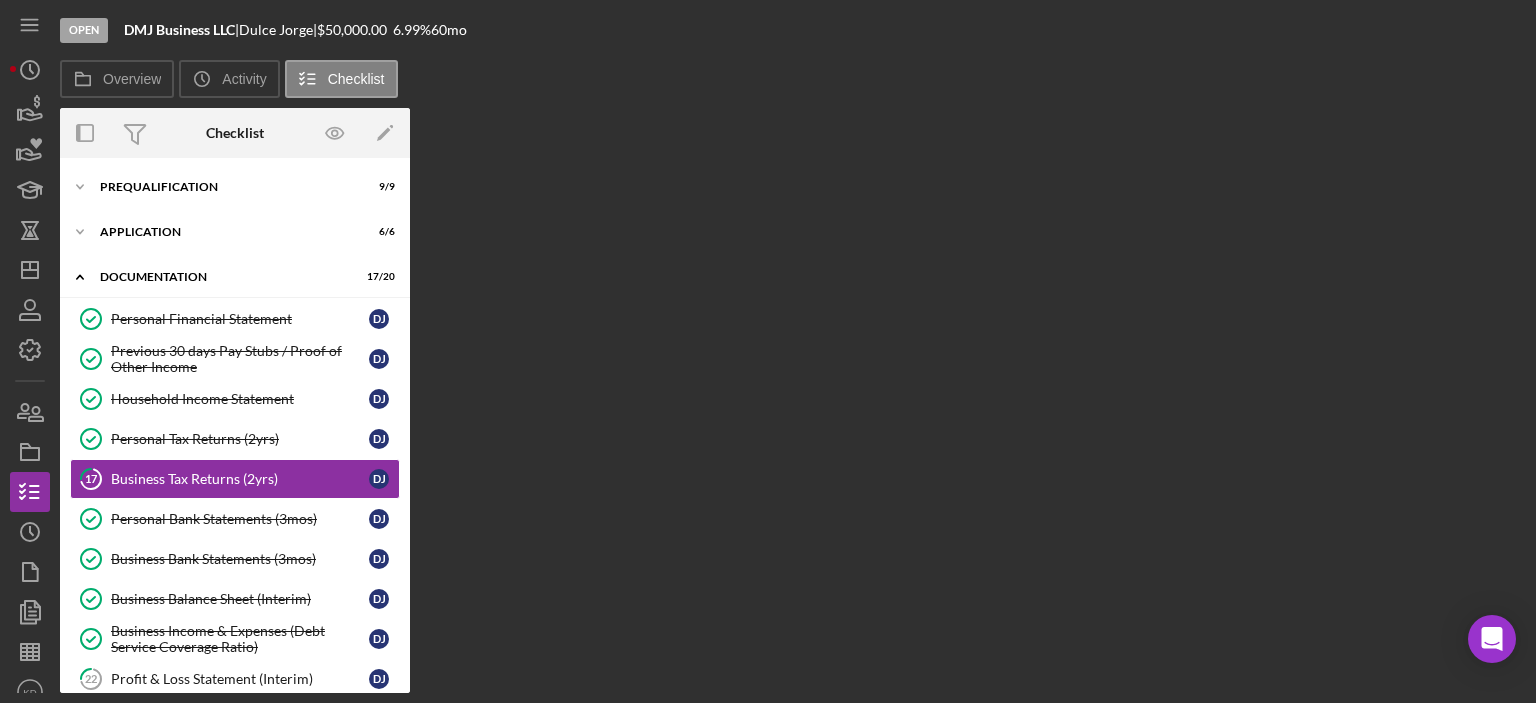 scroll, scrollTop: 52, scrollLeft: 0, axis: vertical 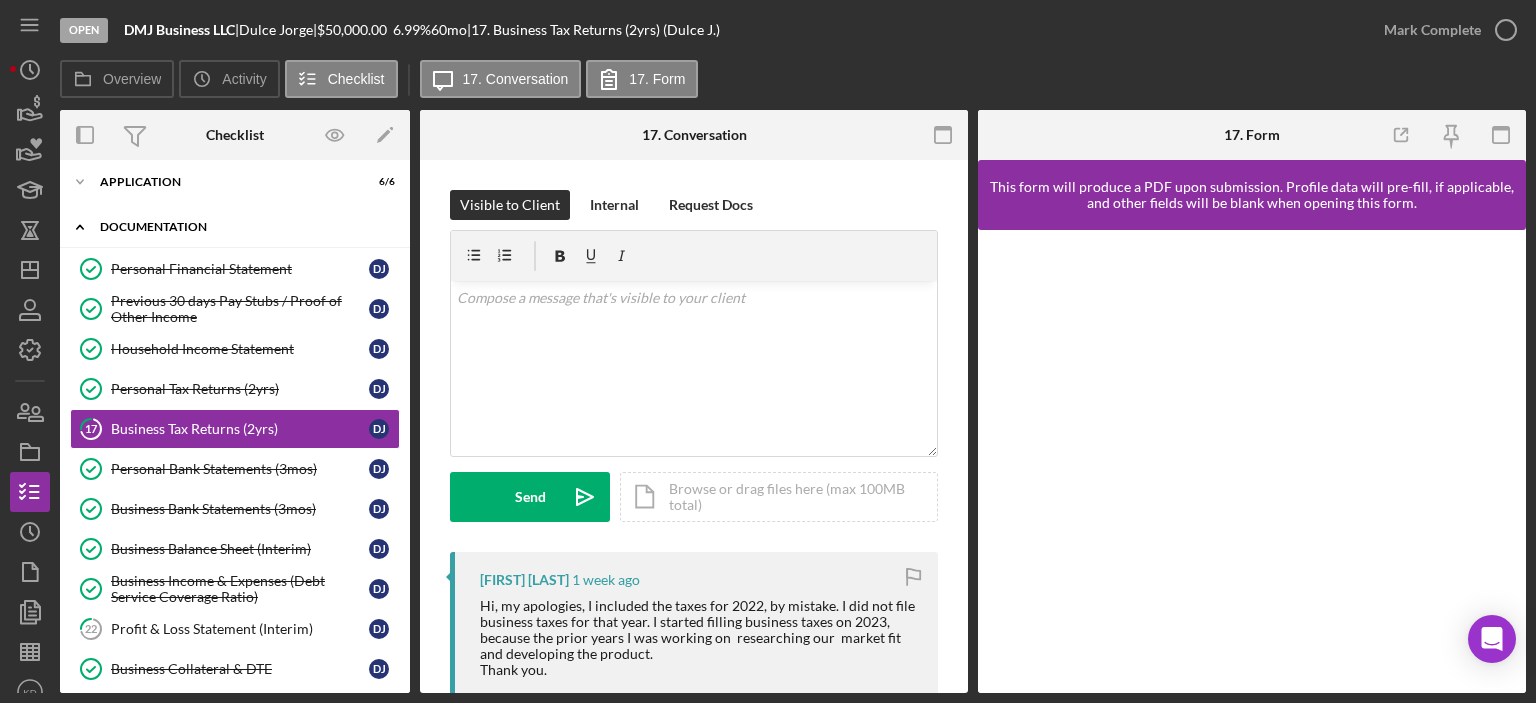 click on "Icon/Expander" 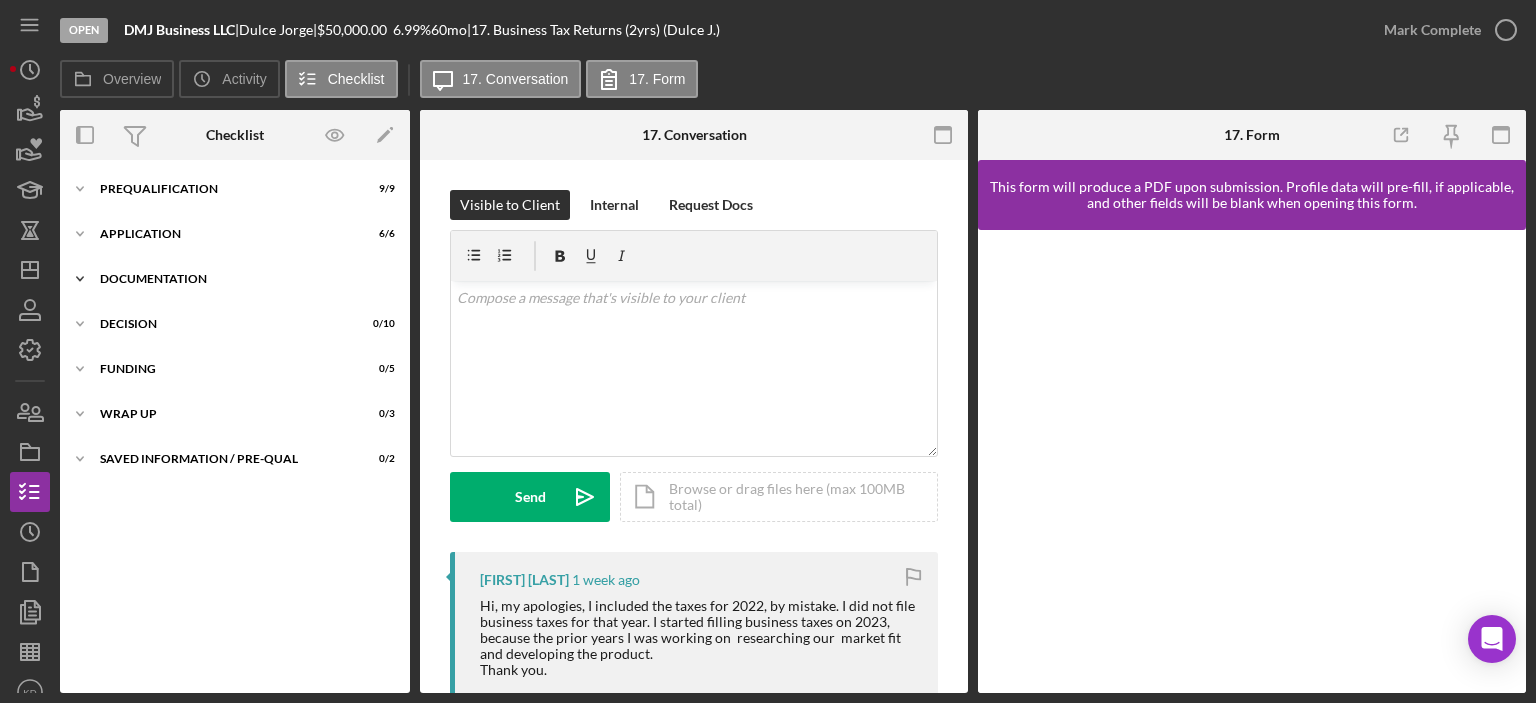 click on "Icon/Expander" 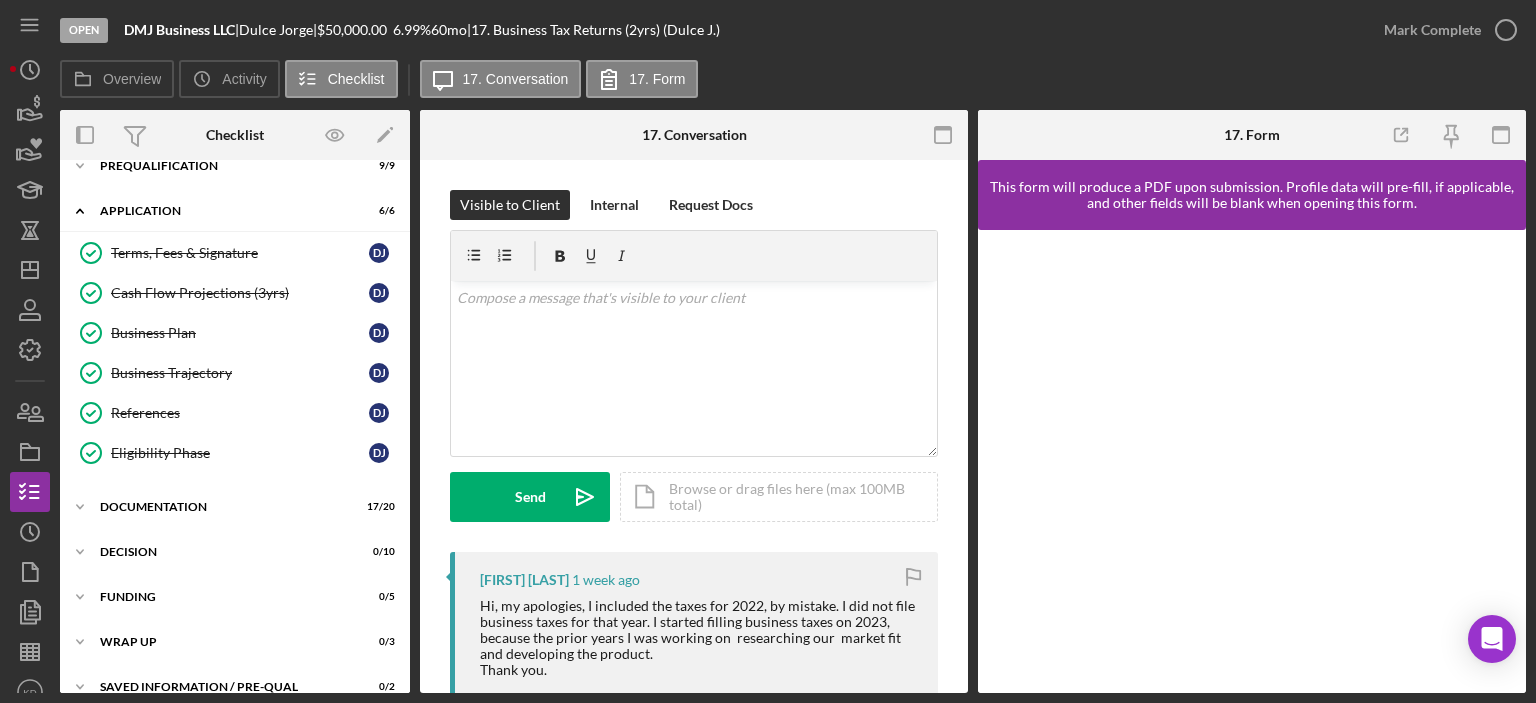 scroll, scrollTop: 44, scrollLeft: 0, axis: vertical 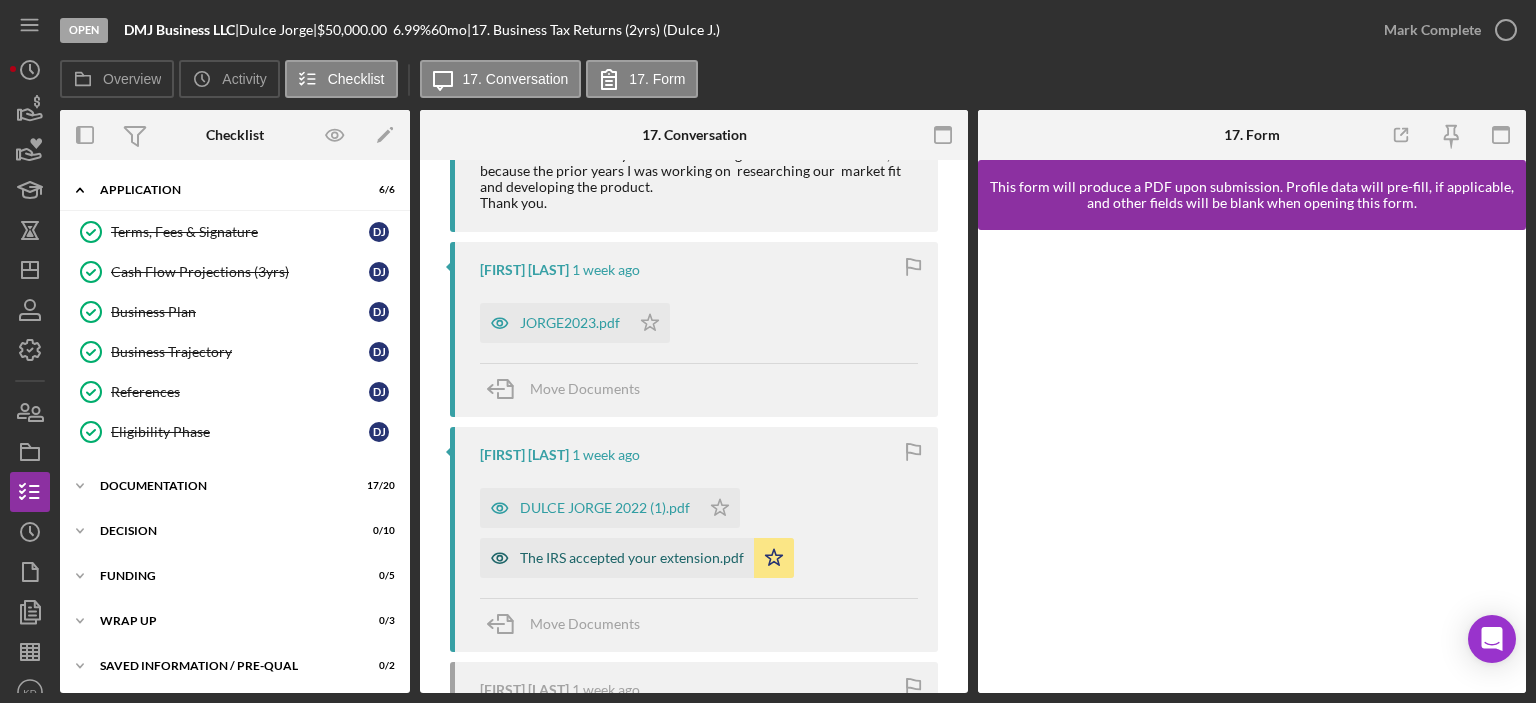 click on "The IRS accepted your extension.pdf" at bounding box center [632, 558] 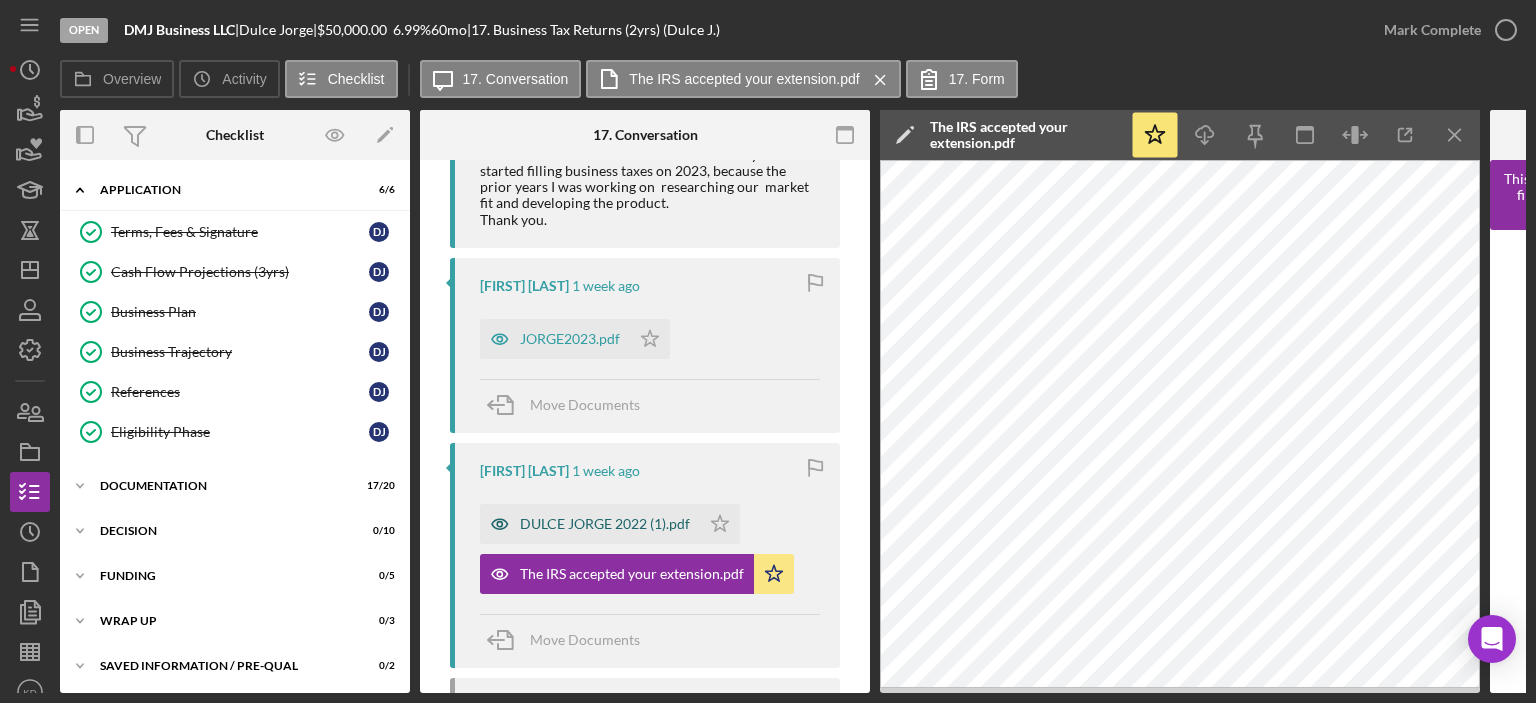 click on "DULCE JORGE 2022 (1).pdf" at bounding box center (590, 524) 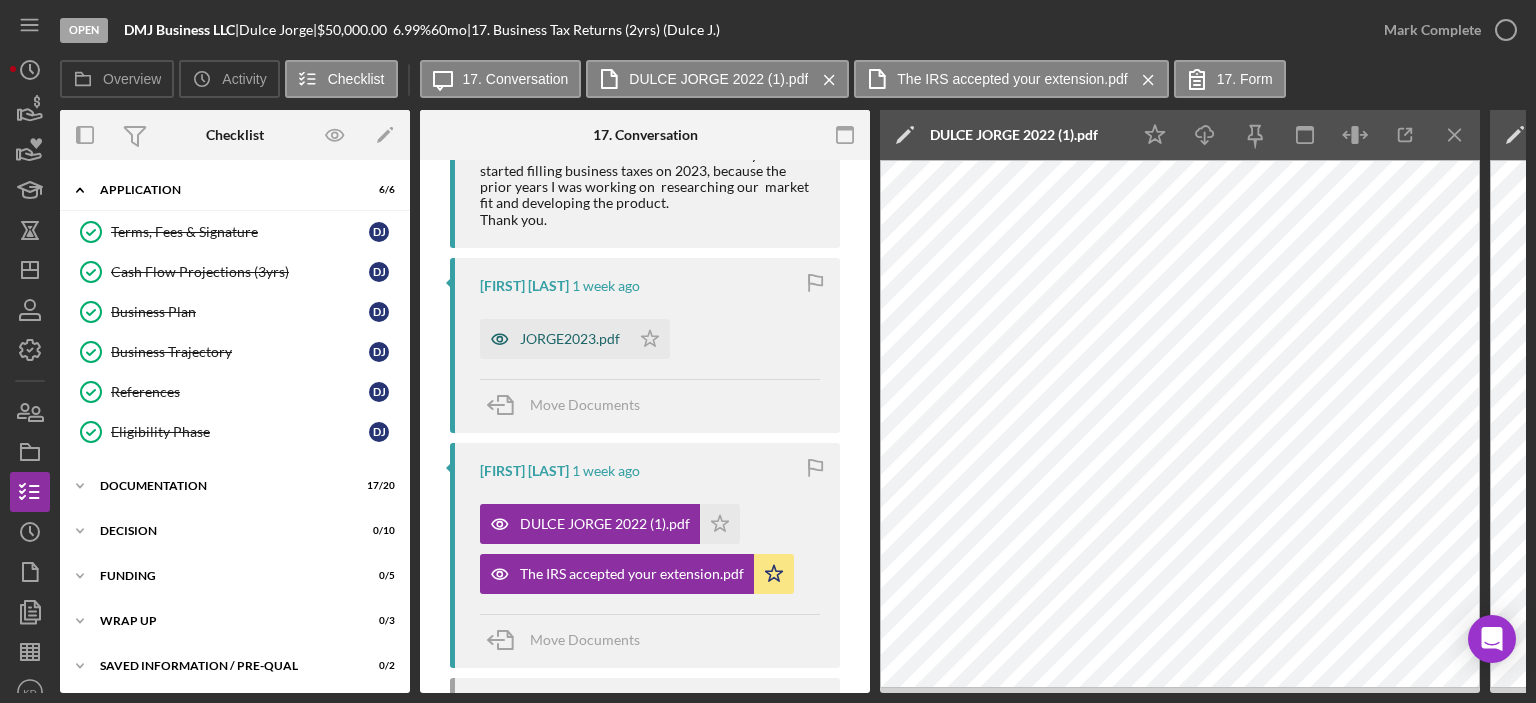 click on "JORGE2023.pdf" at bounding box center (570, 339) 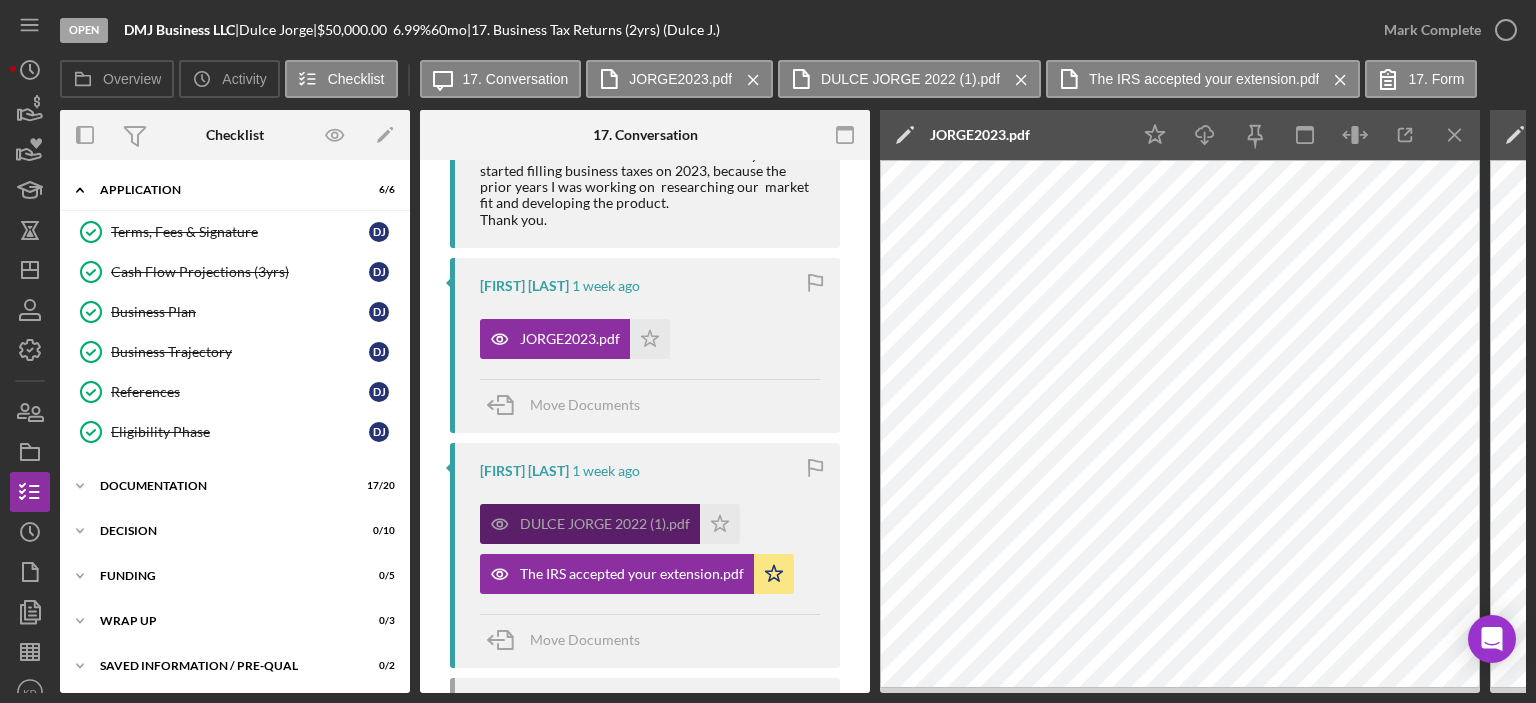 click on "DULCE JORGE 2022 (1).pdf" at bounding box center (605, 524) 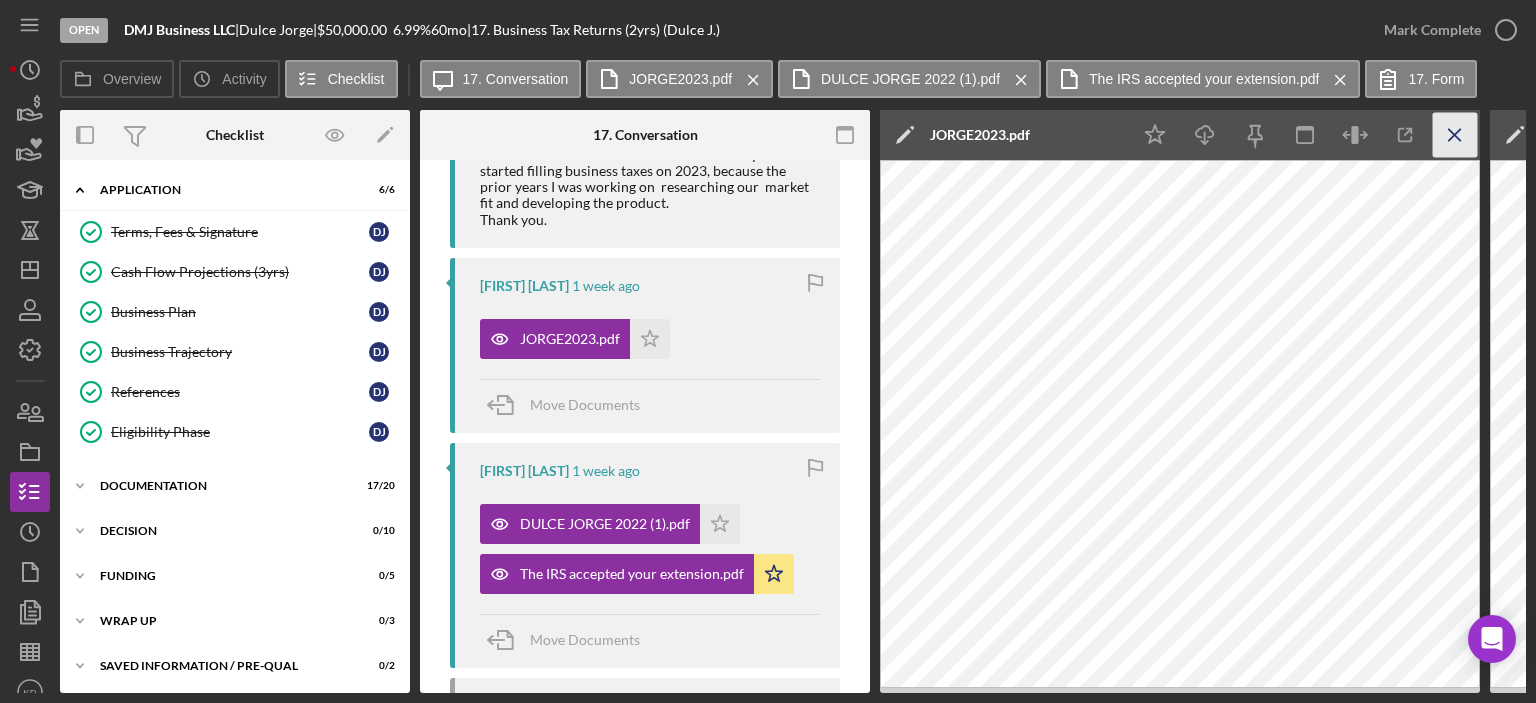 click on "Icon/Menu Close" 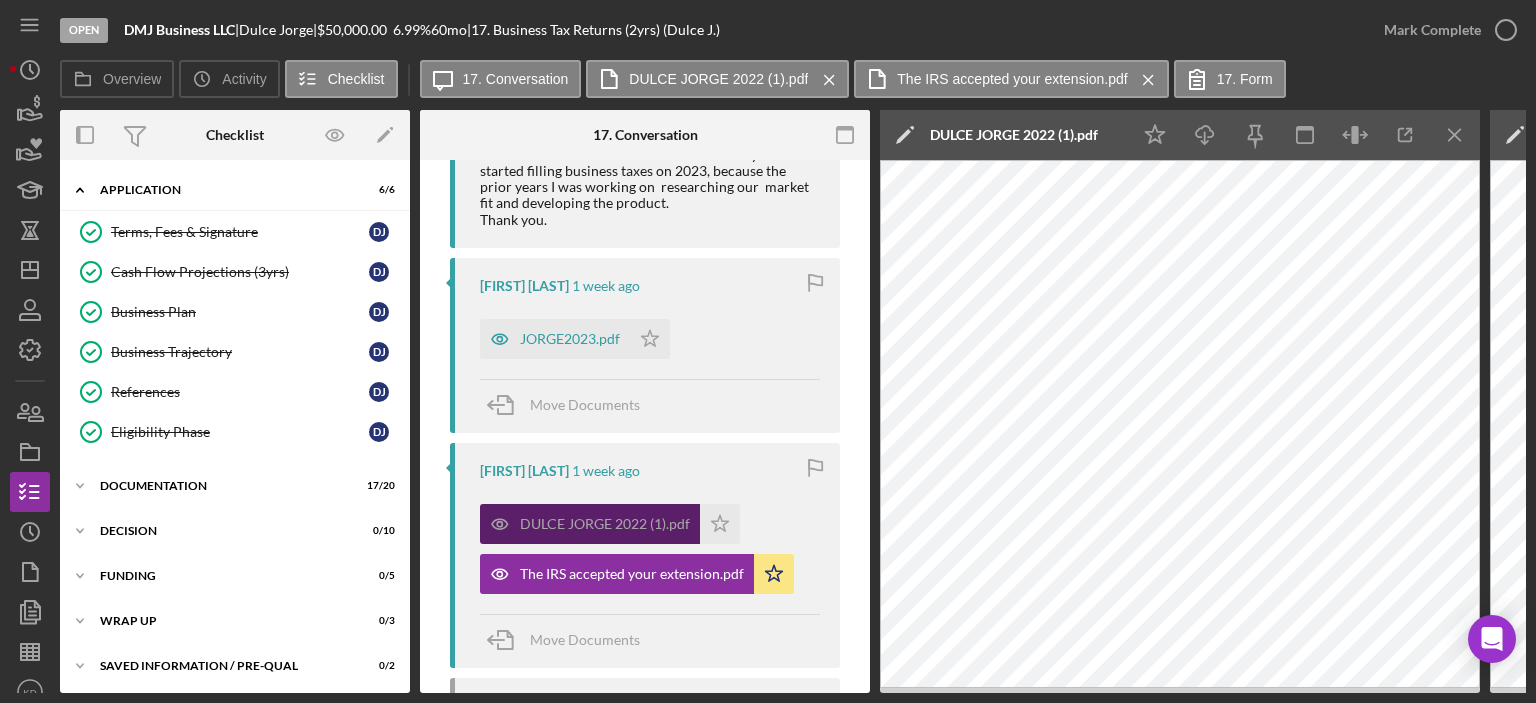 click on "DULCE JORGE 2022 (1).pdf" at bounding box center (605, 524) 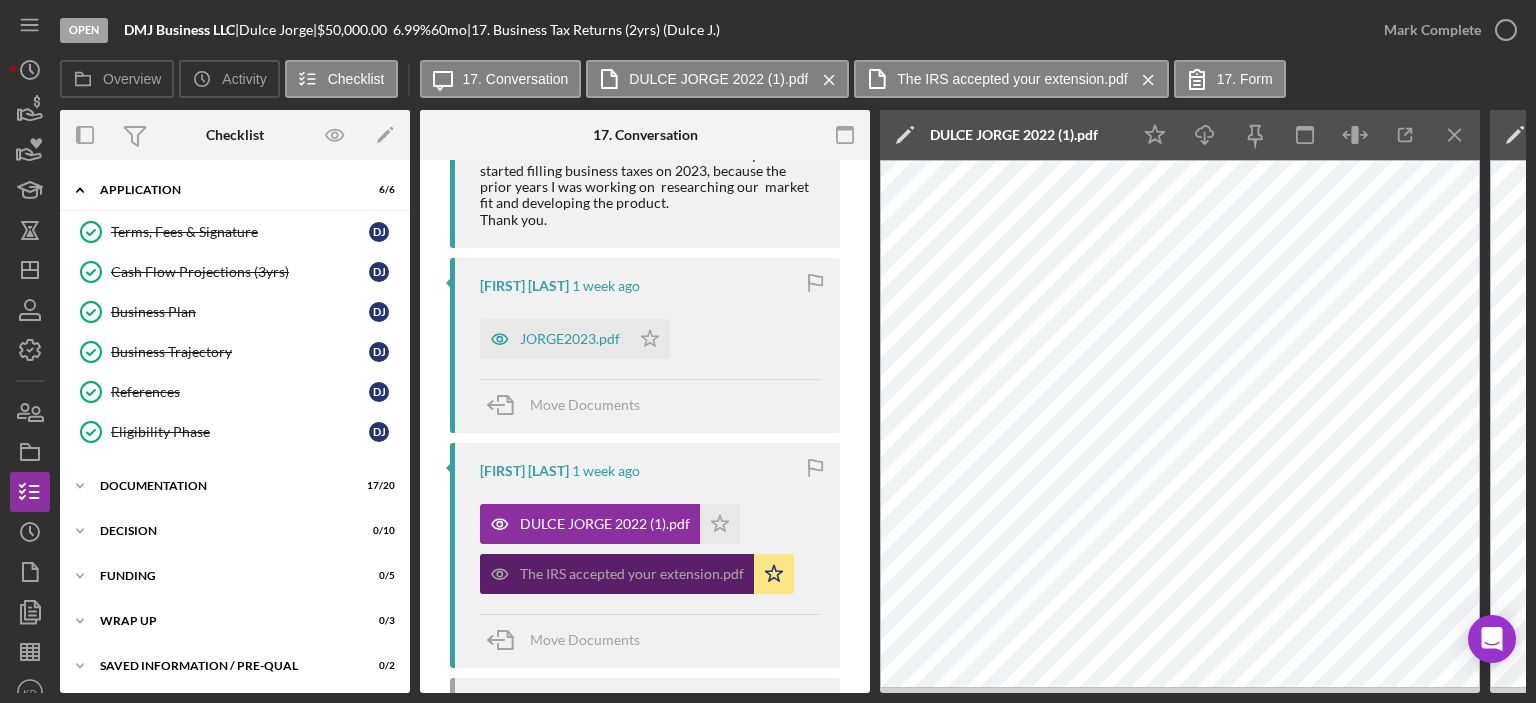 click on "The IRS accepted your extension.pdf" at bounding box center [632, 574] 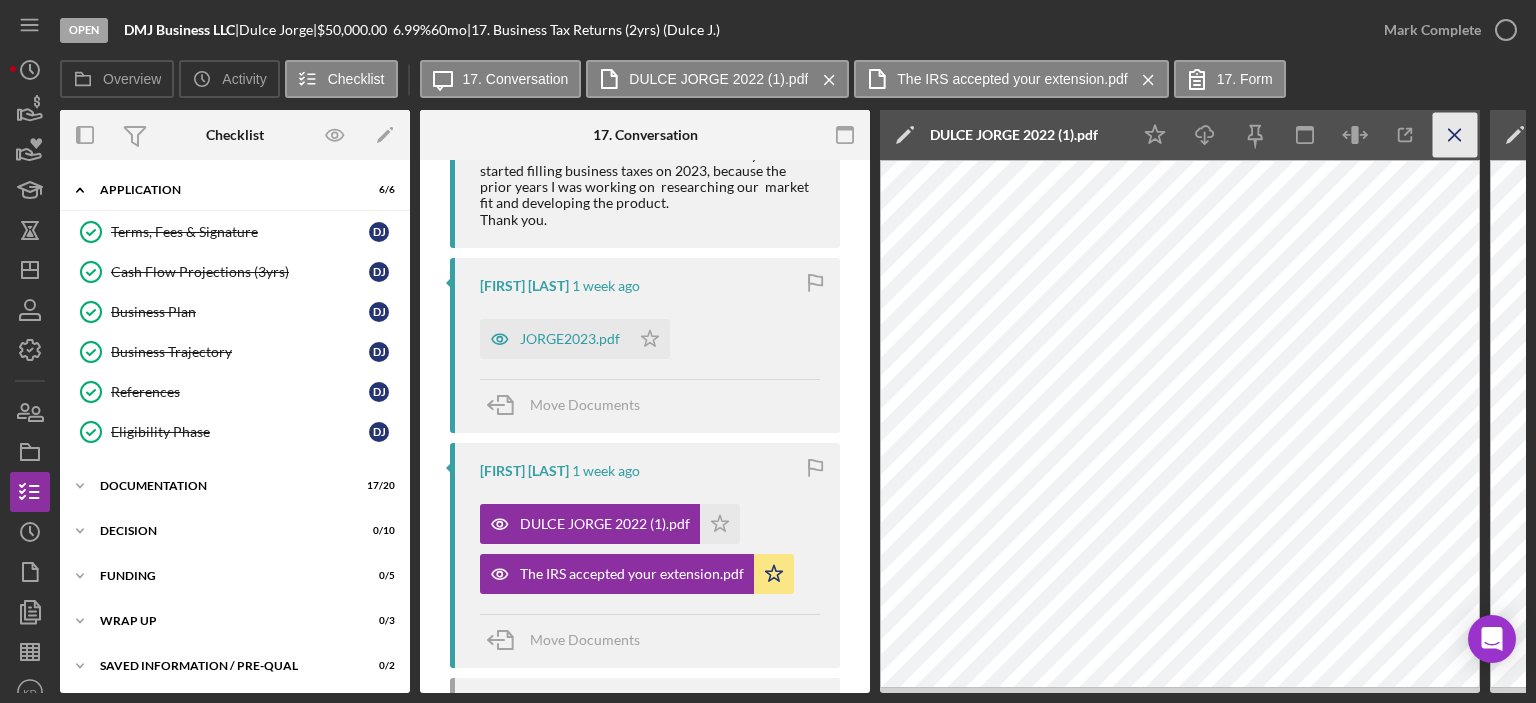 click on "Icon/Menu Close" 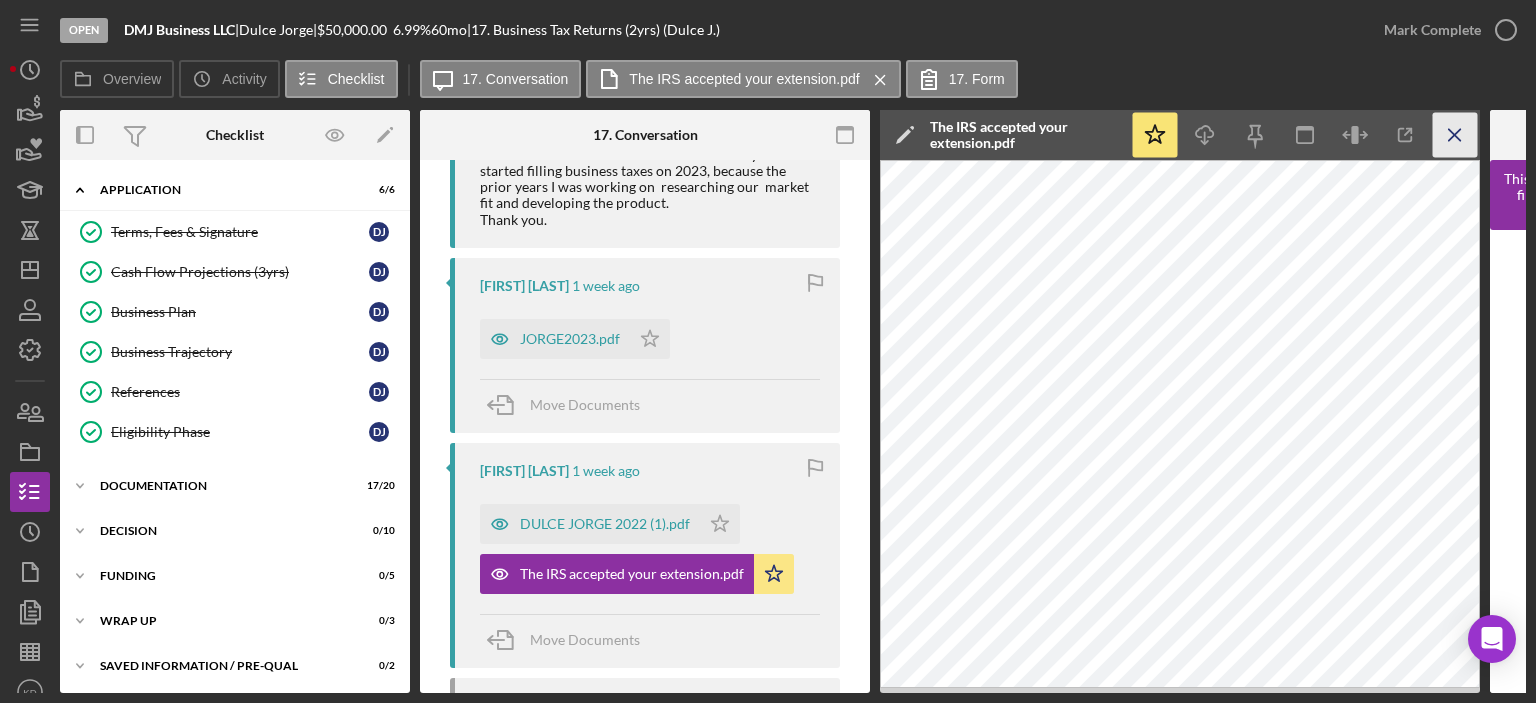 click 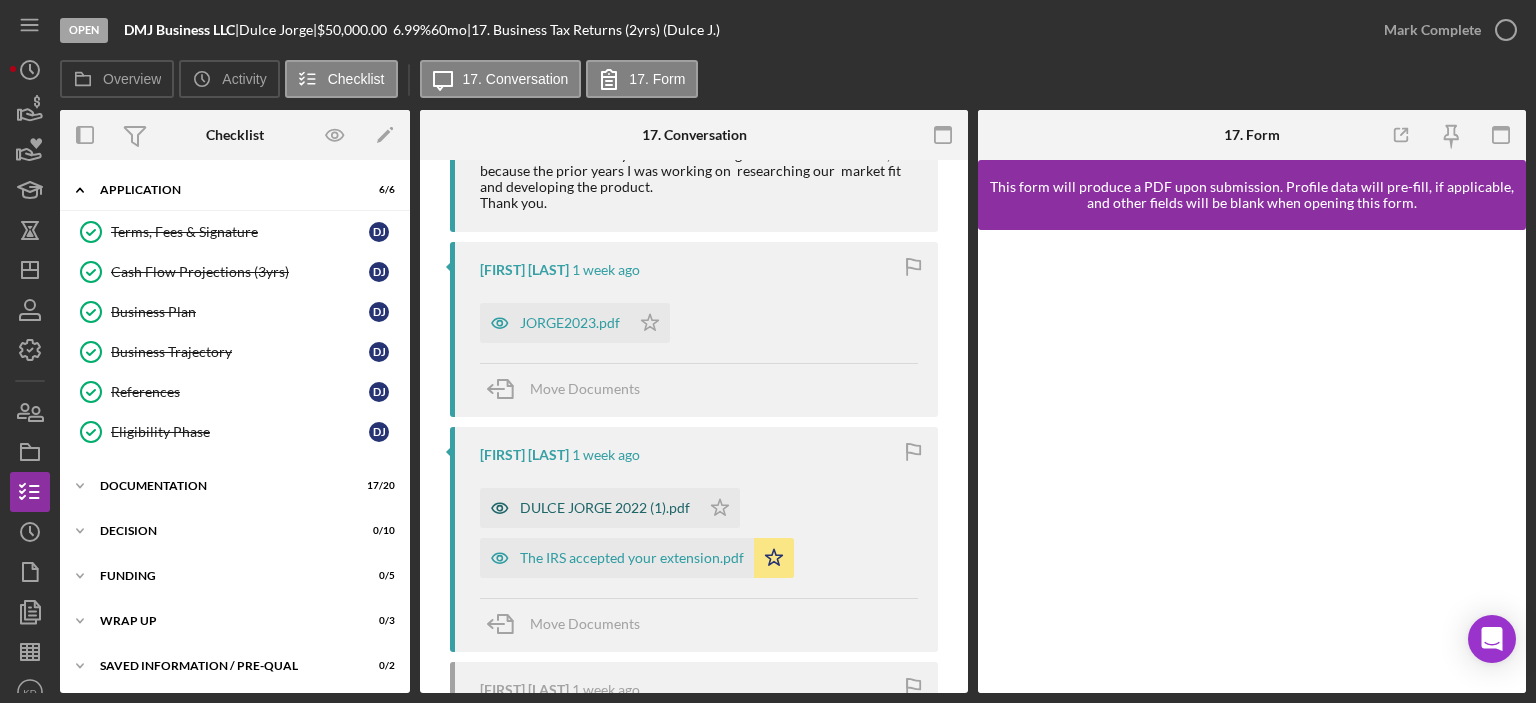 click on "DULCE JORGE 2022 (1).pdf" at bounding box center (605, 508) 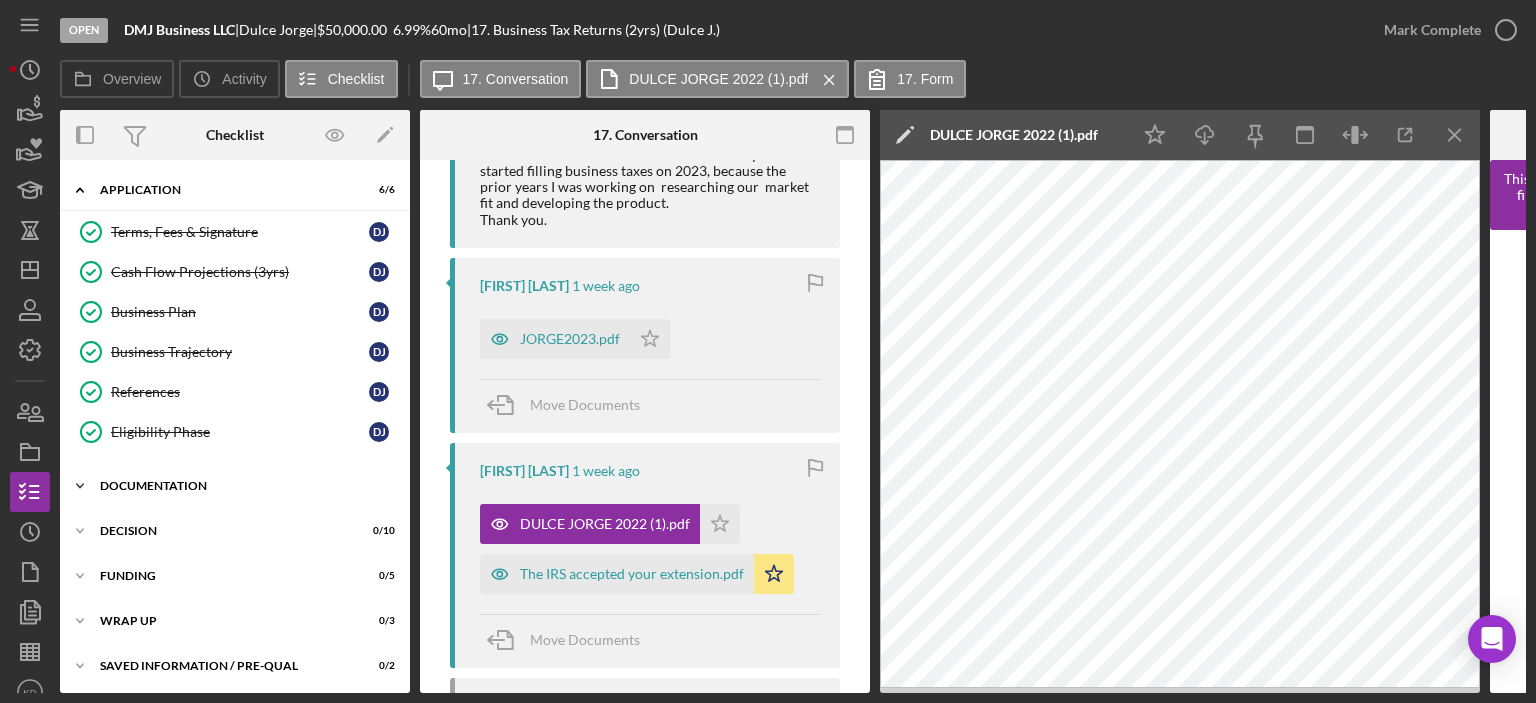 click on "Icon/Expander" 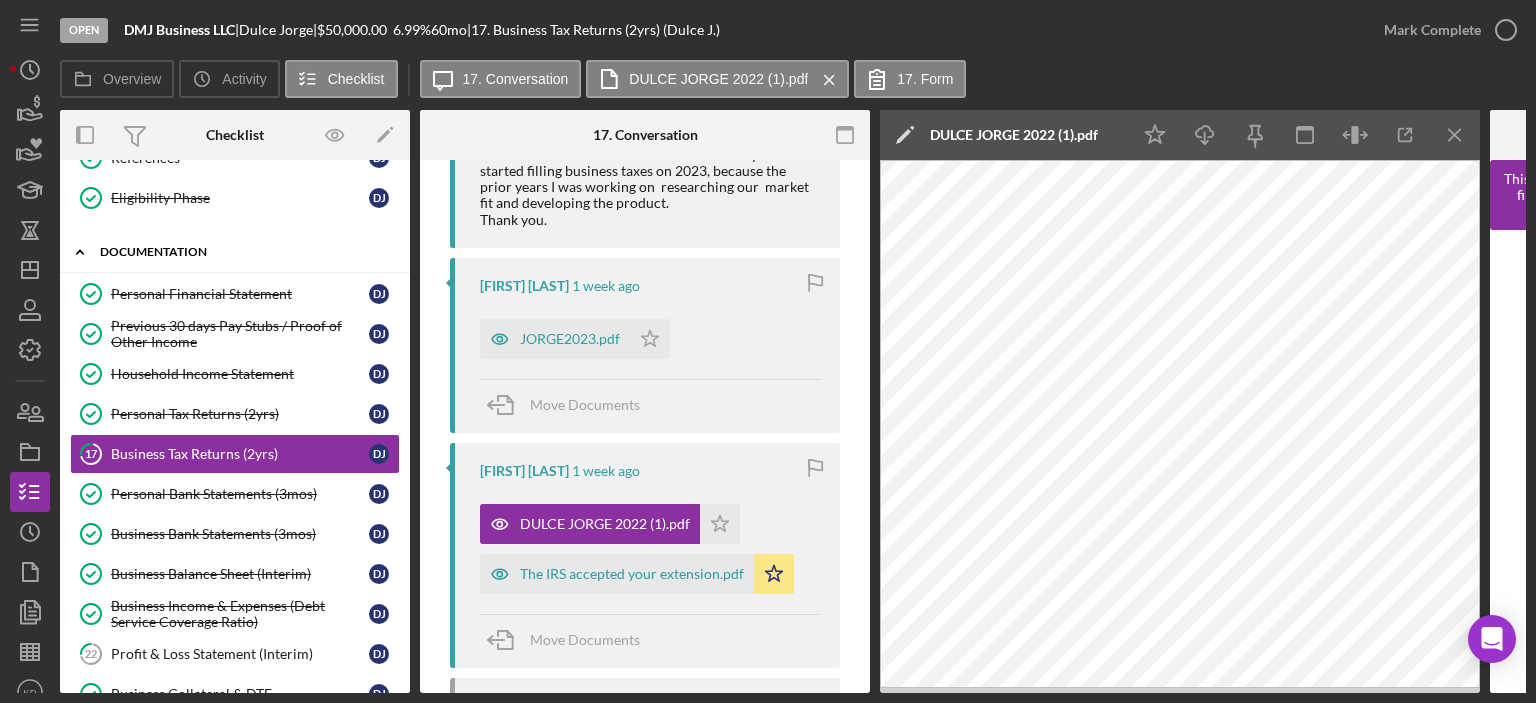 scroll, scrollTop: 304, scrollLeft: 0, axis: vertical 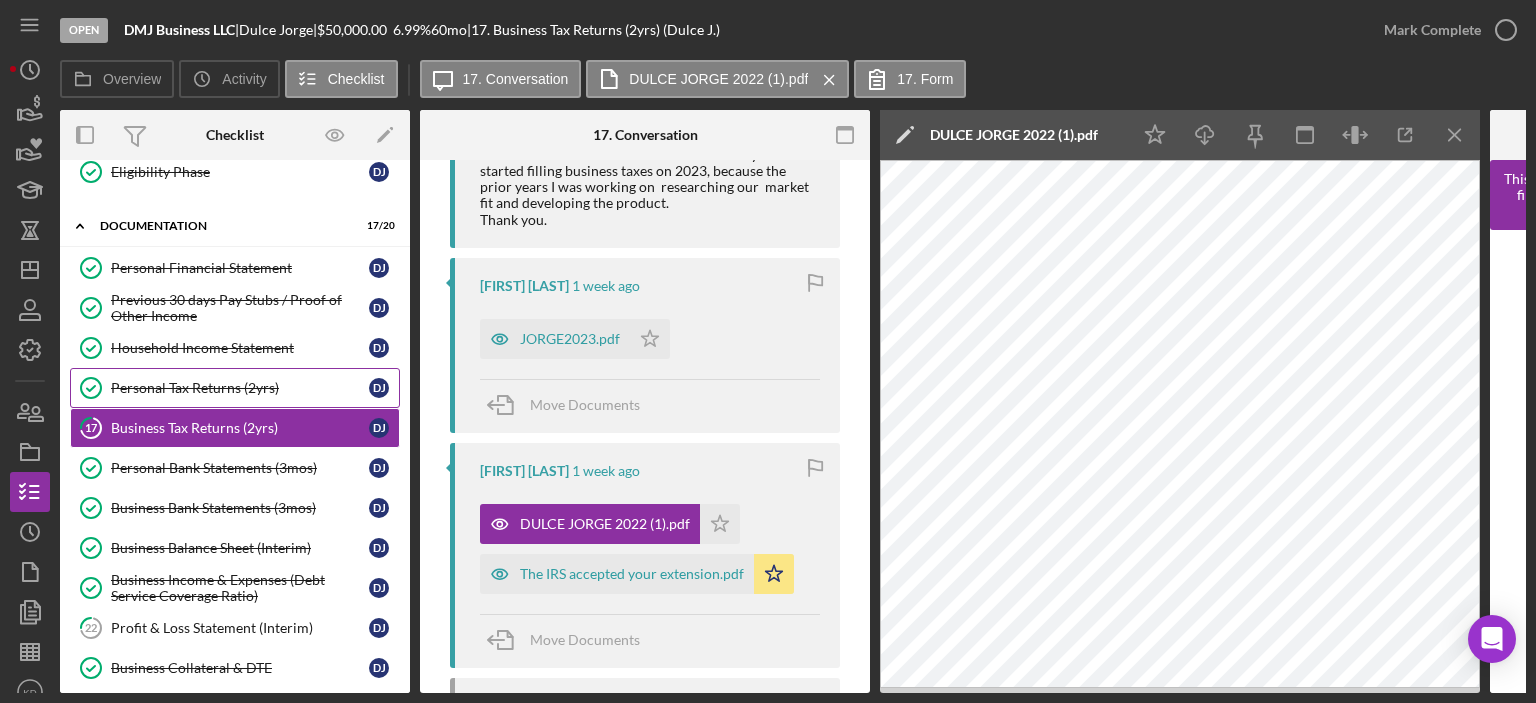 click on "Personal Tax Returns (2yrs)" at bounding box center [240, 388] 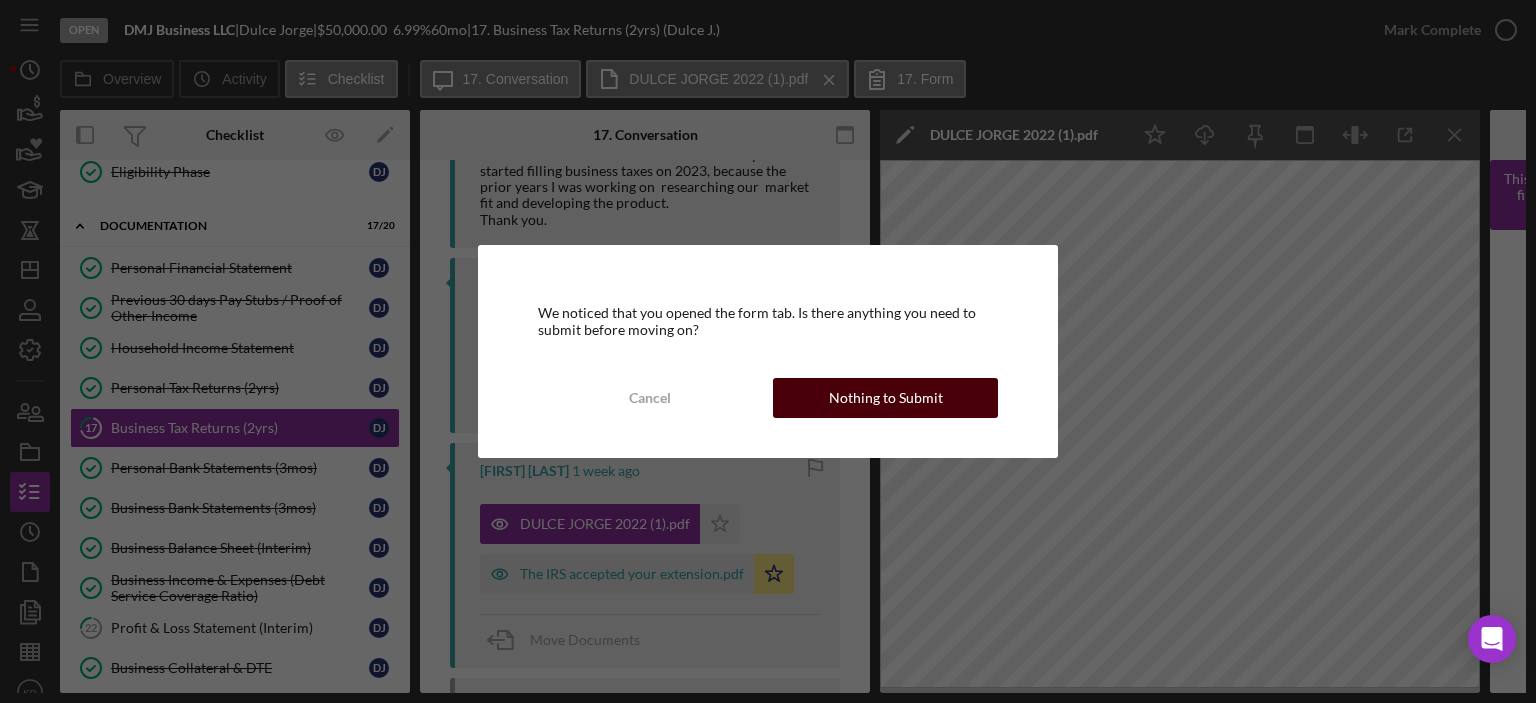 click on "Nothing to Submit" at bounding box center [886, 398] 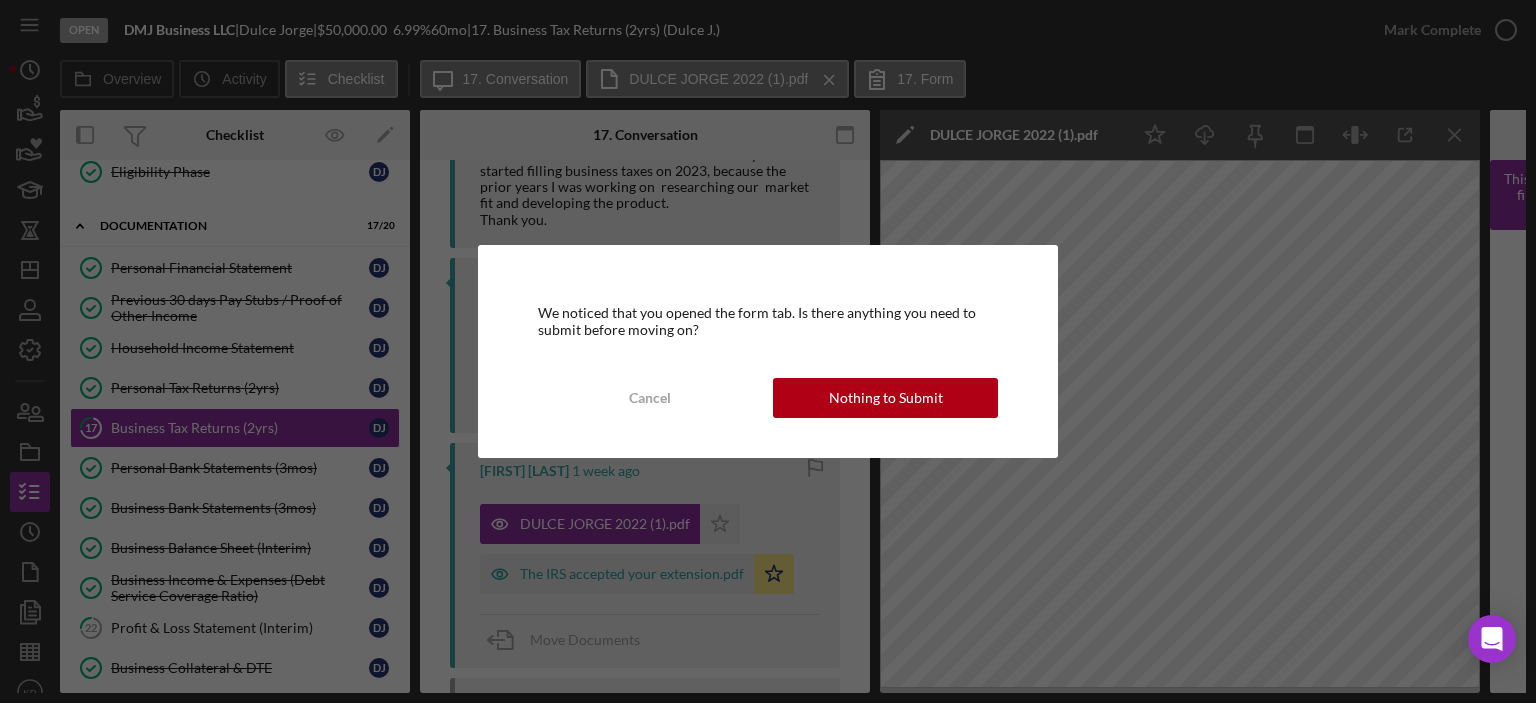 scroll, scrollTop: 0, scrollLeft: 0, axis: both 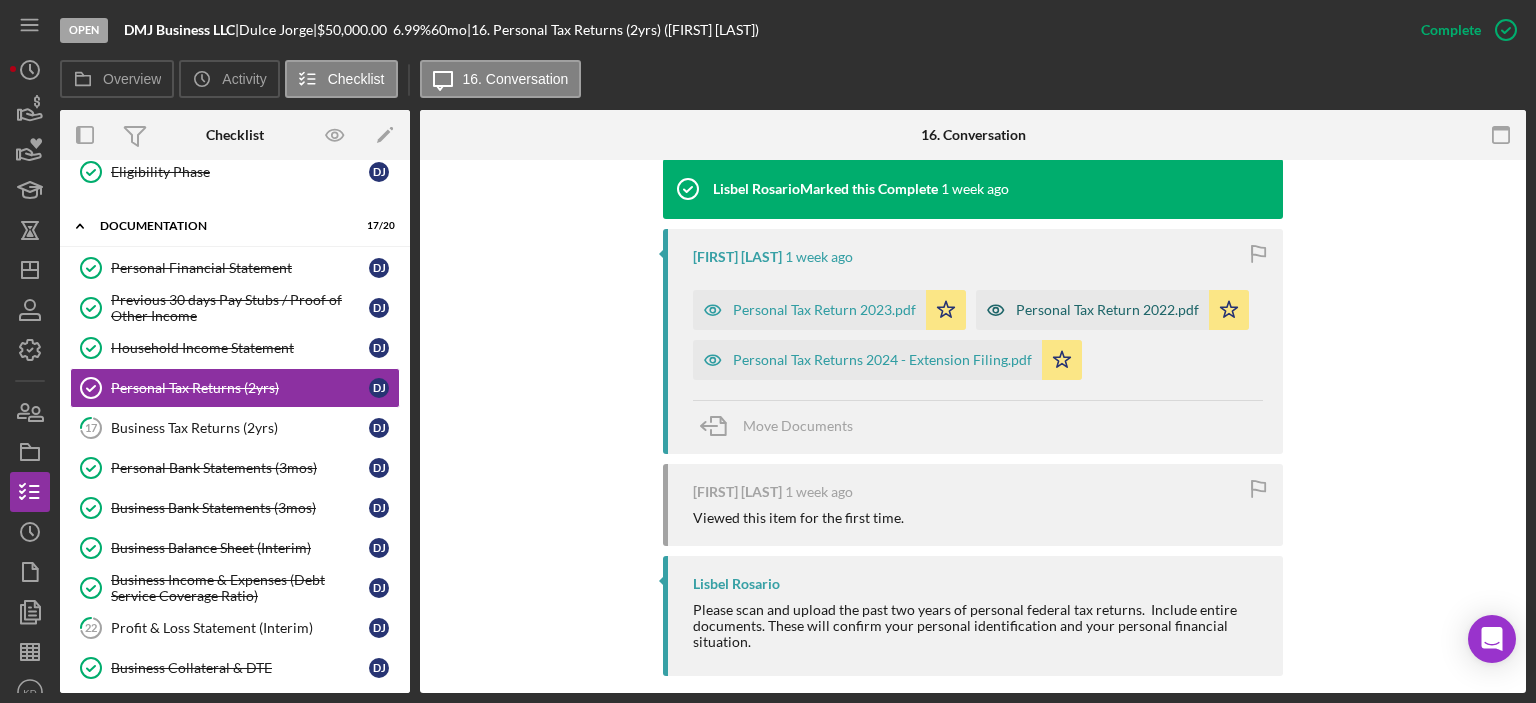 click on "Personal Tax Return 2022.pdf" at bounding box center (1107, 310) 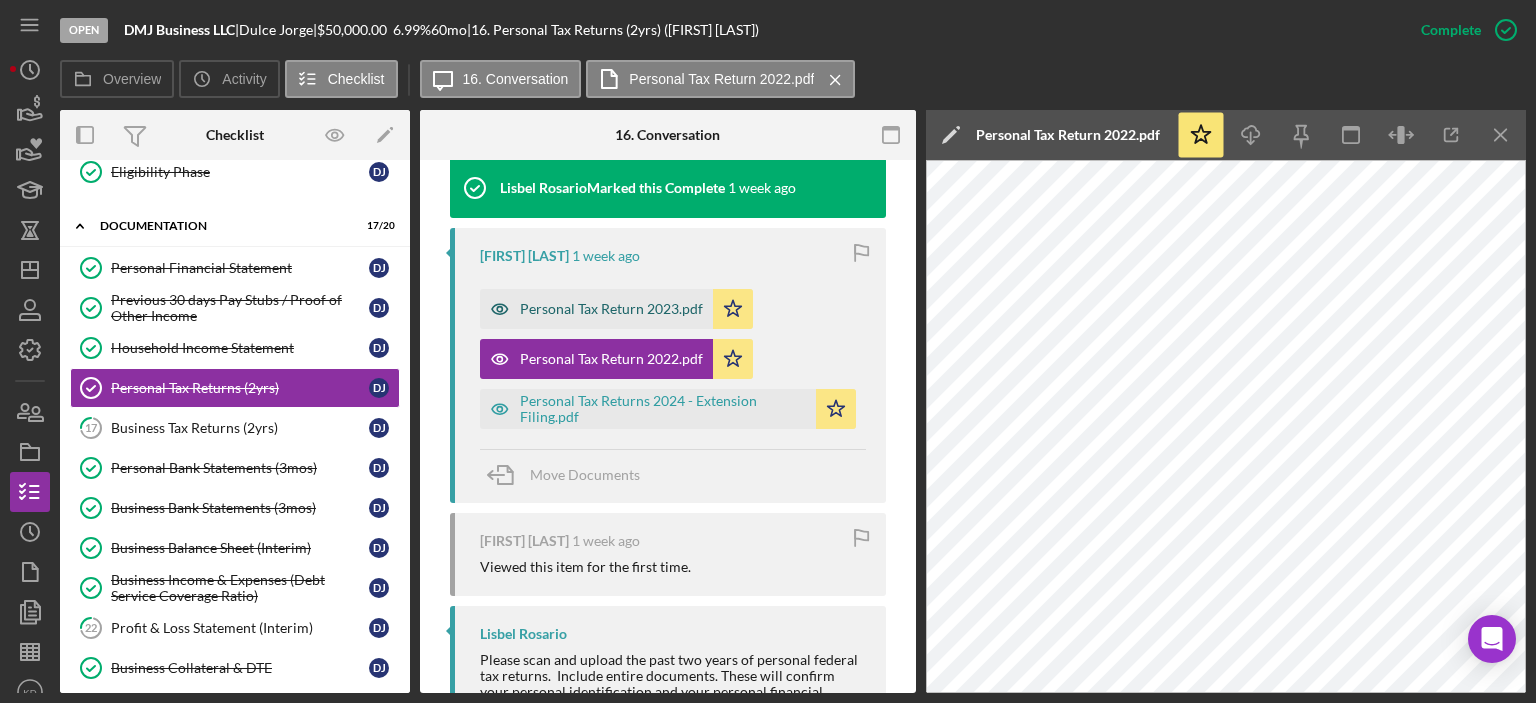 click on "Personal Tax Return 2023.pdf" at bounding box center (611, 309) 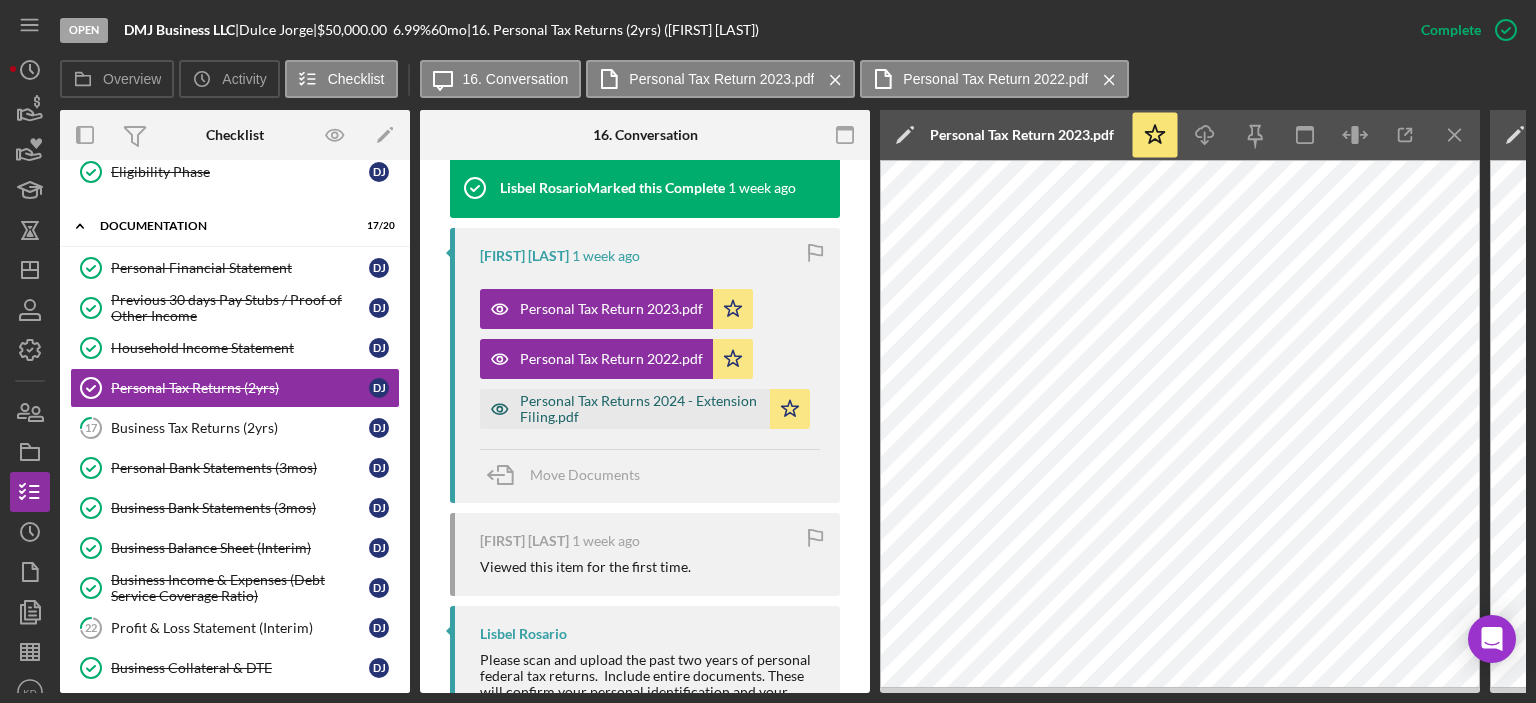 click on "Personal Tax Returns 2024 - Extension Filing.pdf" at bounding box center (640, 409) 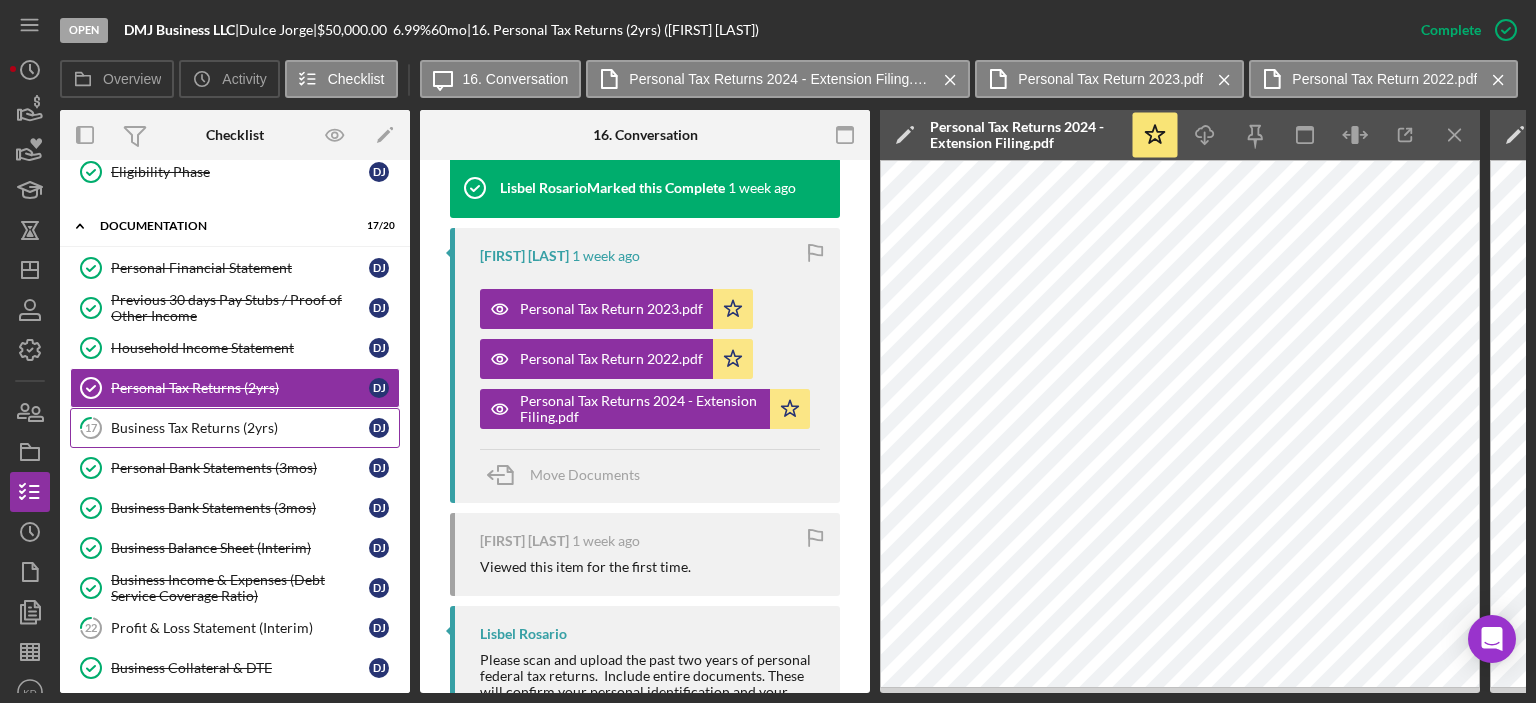 click on "Business Tax Returns (2yrs)" at bounding box center (240, 428) 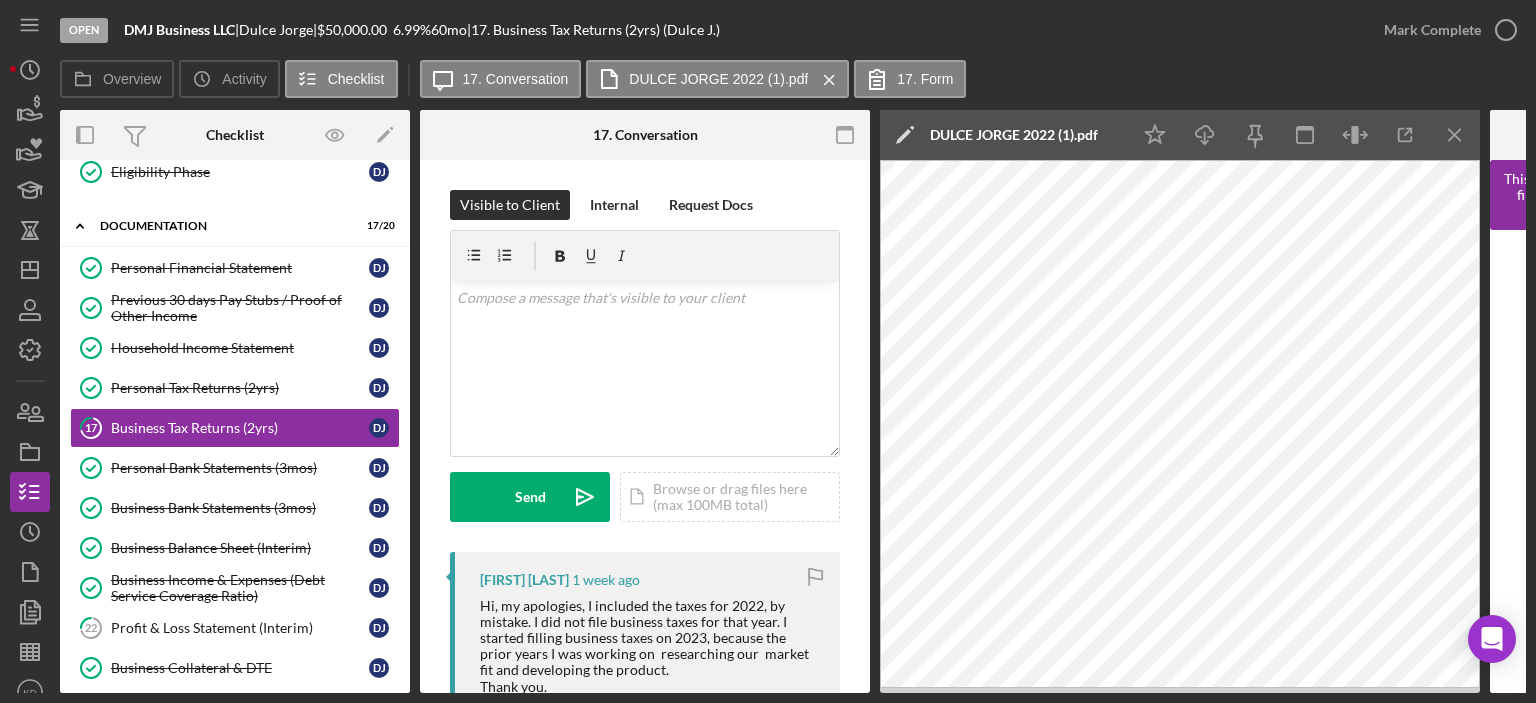 click on "Visible to Client Internal Request Docs v Color teal Color pink Remove color Add row above Add row below Add column before Add column after Merge cells Split cells Remove column Remove row Remove table Send Icon/icon-invite-send Icon/Document Browse or drag files here (max 100MB total) Tap to choose files or take a photo Cancel Send Icon/icon-invite-send Icon/Message Comment Dulce Jorge   1 week ago Hi, my apologies, I included the taxes for 2022, by mistake. I did not file business taxes for that year. I started filling business taxes on 2023, because the prior years I was working on  researching our  market fit and developing the product.
Thank you.  Dulce Jorge   1 week ago JORGE2023.pdf Icon/Star Move Documents Dulce Jorge   1 week ago DULCE JORGE 2022 (1).pdf Icon/Star The IRS accepted your extension.pdf Icon/Star Move Documents Dulce Jorge   1 week ago Viewed this item for the first time. Lisbel Rosario" at bounding box center (645, 818) 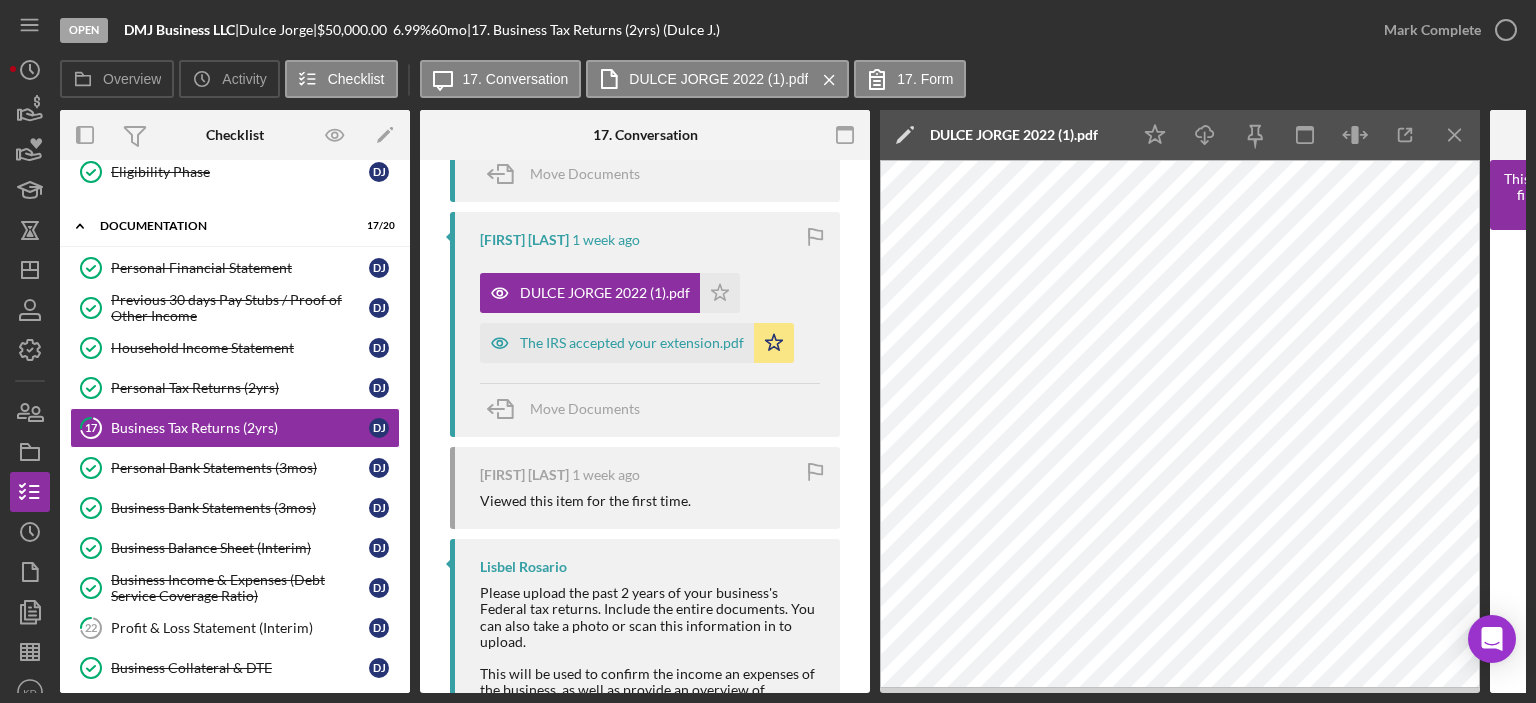 scroll, scrollTop: 700, scrollLeft: 0, axis: vertical 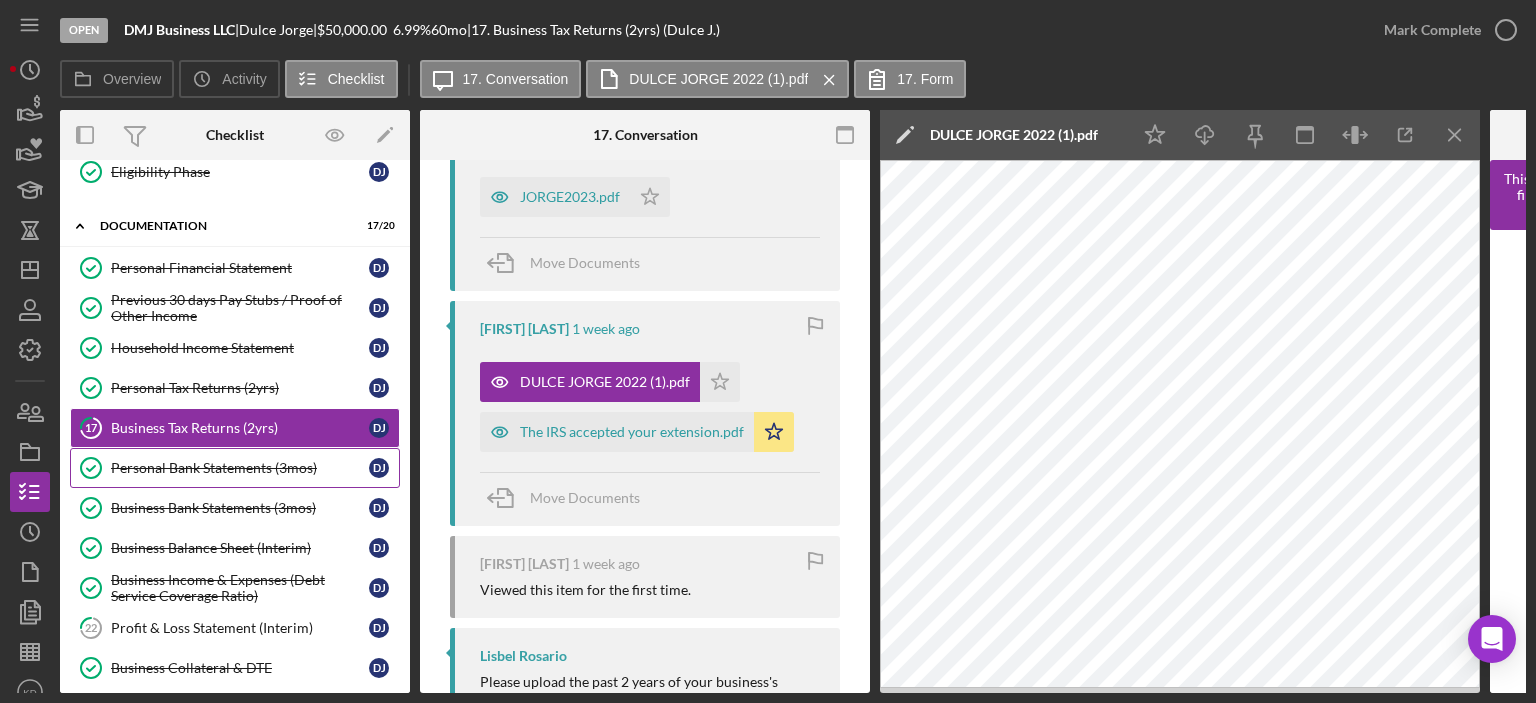 click on "Personal Bank Statements (3mos)" at bounding box center [240, 468] 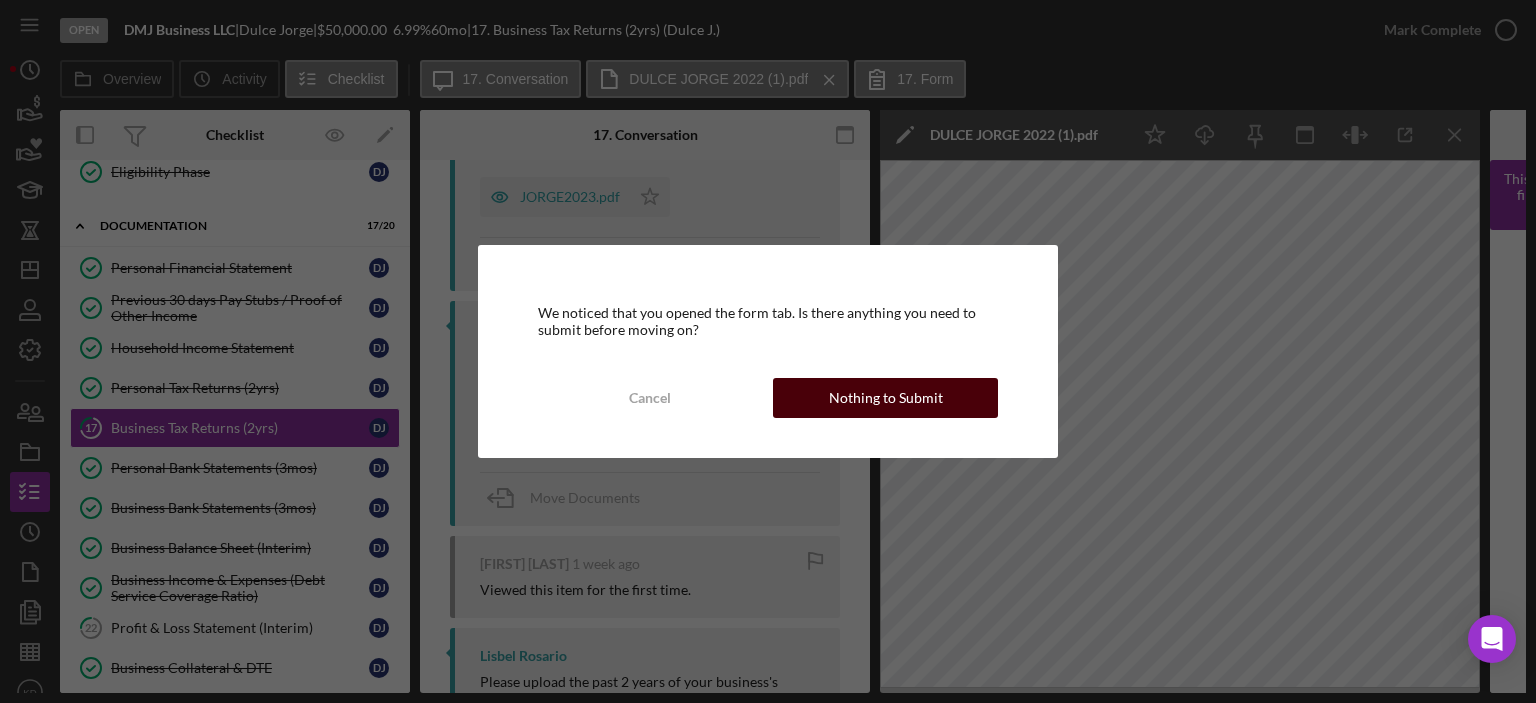 click on "Nothing to Submit" at bounding box center [886, 398] 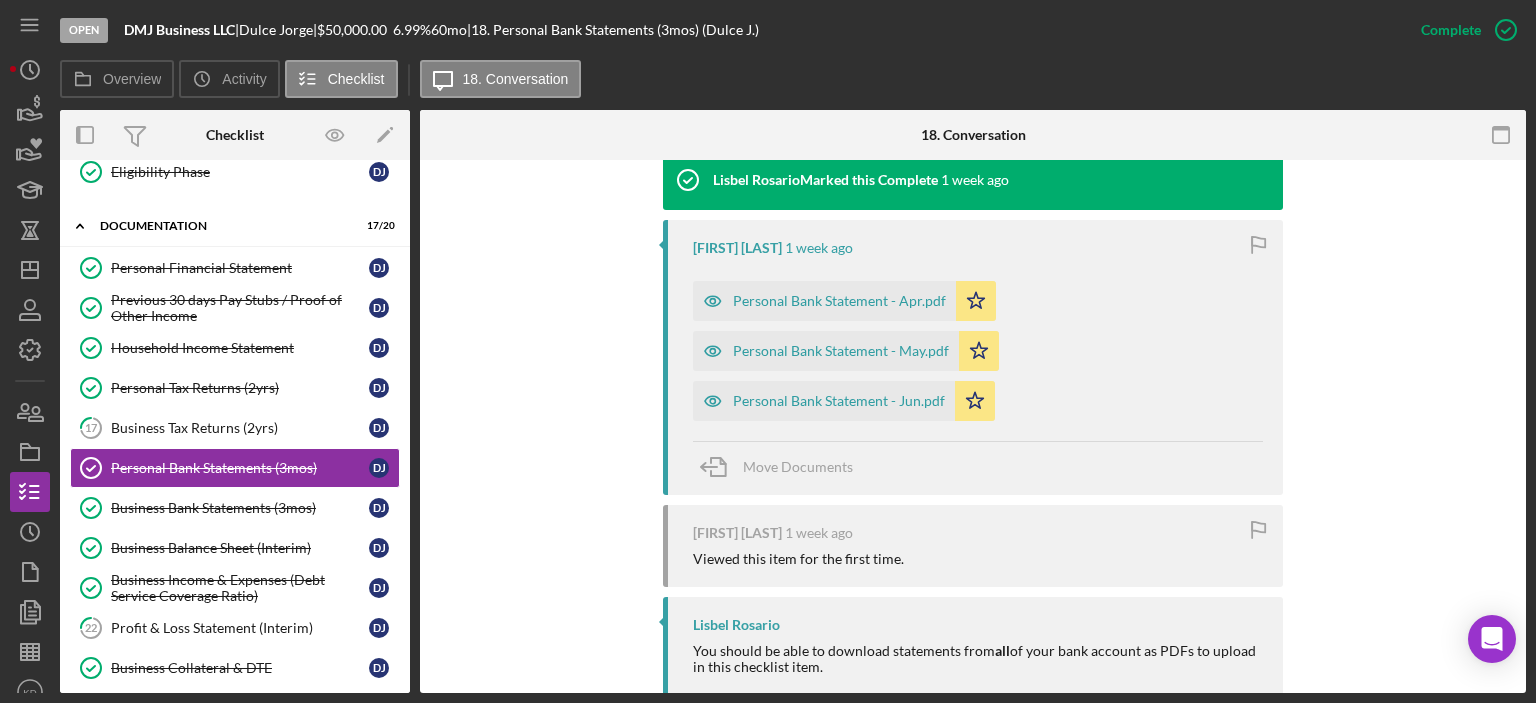 scroll, scrollTop: 696, scrollLeft: 0, axis: vertical 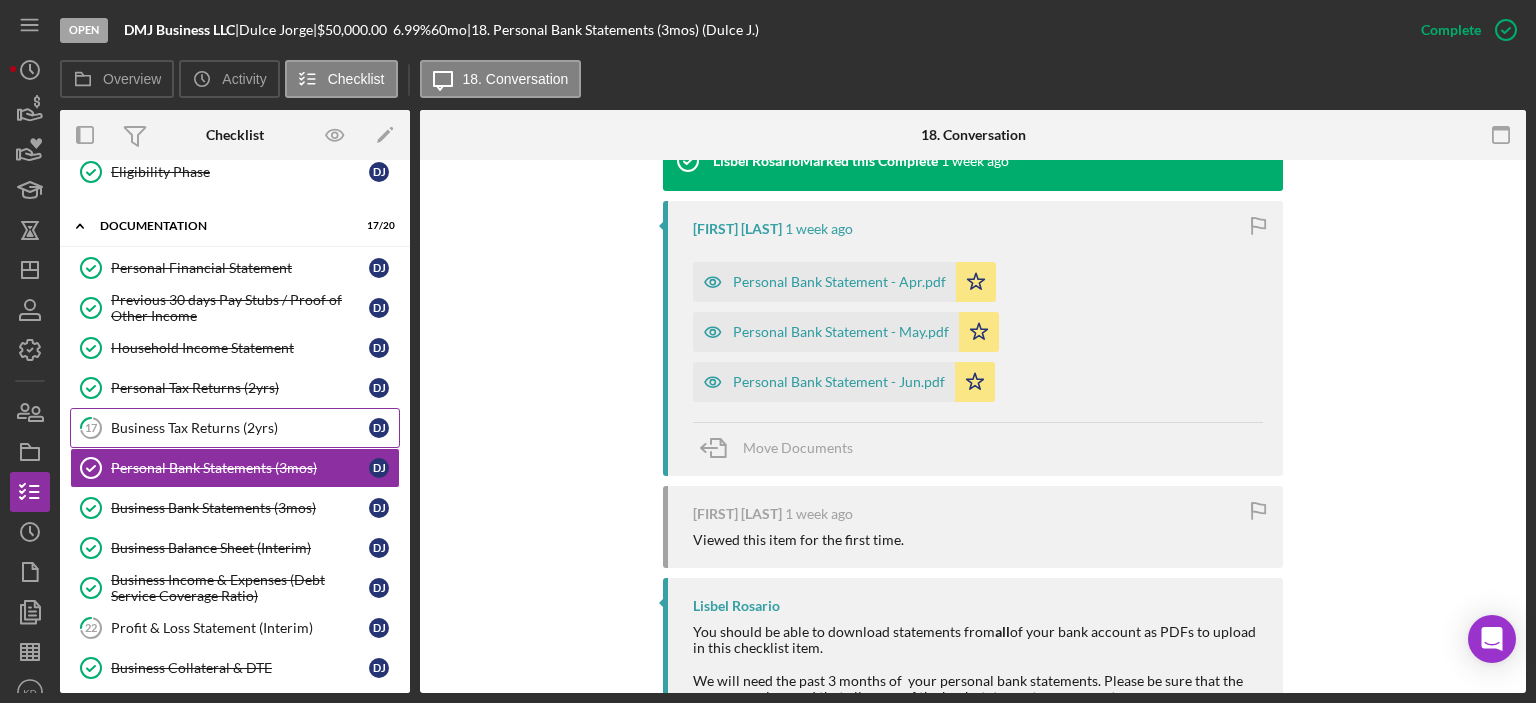 click on "Business Tax Returns (2yrs)" at bounding box center (240, 428) 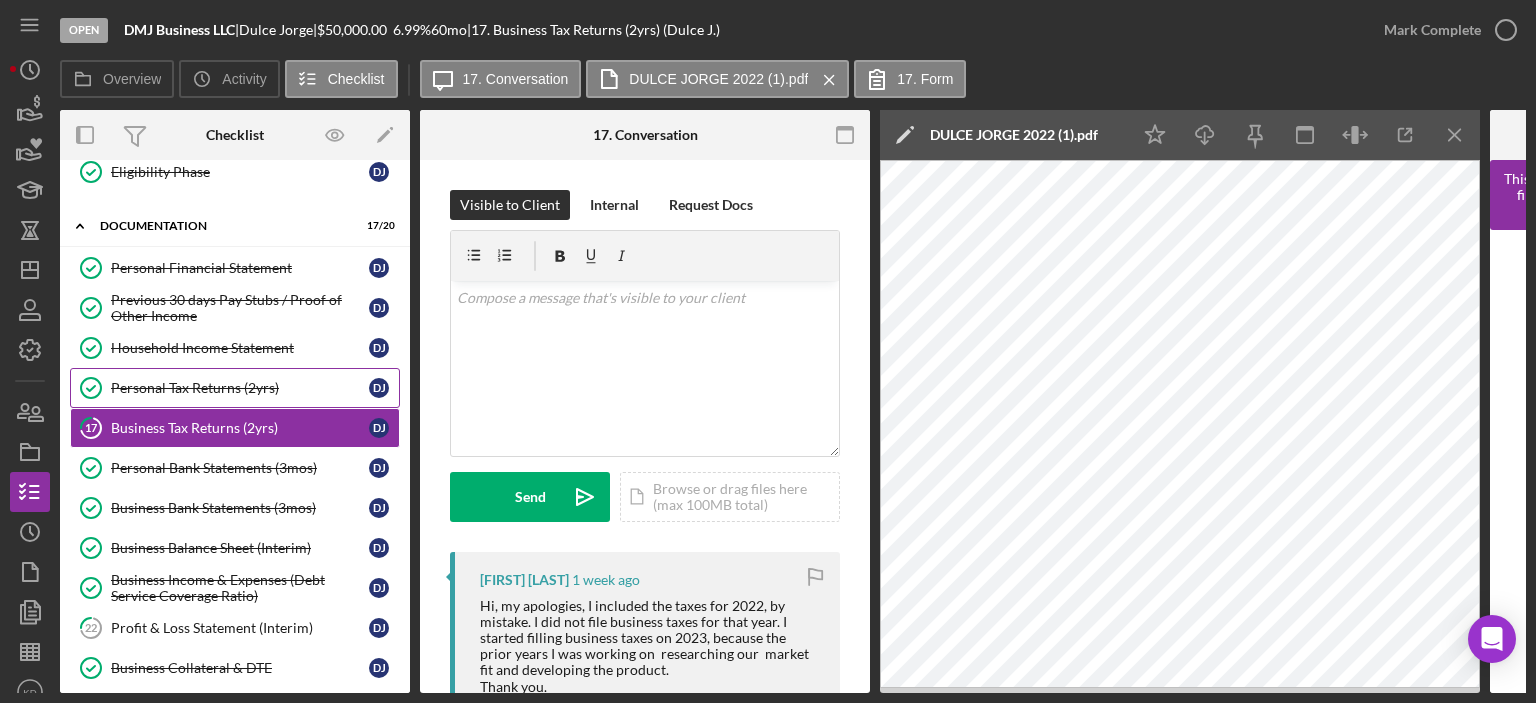 click on "Personal Tax Returns (2yrs)" at bounding box center (240, 388) 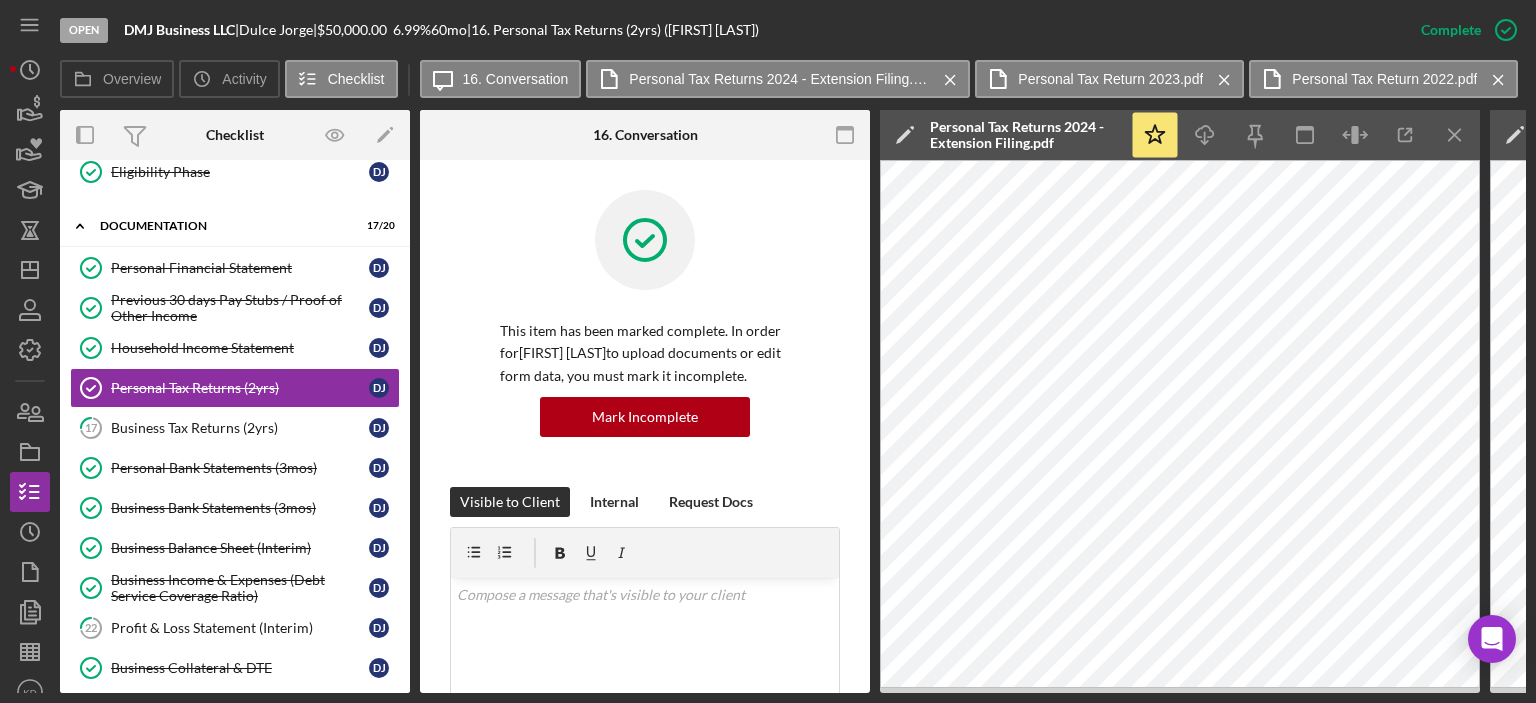 scroll, scrollTop: 462, scrollLeft: 0, axis: vertical 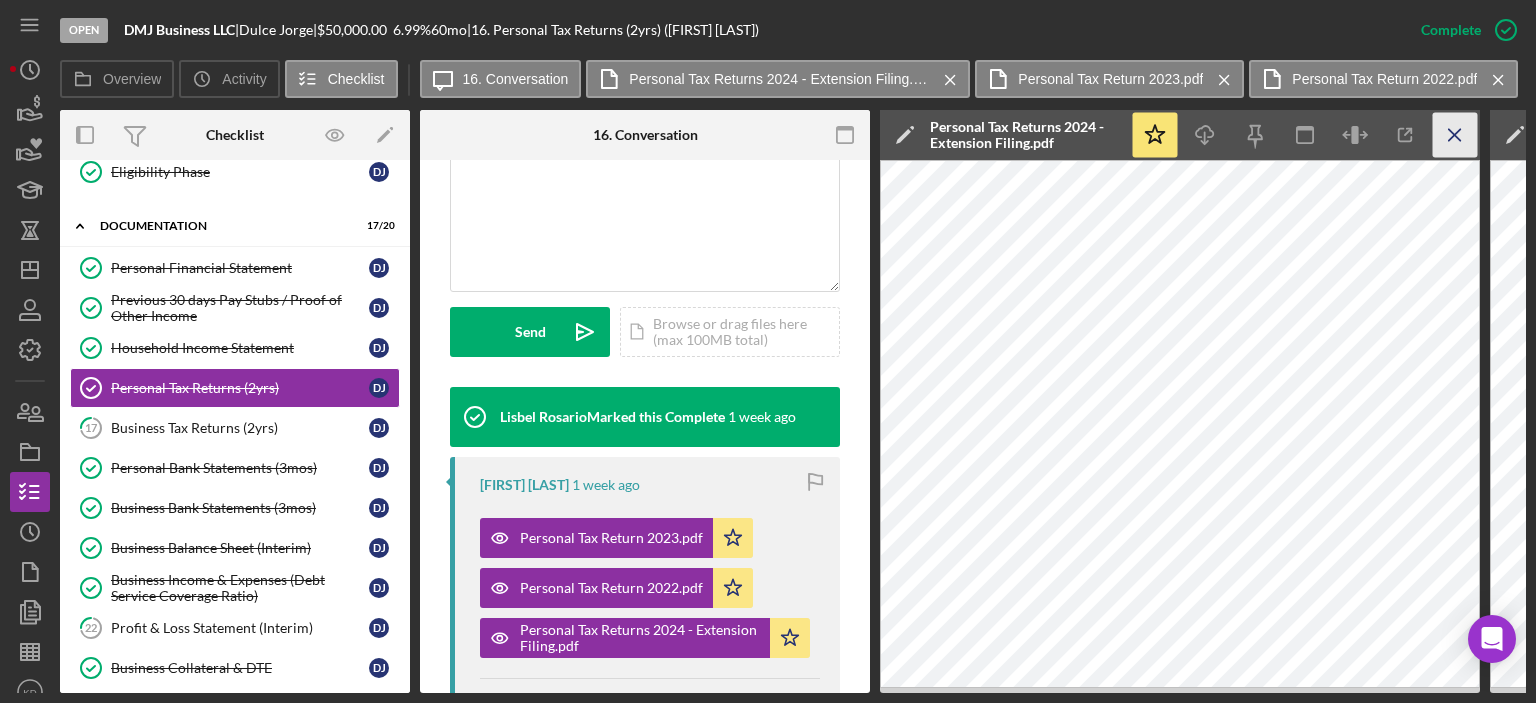 click 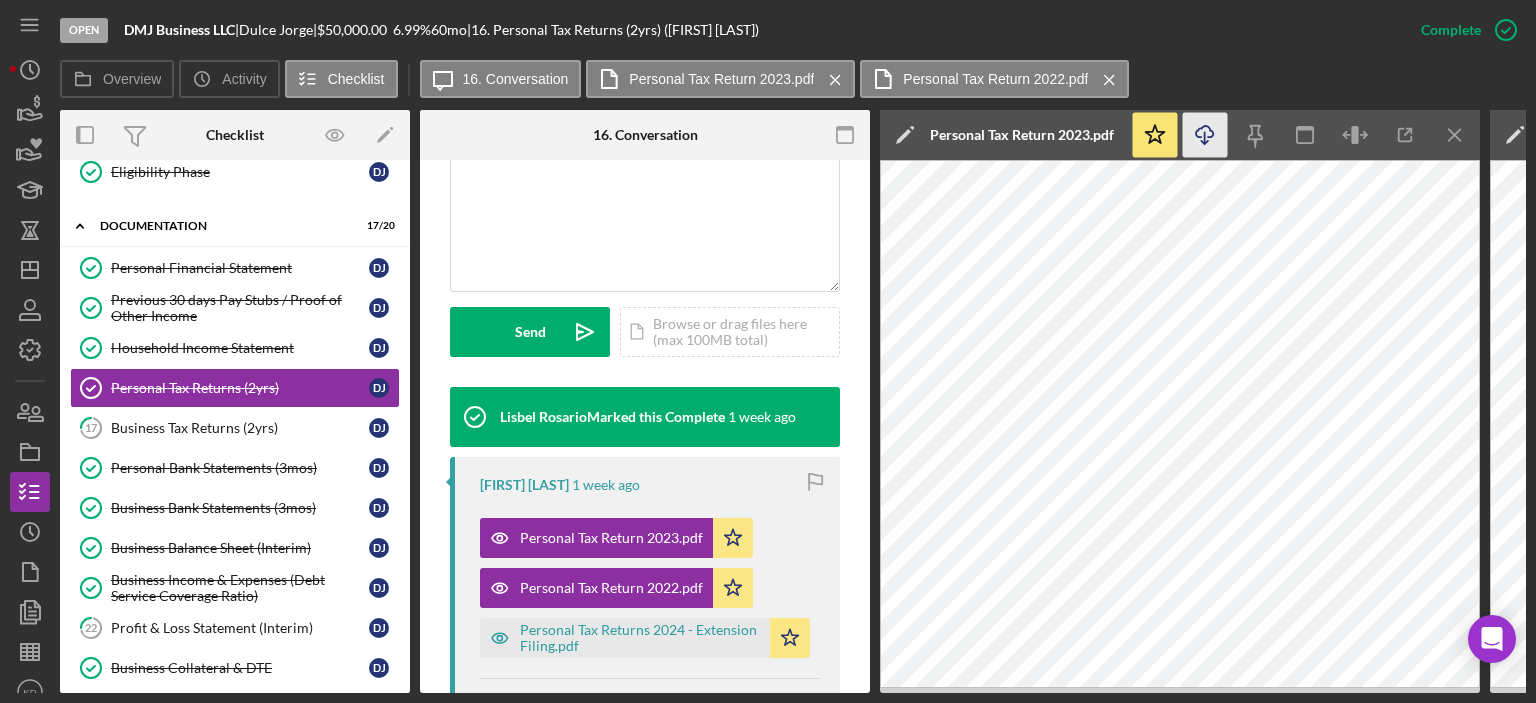 click on "Icon/Download" 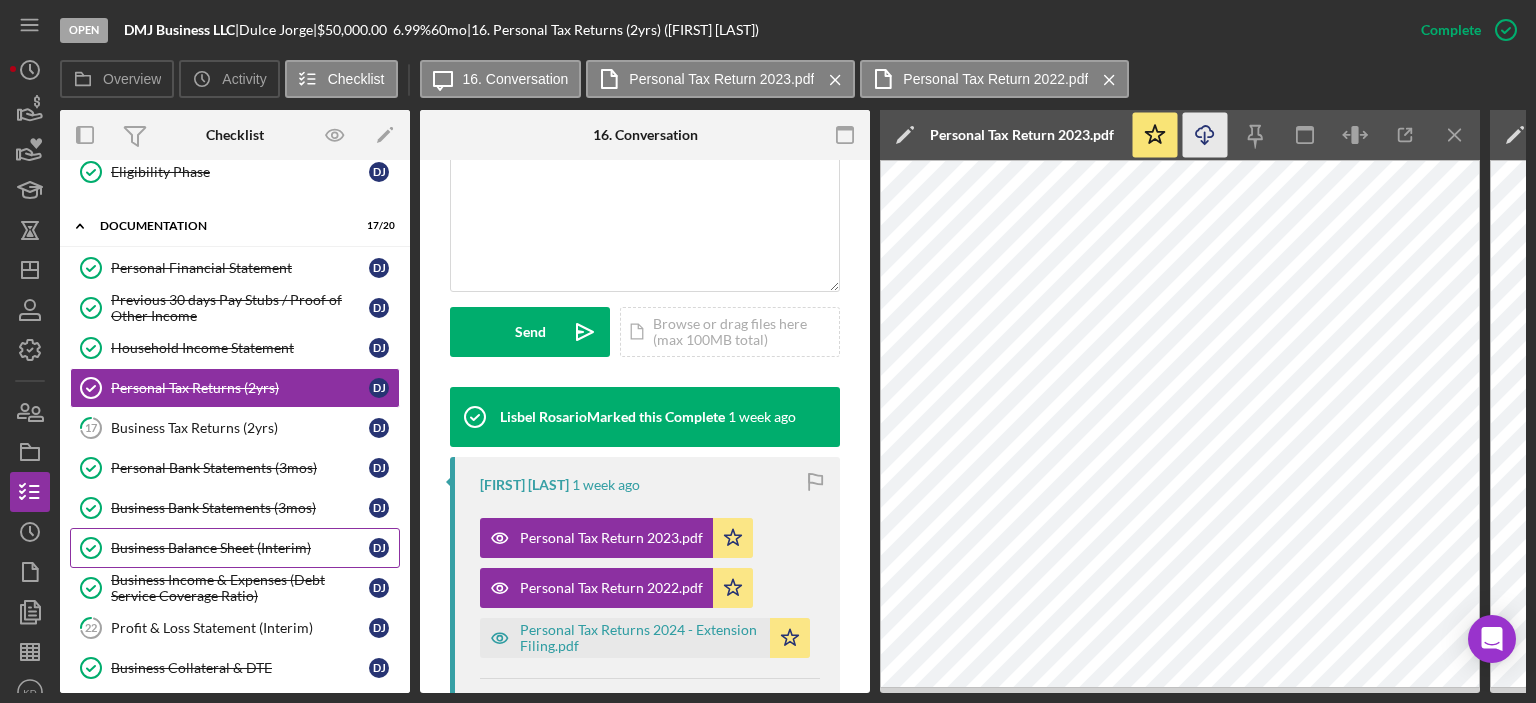 click on "Business Balance Sheet (Interim)" at bounding box center [240, 548] 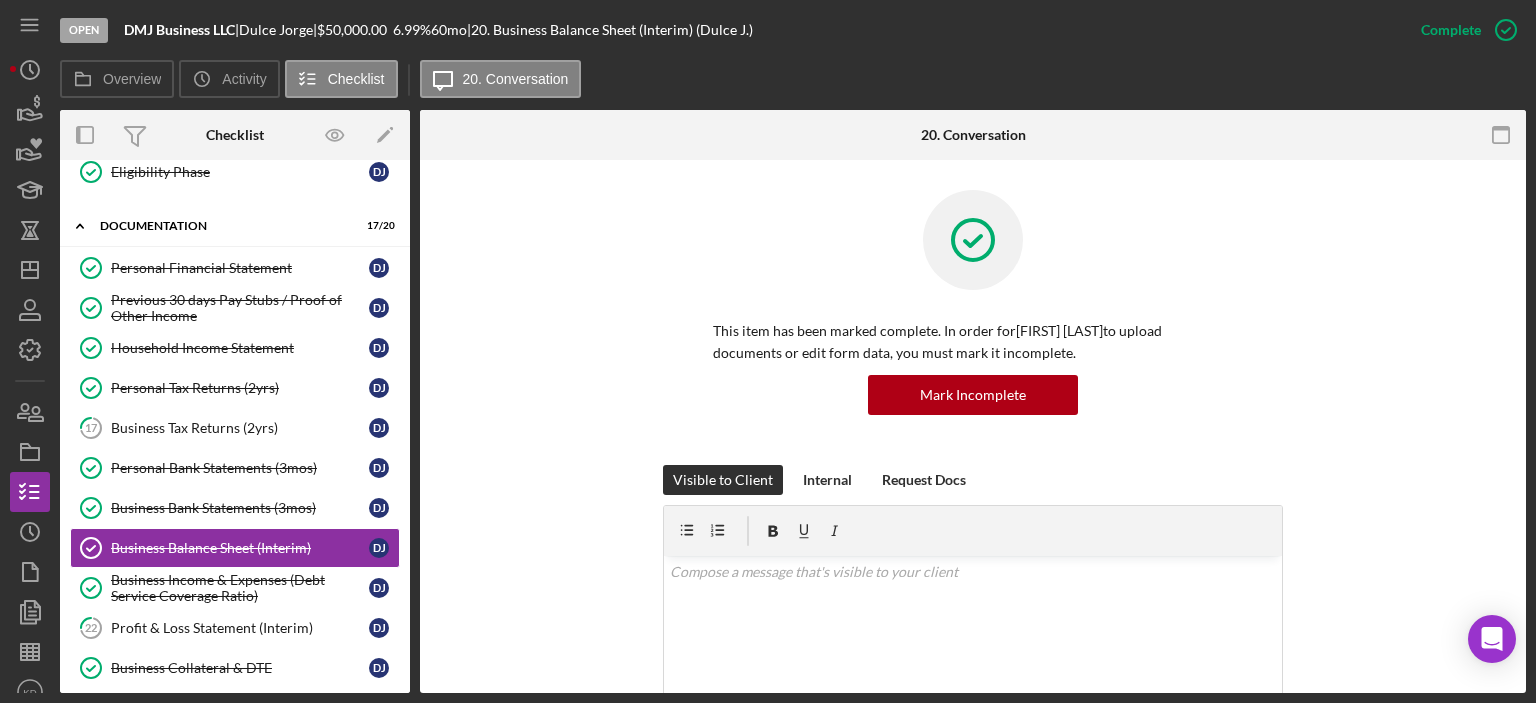 click on "This item has been marked complete. In order for  Dulce Jorge  to upload documents or edit form data, you must mark it incomplete. Mark Incomplete Visible to Client Internal Request Docs v Color teal Color pink Remove color Add row above Add row below Add column before Add column after Merge cells Split cells Remove column Remove row Remove table Send Icon/icon-invite-send Icon/Document Browse or drag files here (max 100MB total) Tap to choose files or take a photo Cancel Send Icon/icon-invite-send Icon/Message Comment Lisbel Rosario  Marked this Complete    1 week ago Dulce Jorge   1 week ago Business Balance Sheet (Interim).pdf Icon/Star Move Documents Dulce Jorge   1 week ago Viewed this item for the first time. Lisbel Rosario   Please upload your business's most recent balance sheet. If you're using accounting software such as QuickBooks, please download a year to date balance sheet and upload it in this checklist item. For questions please use the chat button in the bottom right hand corner." at bounding box center (973, 844) 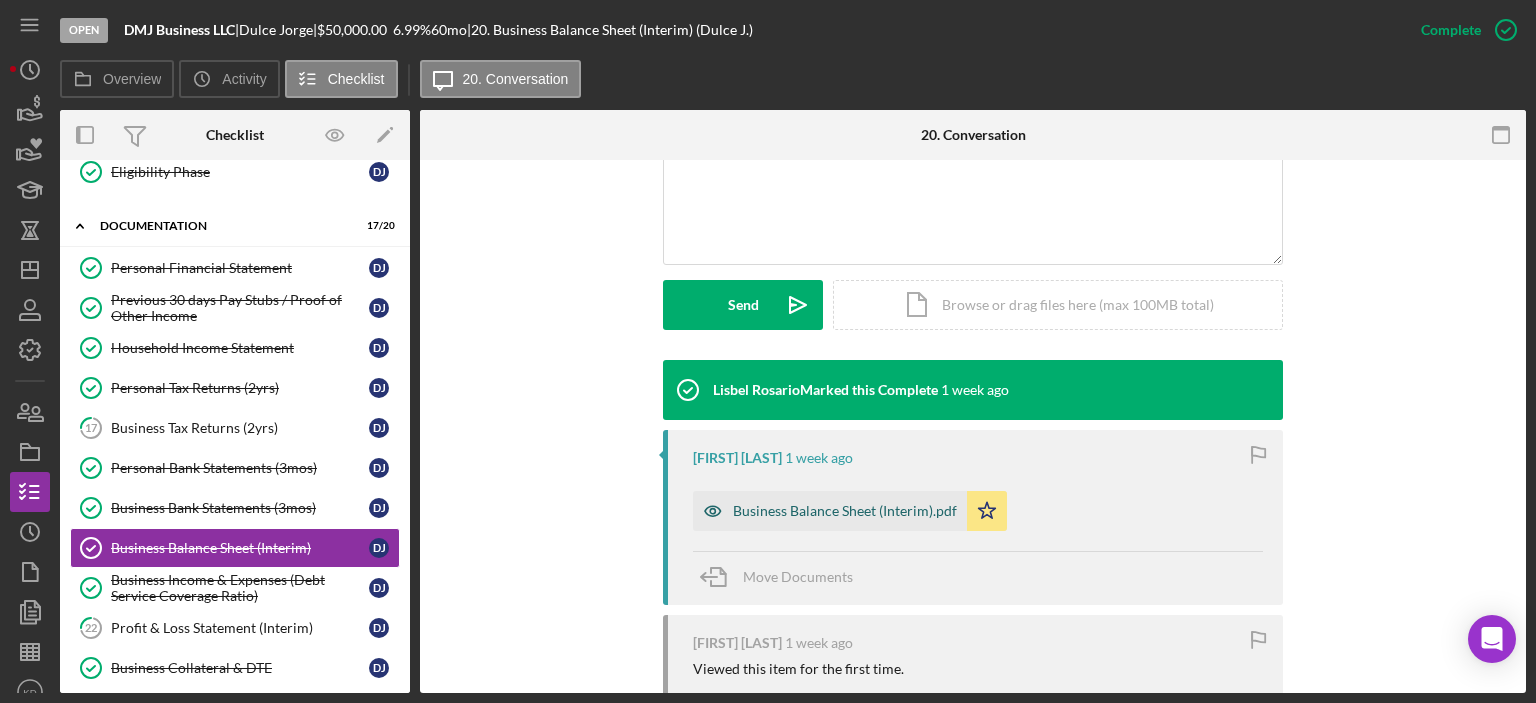 click on "Business Balance Sheet (Interim).pdf" at bounding box center [845, 511] 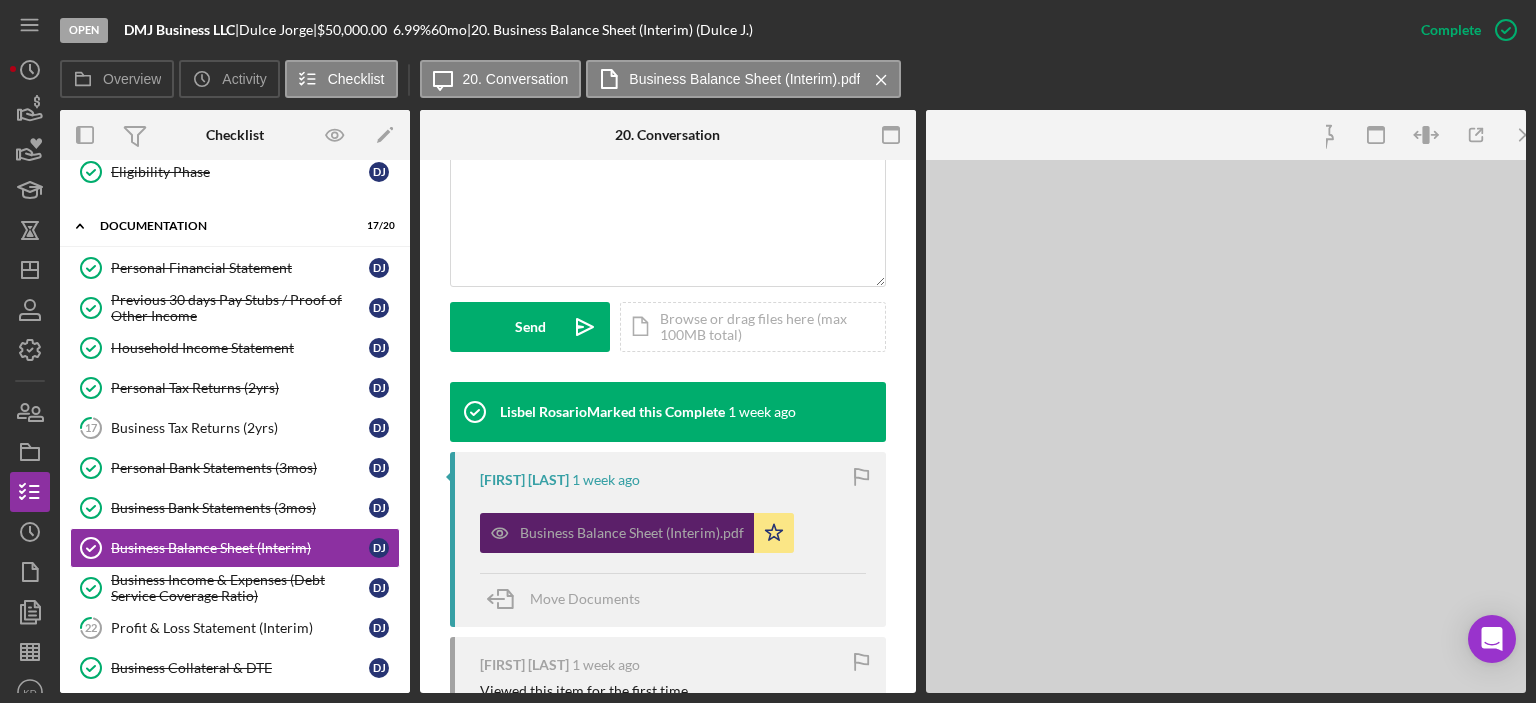 scroll, scrollTop: 489, scrollLeft: 0, axis: vertical 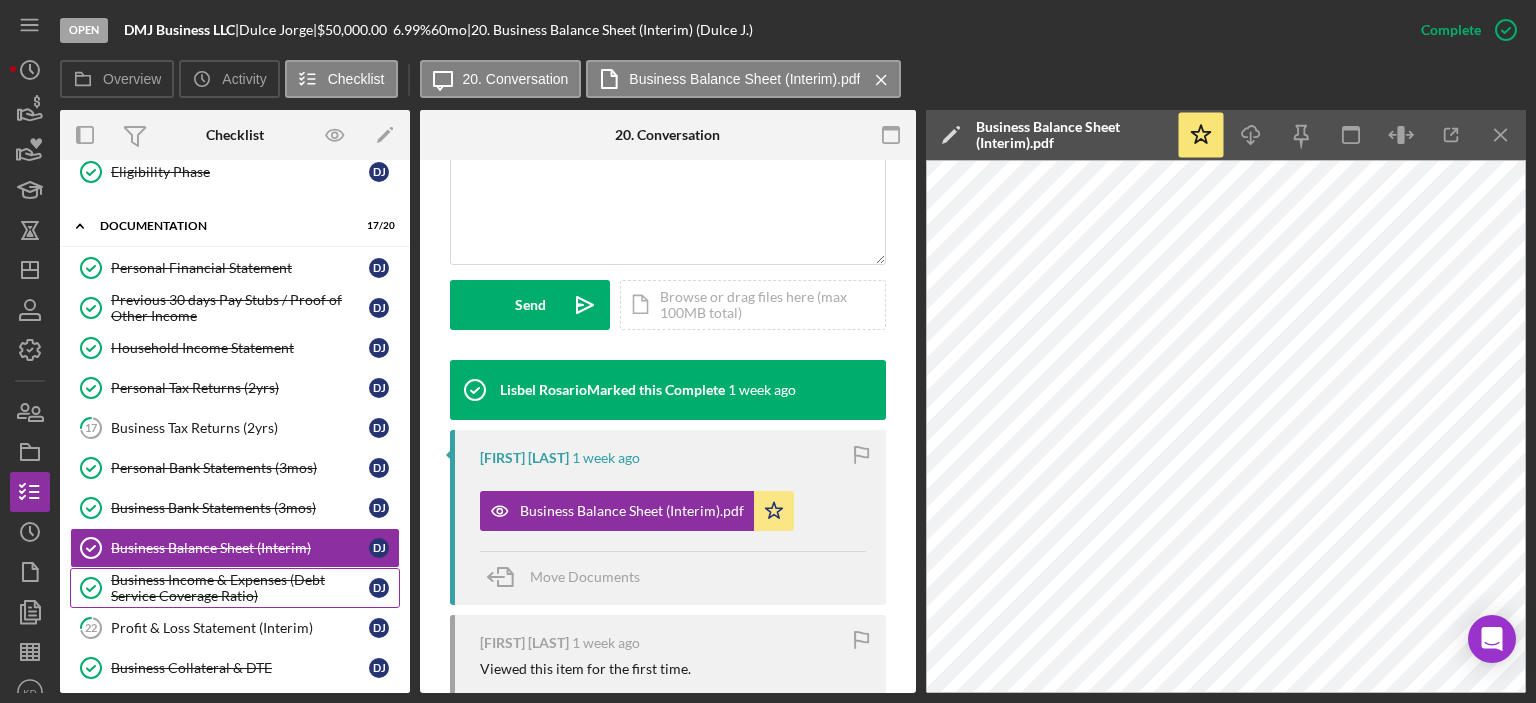 click on "Business Income & Expenses (Debt Service Coverage Ratio)" at bounding box center (240, 588) 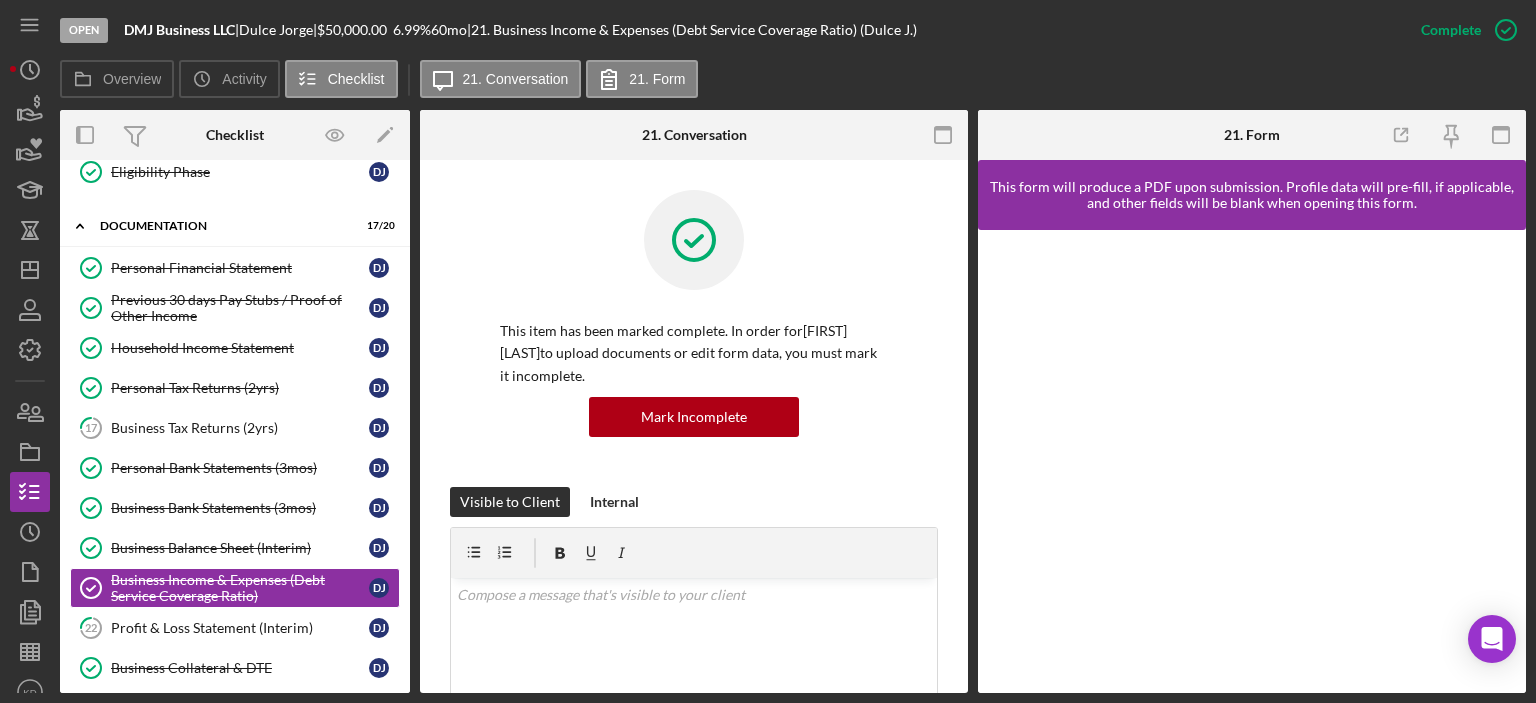 scroll, scrollTop: 467, scrollLeft: 0, axis: vertical 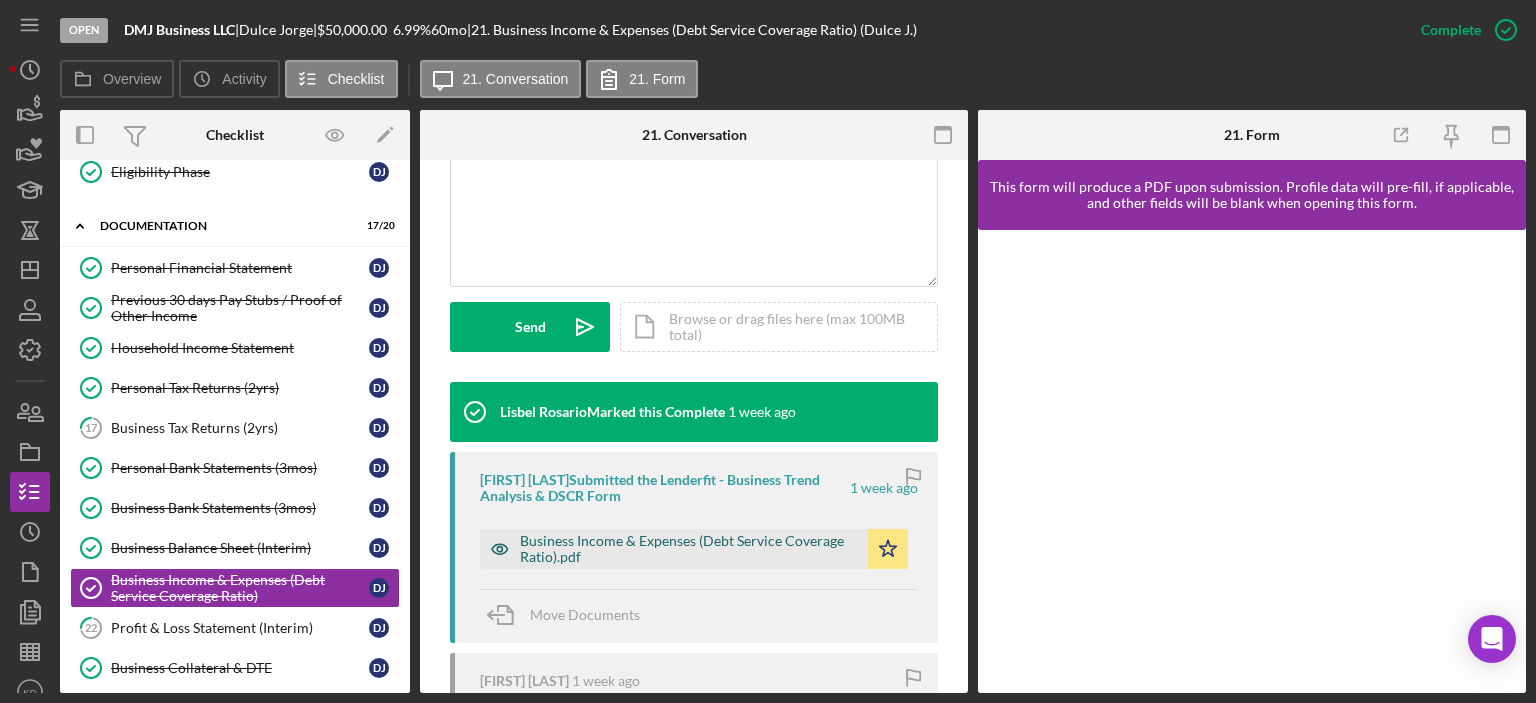 click on "Business Income & Expenses (Debt Service Coverage Ratio).pdf" at bounding box center [689, 549] 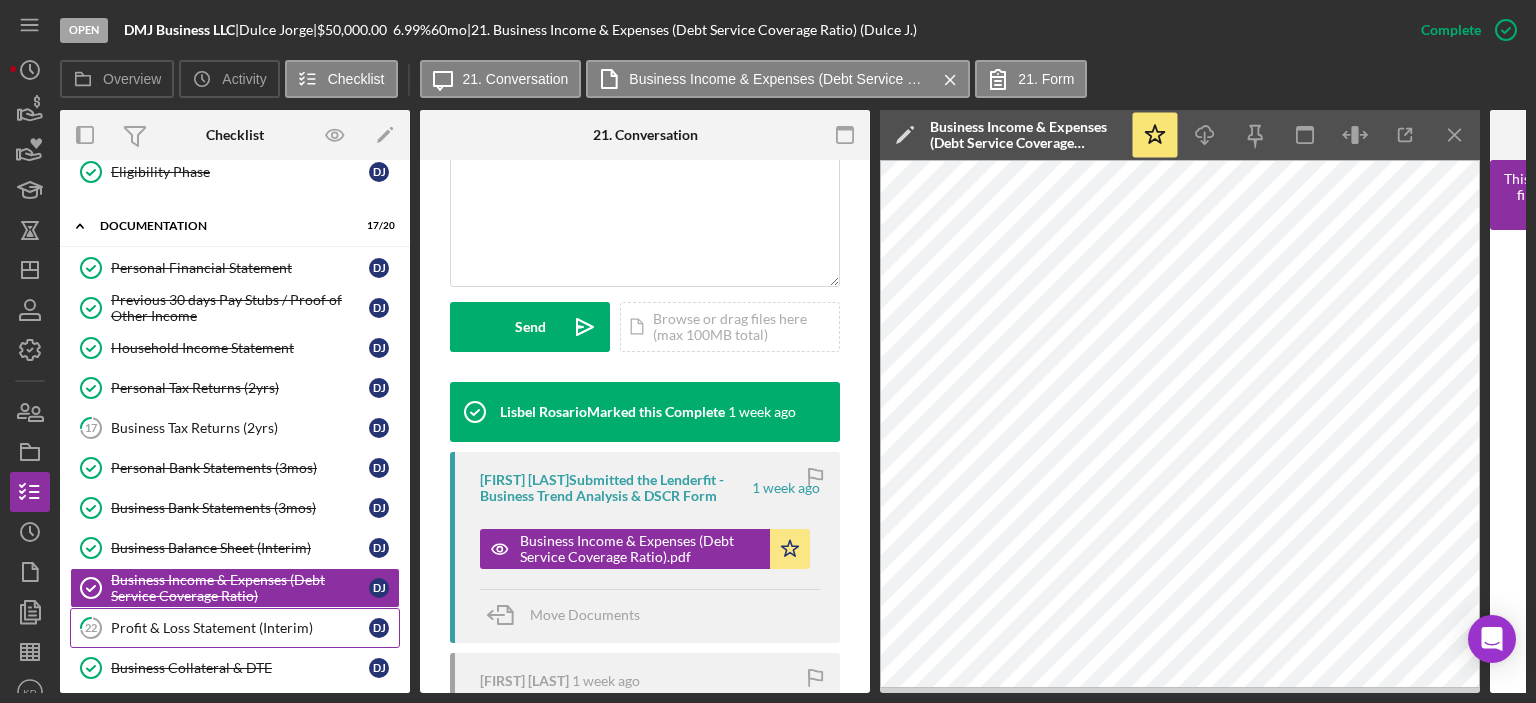 click on "Profit & Loss Statement (Interim)" at bounding box center (240, 628) 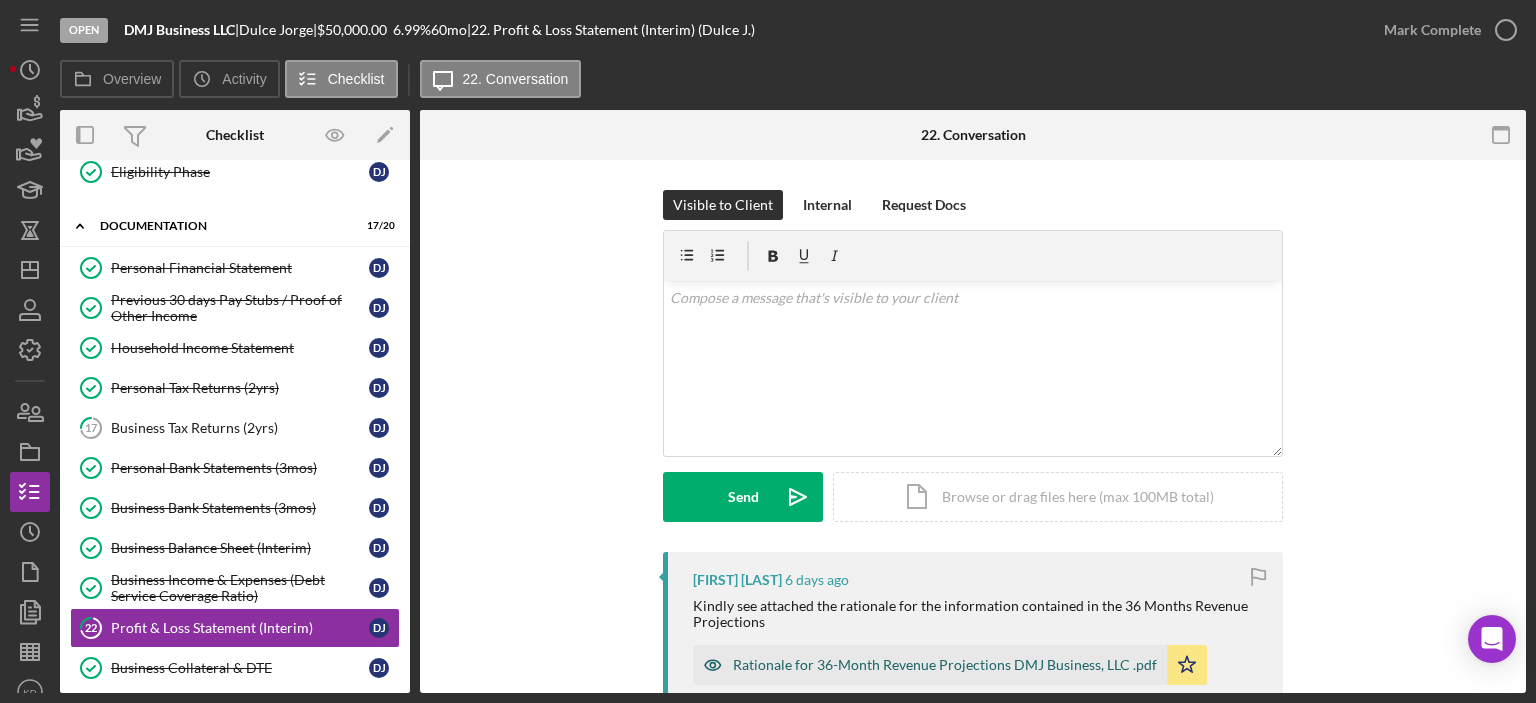 click on "Rationale for 36-Month Revenue Projections   DMJ Business, LLC  .pdf" at bounding box center [945, 665] 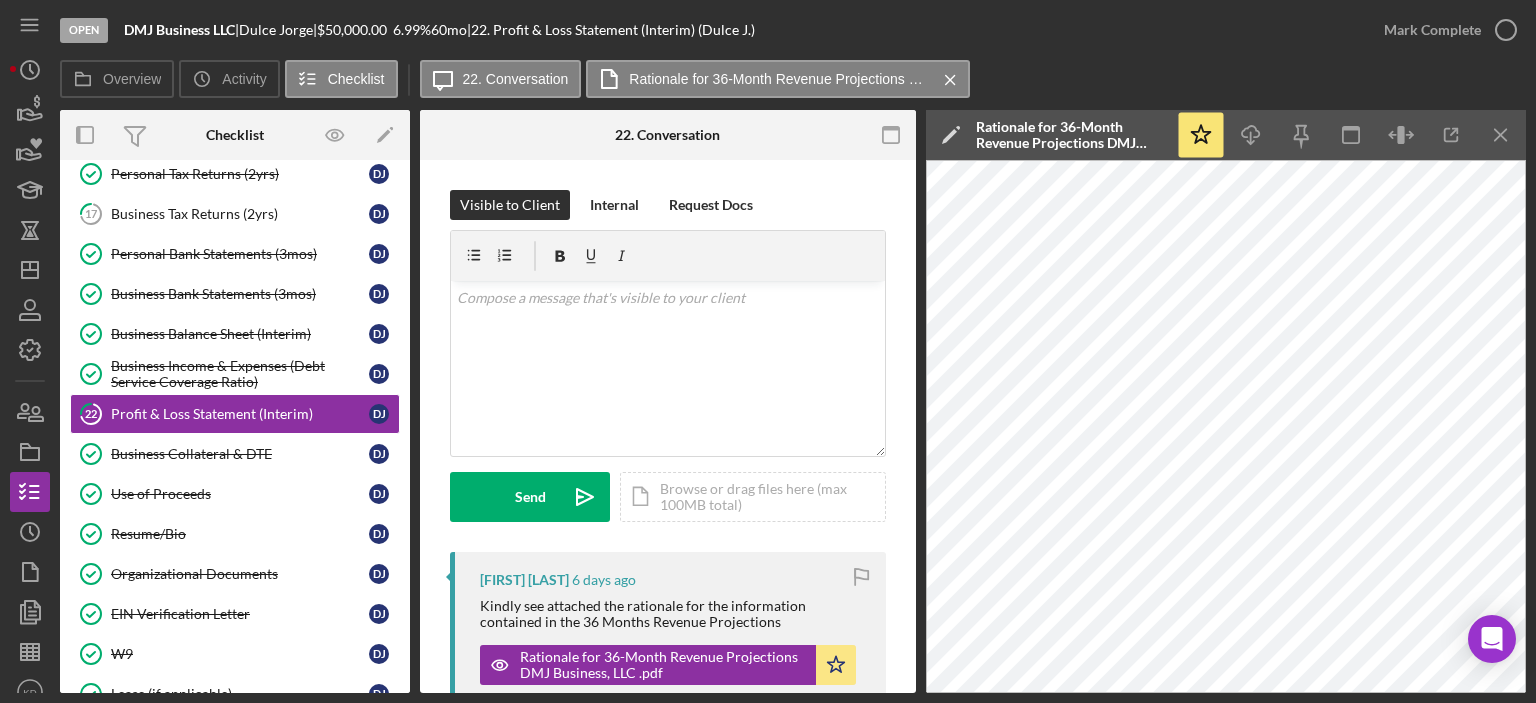 scroll, scrollTop: 524, scrollLeft: 0, axis: vertical 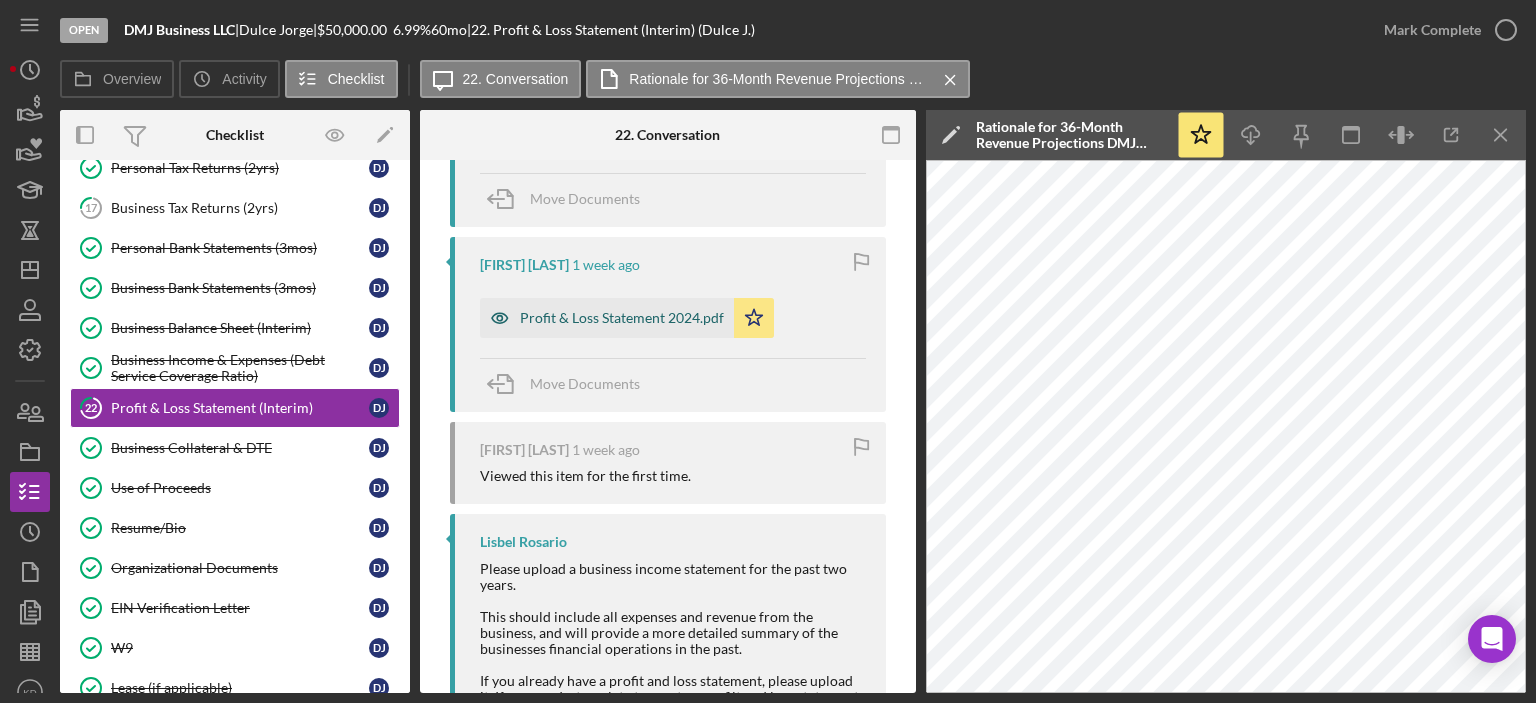 click on "Profit & Loss Statement 2024.pdf" at bounding box center [622, 318] 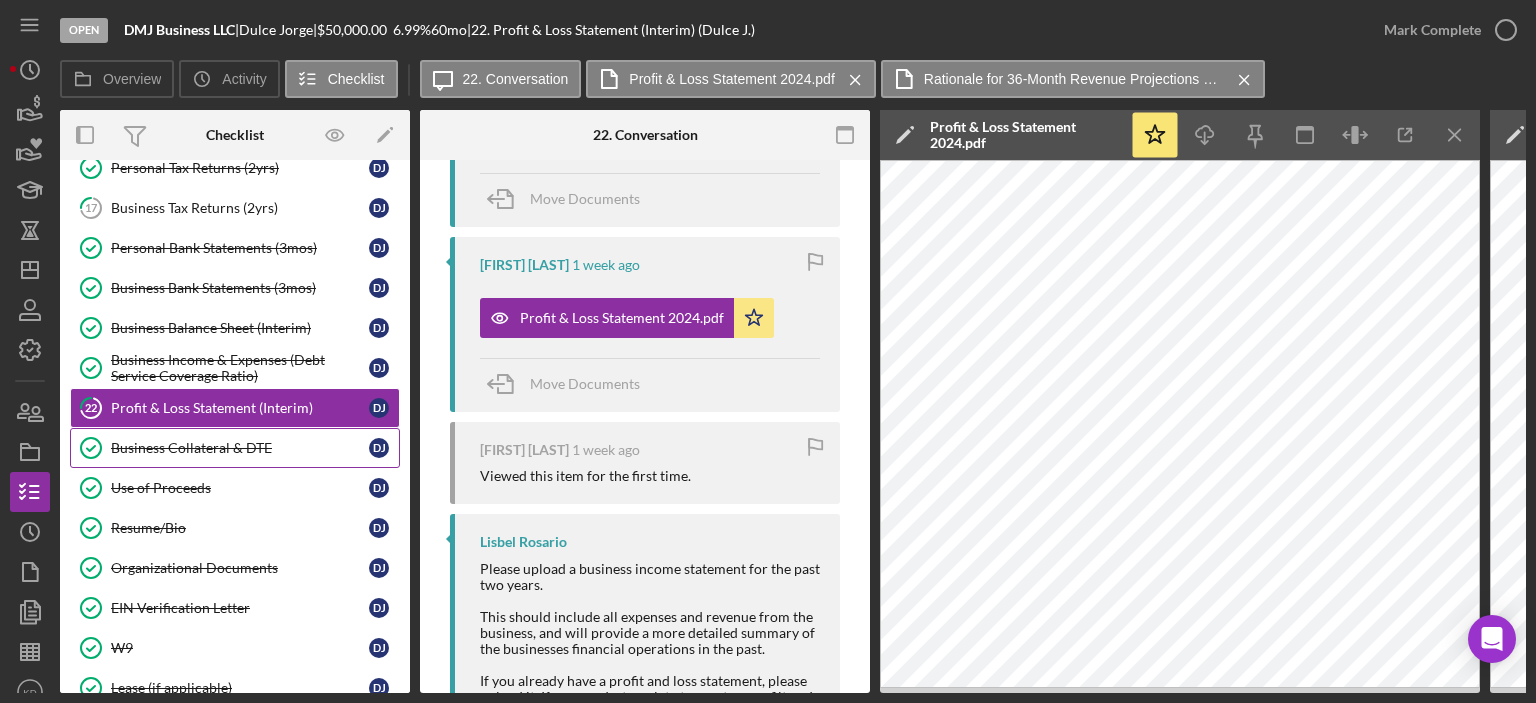 click on "Business Collateral & DTE" at bounding box center (240, 448) 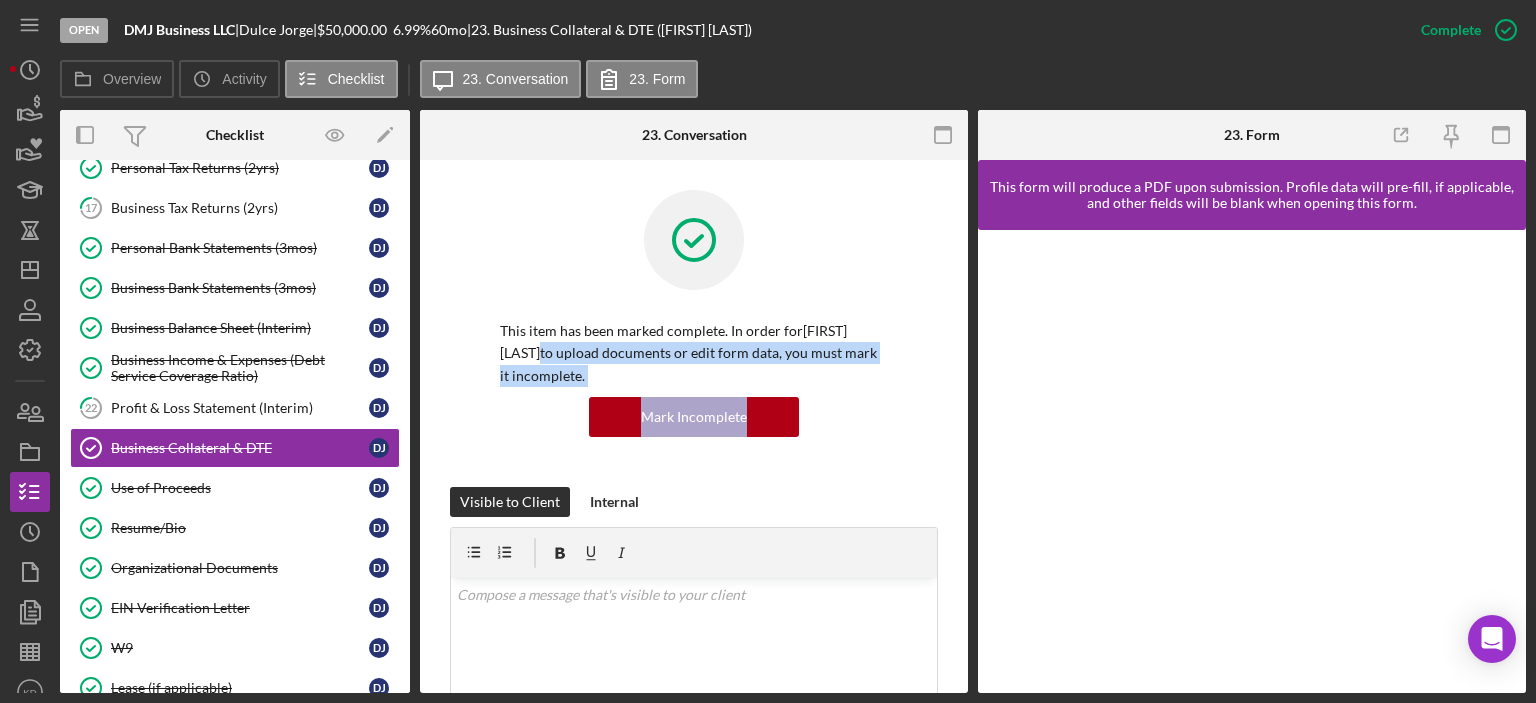 drag, startPoint x: 961, startPoint y: 333, endPoint x: 964, endPoint y: 472, distance: 139.03236 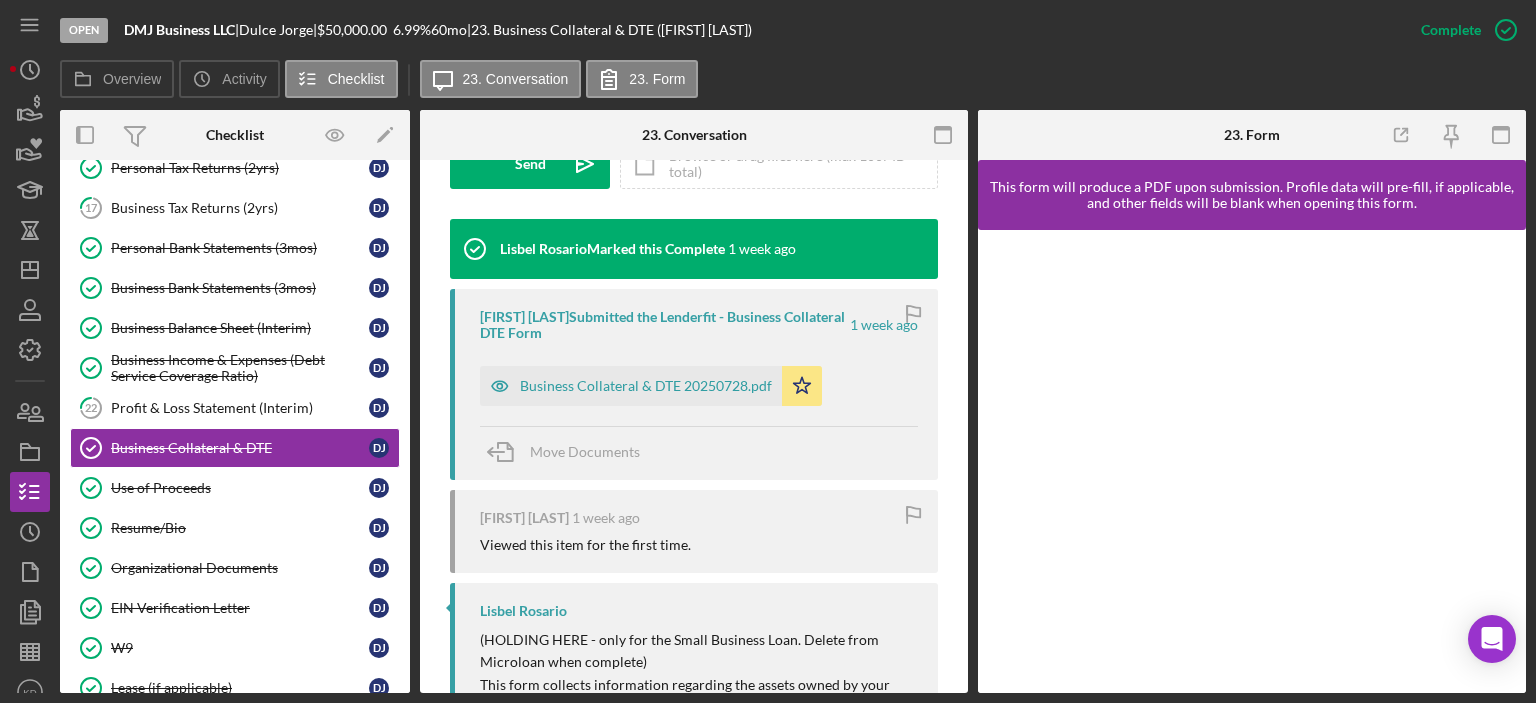 scroll, scrollTop: 703, scrollLeft: 0, axis: vertical 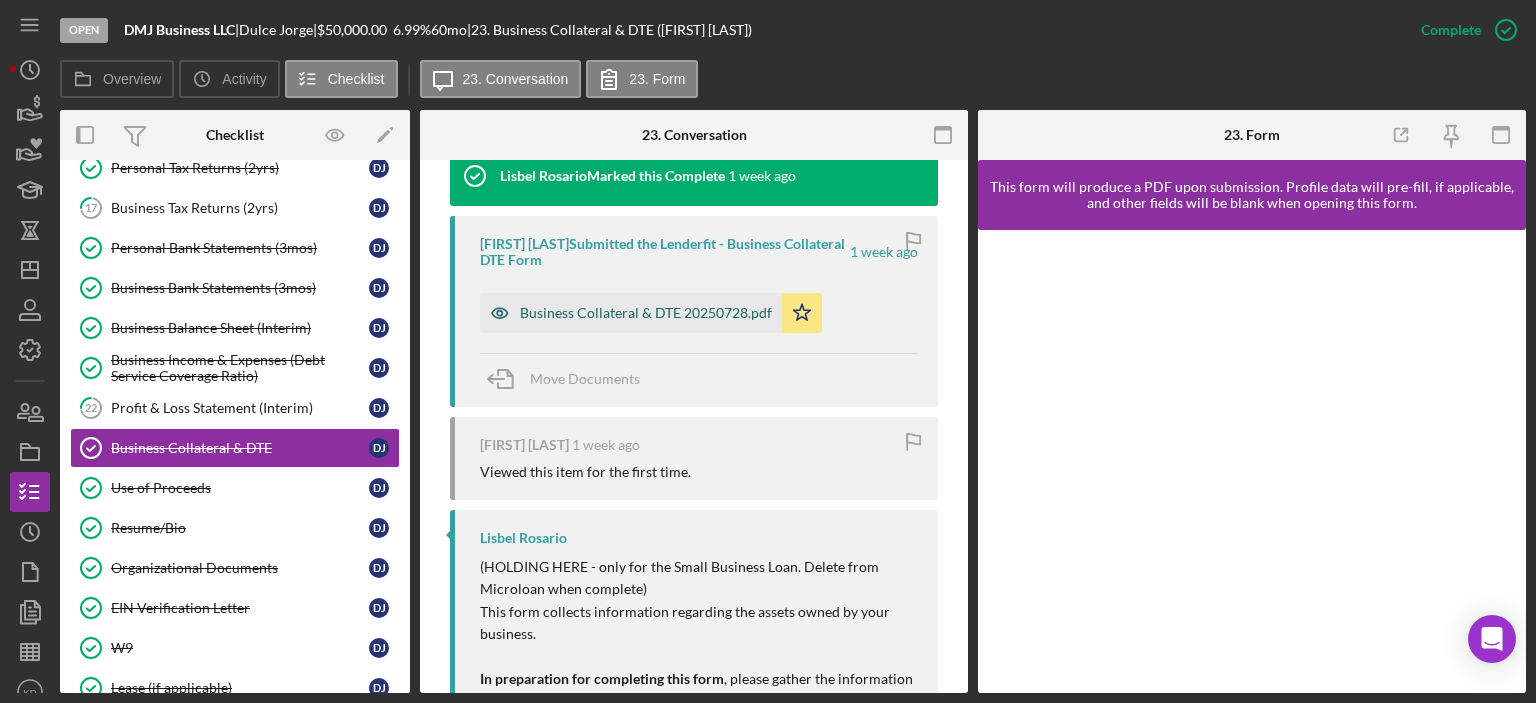 click on "Business Collateral & DTE 20250728.pdf" at bounding box center [646, 313] 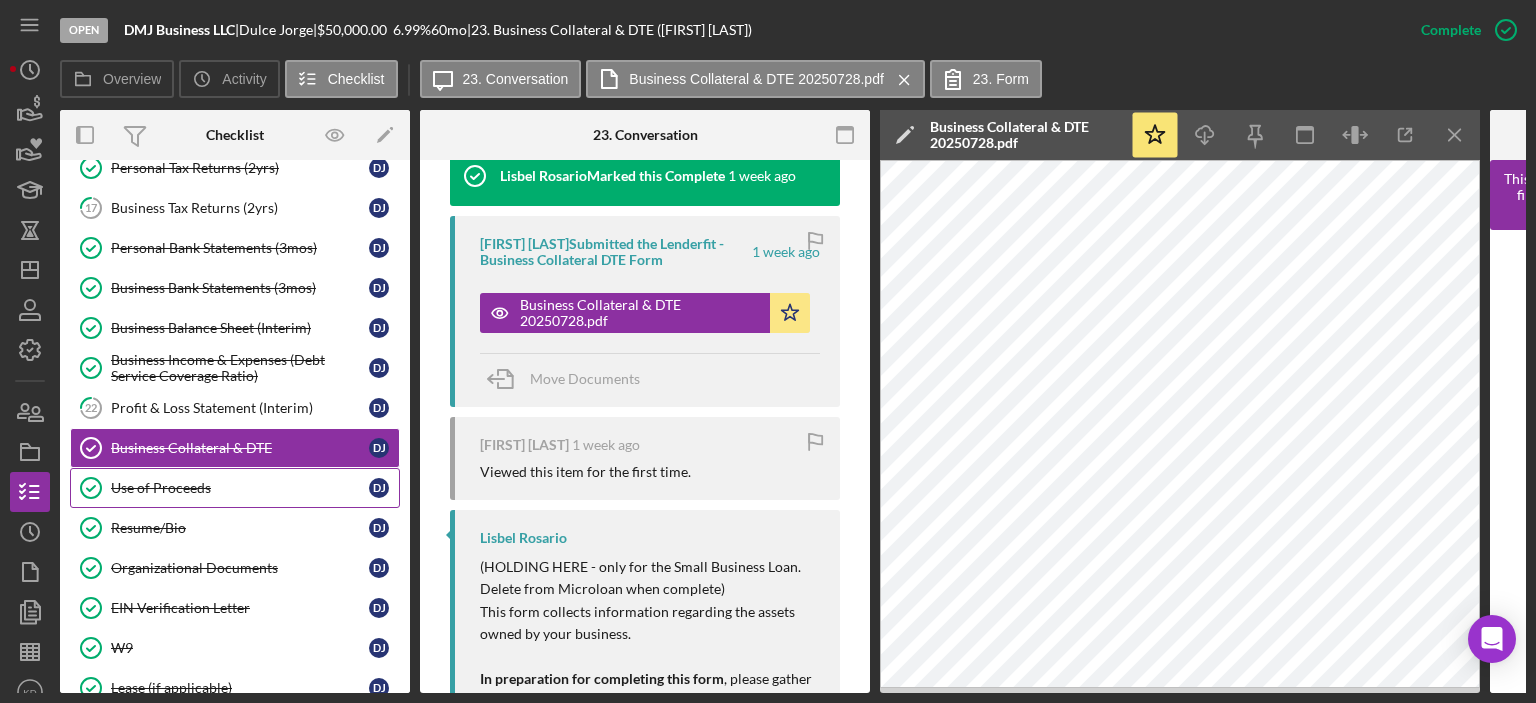 click on "Use of Proceeds" at bounding box center (240, 488) 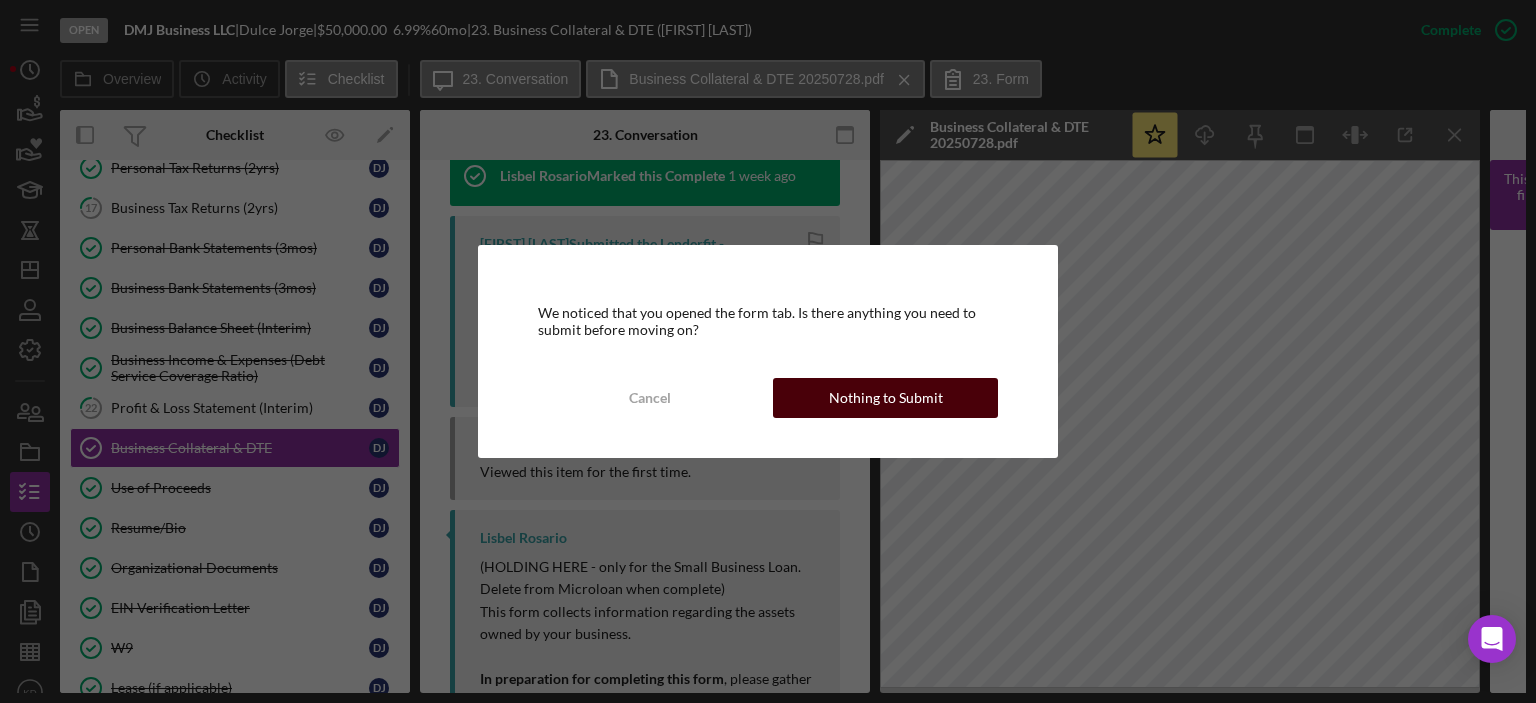 click on "Nothing to Submit" at bounding box center (886, 398) 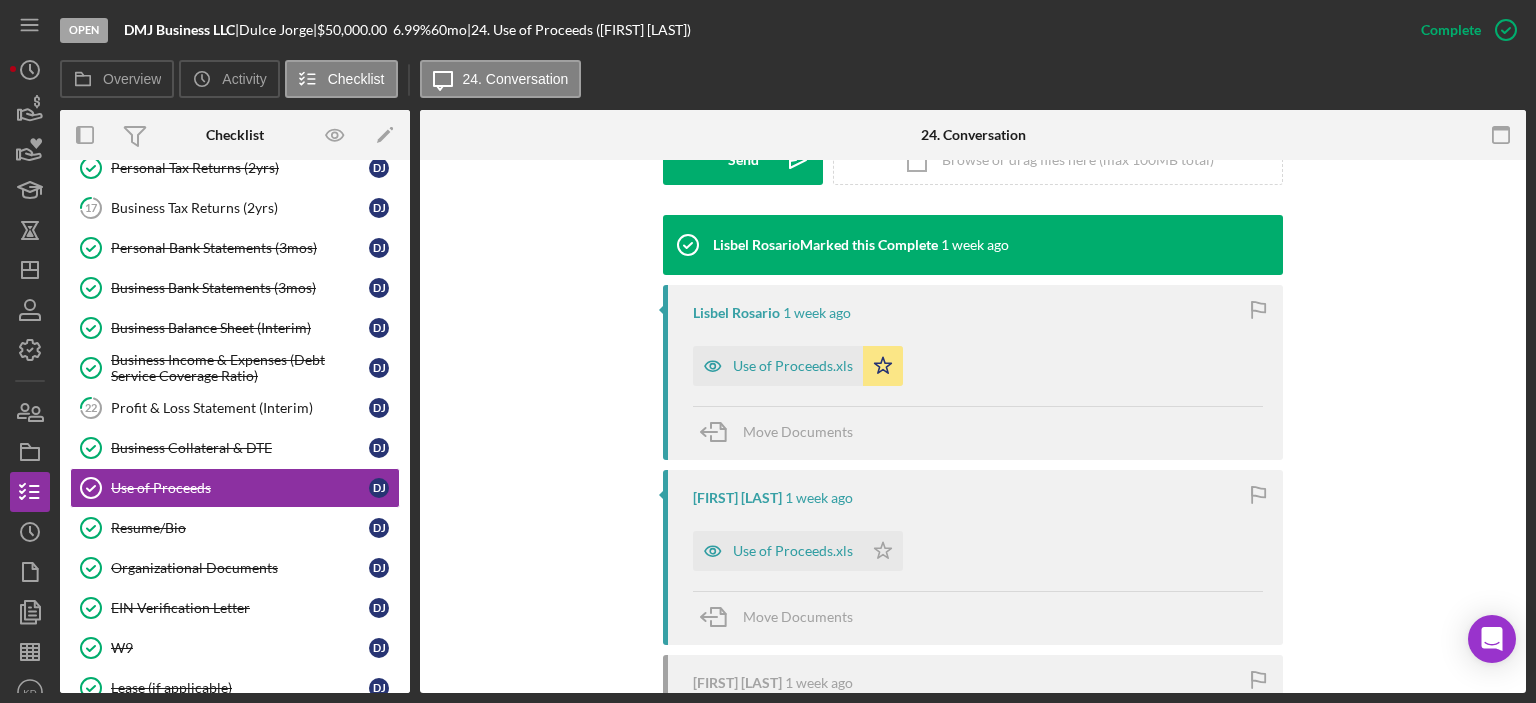 scroll, scrollTop: 717, scrollLeft: 0, axis: vertical 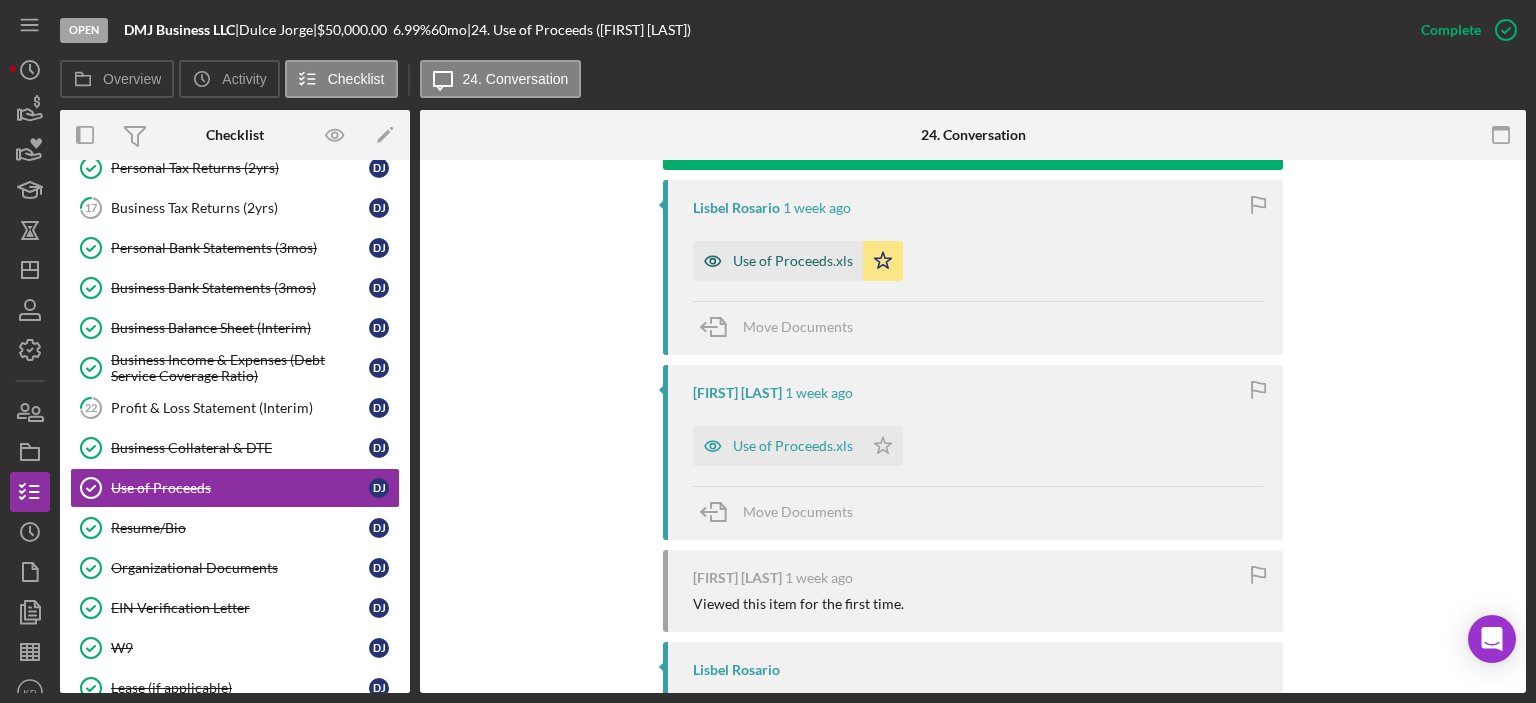 click on "Use of Proceeds.xls" at bounding box center [793, 261] 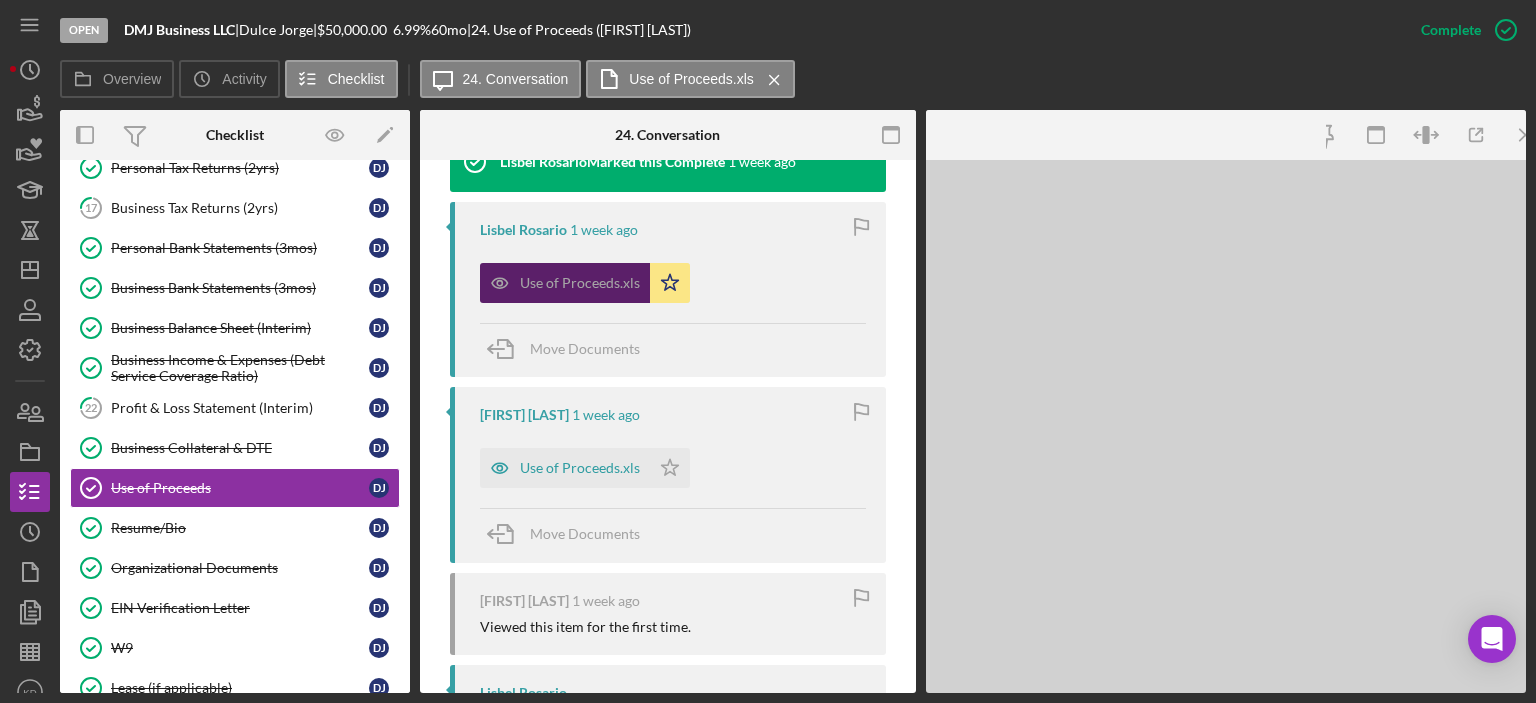 scroll, scrollTop: 740, scrollLeft: 0, axis: vertical 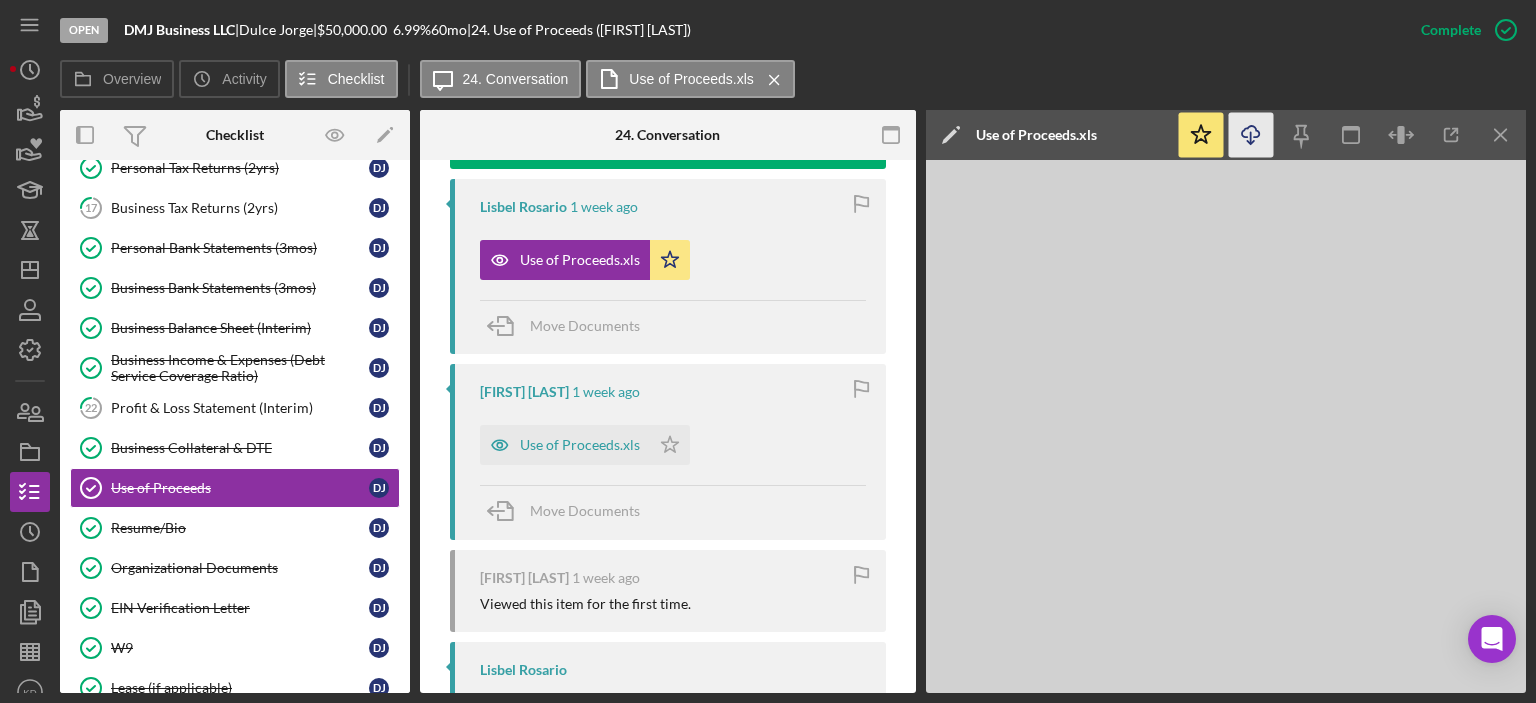 click 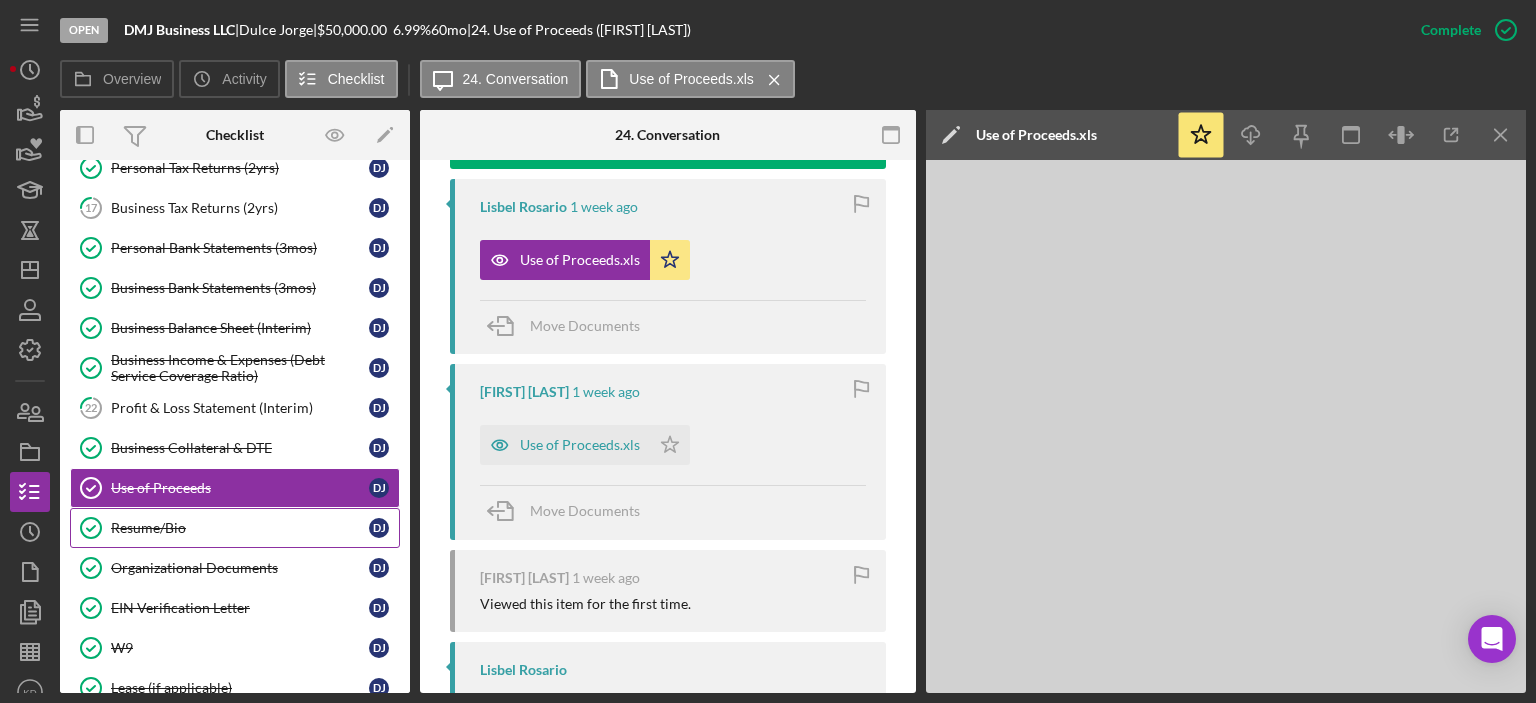 click on "Resume/Bio" at bounding box center (240, 528) 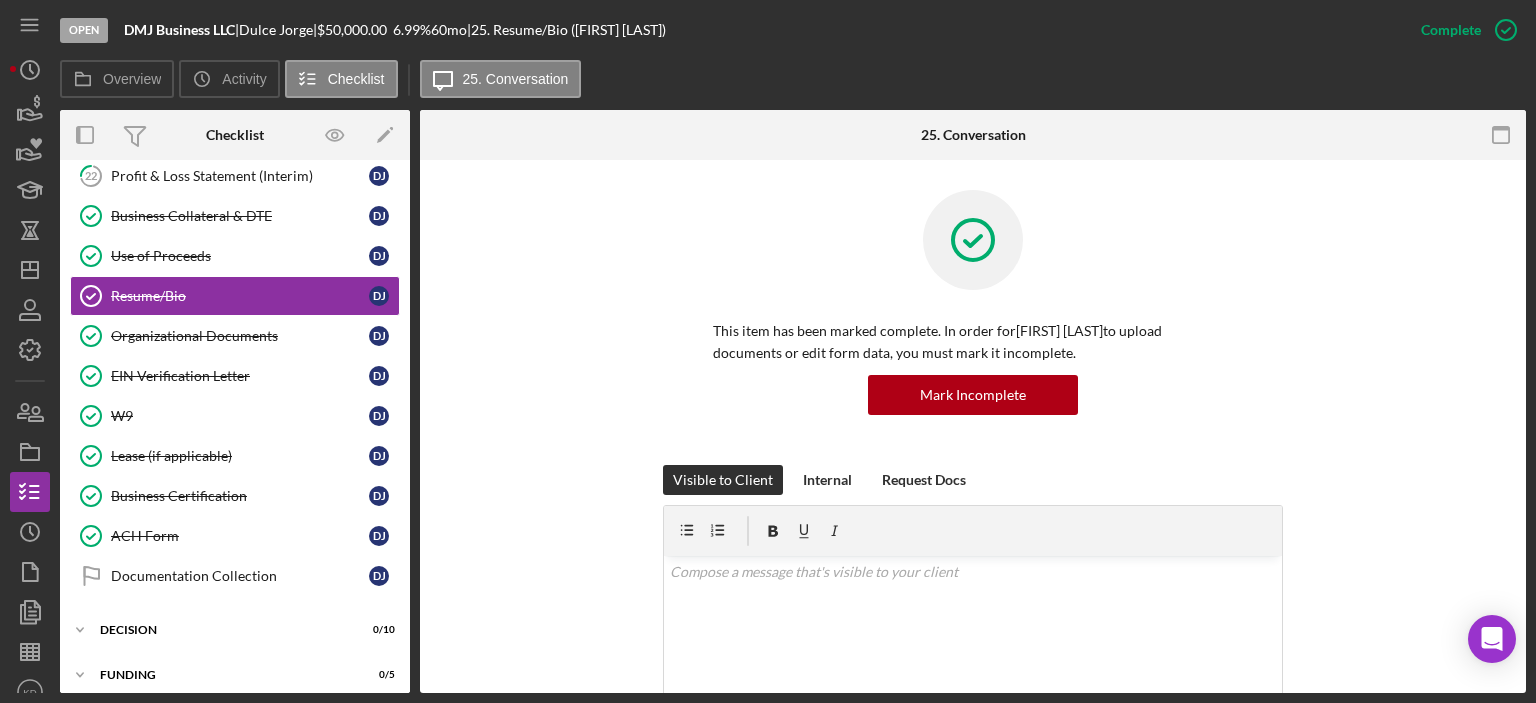 scroll, scrollTop: 758, scrollLeft: 0, axis: vertical 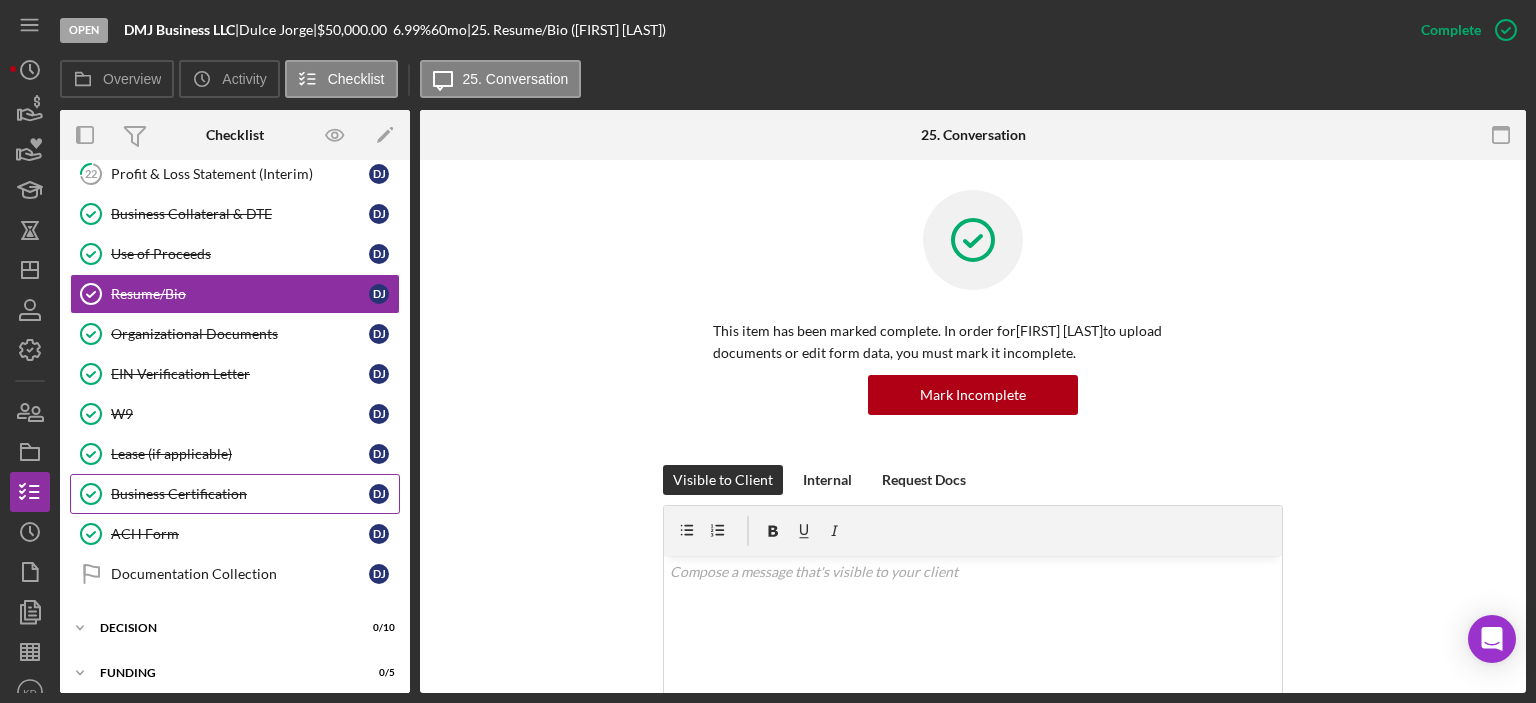 click on "Business Certification" at bounding box center (240, 494) 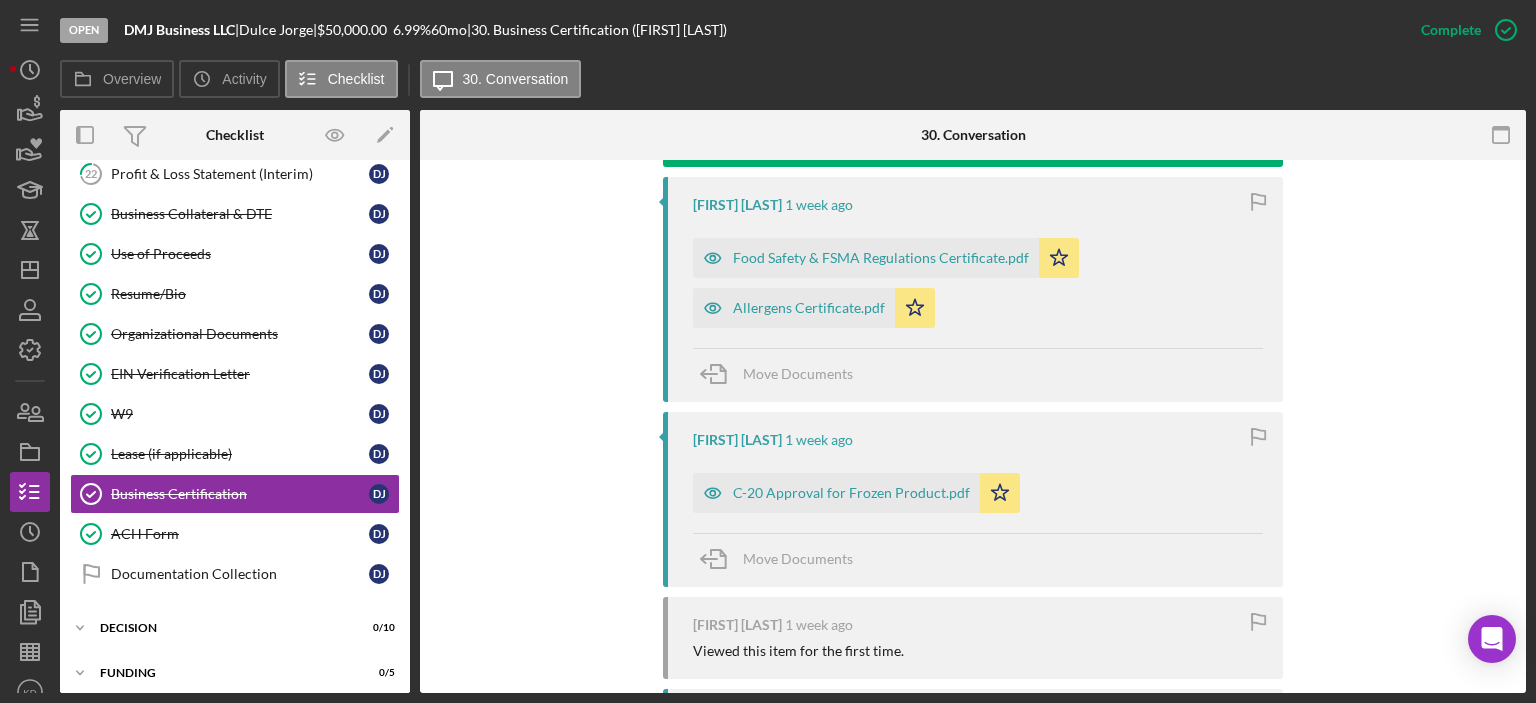 scroll, scrollTop: 728, scrollLeft: 0, axis: vertical 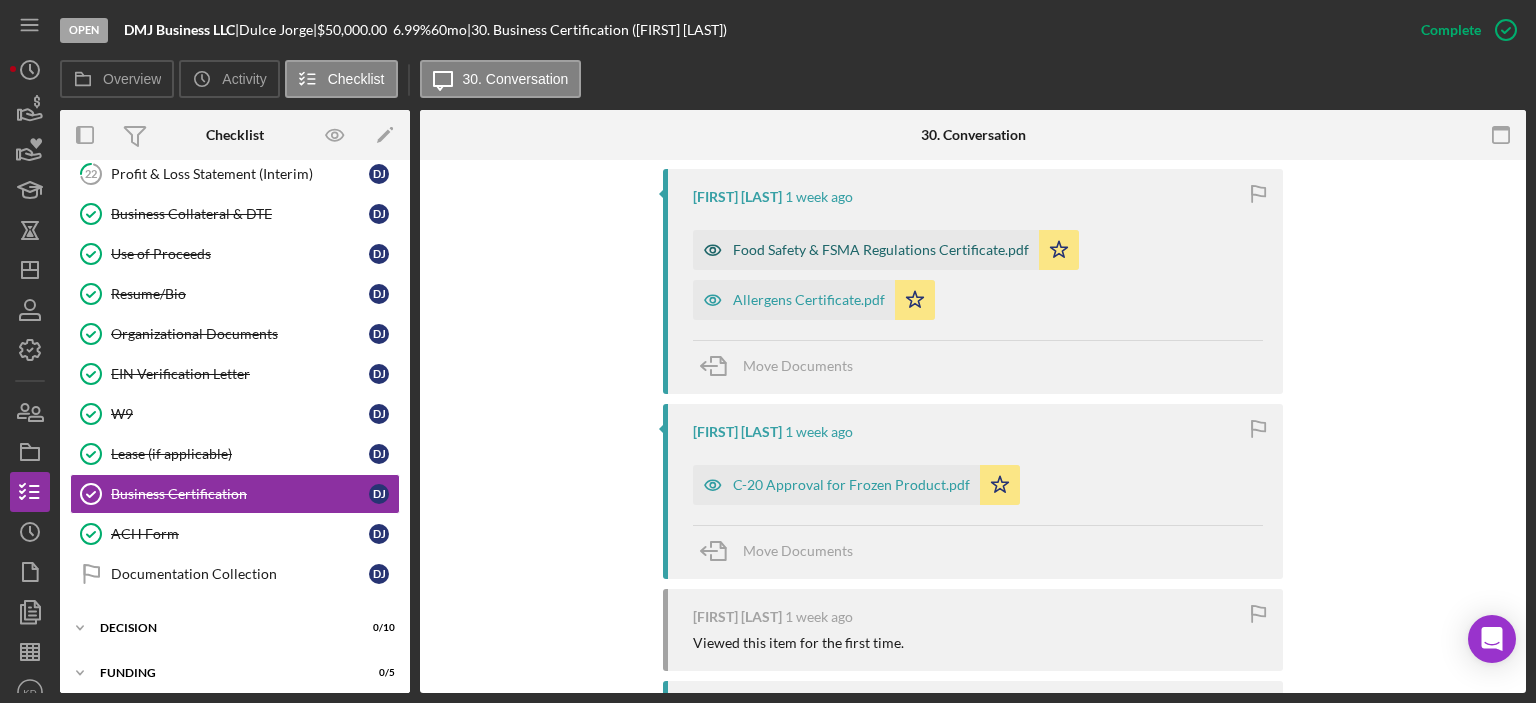 click on "Food Safety & FSMA Regulations Certificate.pdf" at bounding box center (881, 250) 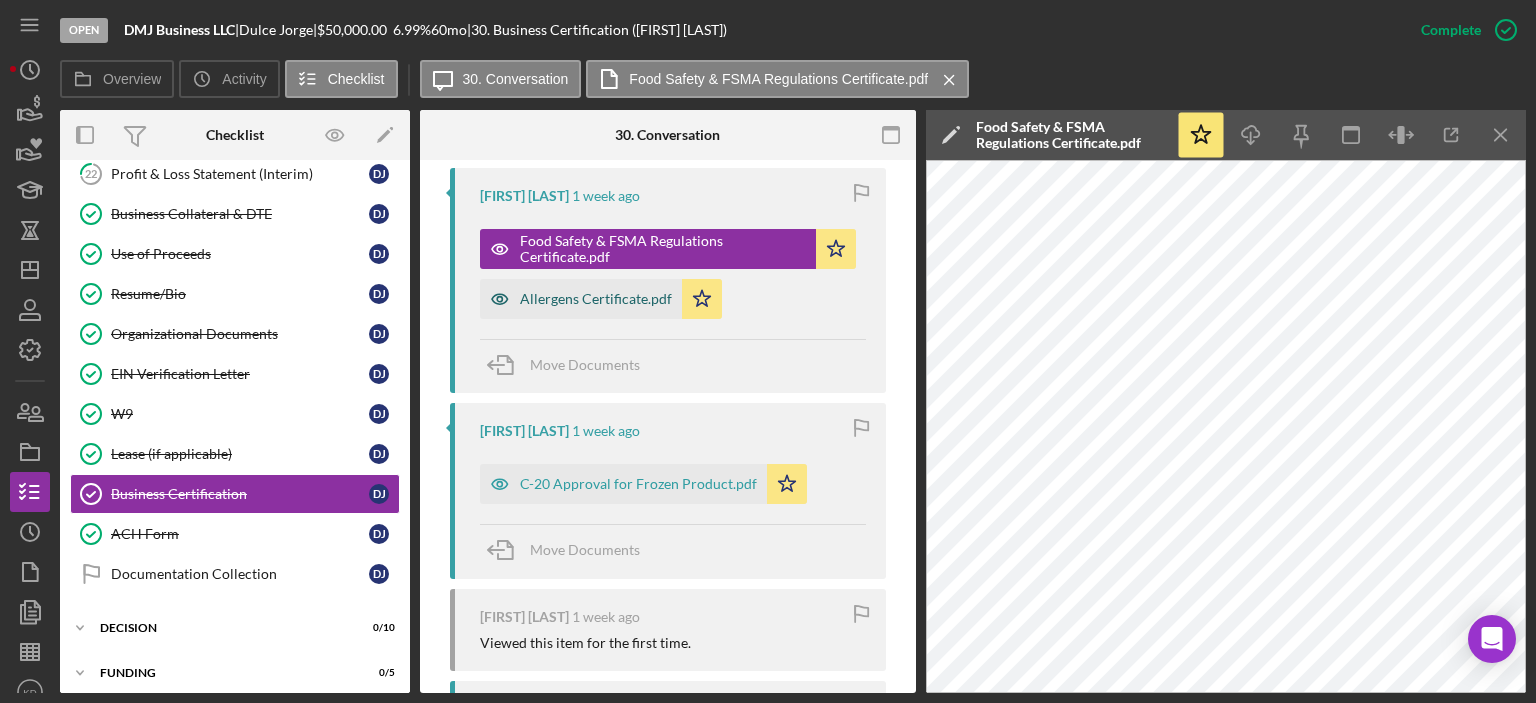 click on "Allergens Certificate.pdf" at bounding box center (596, 299) 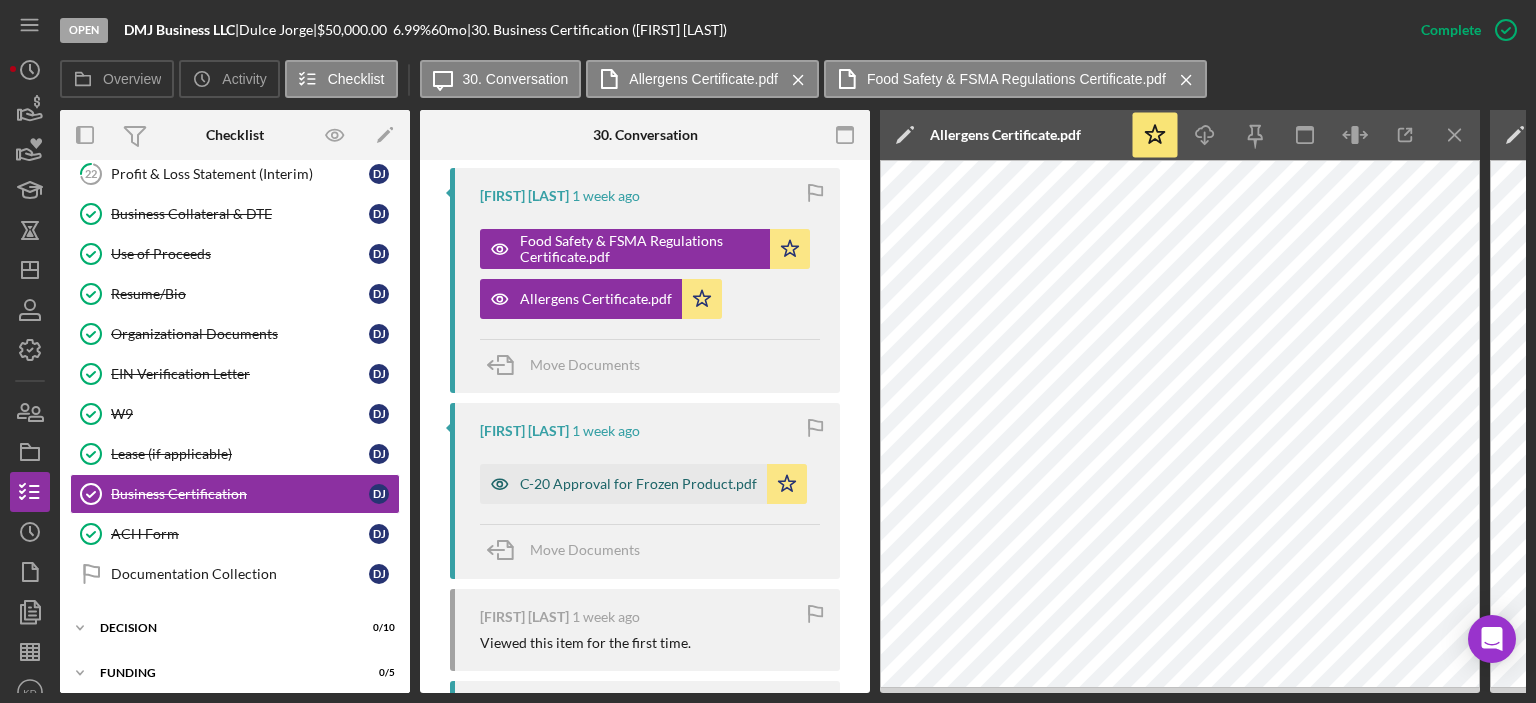 click on "C-20 Approval for Frozen Product.pdf" at bounding box center (638, 484) 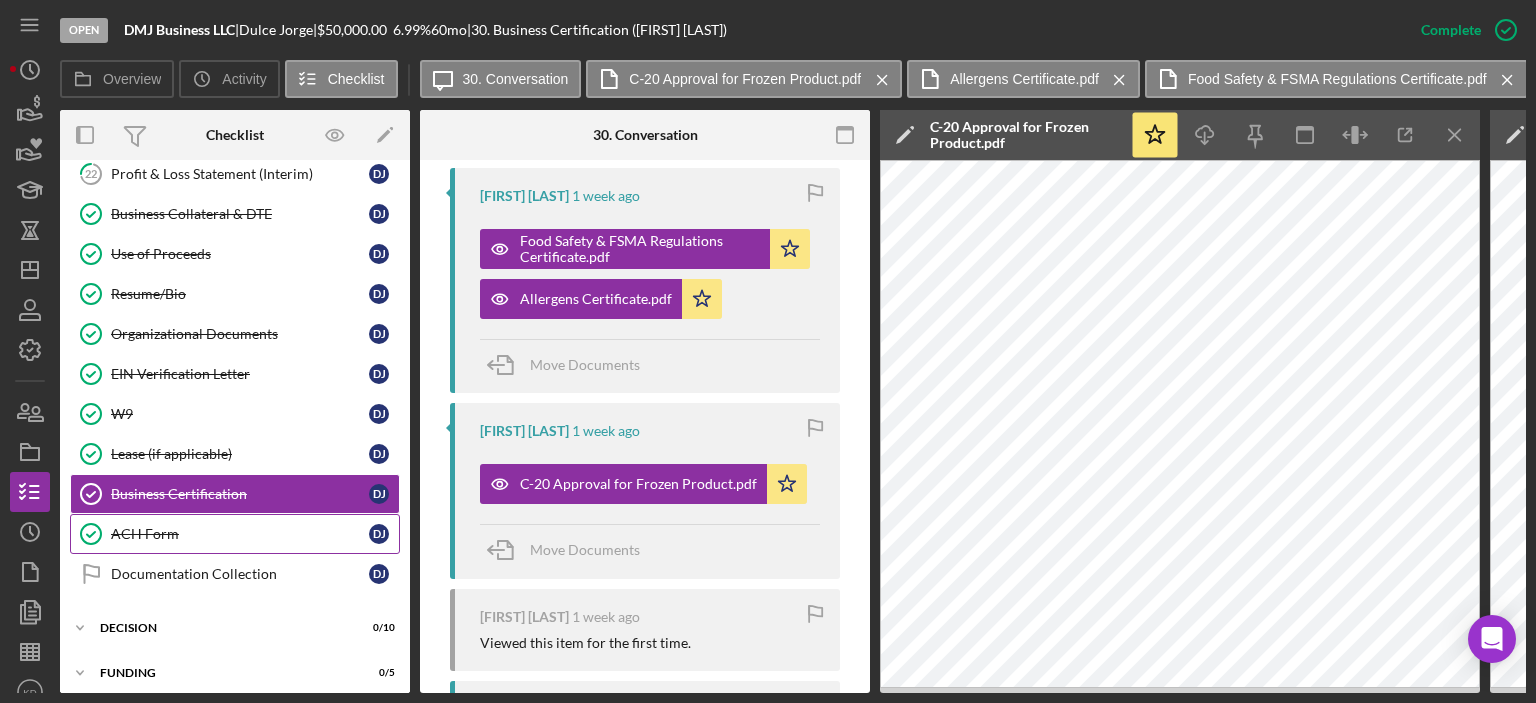 click on "ACH Form" at bounding box center [240, 534] 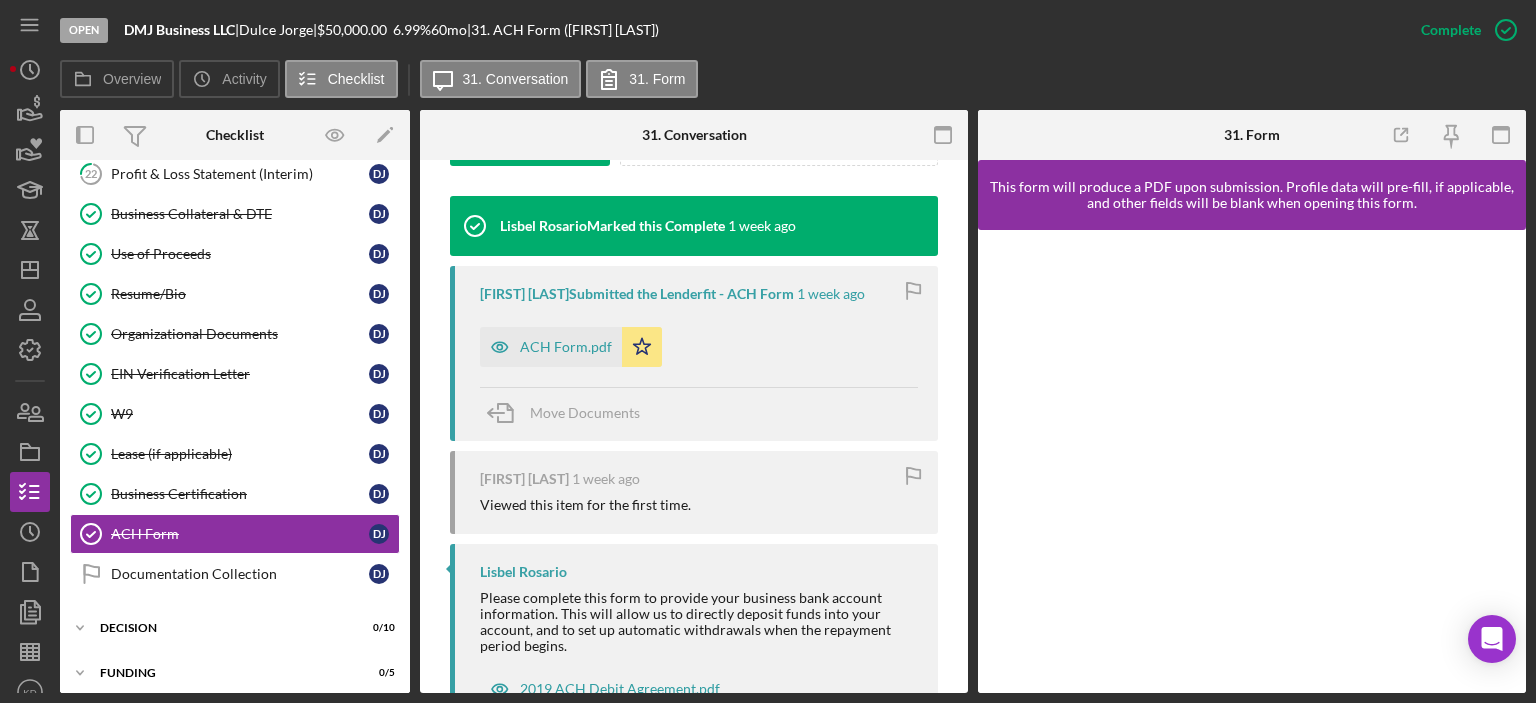 scroll, scrollTop: 658, scrollLeft: 0, axis: vertical 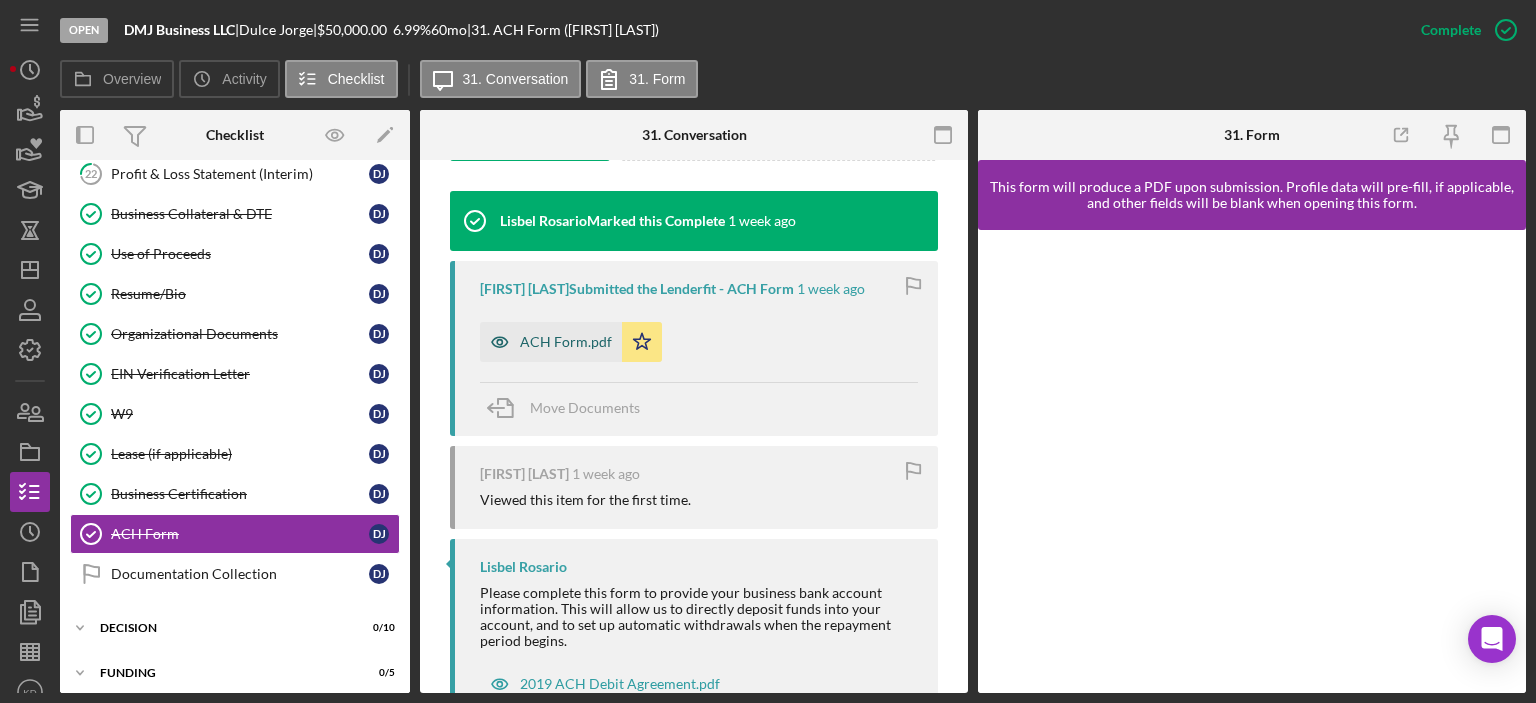 click on "ACH Form.pdf" at bounding box center [566, 342] 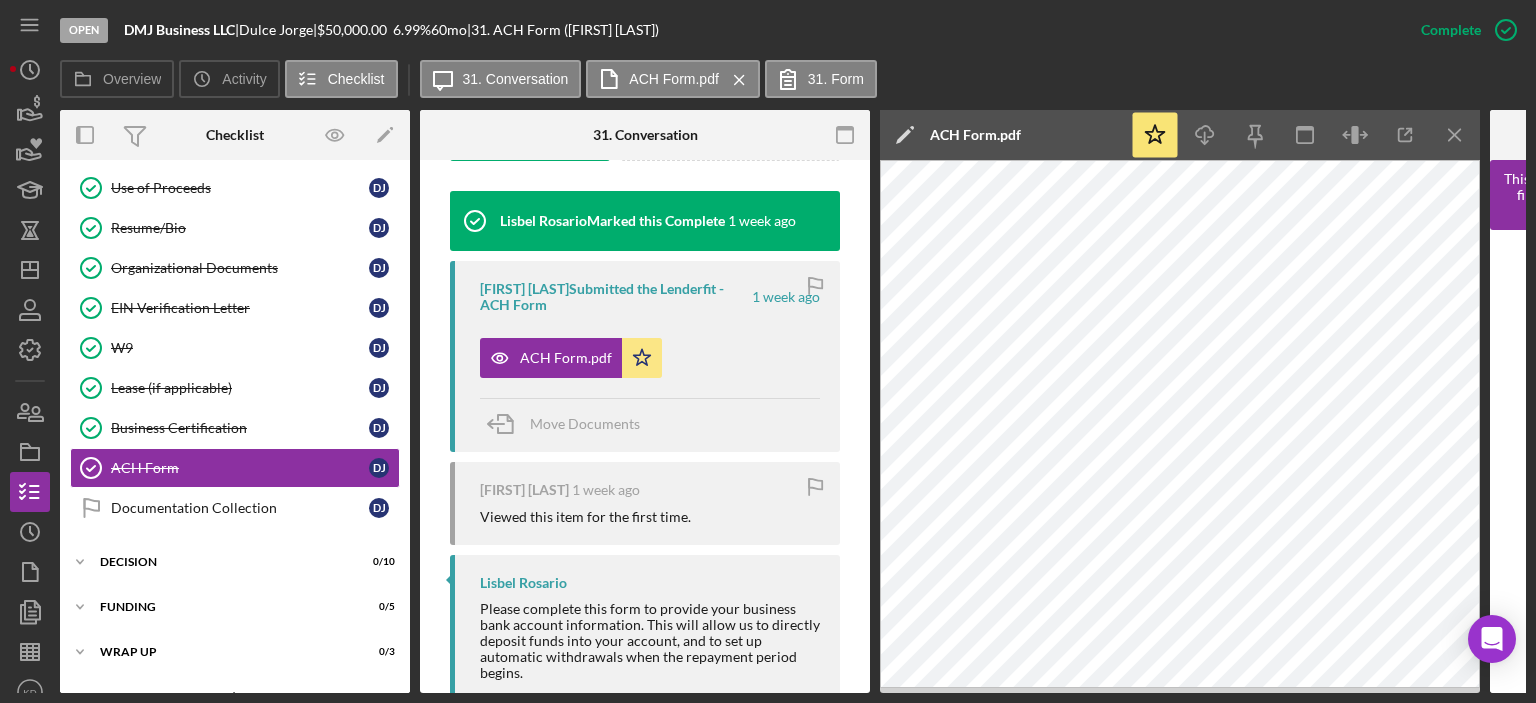 scroll, scrollTop: 853, scrollLeft: 0, axis: vertical 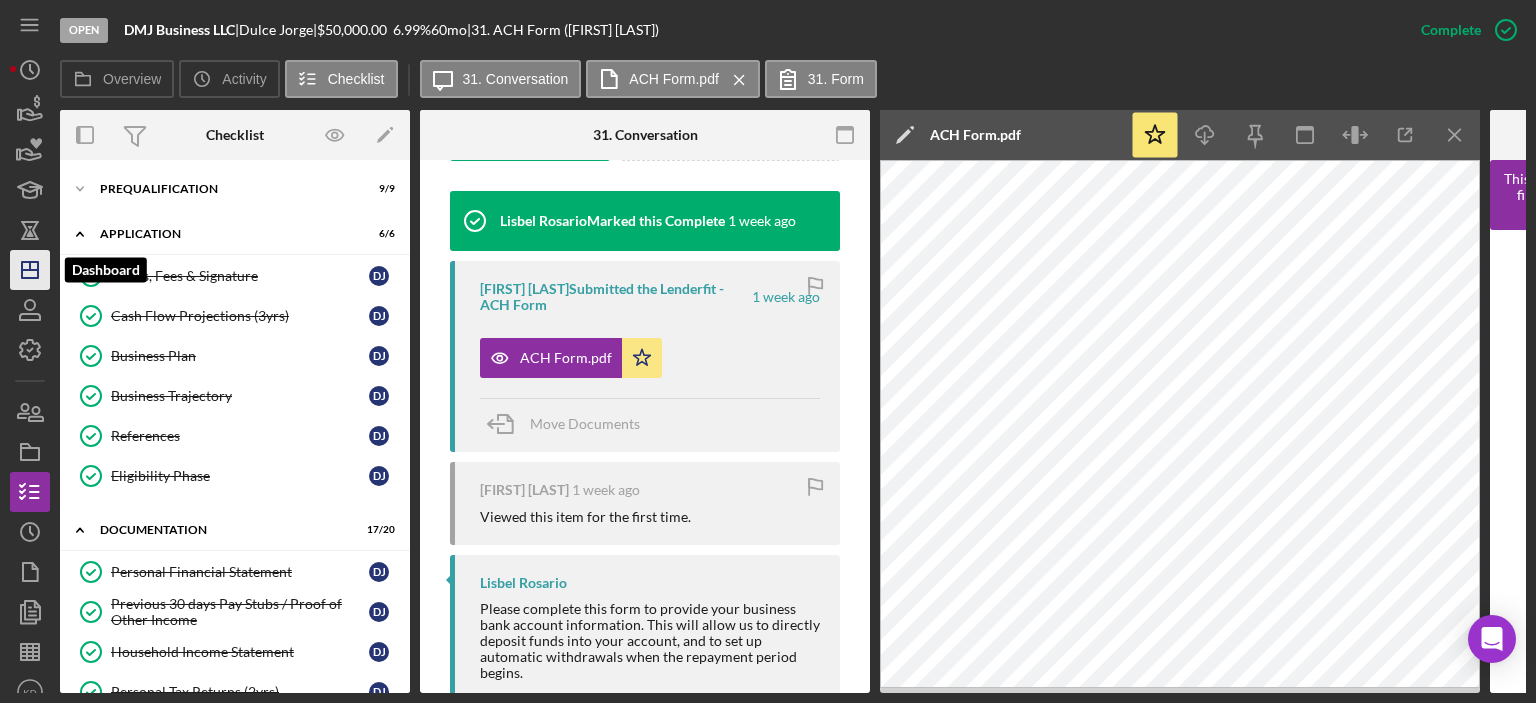 click on "Icon/Dashboard" 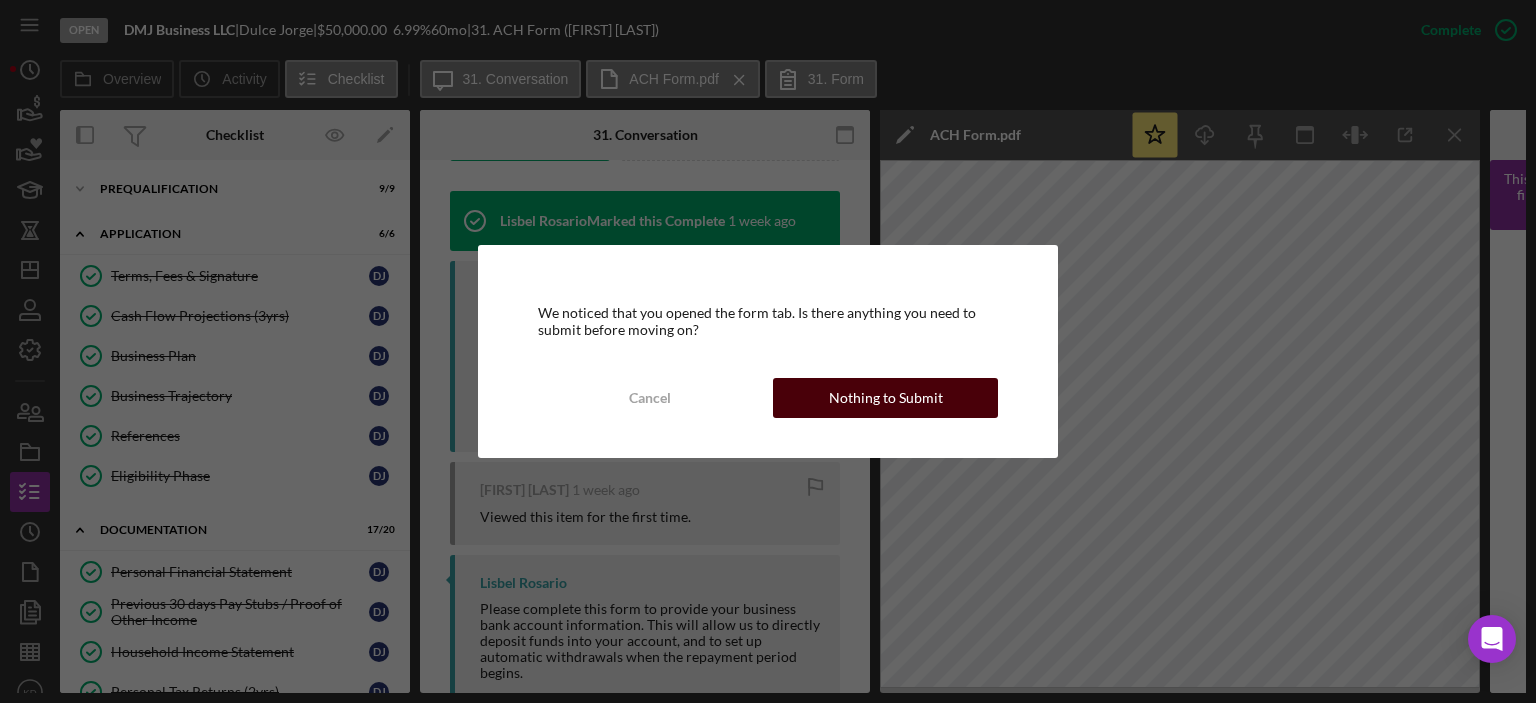 click on "Nothing to Submit" at bounding box center (886, 398) 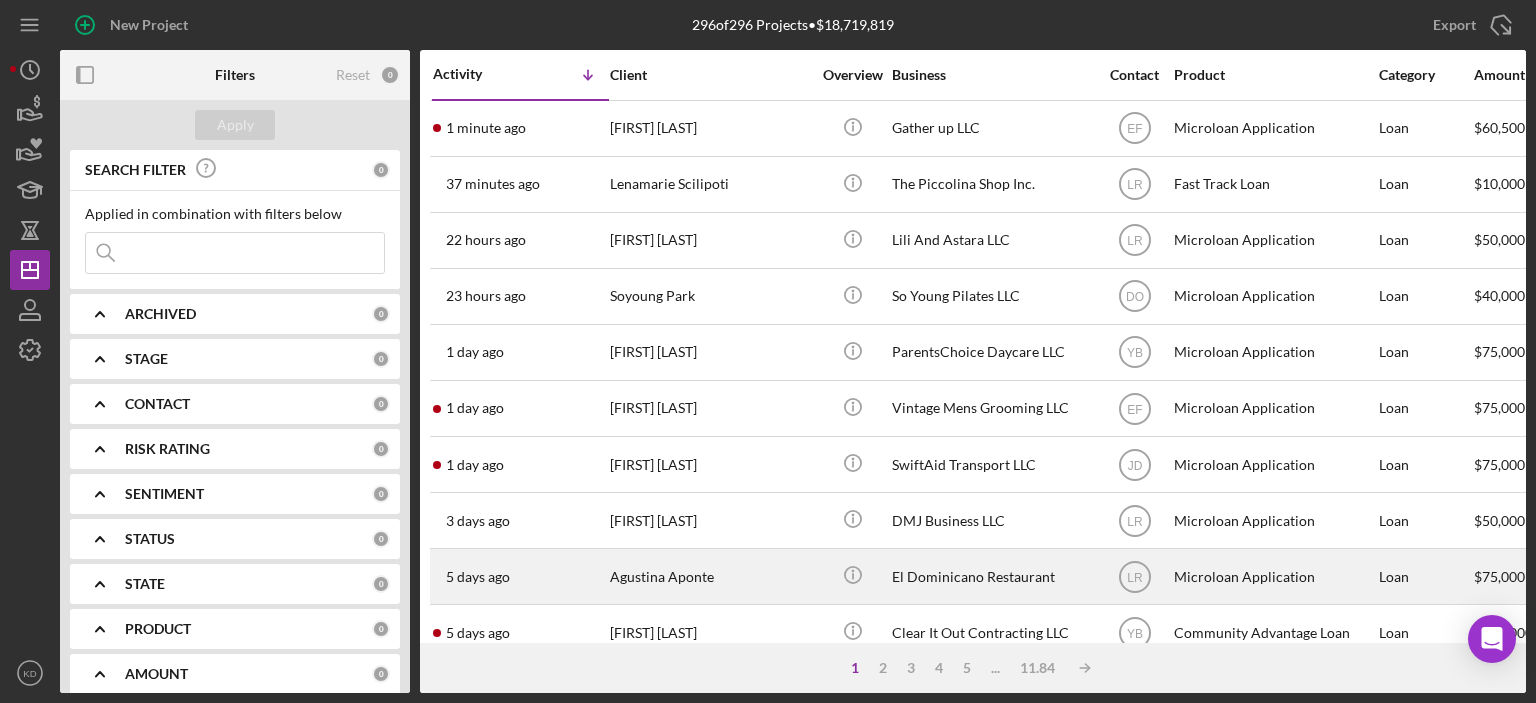 click on "El Dominicano Restaurant" at bounding box center [992, 576] 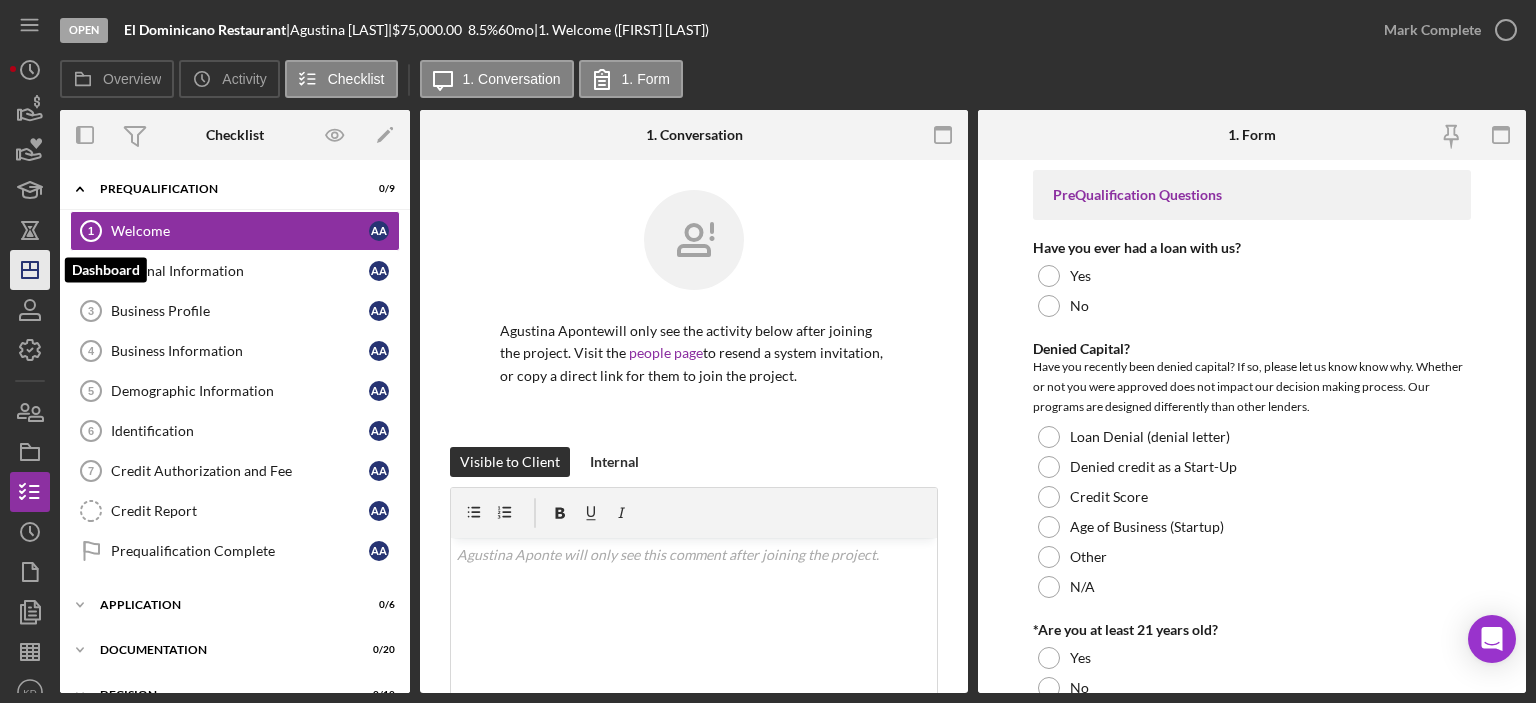 click on "Icon/Dashboard" 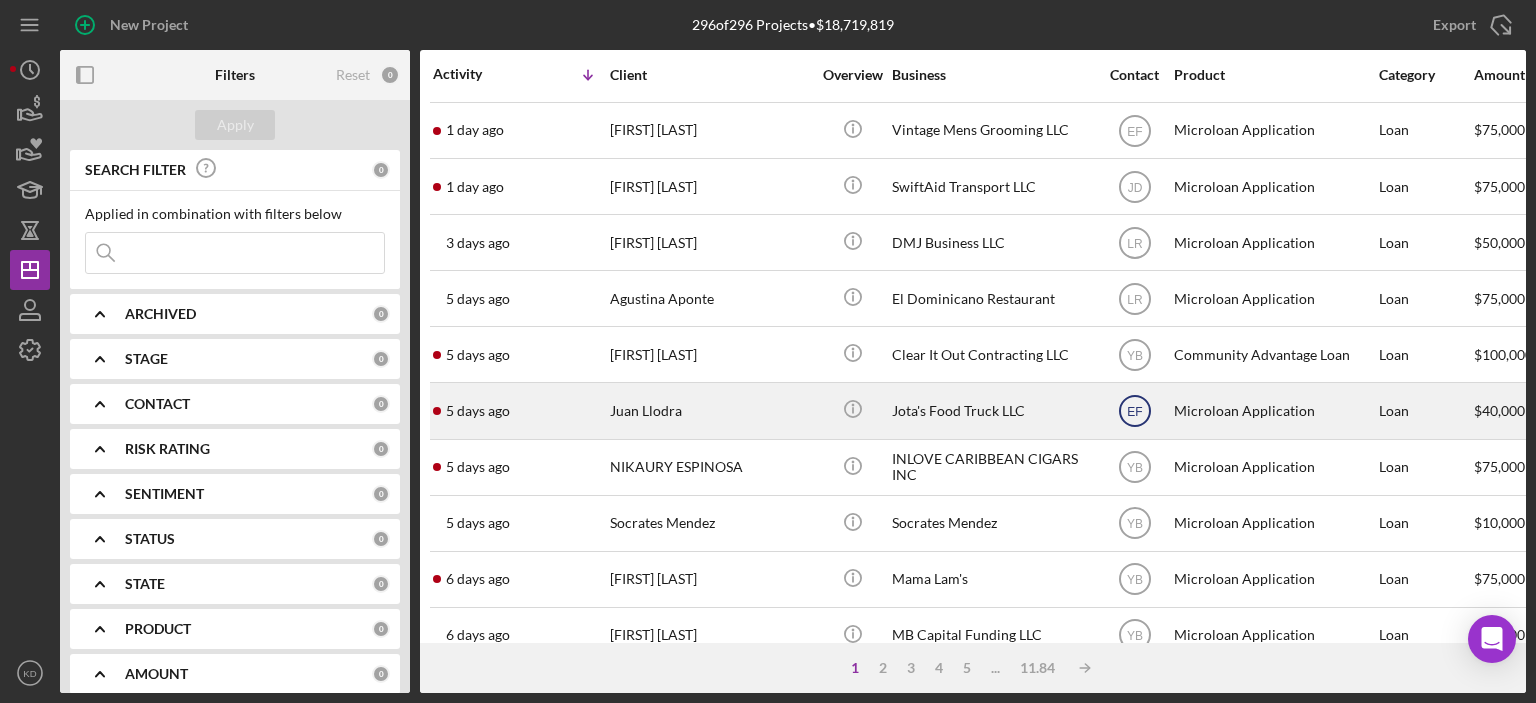 scroll, scrollTop: 280, scrollLeft: 0, axis: vertical 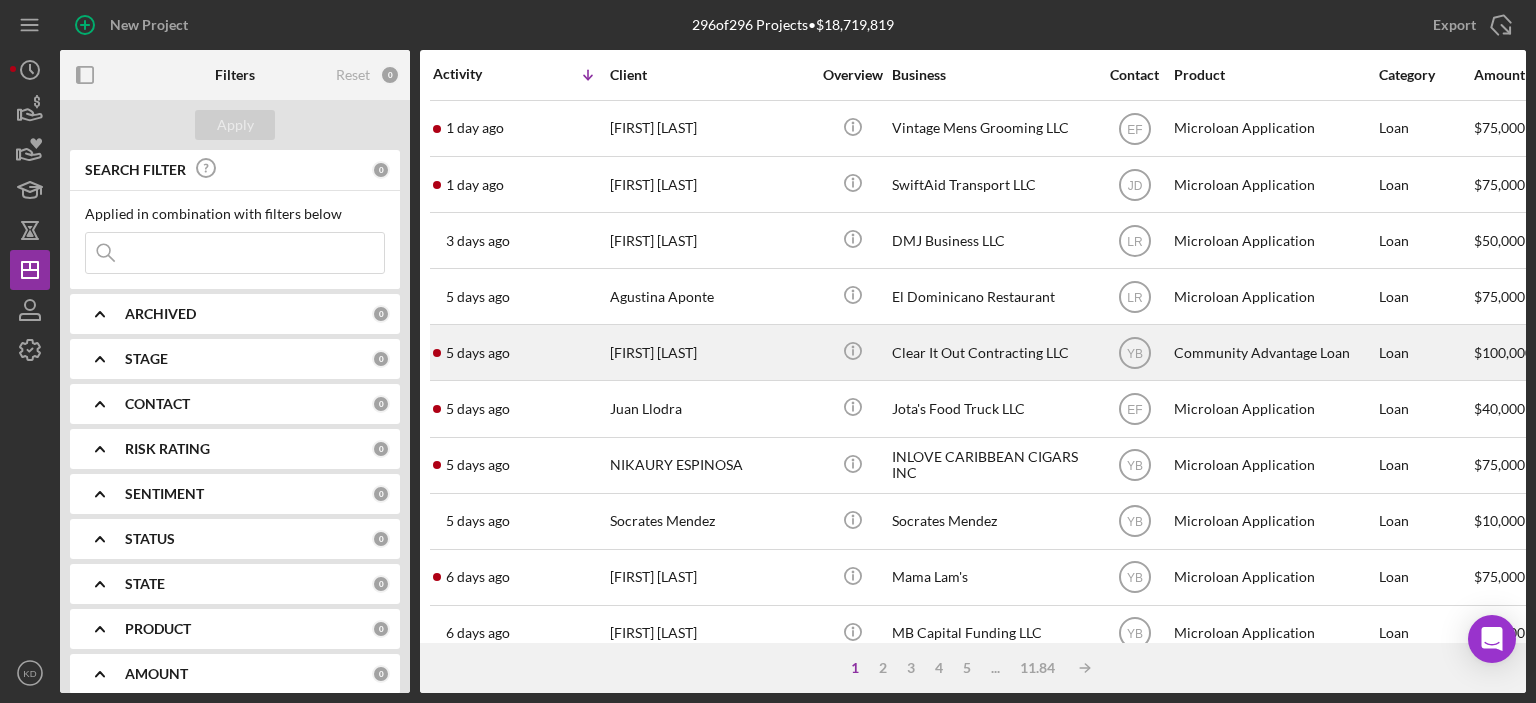 click on "[FIRST] [LAST]" at bounding box center (710, 352) 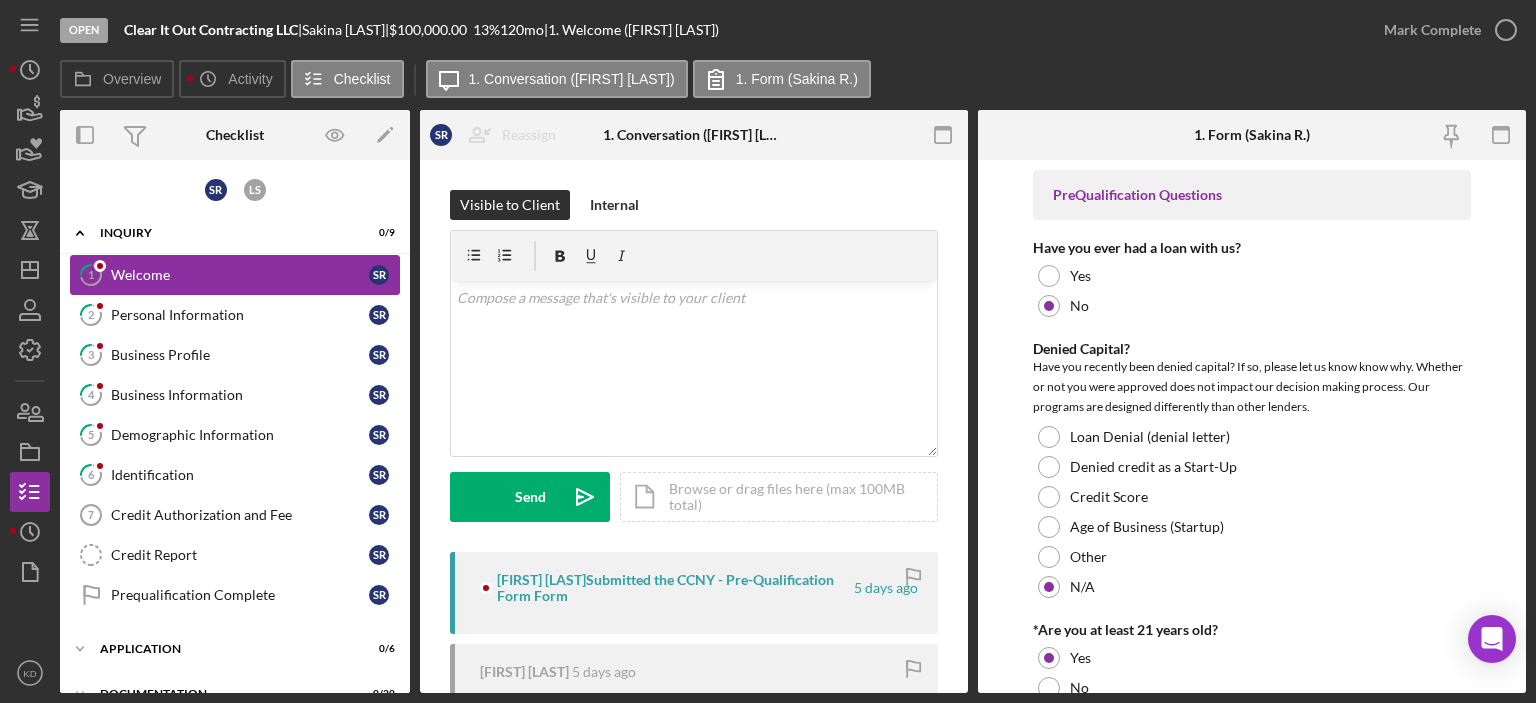 click on "Welcome" at bounding box center (240, 275) 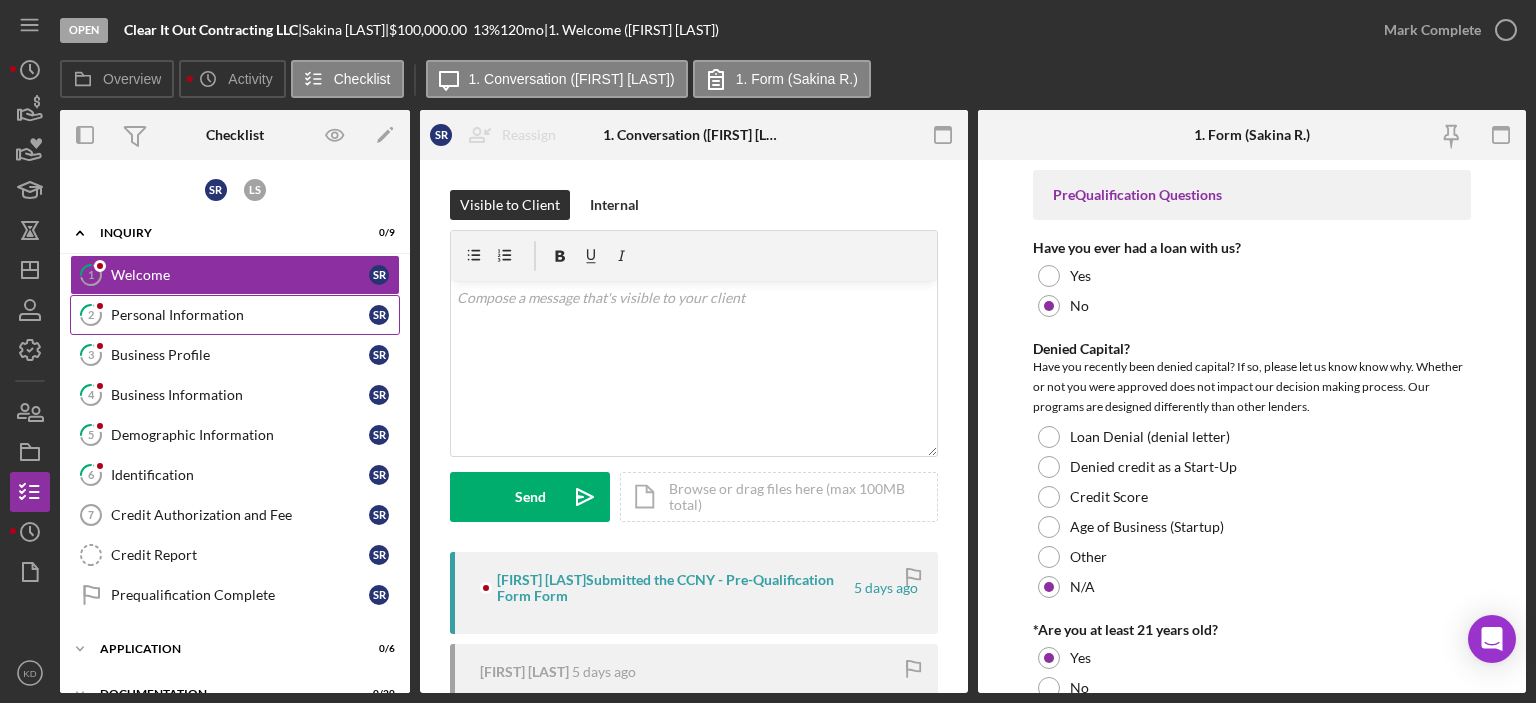 click on "Personal Information" at bounding box center (240, 315) 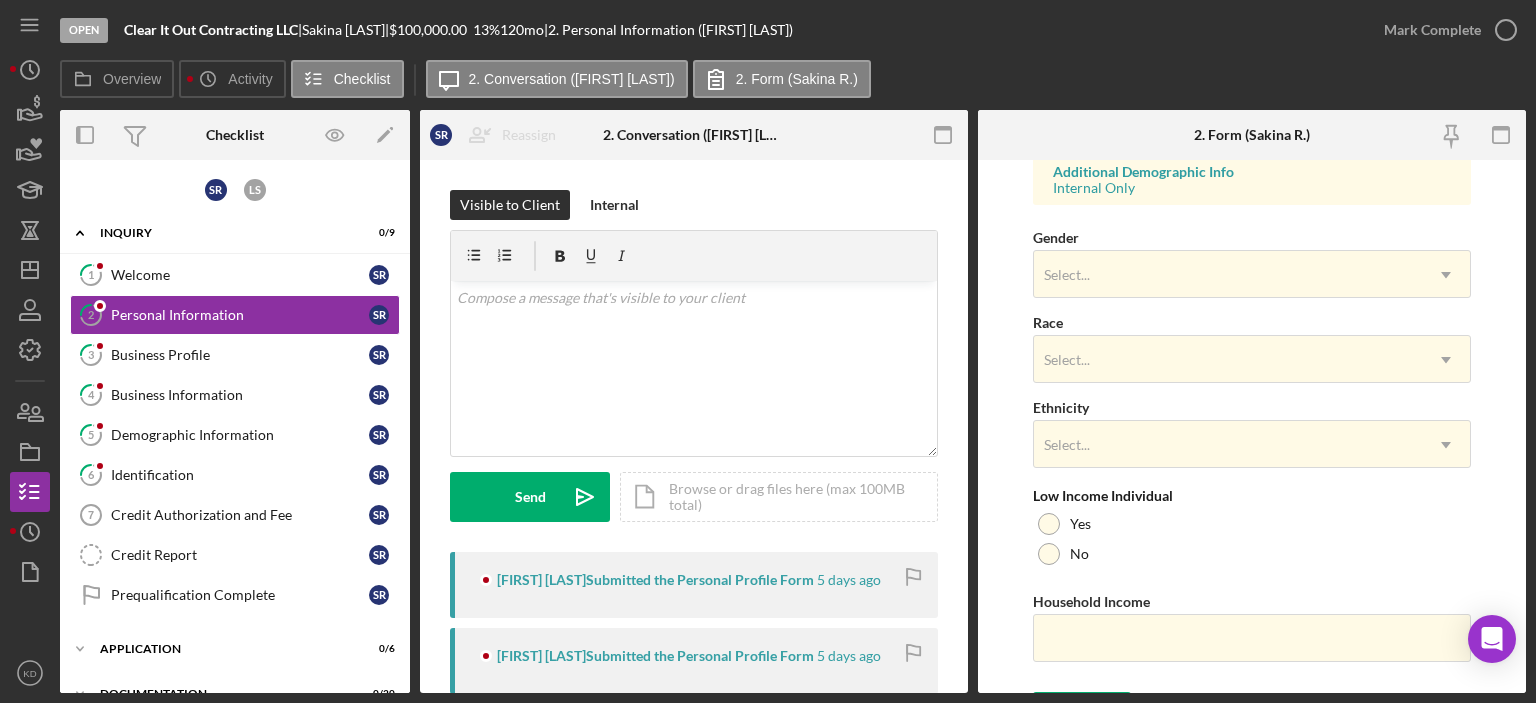 scroll, scrollTop: 798, scrollLeft: 0, axis: vertical 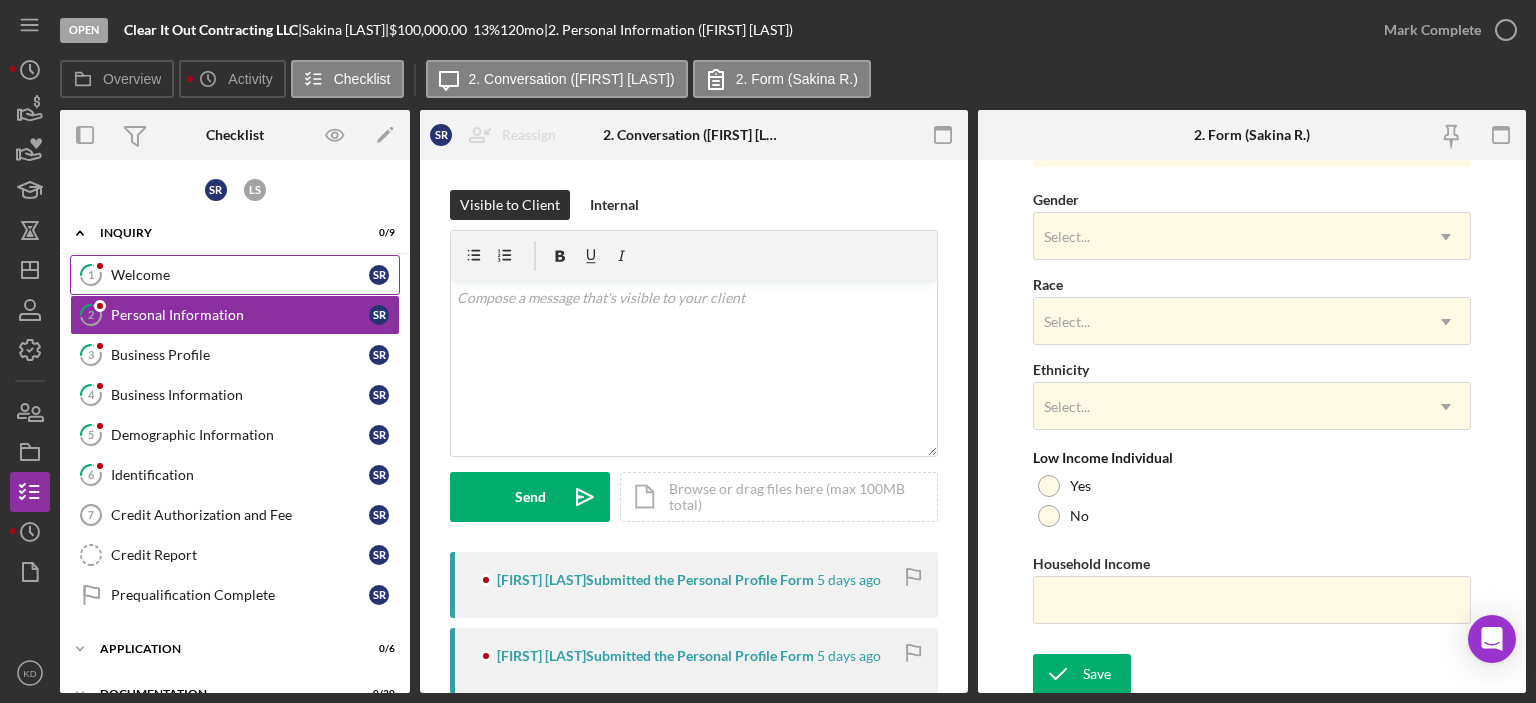 click on "Welcome" at bounding box center (240, 275) 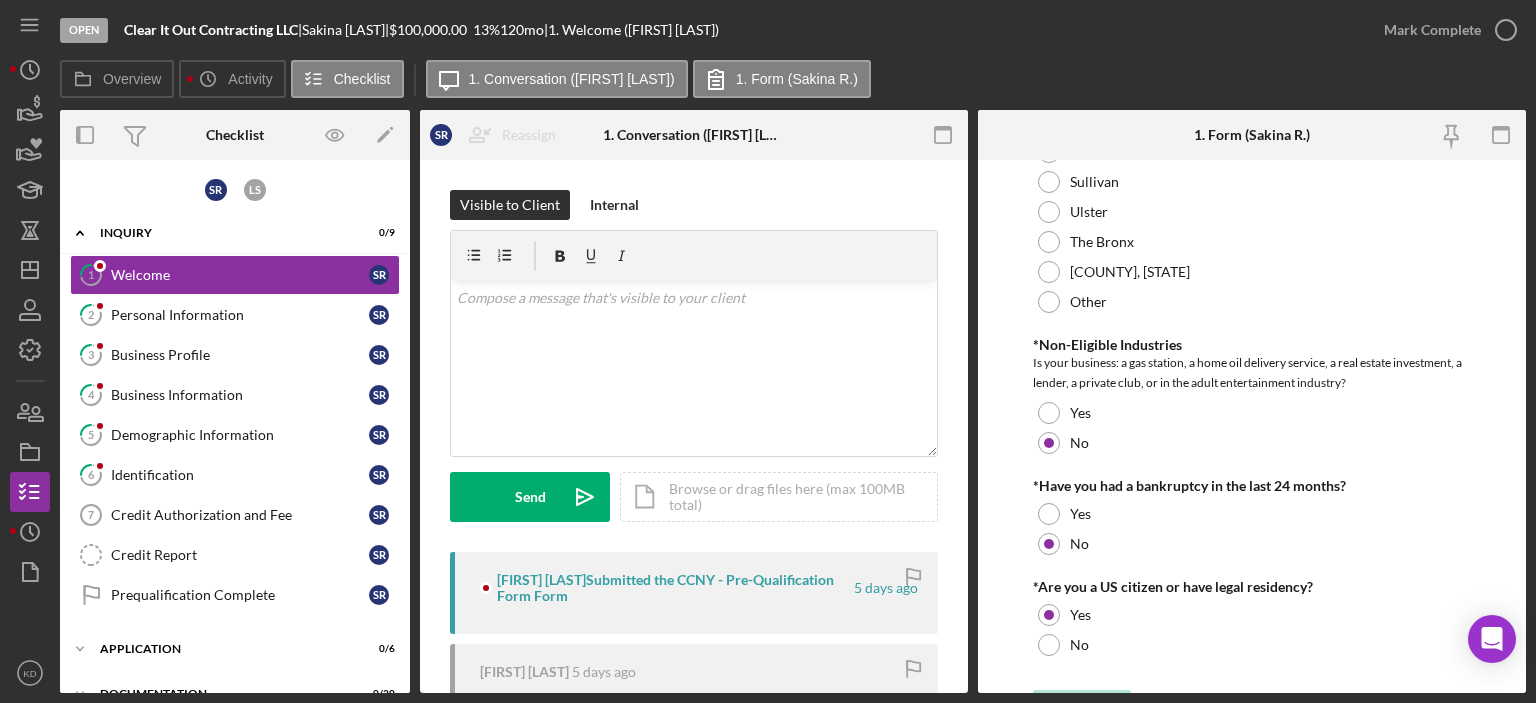 scroll, scrollTop: 1020, scrollLeft: 0, axis: vertical 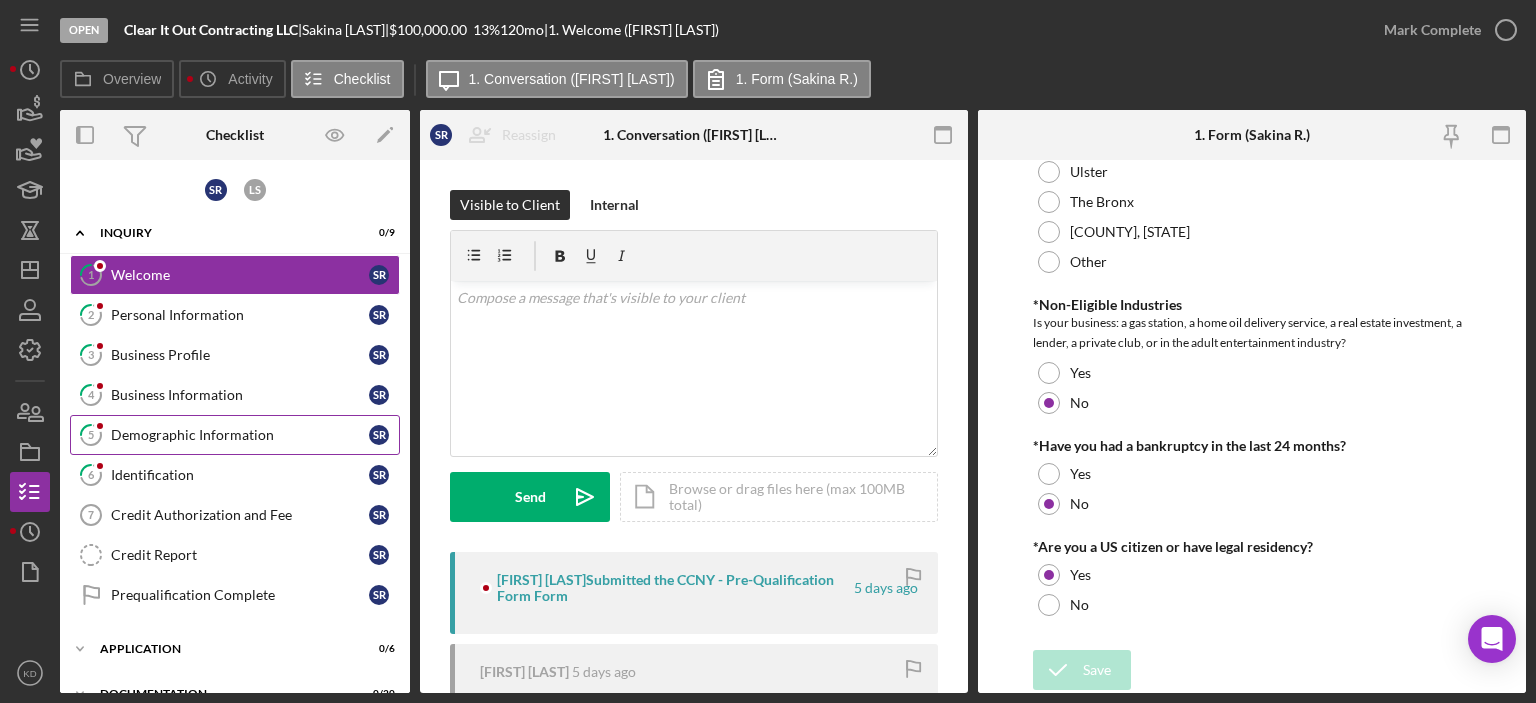 click on "Demographic Information" at bounding box center [240, 435] 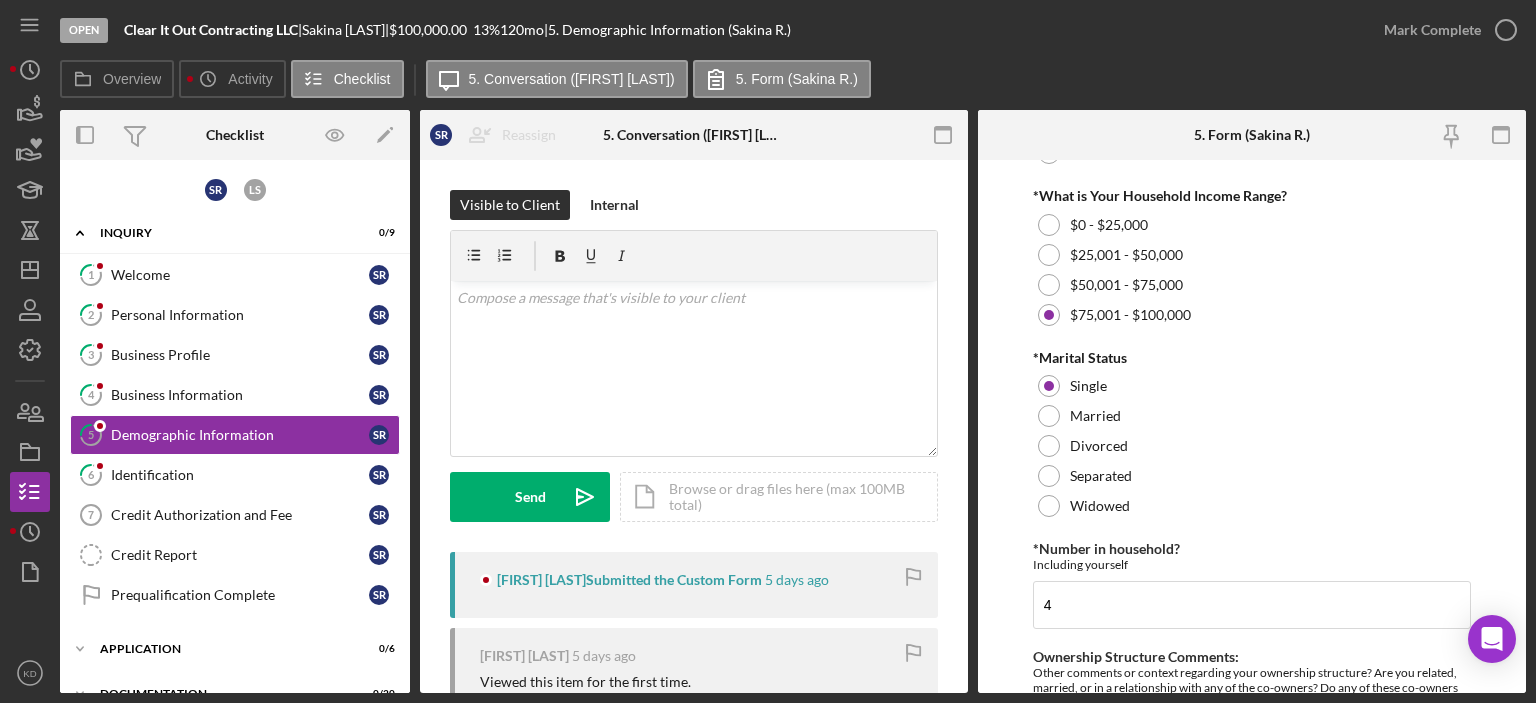 scroll, scrollTop: 984, scrollLeft: 0, axis: vertical 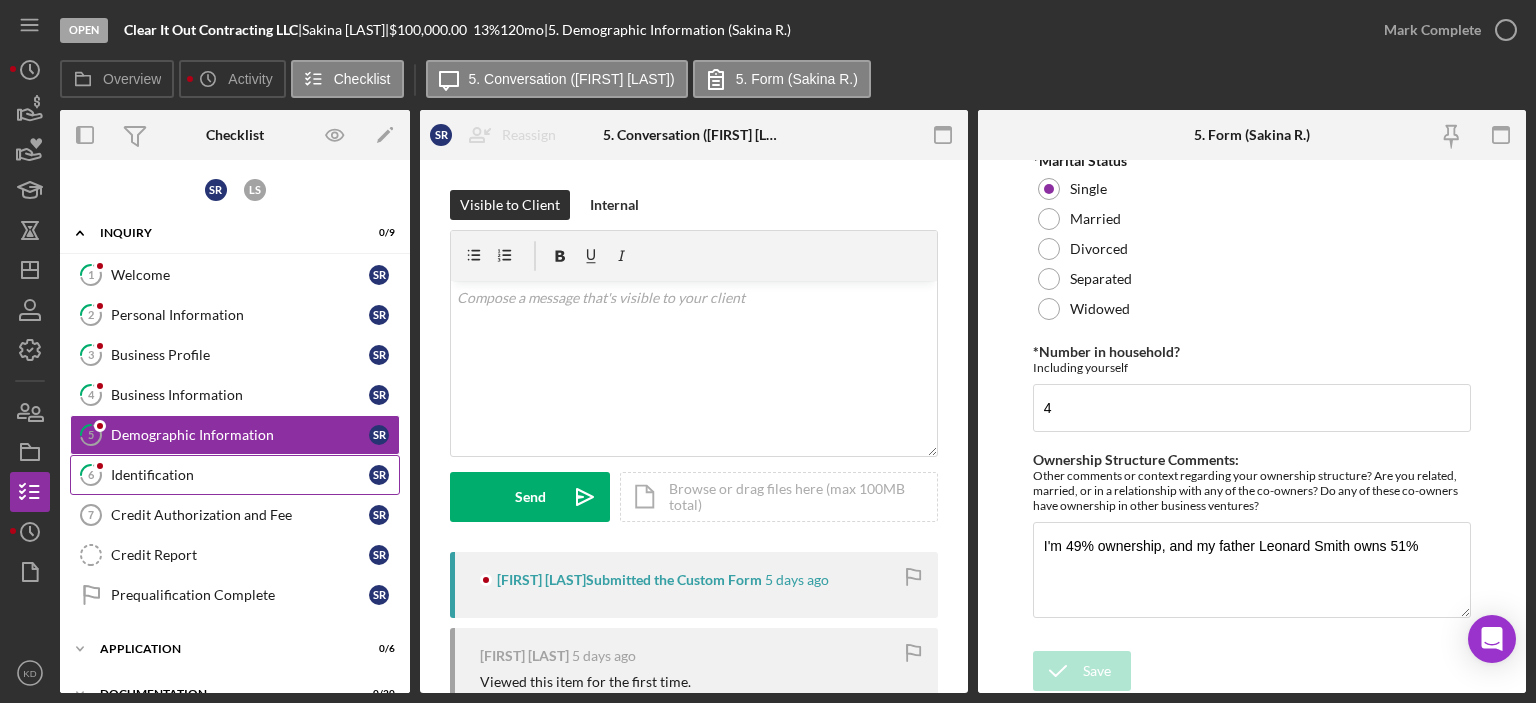 click on "6 Identification S R" at bounding box center (235, 475) 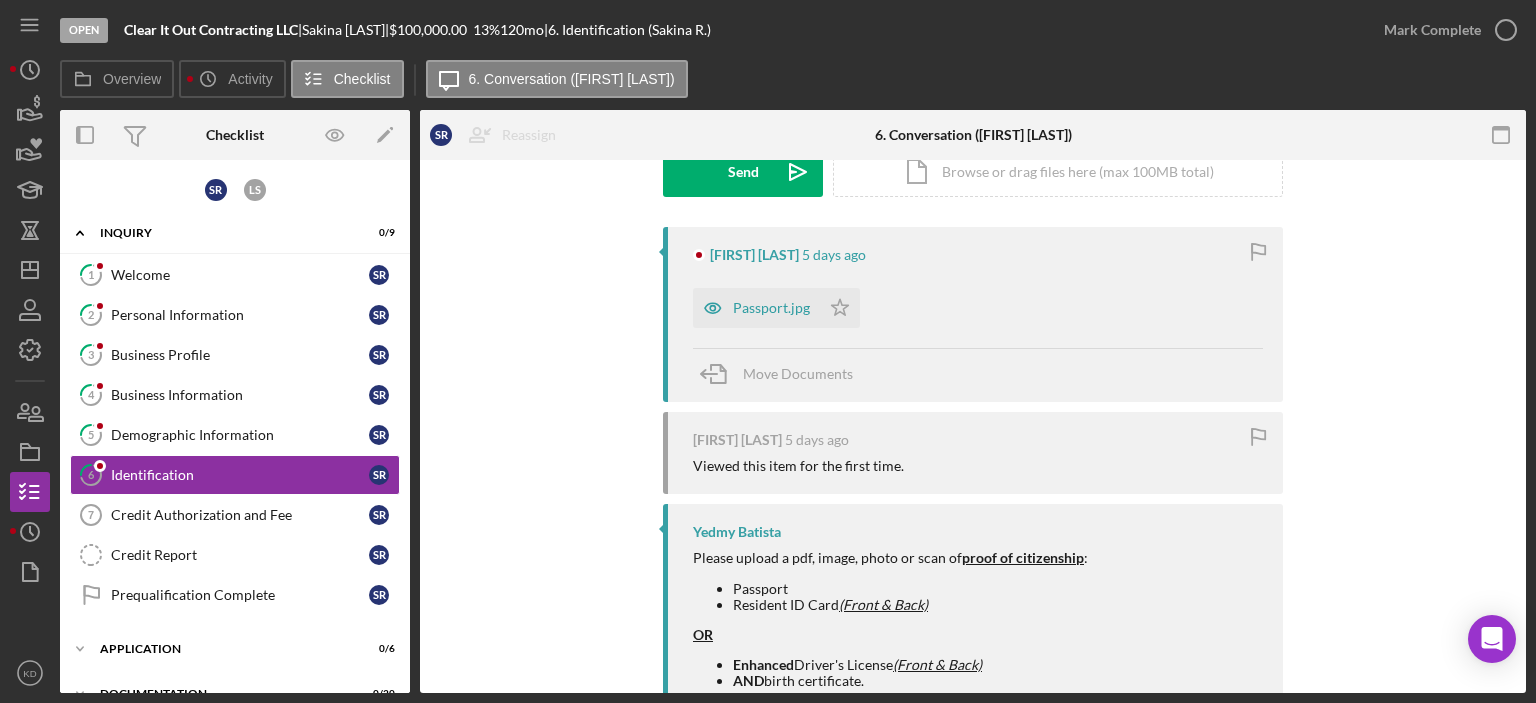 scroll, scrollTop: 295, scrollLeft: 0, axis: vertical 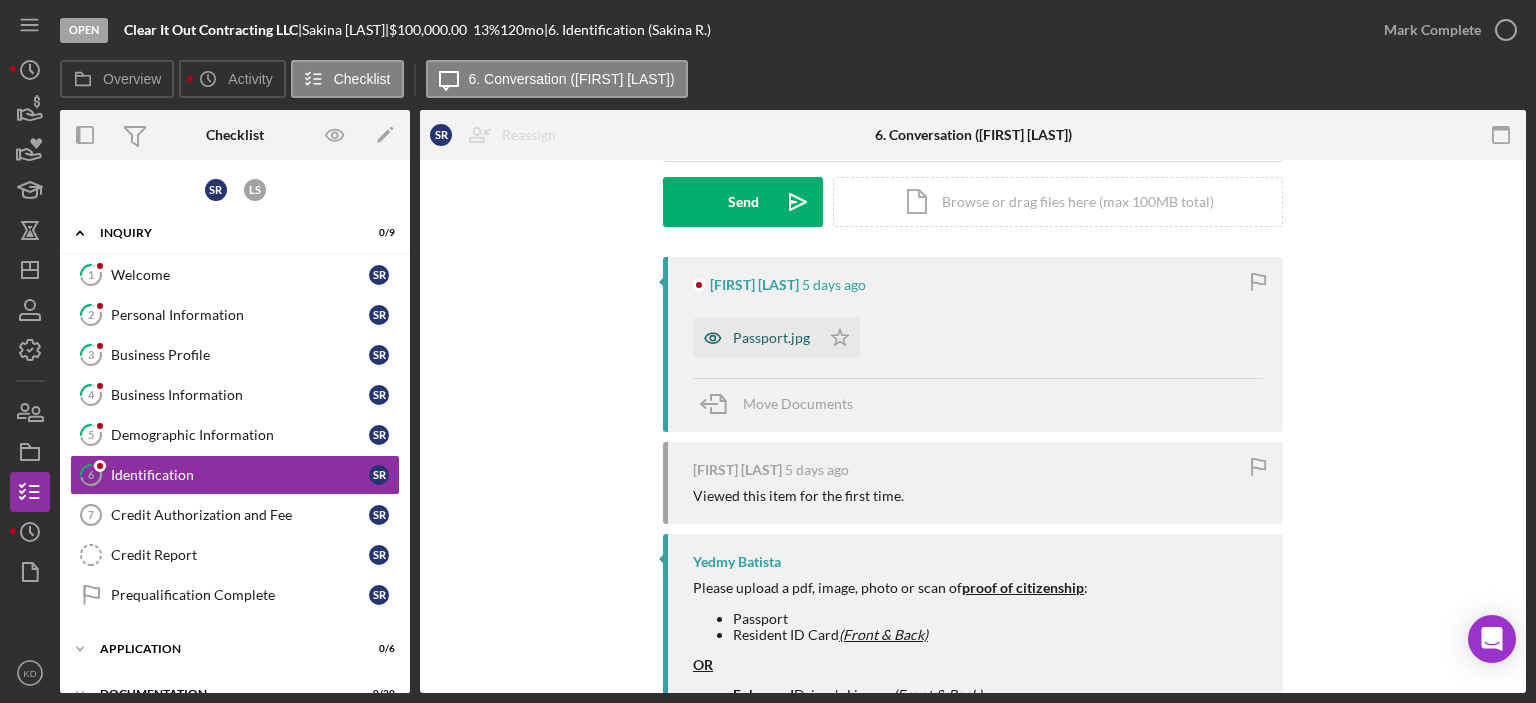 click on "Passport.jpg" at bounding box center (771, 338) 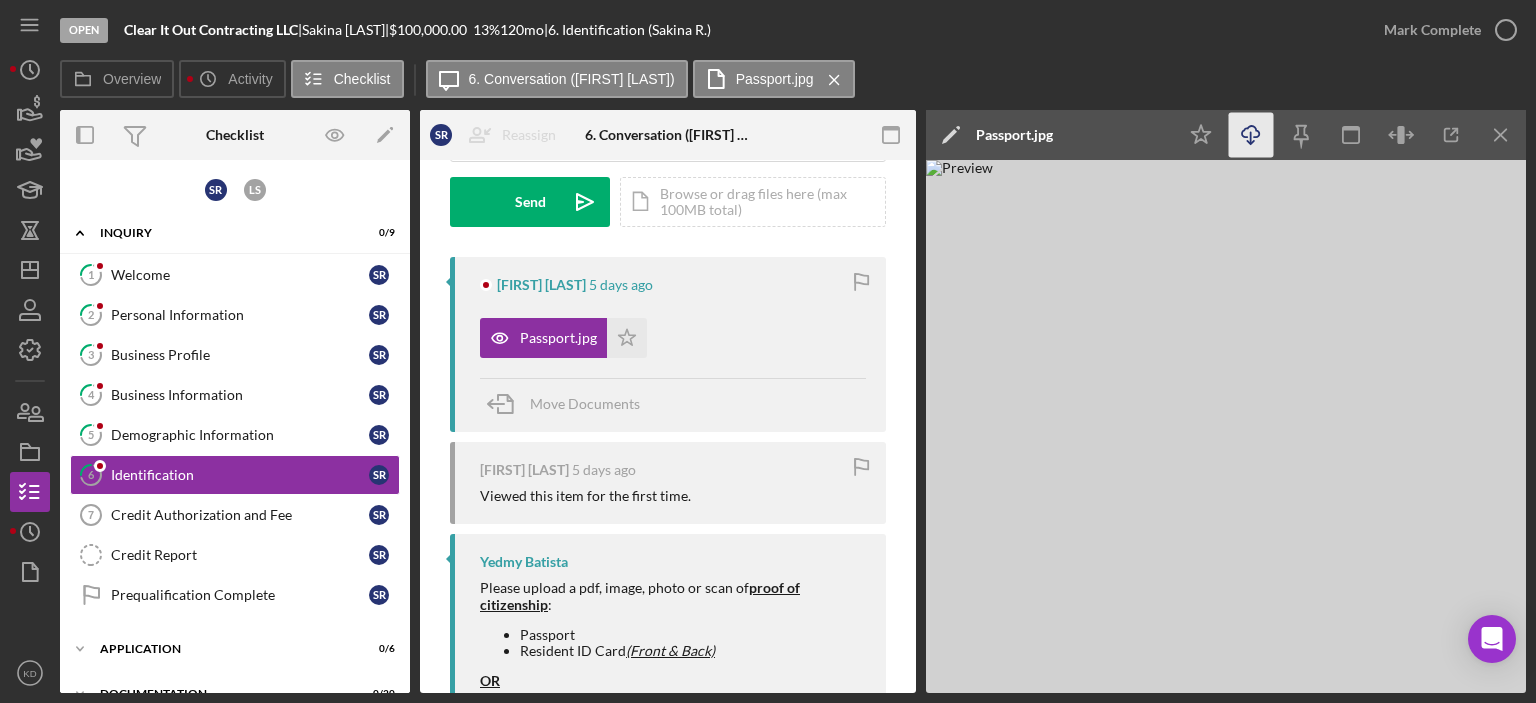 click 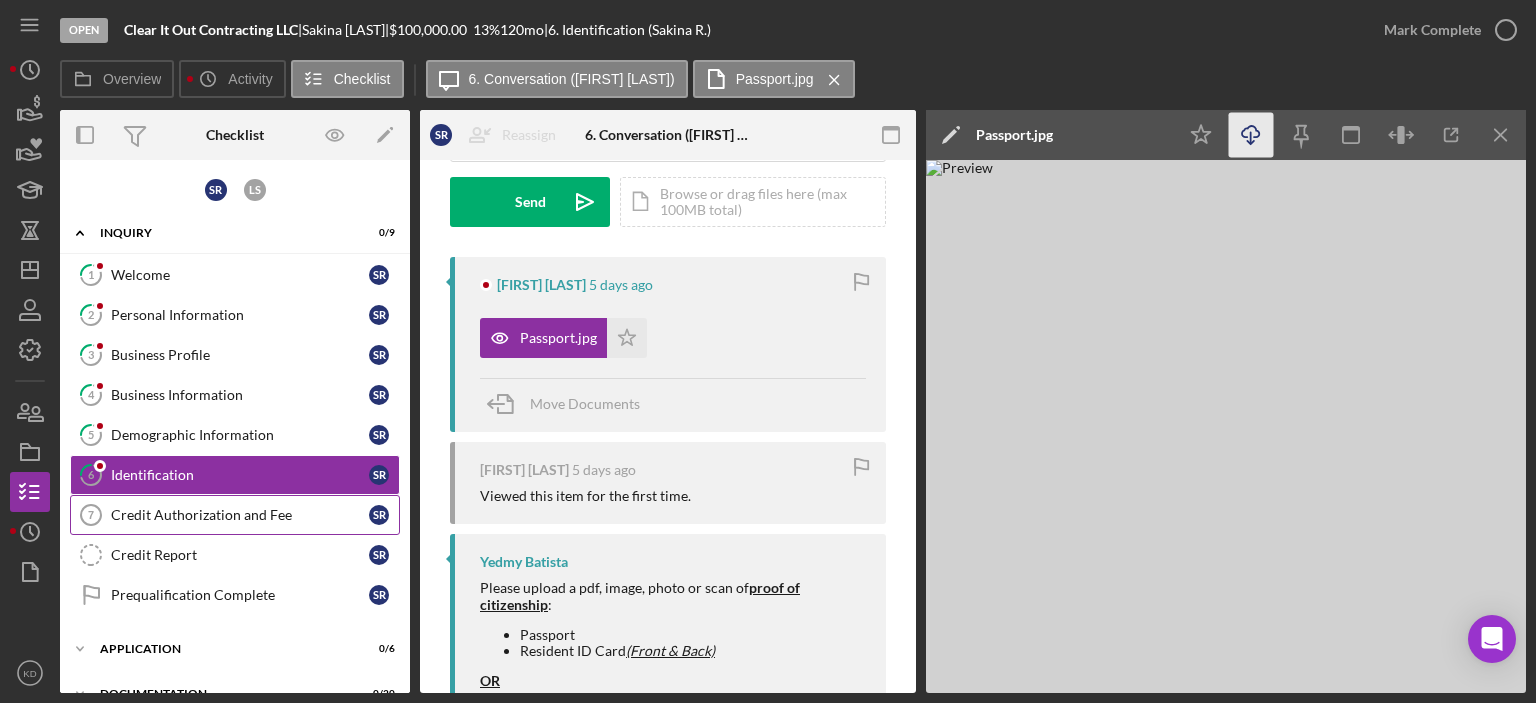 click on "Credit Authorization and Fee" at bounding box center [240, 515] 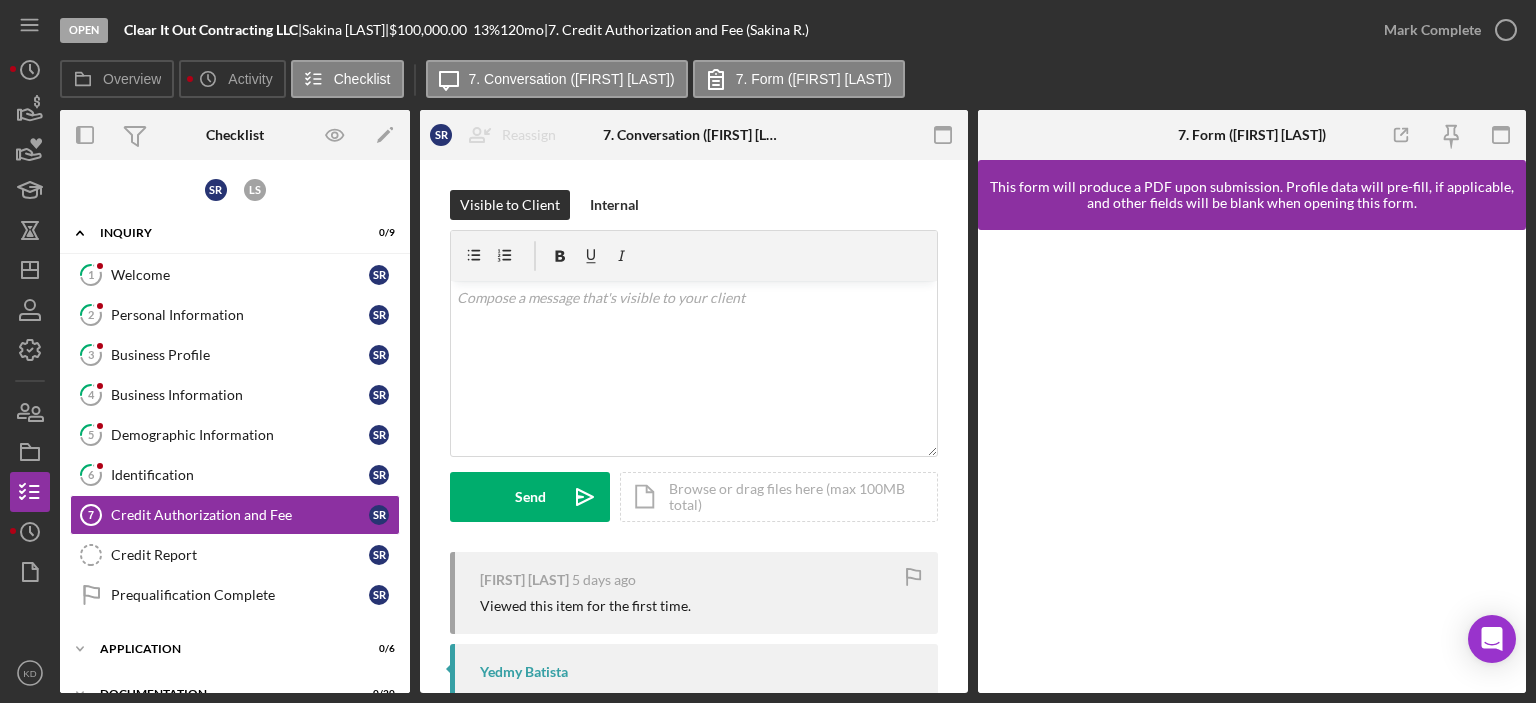 scroll, scrollTop: 206, scrollLeft: 0, axis: vertical 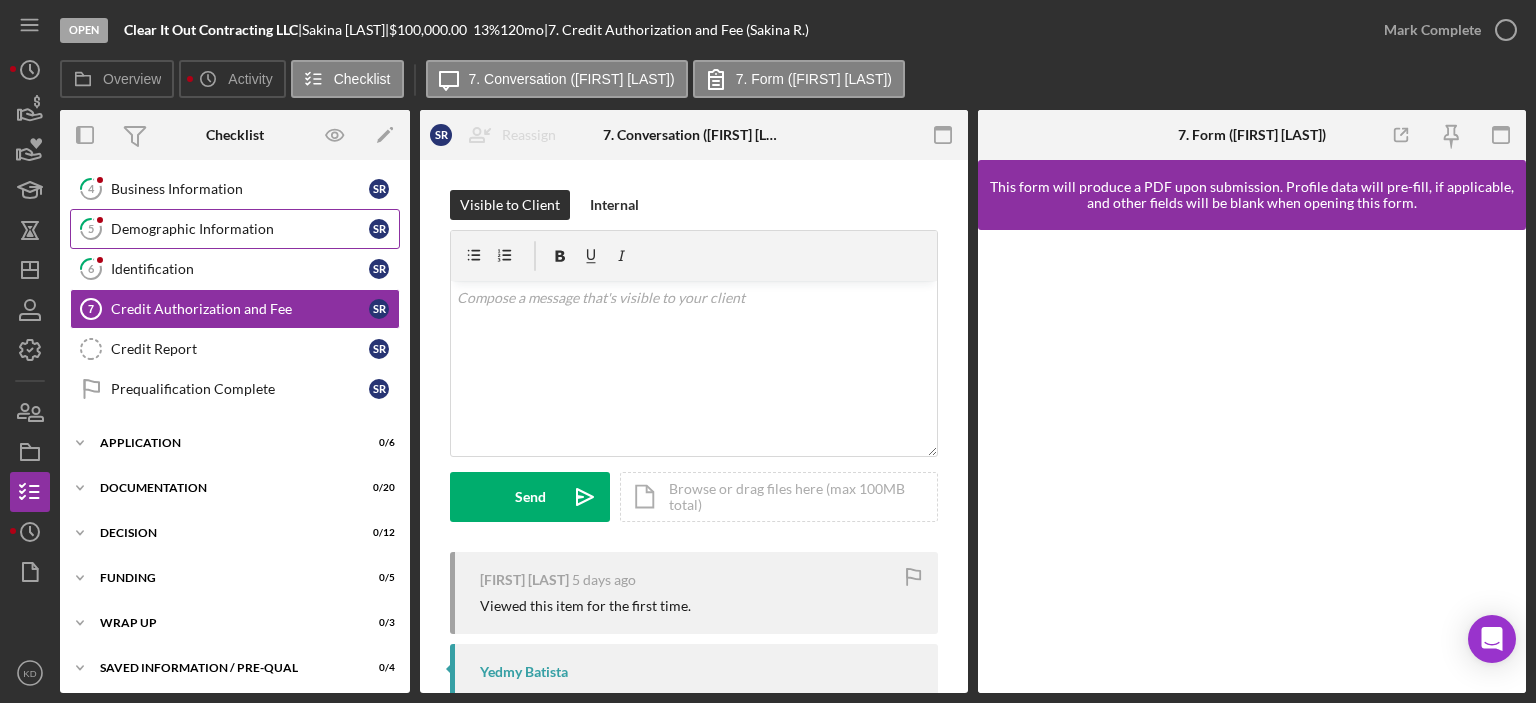 click on "Demographic Information" at bounding box center (240, 229) 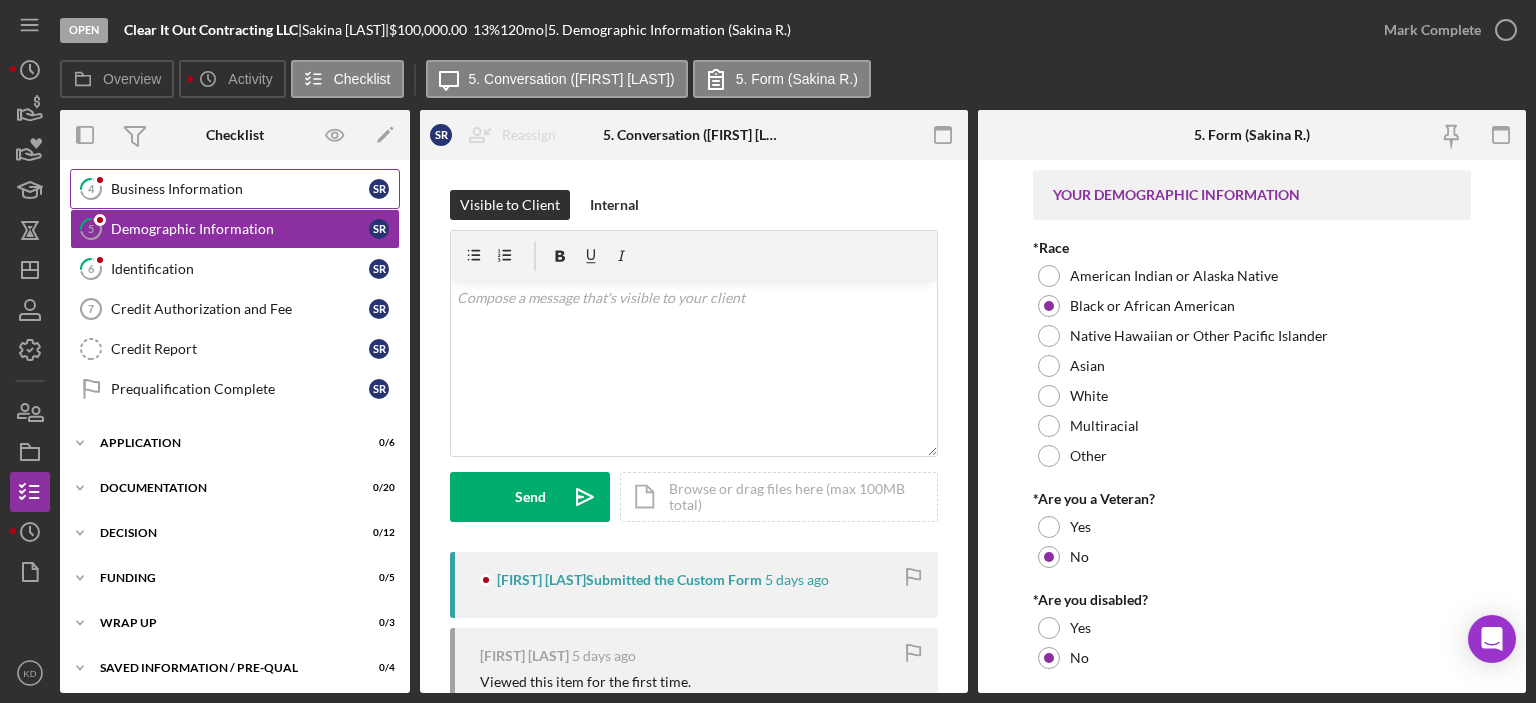 click on "Business Information" at bounding box center [240, 189] 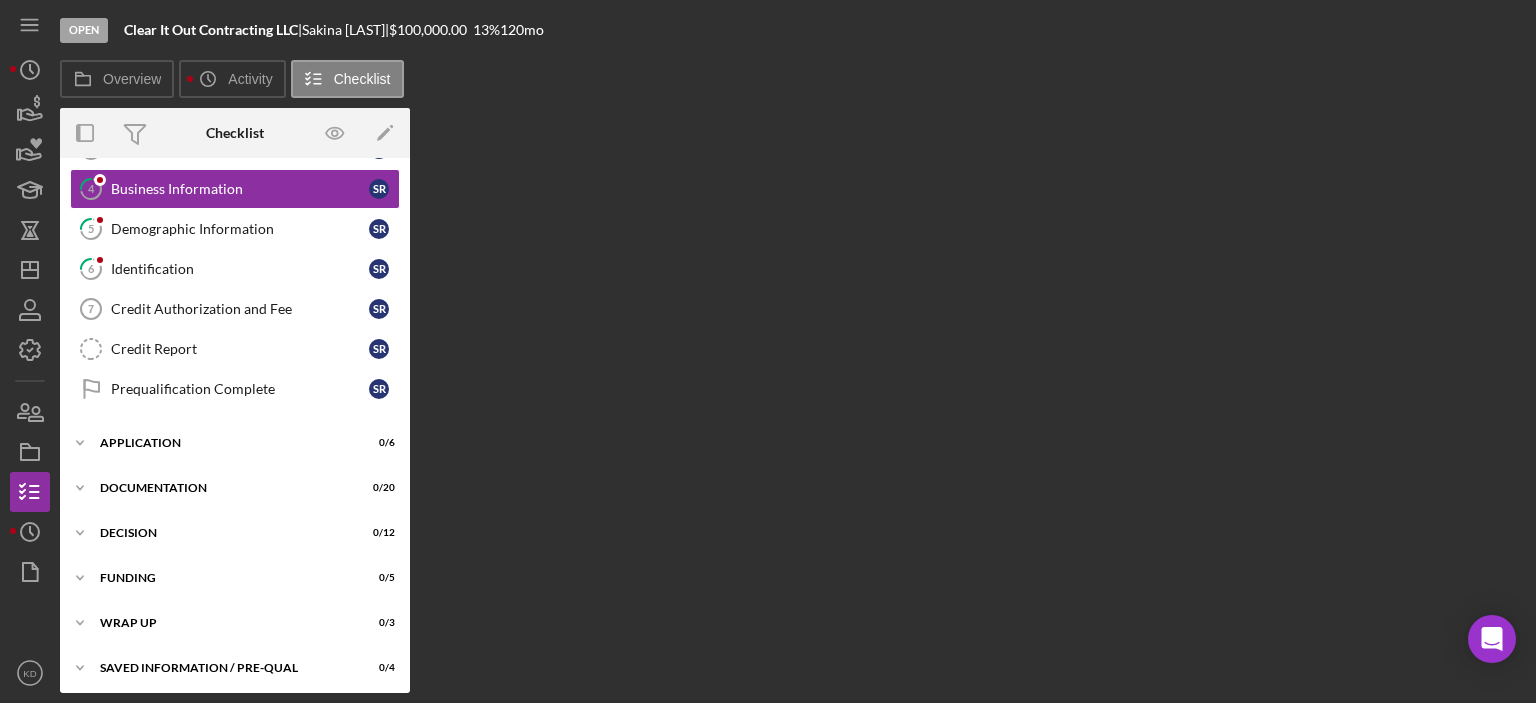 scroll, scrollTop: 206, scrollLeft: 0, axis: vertical 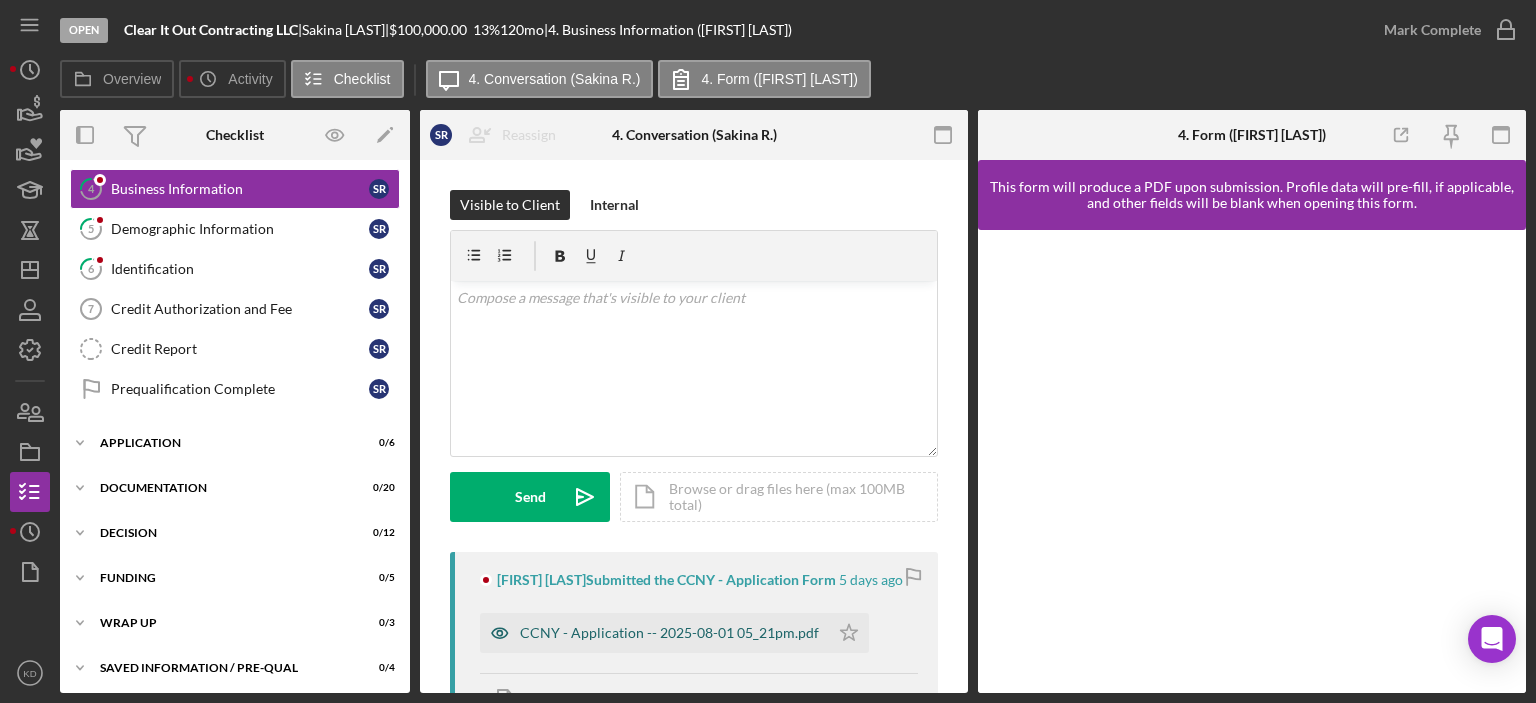 click on "CCNY - Application -- 2025-08-01 05_21pm.pdf" at bounding box center [669, 633] 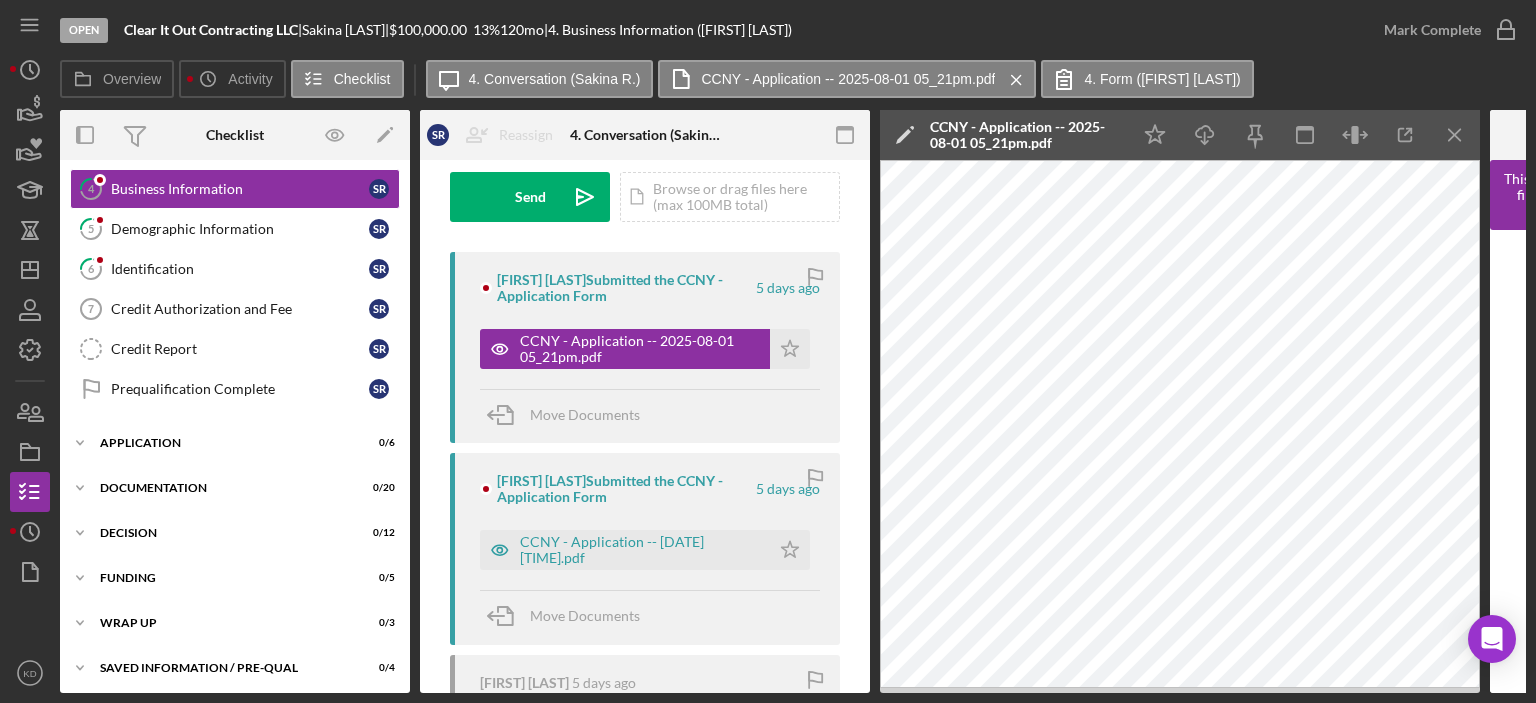 scroll, scrollTop: 293, scrollLeft: 0, axis: vertical 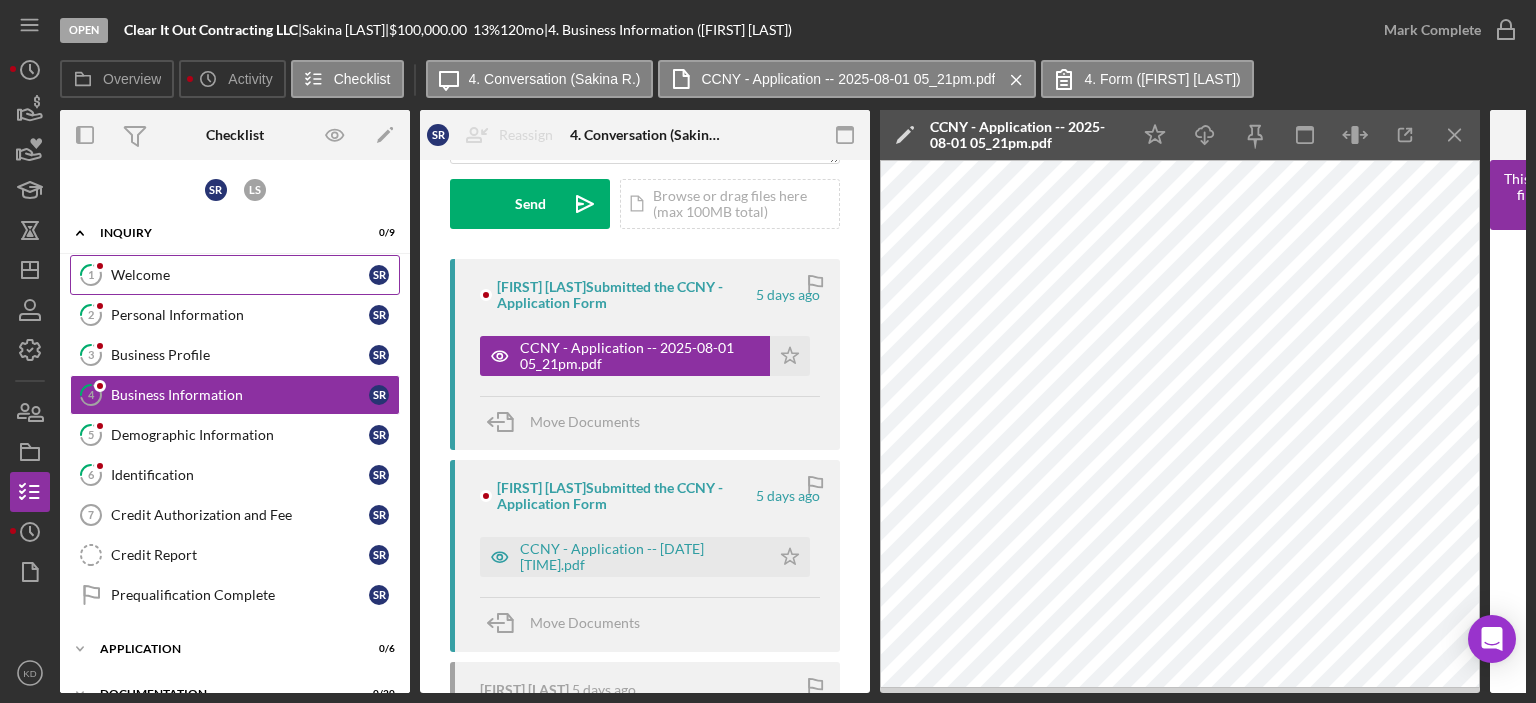 click on "Welcome" at bounding box center (240, 275) 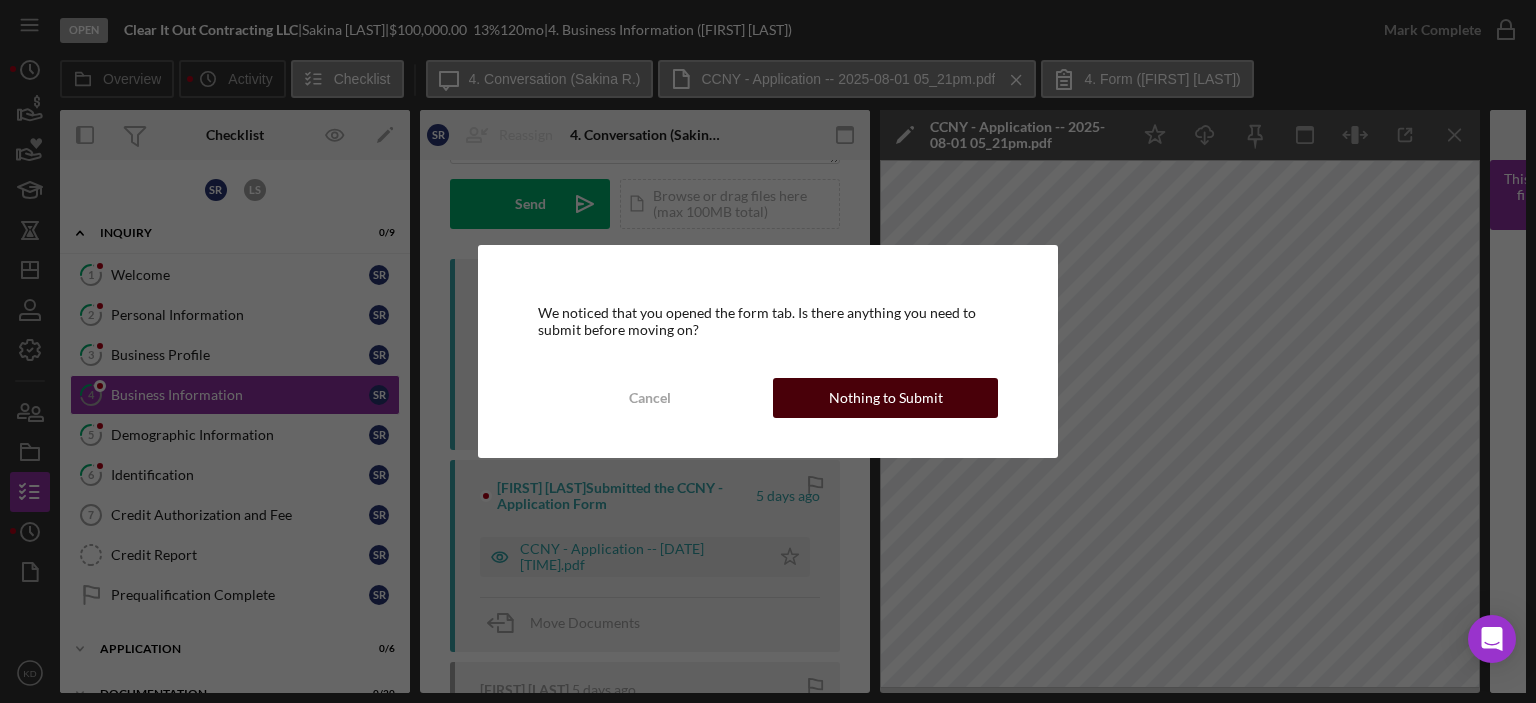 click on "Nothing to Submit" at bounding box center [886, 398] 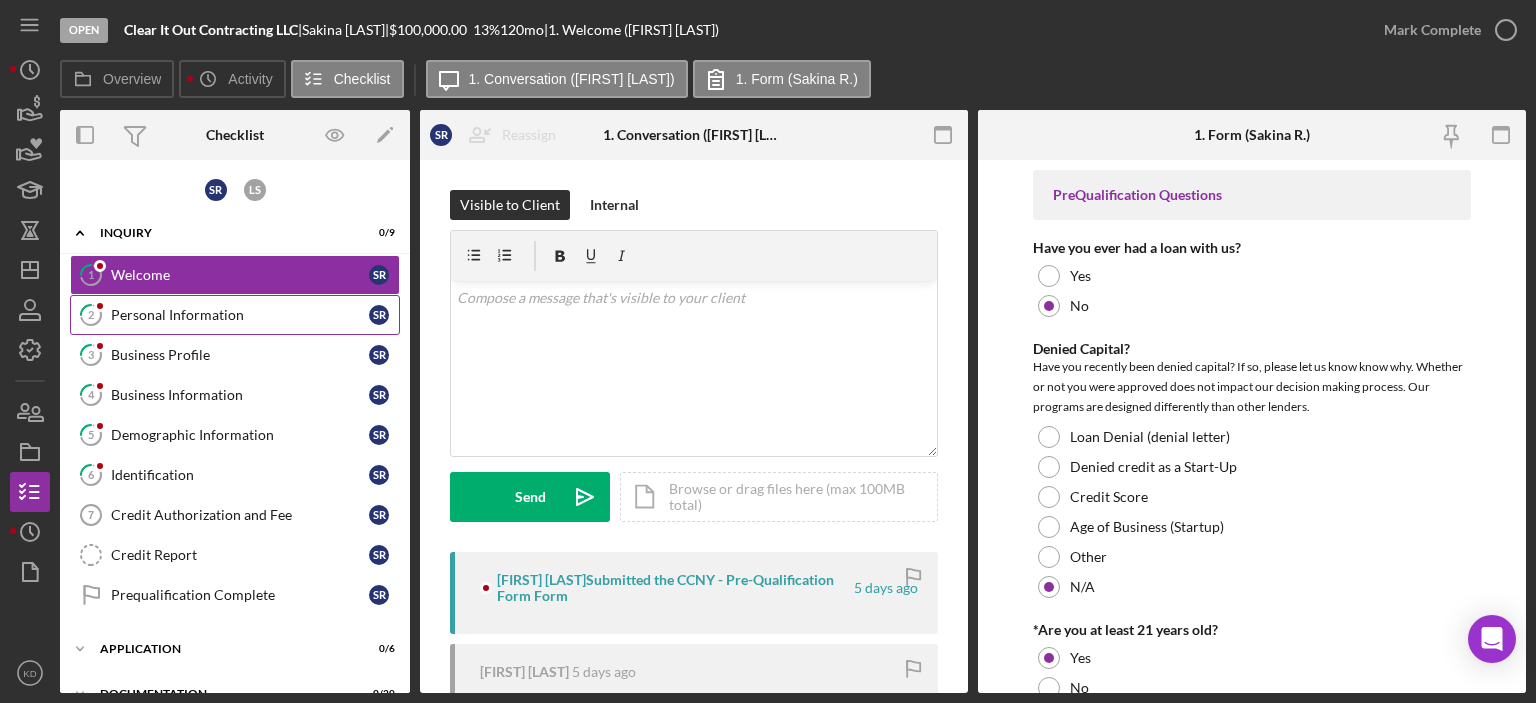 click on "Personal Information" at bounding box center [240, 315] 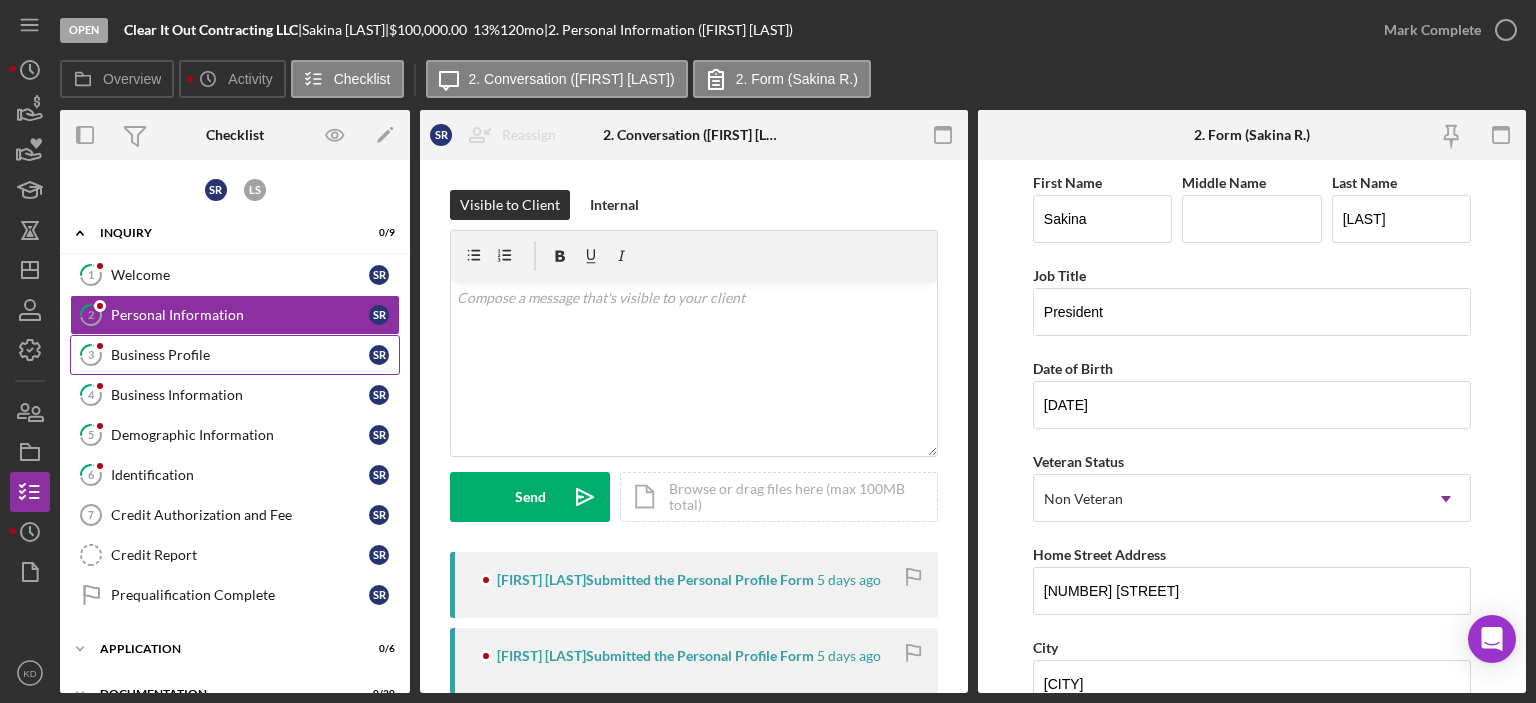 click on "Business Profile" at bounding box center (240, 355) 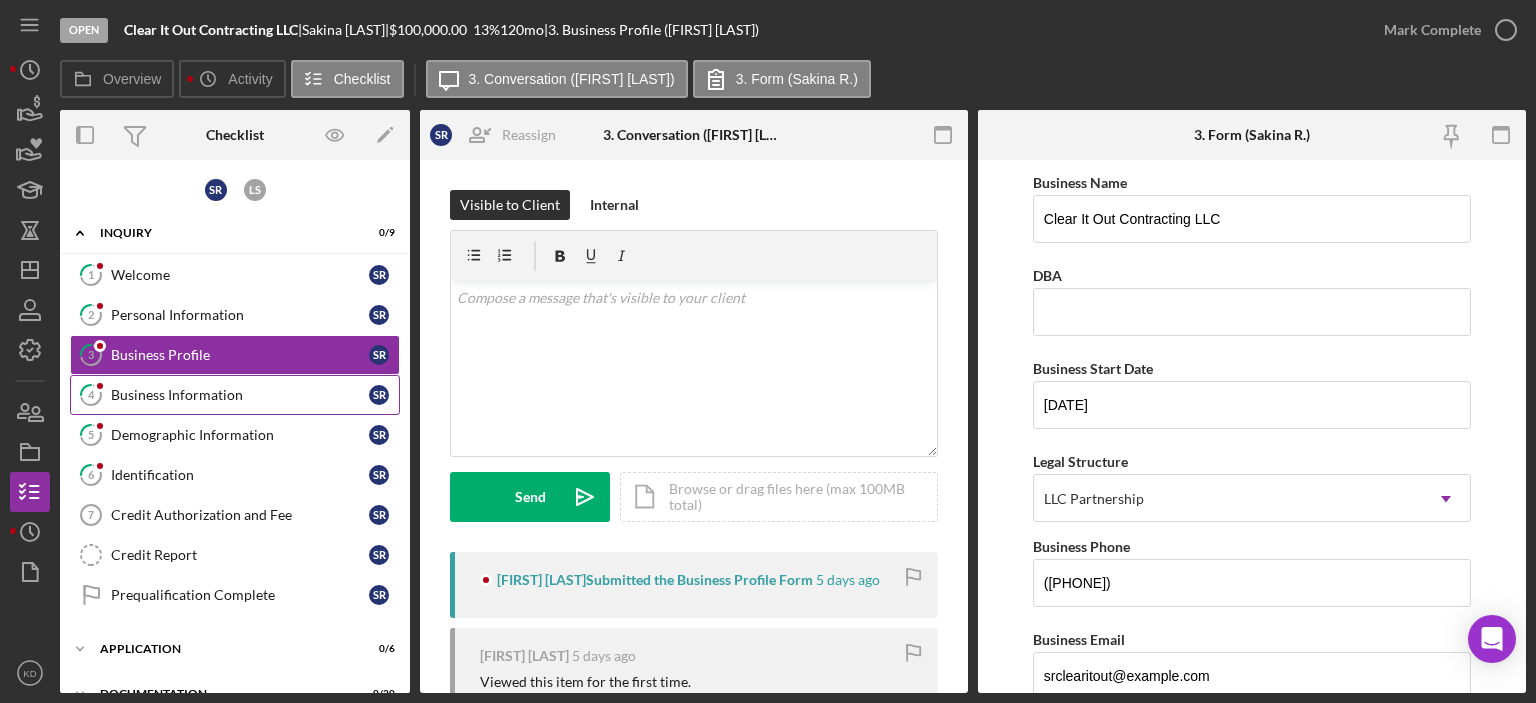 click on "Business Information" at bounding box center [240, 395] 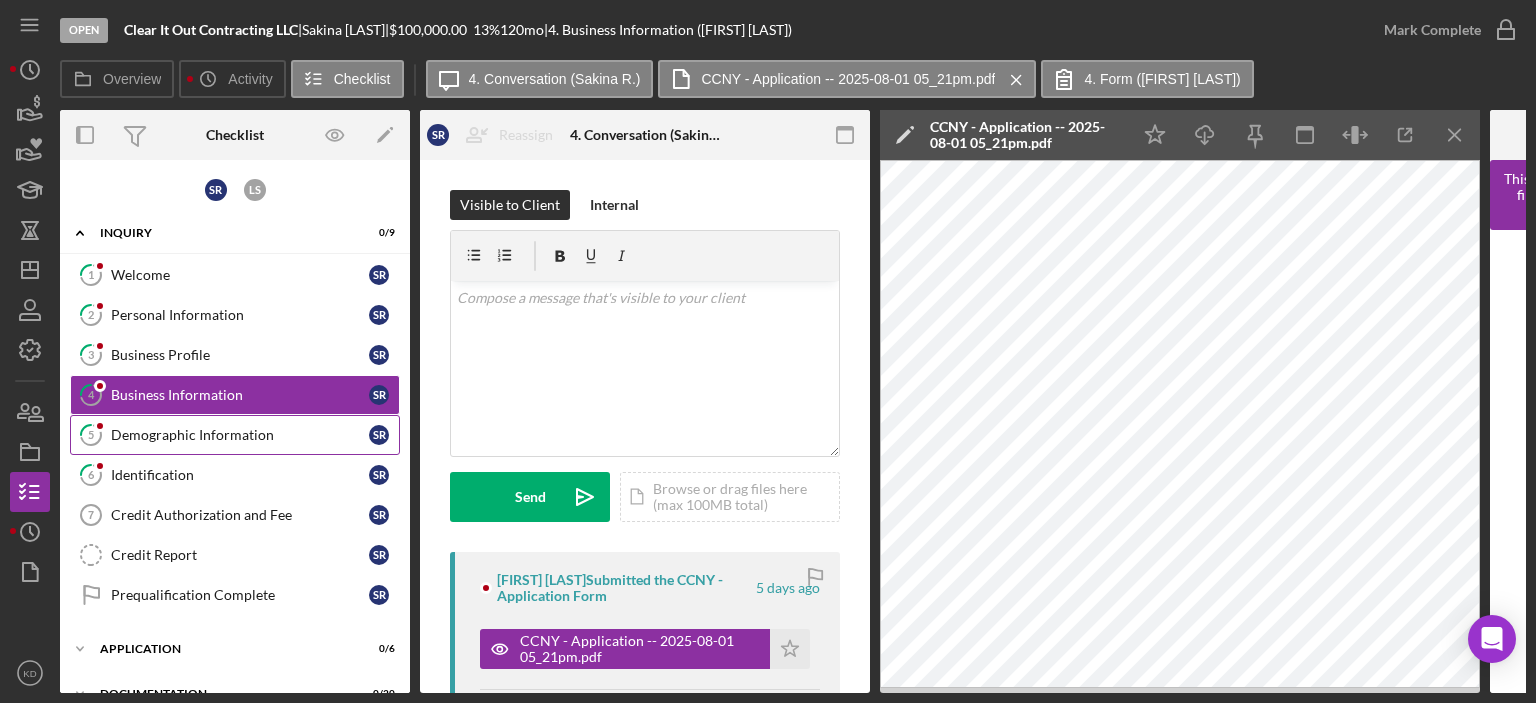 click on "Demographic Information" at bounding box center (240, 435) 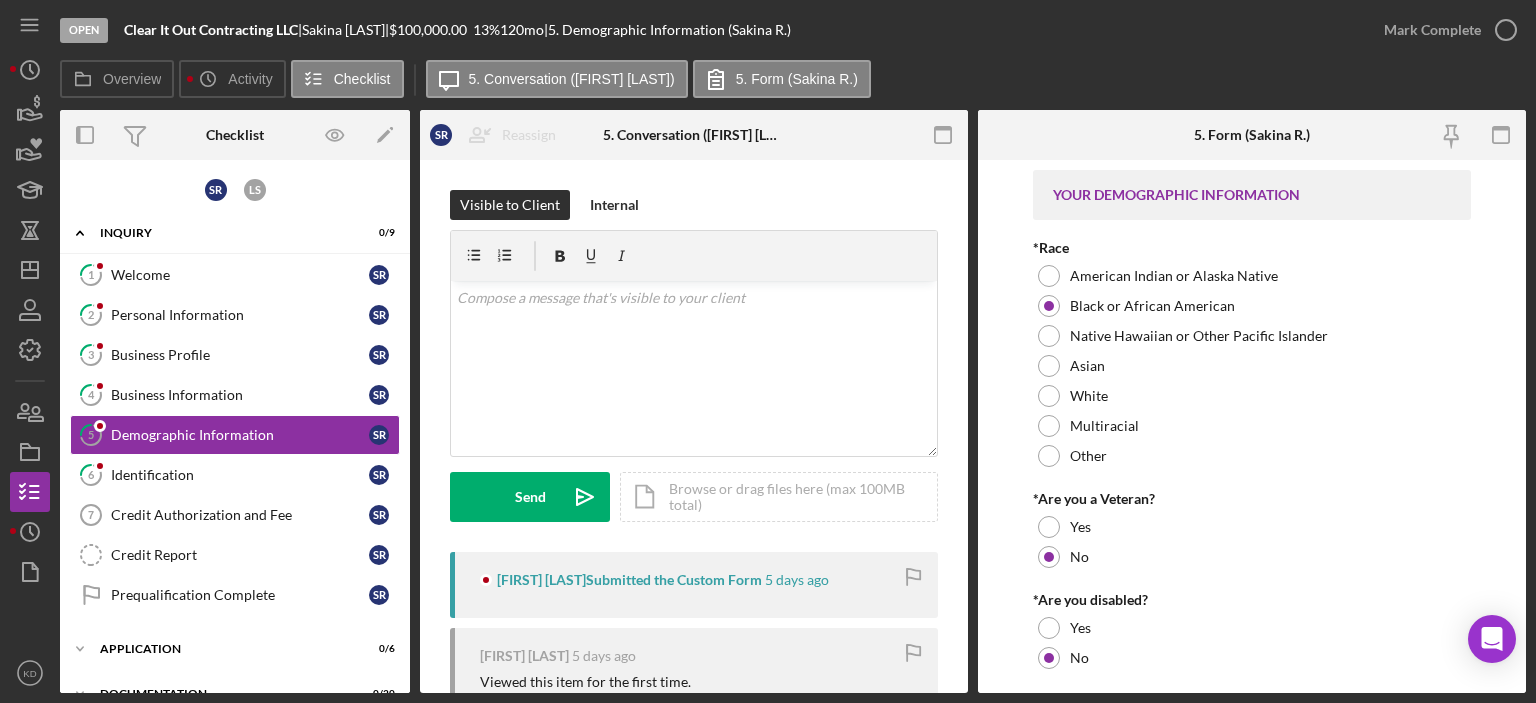 click on "YOUR DEMOGRAPHIC INFORMATION *Race American Indian or Alaska Native Black or African American Native Hawaiian or Other Pacific Islander Asian White Multiracial Other *Are you a Veteran? Yes No *Are you disabled? Yes No *Gender Select "other" to self-describe Female Male Non-Binary Prefer Not to Say *Ethnicity Hispanic or Latino Not Hispanic or Latino Not Applicable *What is Your Household Income Range? $0 - $25,000 $25,001 - $50,000 $50,001 - $75,000 $75,001 - $100,000 *Marital Status Single Married Divorced Separated Widowed *Number in household? Including yourself 4  Ownership Structure Comments: Other comments or context regarding your ownership structure? Are you related, married, or in a relationship with any of the co-owners? Do any of these co-owners have ownership in other business ventures? I'm 49% ownership, and my father Leonard Smith owns 51% Save Save" at bounding box center [1252, 426] 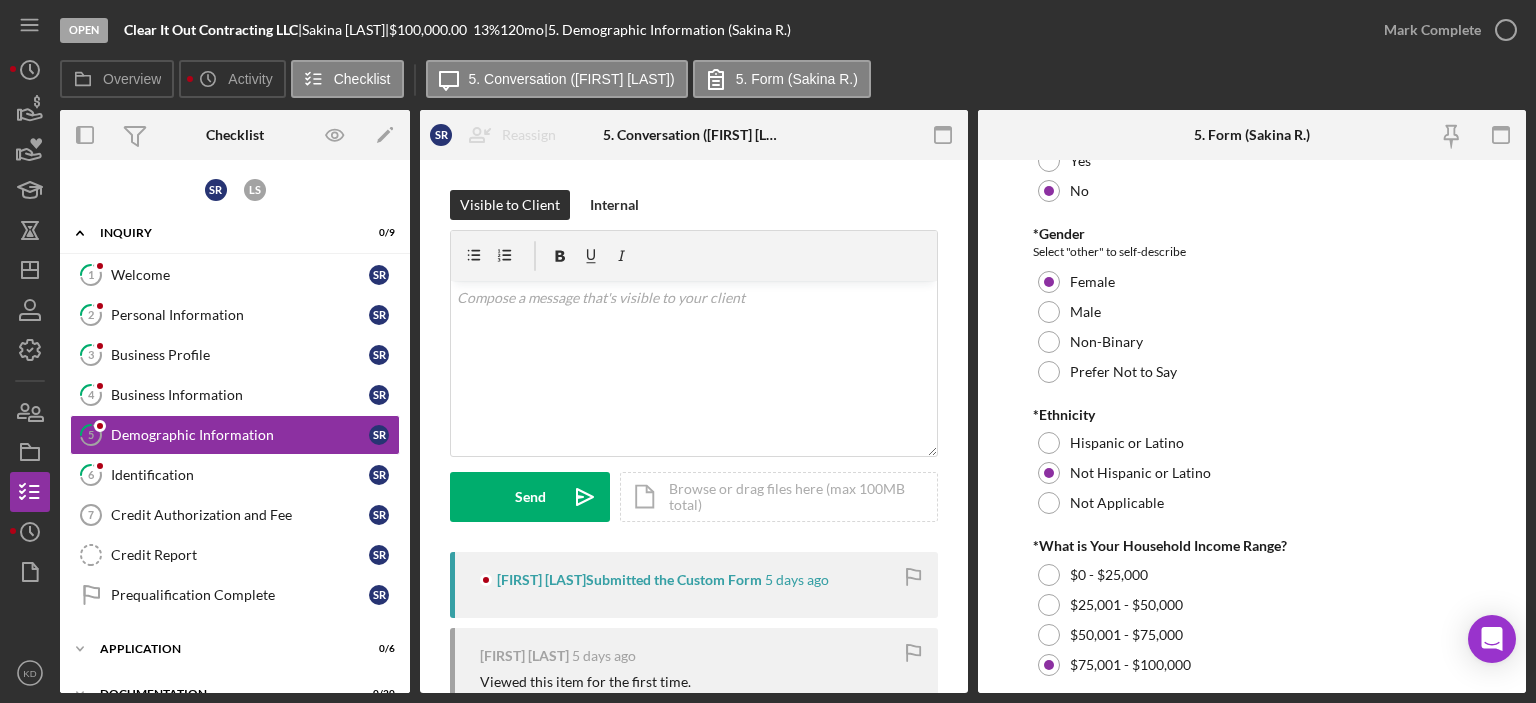 scroll, scrollTop: 933, scrollLeft: 0, axis: vertical 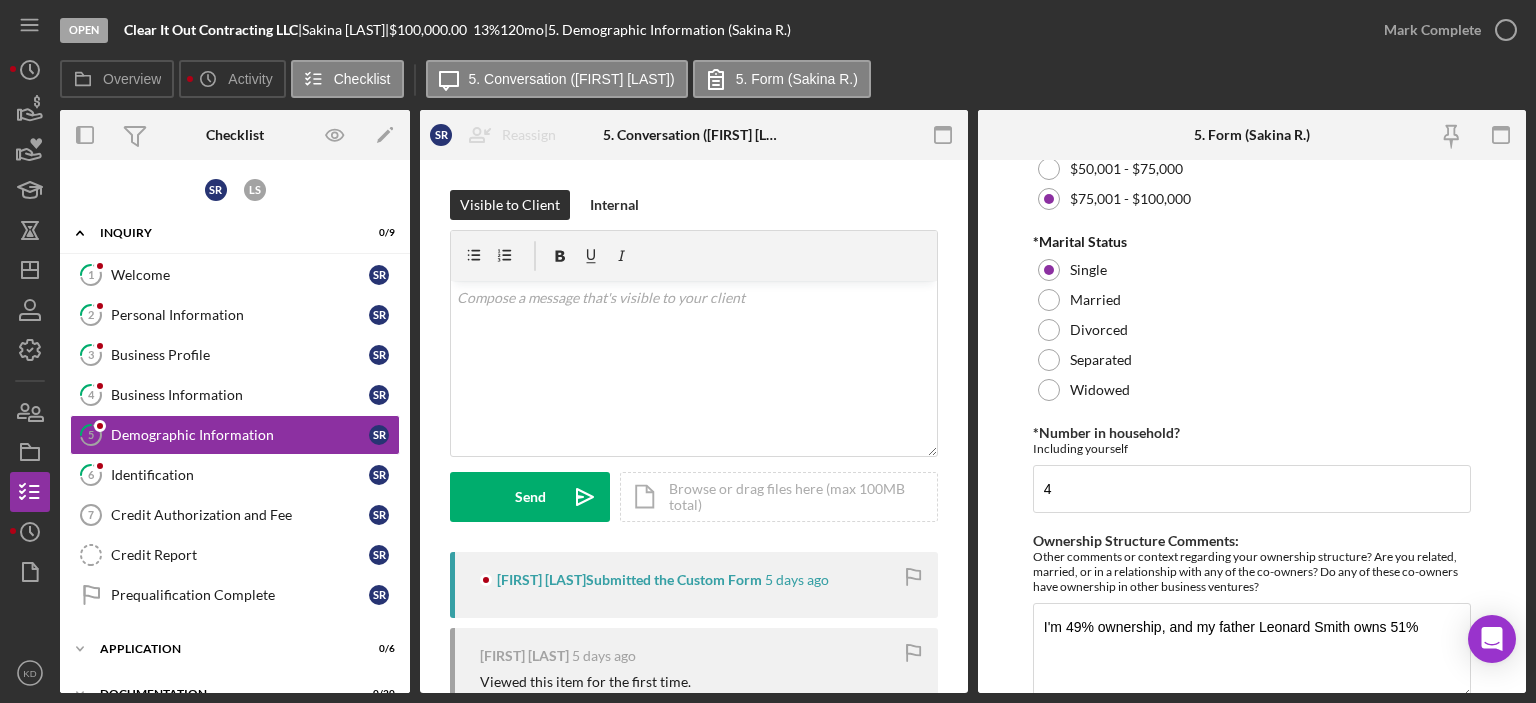 click on "Open Clear It Out Contracting LLC    |   Sakina    Reaux    |   $100,000.00    13 %   120  mo   |   5. Demographic Information (Sakina  R.)" at bounding box center [712, 30] 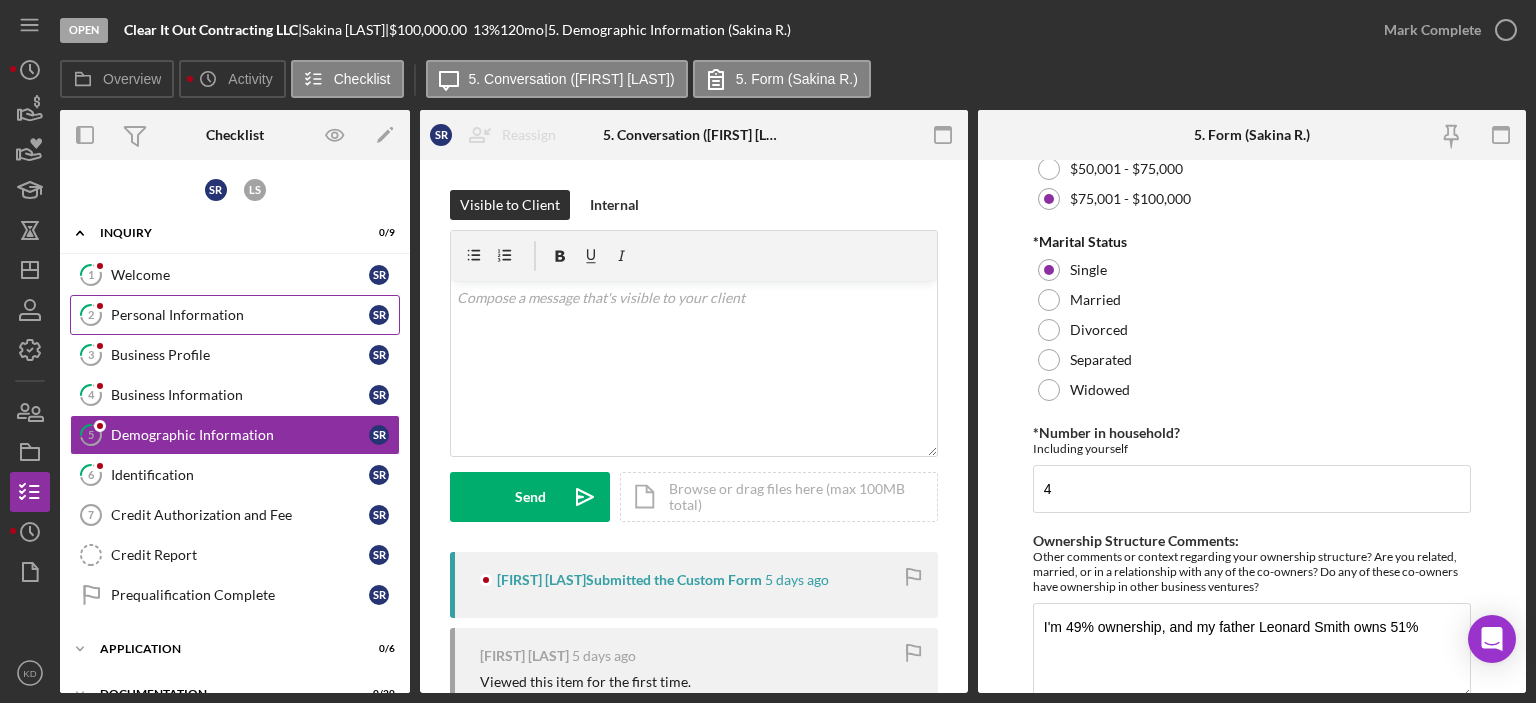 click on "Personal Information" at bounding box center (240, 315) 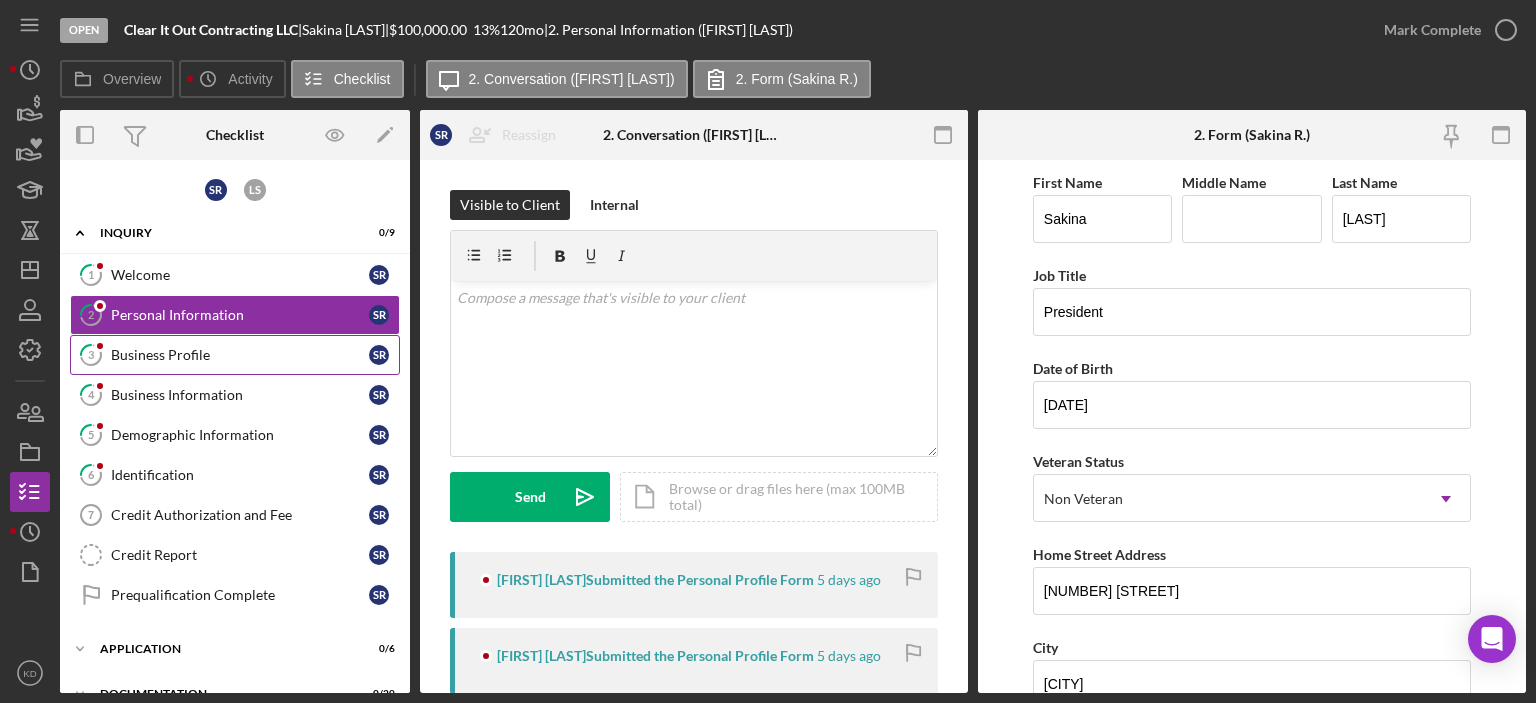 click on "3 Business Profile S R" at bounding box center (235, 355) 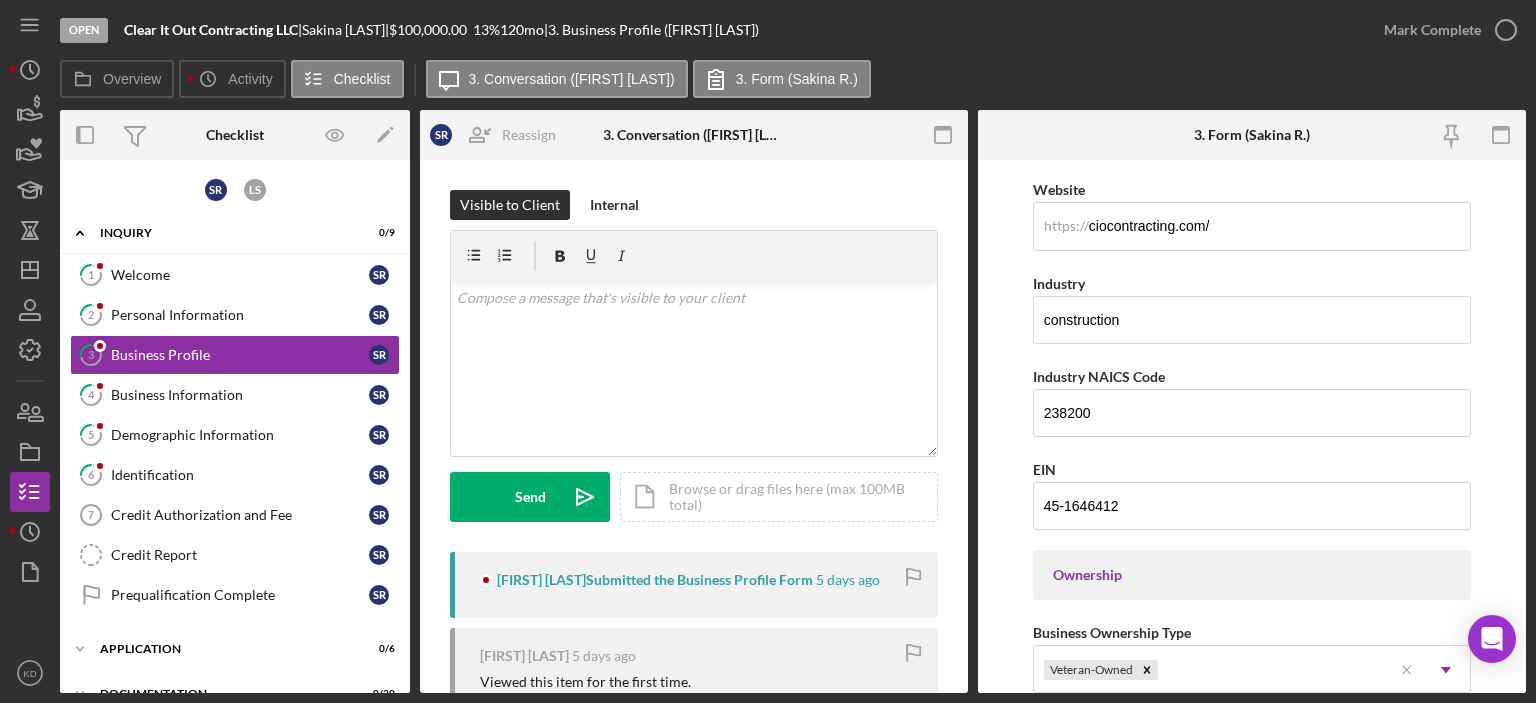 scroll, scrollTop: 549, scrollLeft: 0, axis: vertical 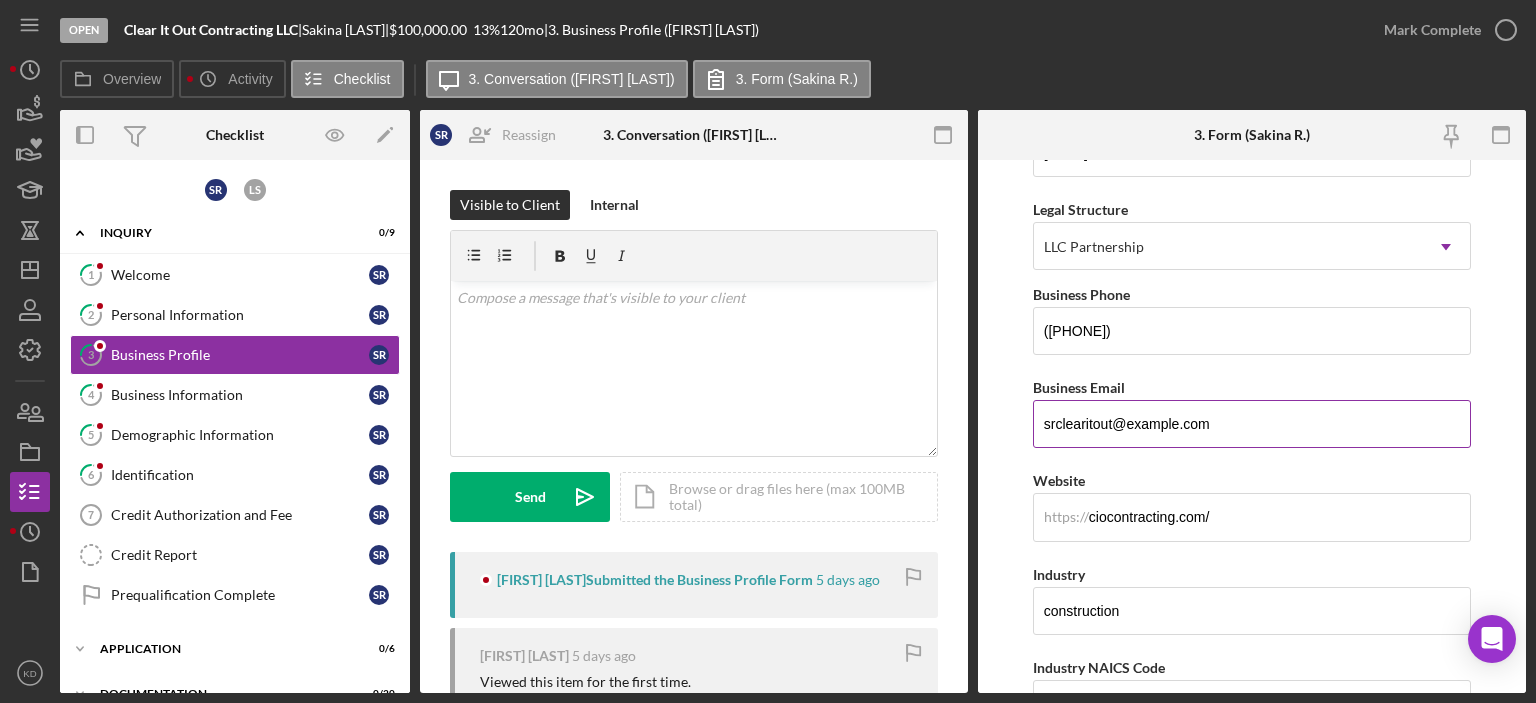 drag, startPoint x: 1223, startPoint y: 419, endPoint x: 1040, endPoint y: 422, distance: 183.02458 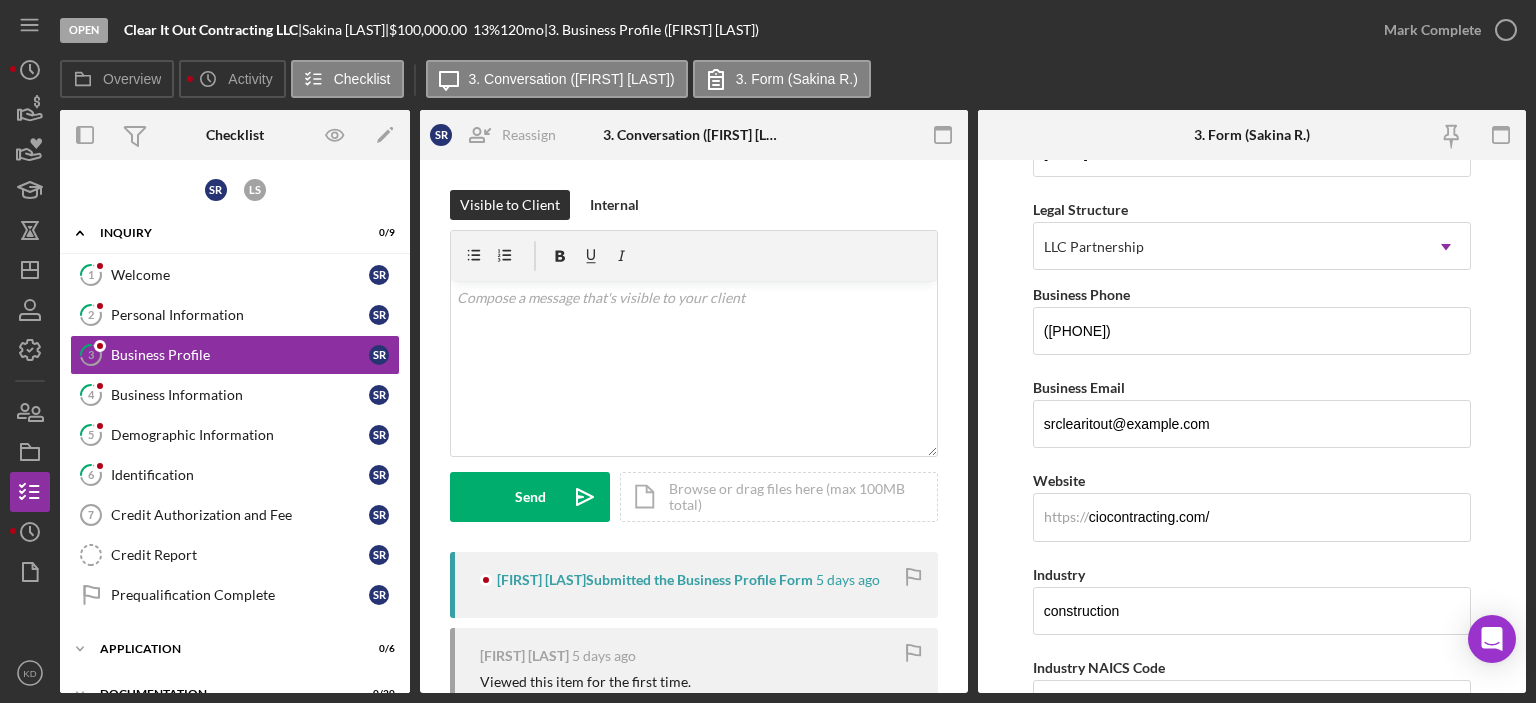 click on "Business Name Clear It Out Contracting LLC DBA Business Start Date 12/14/2010 Legal Structure LLC Partnership Icon/Dropdown Arrow Business Phone (914) 879-6552 Business Email srclearitout@outlook.com https:// Website ciocontracting.com/ Industry construction Industry NAICS Code 238200 EIN 45-1646412 Ownership Business Ownership Type Veteran-Owned Icon/Menu Close Icon/Dropdown Arrow Do you own 100% of the business? Yes No Ownership % 49.00% Additional Owners Ownership Email Leonard    Smith 51.00% lcsclearitout@outlook.com Manage People Business Street Address 211 Tecumseh Avenue City Mount Vemon State NY Icon/Dropdown Arrow Zip 10553 County Westchester Is your Mailing Address the same as your Business Address? Yes No Do you own or lease your business premisses? Owned Icon/Dropdown Arrow Annual Gross Revenue $1,482,510 Number of Full-Time Employees 8 Number of Part-Time Employees 0 Additional Demographic Info Internal Only Low Income Owned OFF Save Save" at bounding box center (1252, 426) 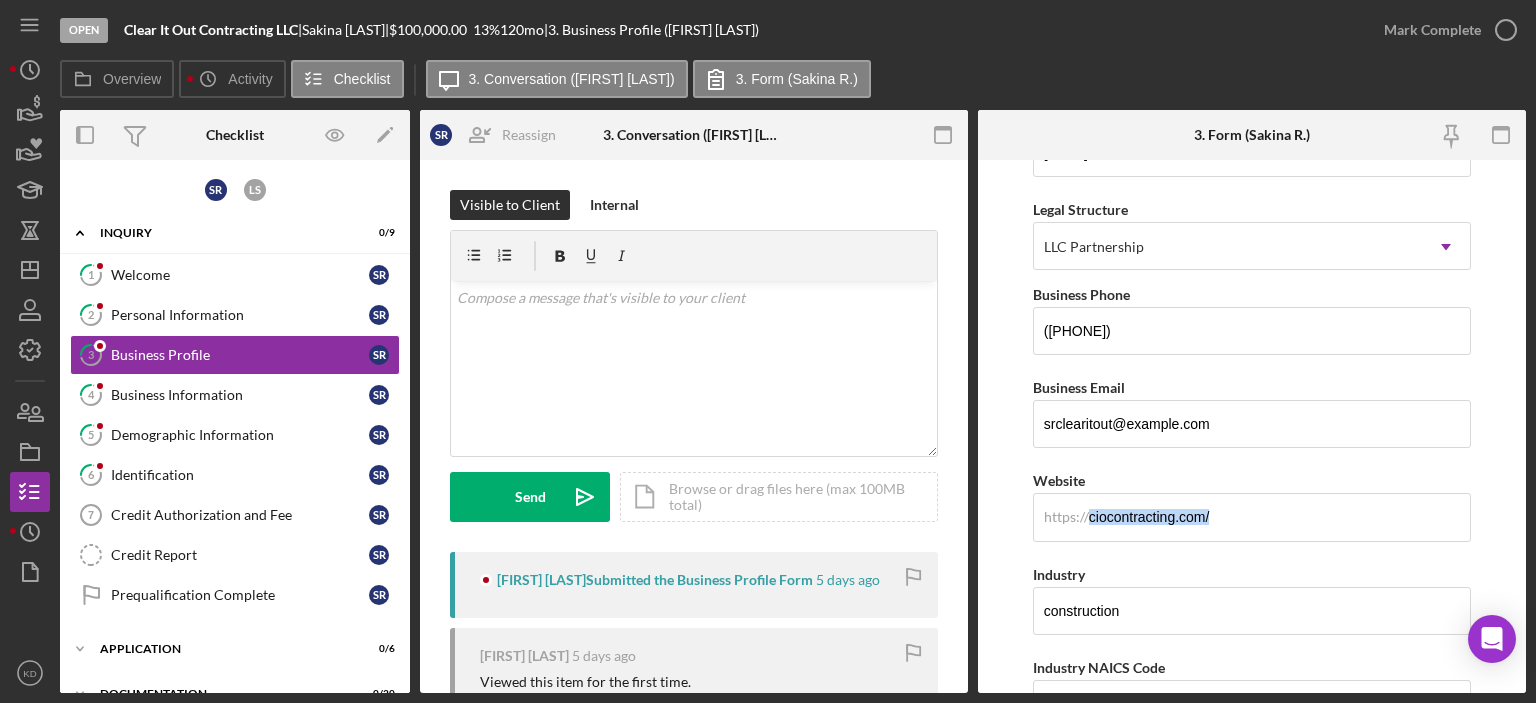 click on "Business Name Clear It Out Contracting LLC DBA Business Start Date 12/14/2010 Legal Structure LLC Partnership Icon/Dropdown Arrow Business Phone (914) 879-6552 Business Email srclearitout@outlook.com https:// Website ciocontracting.com/ Industry construction Industry NAICS Code 238200 EIN 45-1646412 Ownership Business Ownership Type Veteran-Owned Icon/Menu Close Icon/Dropdown Arrow Do you own 100% of the business? Yes No Ownership % 49.00% Additional Owners Ownership Email Leonard    Smith 51.00% lcsclearitout@outlook.com Manage People Business Street Address 211 Tecumseh Avenue City Mount Vemon State NY Icon/Dropdown Arrow Zip 10553 County Westchester Is your Mailing Address the same as your Business Address? Yes No Do you own or lease your business premisses? Owned Icon/Dropdown Arrow Annual Gross Revenue $1,482,510 Number of Full-Time Employees 8 Number of Part-Time Employees 0 Additional Demographic Info Internal Only Low Income Owned OFF Save Save" at bounding box center [1252, 426] 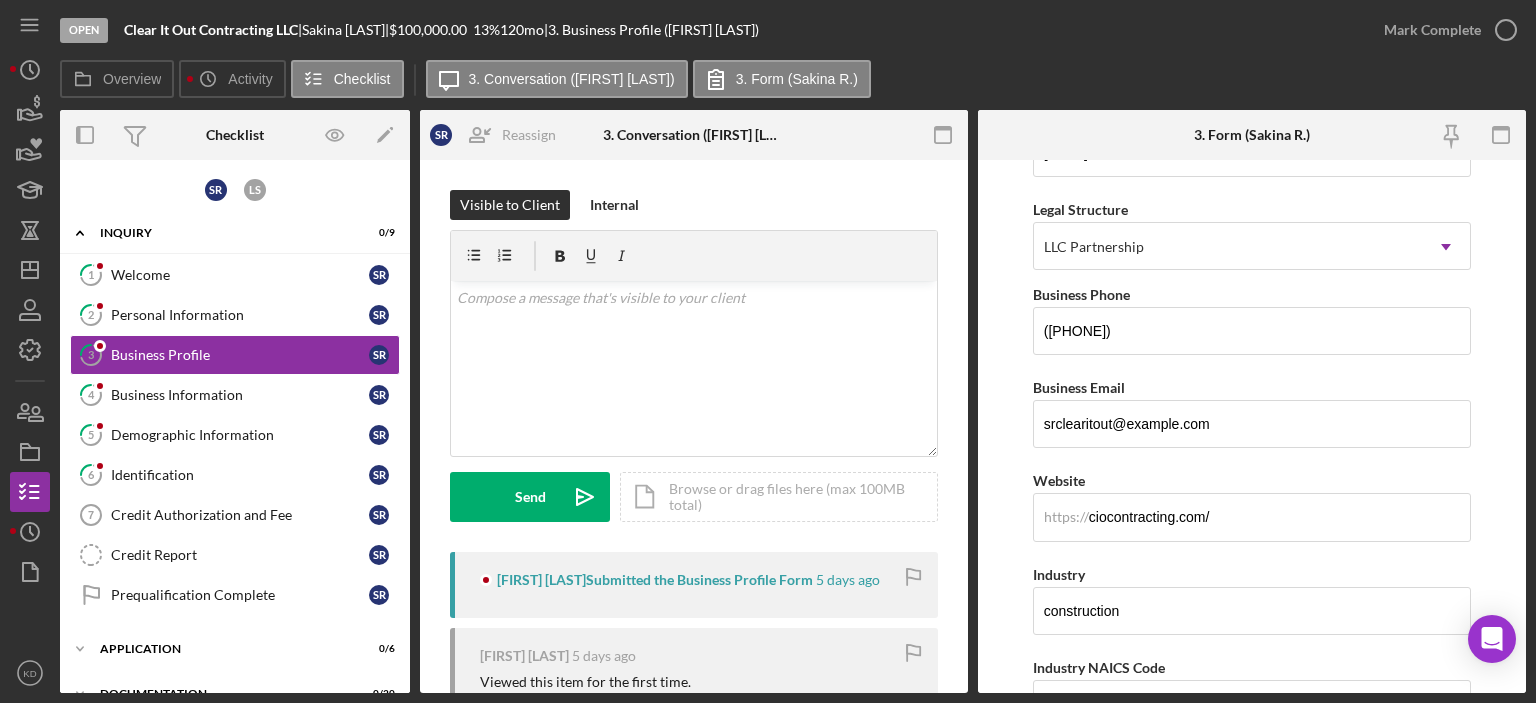 click on "Business Name Clear It Out Contracting LLC DBA Business Start Date 12/14/2010 Legal Structure LLC Partnership Icon/Dropdown Arrow Business Phone (914) 879-6552 Business Email srclearitout@outlook.com https:// Website ciocontracting.com/ Industry construction Industry NAICS Code 238200 EIN 45-1646412 Ownership Business Ownership Type Veteran-Owned Icon/Menu Close Icon/Dropdown Arrow Do you own 100% of the business? Yes No Ownership % 49.00% Additional Owners Ownership Email Leonard    Smith 51.00% lcsclearitout@outlook.com Manage People Business Street Address 211 Tecumseh Avenue City Mount Vemon State NY Icon/Dropdown Arrow Zip 10553 County Westchester Is your Mailing Address the same as your Business Address? Yes No Do you own or lease your business premisses? Owned Icon/Dropdown Arrow Annual Gross Revenue $1,482,510 Number of Full-Time Employees 8 Number of Part-Time Employees 0 Additional Demographic Info Internal Only Low Income Owned OFF Save Save" at bounding box center (1252, 426) 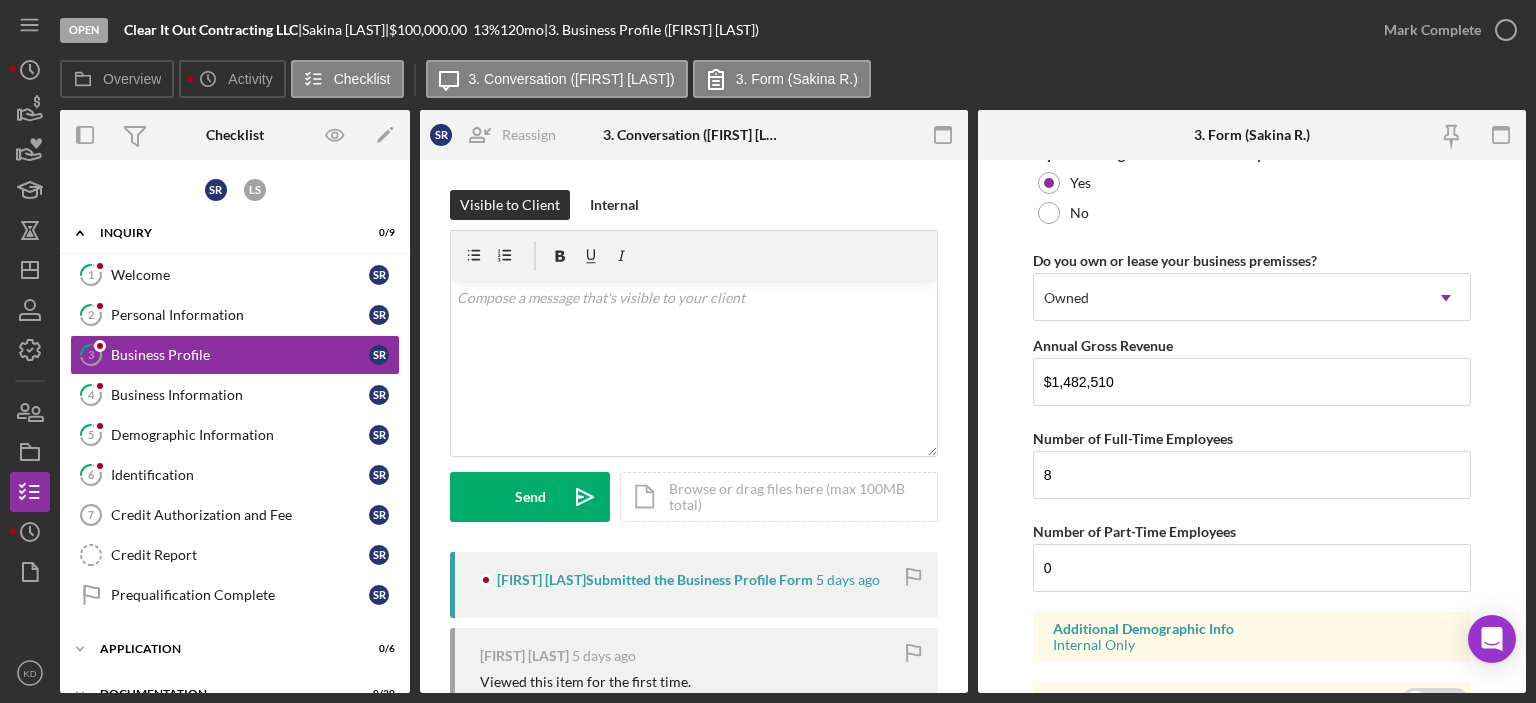 scroll, scrollTop: 1857, scrollLeft: 0, axis: vertical 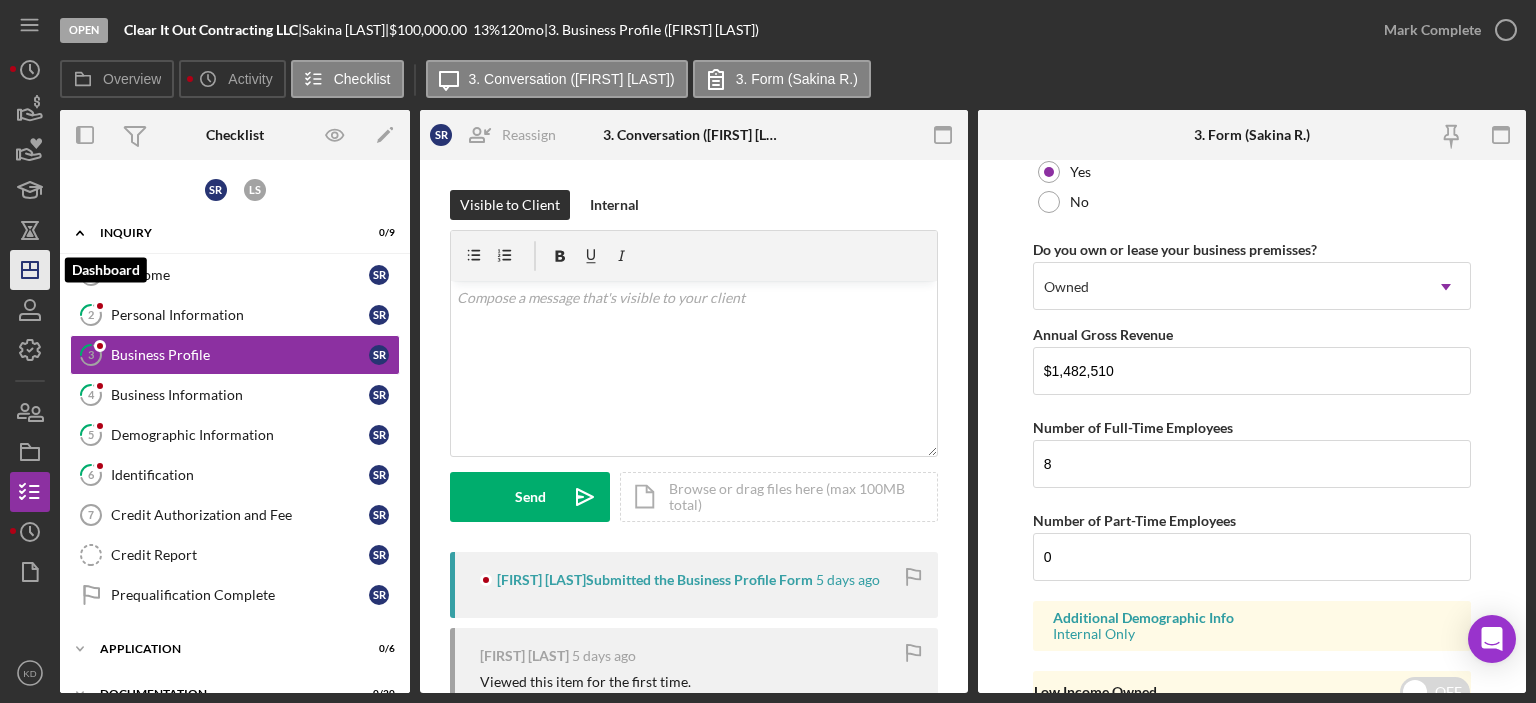 click on "Icon/Dashboard" 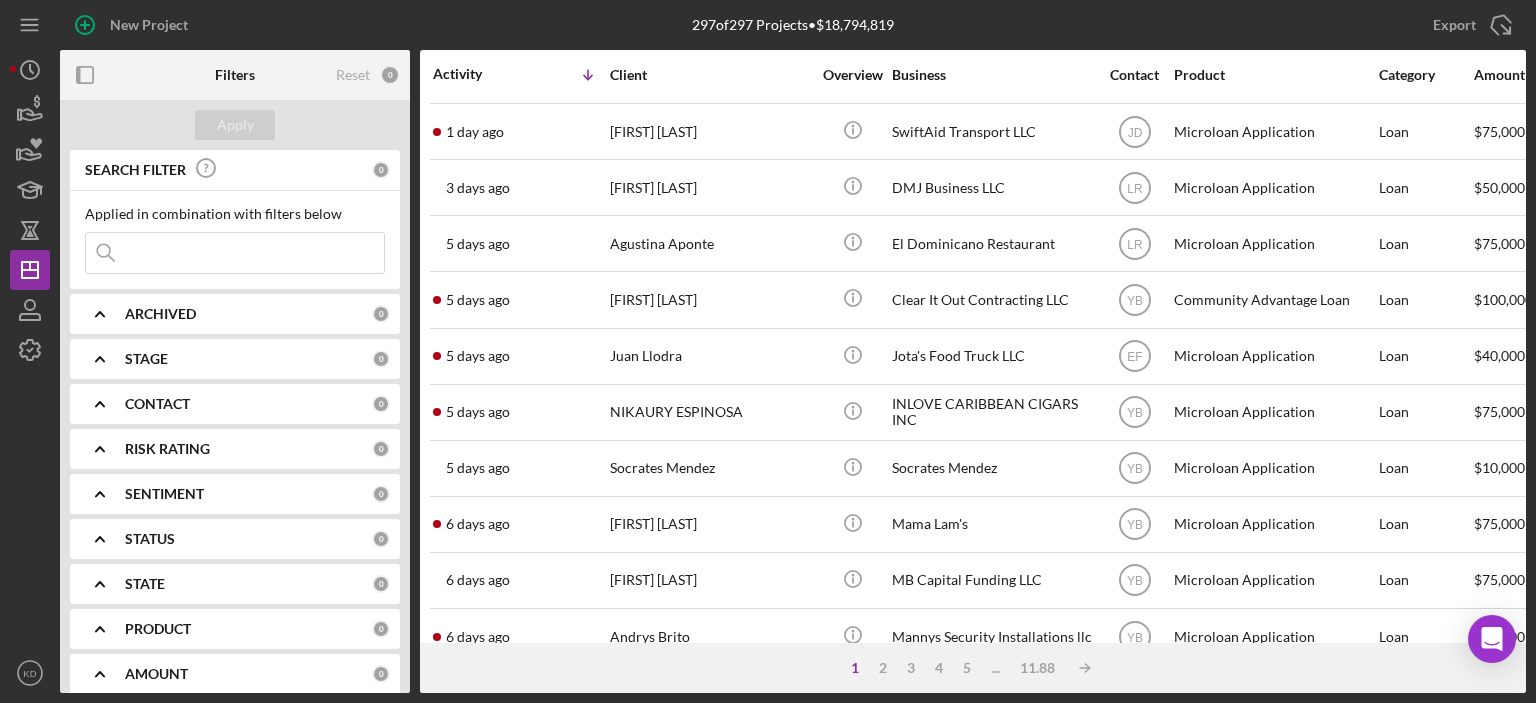 scroll, scrollTop: 448, scrollLeft: 0, axis: vertical 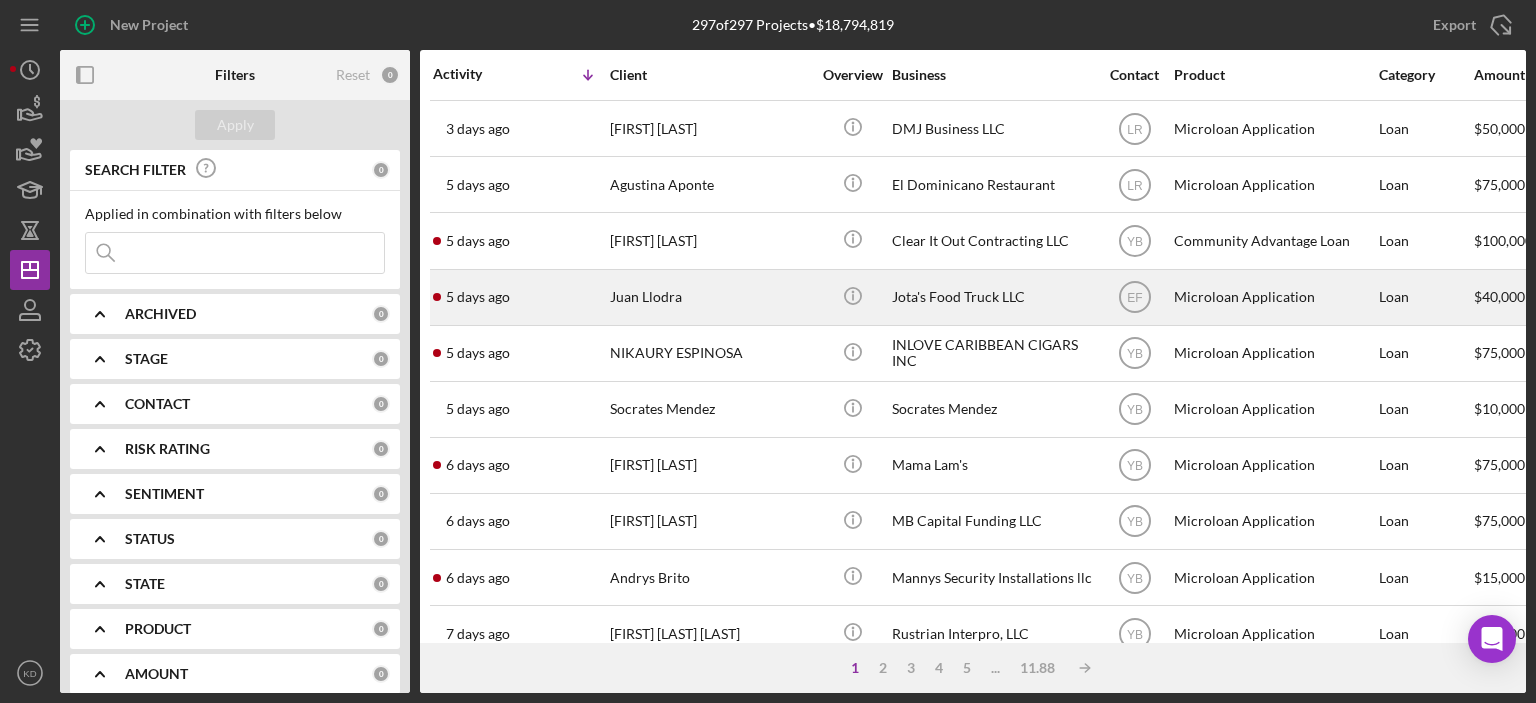 click on "Jota's Food Truck LLC" at bounding box center [992, 297] 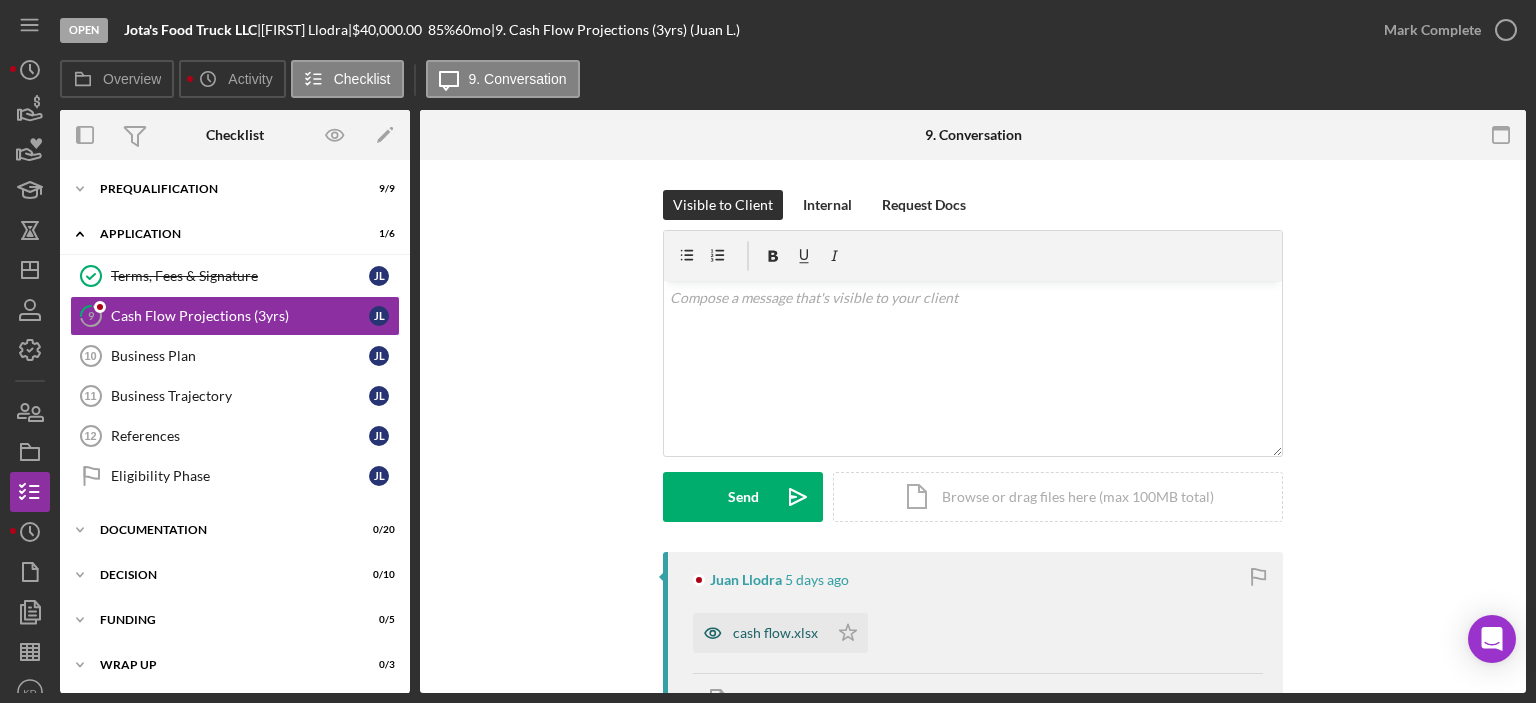 click on "cash flow.xlsx" at bounding box center (775, 633) 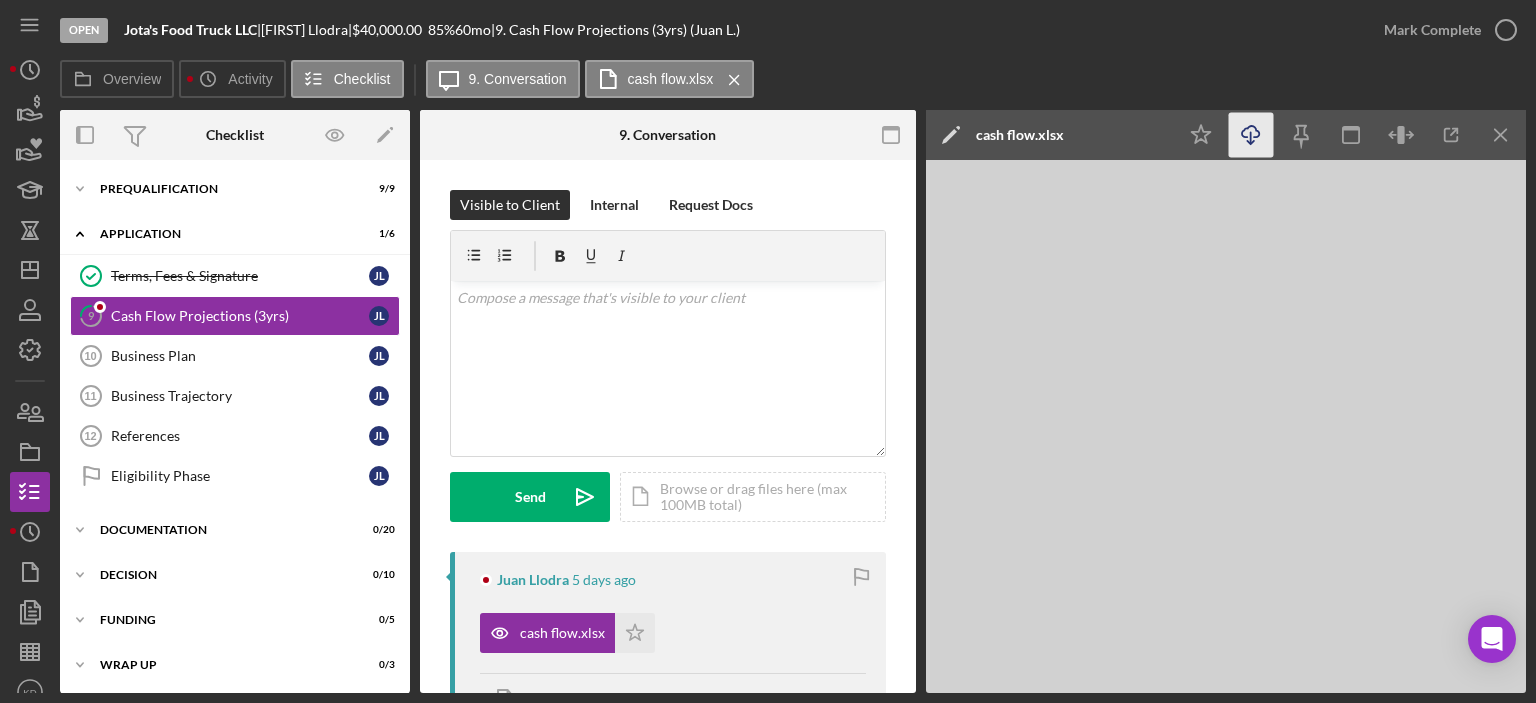 click on "Icon/Download" 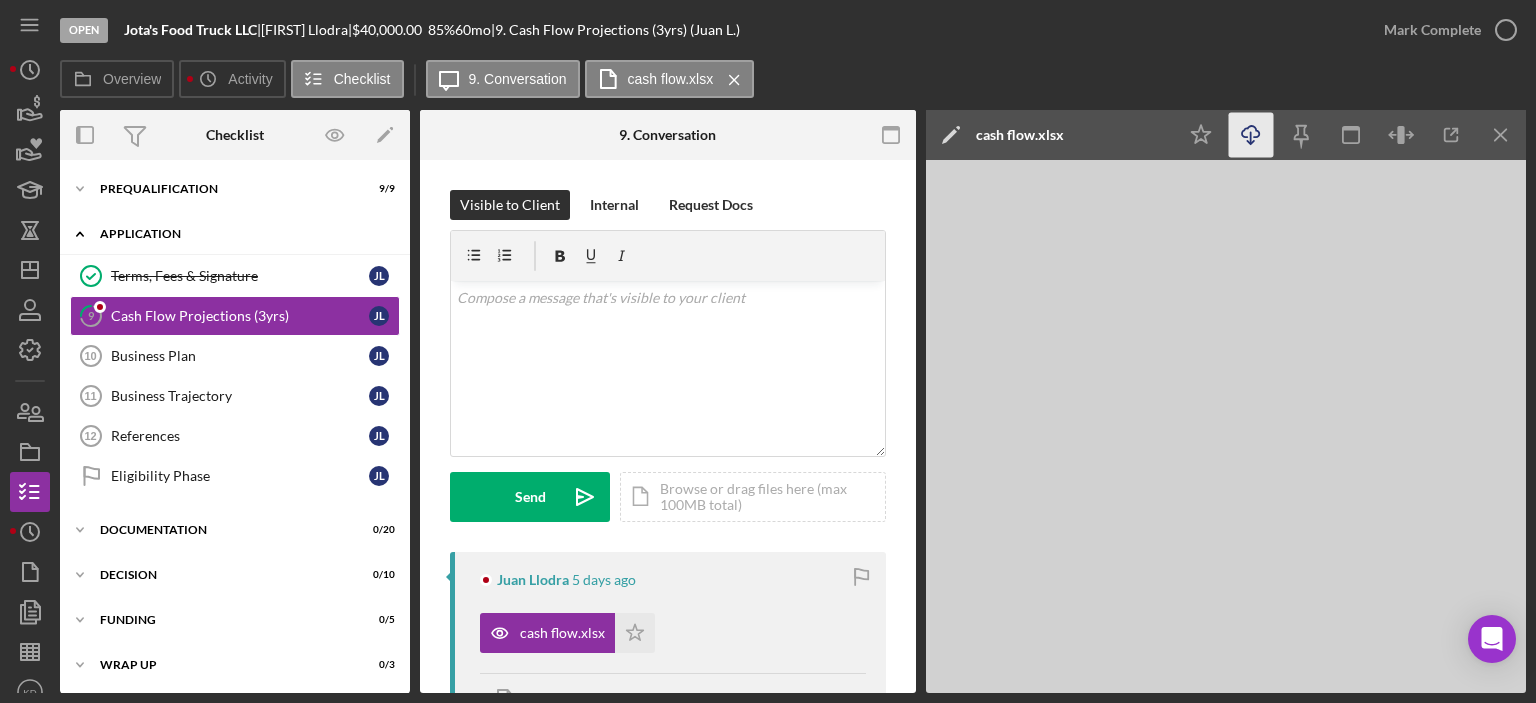 click on "Icon/Expander" 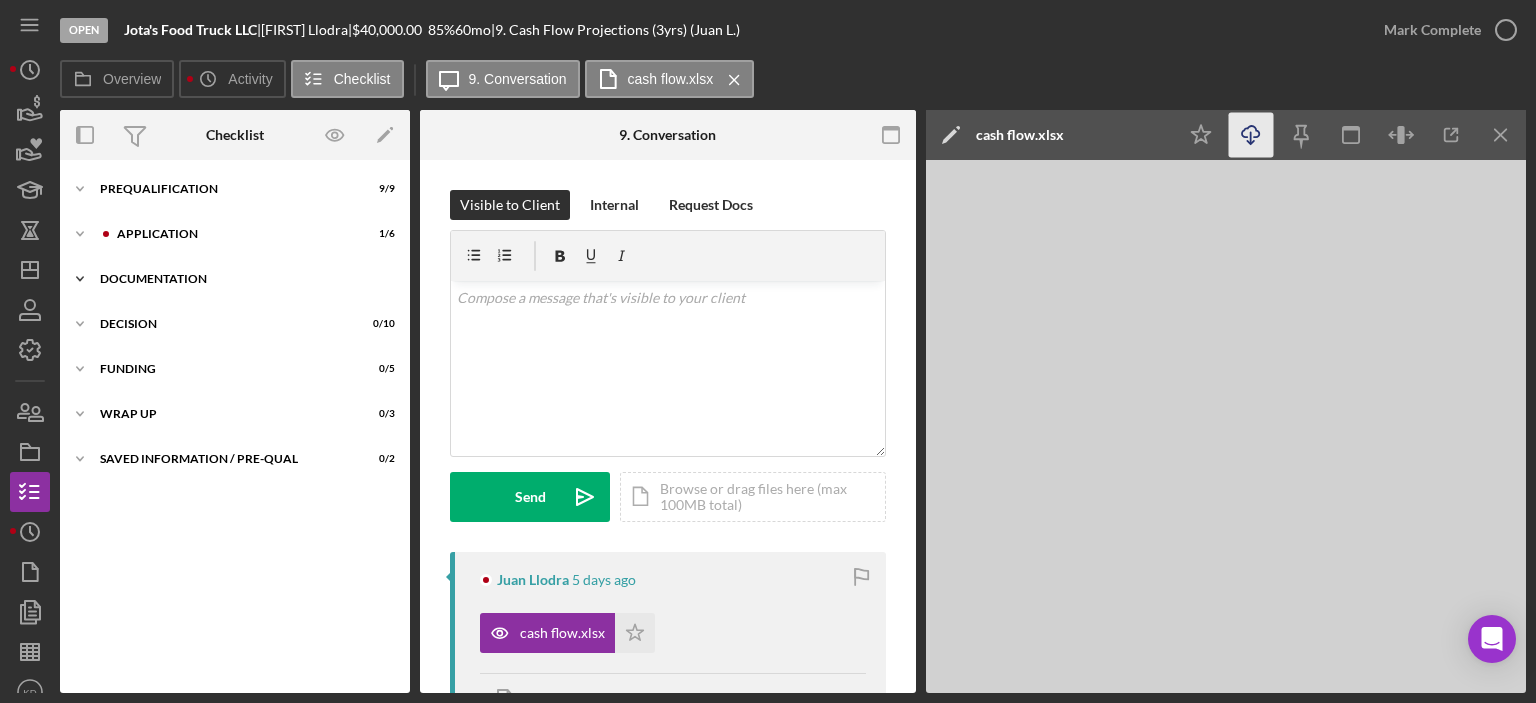 click on "Icon/Expander" 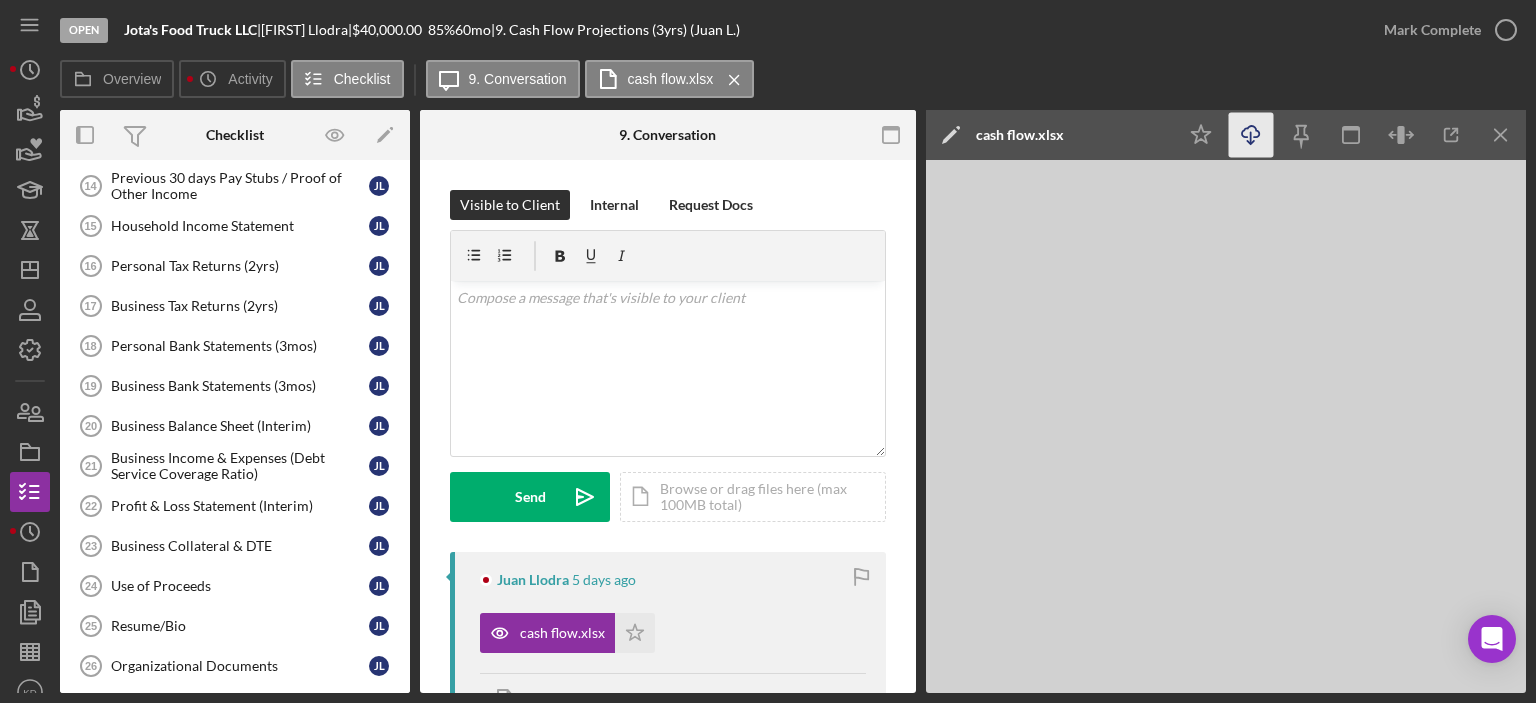 scroll, scrollTop: 0, scrollLeft: 0, axis: both 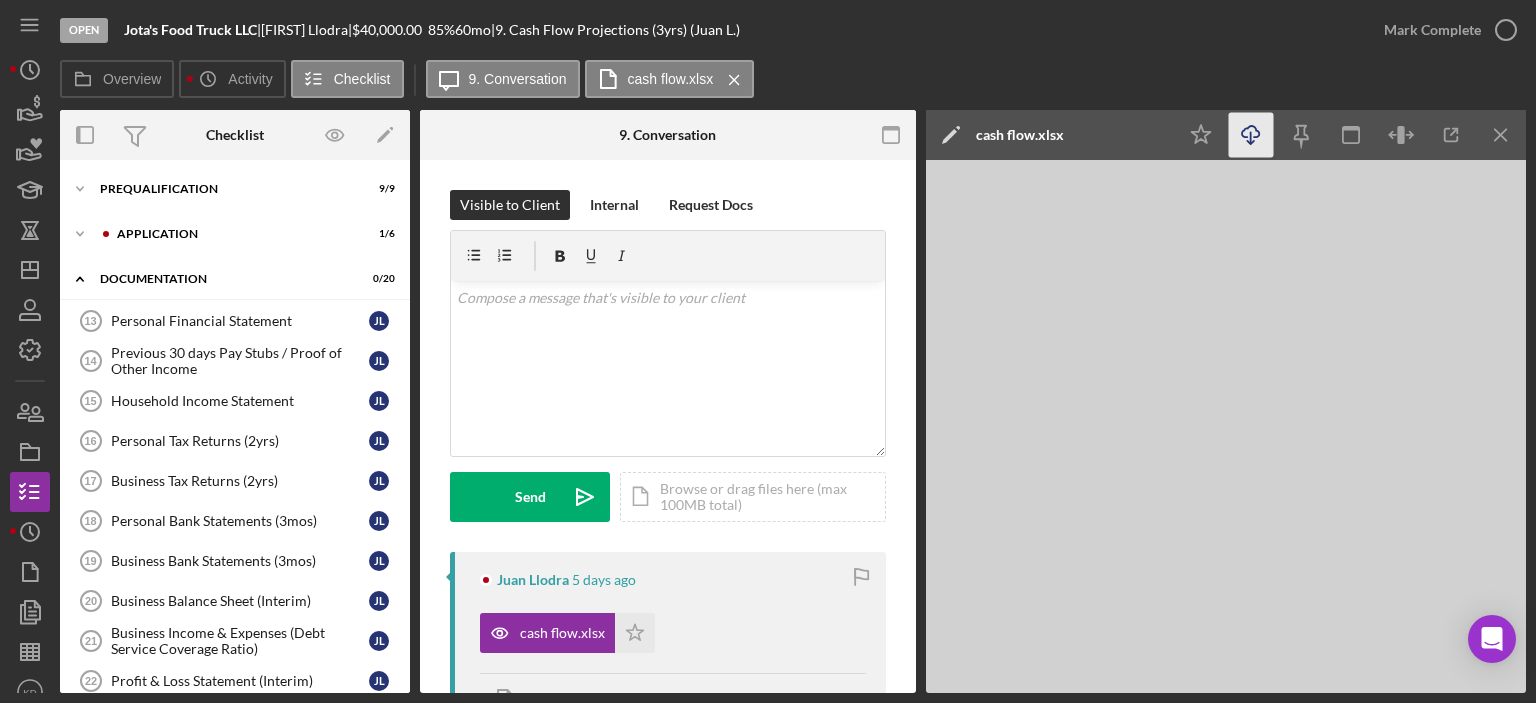 drag, startPoint x: 384, startPoint y: 52, endPoint x: 371, endPoint y: 1, distance: 52.63079 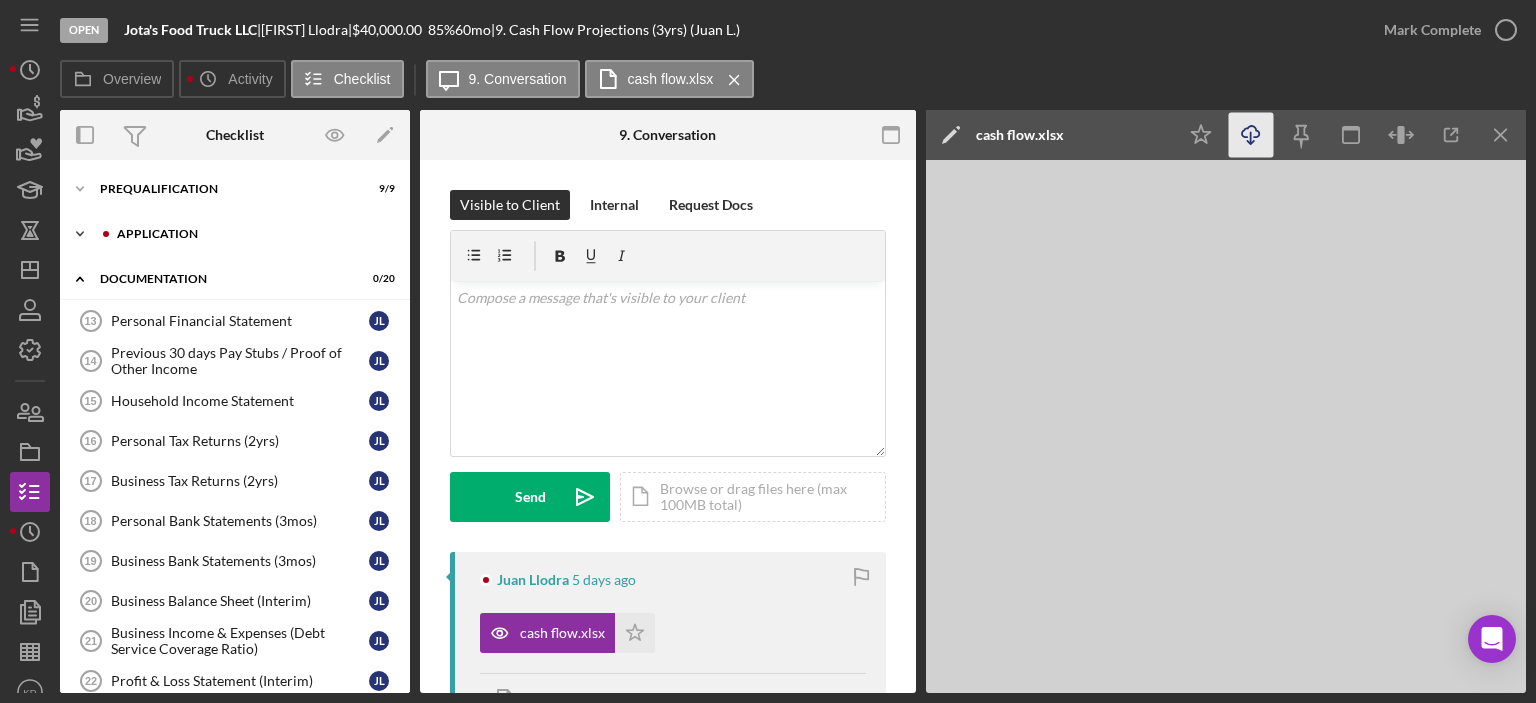 click 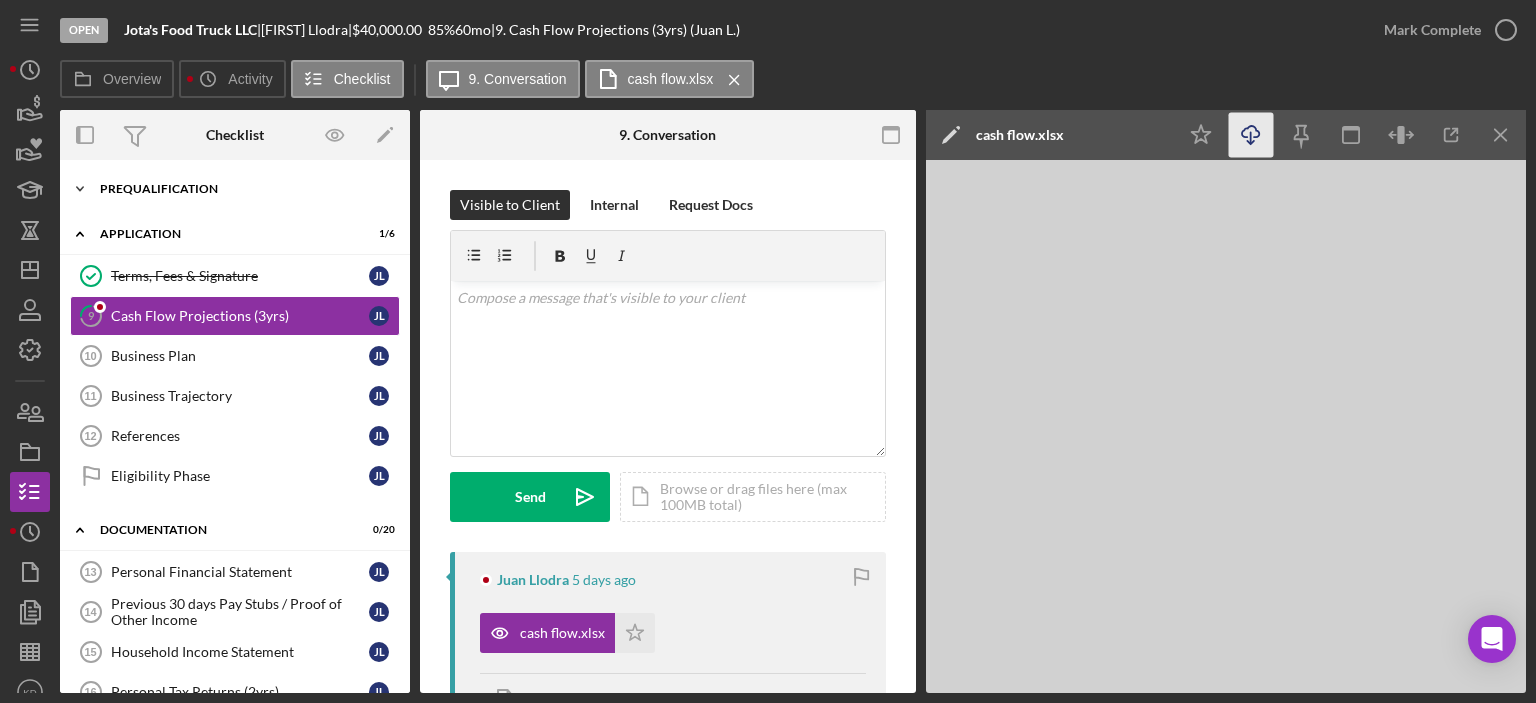 click on "Icon/Expander" 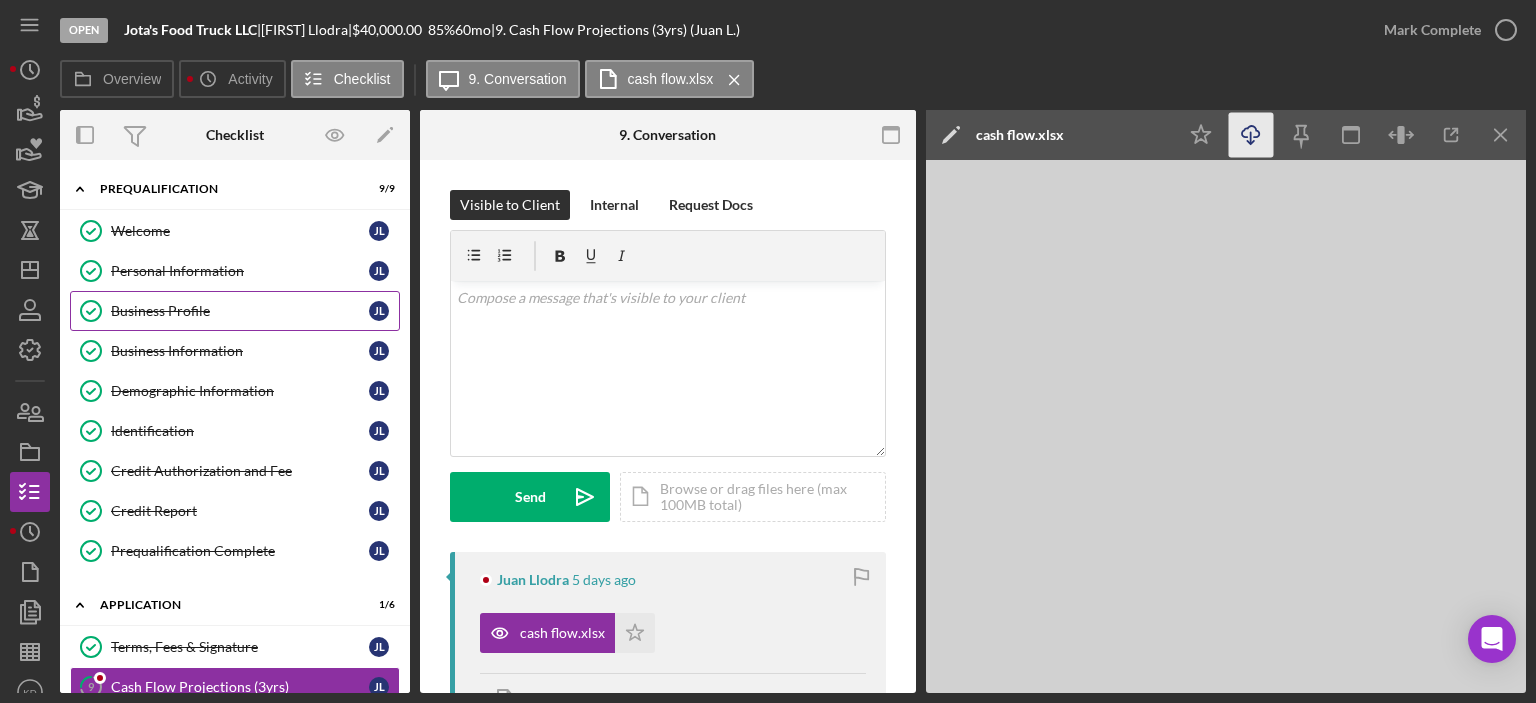 click on "Business Profile" at bounding box center [240, 311] 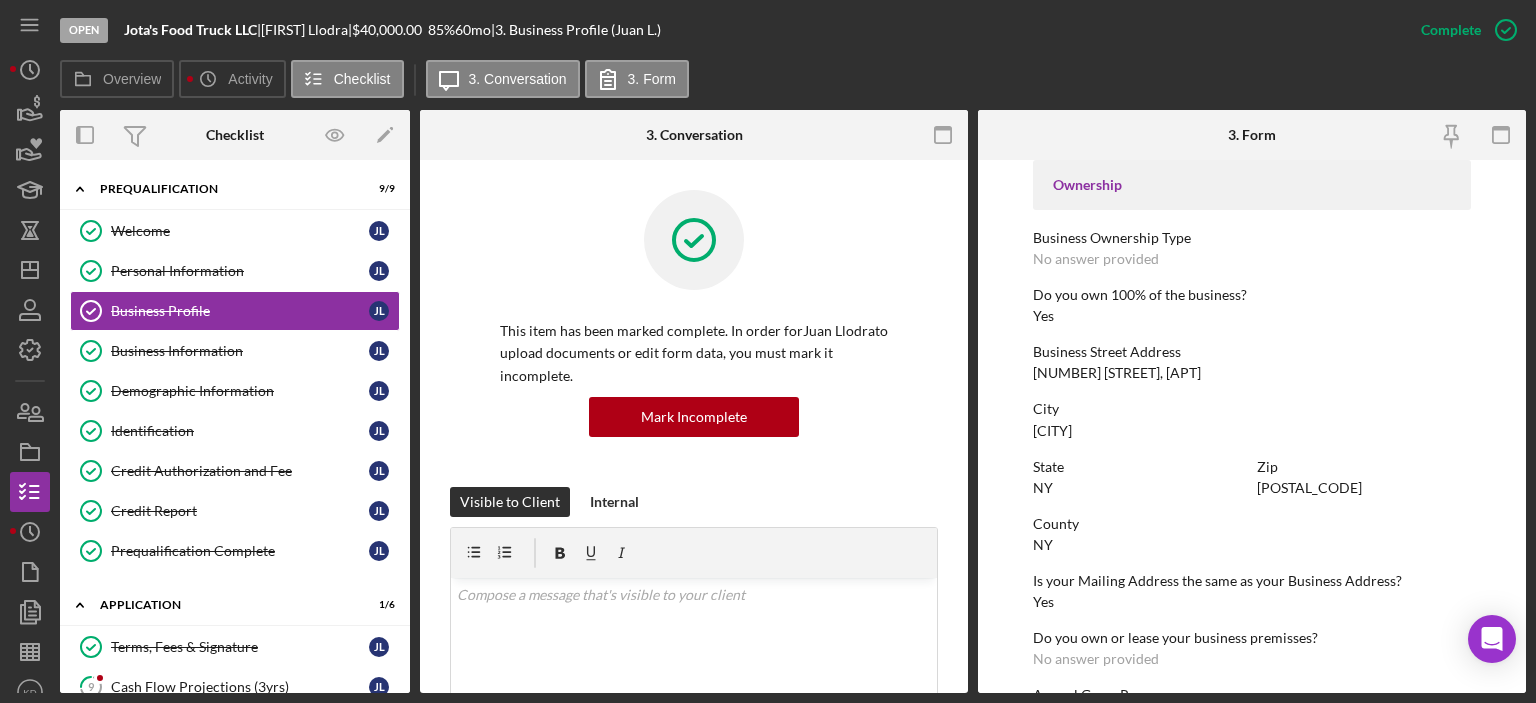 scroll, scrollTop: 676, scrollLeft: 0, axis: vertical 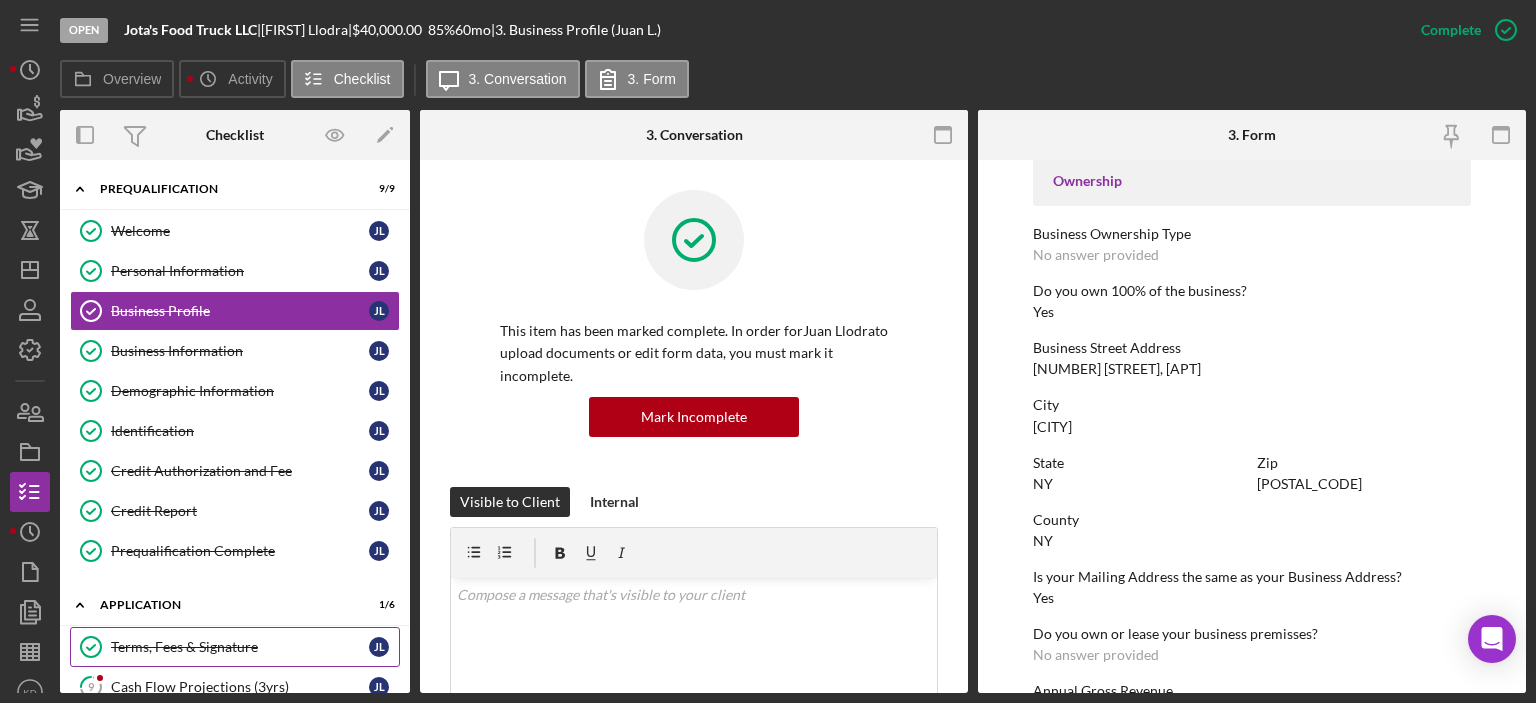 click on "Terms, Fees & Signature" at bounding box center (240, 647) 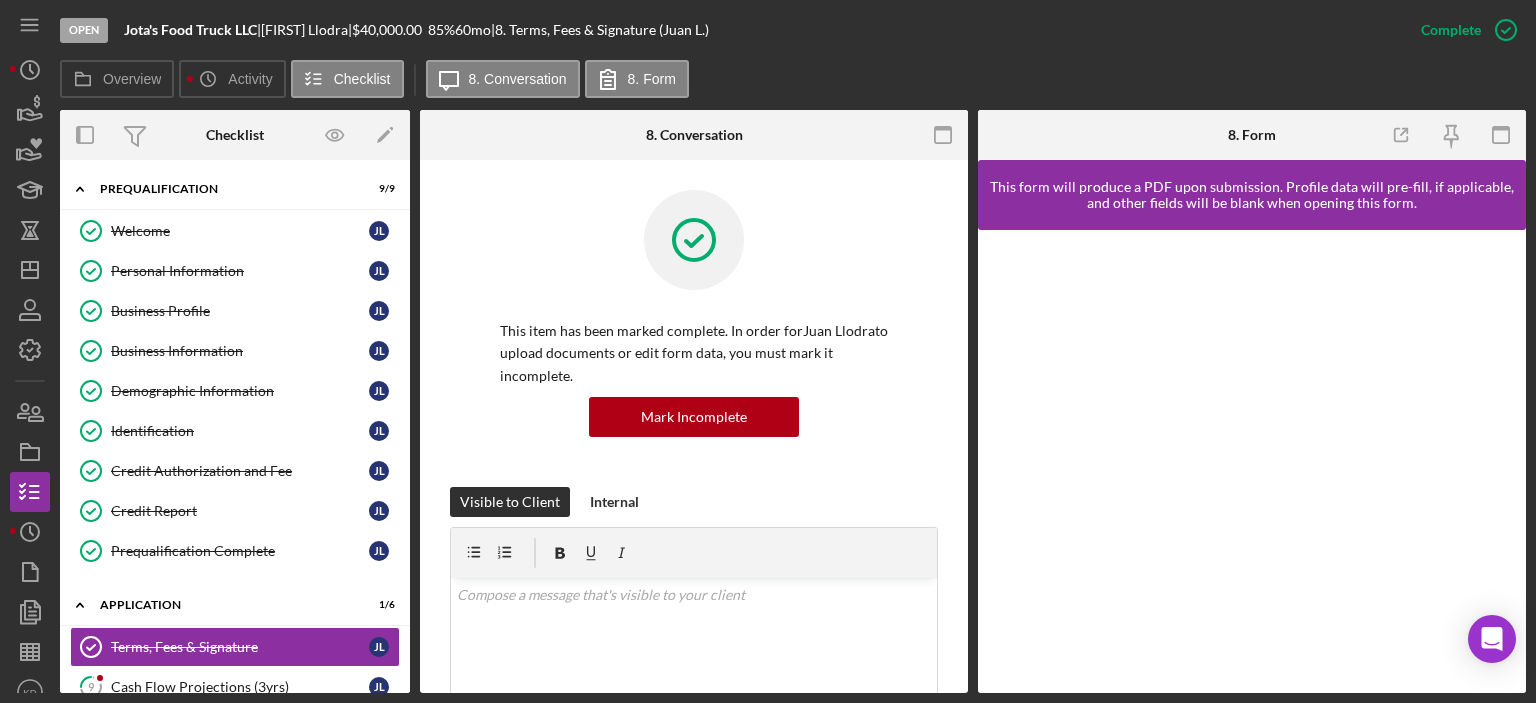 click on "This item has been marked complete. In order for  Juan Llodra  to upload documents or edit form data, you must mark it incomplete. Mark Incomplete Visible to Client Internal v Color teal Color pink Remove color Add row above Add row below Add column before Add column after Merge cells Split cells Remove column Remove row Remove table Send Icon/icon-invite-send Icon/Document Browse or drag files here (max 100MB total) Tap to choose files or take a photo Cancel Send Icon/icon-invite-send Icon/Message Comment Erika Fermin   1 week ago Please continue through the application Erika Fermin  Marked this Complete    1 week ago Juan Llodra  Submitted the CCNY - Terms & Fees Form Form   2 weeks ago CCNY - Terms & Fees -- 2025-07-22 07_25pm.pdf Icon/Star Move Documents Juan Llodra   2 weeks ago Viewed this item for the first time. Erika Fermin
Please read the above Terms form, and sign and submit your $75 application fee. You can pay the application fee with your Credit Card via our secure servers." at bounding box center (694, 970) 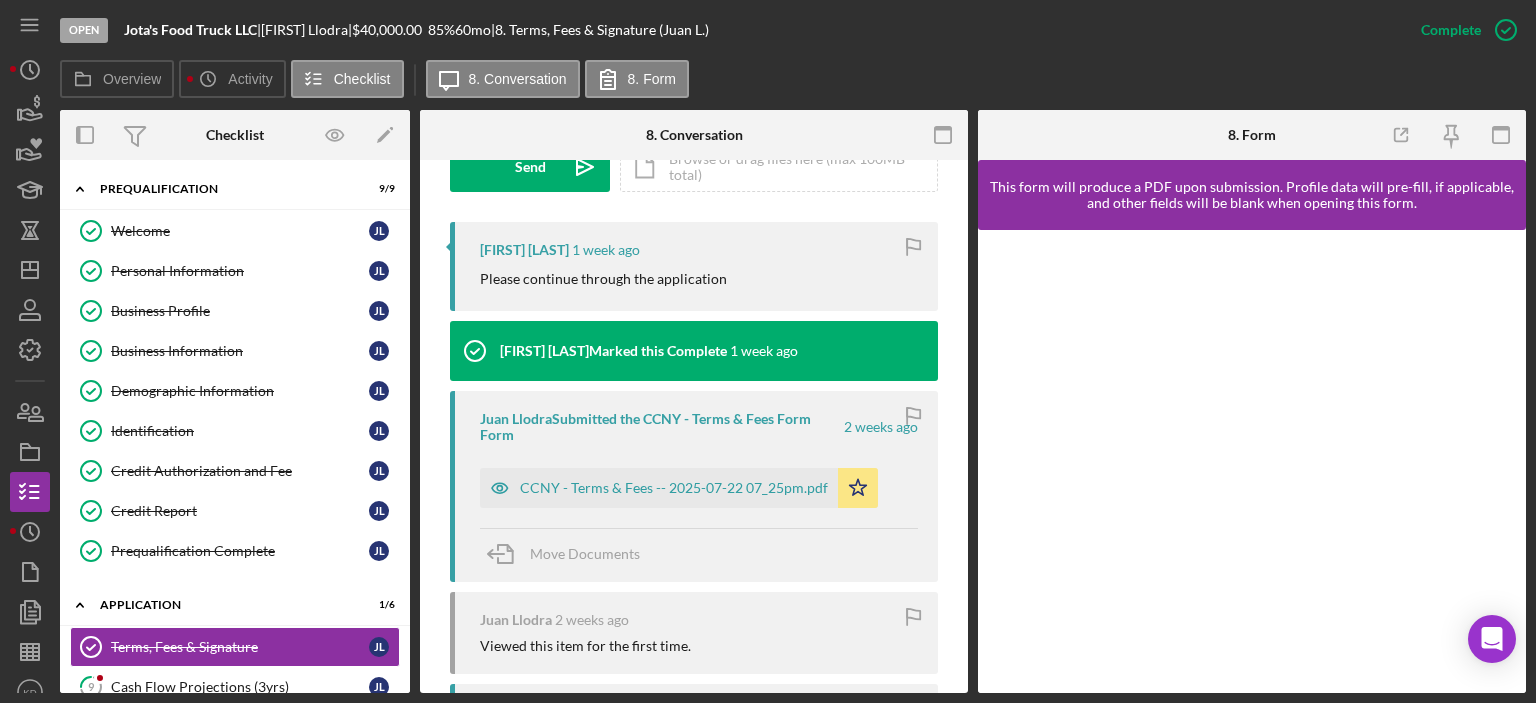 scroll, scrollTop: 678, scrollLeft: 0, axis: vertical 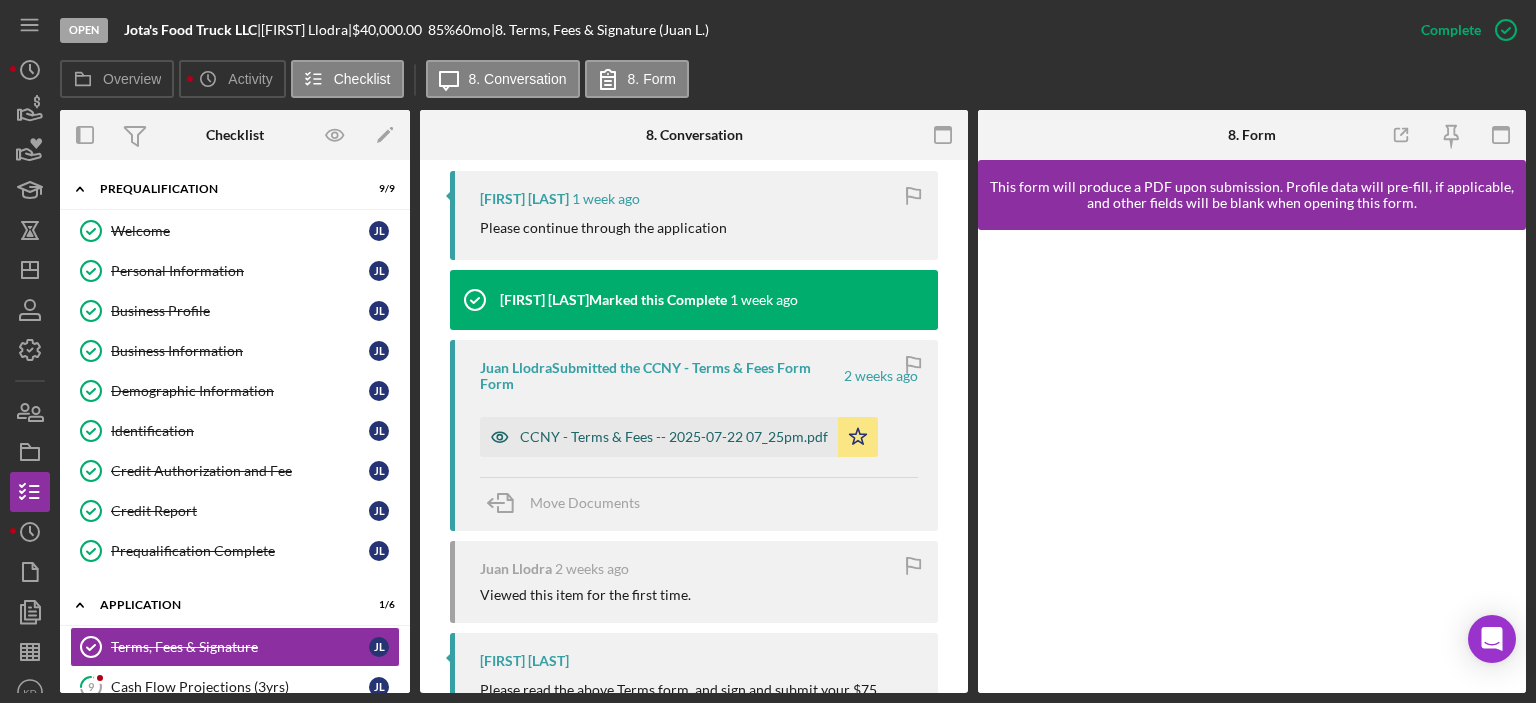 click on "CCNY - Terms & Fees -- 2025-07-22 07_25pm.pdf" at bounding box center [674, 437] 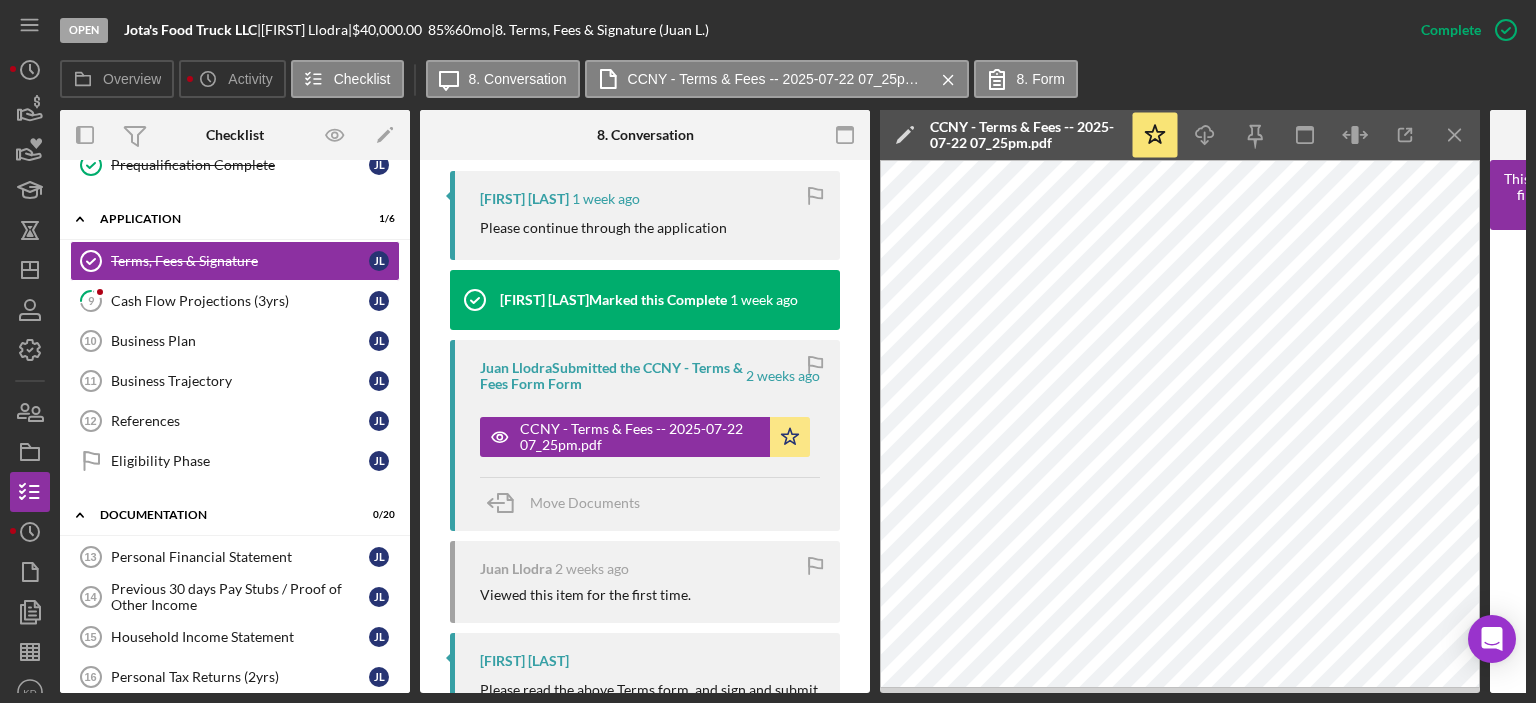 scroll, scrollTop: 395, scrollLeft: 0, axis: vertical 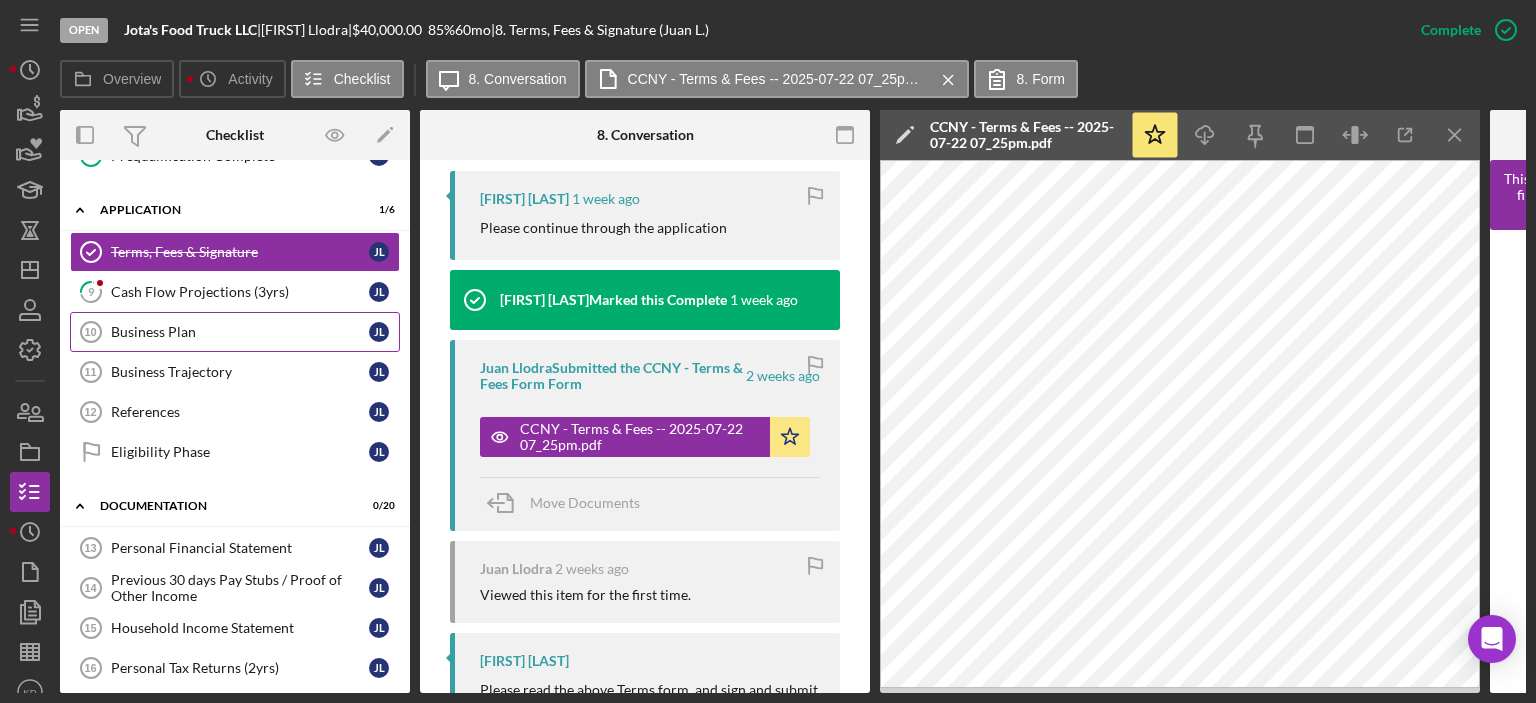 click on "Business Plan" at bounding box center (240, 332) 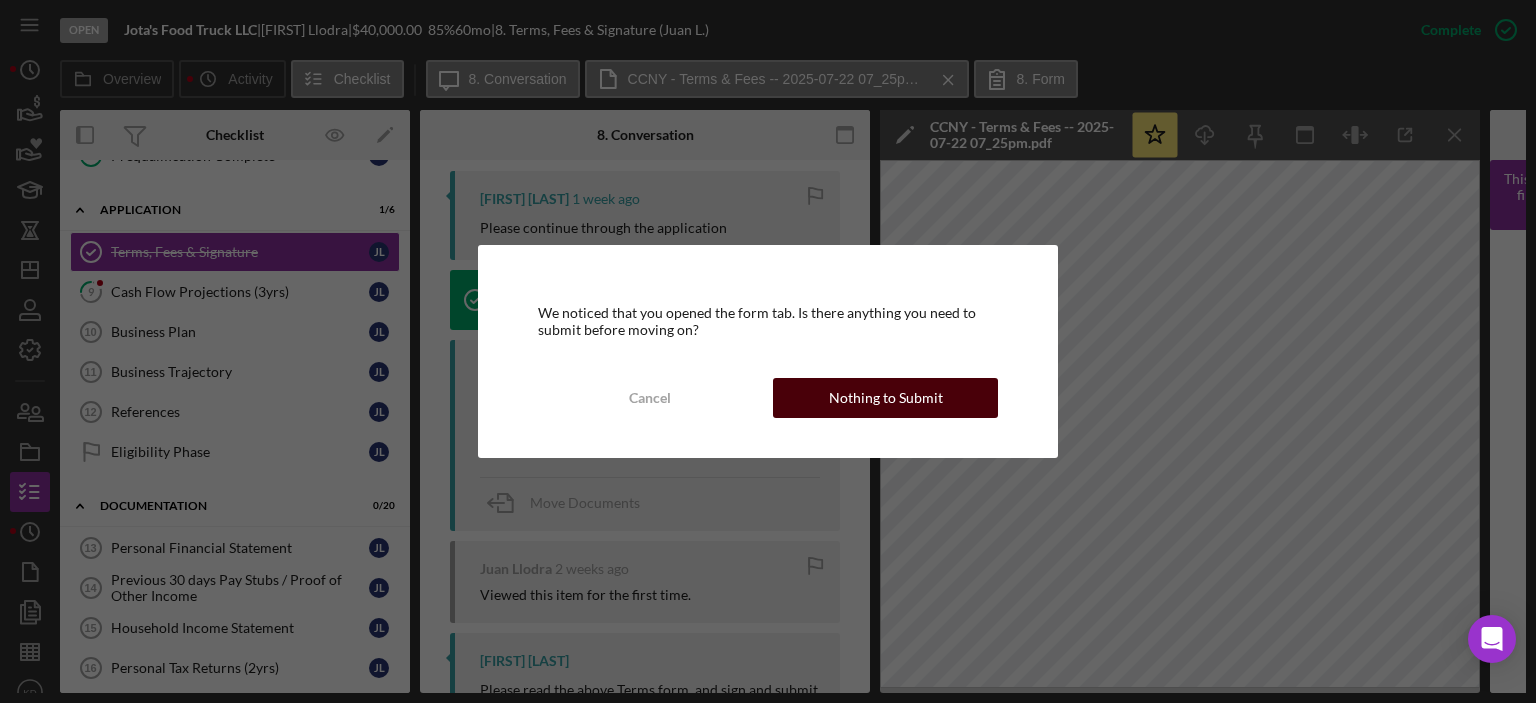 click on "Nothing to Submit" at bounding box center [886, 398] 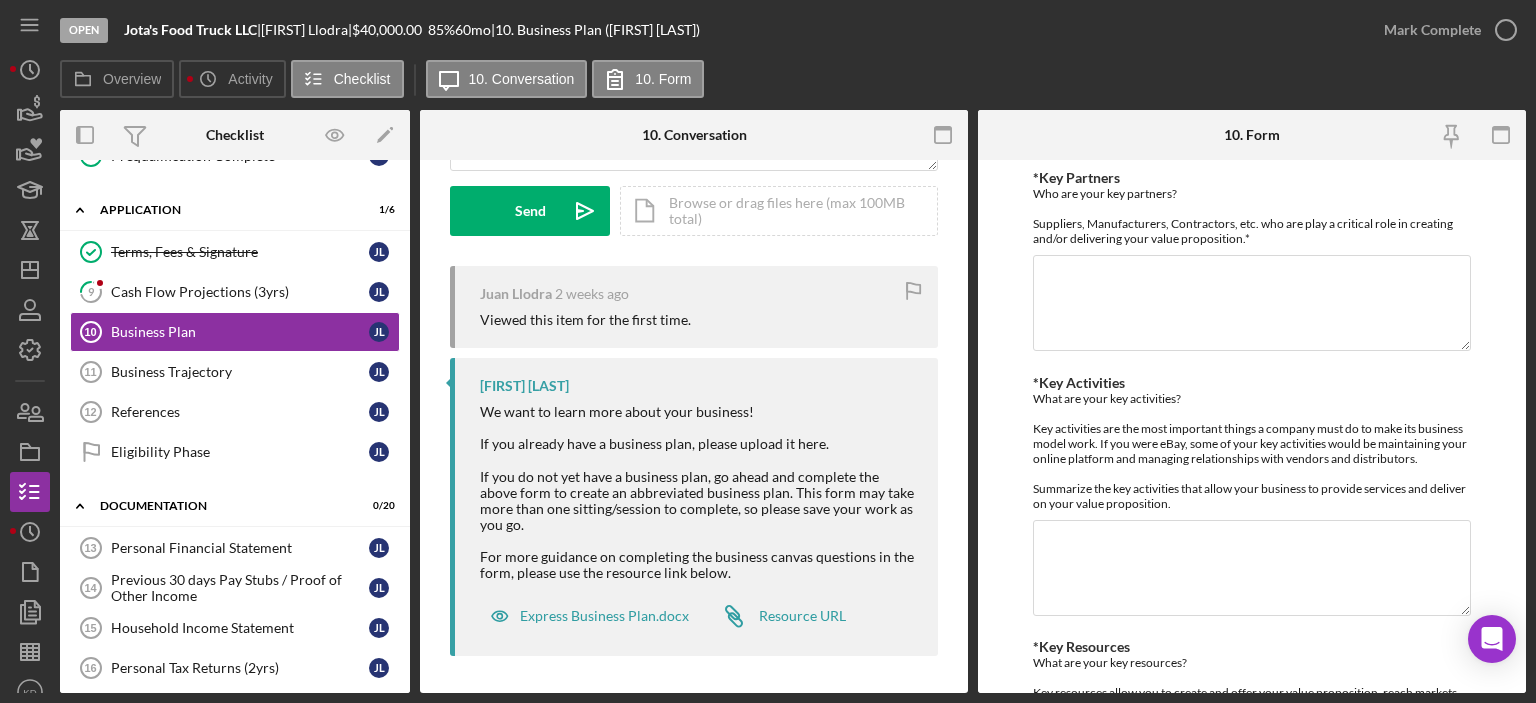 scroll, scrollTop: 288, scrollLeft: 0, axis: vertical 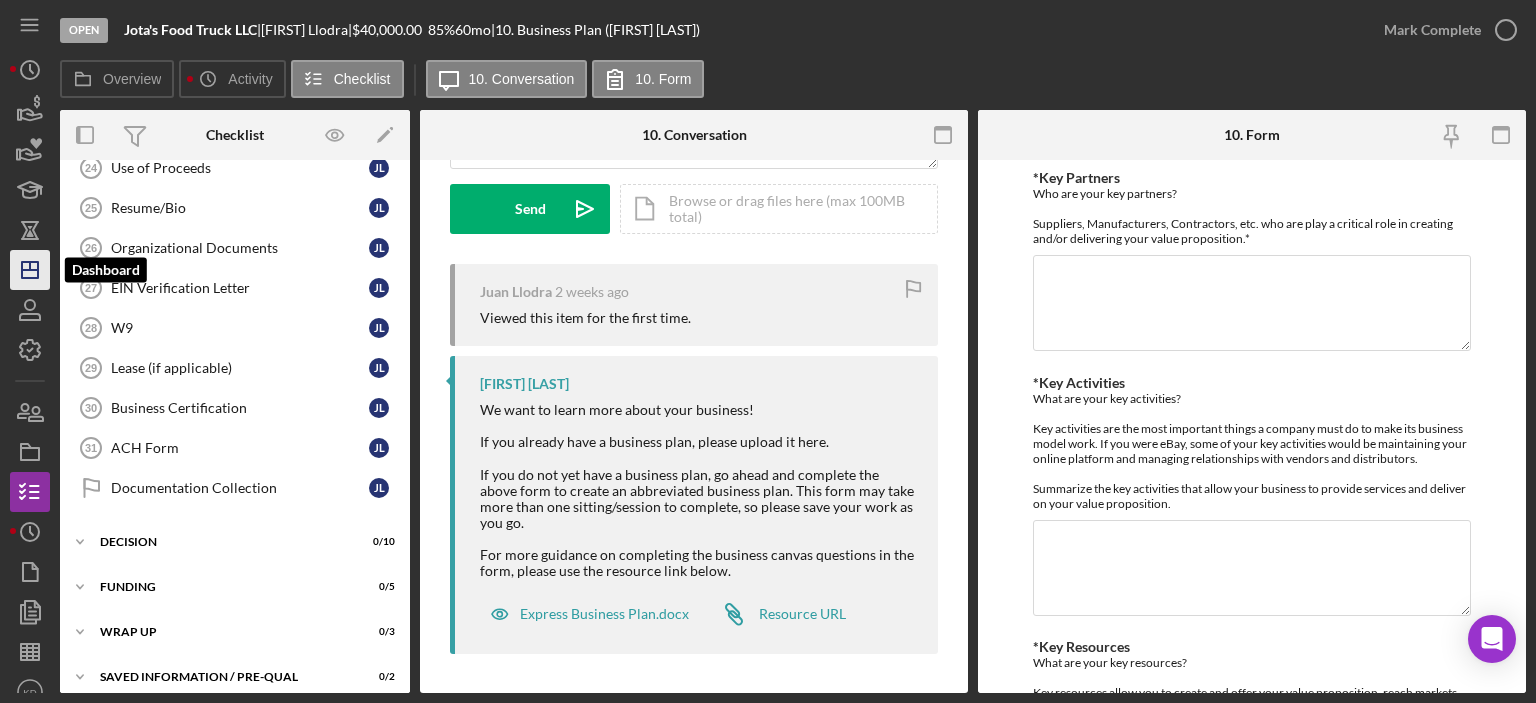 click 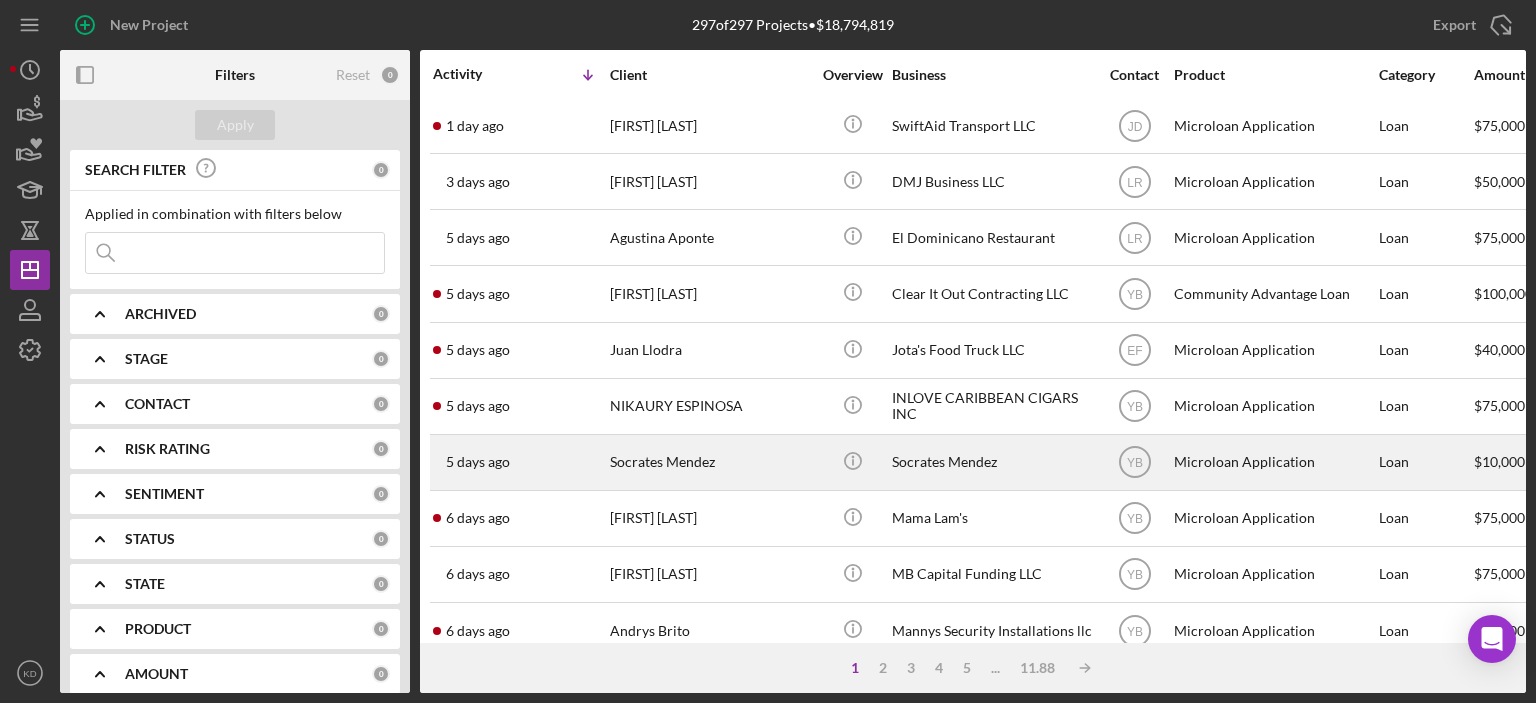 scroll, scrollTop: 400, scrollLeft: 0, axis: vertical 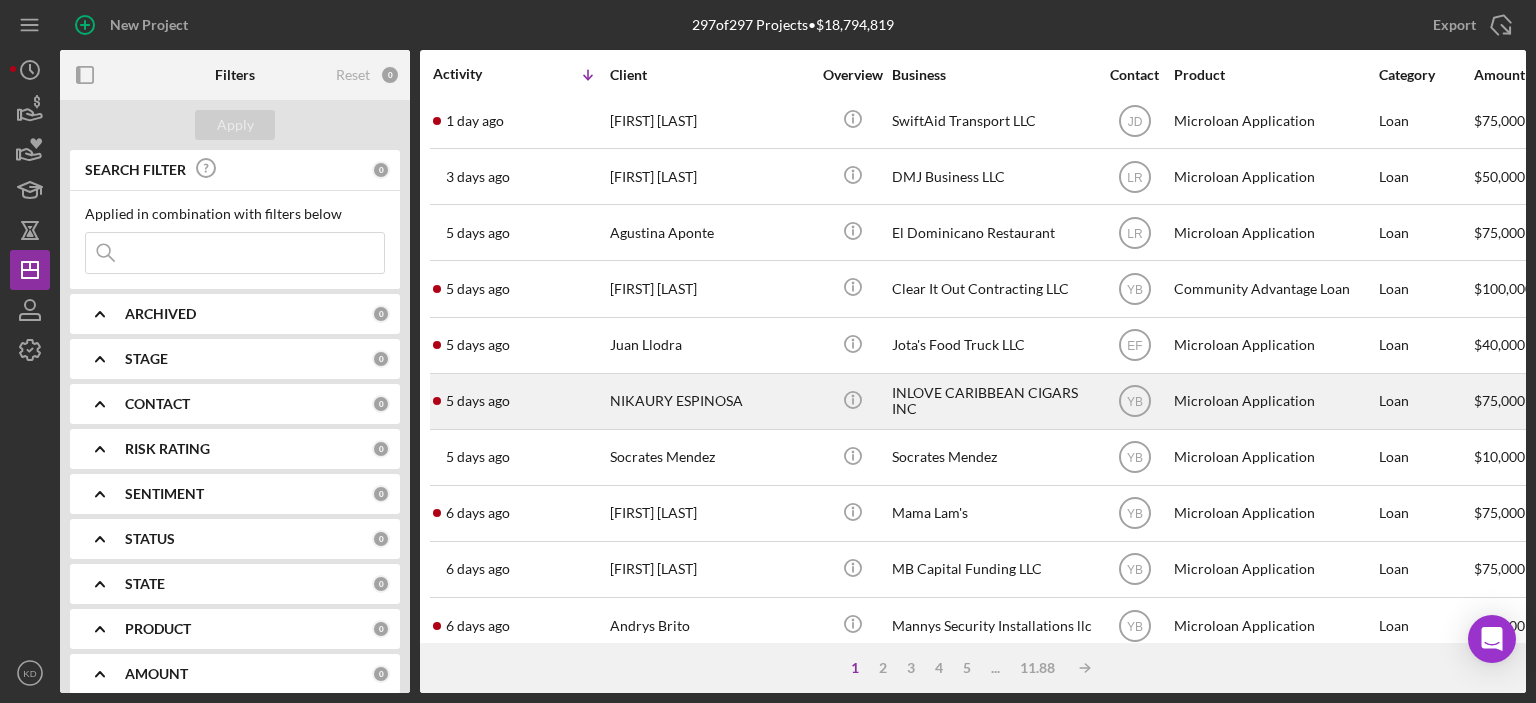 click on "INLOVE CARIBBEAN CIGARS INC" at bounding box center [992, 401] 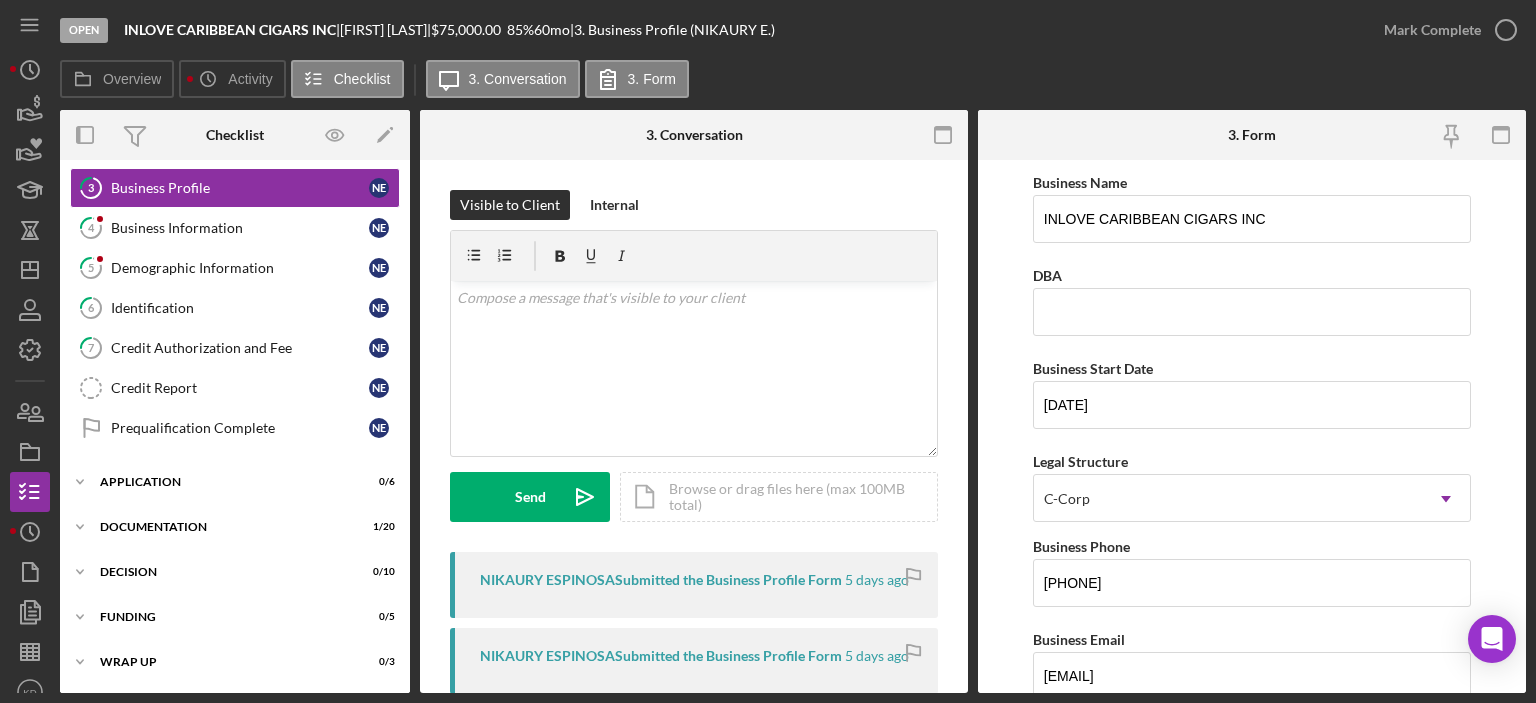 scroll, scrollTop: 139, scrollLeft: 0, axis: vertical 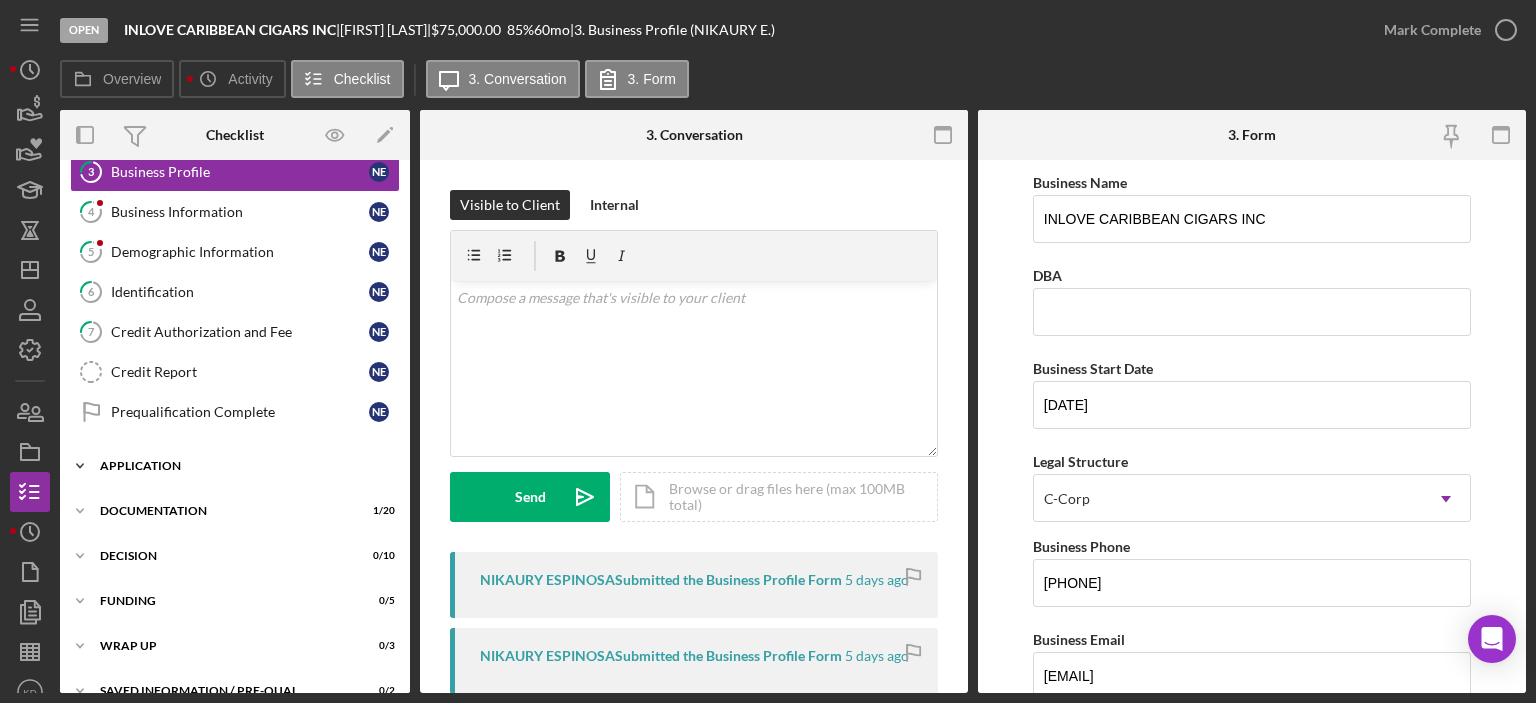 click on "Icon/Expander" 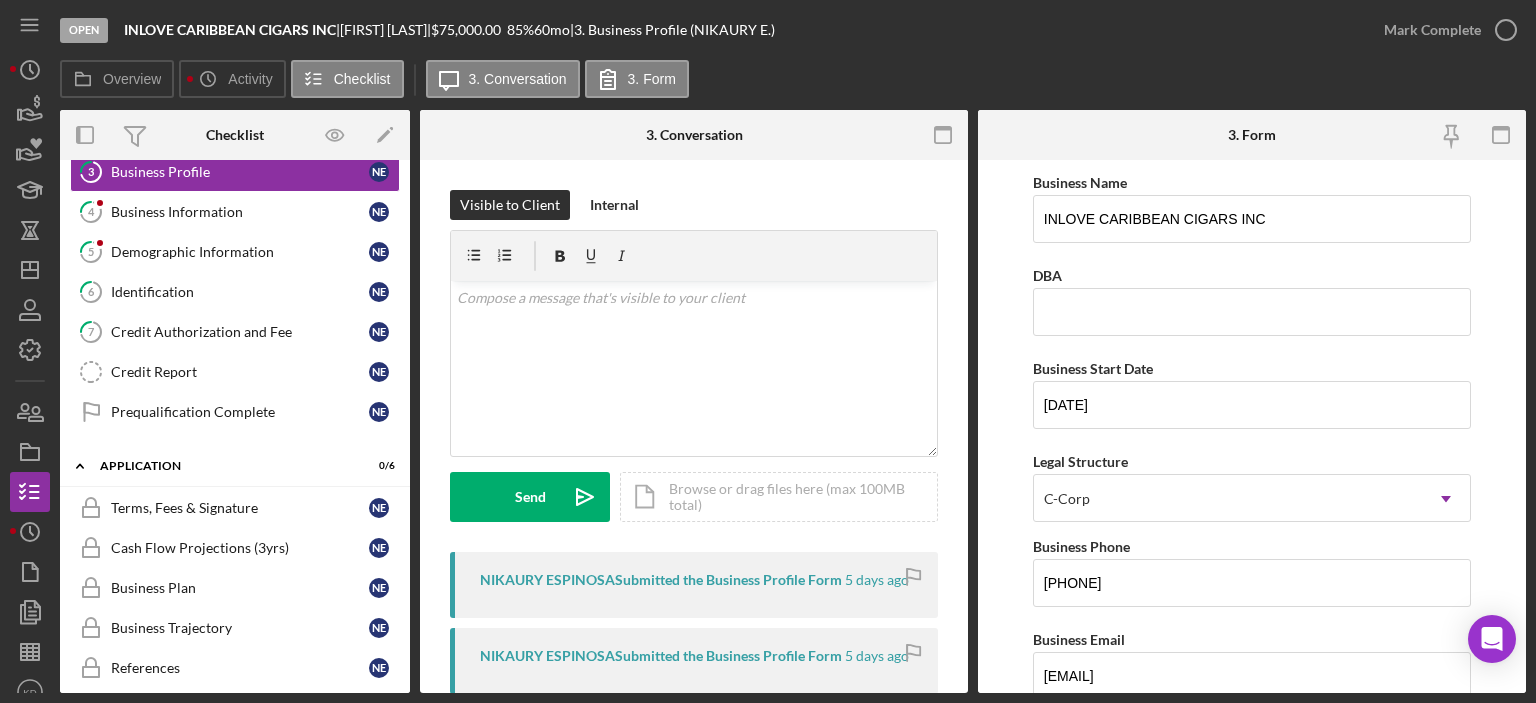 click on "Welcome Welcome N E Personal Information Personal Information N E 3 Business Profile N E 4 Business Information N E 5 Demographic Information N E 6 Identification N E 7 Credit Authorization and Fee N E Credit Report Credit Report N E Prequalification Complete Prequalification Complete N E" at bounding box center (235, 257) 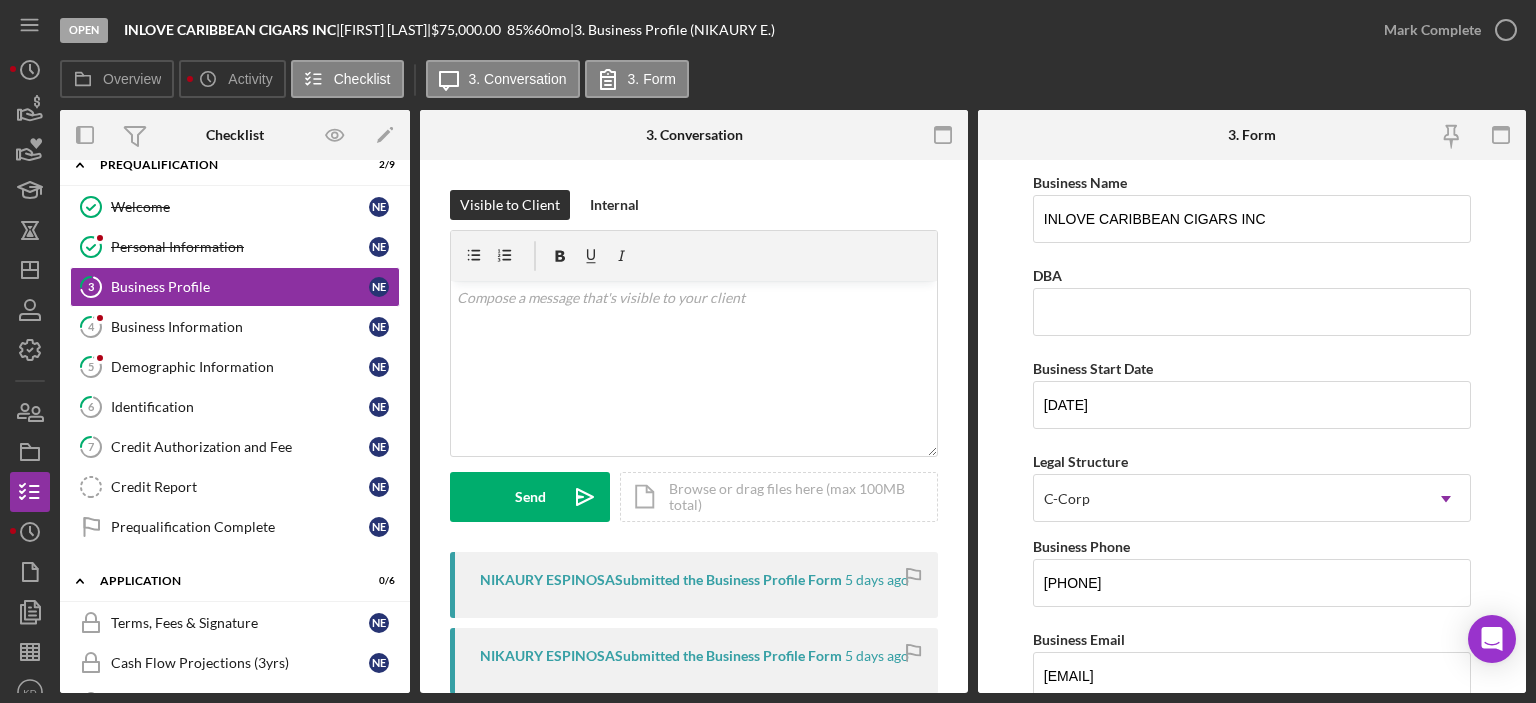 scroll, scrollTop: 0, scrollLeft: 0, axis: both 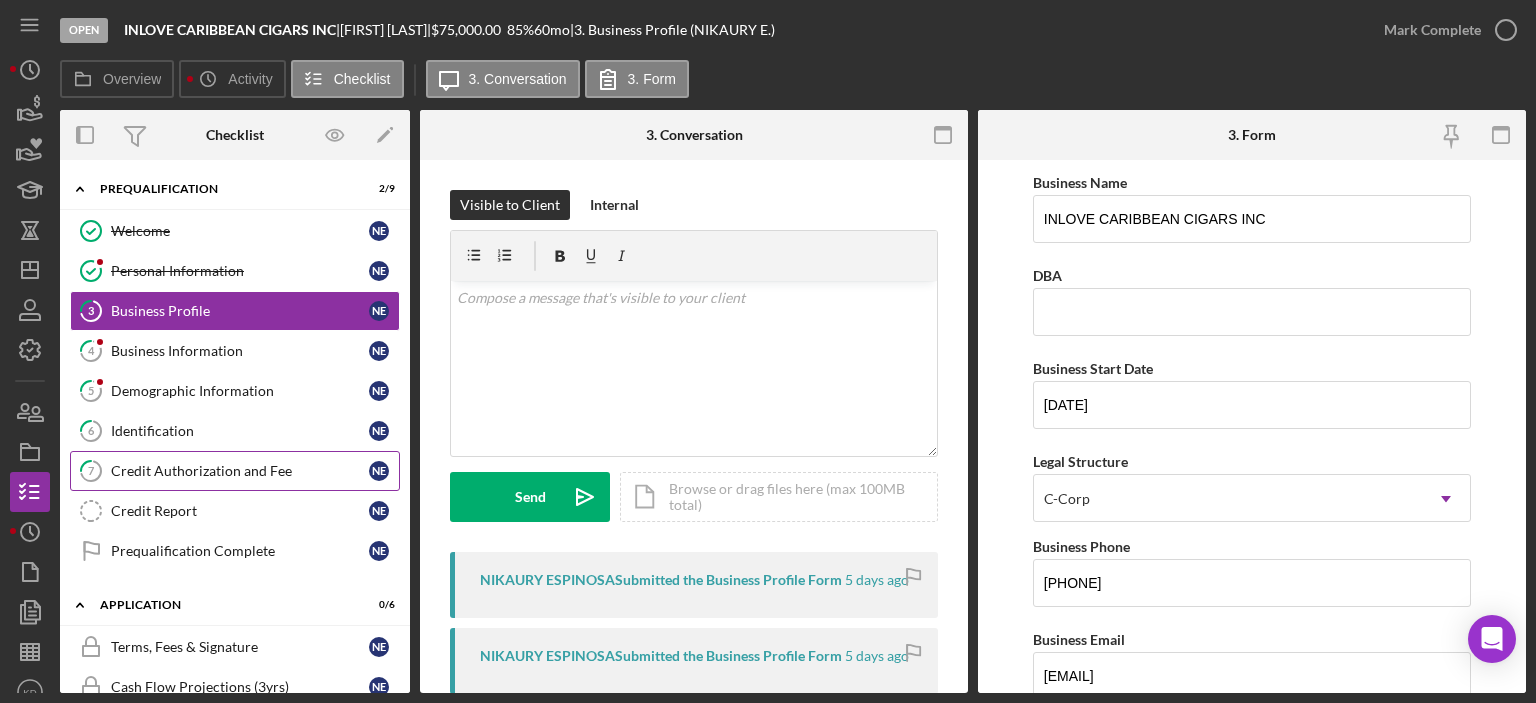 click on "7 Credit Authorization and Fee N E" at bounding box center [235, 471] 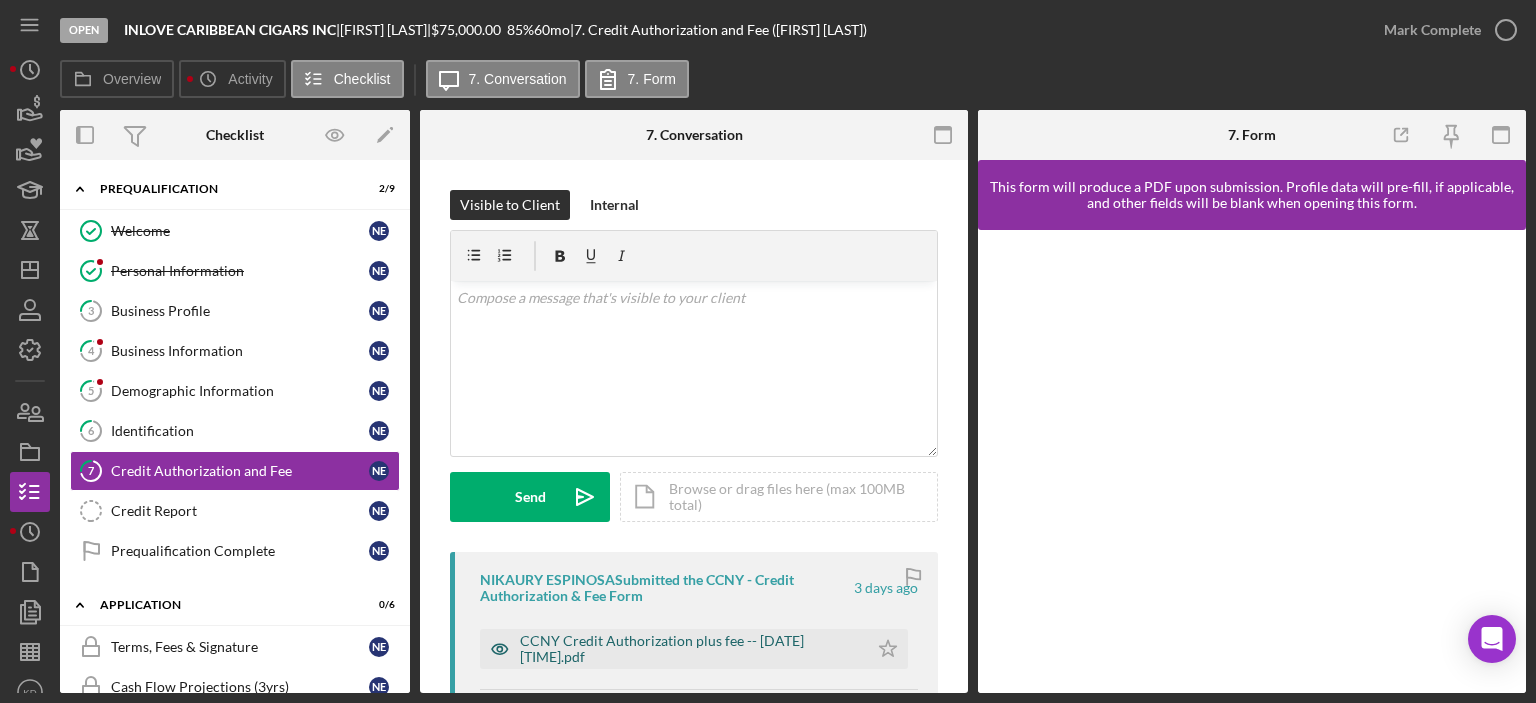 click on "CCNY Credit Authorization plus fee -- 2025-08-03 07_55pm.pdf" at bounding box center (689, 649) 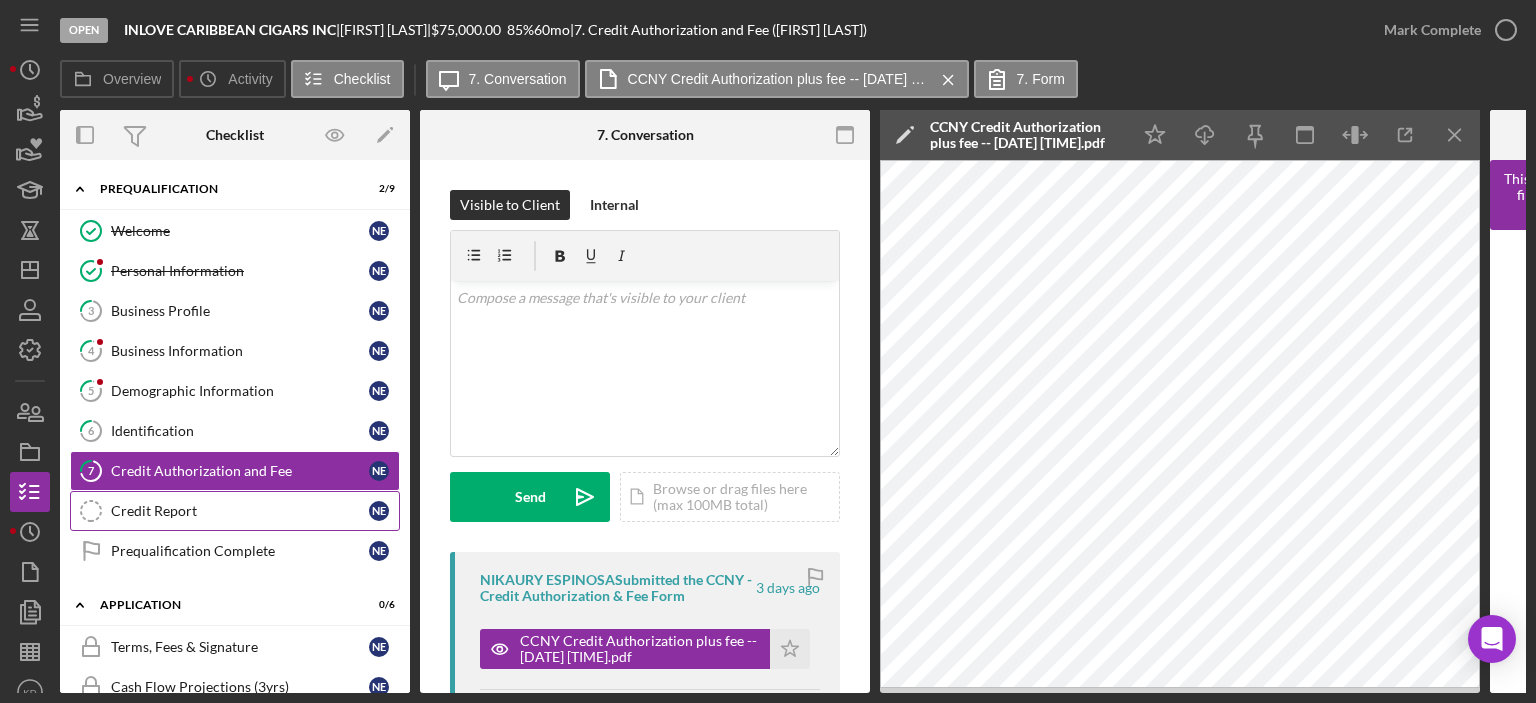 click on "Credit Report" at bounding box center [240, 511] 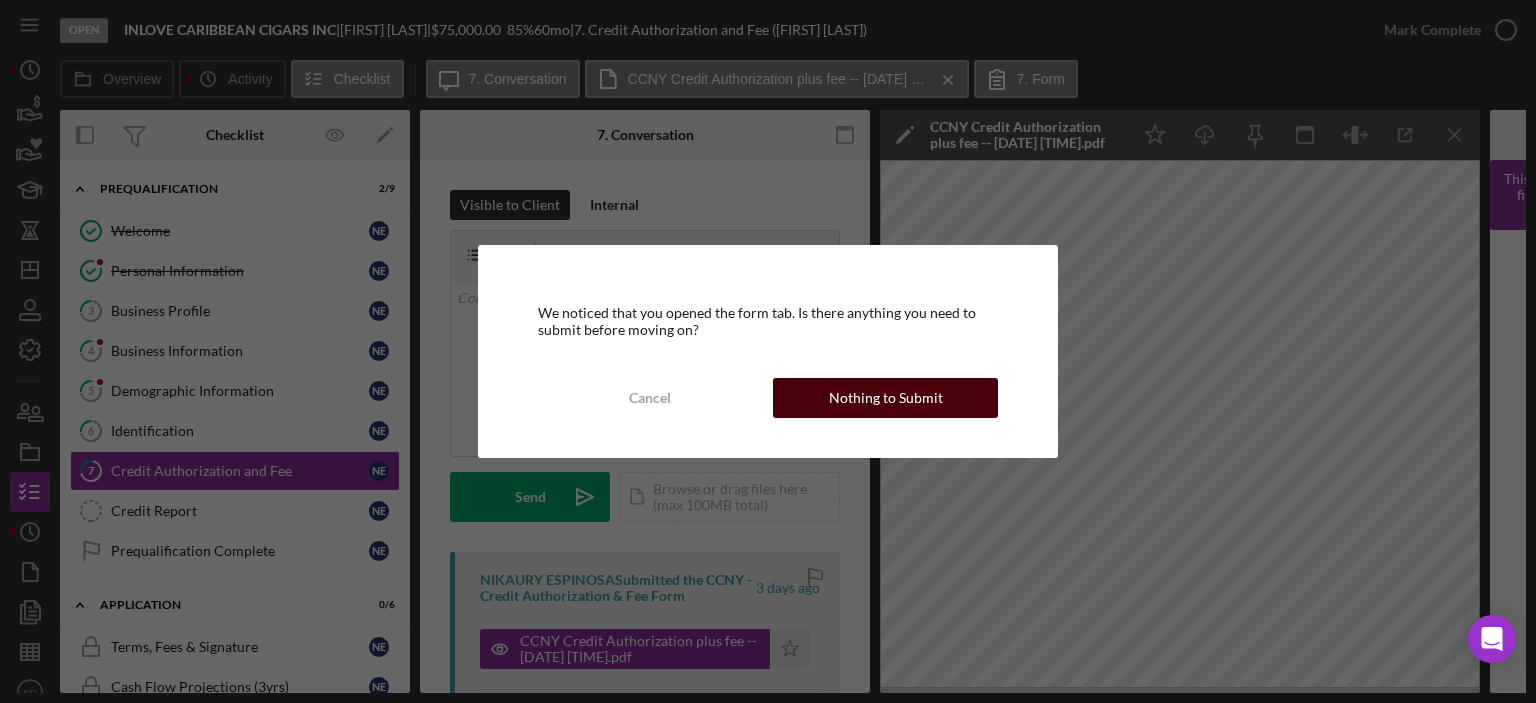 click on "Nothing to Submit" at bounding box center (885, 398) 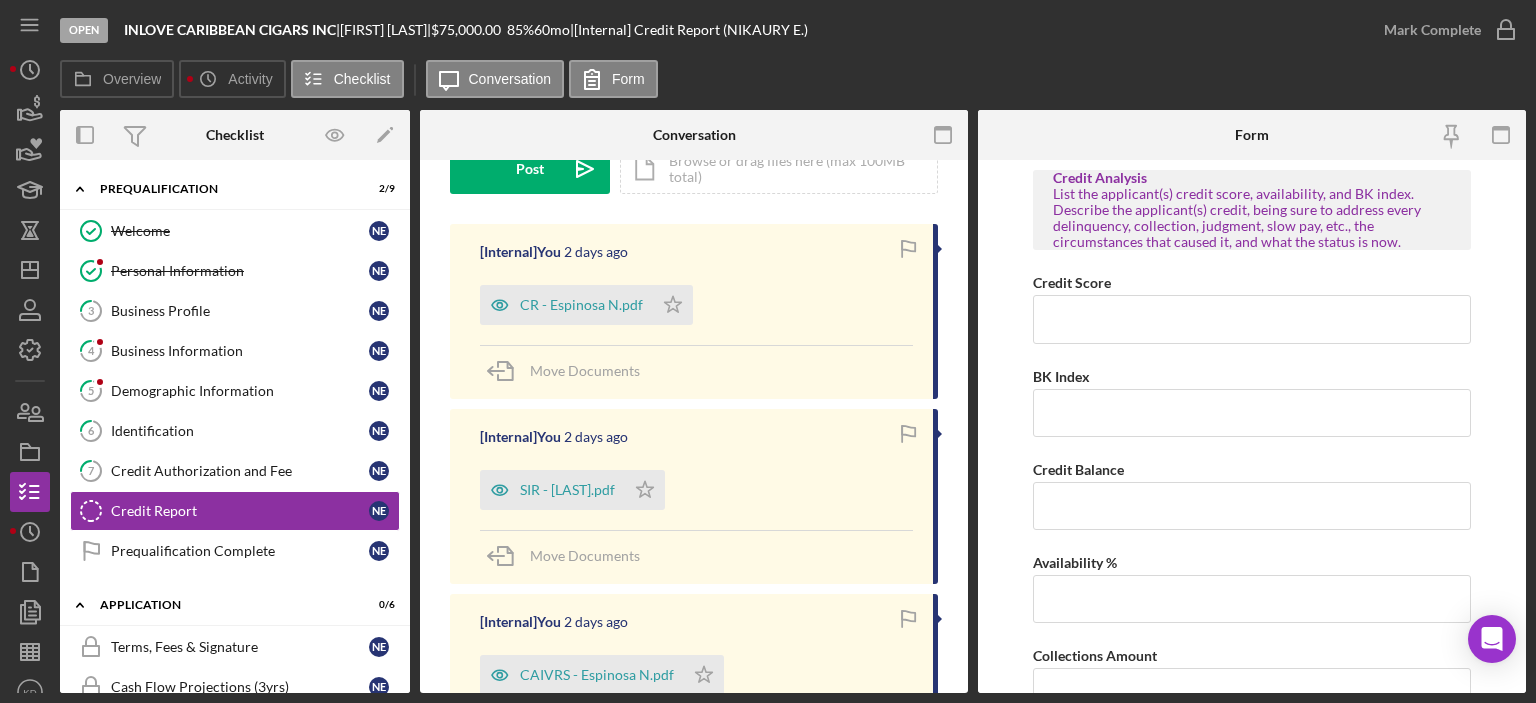 scroll, scrollTop: 179, scrollLeft: 0, axis: vertical 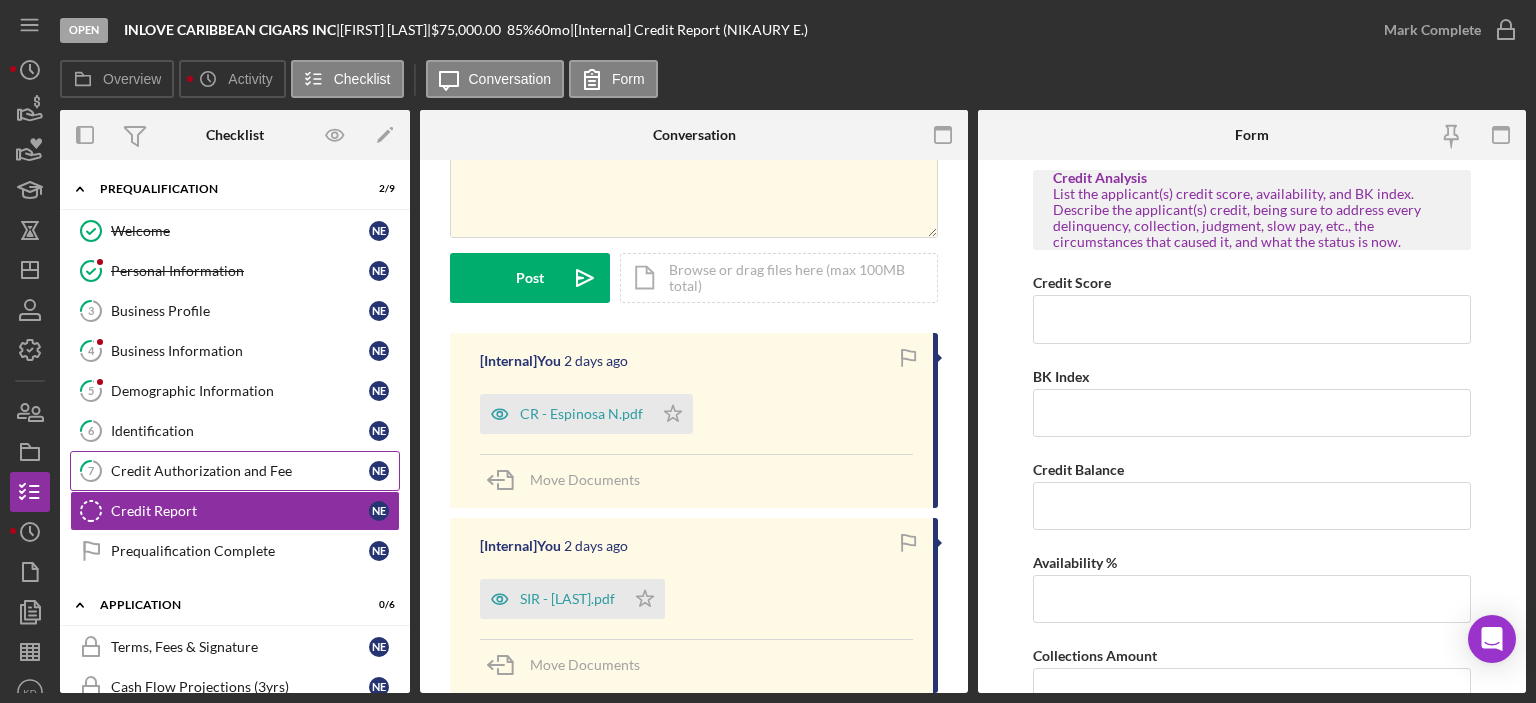 click on "Credit Authorization and Fee" at bounding box center [240, 471] 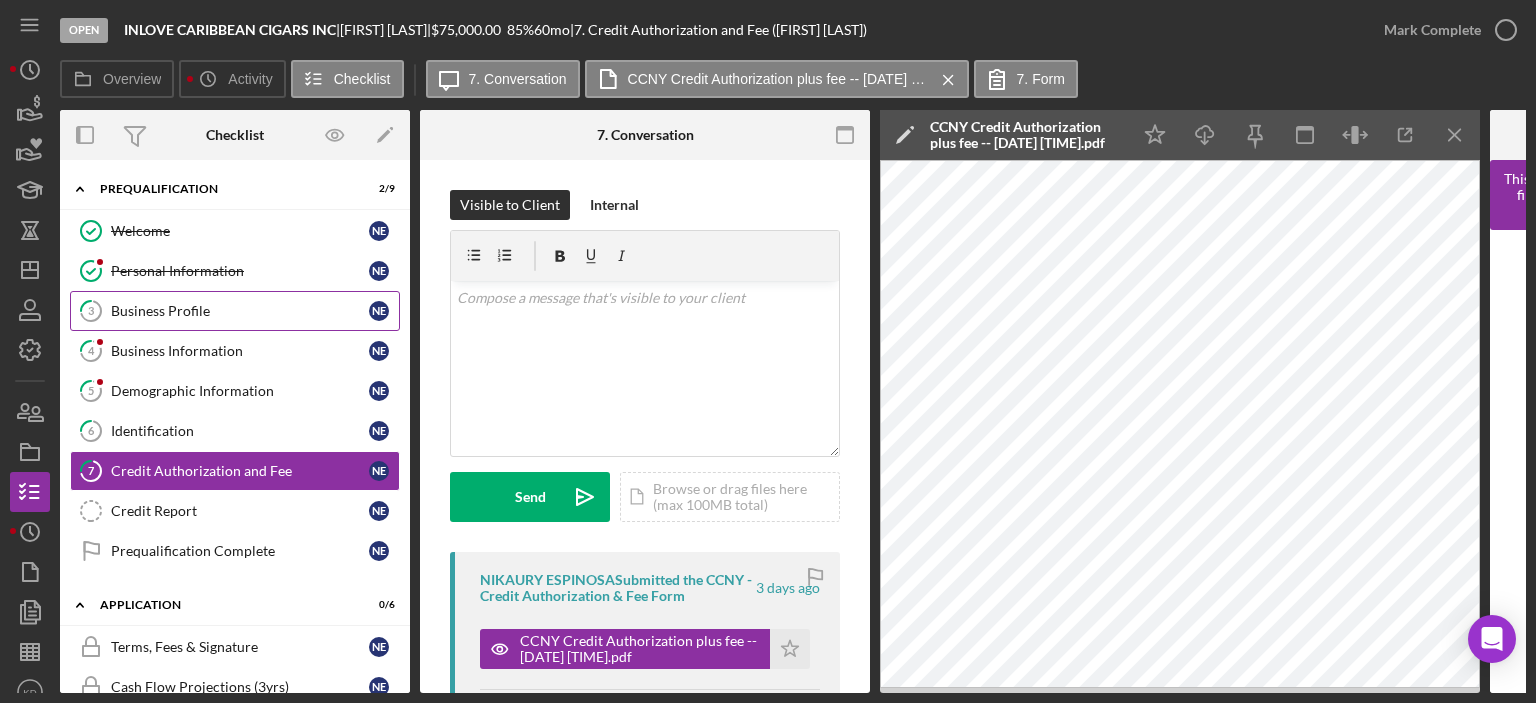 click on "Business Profile" at bounding box center [240, 311] 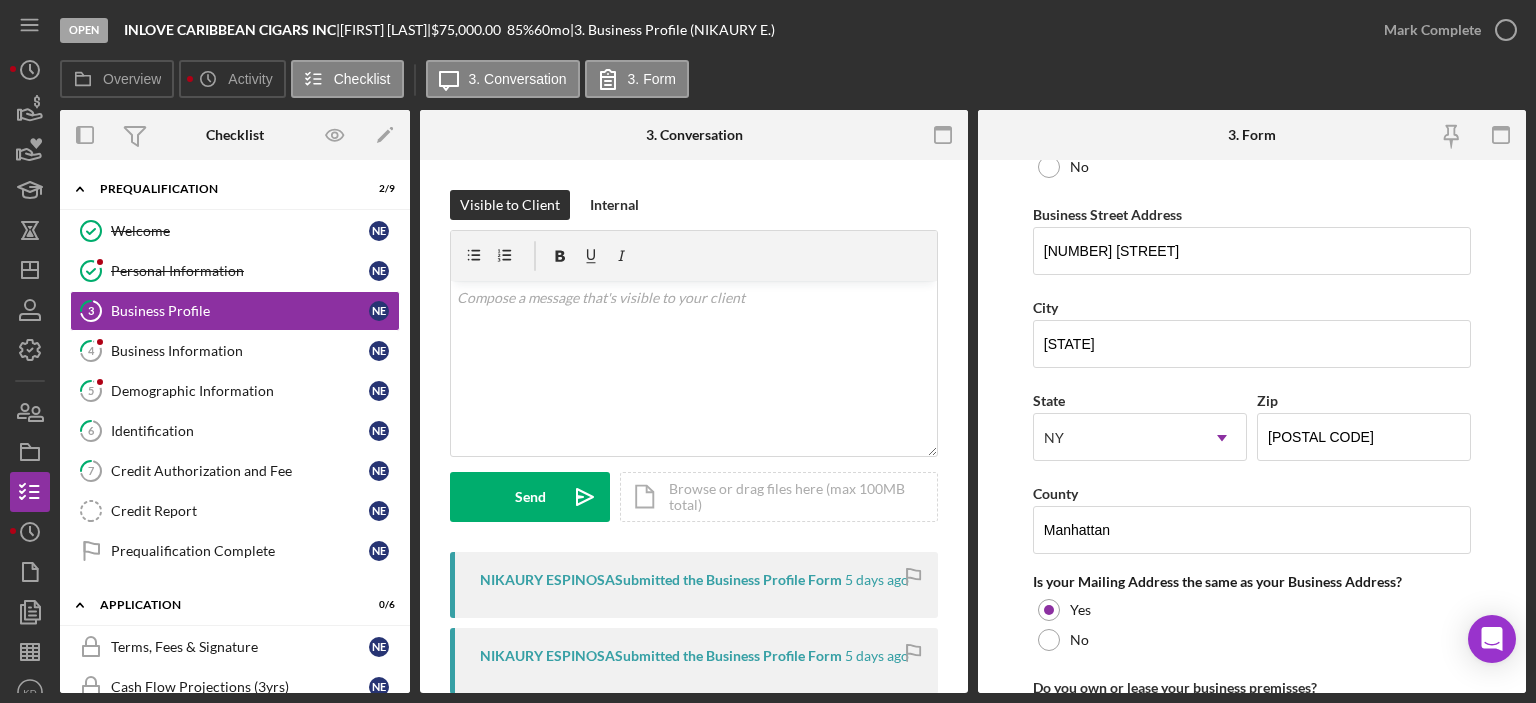 scroll, scrollTop: 1165, scrollLeft: 0, axis: vertical 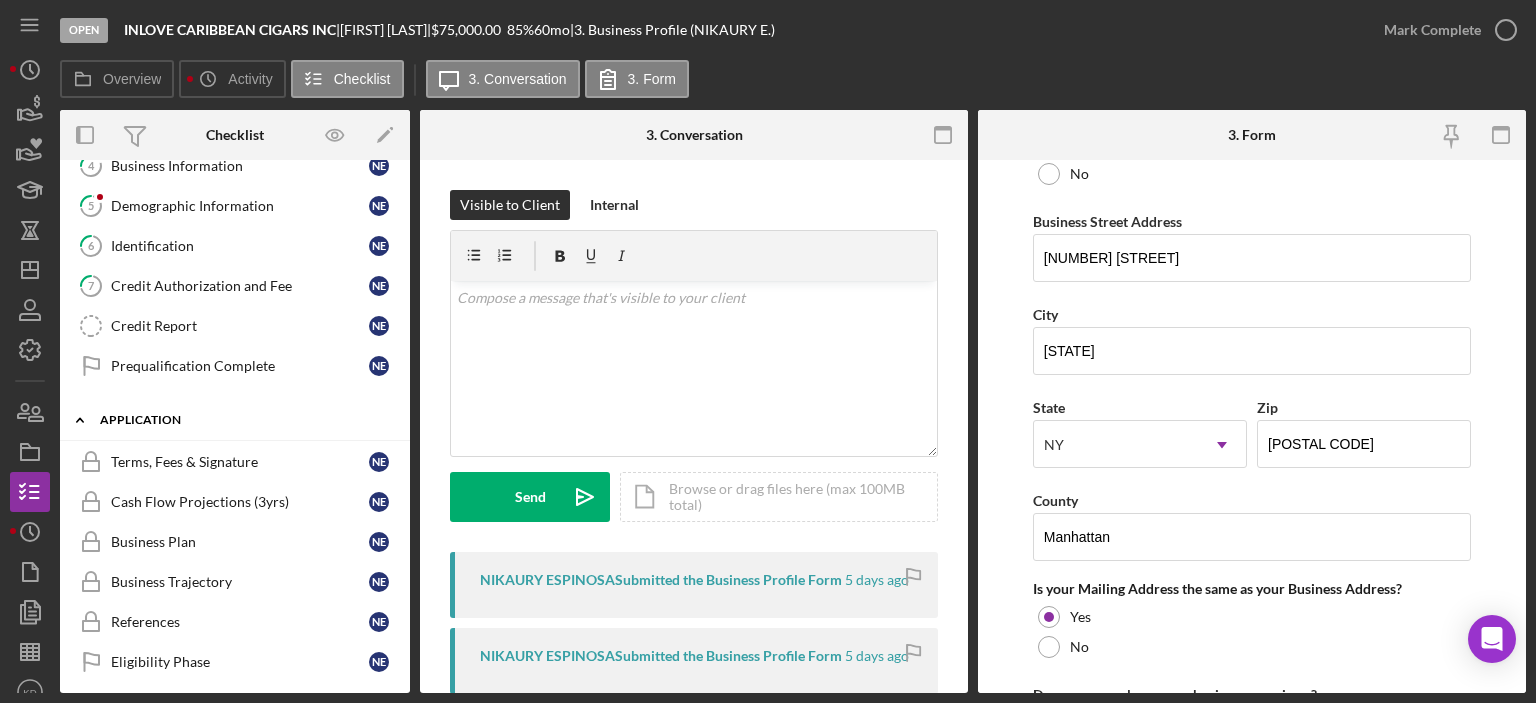 click on "Icon/Expander" 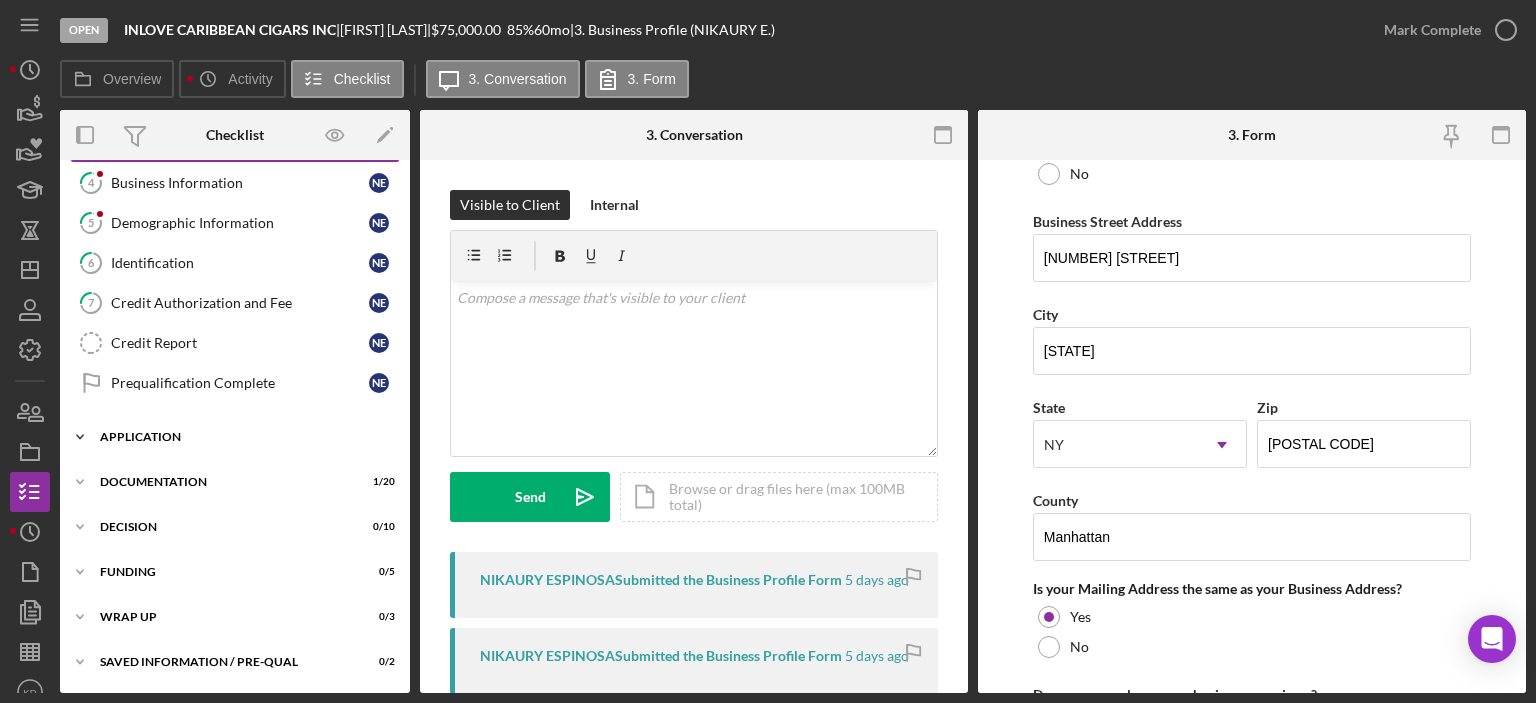 scroll, scrollTop: 164, scrollLeft: 0, axis: vertical 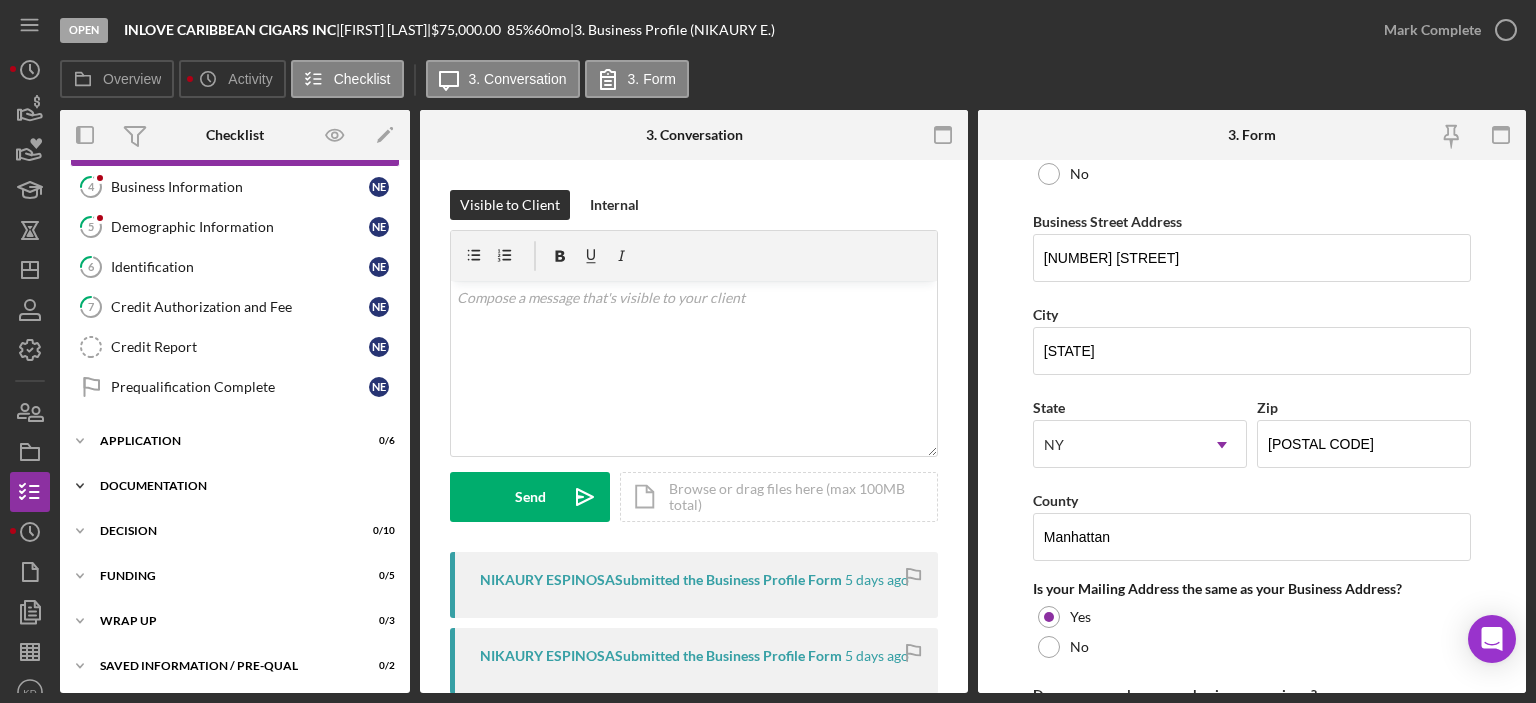 click on "Icon/Expander" 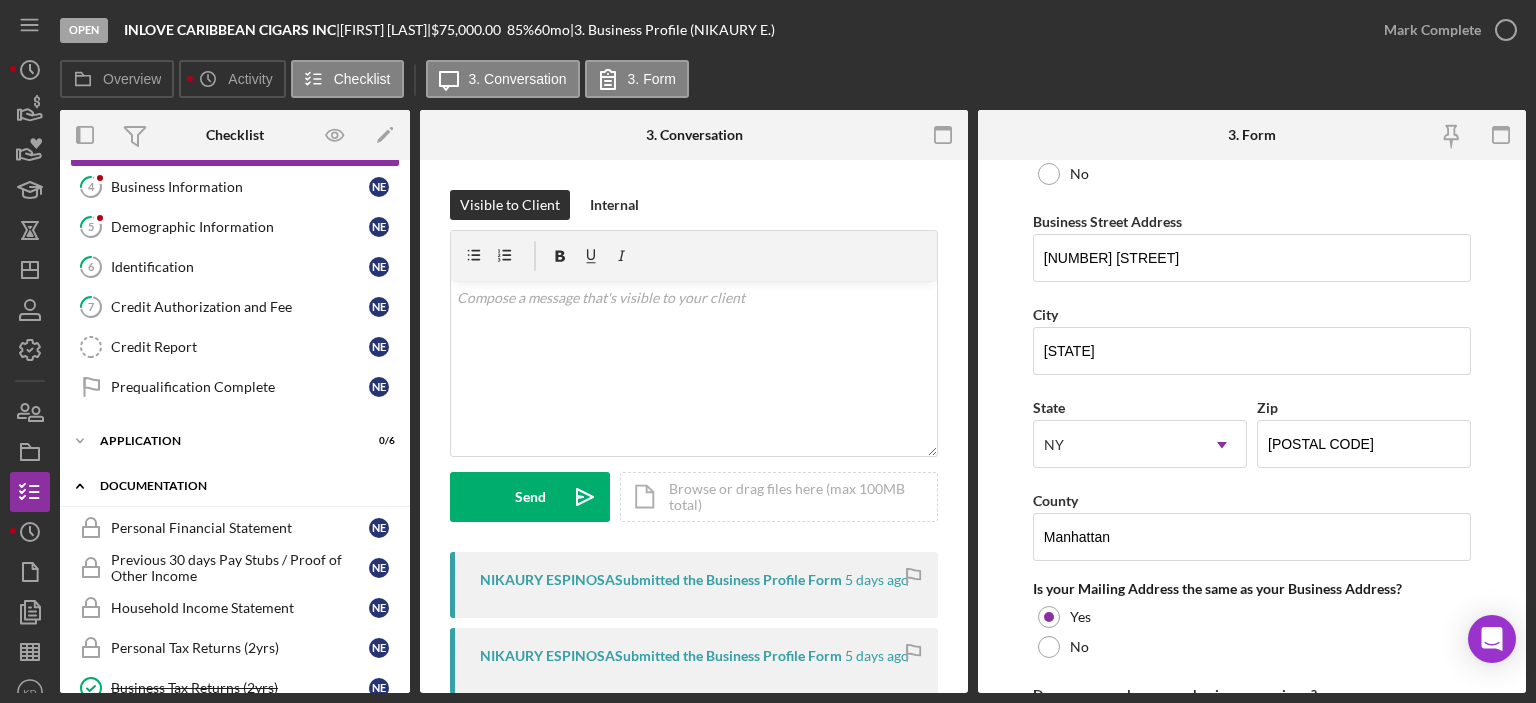 scroll, scrollTop: 185, scrollLeft: 0, axis: vertical 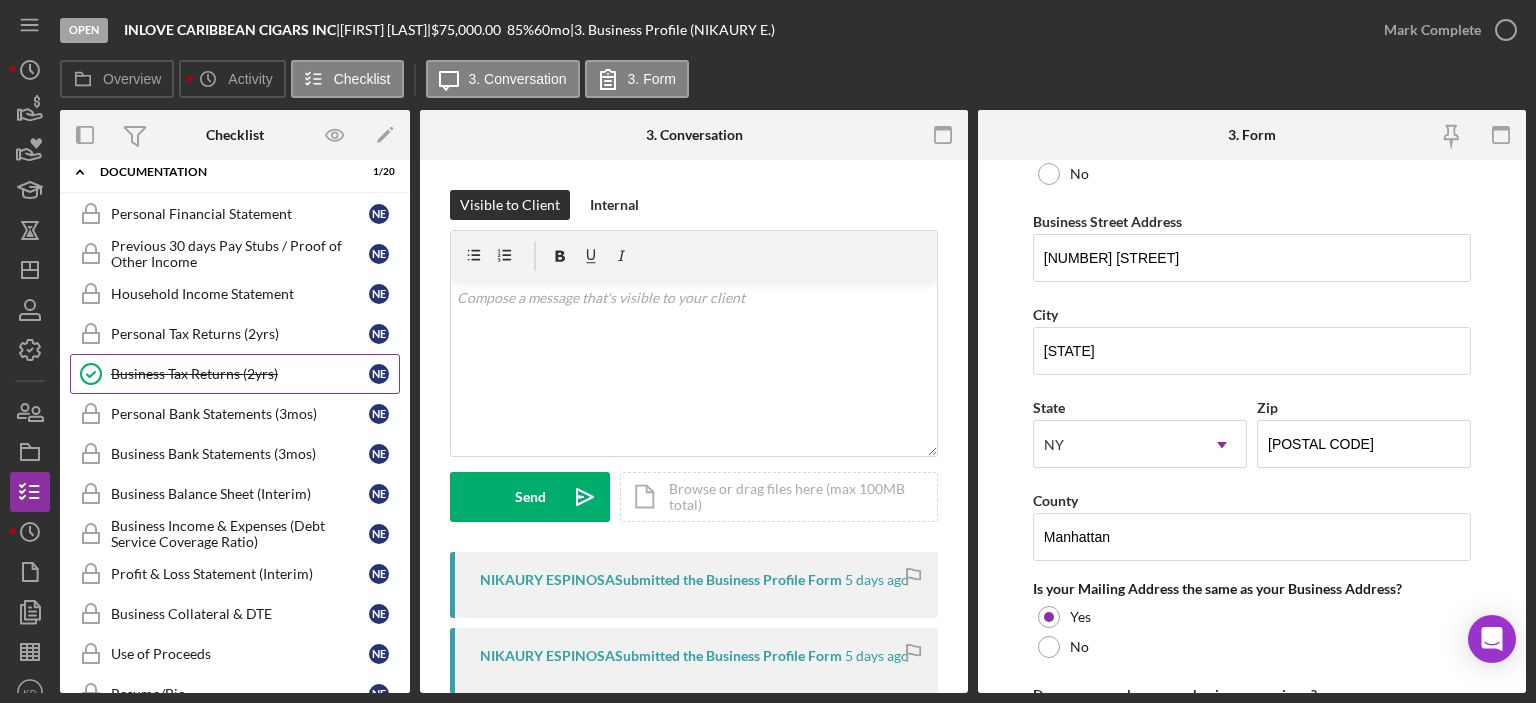click on "Business Tax Returns (2yrs)" at bounding box center [240, 374] 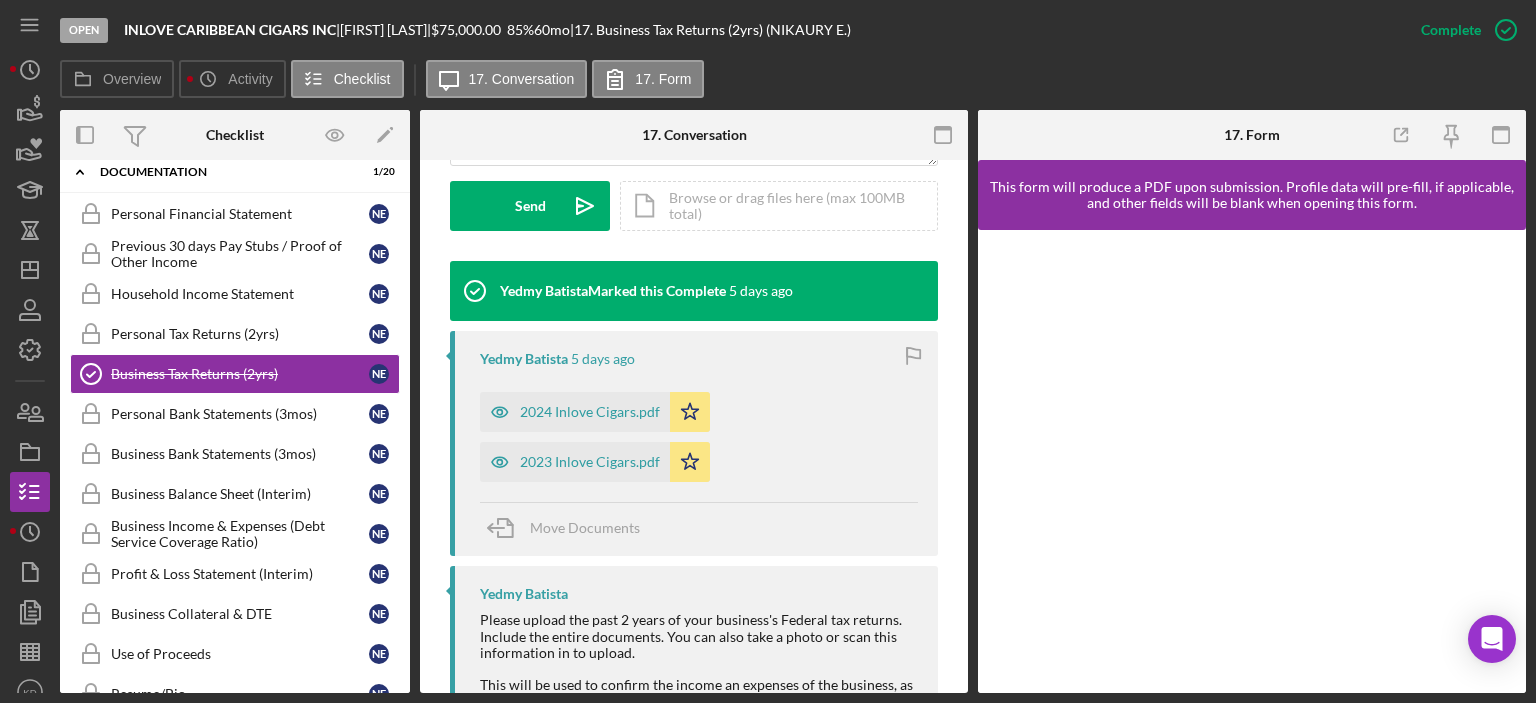 scroll, scrollTop: 620, scrollLeft: 0, axis: vertical 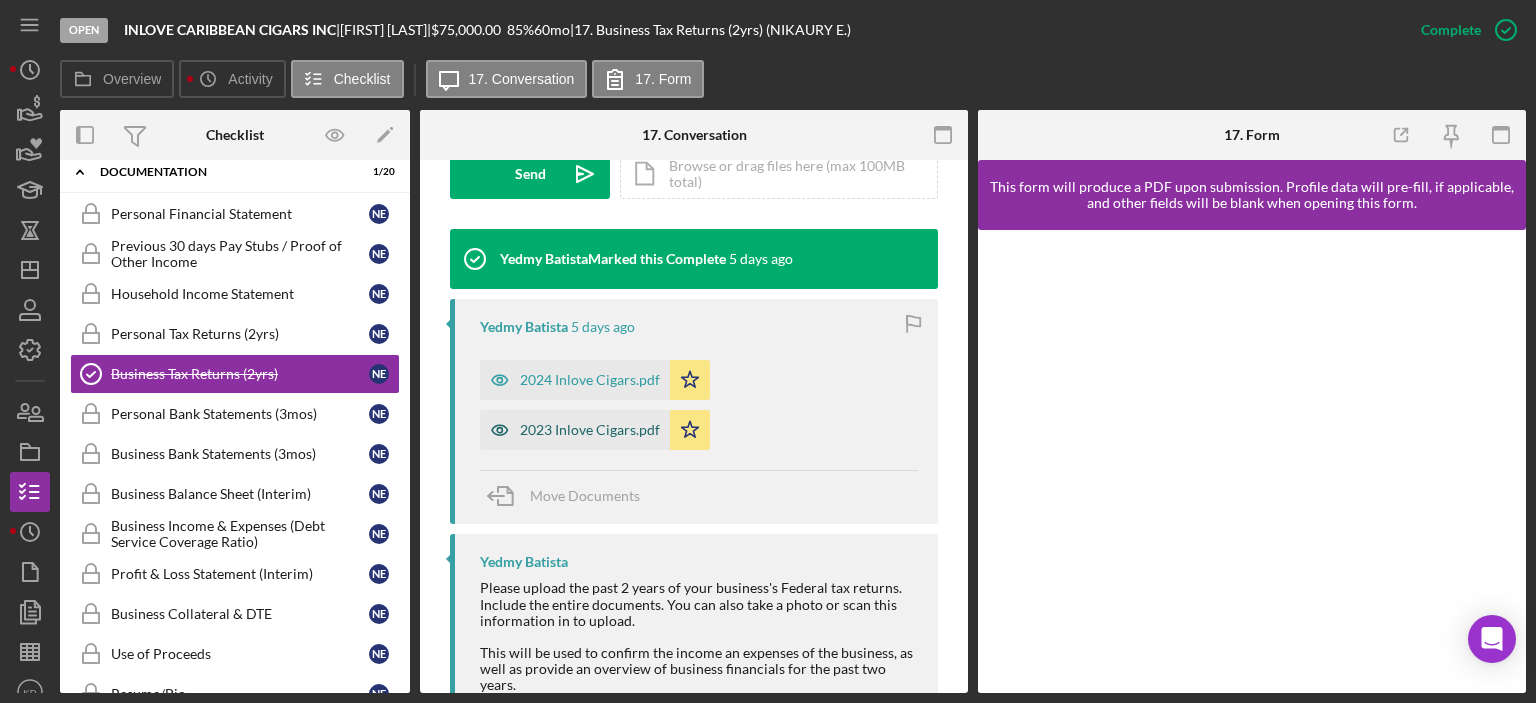 click 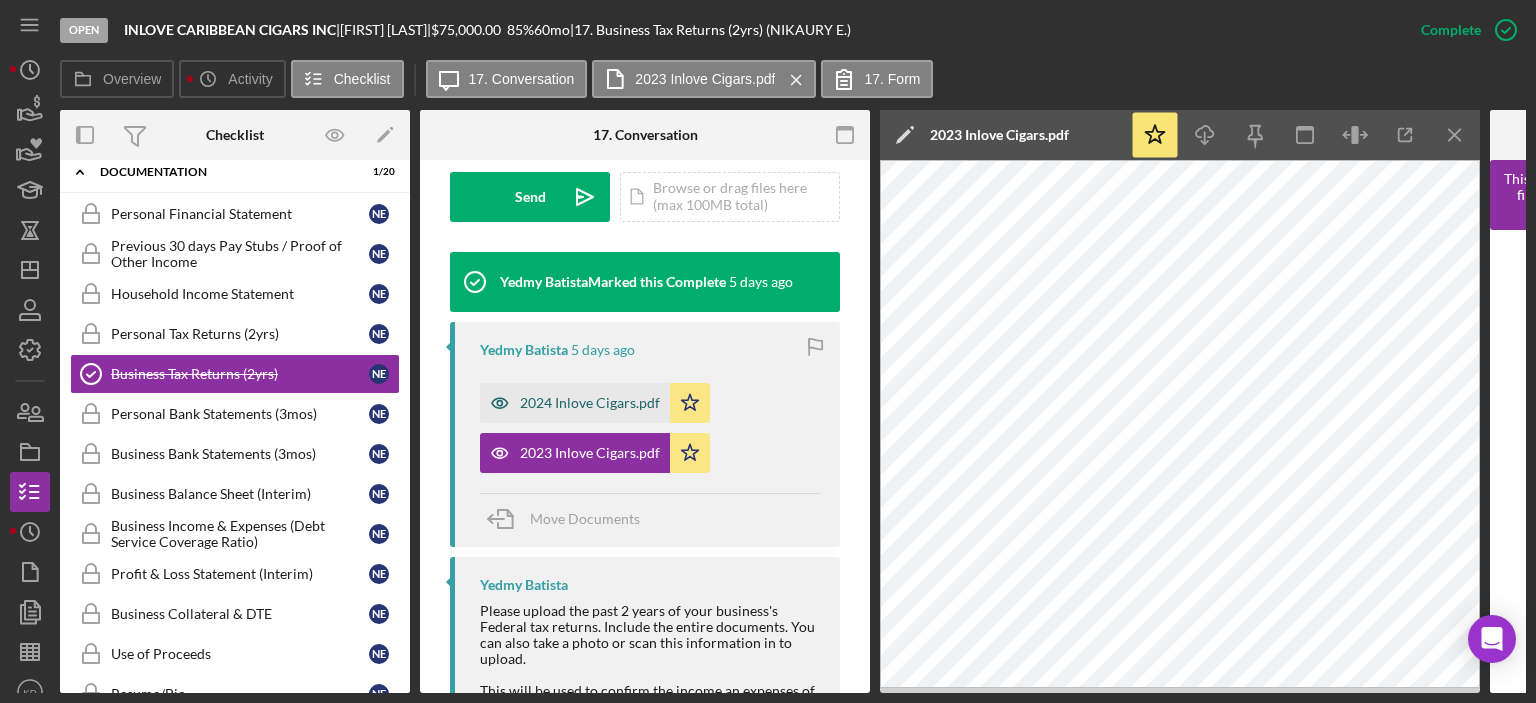 click on "2024 Inlove Cigars.pdf" at bounding box center (590, 403) 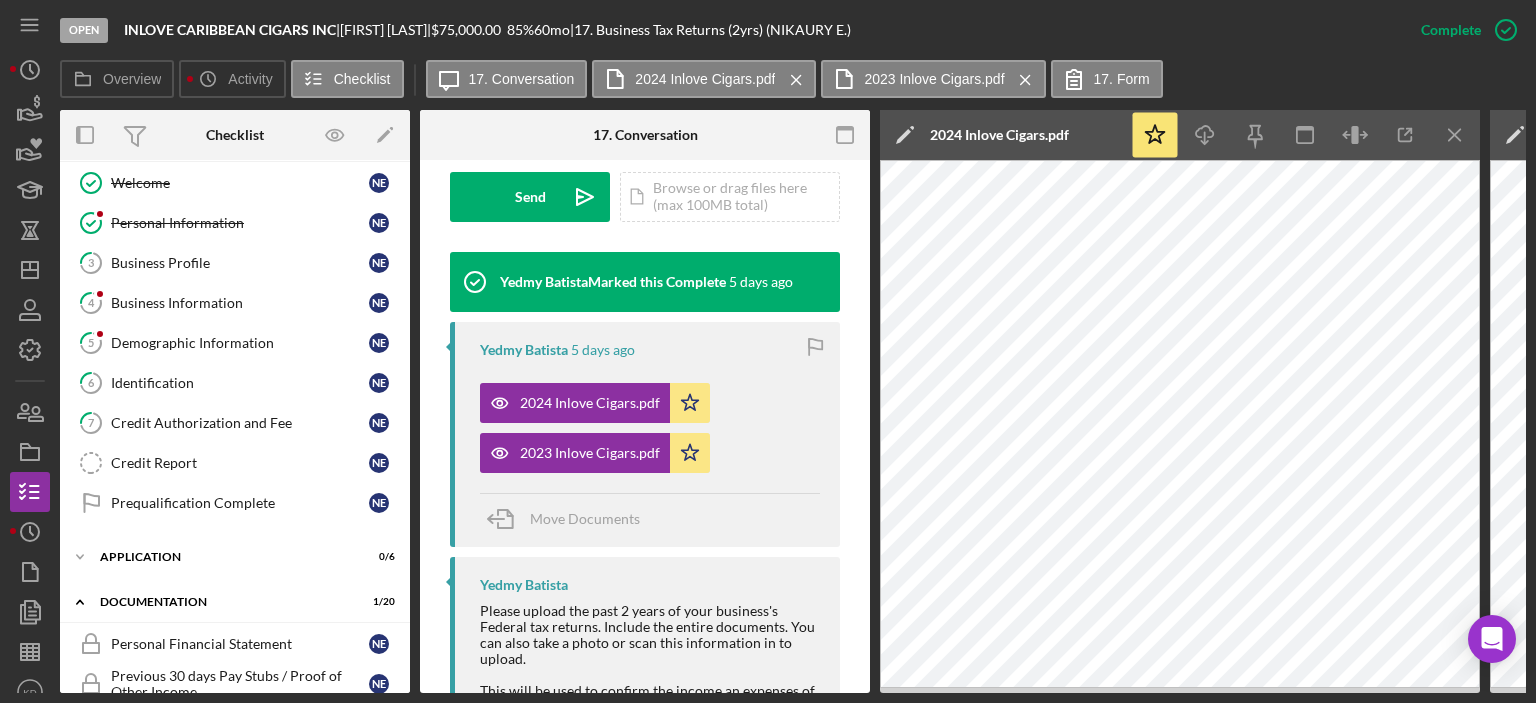 scroll, scrollTop: 0, scrollLeft: 0, axis: both 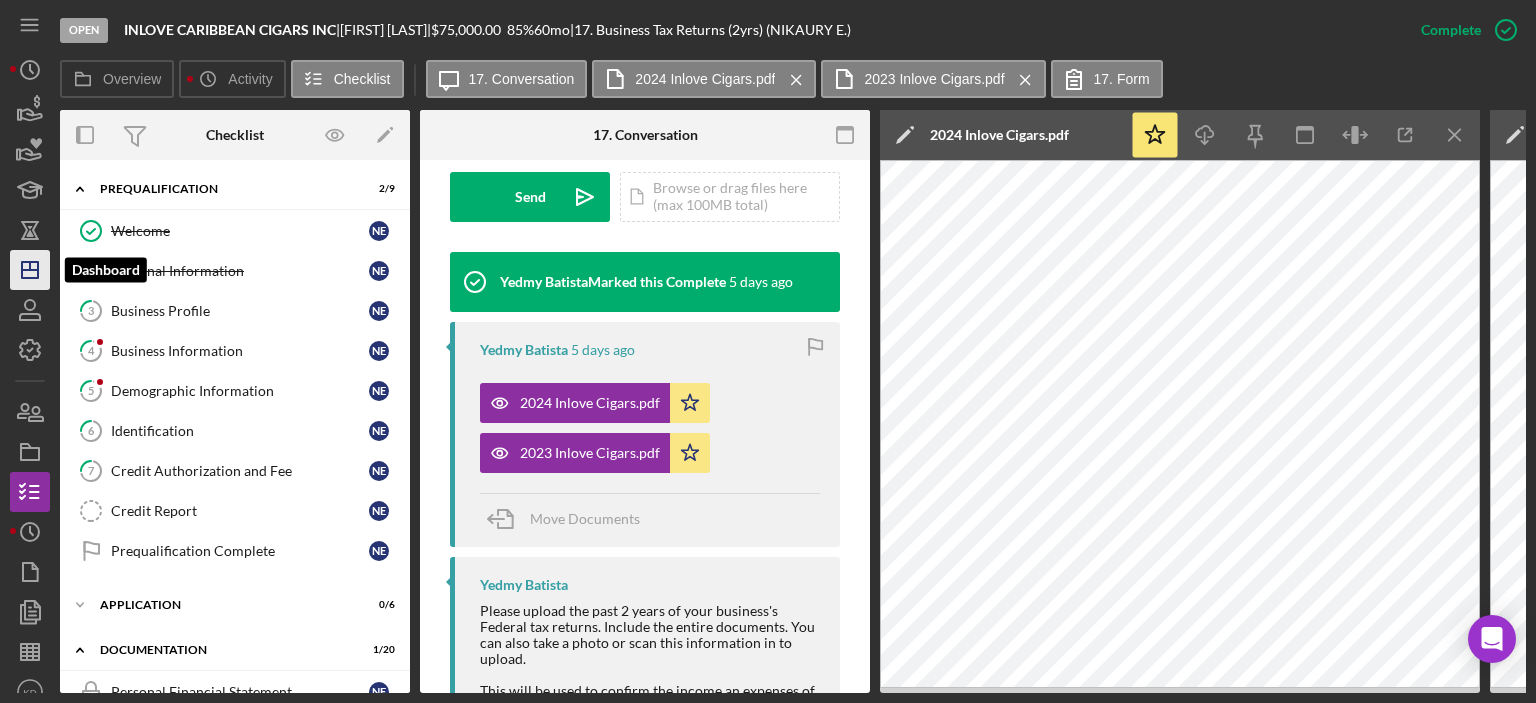 click 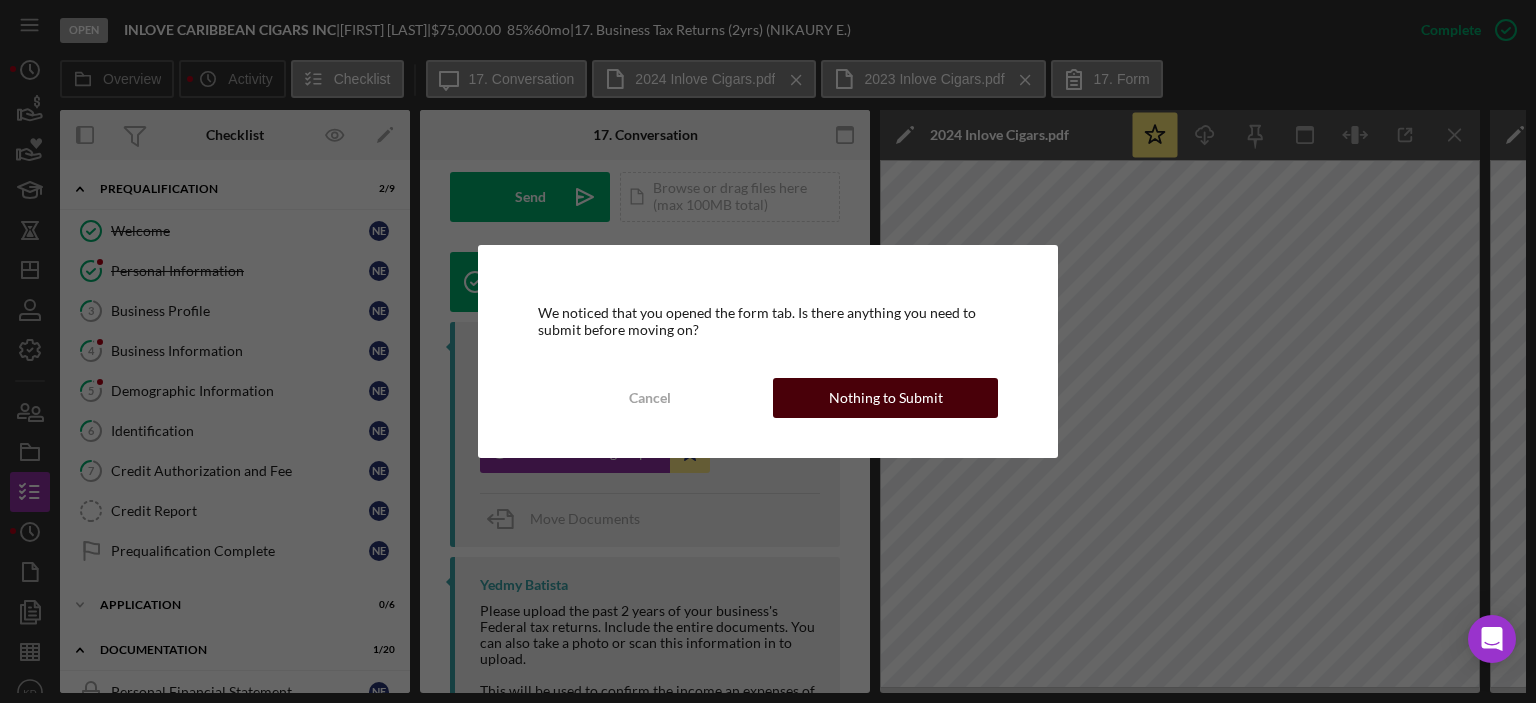 click on "Nothing to Submit" at bounding box center [886, 398] 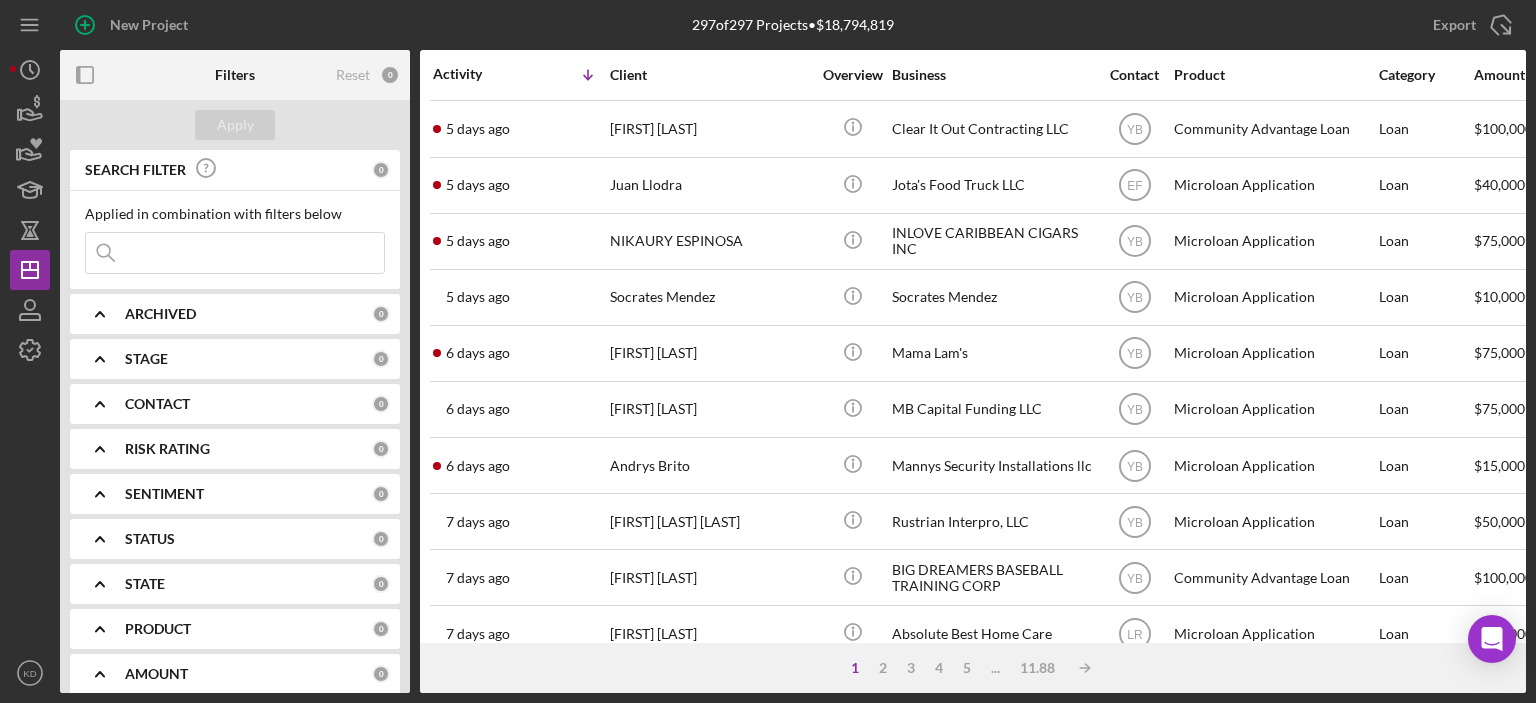 scroll, scrollTop: 600, scrollLeft: 0, axis: vertical 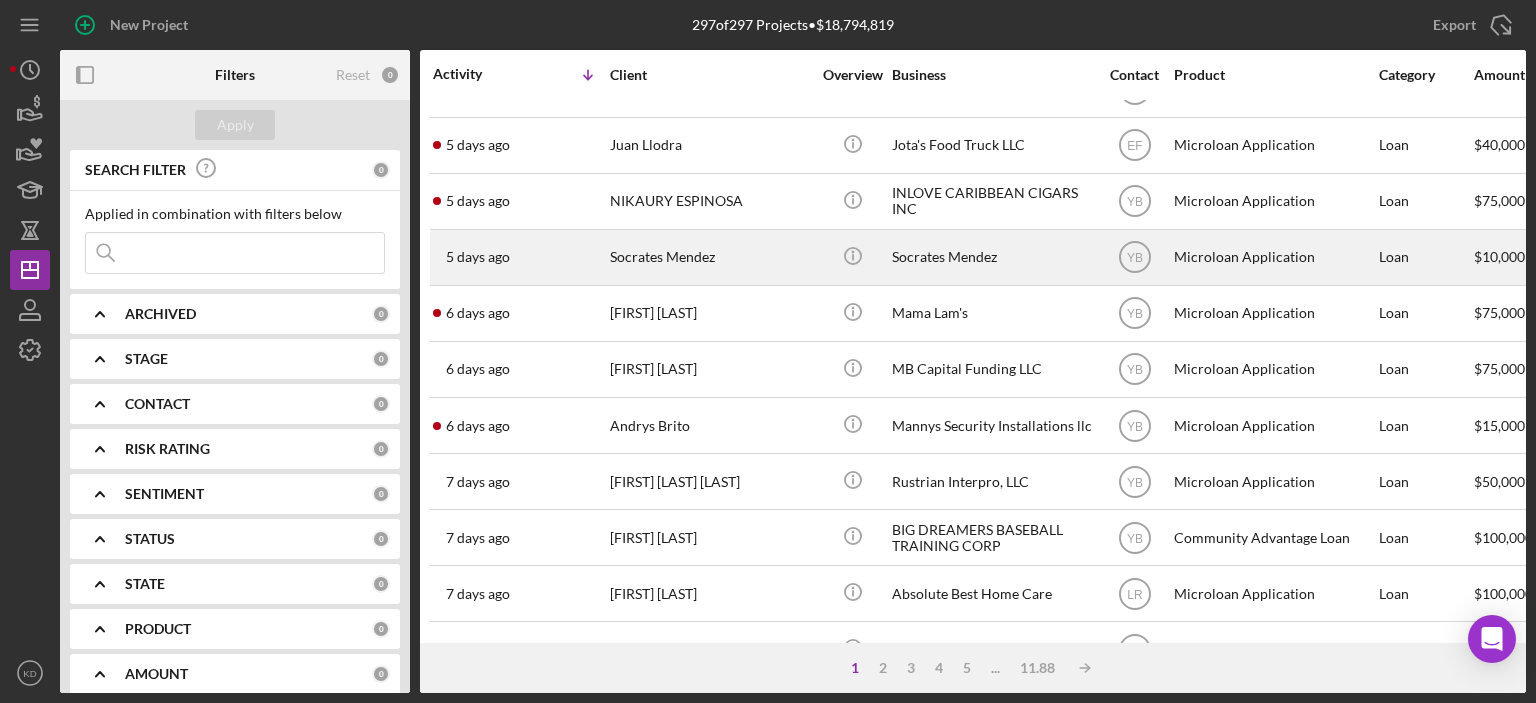 click on "Socrates Mendez" at bounding box center [710, 257] 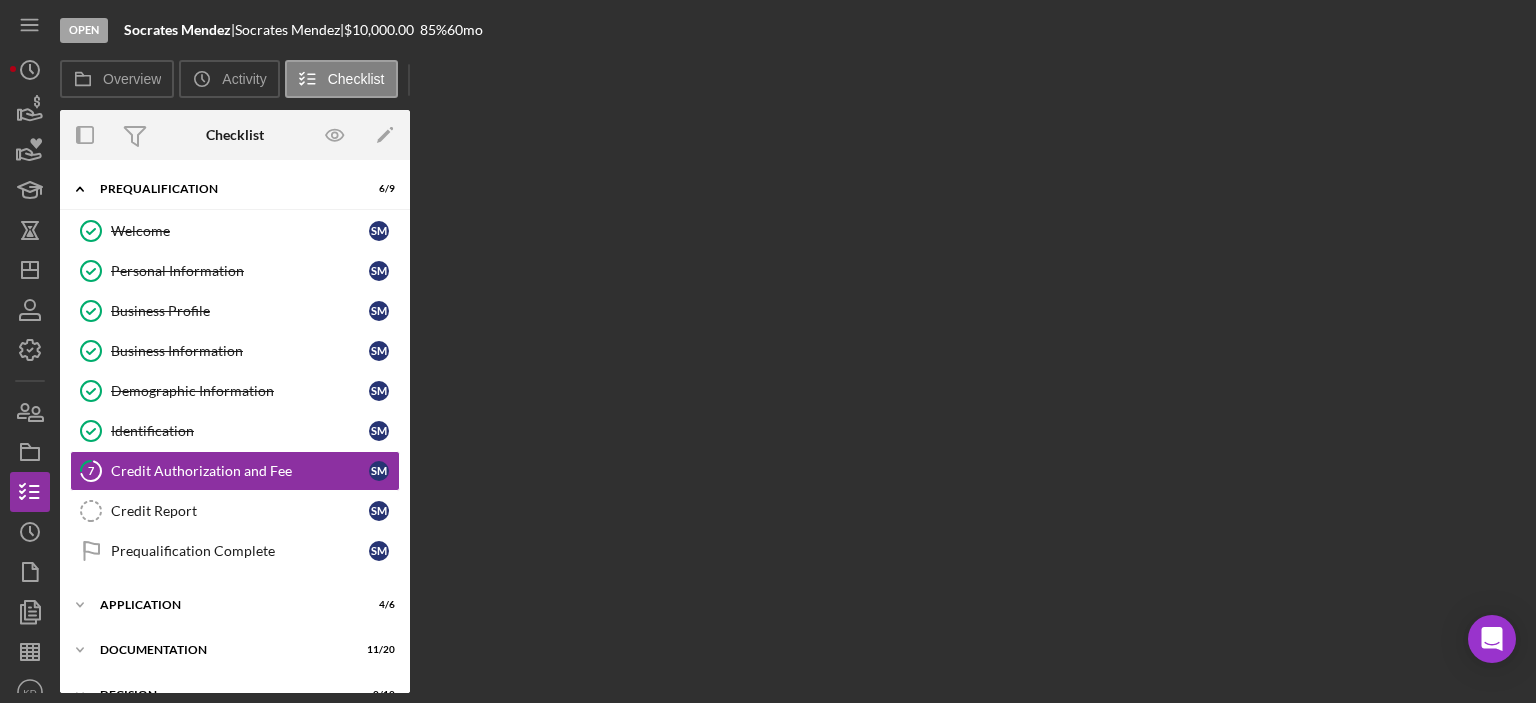 scroll, scrollTop: 41, scrollLeft: 0, axis: vertical 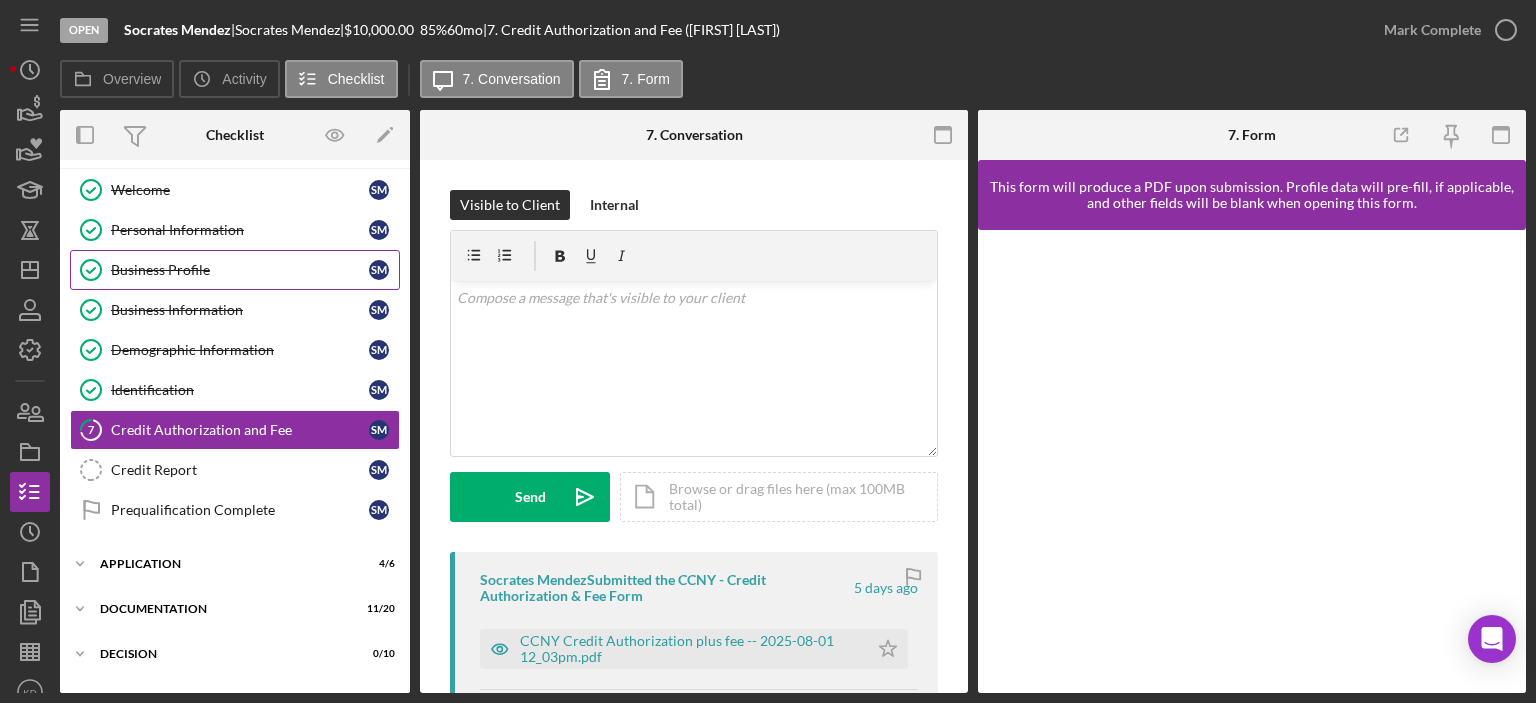 click on "Business Profile" at bounding box center [240, 270] 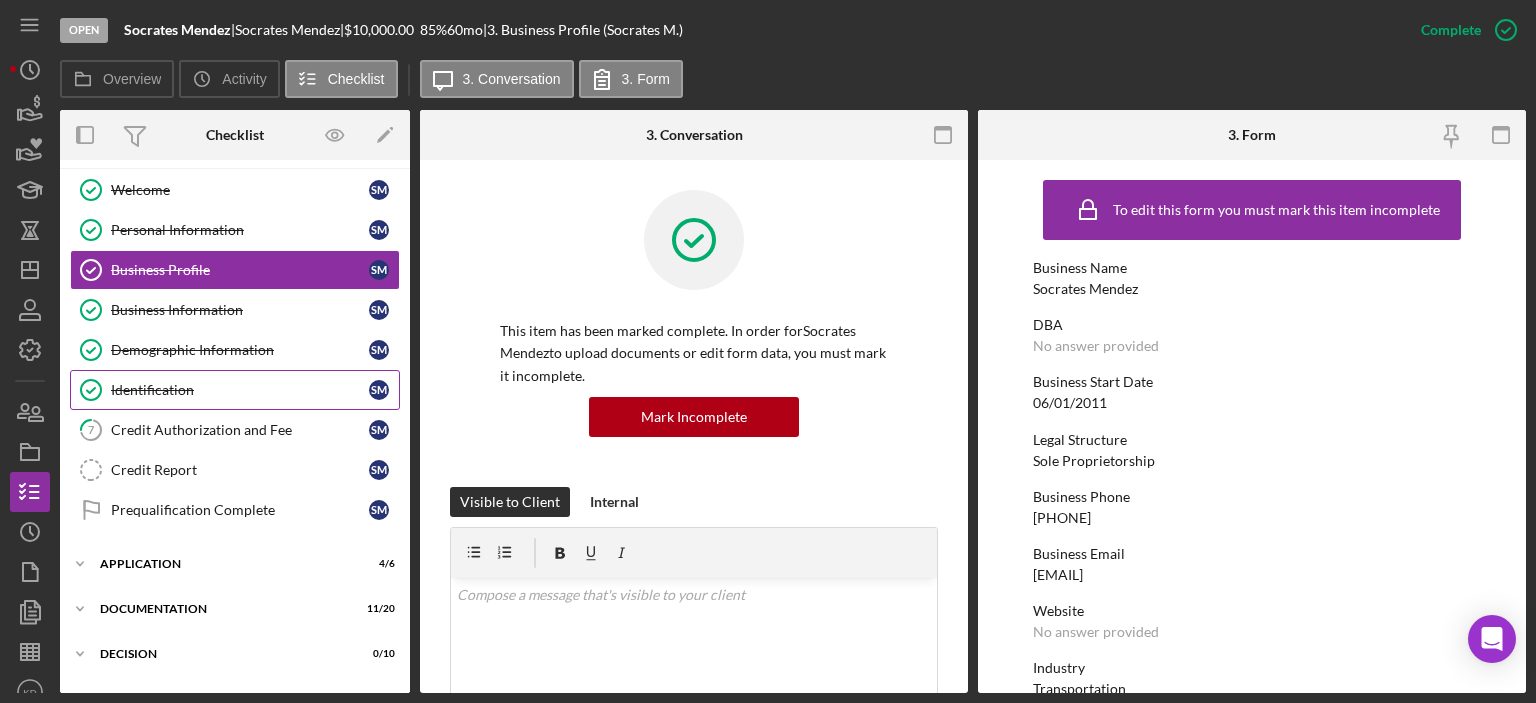 click on "Identification" at bounding box center [240, 390] 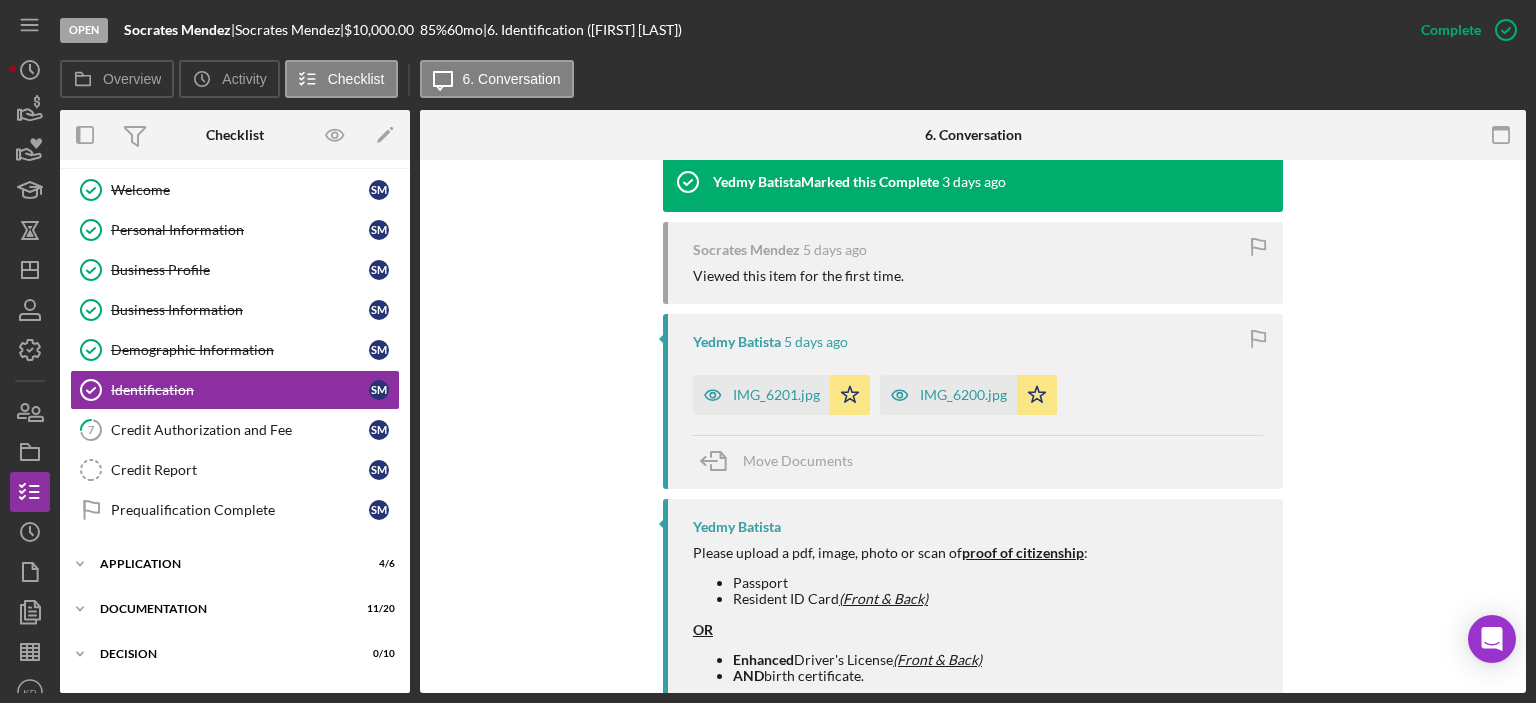 scroll, scrollTop: 760, scrollLeft: 0, axis: vertical 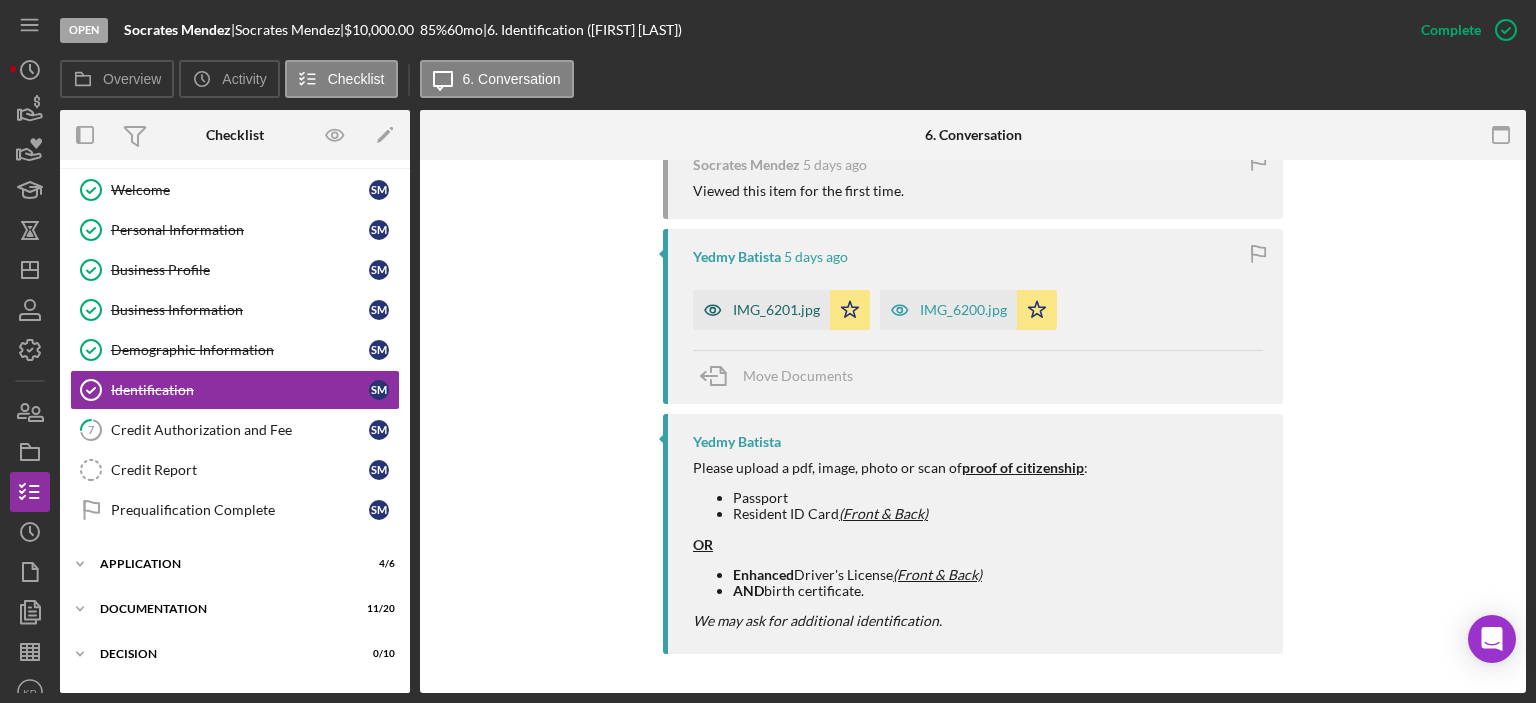 click on "IMG_6201.jpg" at bounding box center [776, 310] 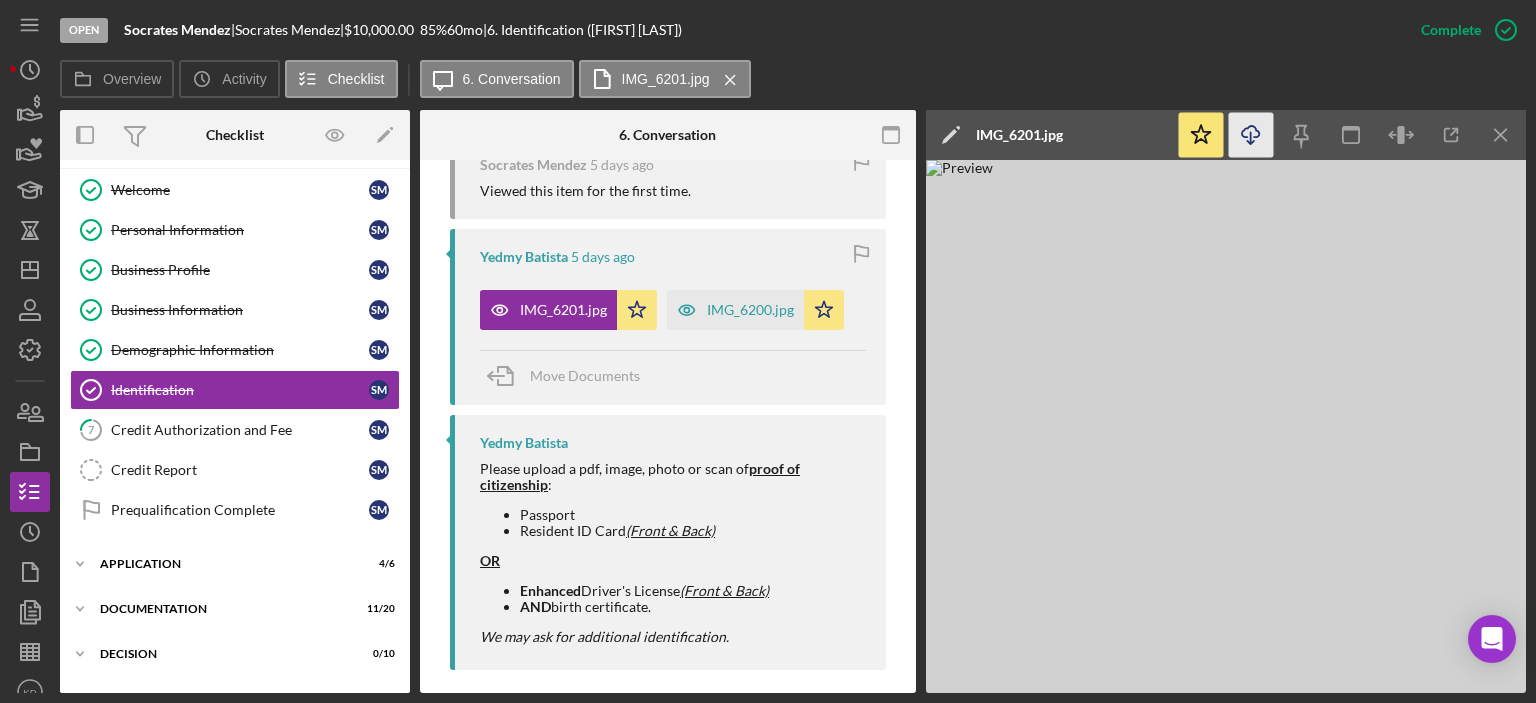 click on "Icon/Download" 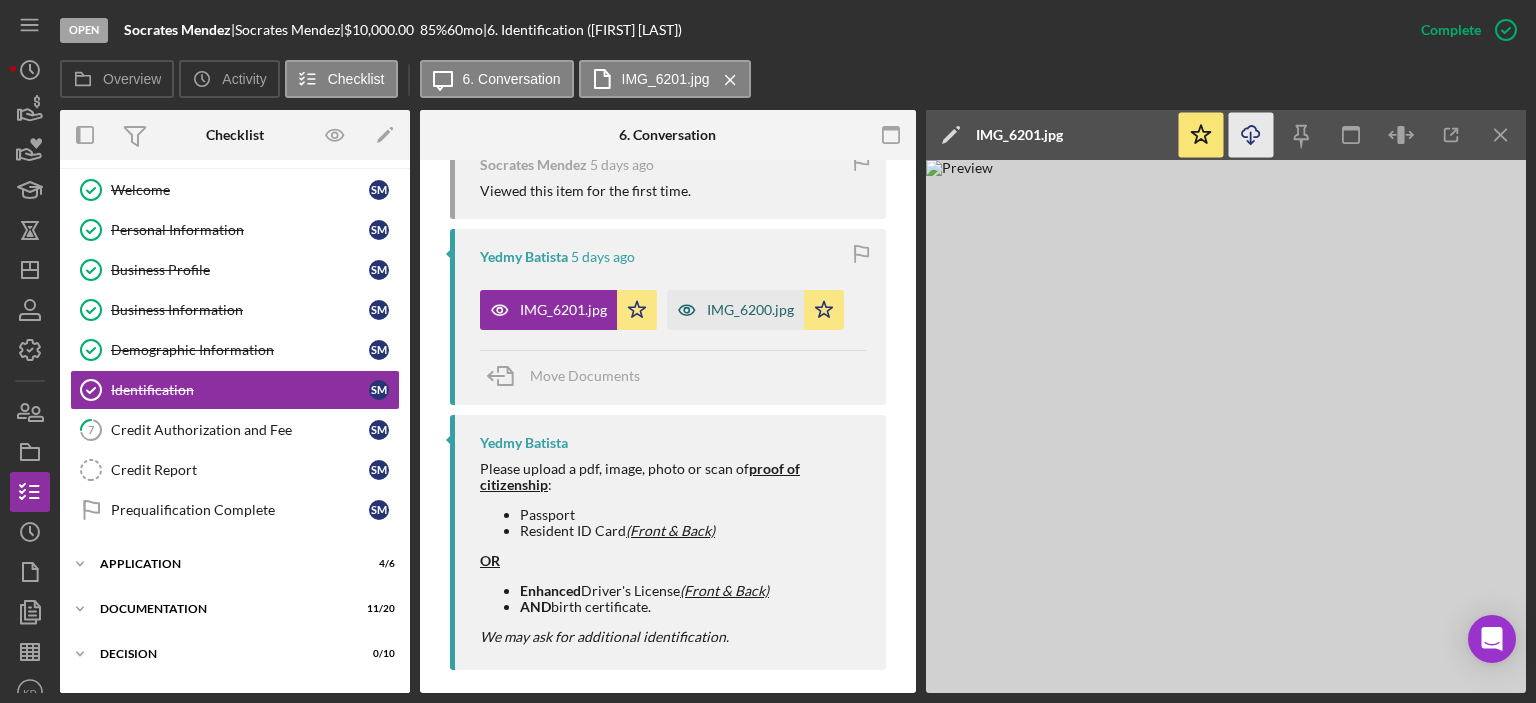 click on "IMG_6200.jpg" at bounding box center [750, 310] 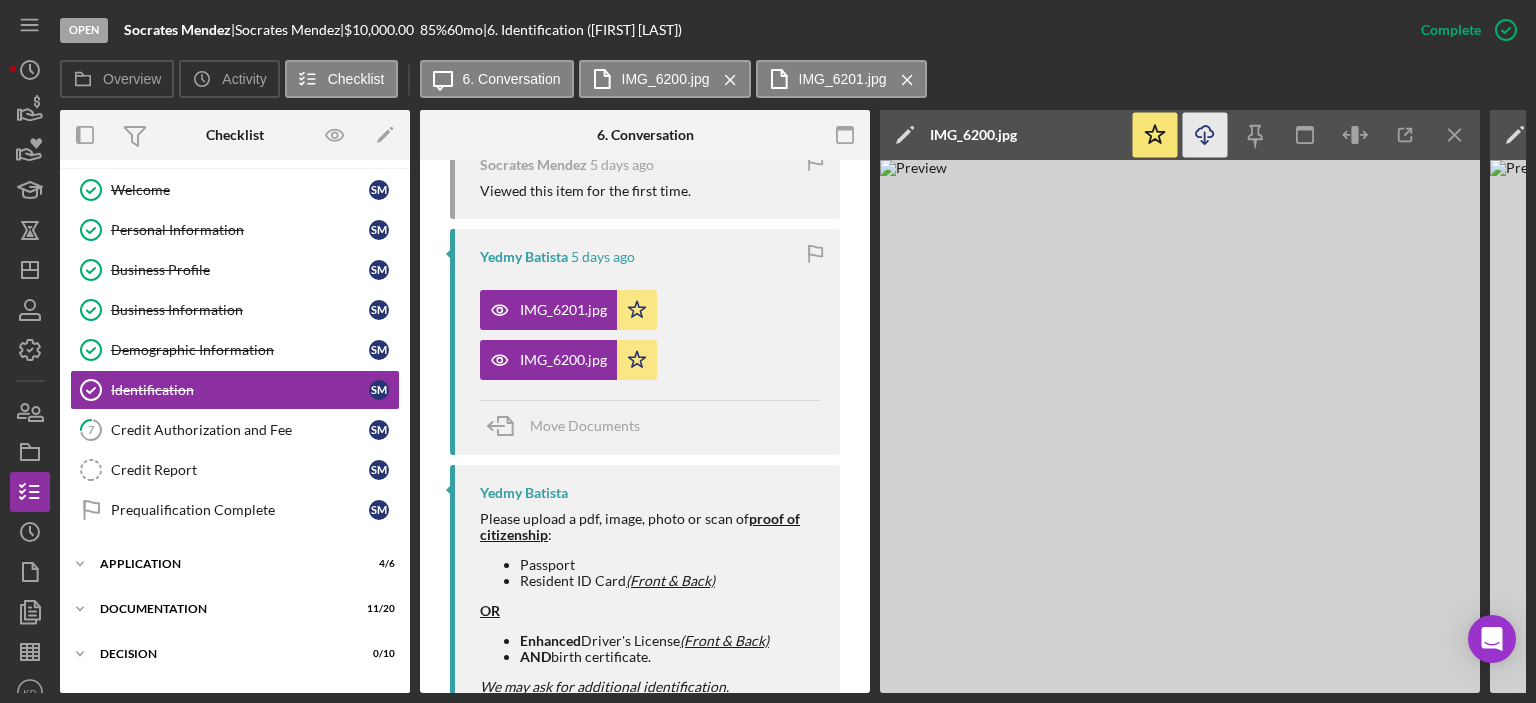 click on "Icon/Download" 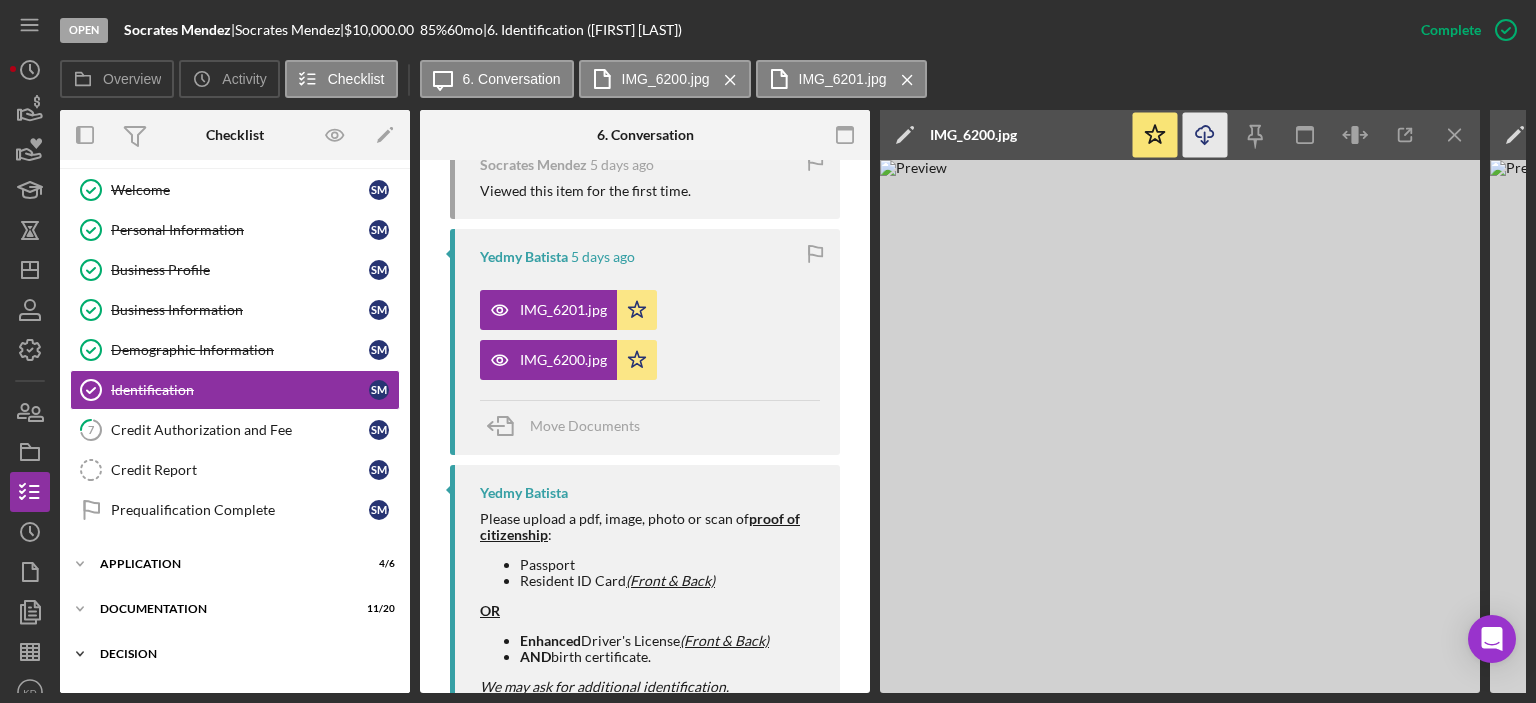 drag, startPoint x: 404, startPoint y: 575, endPoint x: 402, endPoint y: 643, distance: 68.0294 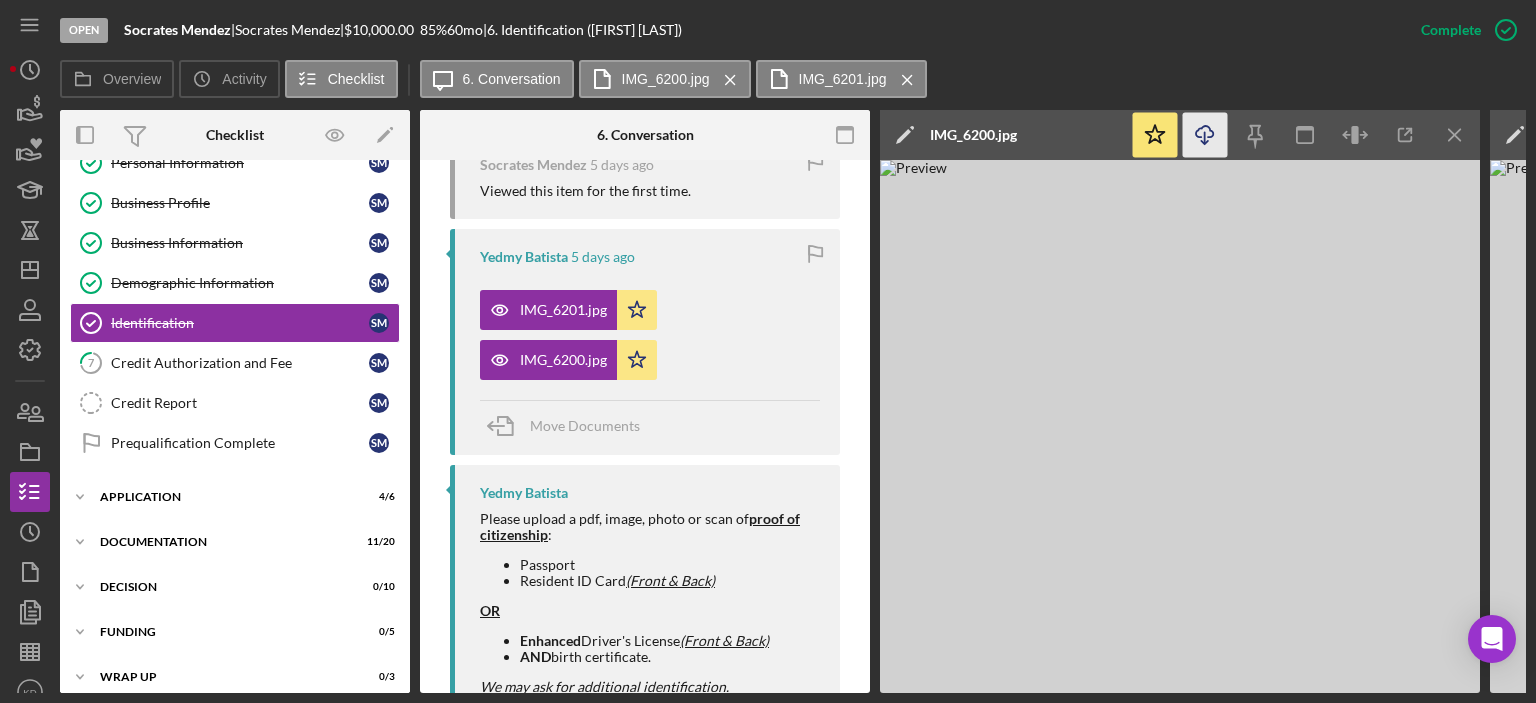 scroll, scrollTop: 140, scrollLeft: 0, axis: vertical 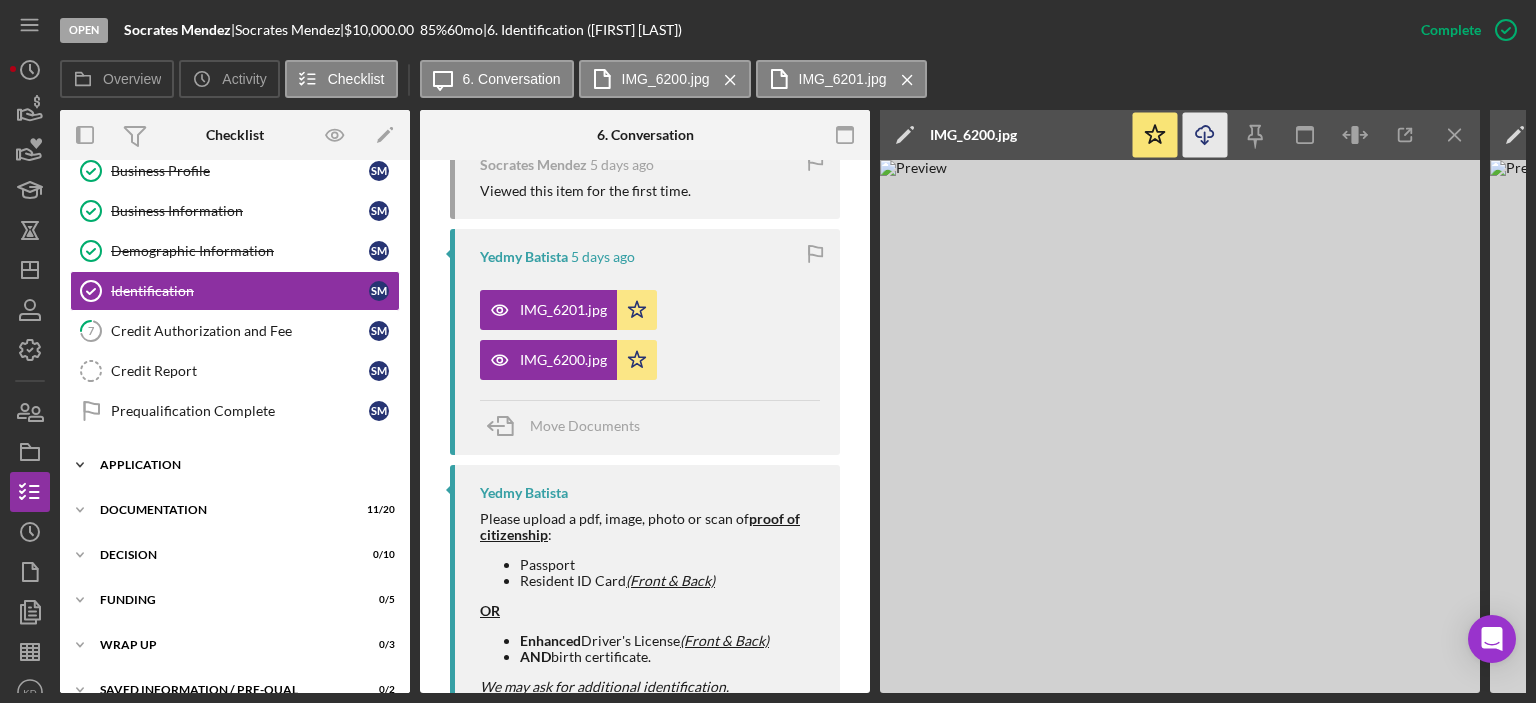 click on "Icon/Expander" 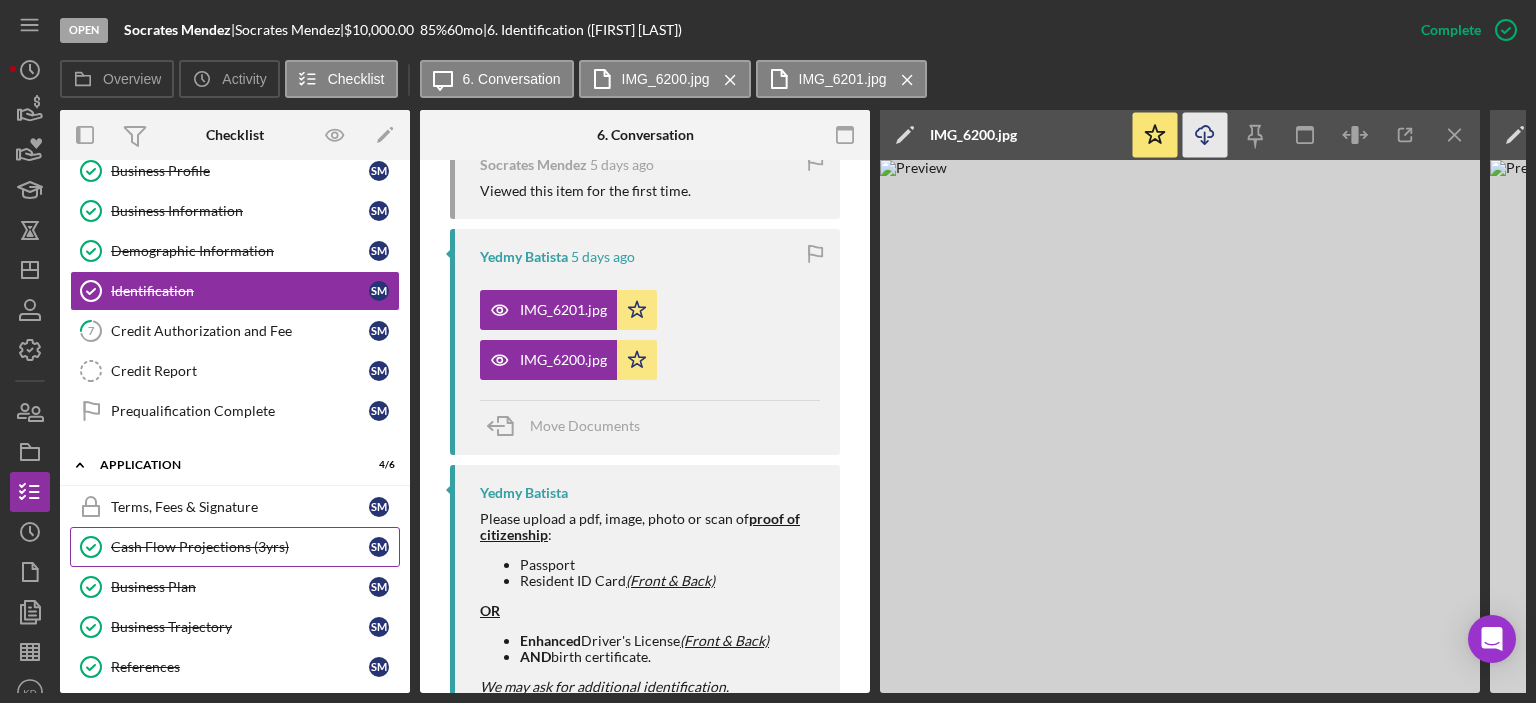 click on "Cash Flow Projections (3yrs) Cash Flow Projections (3yrs) S M" at bounding box center [235, 547] 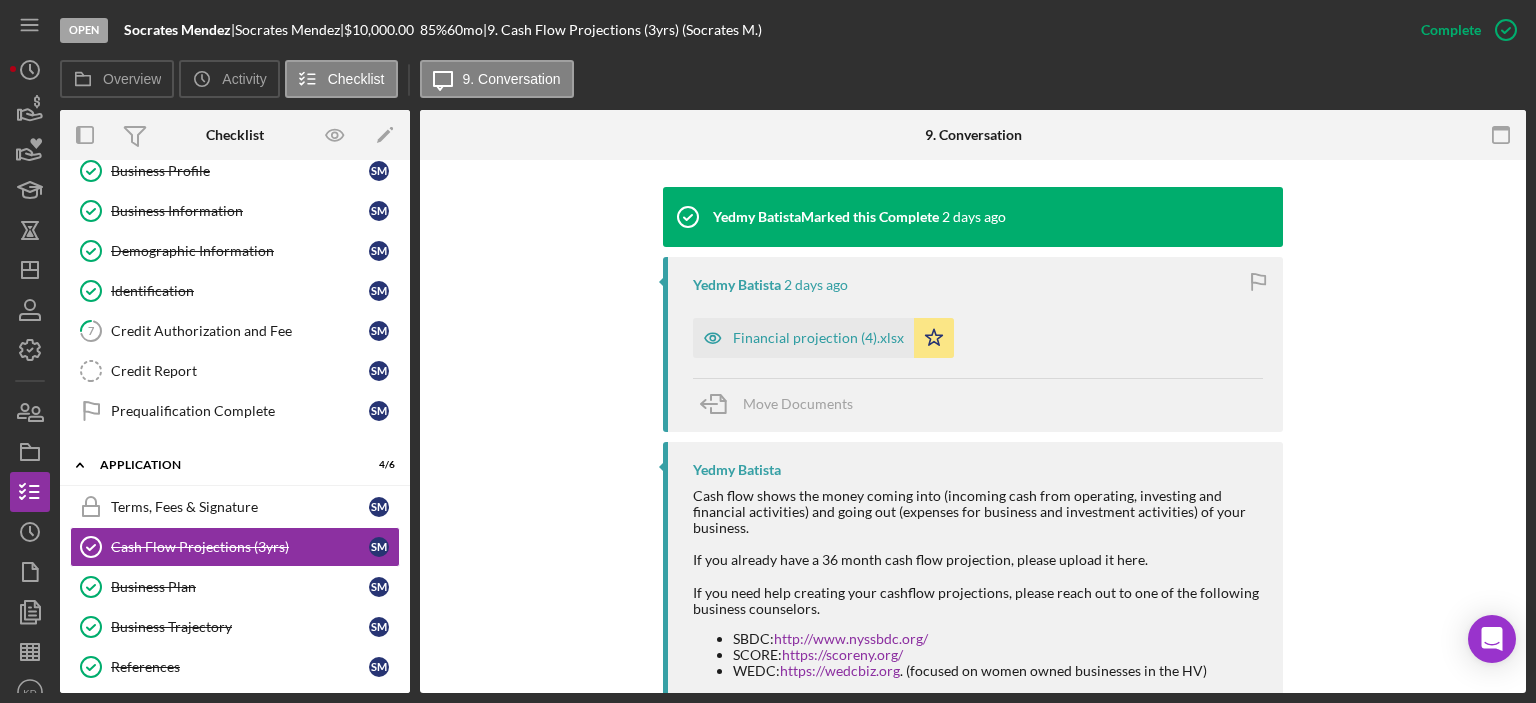 scroll, scrollTop: 668, scrollLeft: 0, axis: vertical 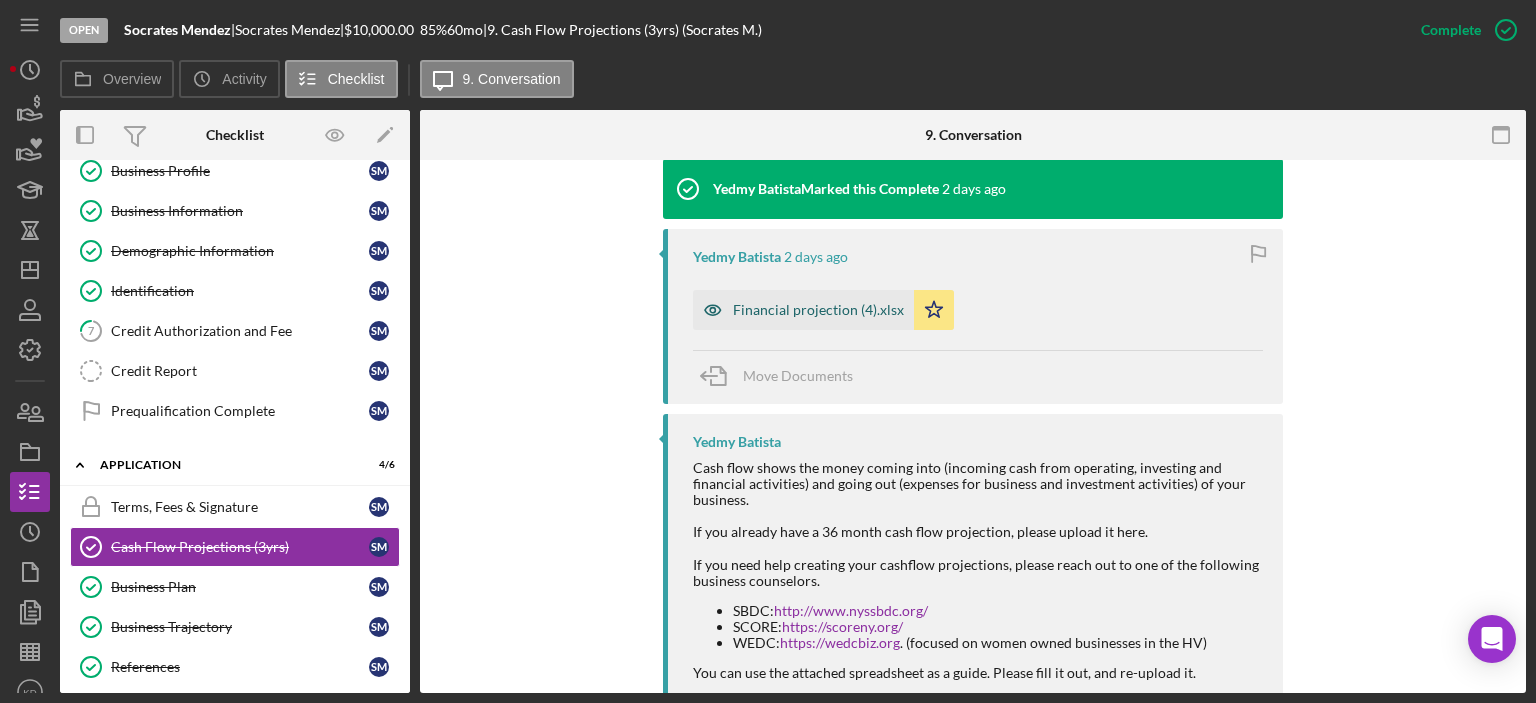 click on "Financial projection (4).xlsx" at bounding box center (818, 310) 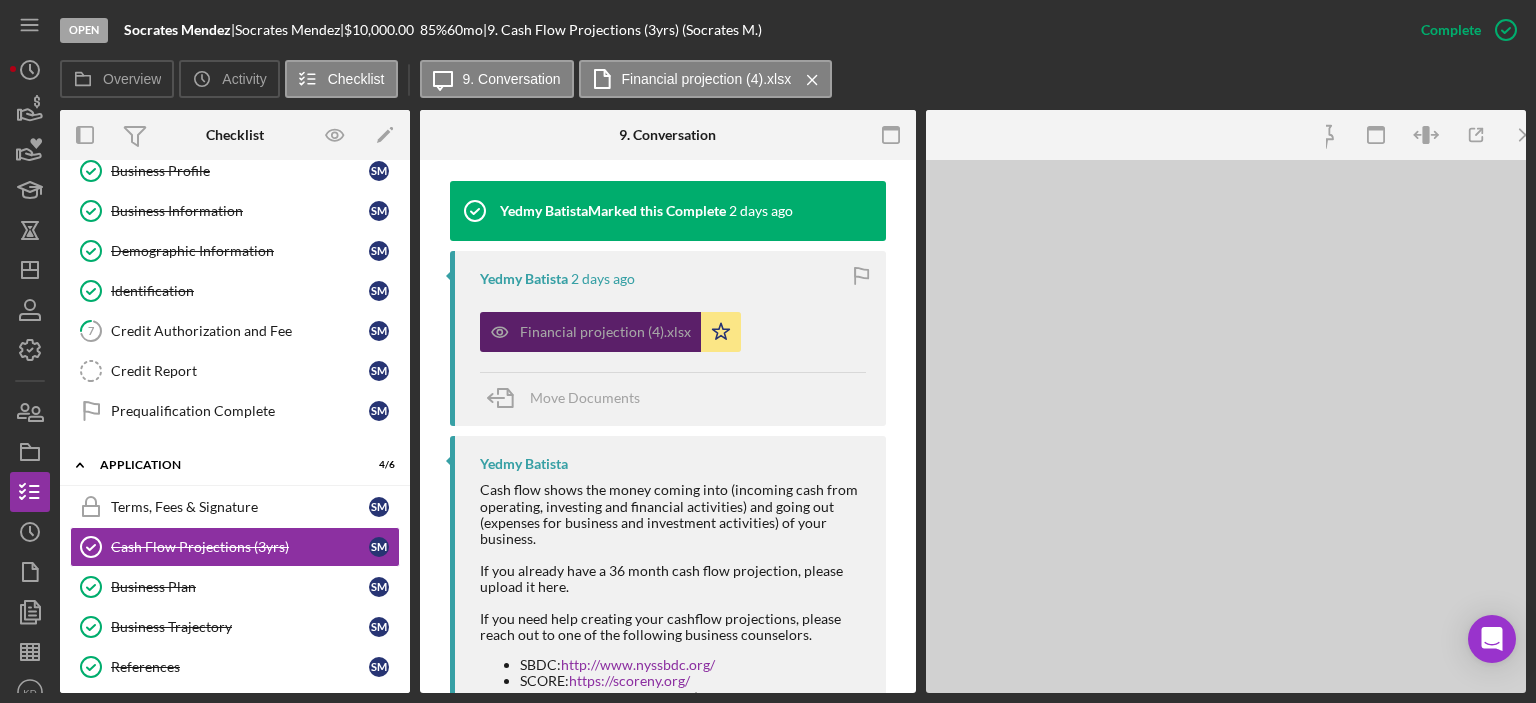 scroll, scrollTop: 691, scrollLeft: 0, axis: vertical 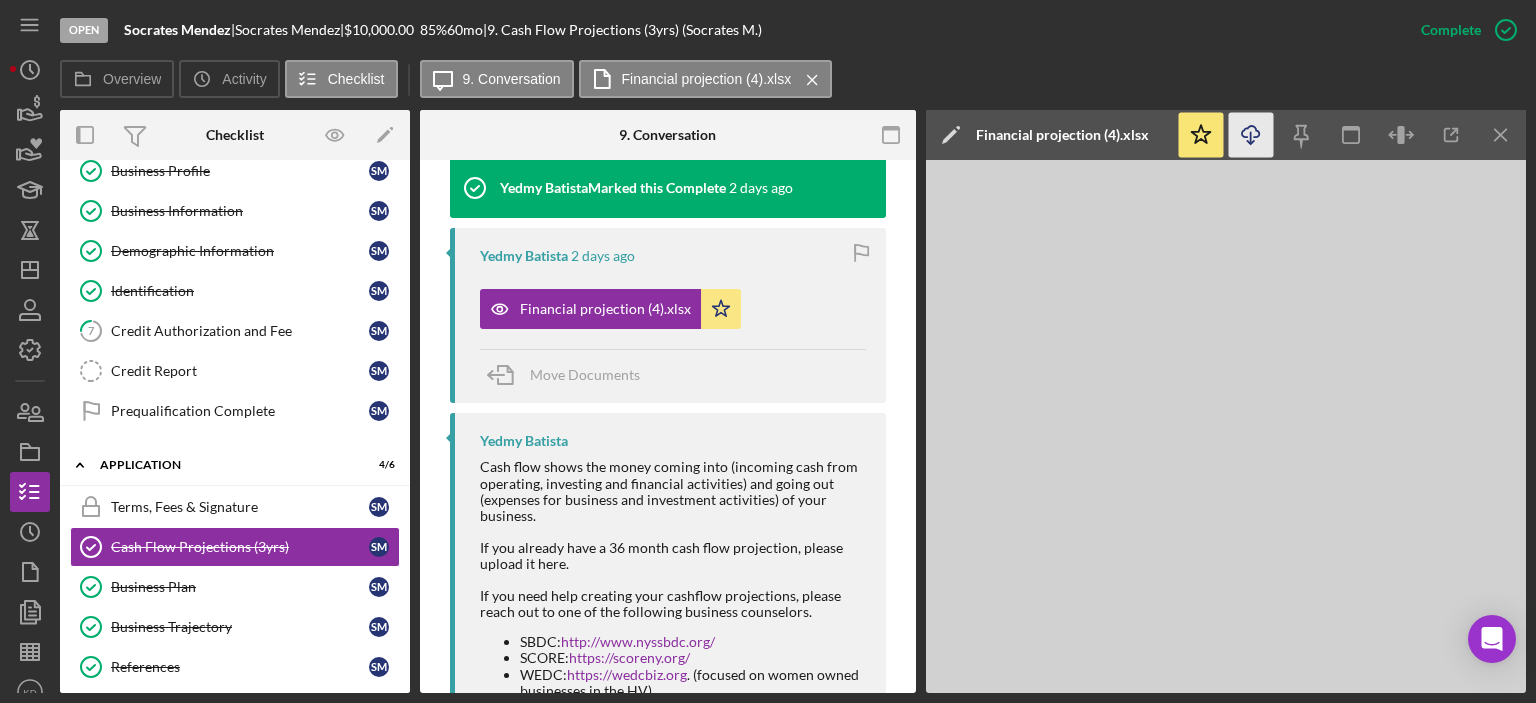 click on "Icon/Download" 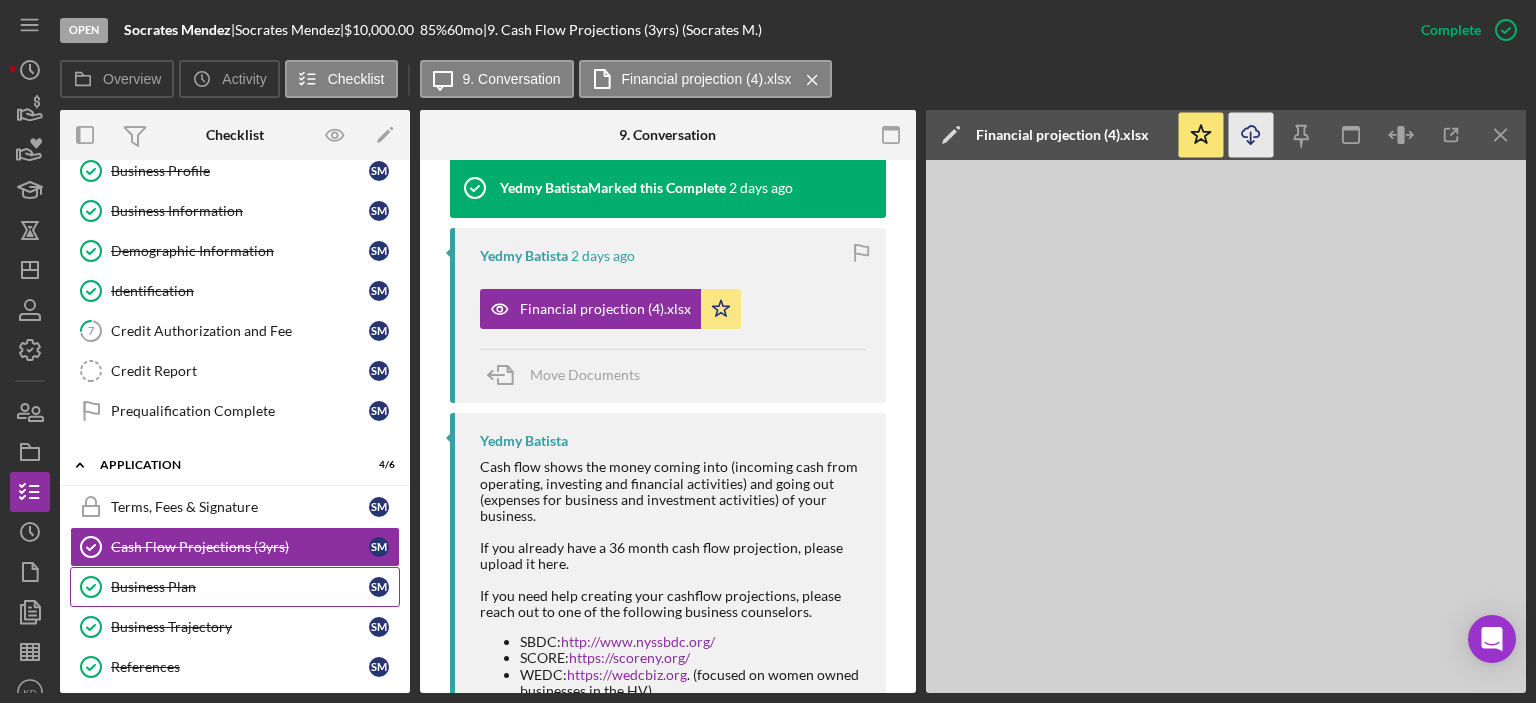 click on "Business Plan" at bounding box center (240, 587) 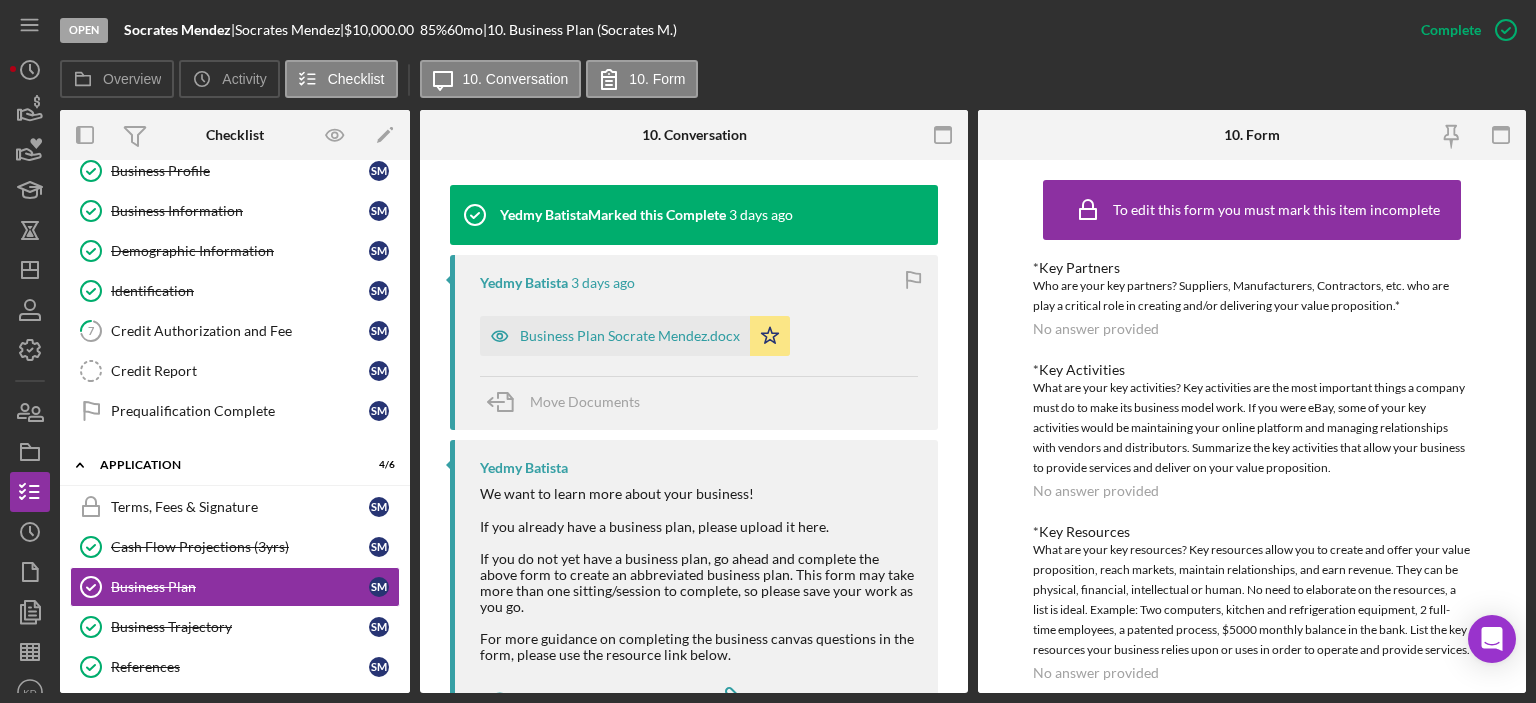 scroll, scrollTop: 670, scrollLeft: 0, axis: vertical 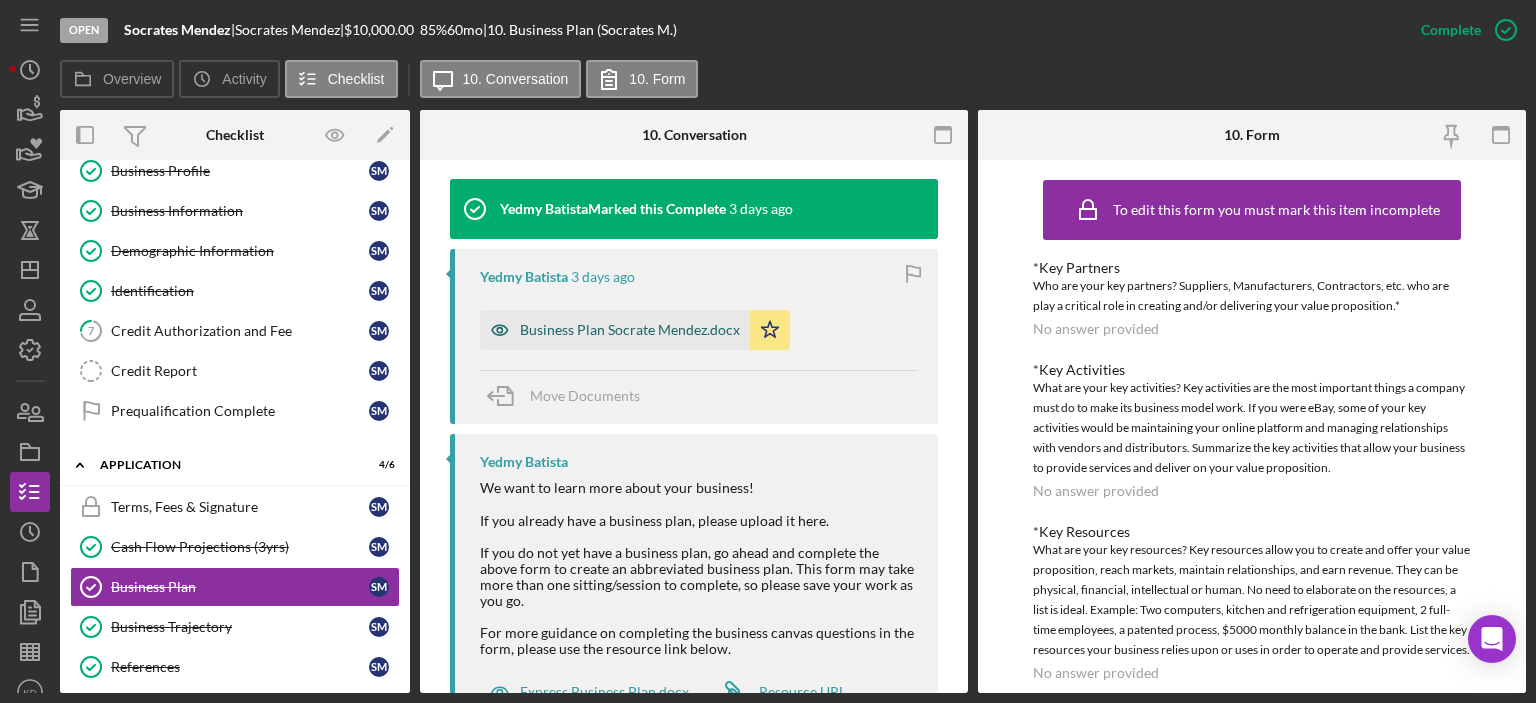 click on "Business Plan Socrate Mendez.docx" at bounding box center [630, 330] 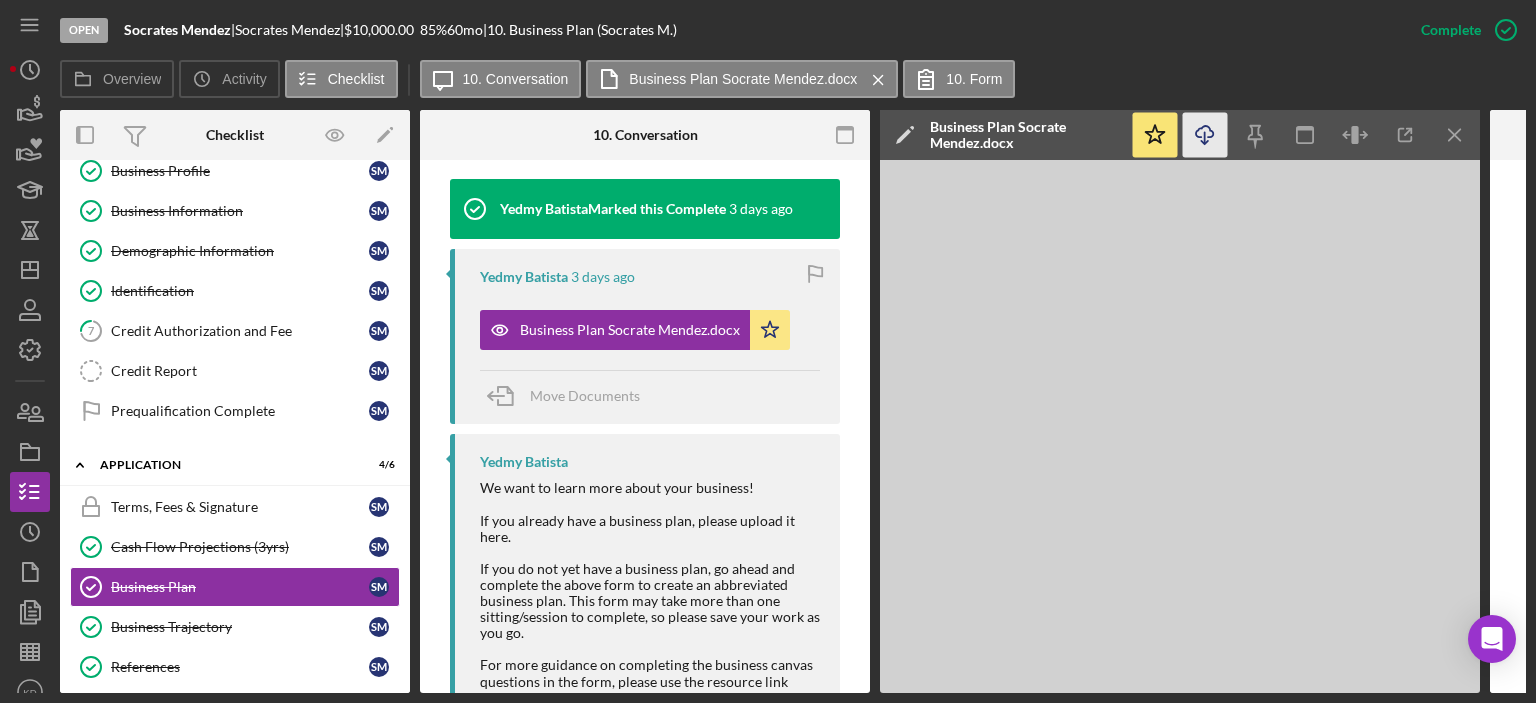 click on "Icon/Download" 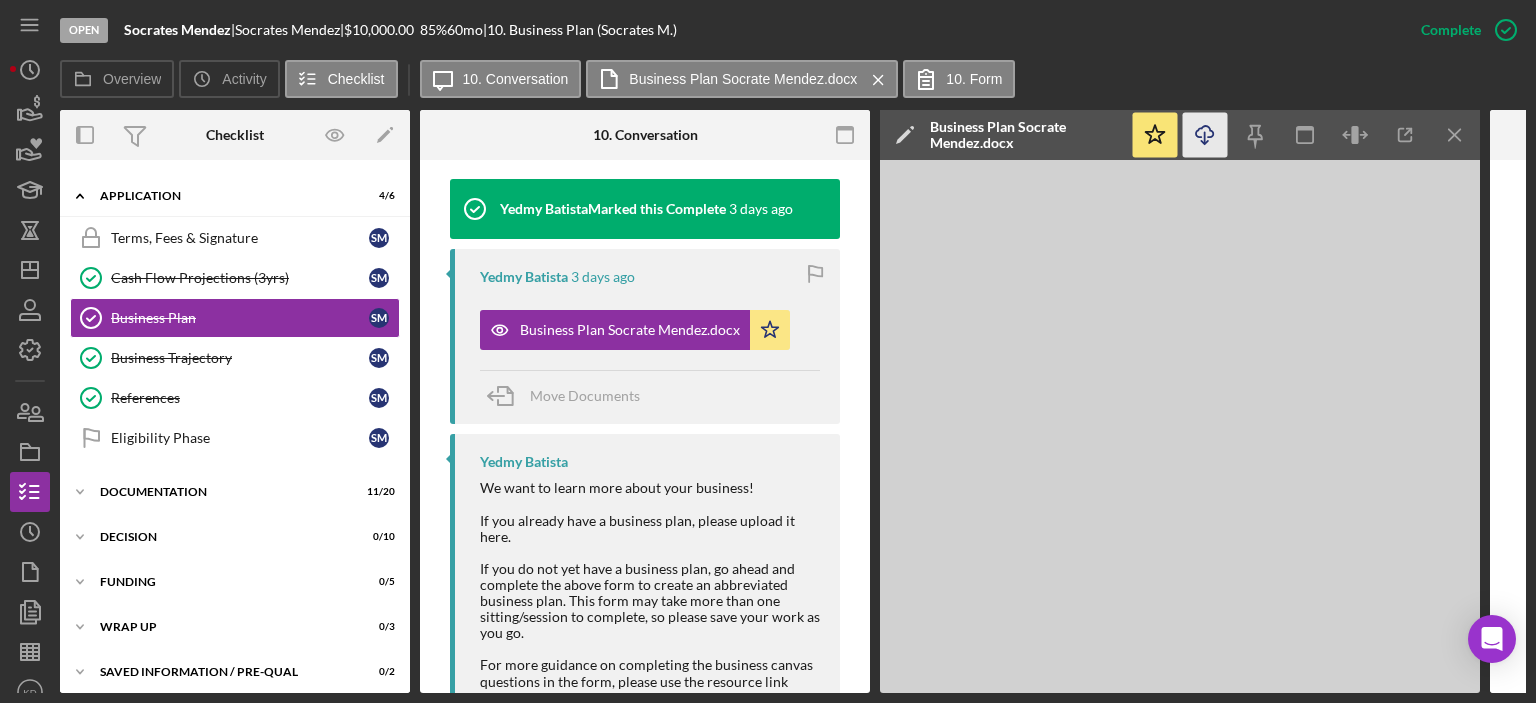 scroll, scrollTop: 410, scrollLeft: 0, axis: vertical 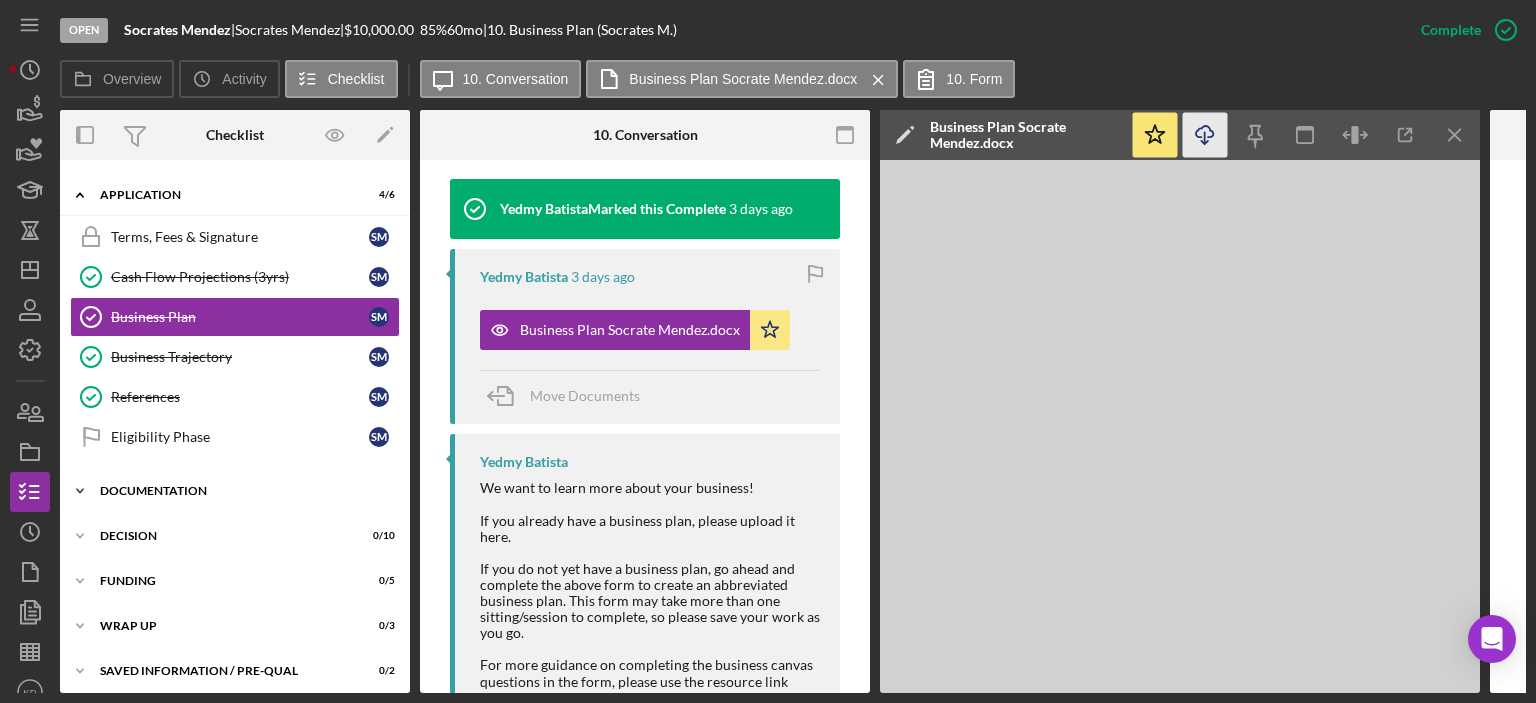 click on "Icon/Expander" 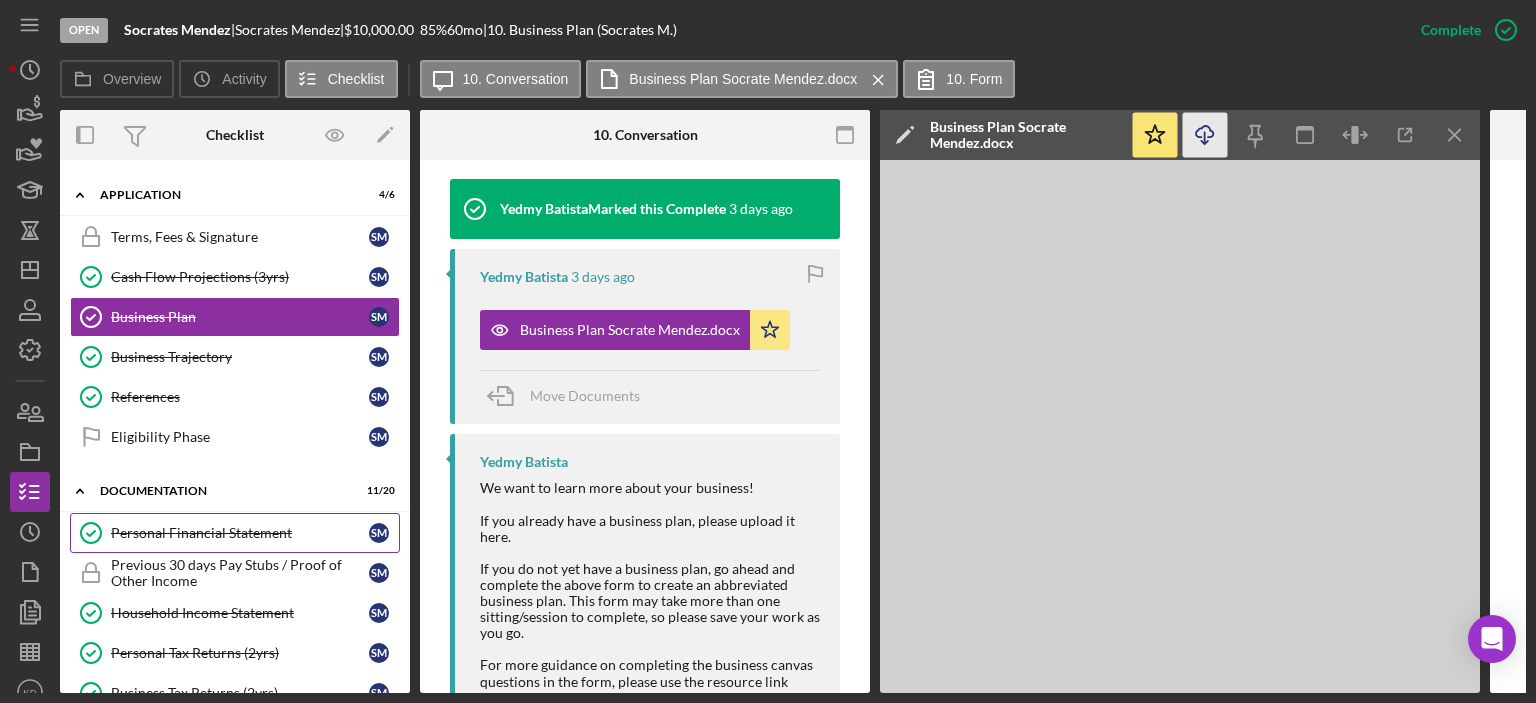 click on "Personal Financial Statement" at bounding box center [240, 533] 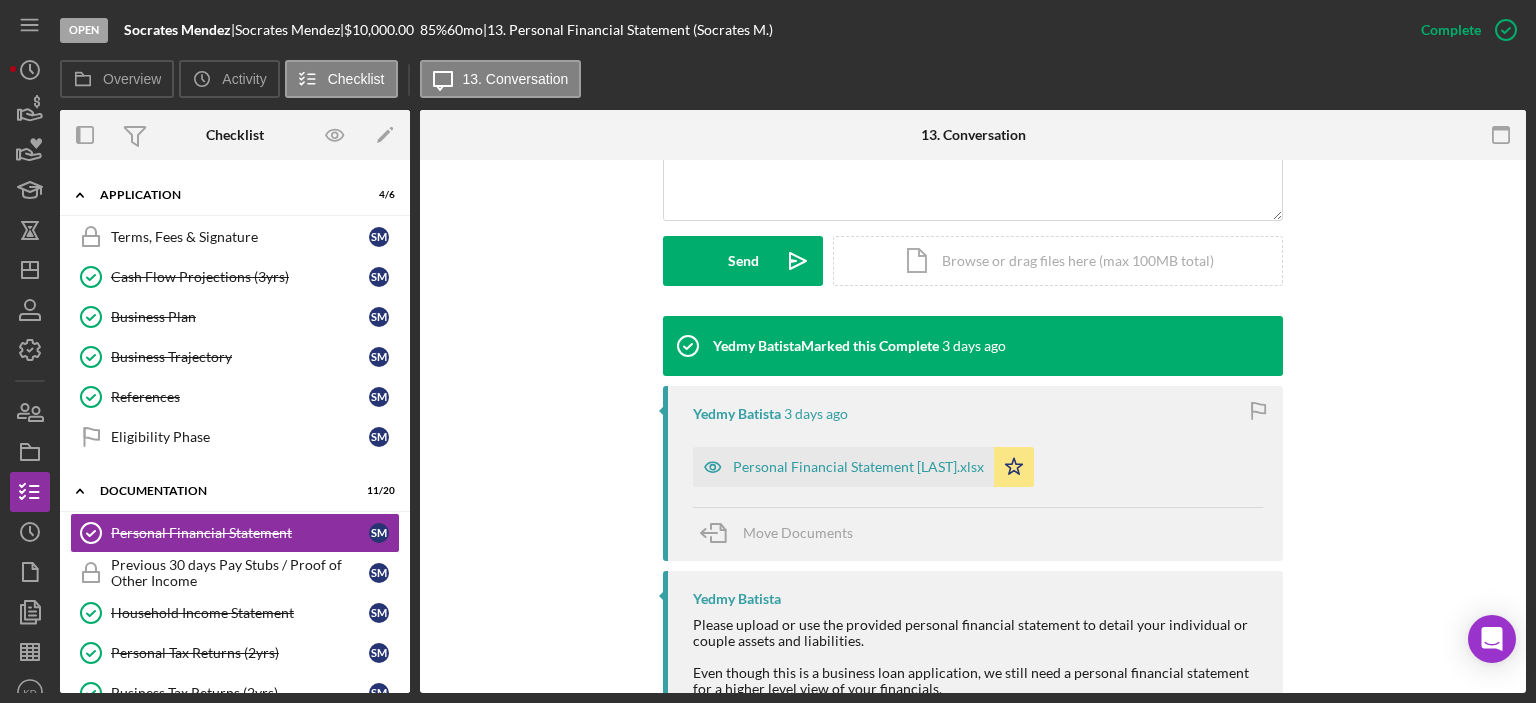 scroll, scrollTop: 535, scrollLeft: 0, axis: vertical 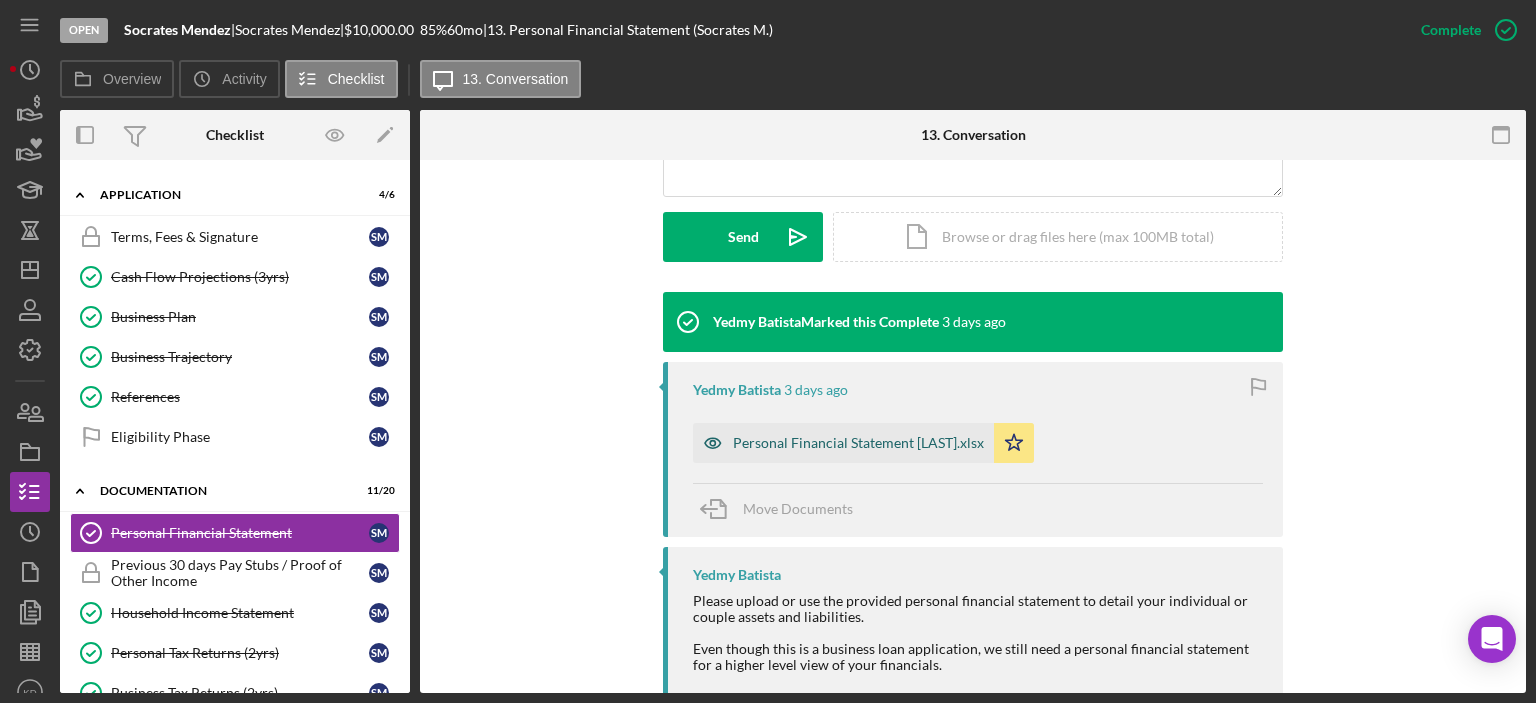 click on "Personal Financial Statement Socrates mendez.xlsx" at bounding box center [858, 443] 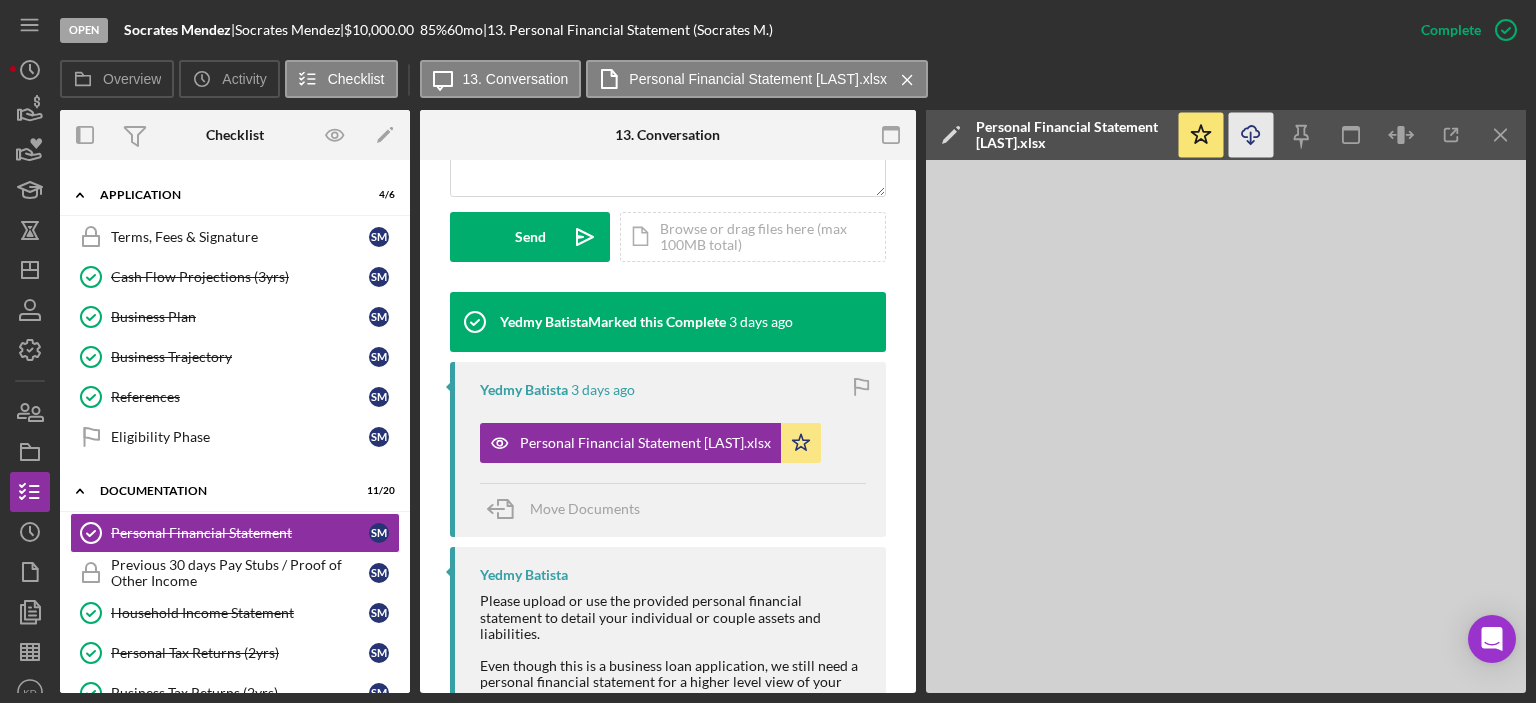 click on "Icon/Download" 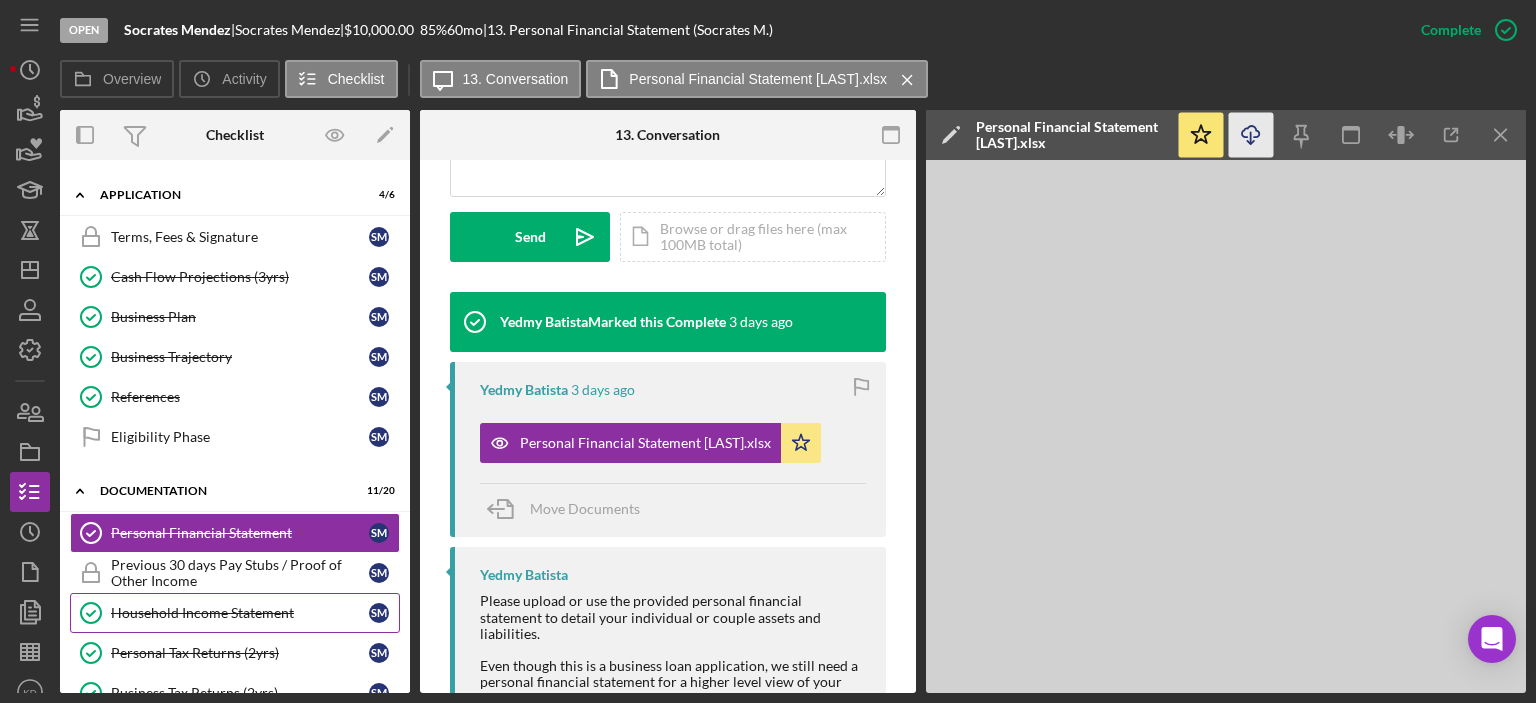 click on "Household Income Statement" at bounding box center (240, 613) 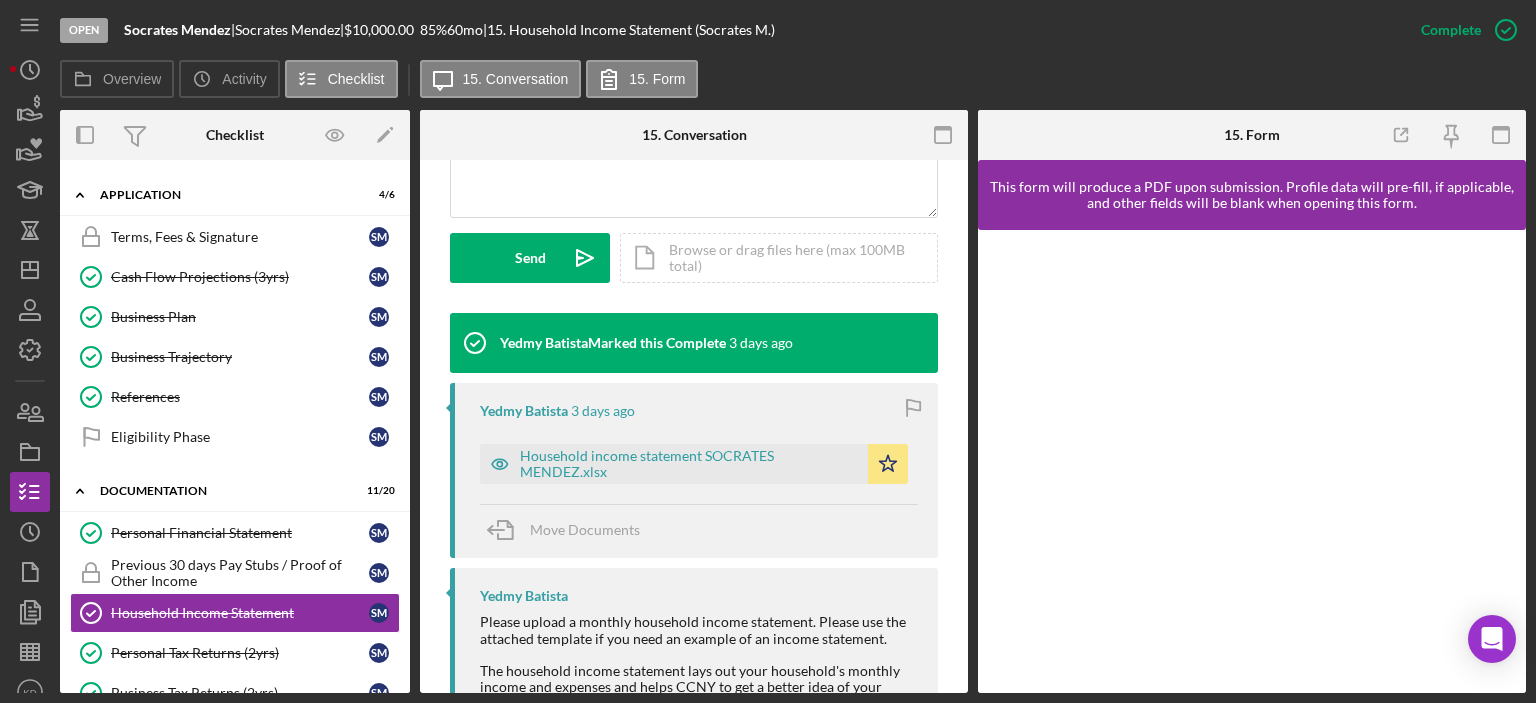 scroll, scrollTop: 623, scrollLeft: 0, axis: vertical 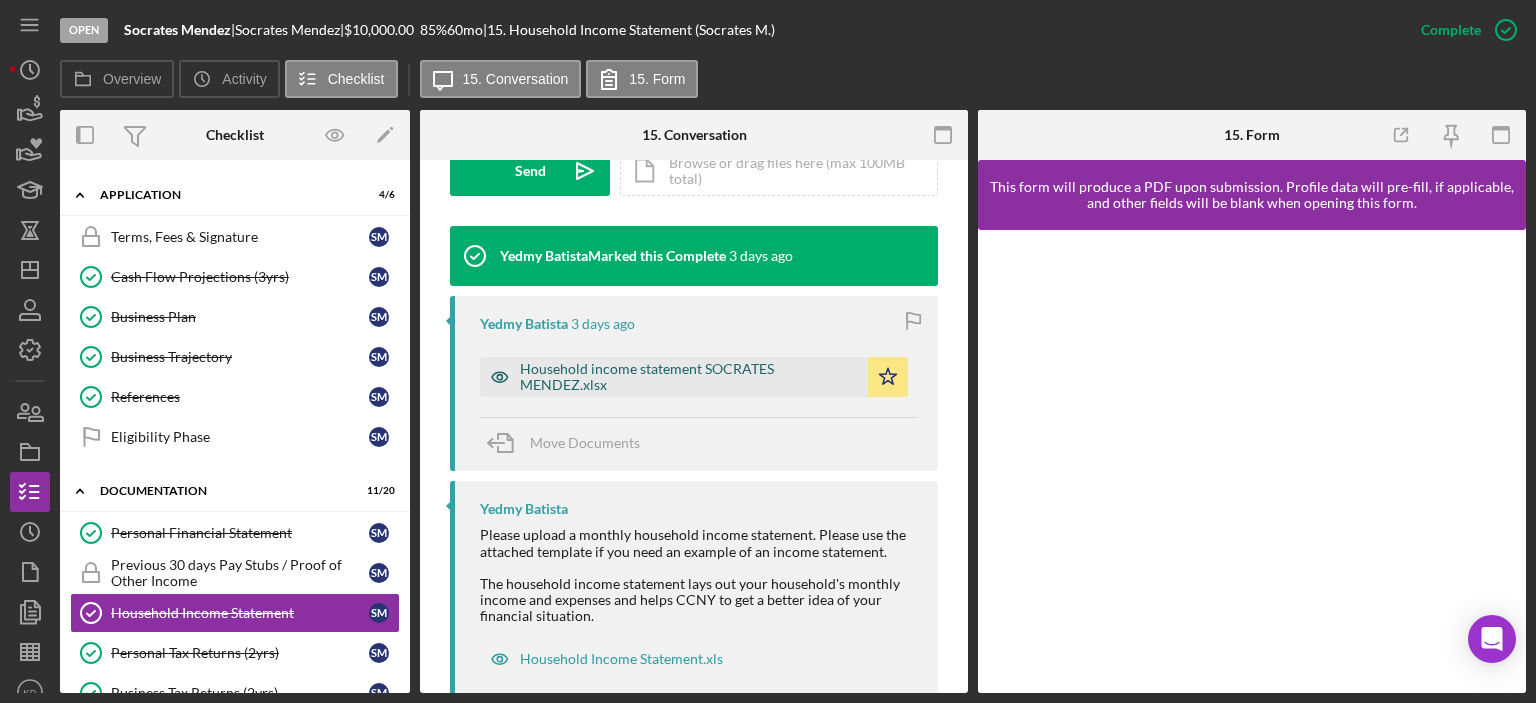 click on "Household income statement SOCRATES MENDEZ.xlsx" at bounding box center (689, 377) 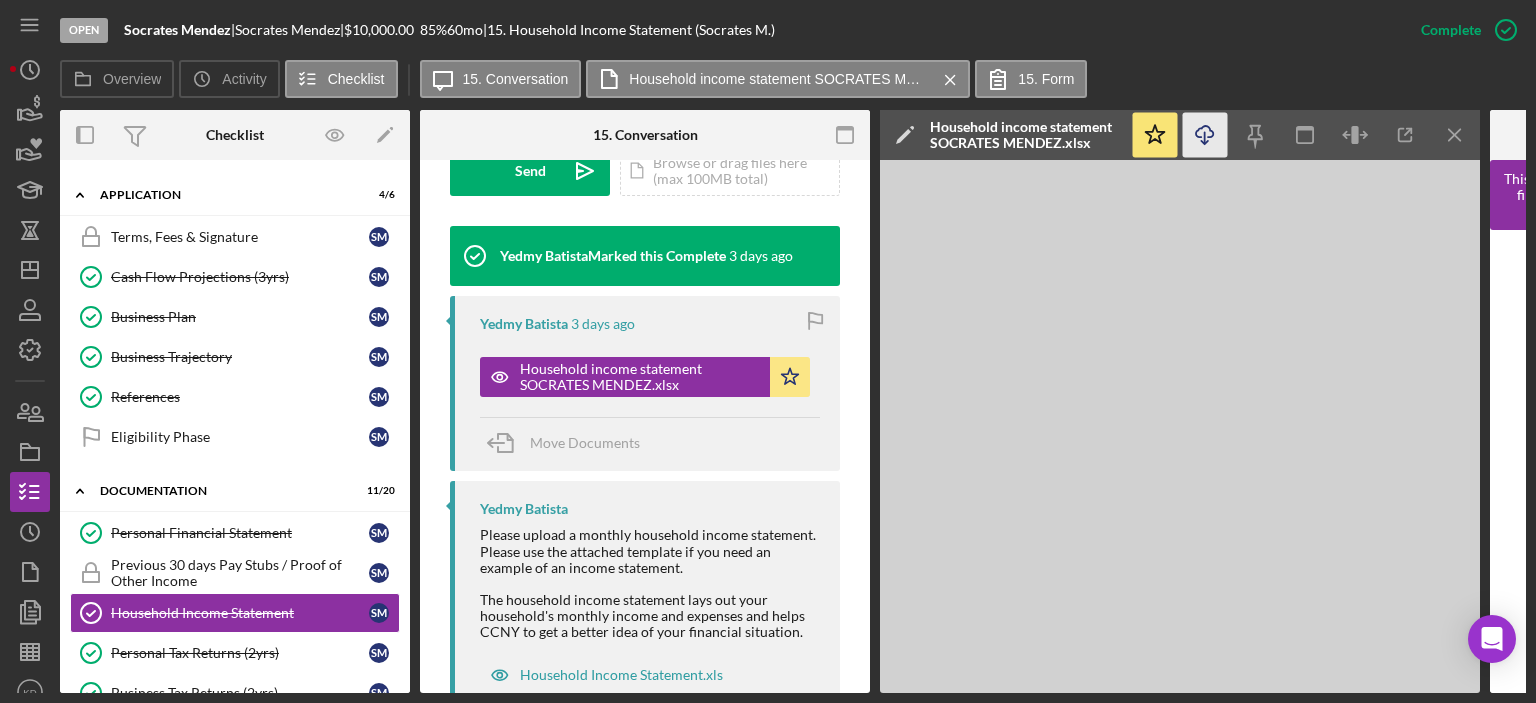 click on "Icon/Download" 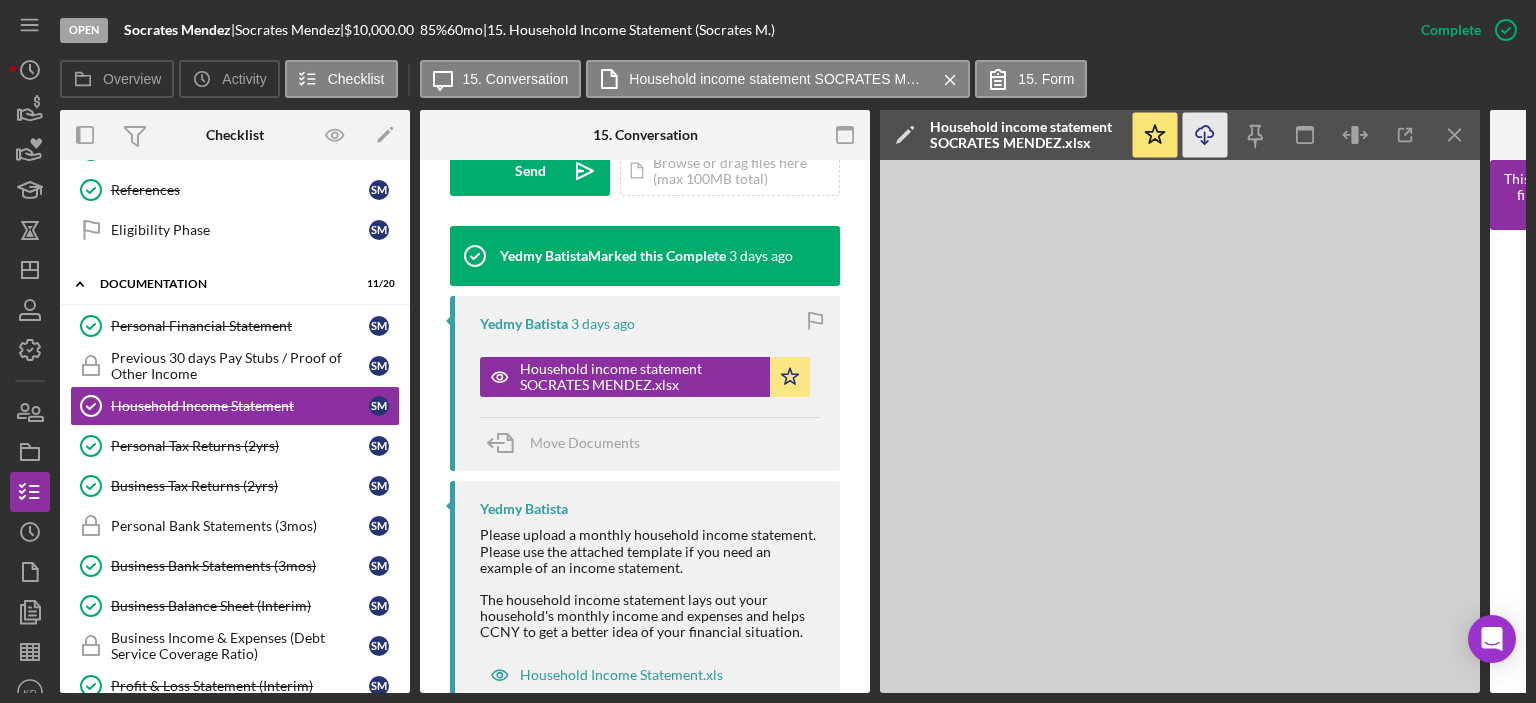 scroll, scrollTop: 622, scrollLeft: 0, axis: vertical 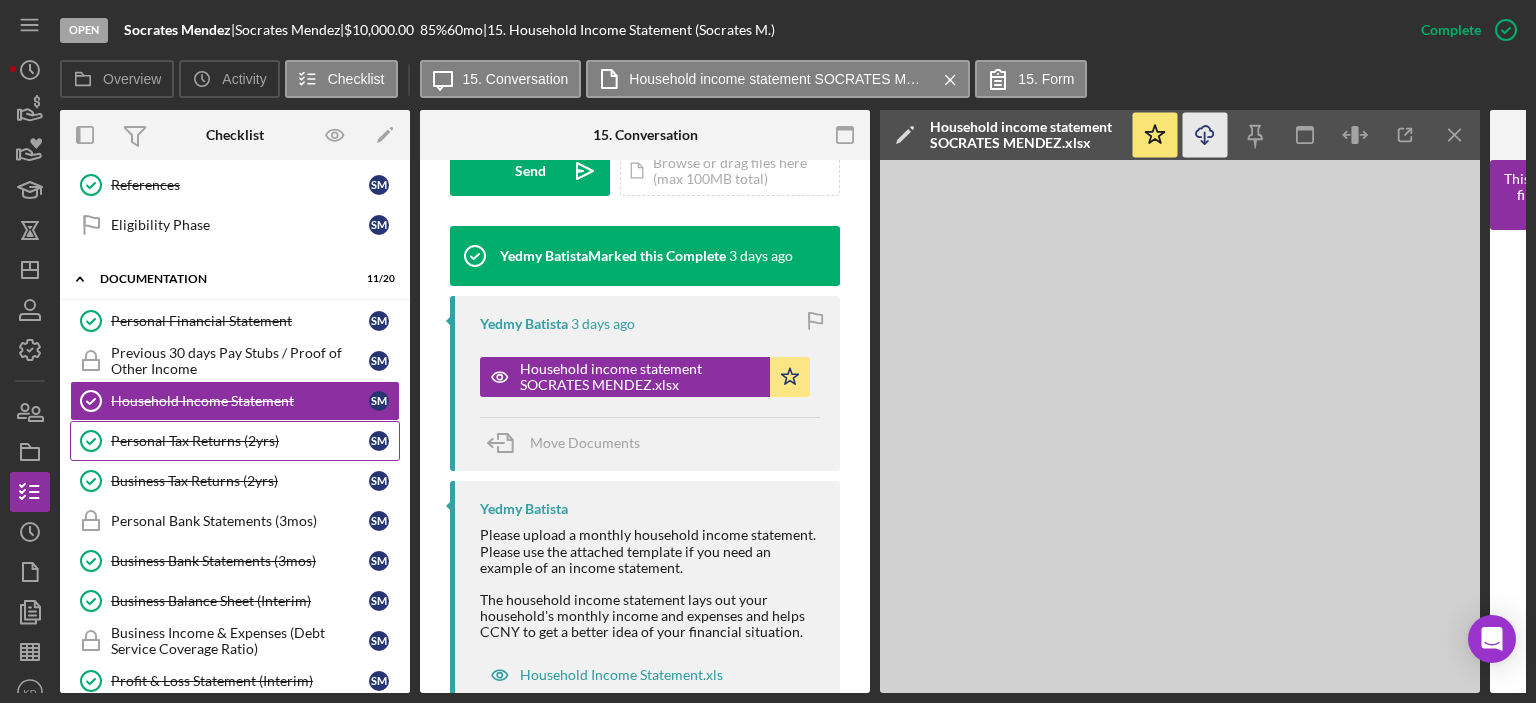 click on "Personal Tax Returns (2yrs)" at bounding box center (240, 441) 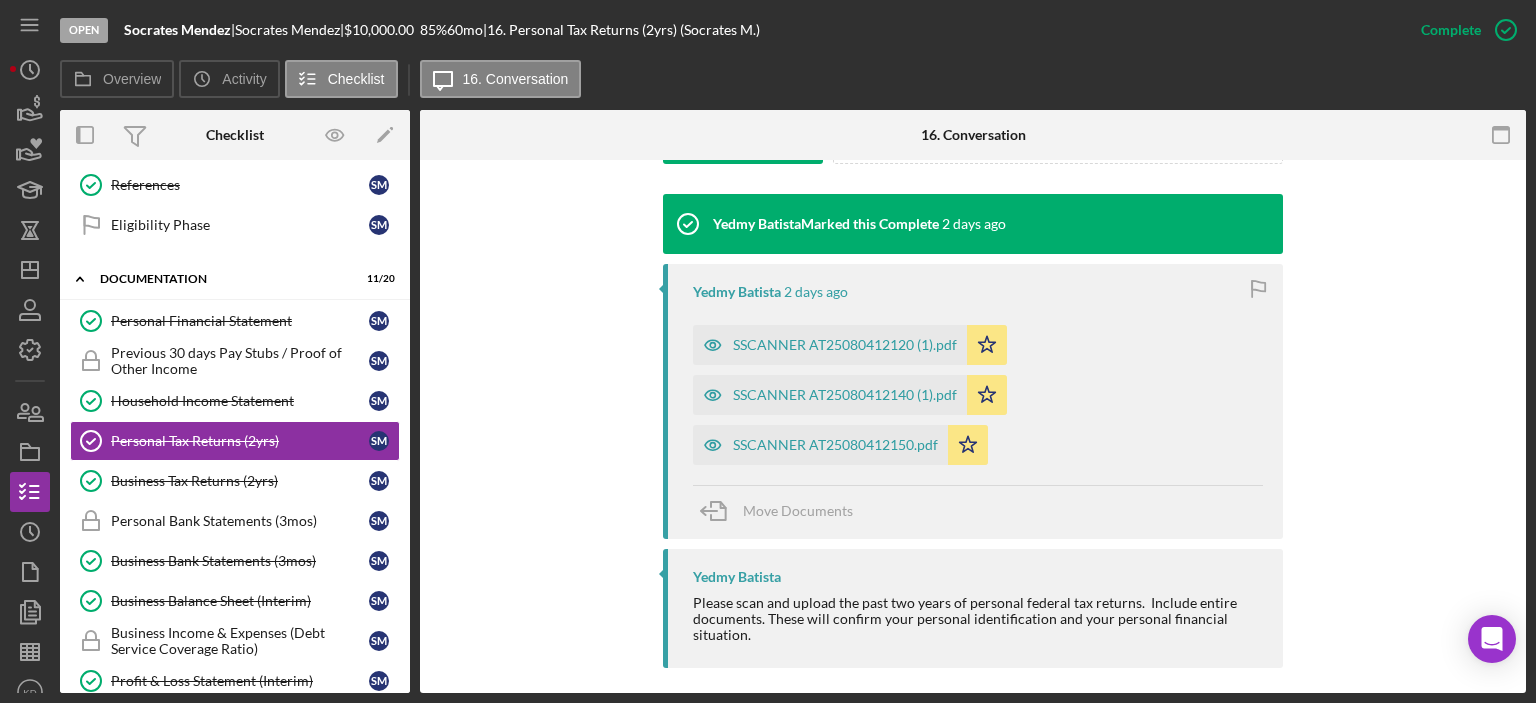 scroll, scrollTop: 634, scrollLeft: 0, axis: vertical 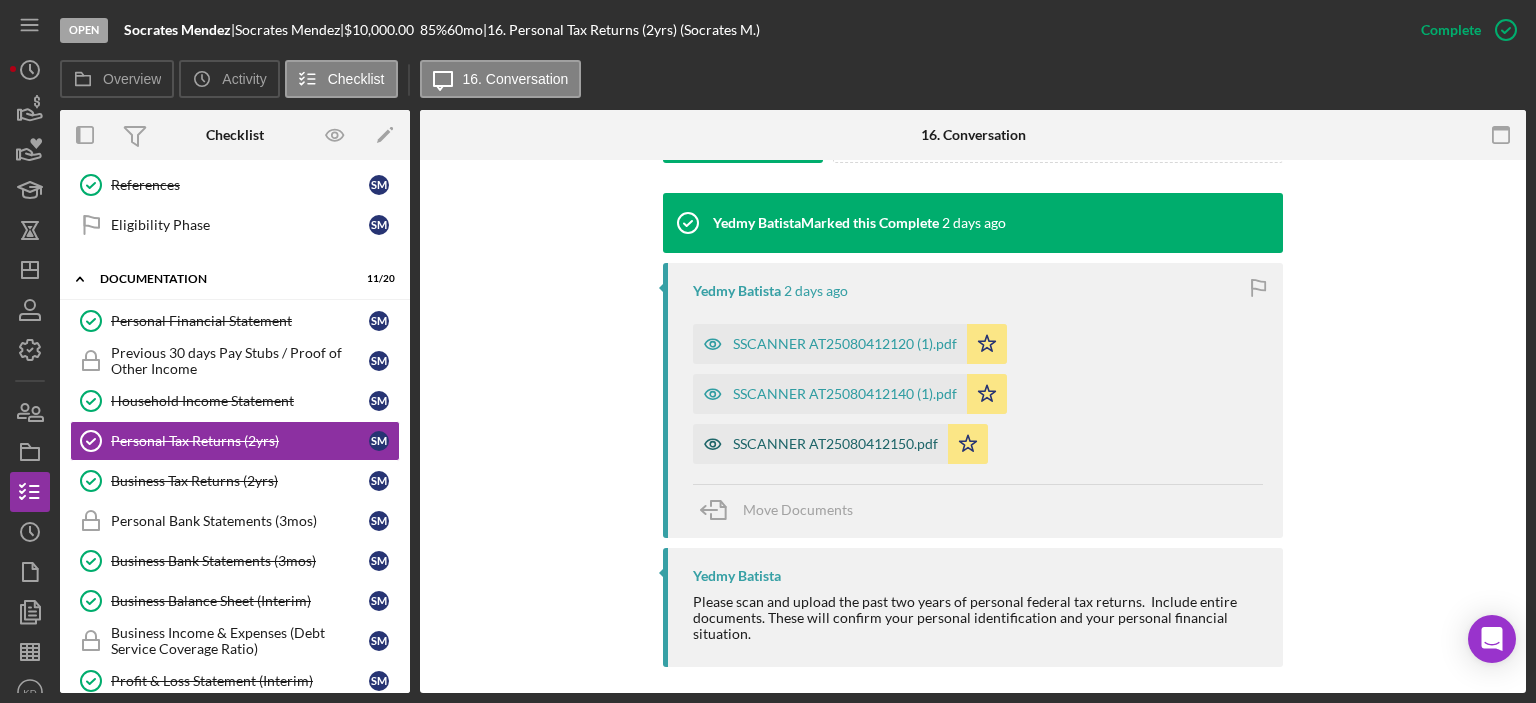 click on "SSCANNER AT25080412150.pdf" at bounding box center [820, 444] 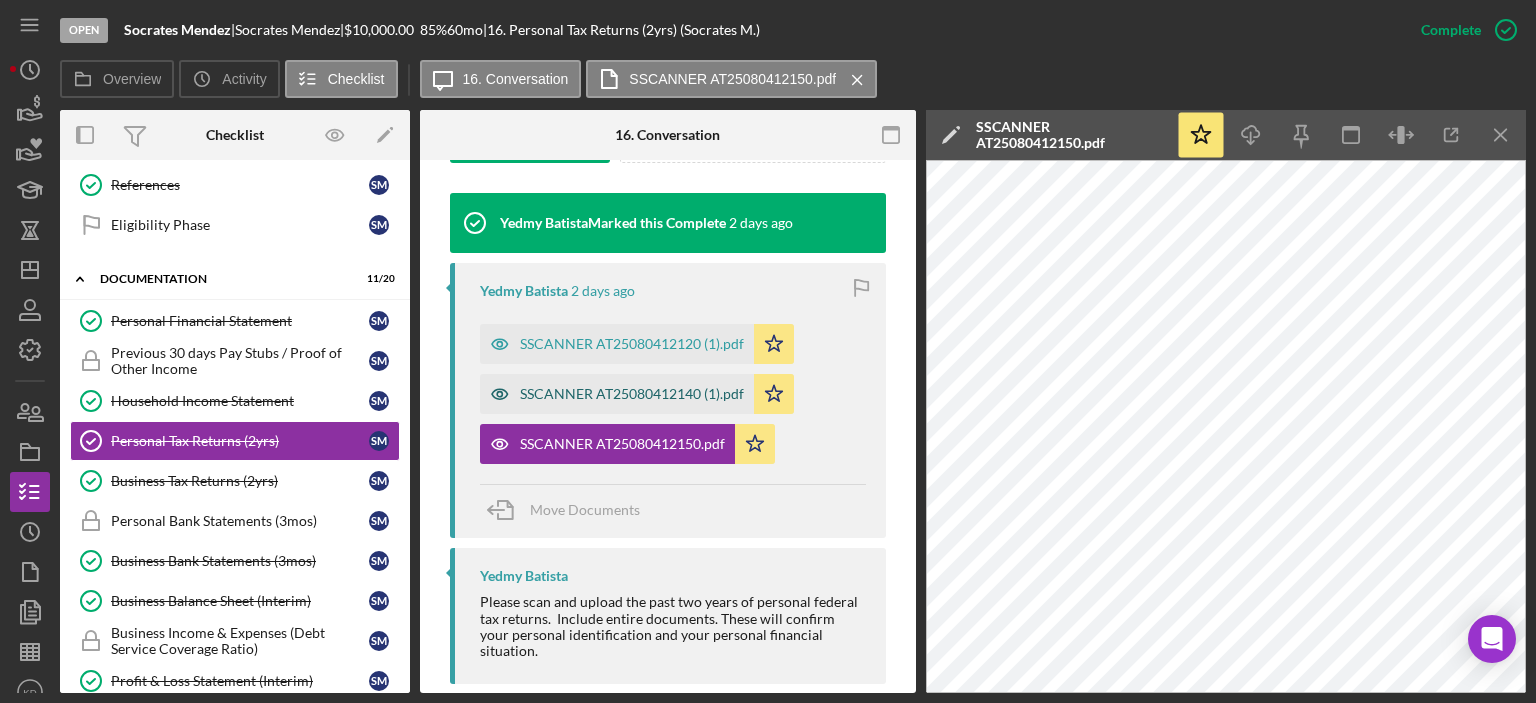 click on "SSCANNER AT25080412140 (1).pdf" at bounding box center (632, 394) 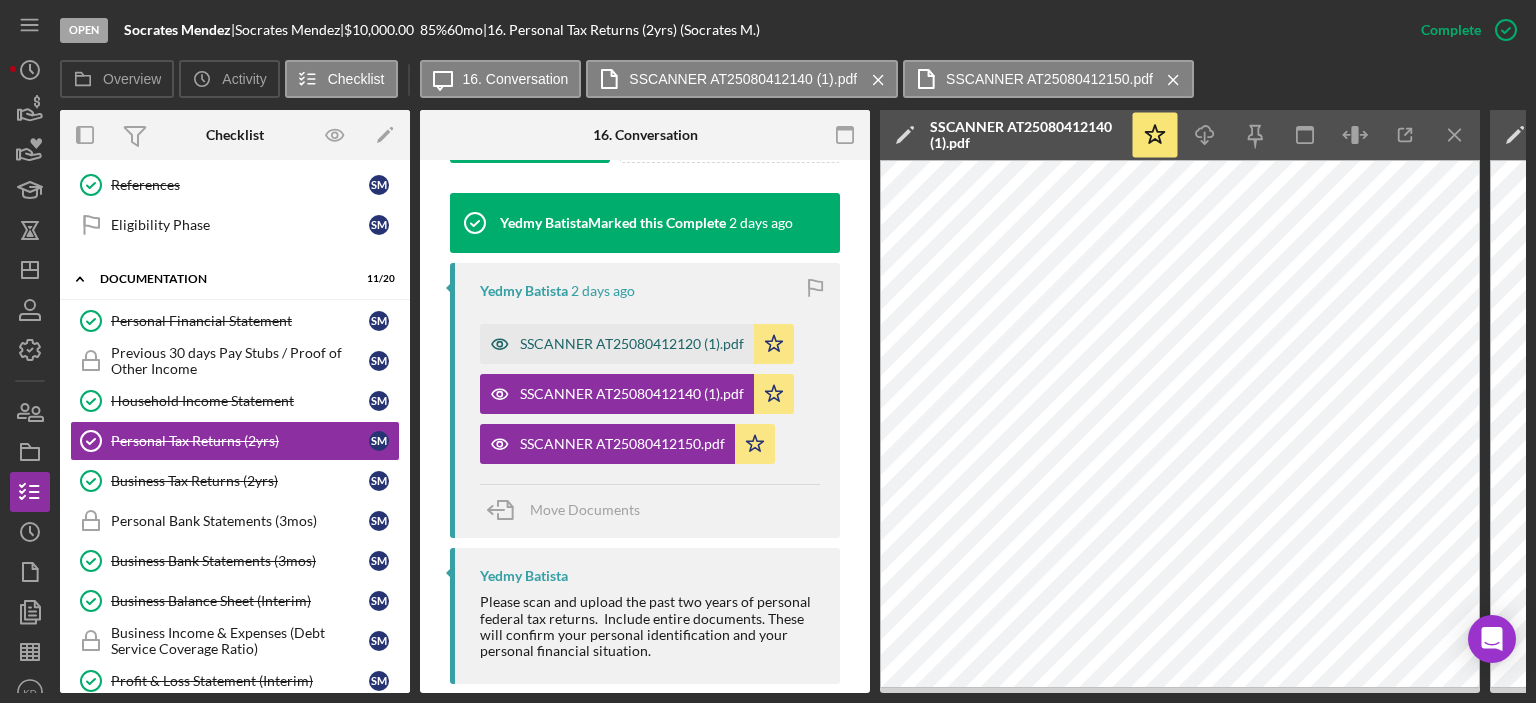 click on "SSCANNER AT25080412120 (1).pdf" at bounding box center (632, 344) 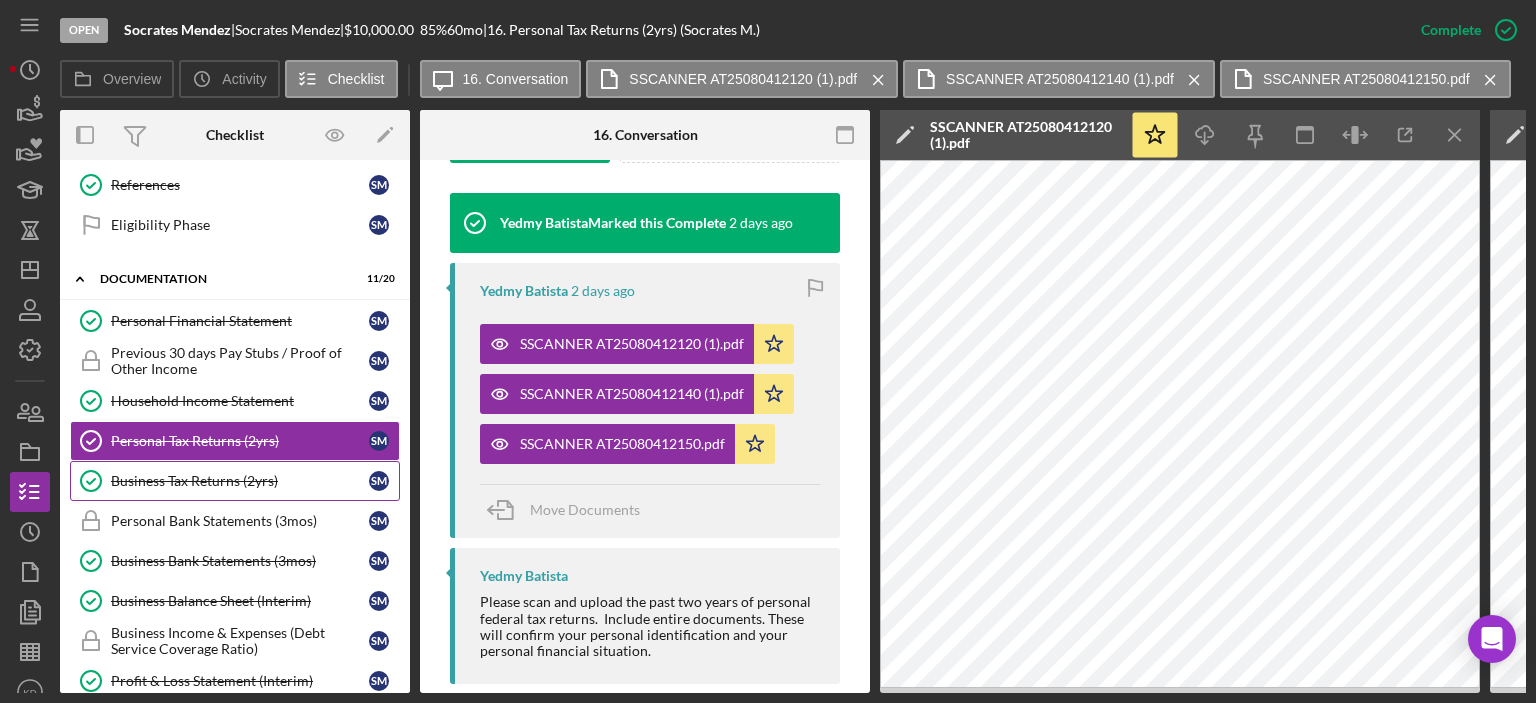 click on "Business Tax Returns (2yrs)" at bounding box center (240, 481) 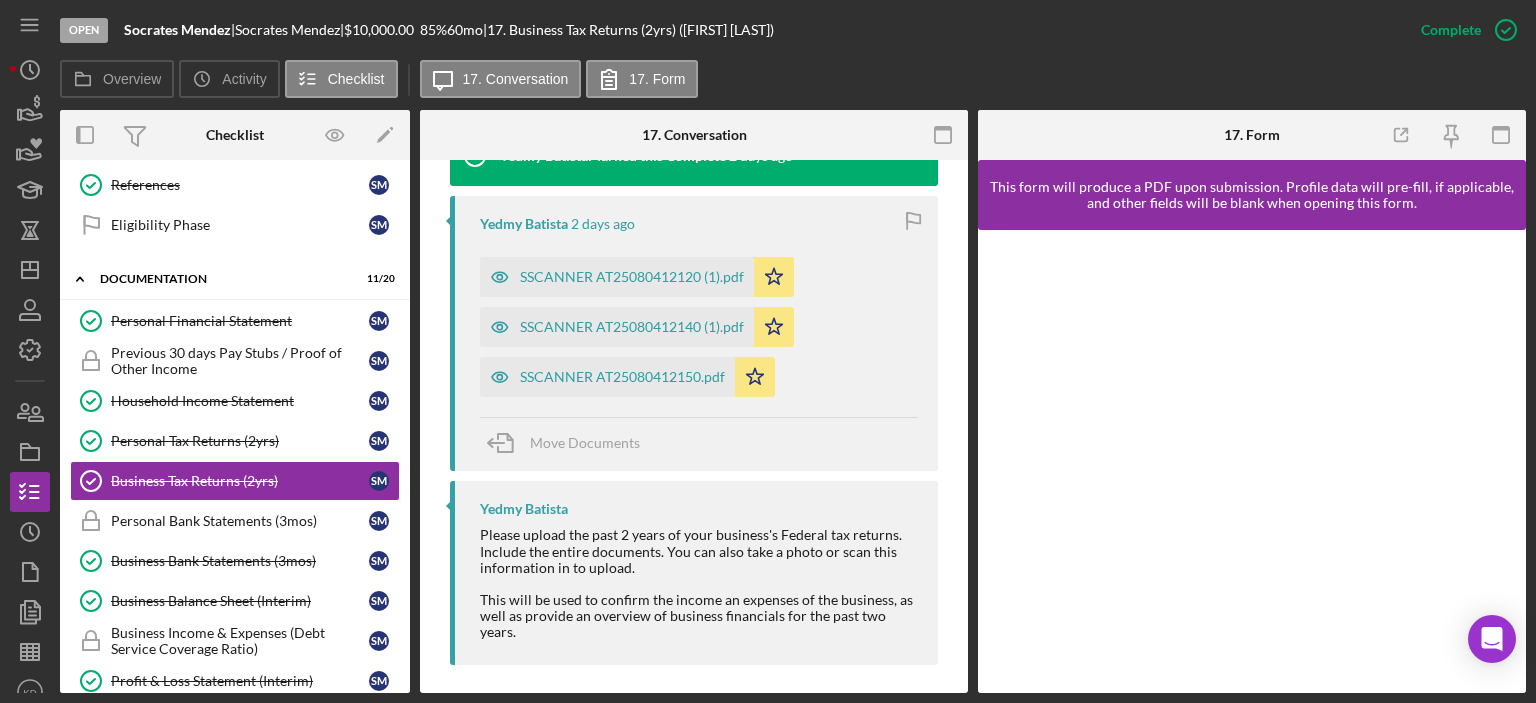 scroll, scrollTop: 734, scrollLeft: 0, axis: vertical 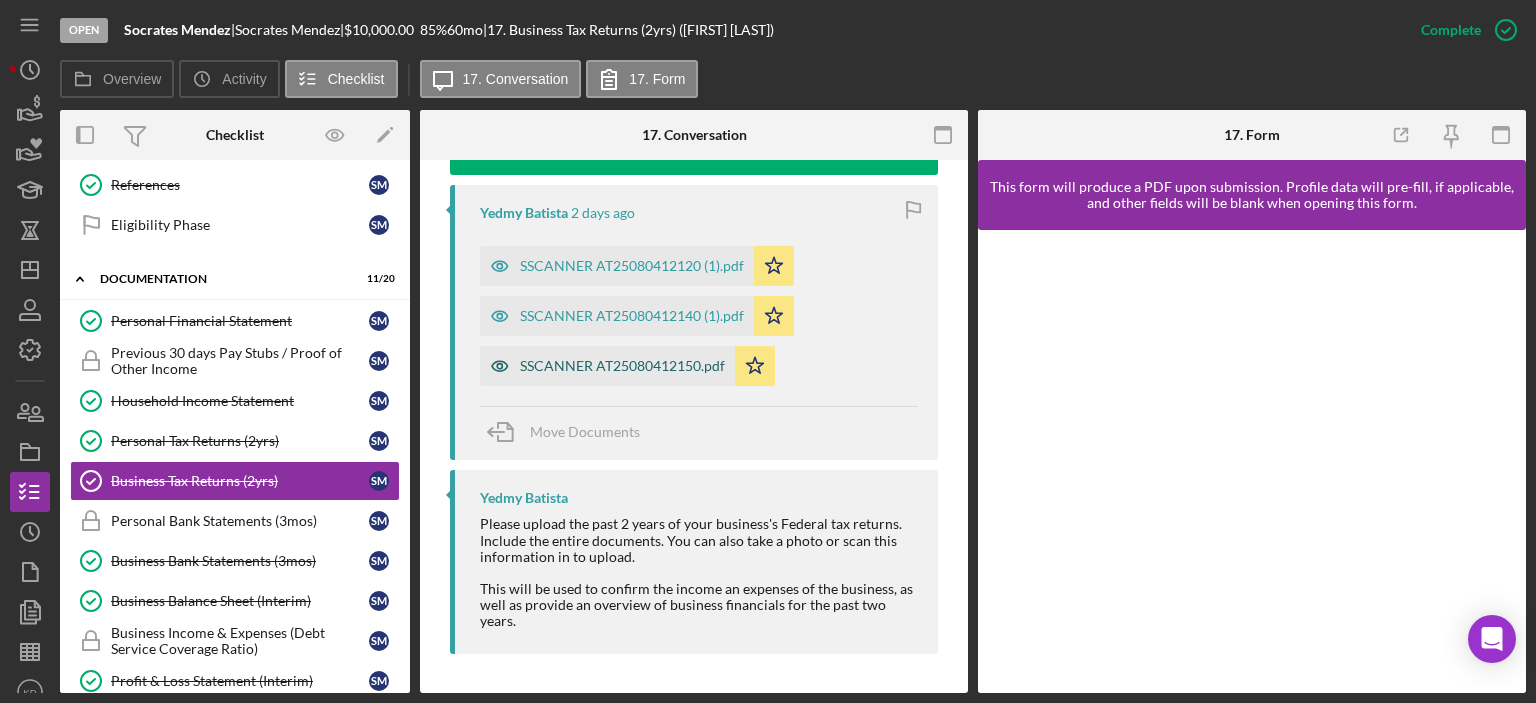 click on "SSCANNER AT25080412150.pdf" at bounding box center (622, 366) 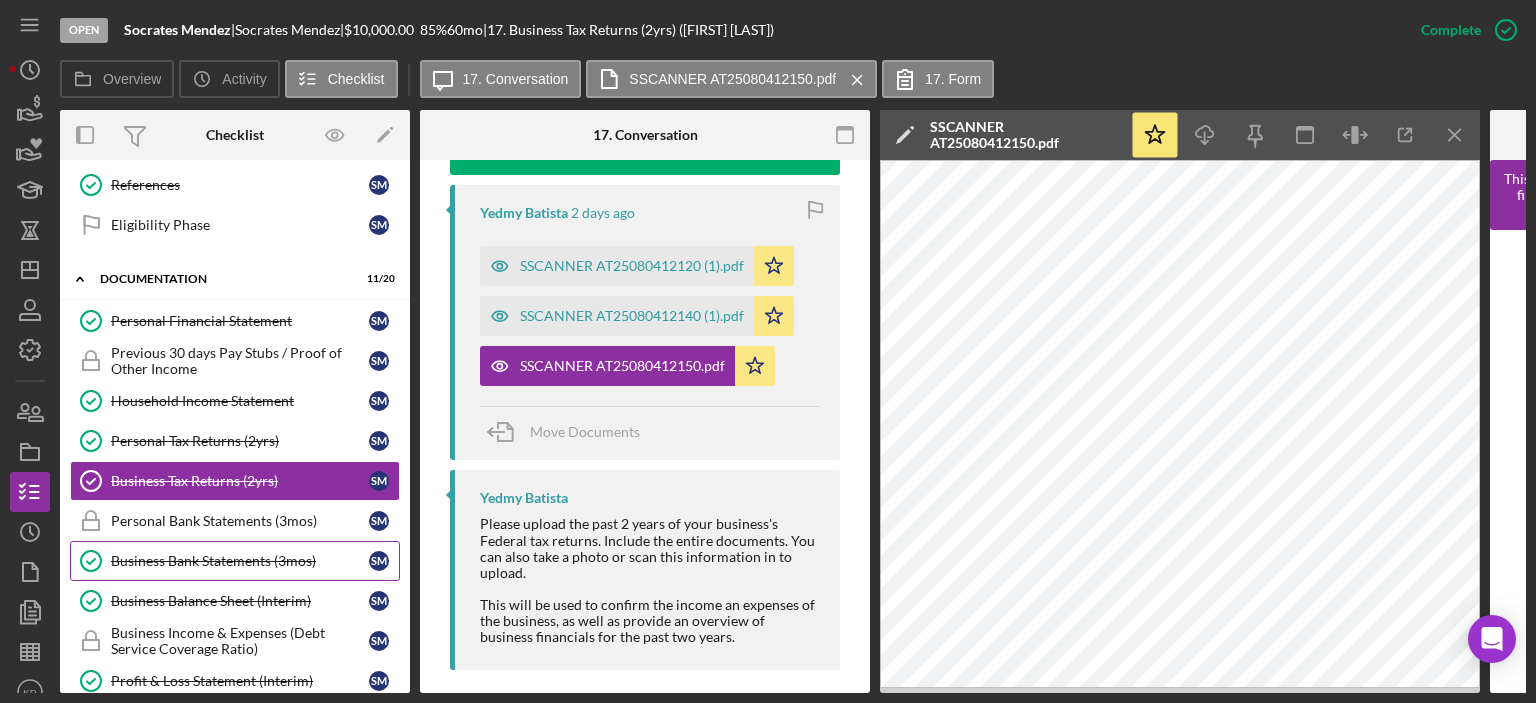 click on "Business Bank Statements (3mos)" at bounding box center [240, 561] 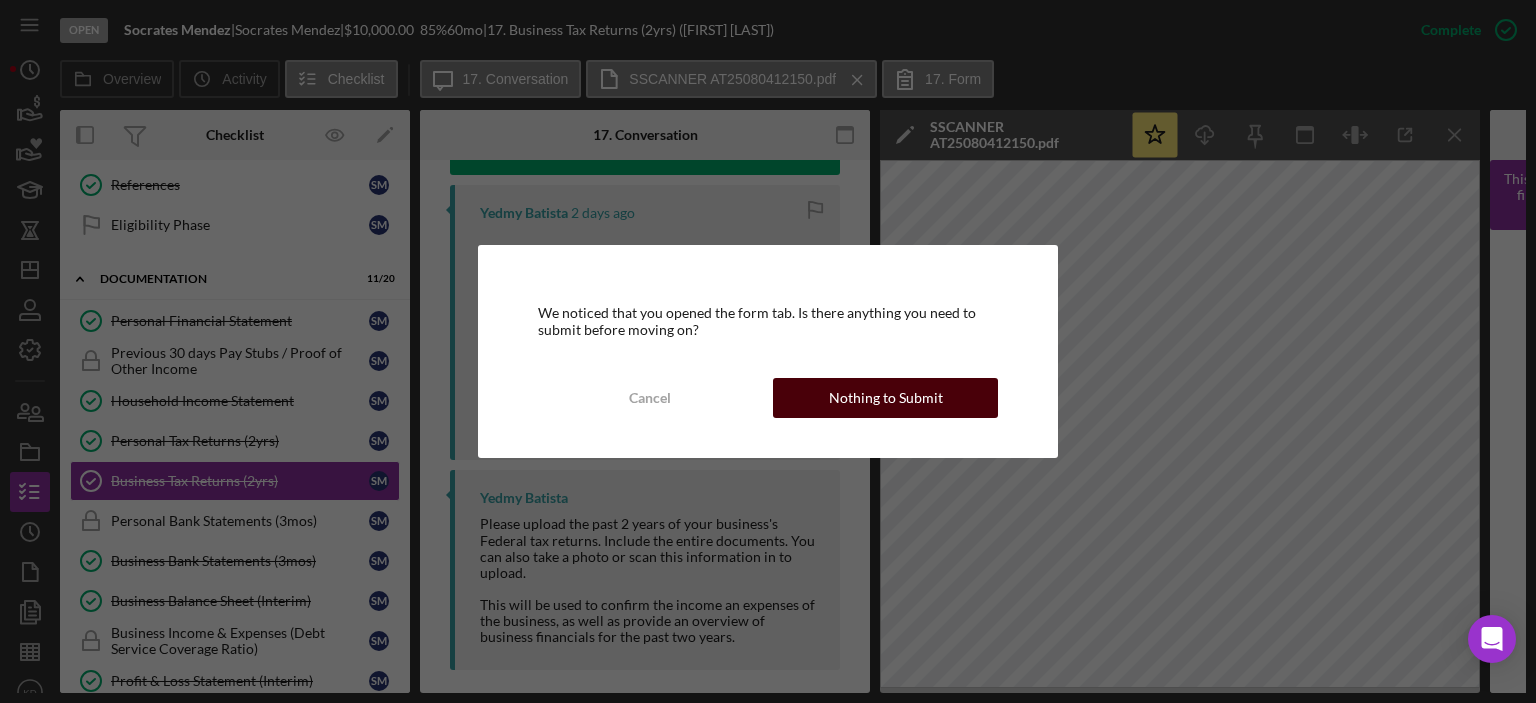 click on "Nothing to Submit" at bounding box center [885, 398] 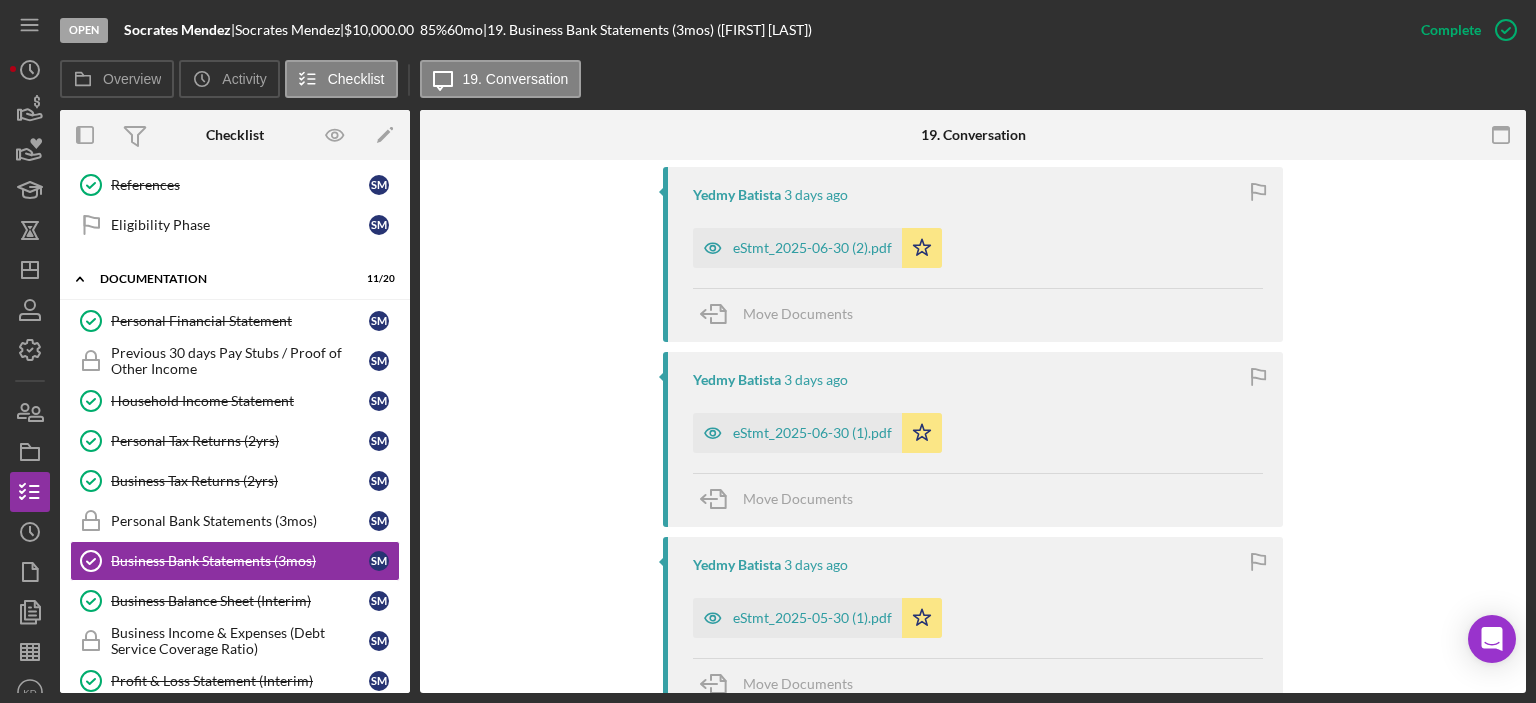 scroll, scrollTop: 998, scrollLeft: 0, axis: vertical 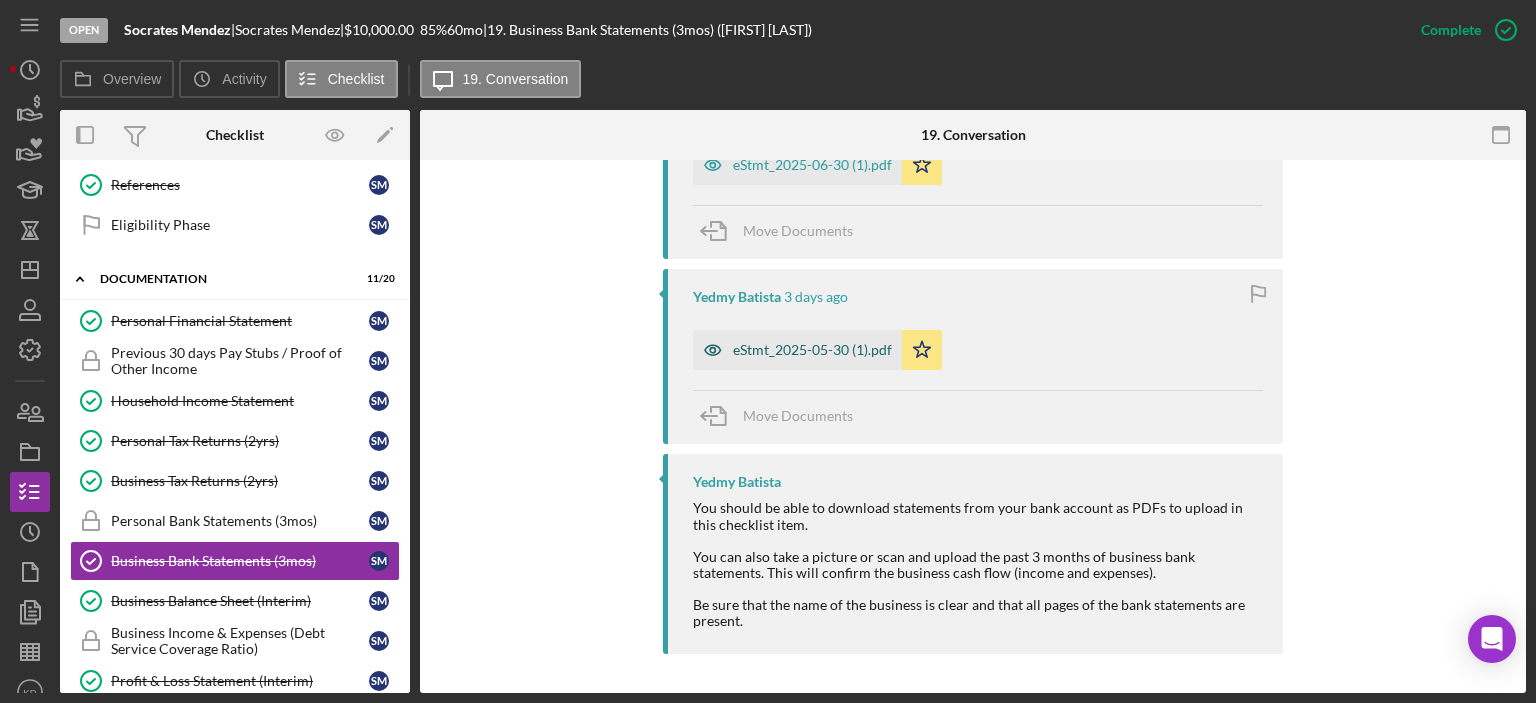 click on "eStmt_2025-05-30 (1).pdf" at bounding box center [812, 350] 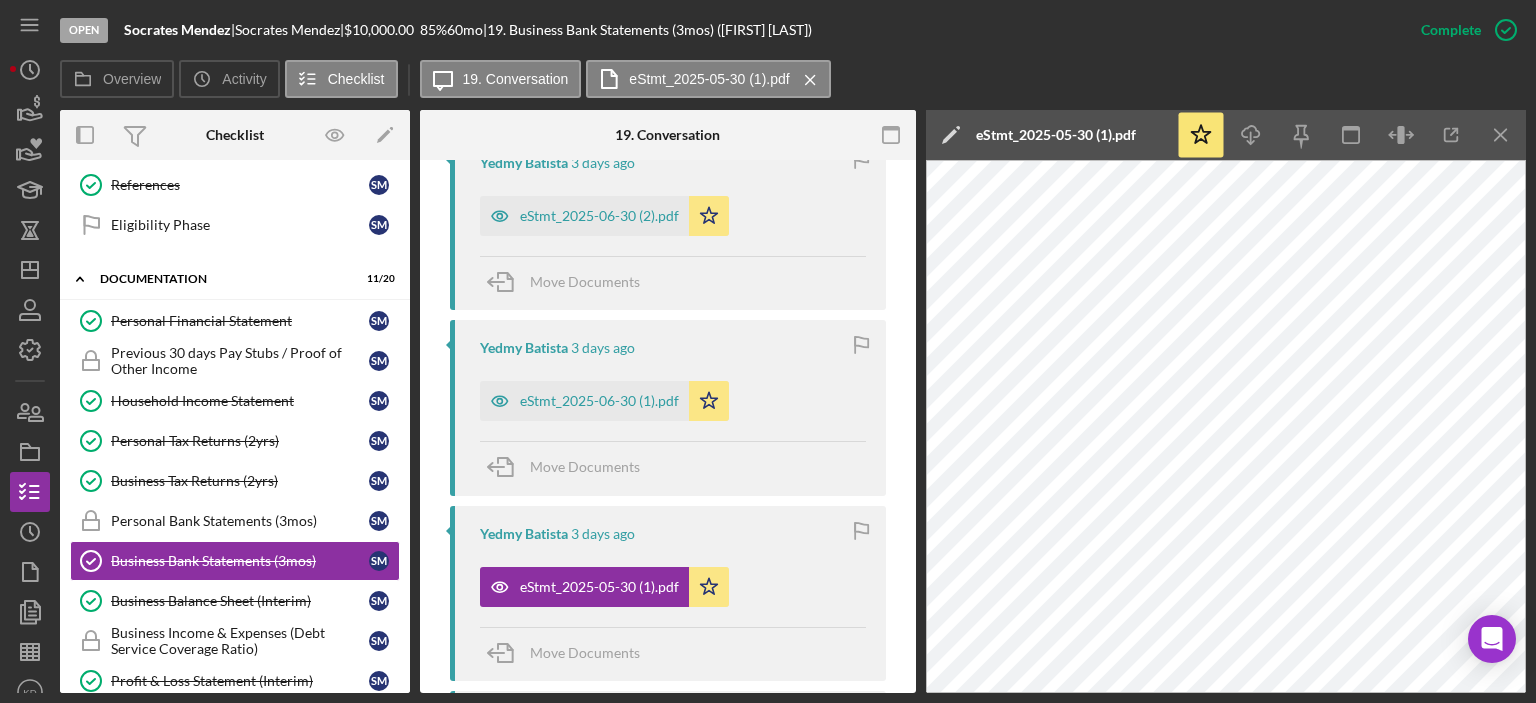 scroll, scrollTop: 662, scrollLeft: 0, axis: vertical 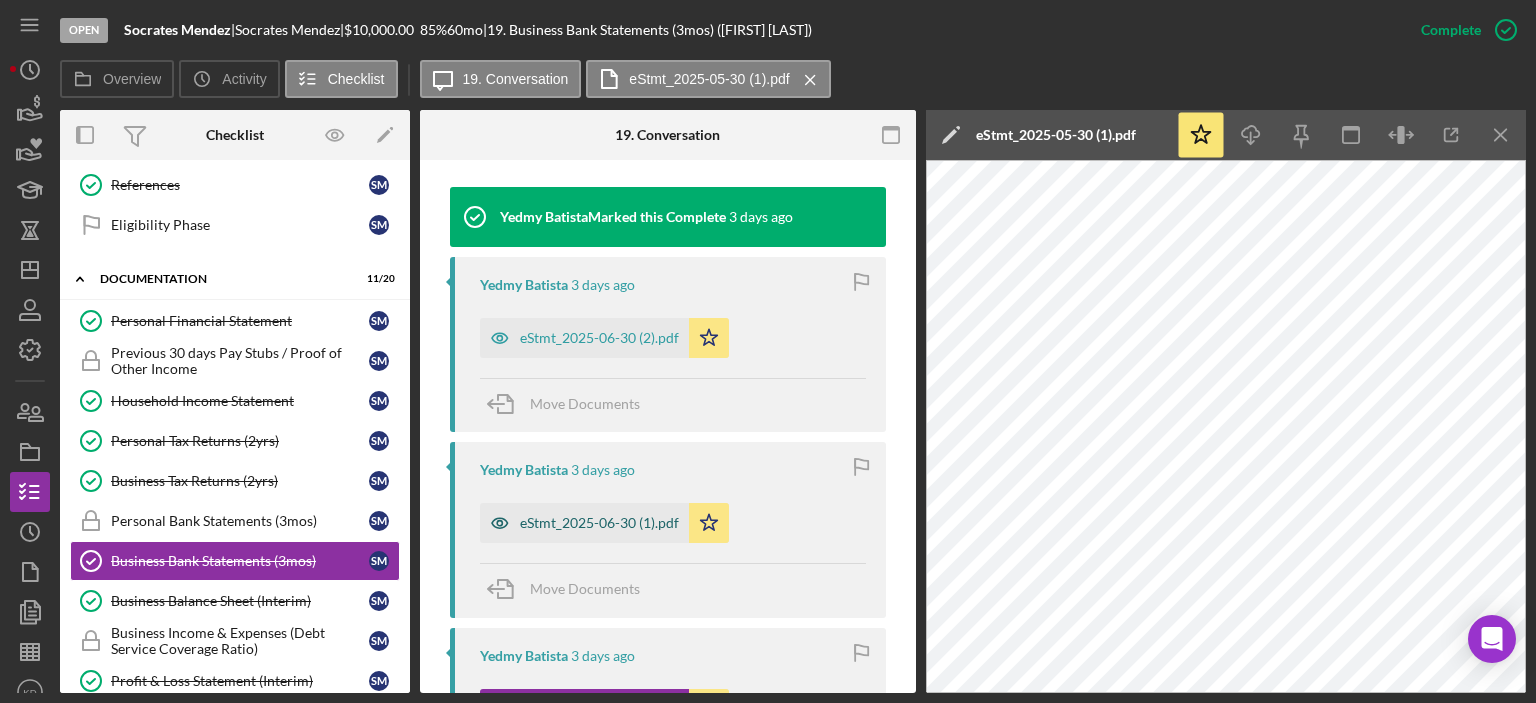 click on "eStmt_2025-06-30 (1).pdf" at bounding box center [599, 523] 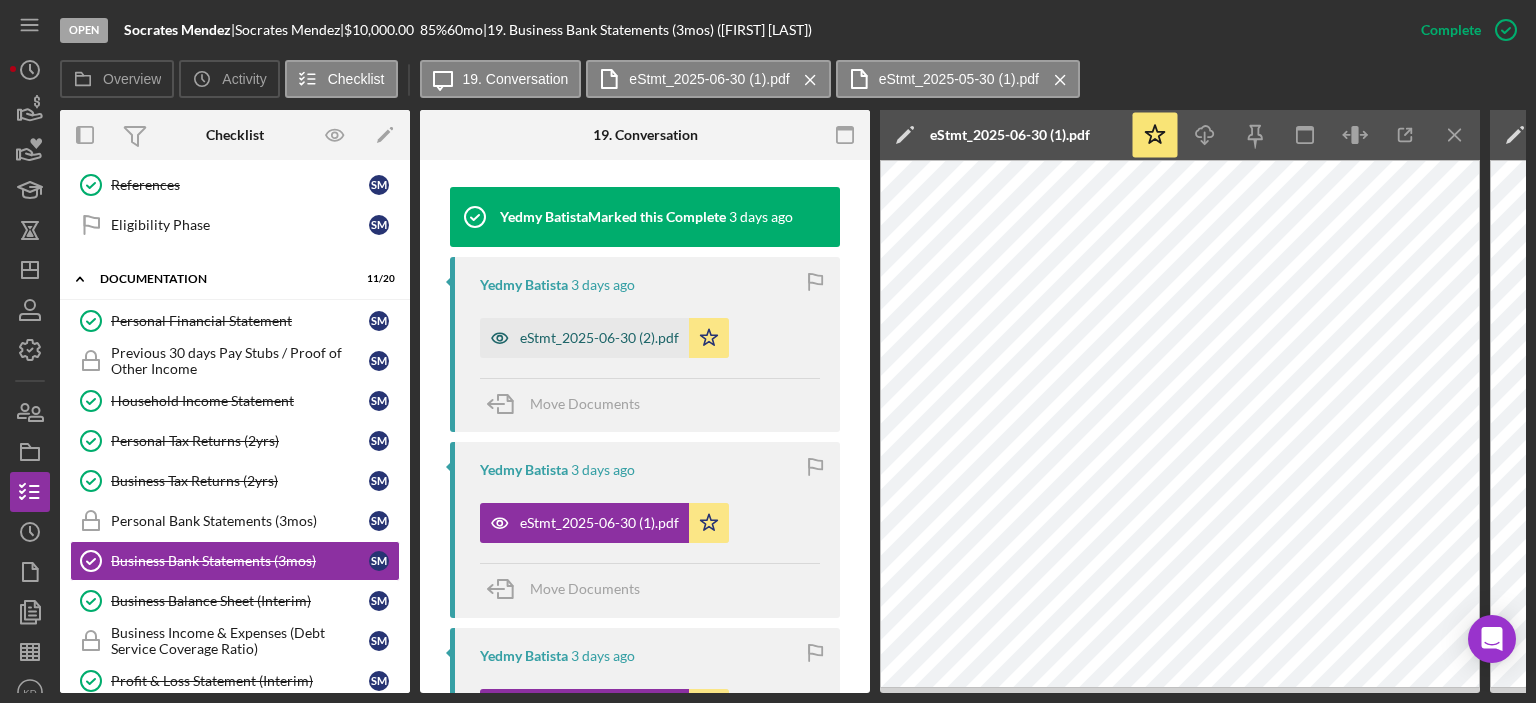 click on "eStmt_2025-06-30 (2).pdf" at bounding box center [599, 338] 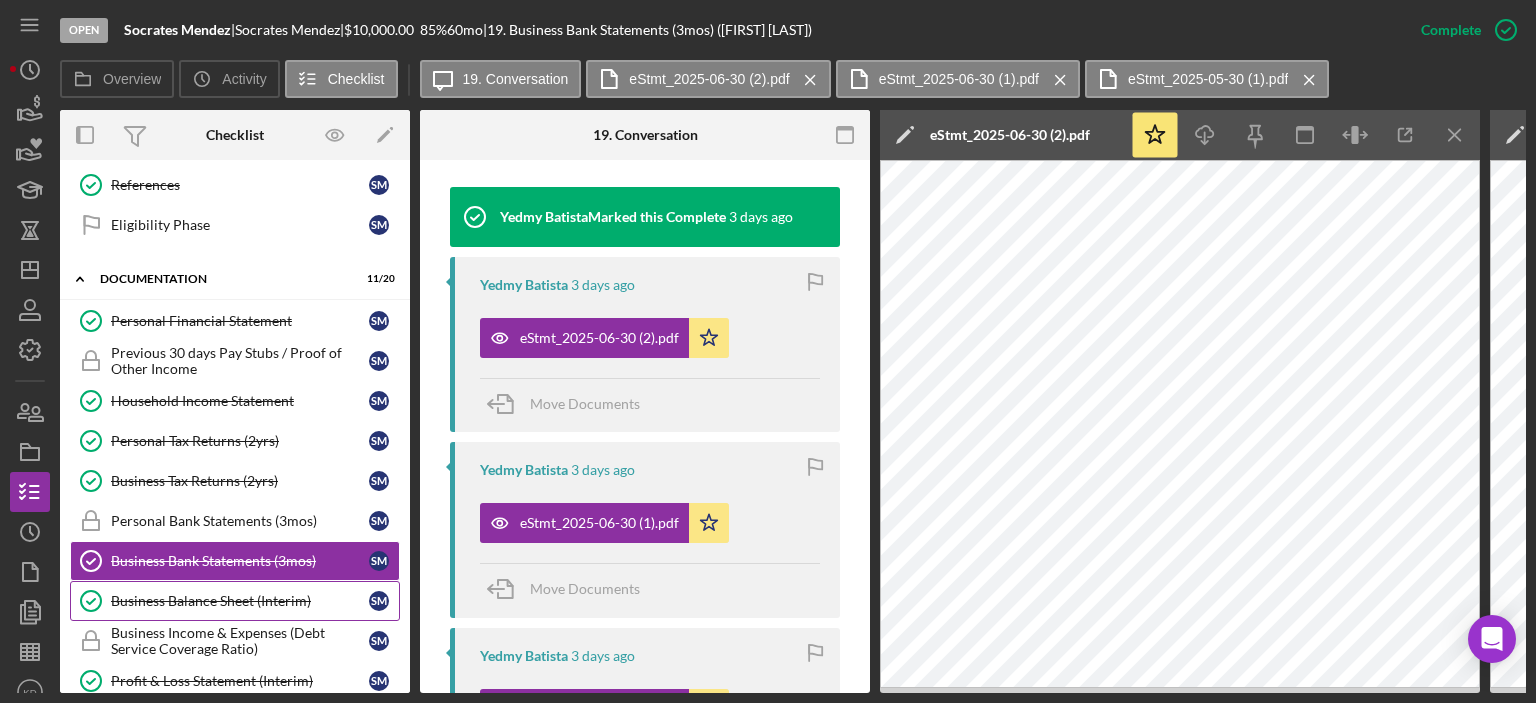 click on "Business Balance Sheet (Interim)" at bounding box center (240, 601) 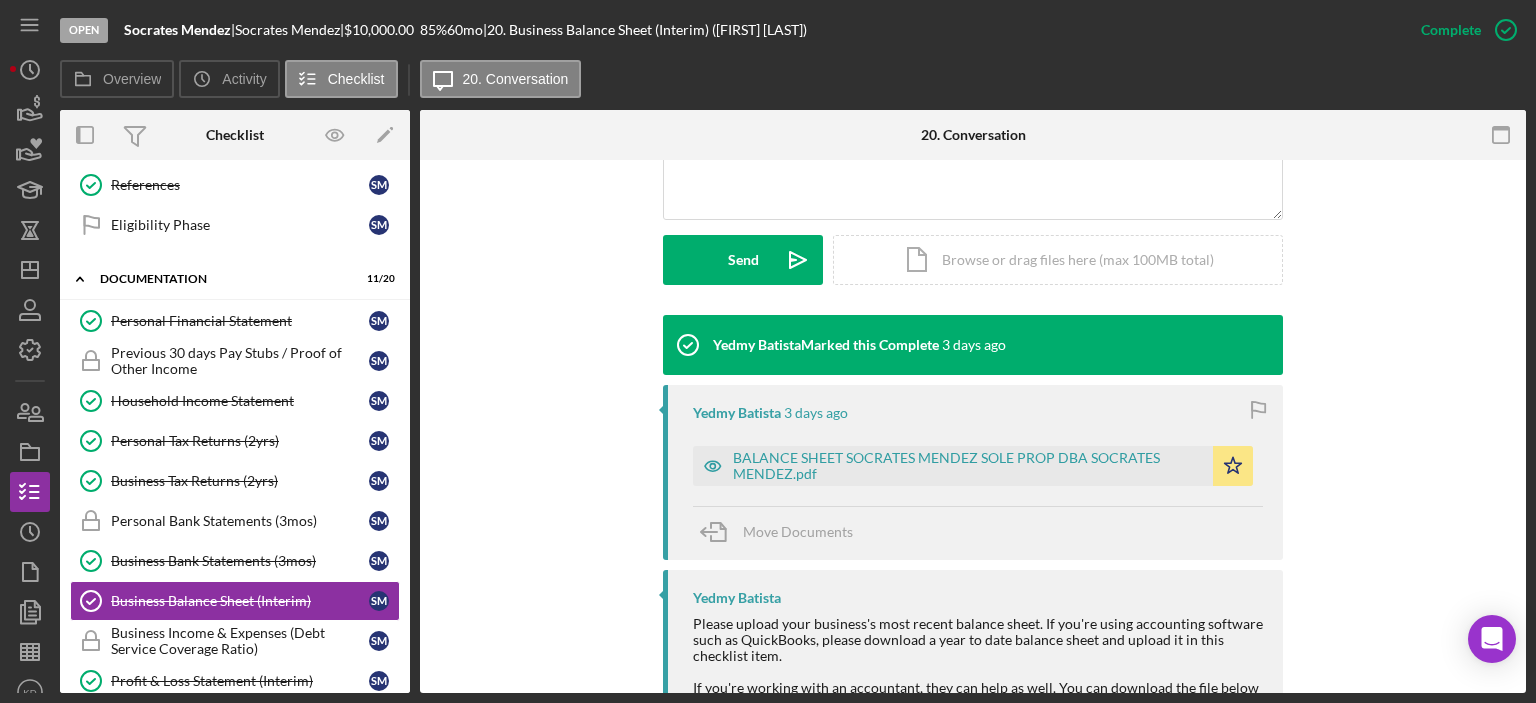 scroll, scrollTop: 742, scrollLeft: 0, axis: vertical 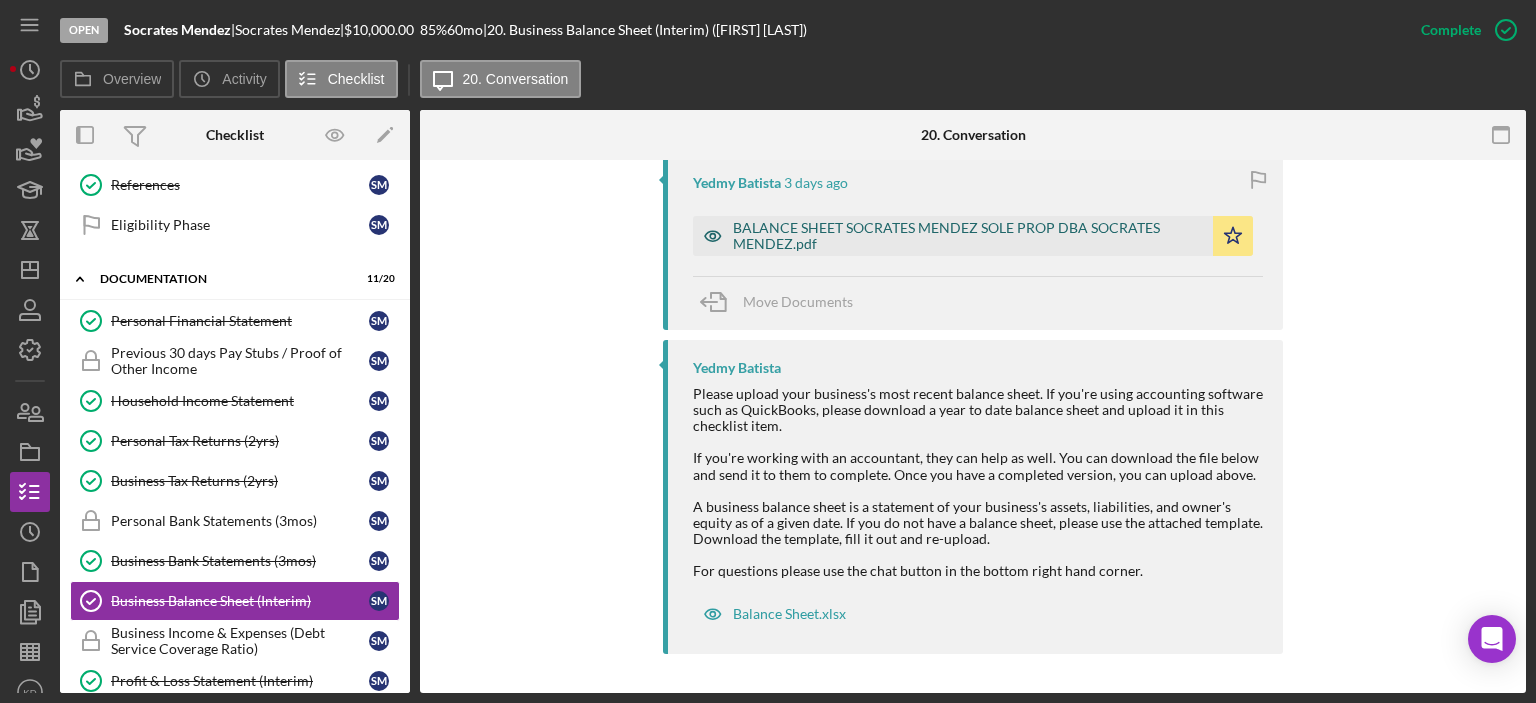 click on "BALANCE SHEET SOCRATES MENDEZ SOLE PROP                      DBA SOCRATES MENDEZ.pdf" at bounding box center [968, 236] 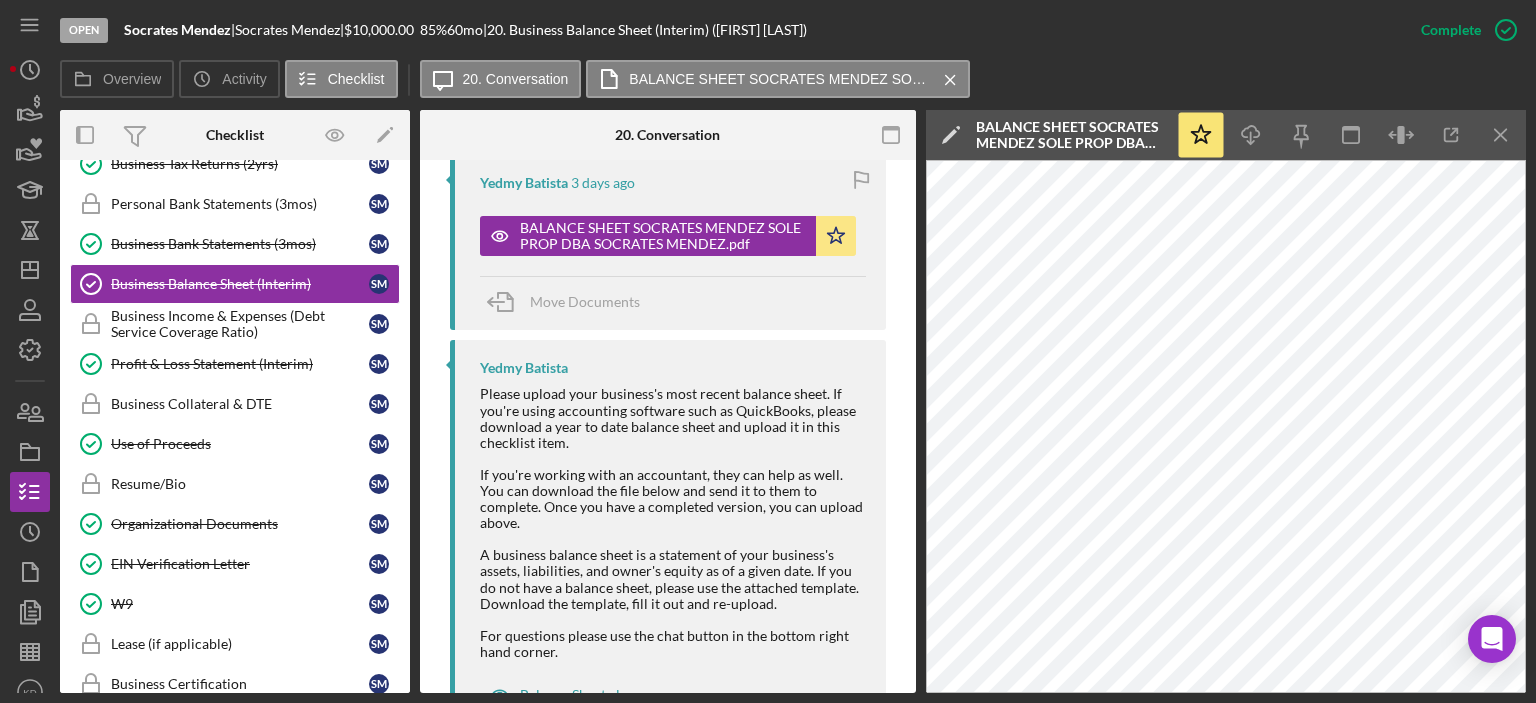 scroll, scrollTop: 947, scrollLeft: 0, axis: vertical 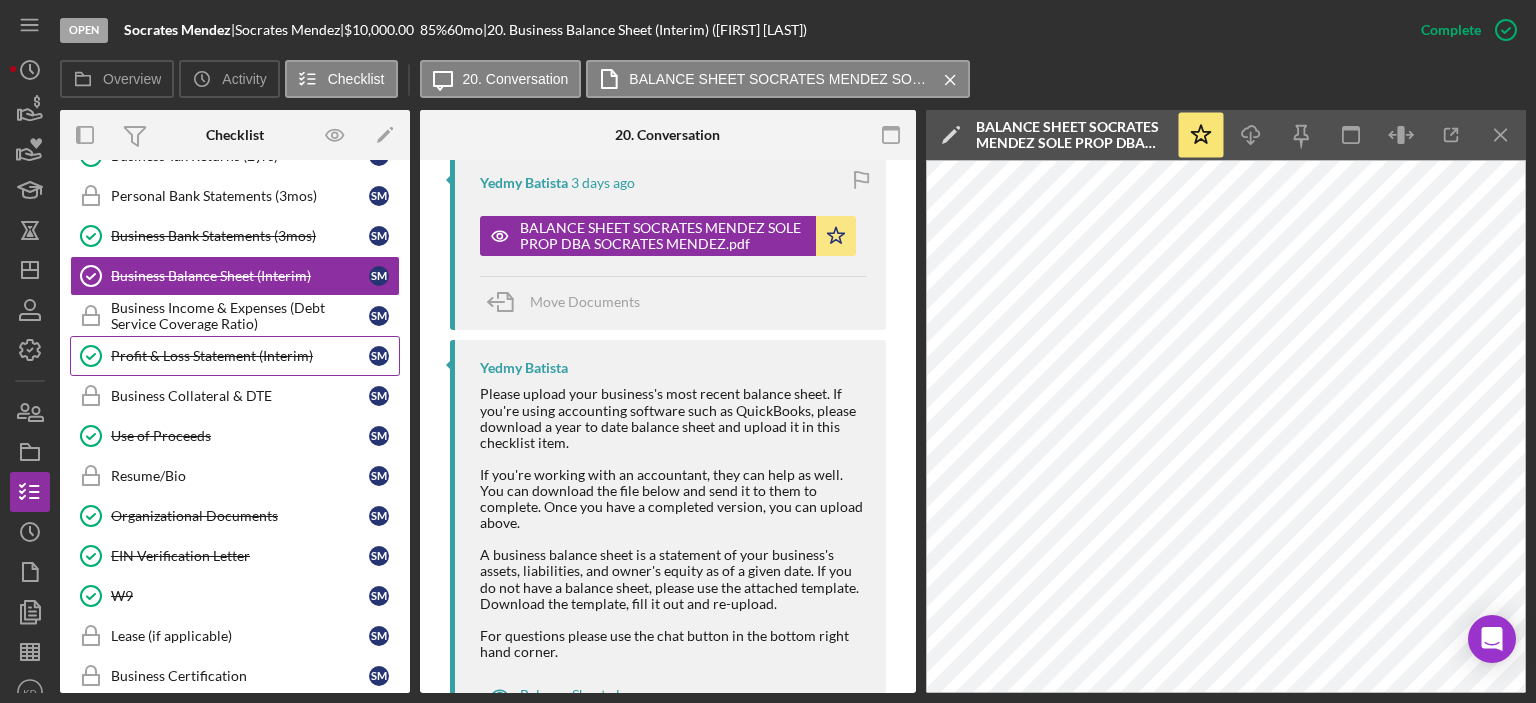 click on "Profit & Loss Statement (Interim)" at bounding box center [240, 356] 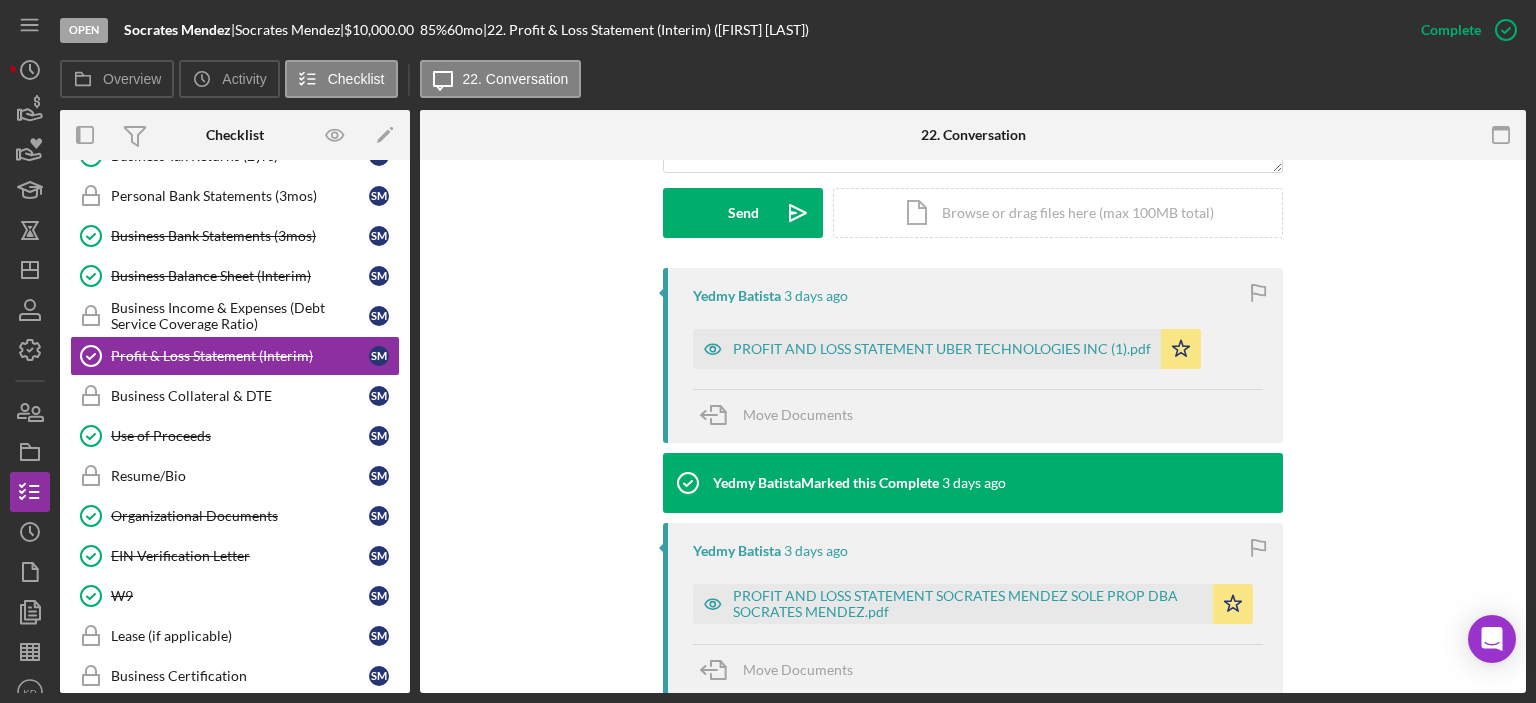 scroll, scrollTop: 561, scrollLeft: 0, axis: vertical 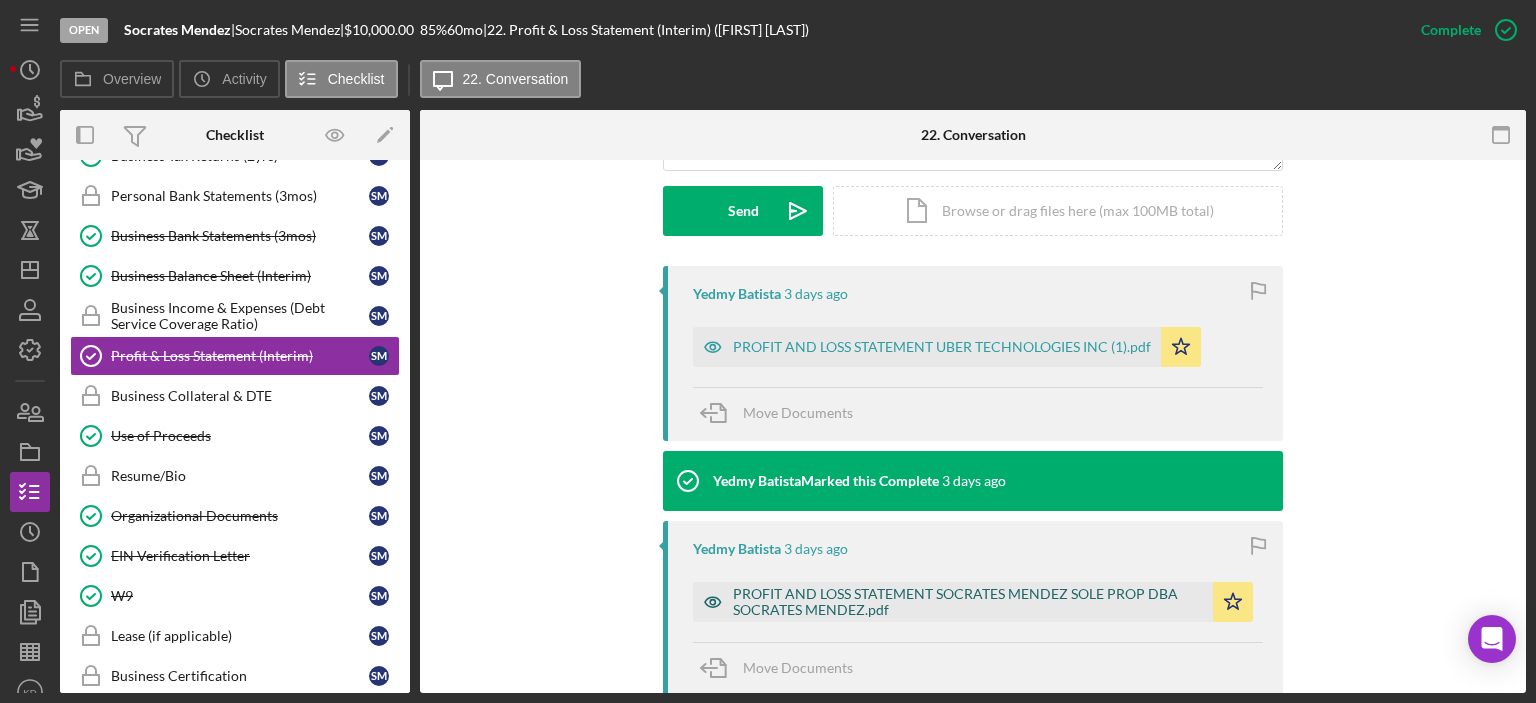 click on "PROFIT AND LOSS STATEMENT SOCRATES MENDEZ SOLE PROP                      DBA SOCRATES MENDEZ.pdf" at bounding box center (968, 602) 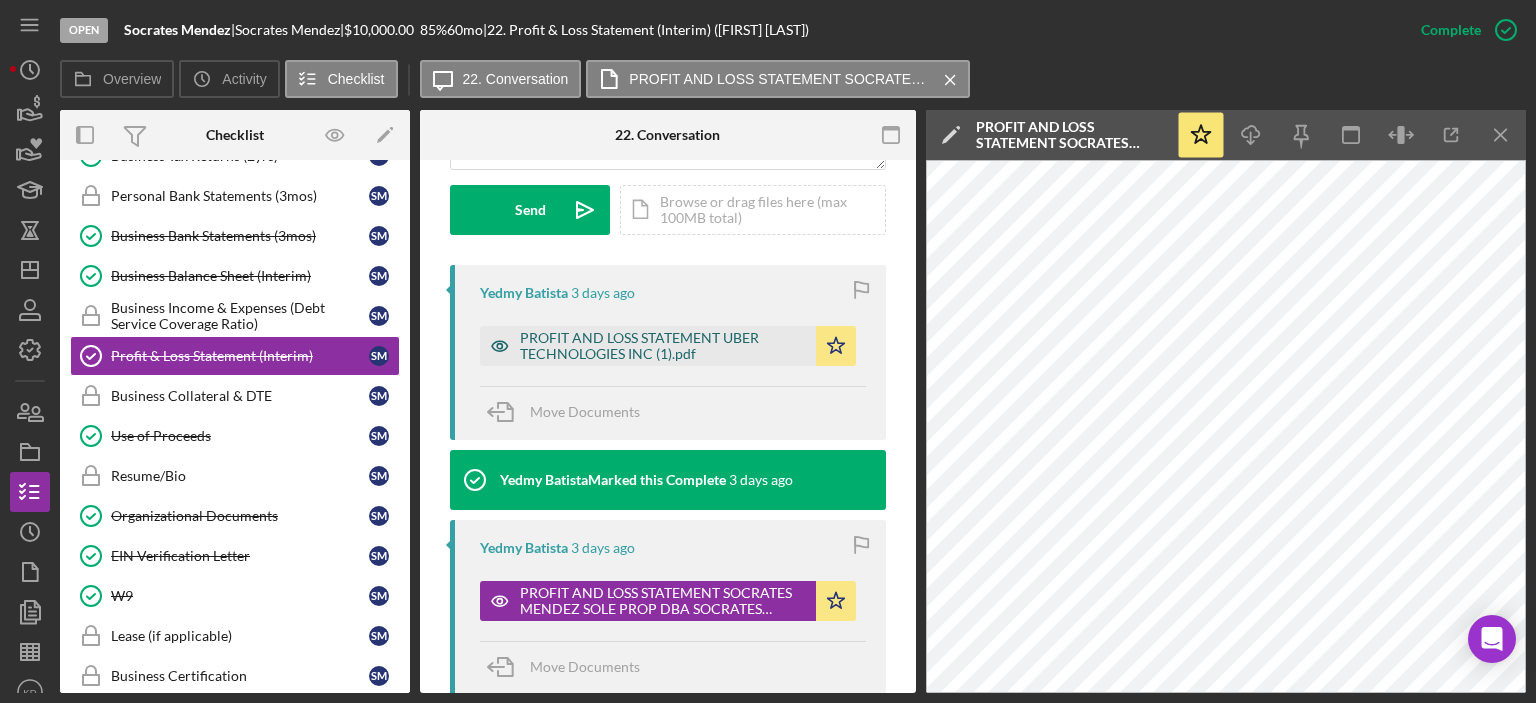 click on "PROFIT AND LOSS STATEMENT UBER TECHNOLOGIES INC (1).pdf" at bounding box center (663, 346) 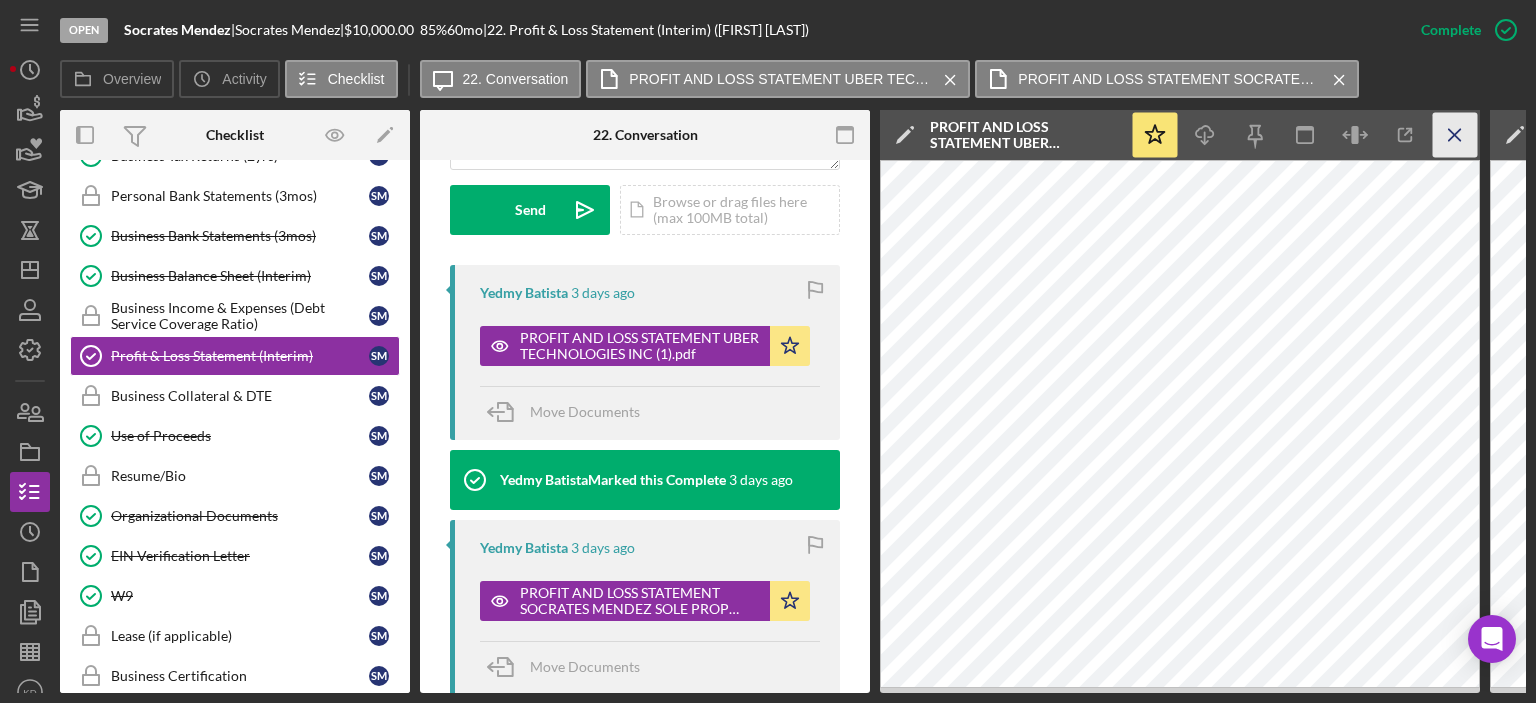 click on "Icon/Menu Close" 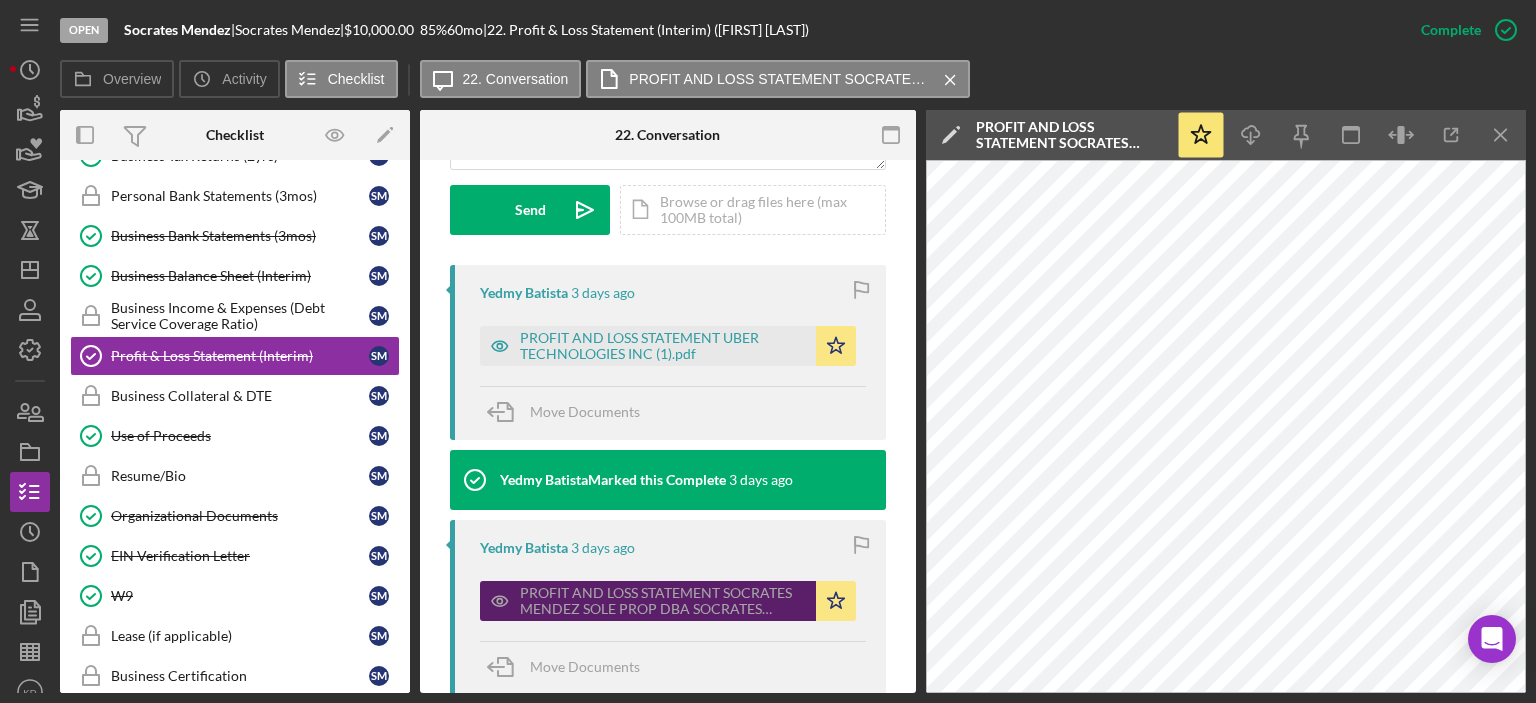 click on "PROFIT AND LOSS STATEMENT SOCRATES MENDEZ SOLE PROP                      DBA SOCRATES MENDEZ.pdf" at bounding box center [663, 601] 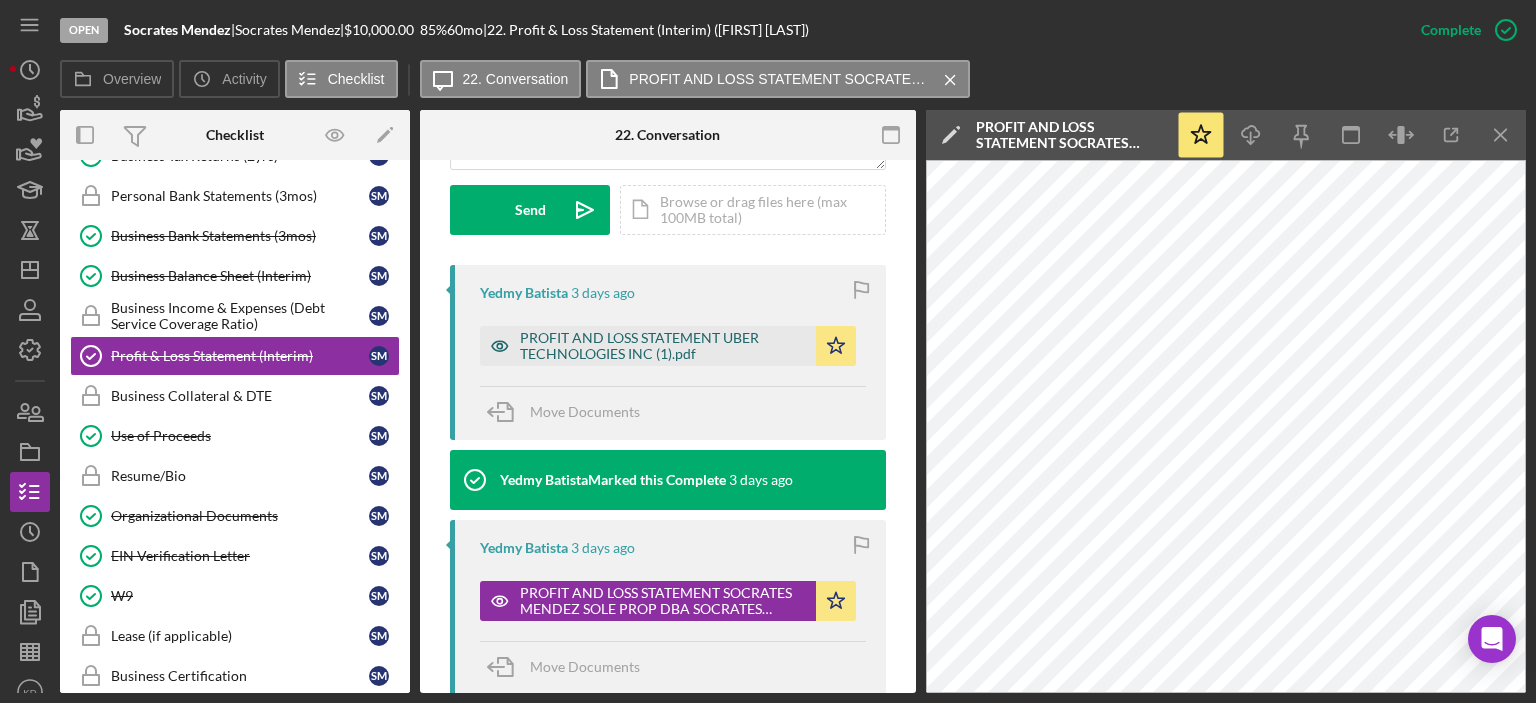 click on "PROFIT AND LOSS STATEMENT UBER TECHNOLOGIES INC (1).pdf" at bounding box center (663, 346) 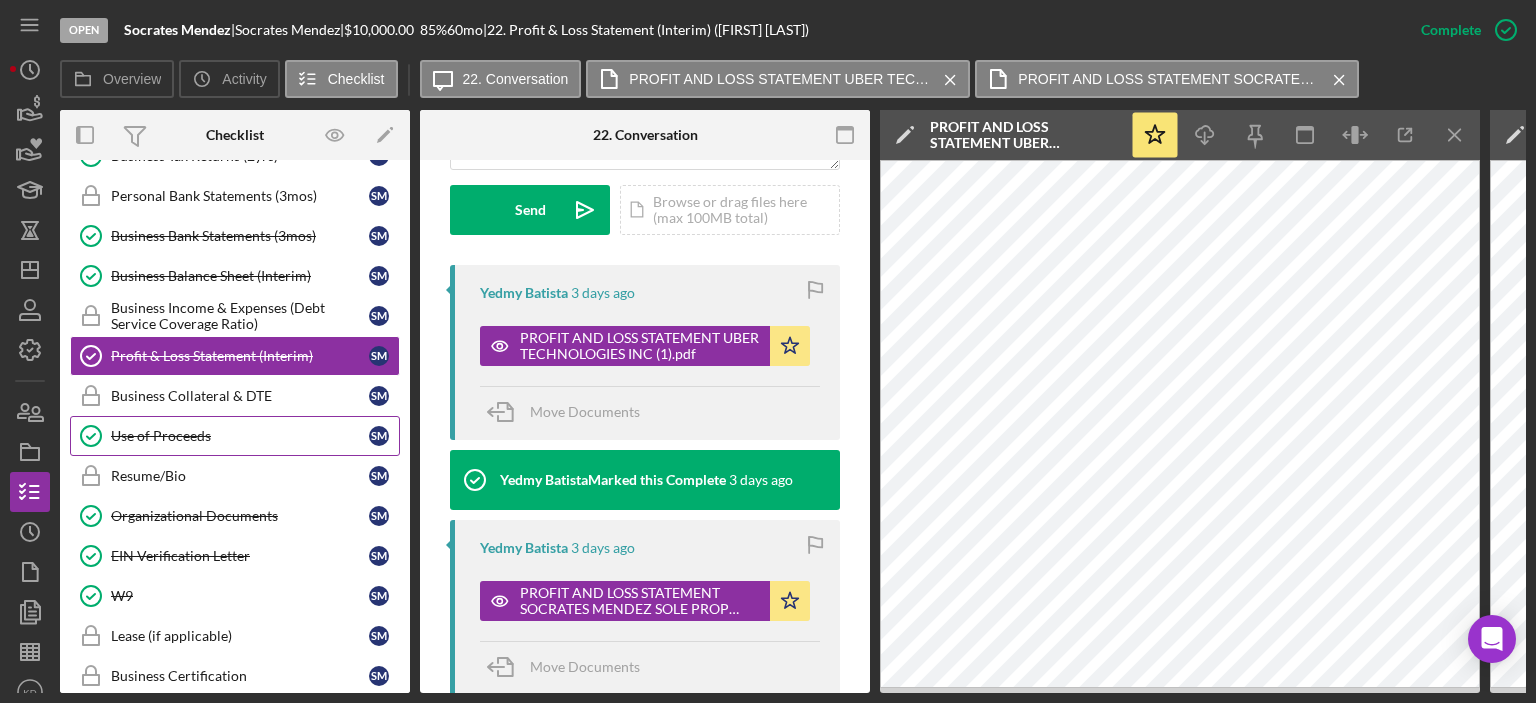 click on "Use of Proceeds" at bounding box center (240, 436) 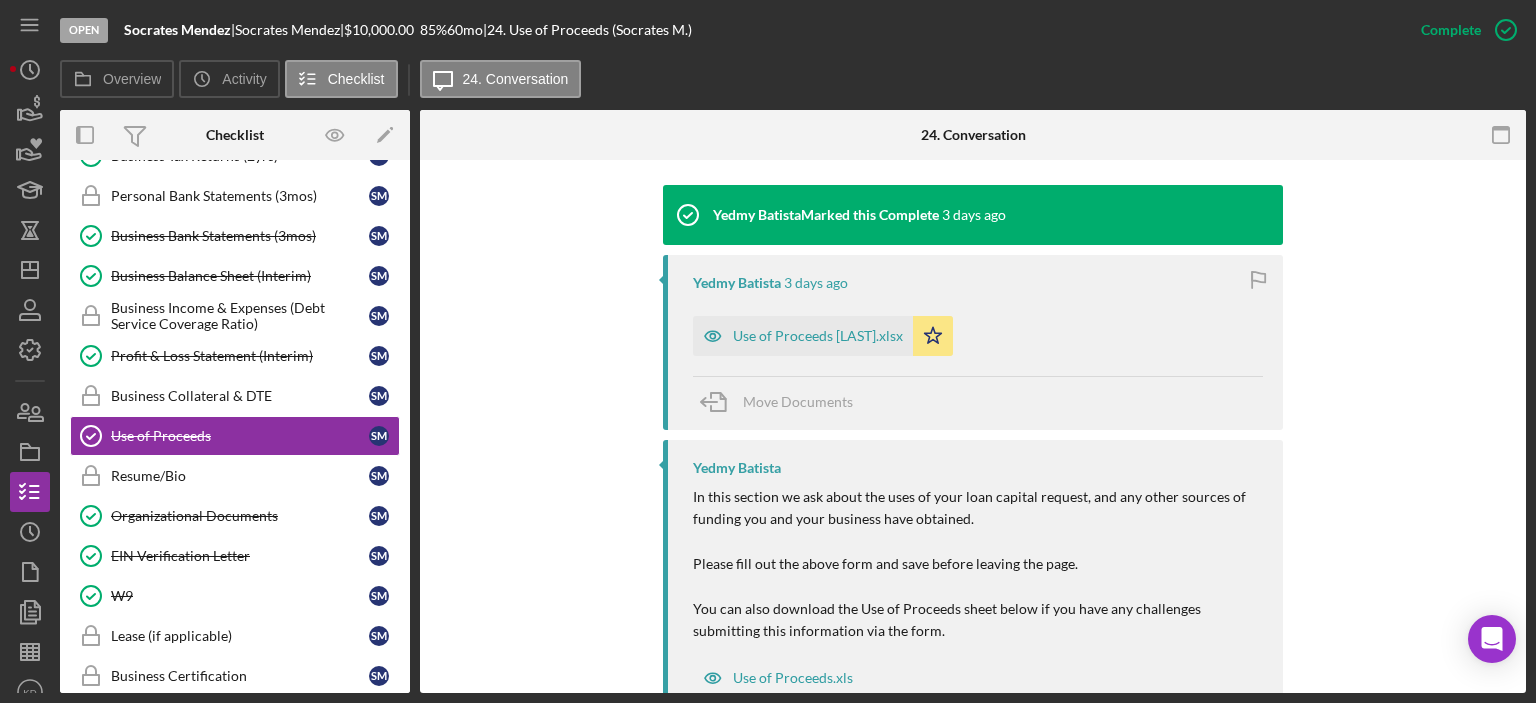 scroll, scrollTop: 652, scrollLeft: 0, axis: vertical 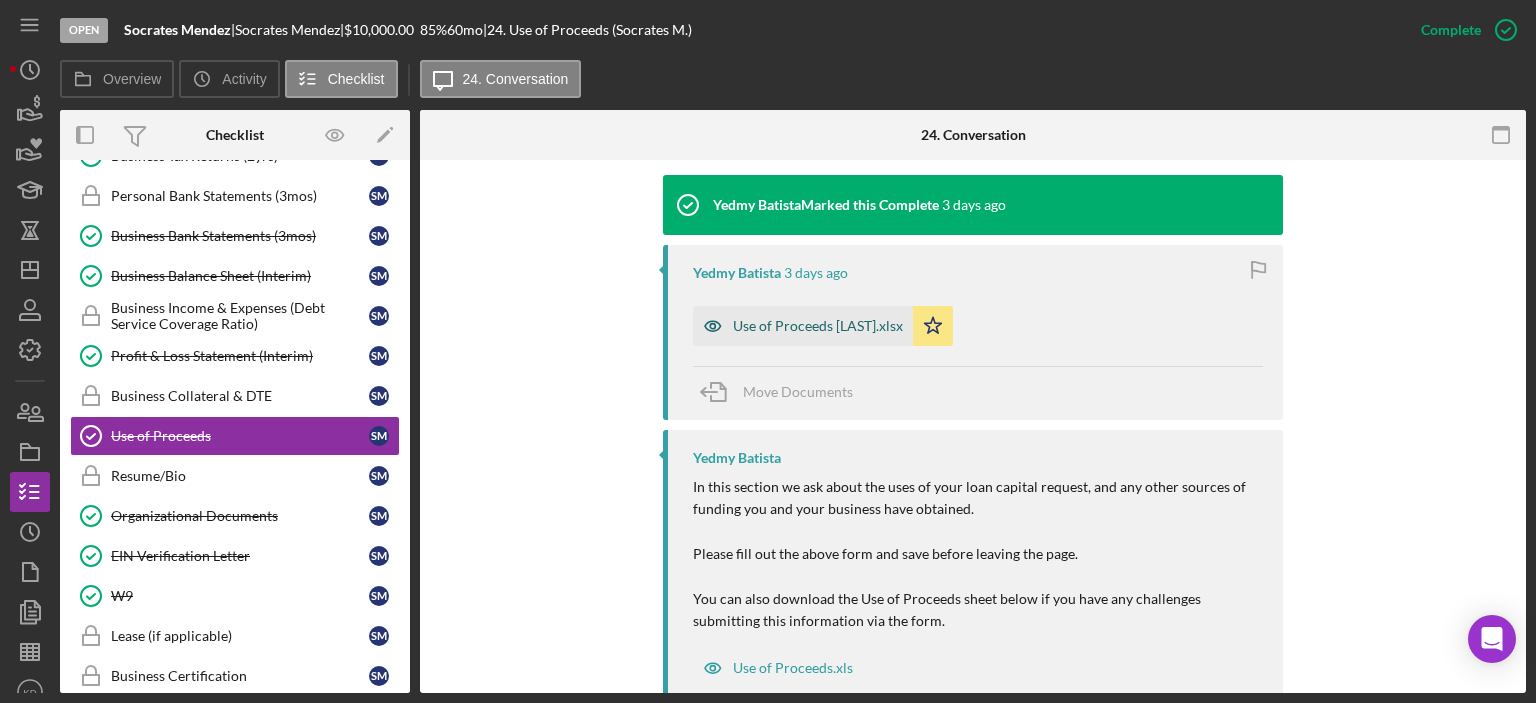 click on "Use of Proceeds Socrates mendez.xlsx" at bounding box center [818, 326] 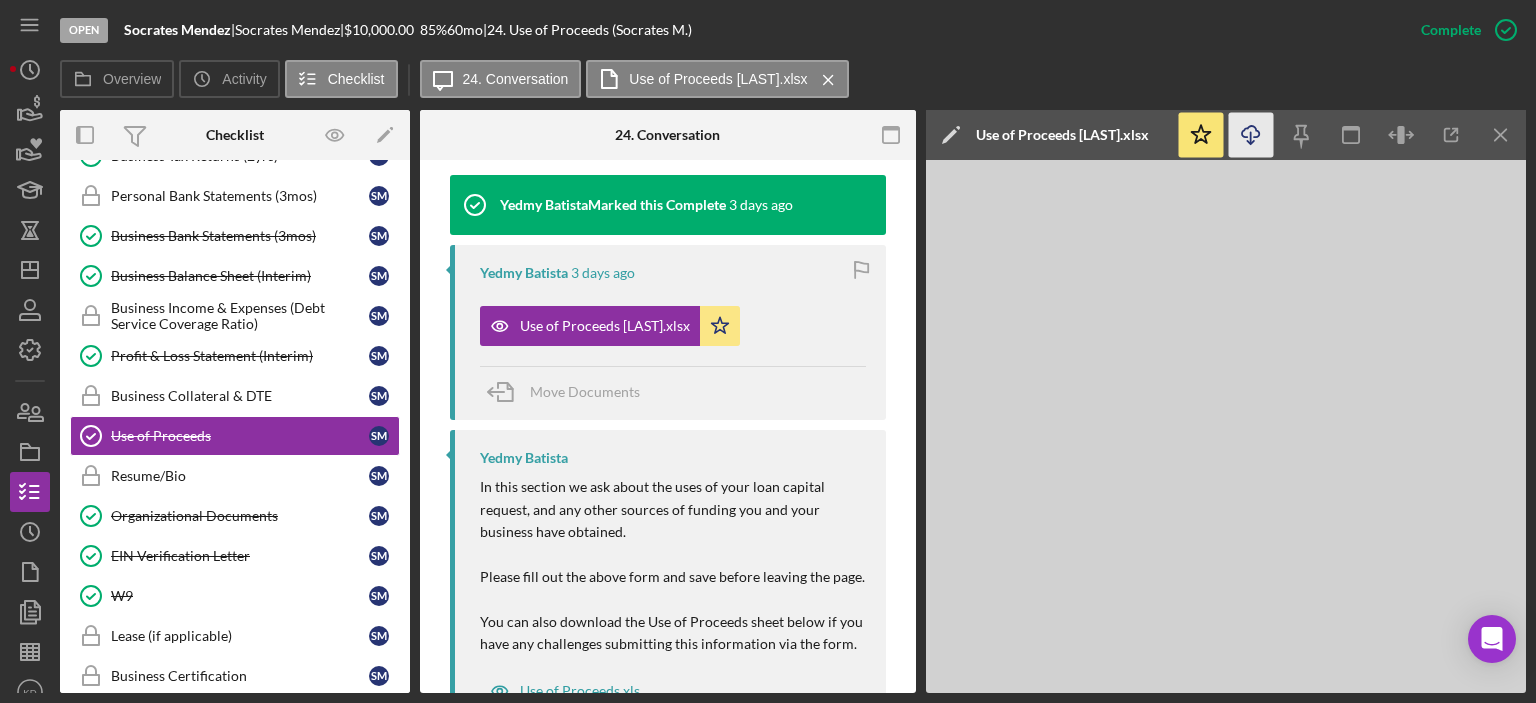click 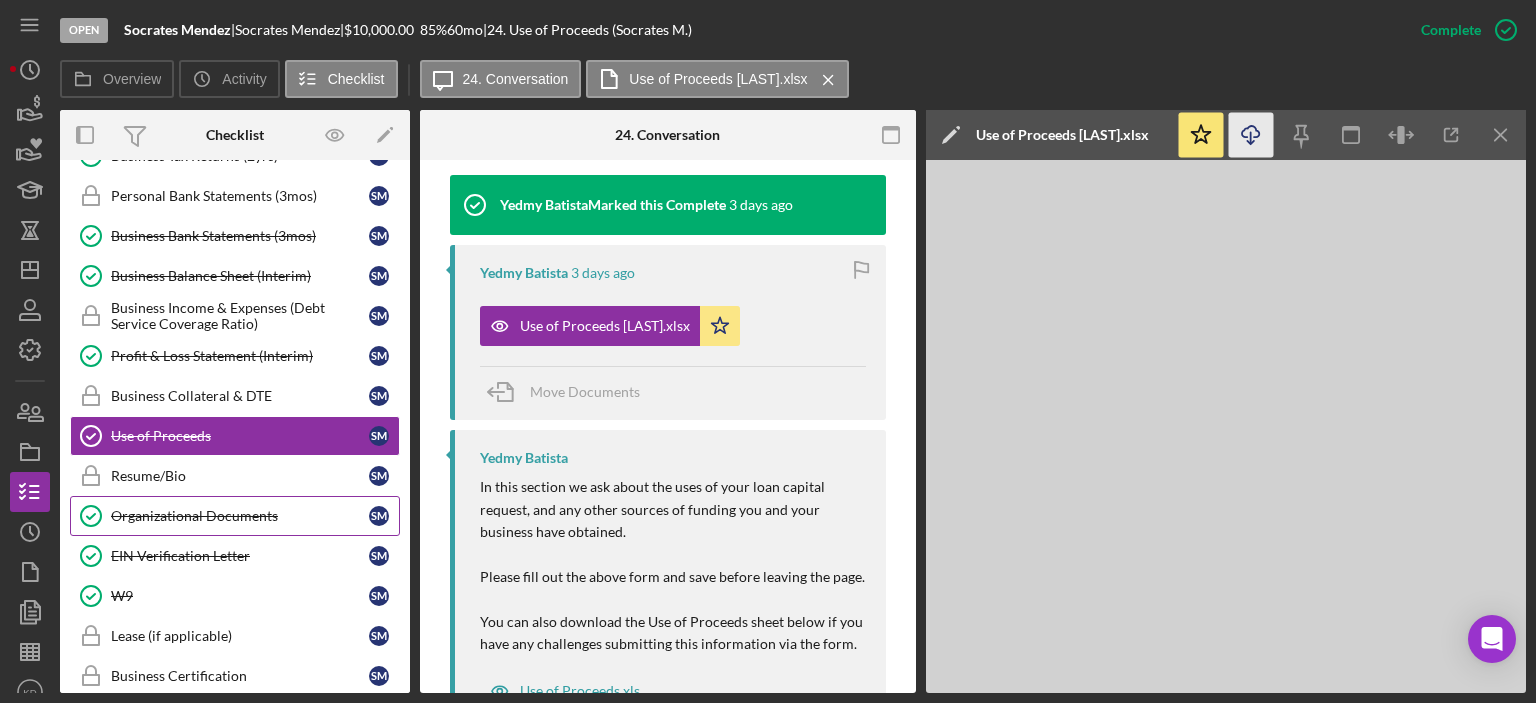 click on "Organizational  Documents" at bounding box center [240, 516] 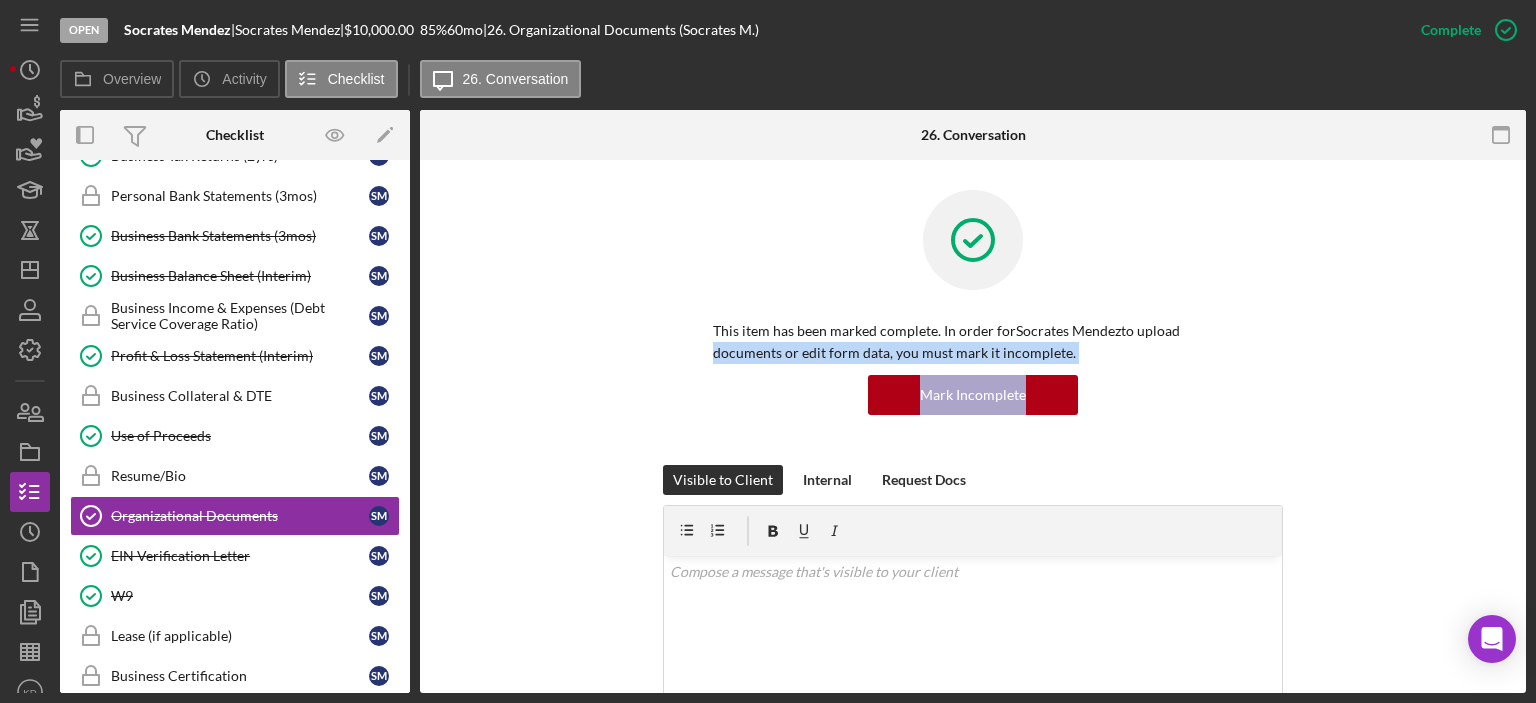 drag, startPoint x: 1518, startPoint y: 327, endPoint x: 1520, endPoint y: 380, distance: 53.037724 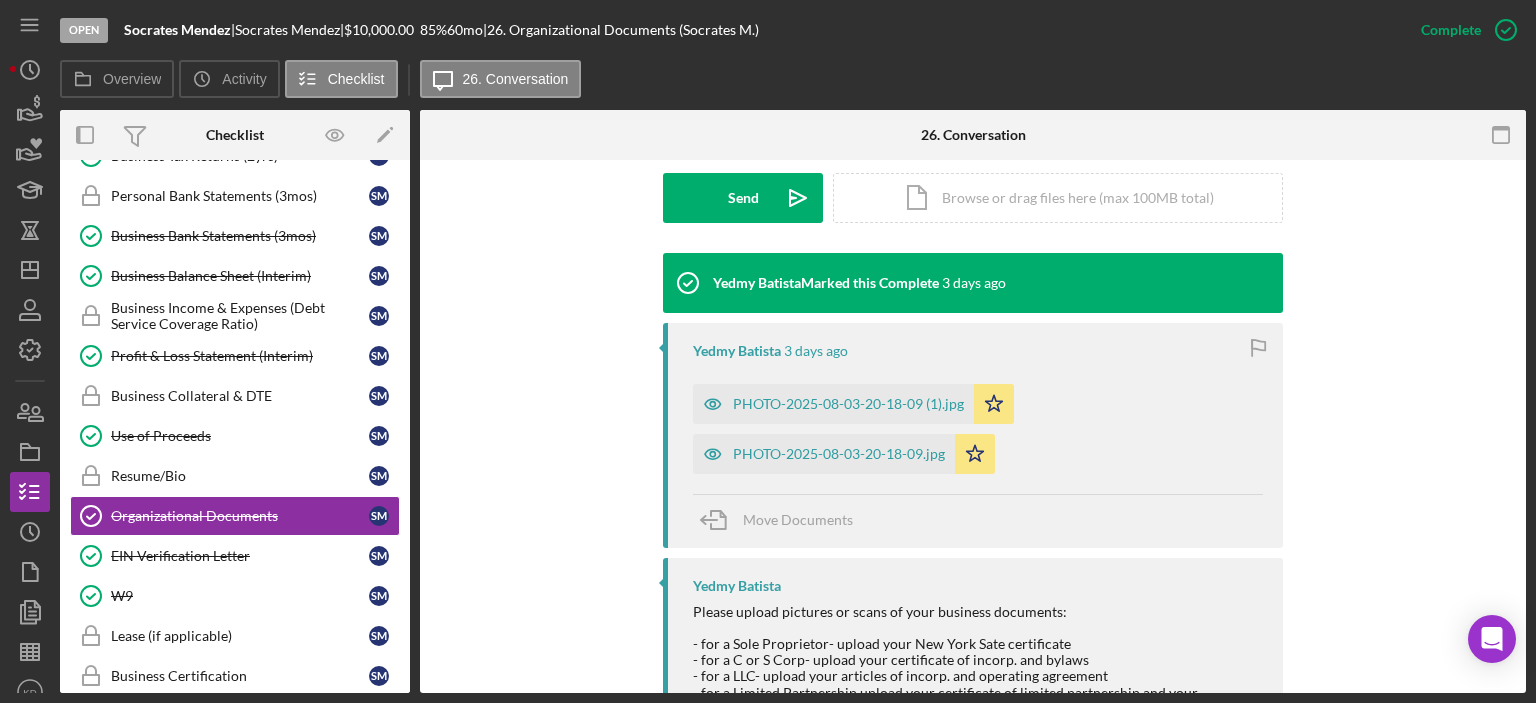 scroll, scrollTop: 592, scrollLeft: 0, axis: vertical 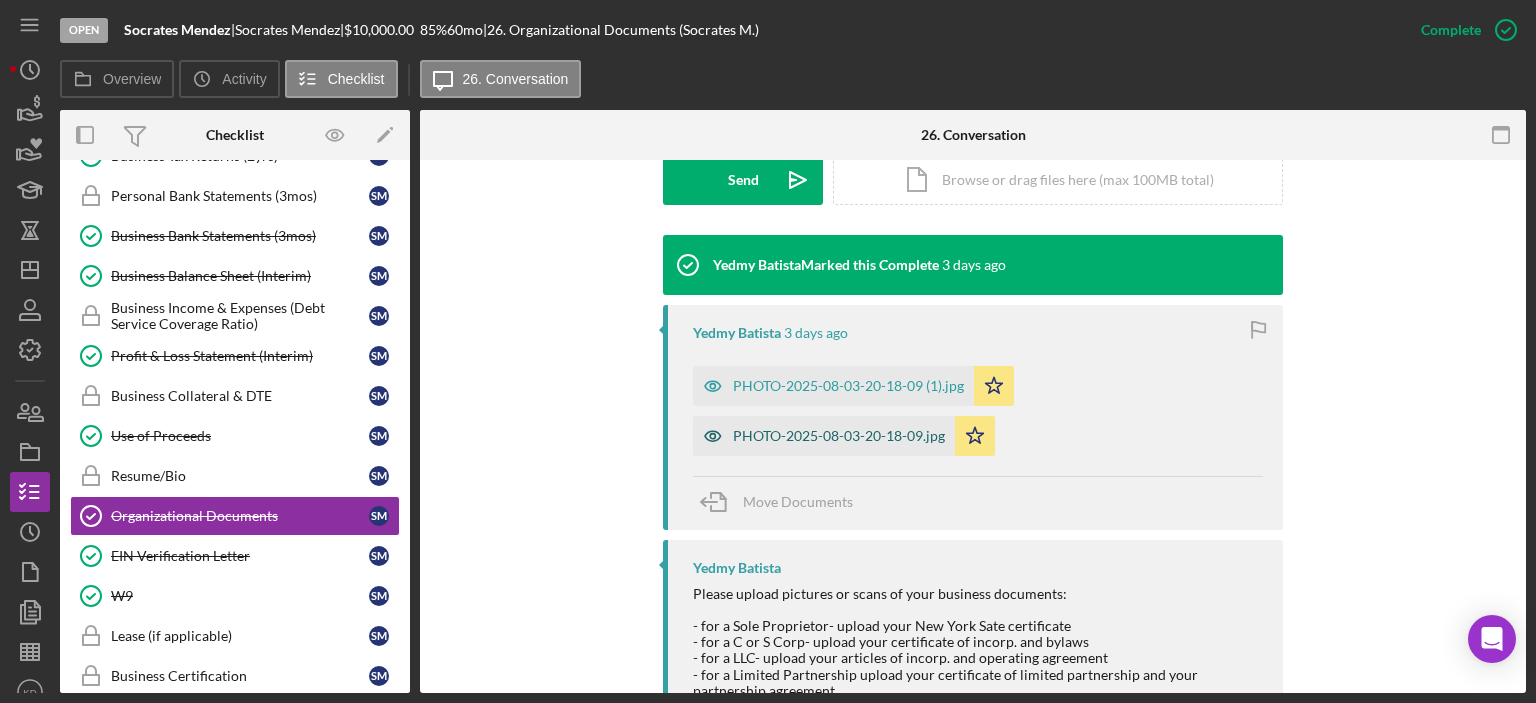 click on "PHOTO-2025-08-03-20-18-09.jpg" at bounding box center (839, 436) 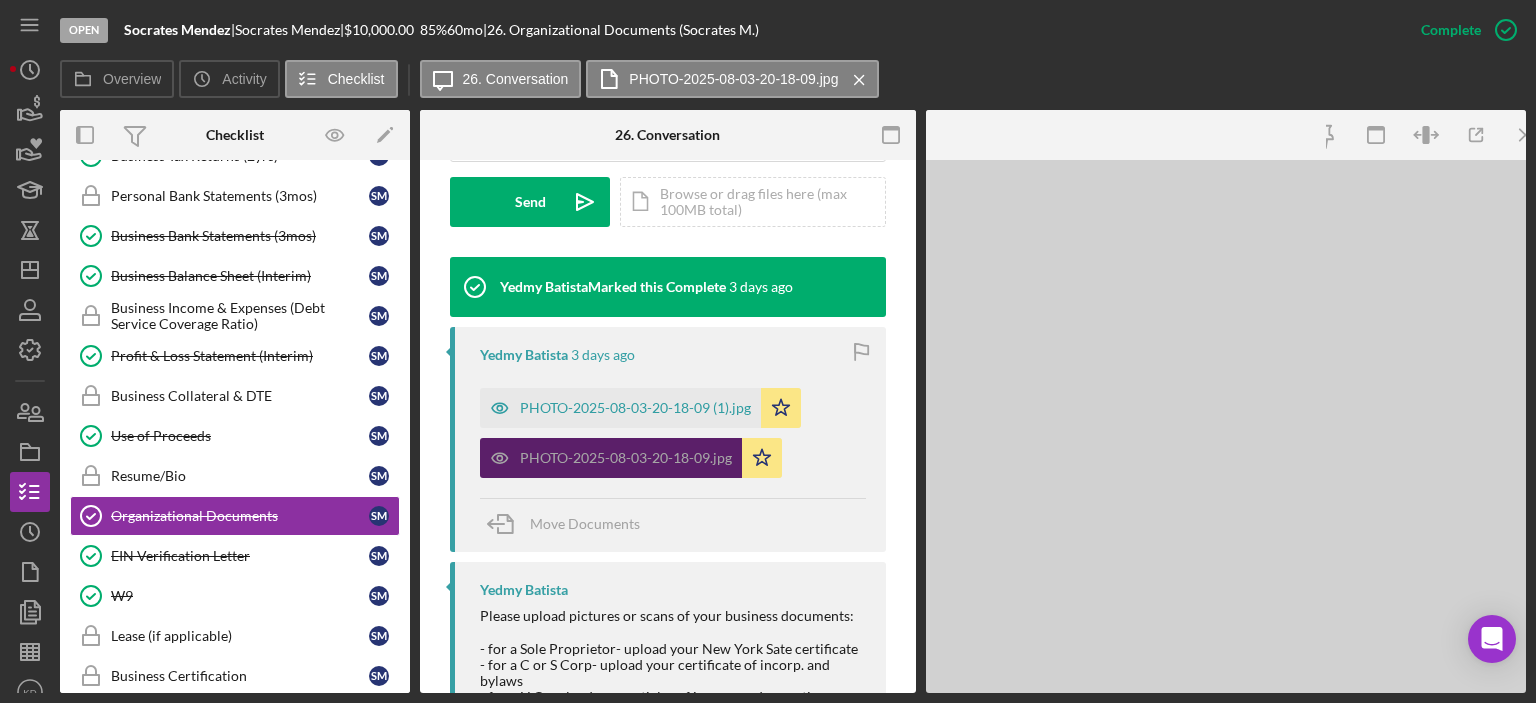 scroll, scrollTop: 614, scrollLeft: 0, axis: vertical 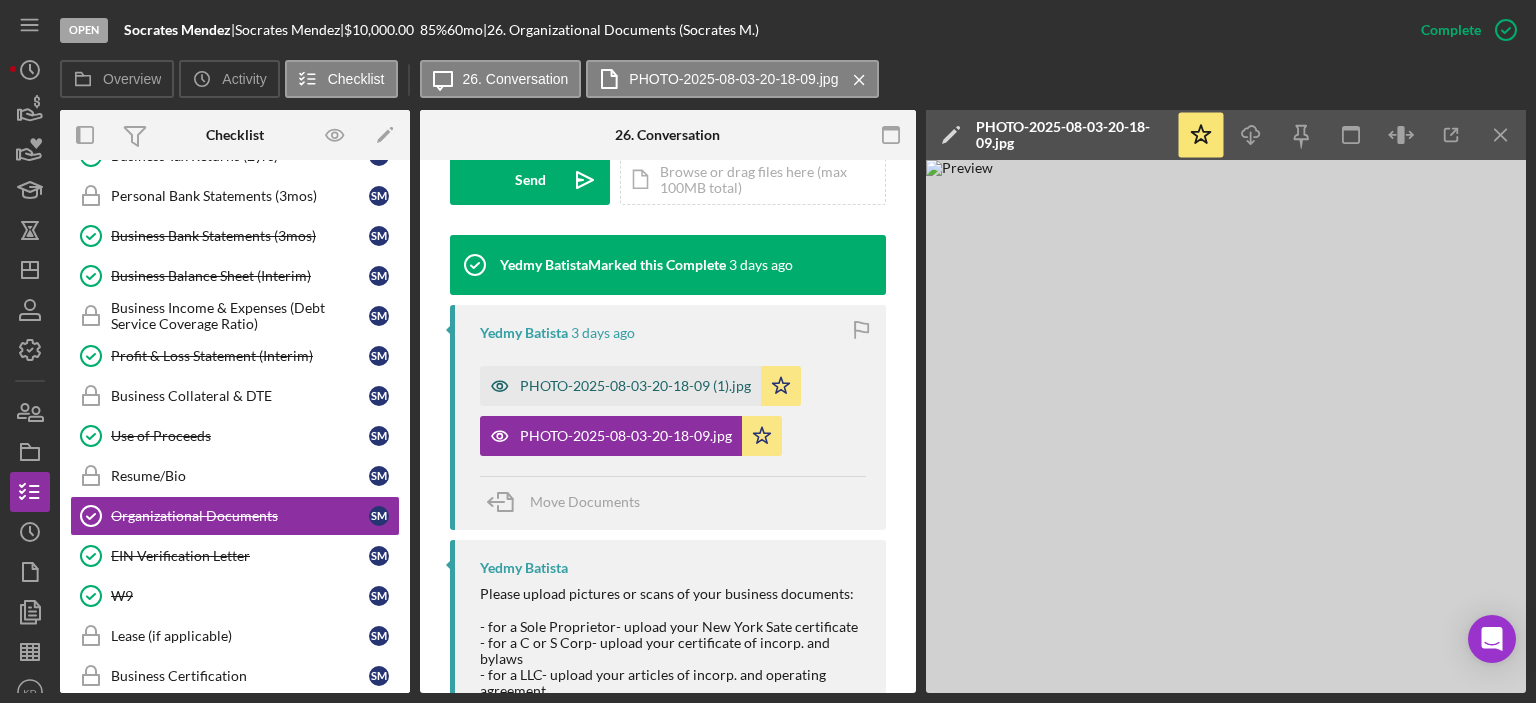 click on "PHOTO-2025-08-03-20-18-09 (1).jpg" at bounding box center (620, 386) 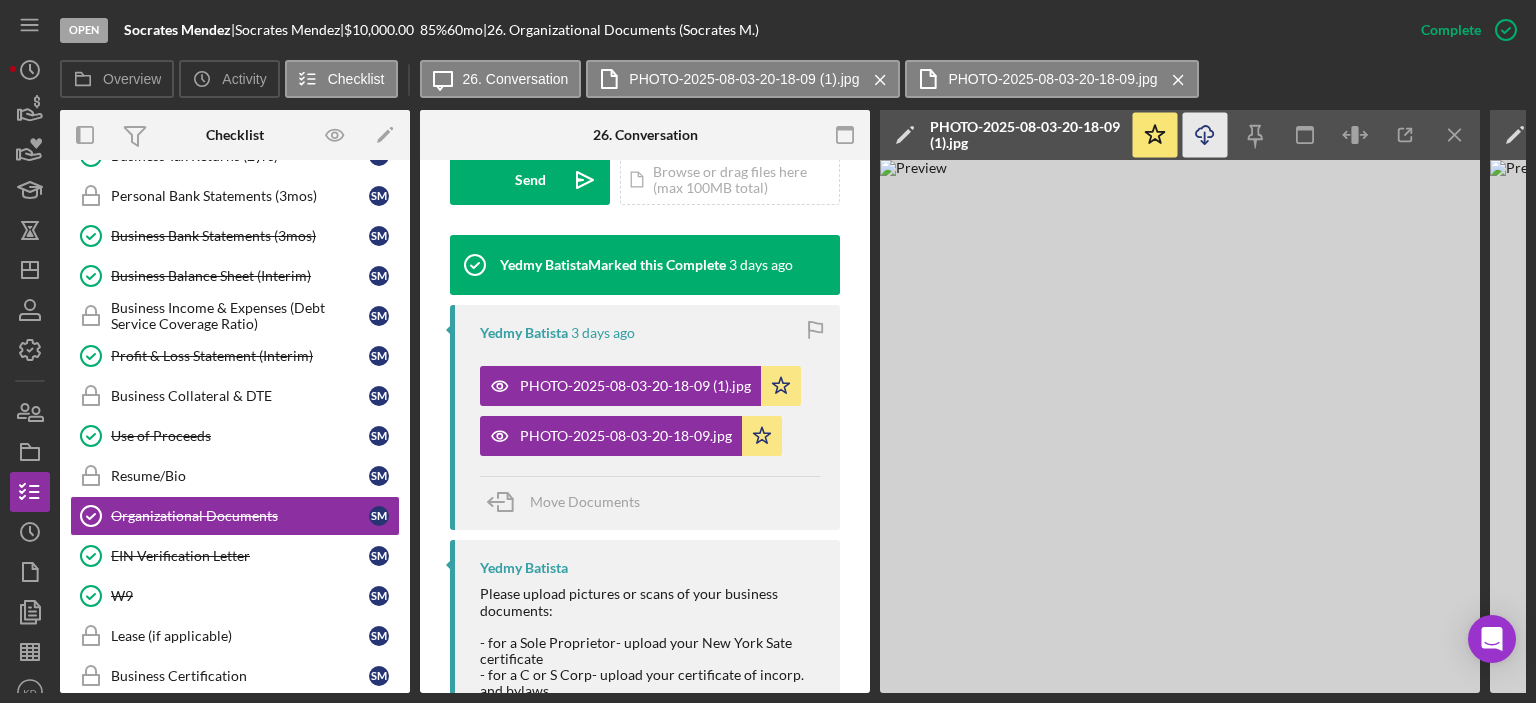 click on "Icon/Download" 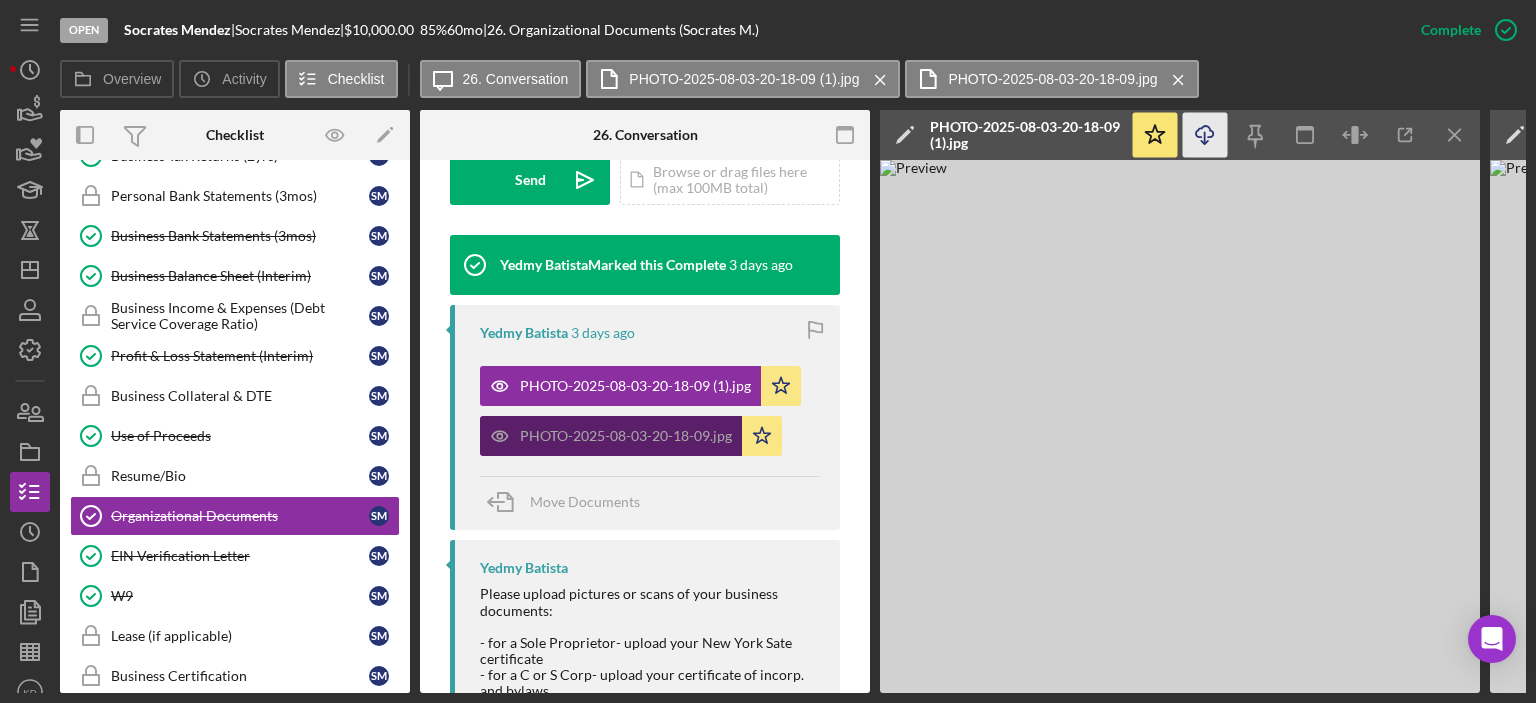 click on "PHOTO-2025-08-03-20-18-09.jpg" at bounding box center (626, 436) 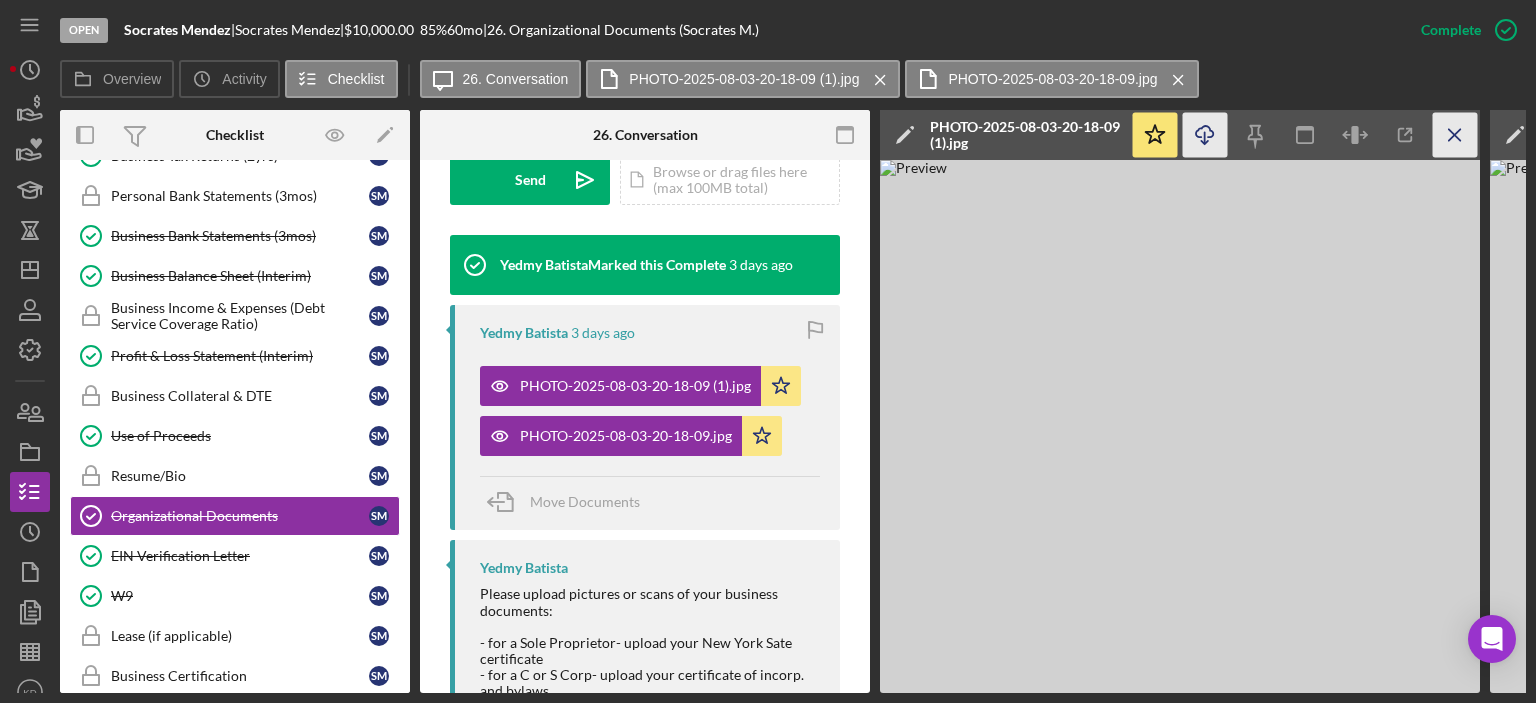 click on "Icon/Menu Close" 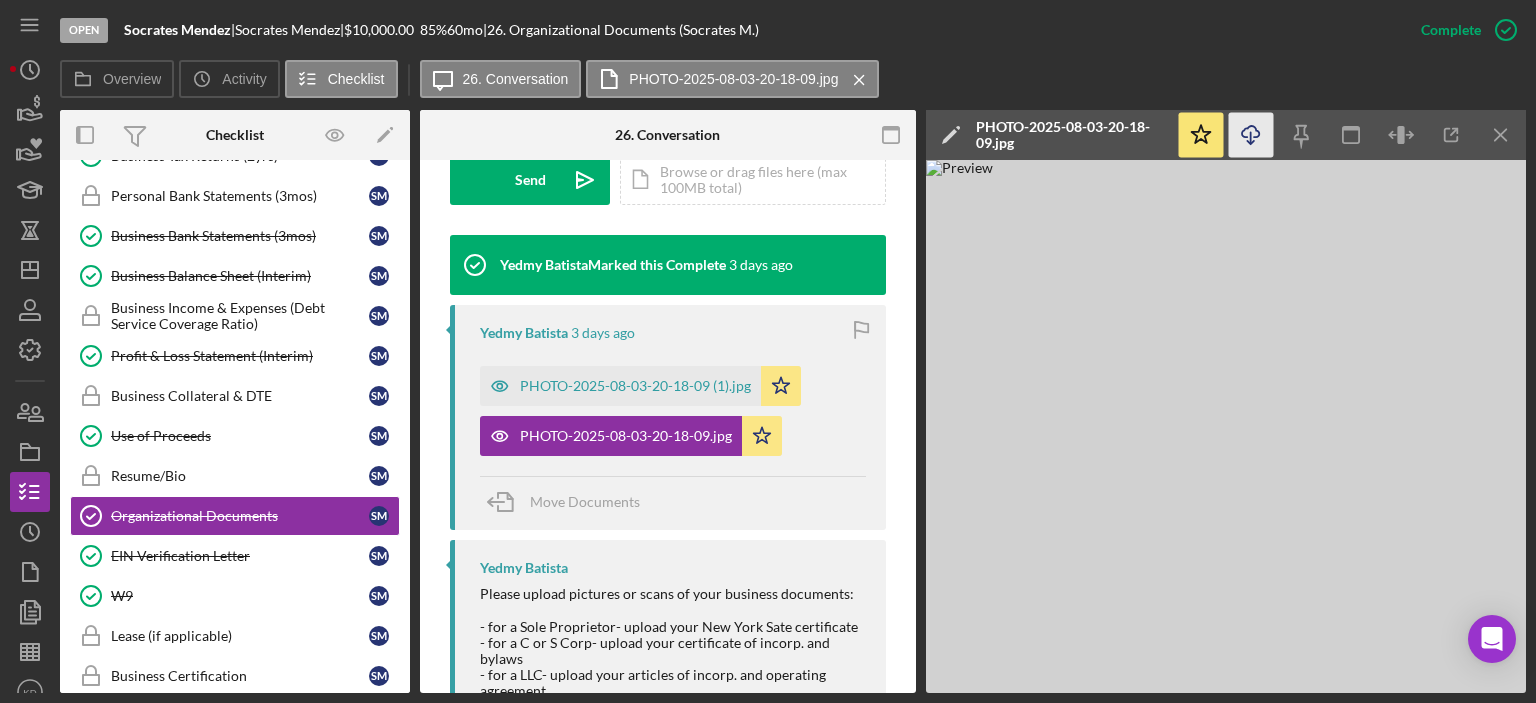 click 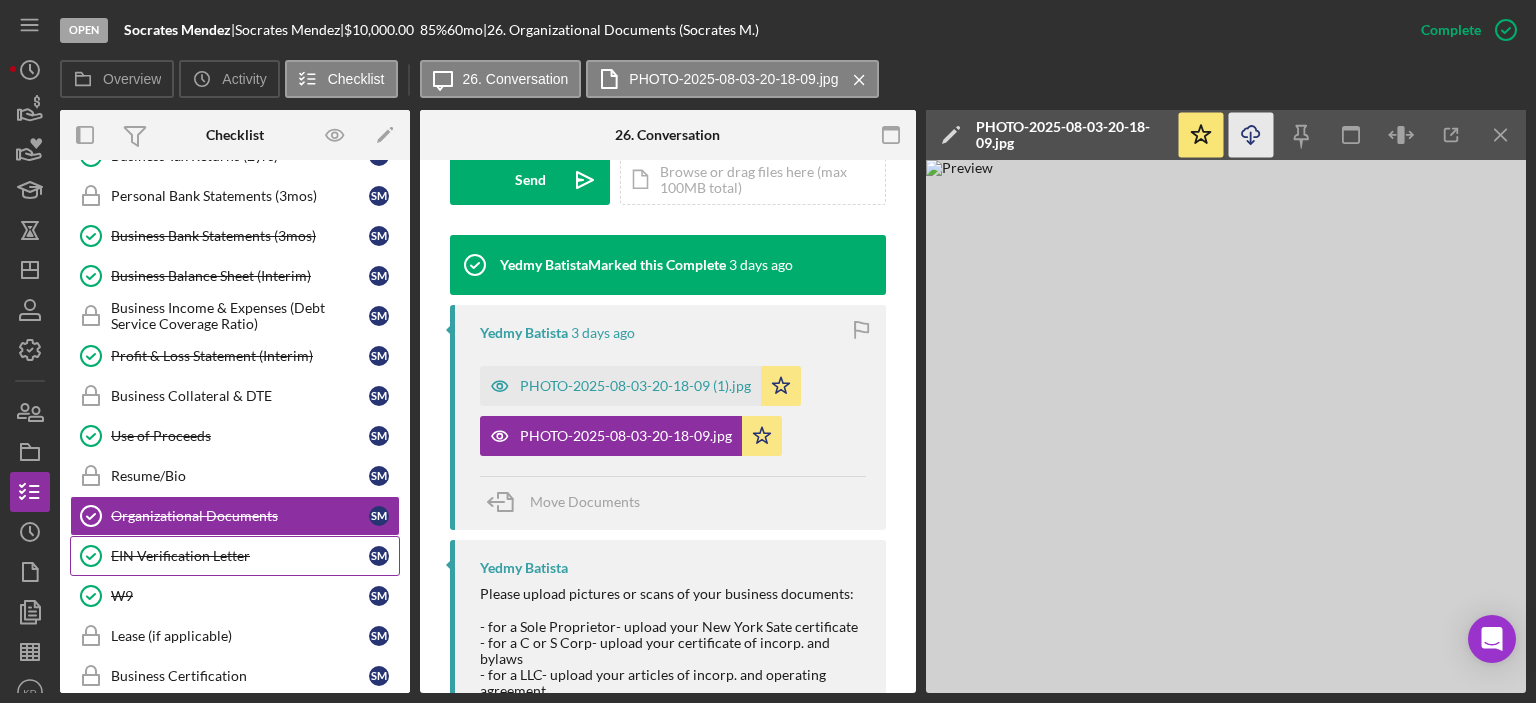 click on "EIN Verification Letter" at bounding box center (240, 556) 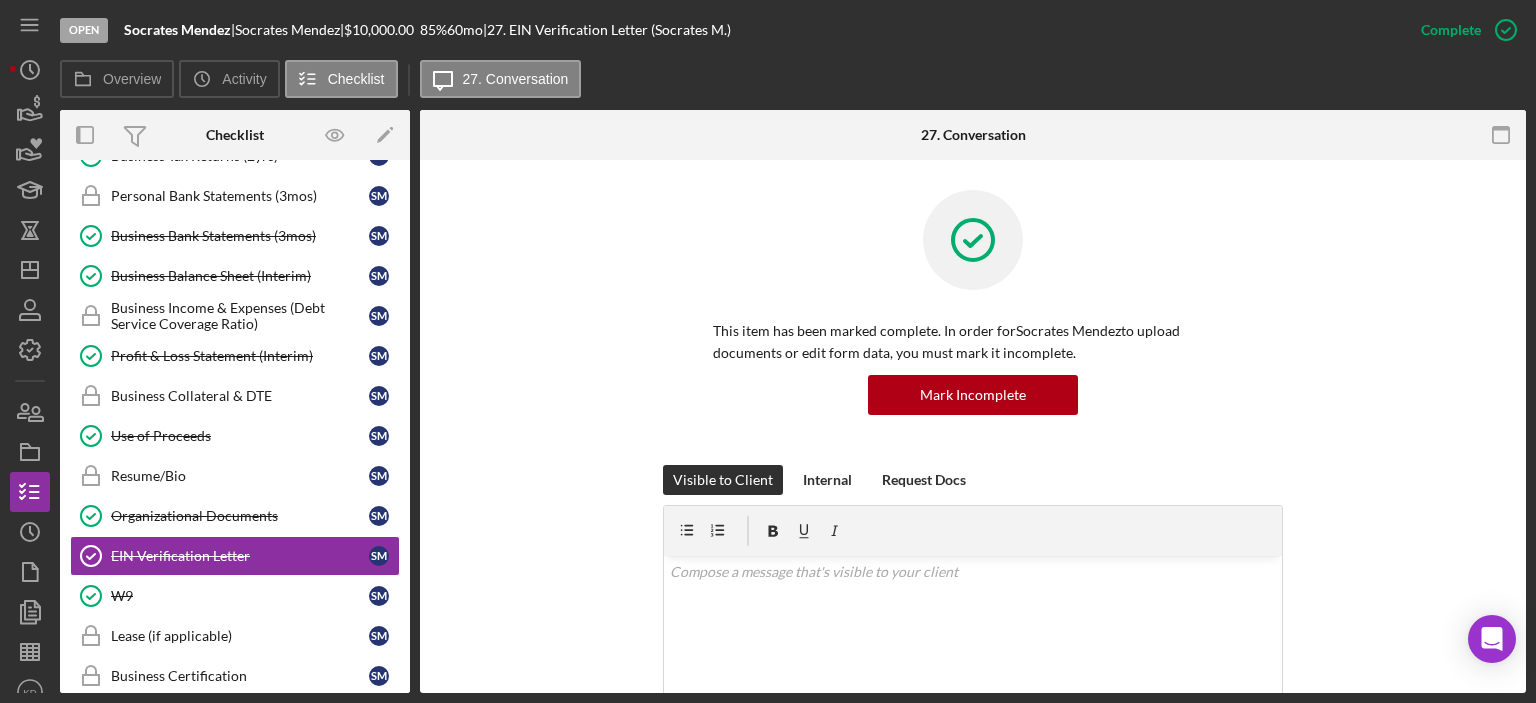 scroll, scrollTop: 467, scrollLeft: 0, axis: vertical 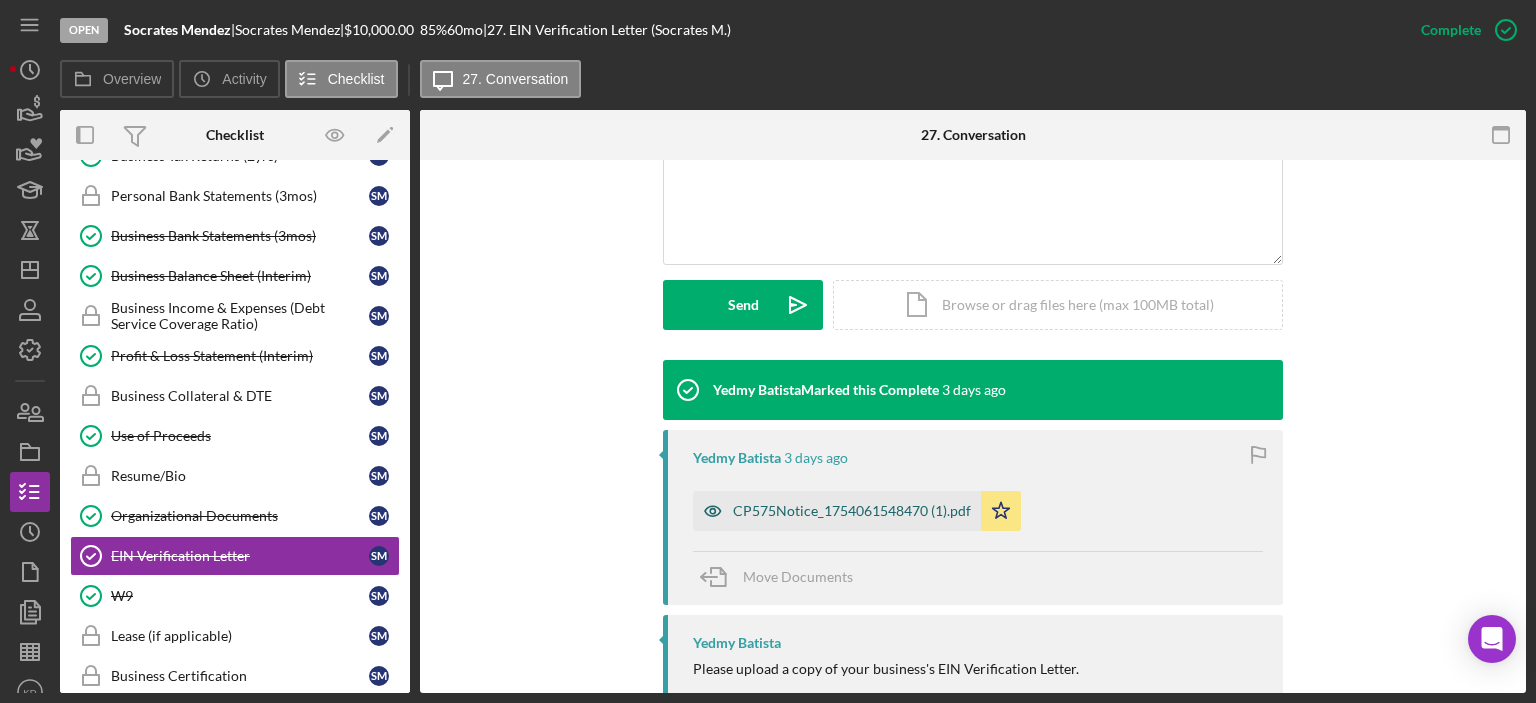 click on "CP575Notice_1754061548470 (1).pdf" at bounding box center [852, 511] 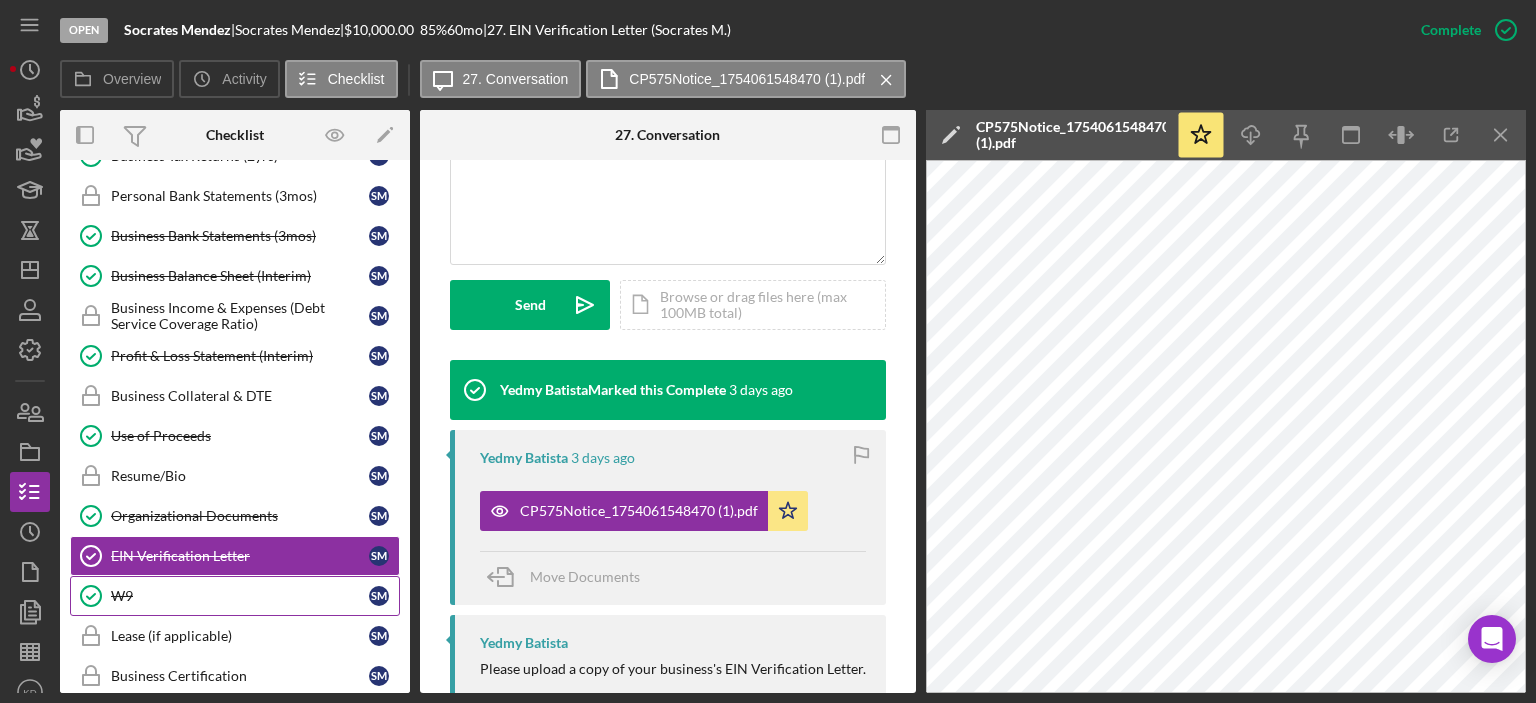 click on "W9" at bounding box center [240, 596] 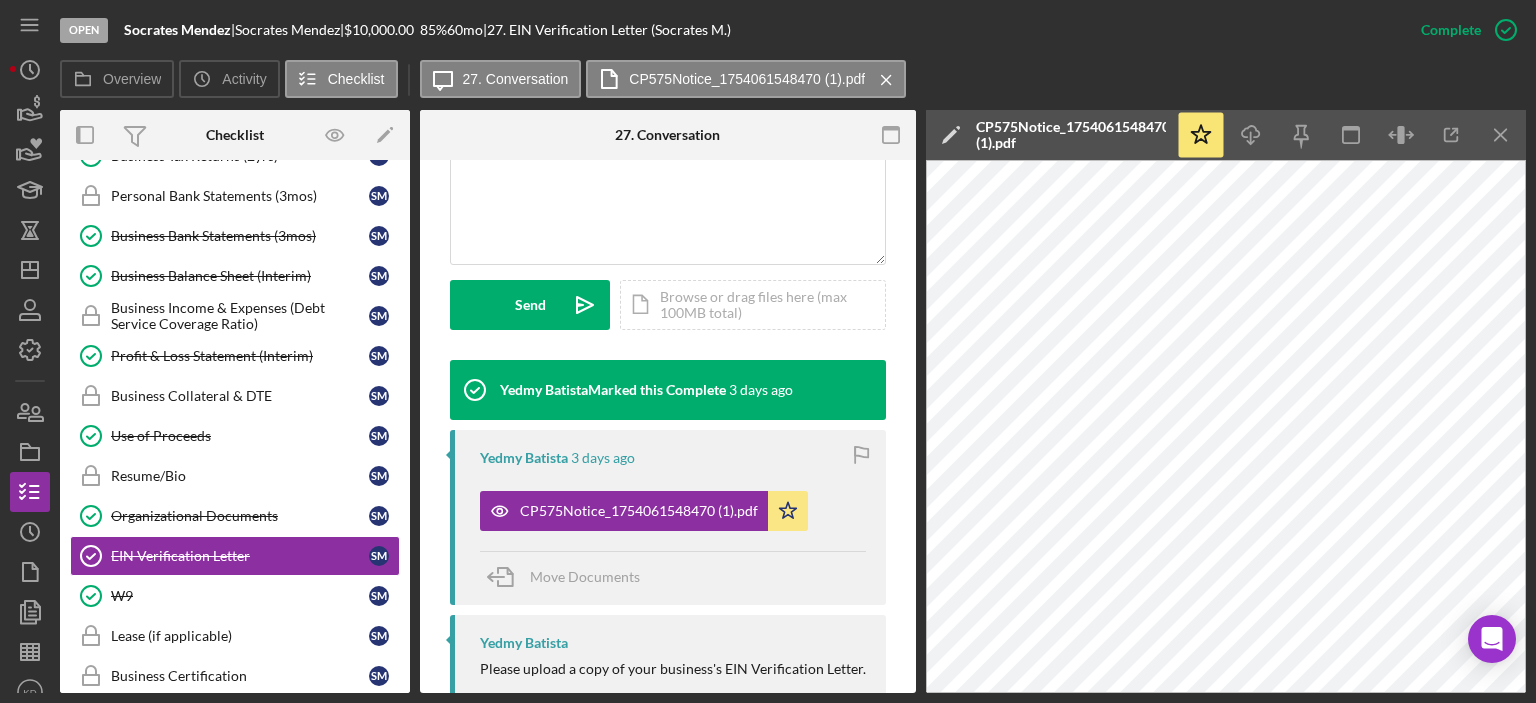 scroll, scrollTop: 0, scrollLeft: 0, axis: both 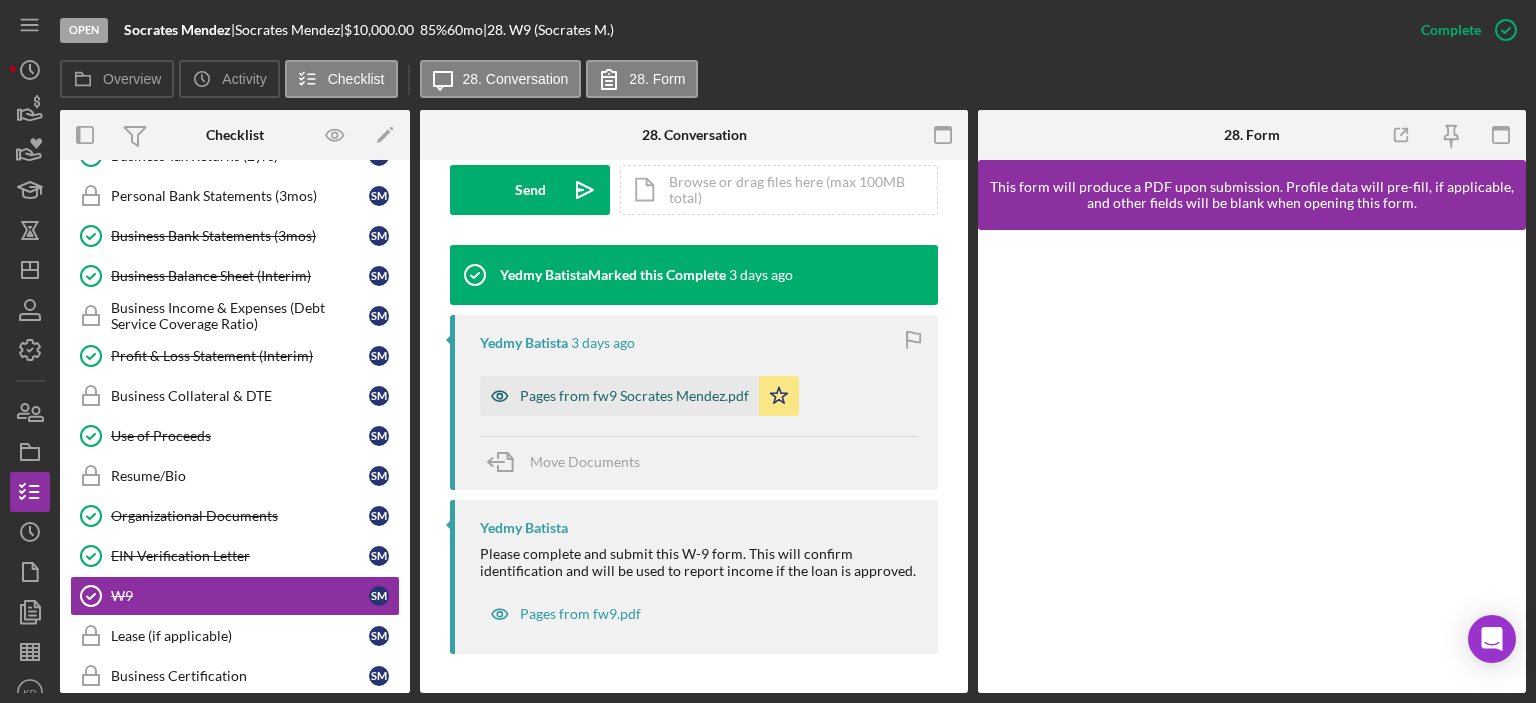 click on "Pages from fw9 Socrates Mendez.pdf" at bounding box center [634, 396] 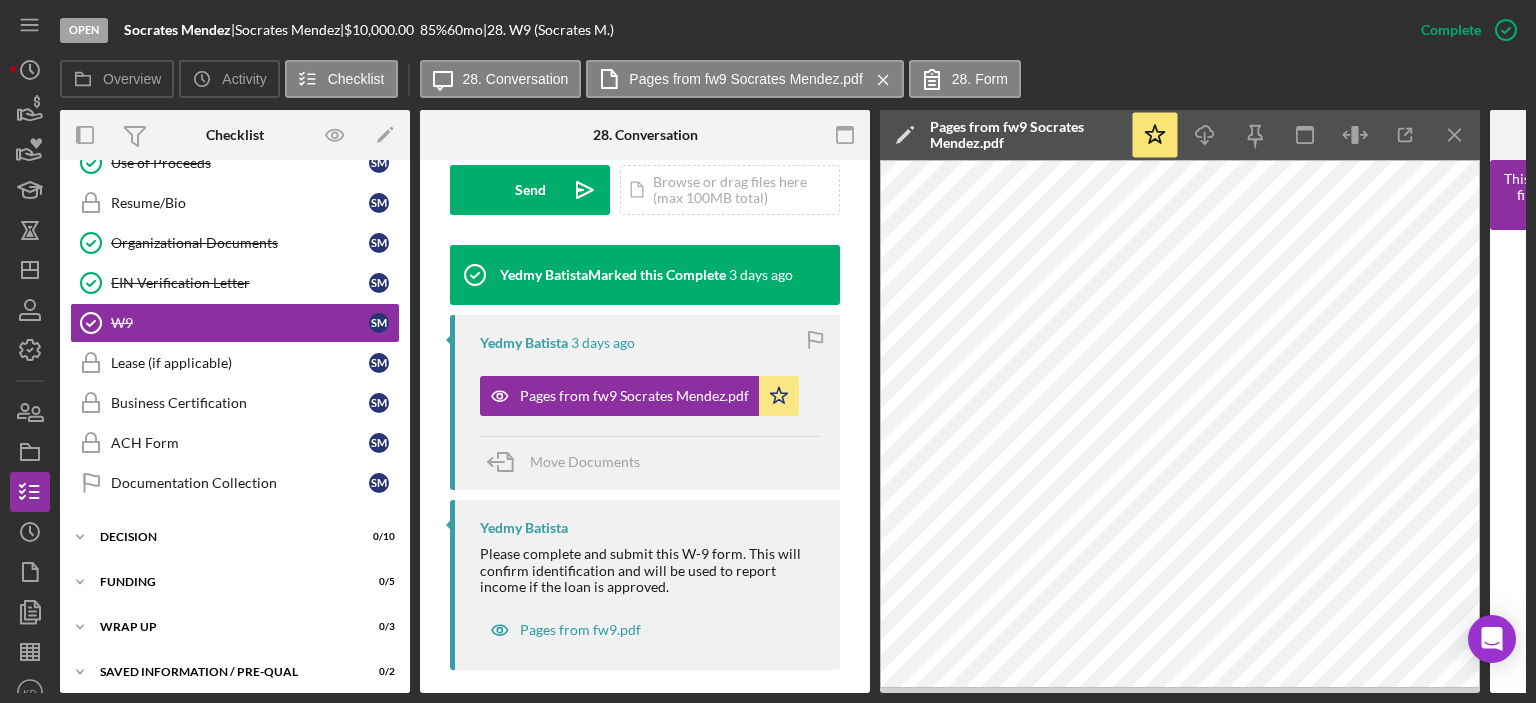 scroll, scrollTop: 600, scrollLeft: 0, axis: vertical 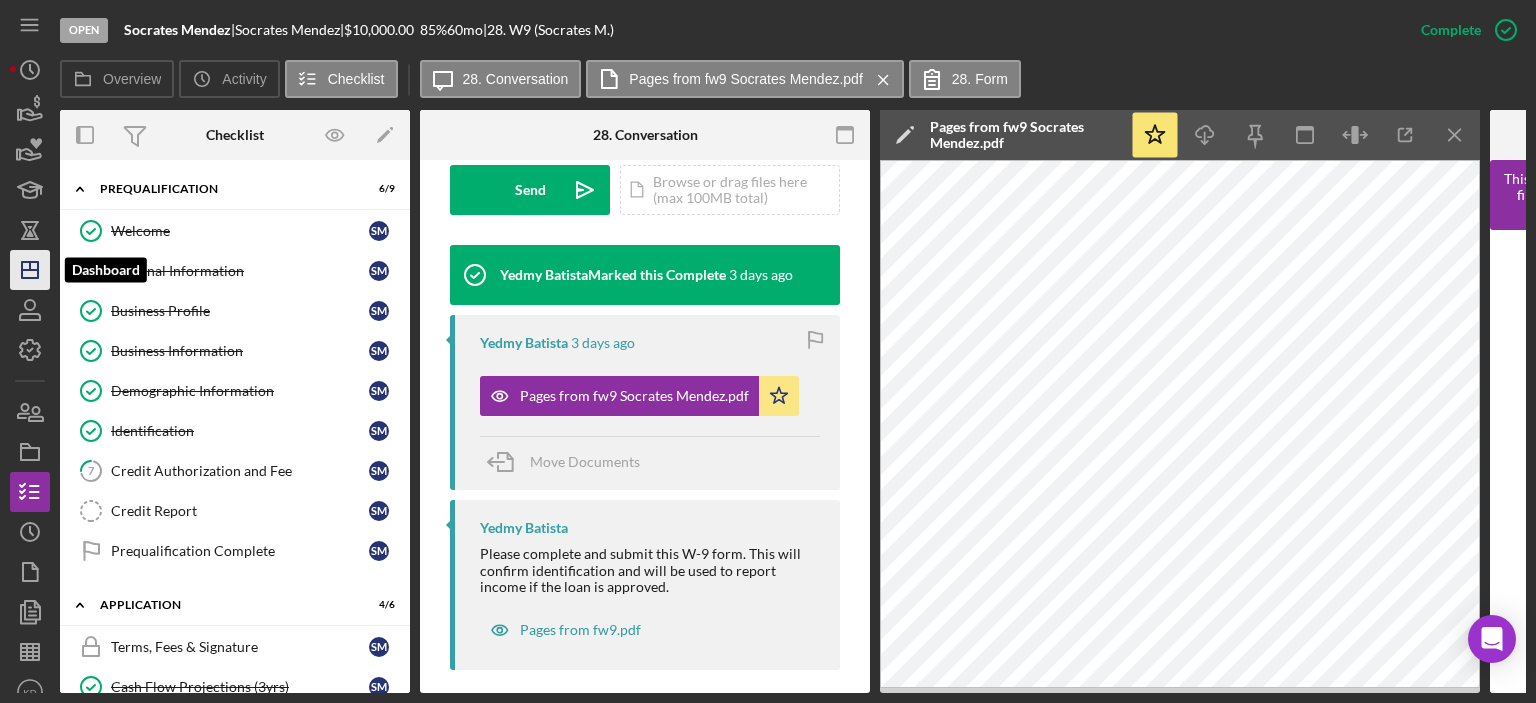 click 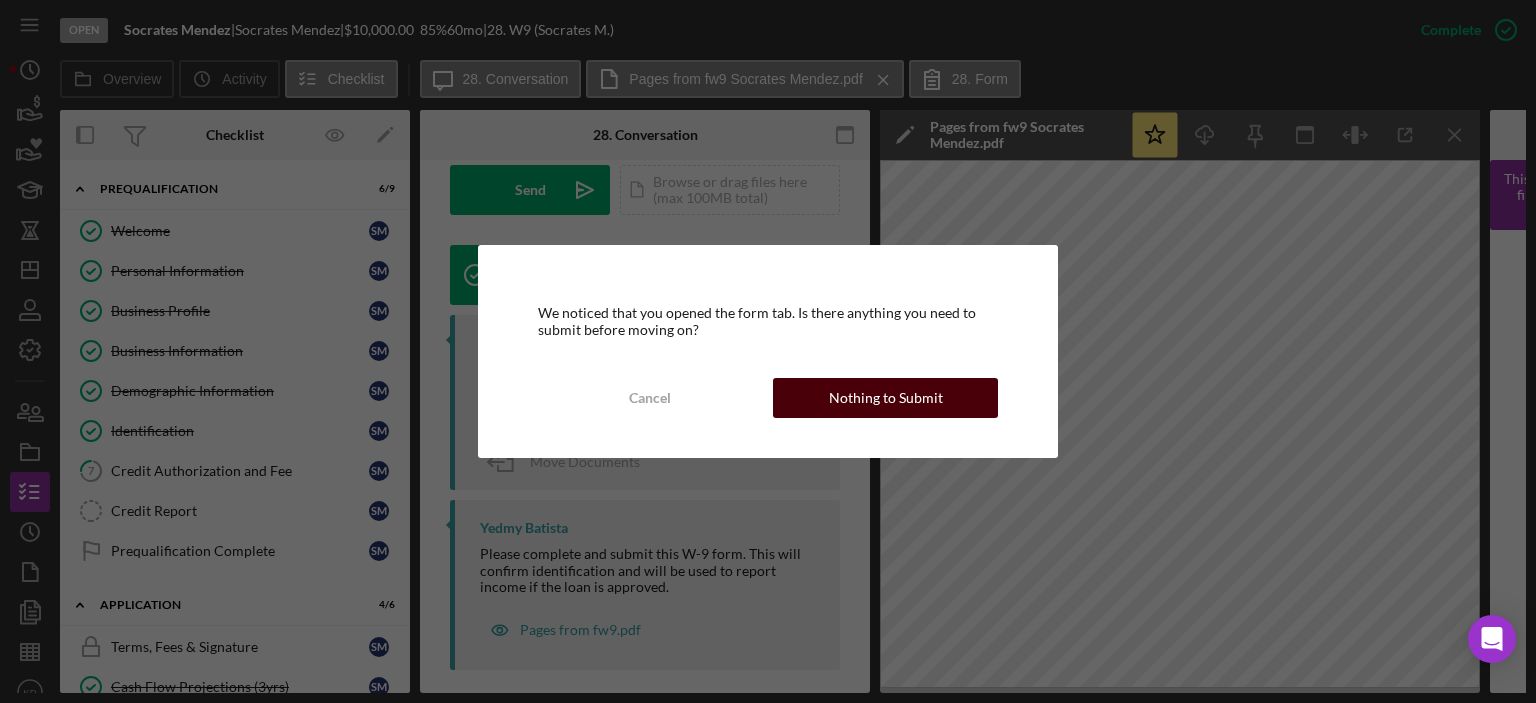 click on "Nothing to Submit" at bounding box center (885, 398) 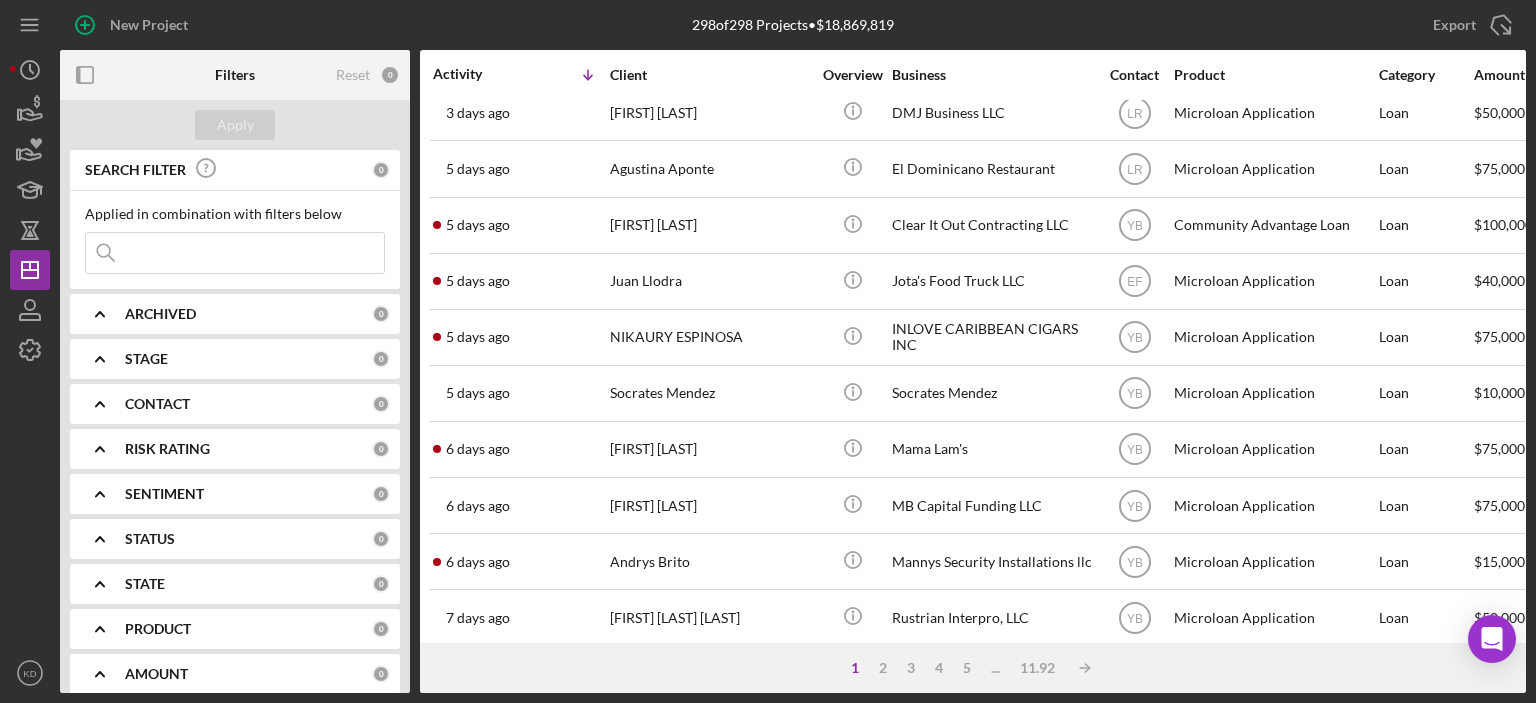 scroll, scrollTop: 524, scrollLeft: 0, axis: vertical 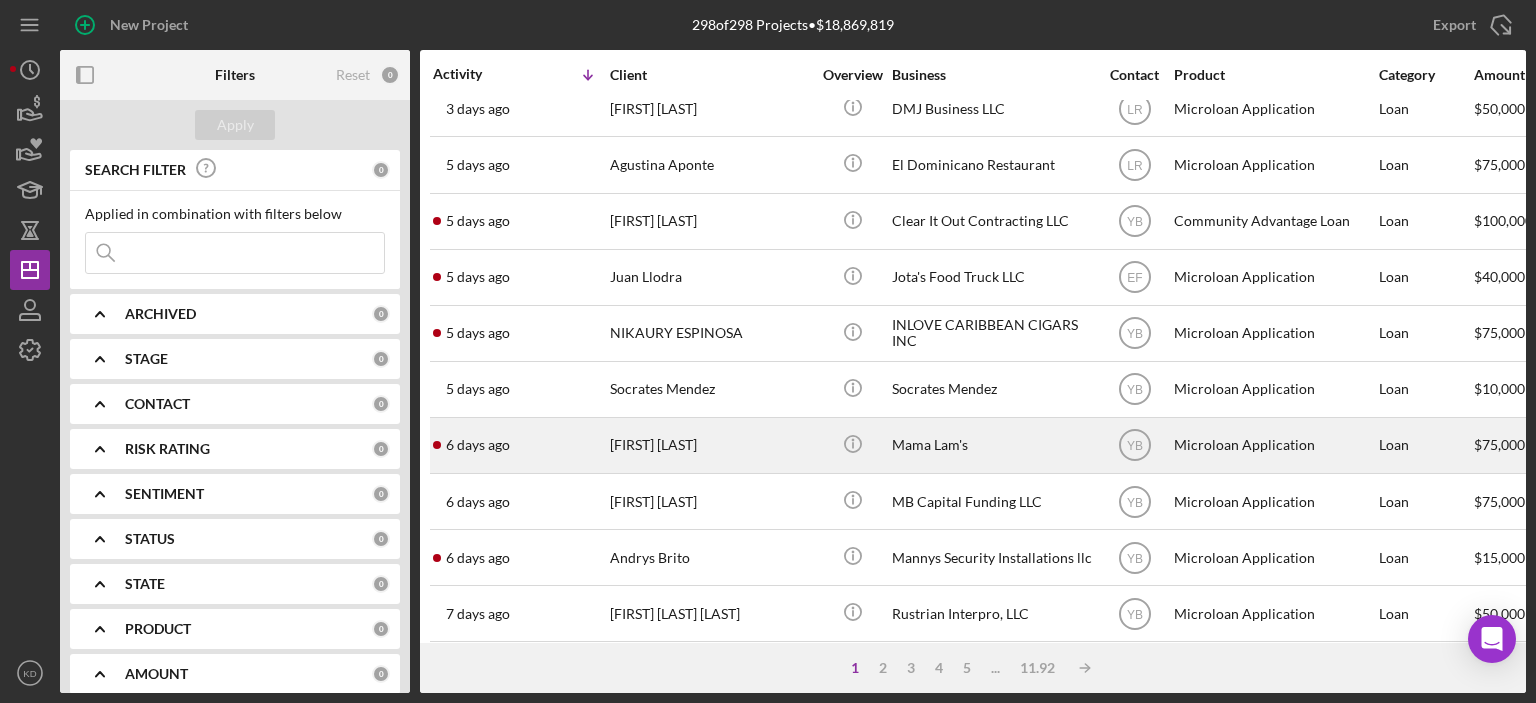 click on "Mama Lam's" at bounding box center (992, 445) 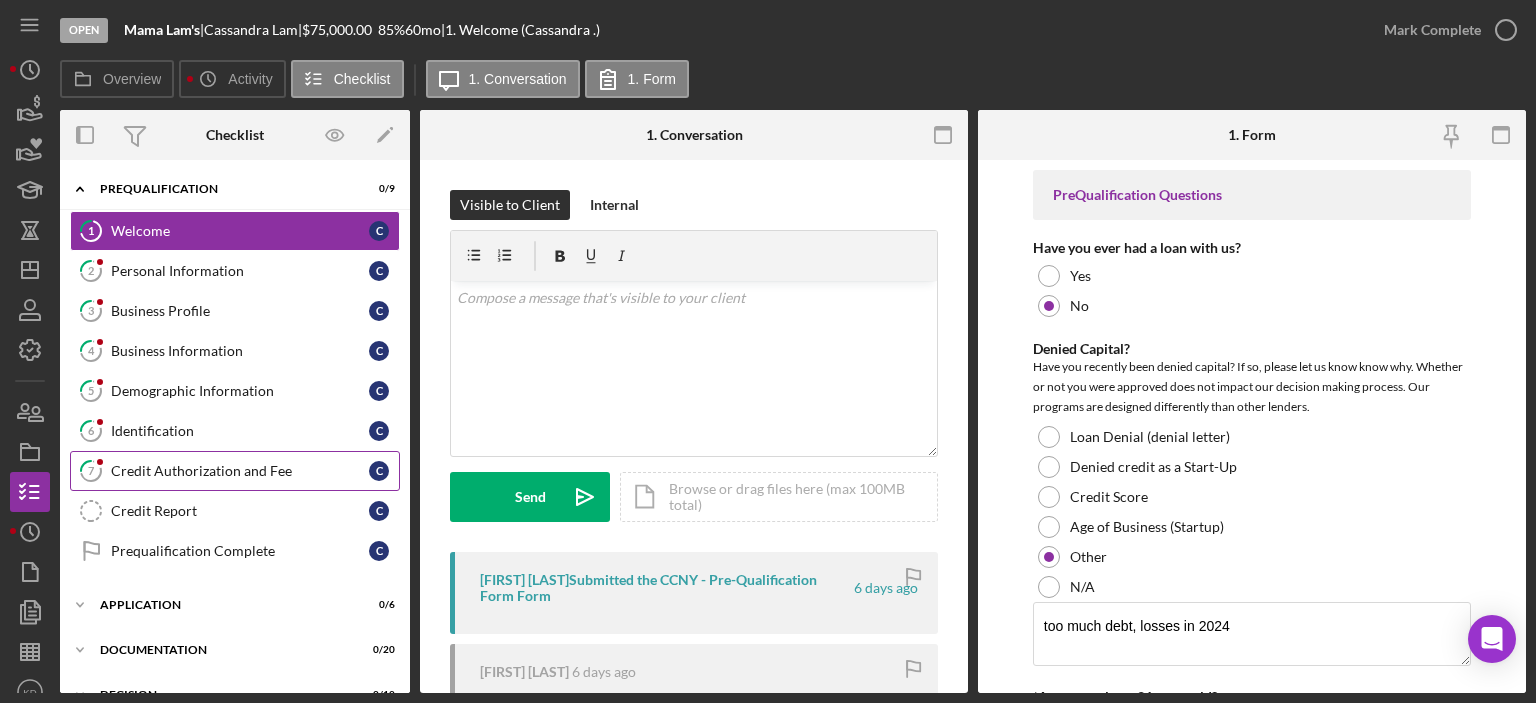 click on "Credit Authorization and Fee" at bounding box center (240, 471) 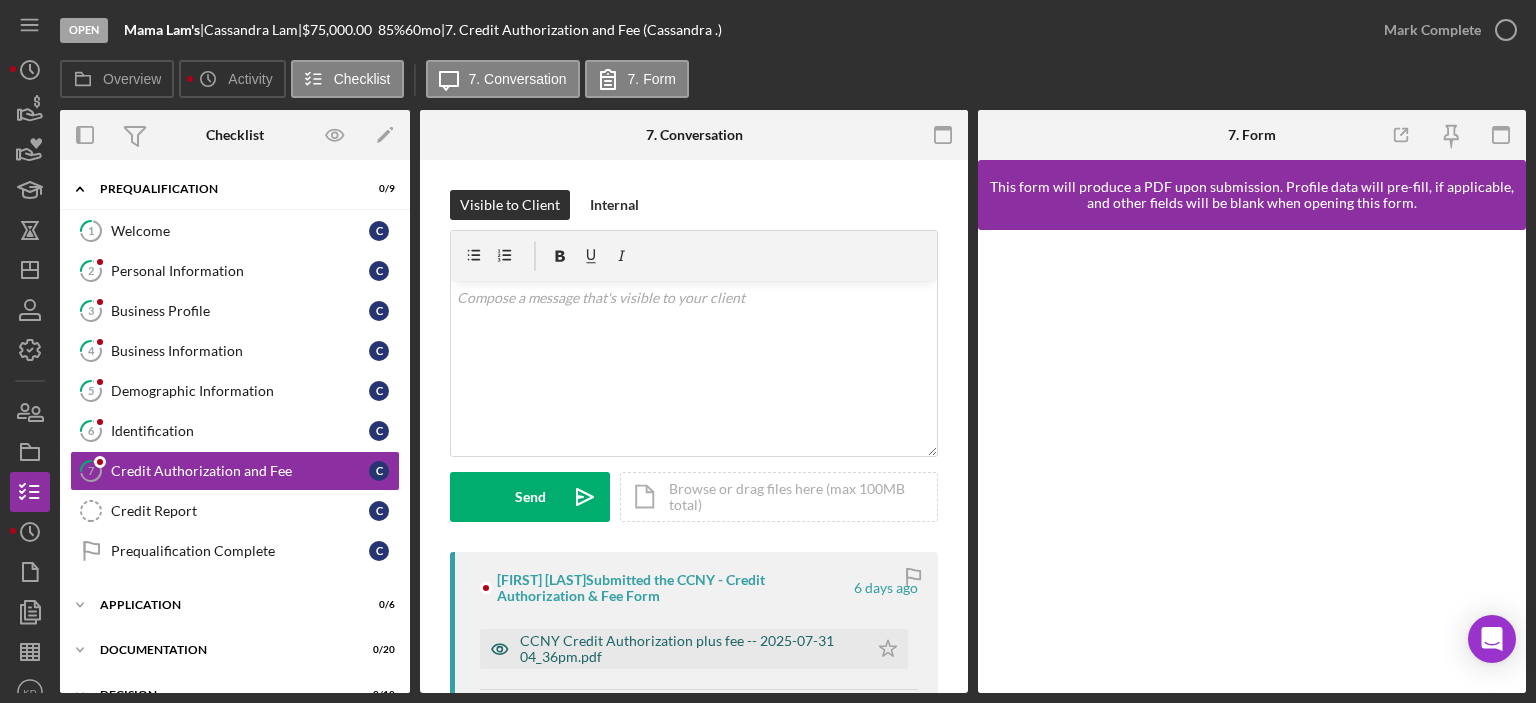 click on "CCNY Credit Authorization plus fee -- 2025-07-31 04_36pm.pdf" at bounding box center [689, 649] 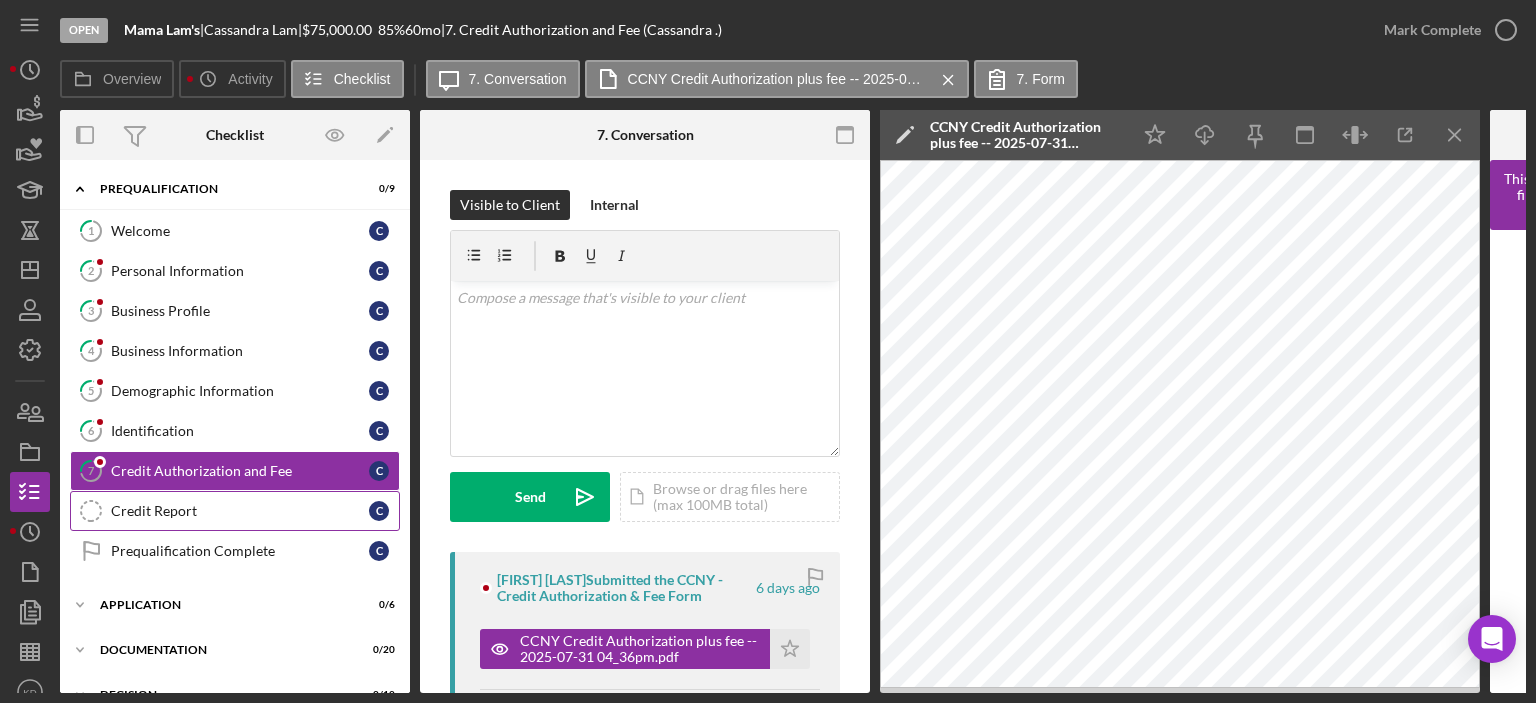 click on "Credit Report" at bounding box center [240, 511] 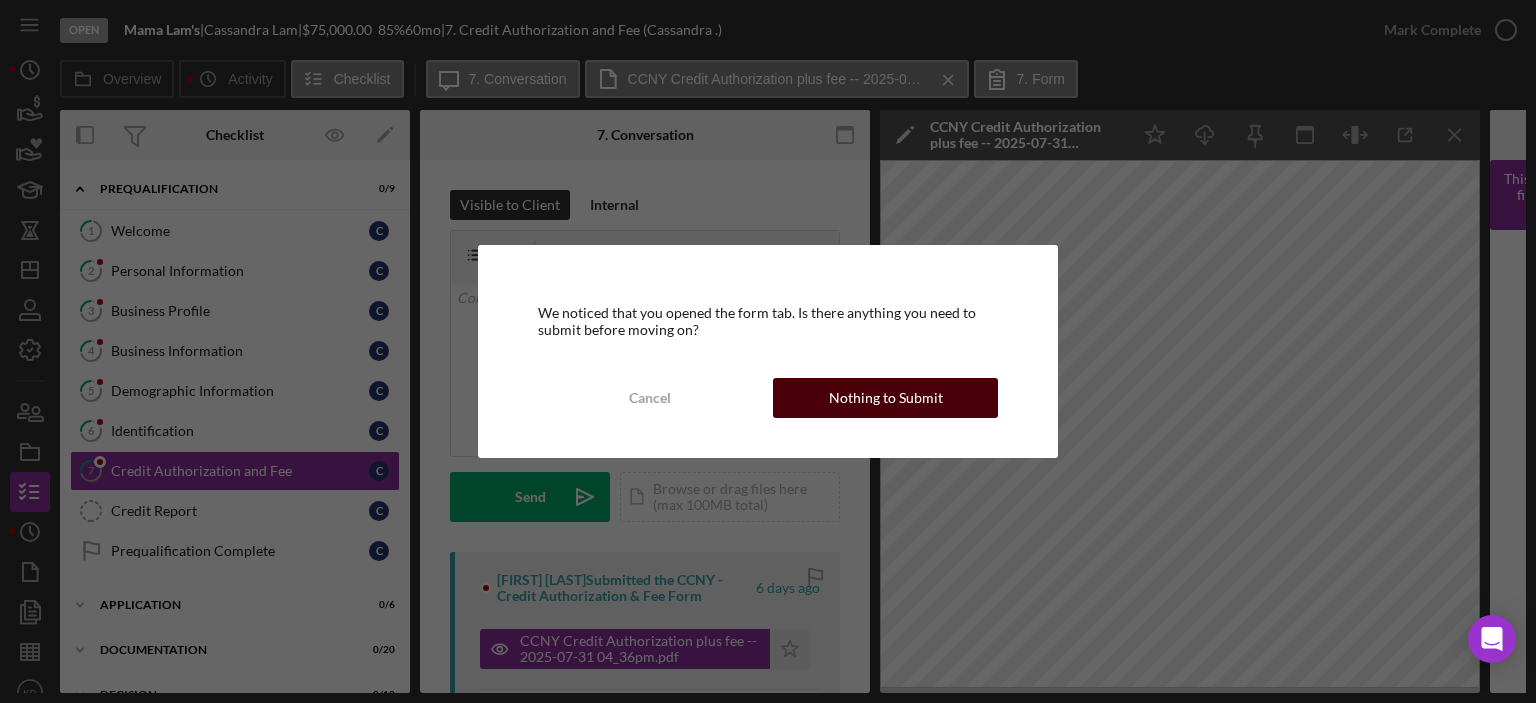 click on "Nothing to Submit" at bounding box center (886, 398) 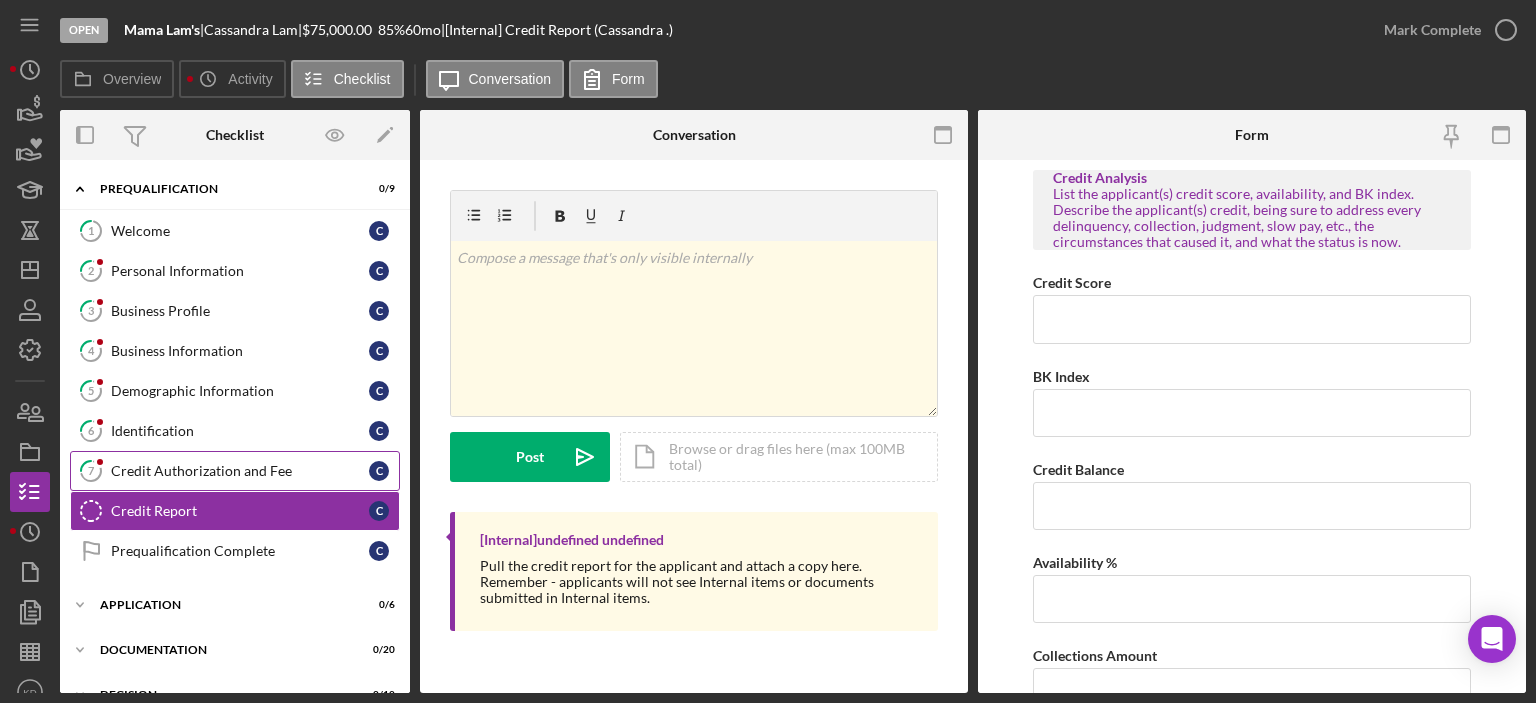 click on "Credit Authorization and Fee" at bounding box center (240, 471) 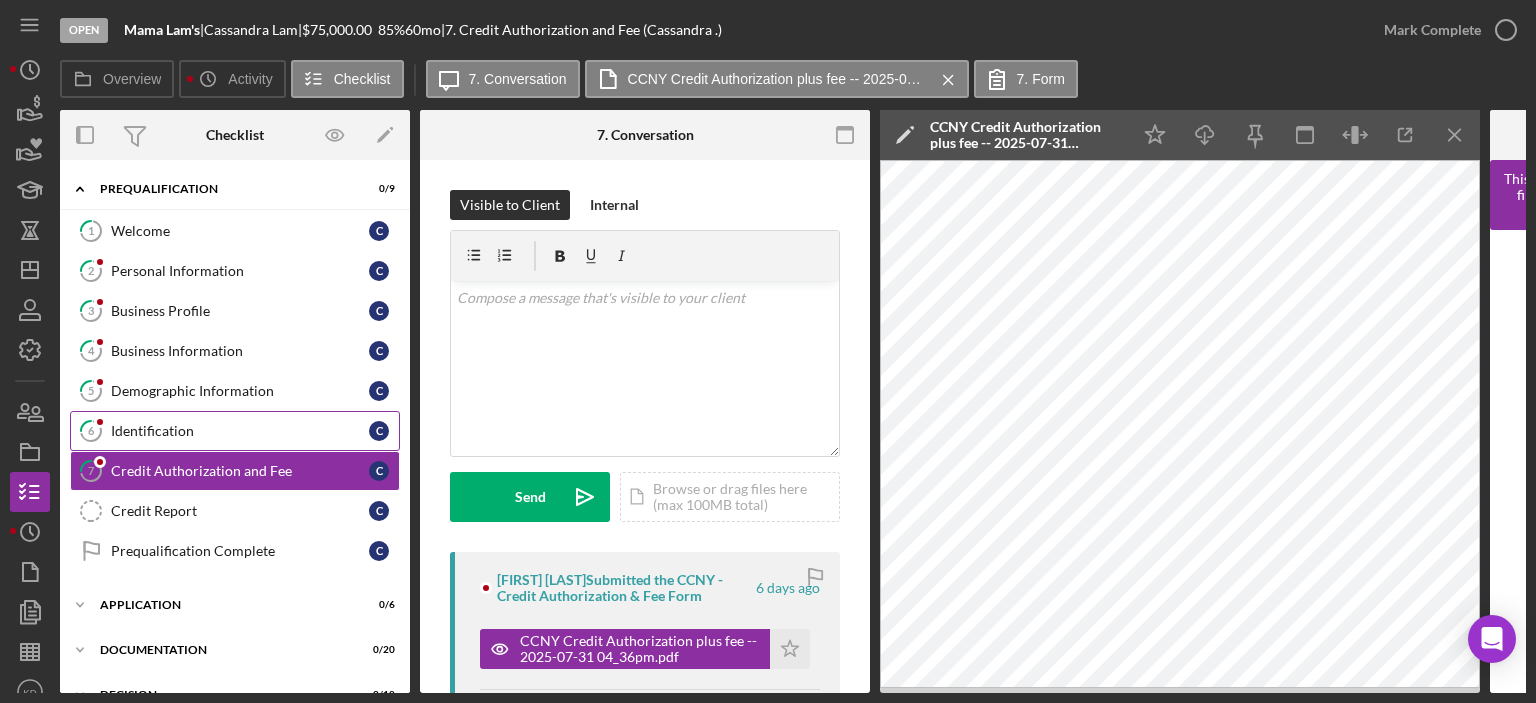click on "Identification" at bounding box center [240, 431] 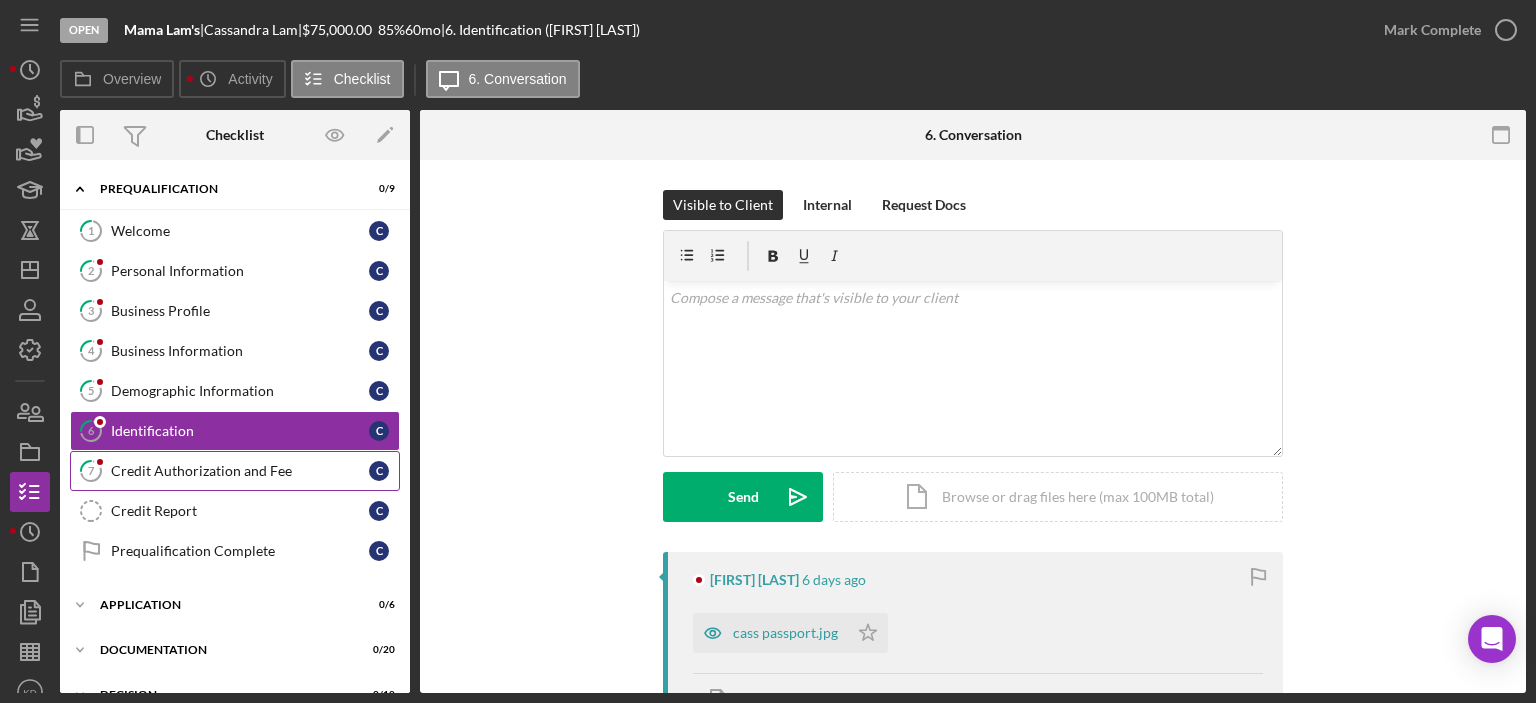 click on "Credit Authorization and Fee" at bounding box center (240, 471) 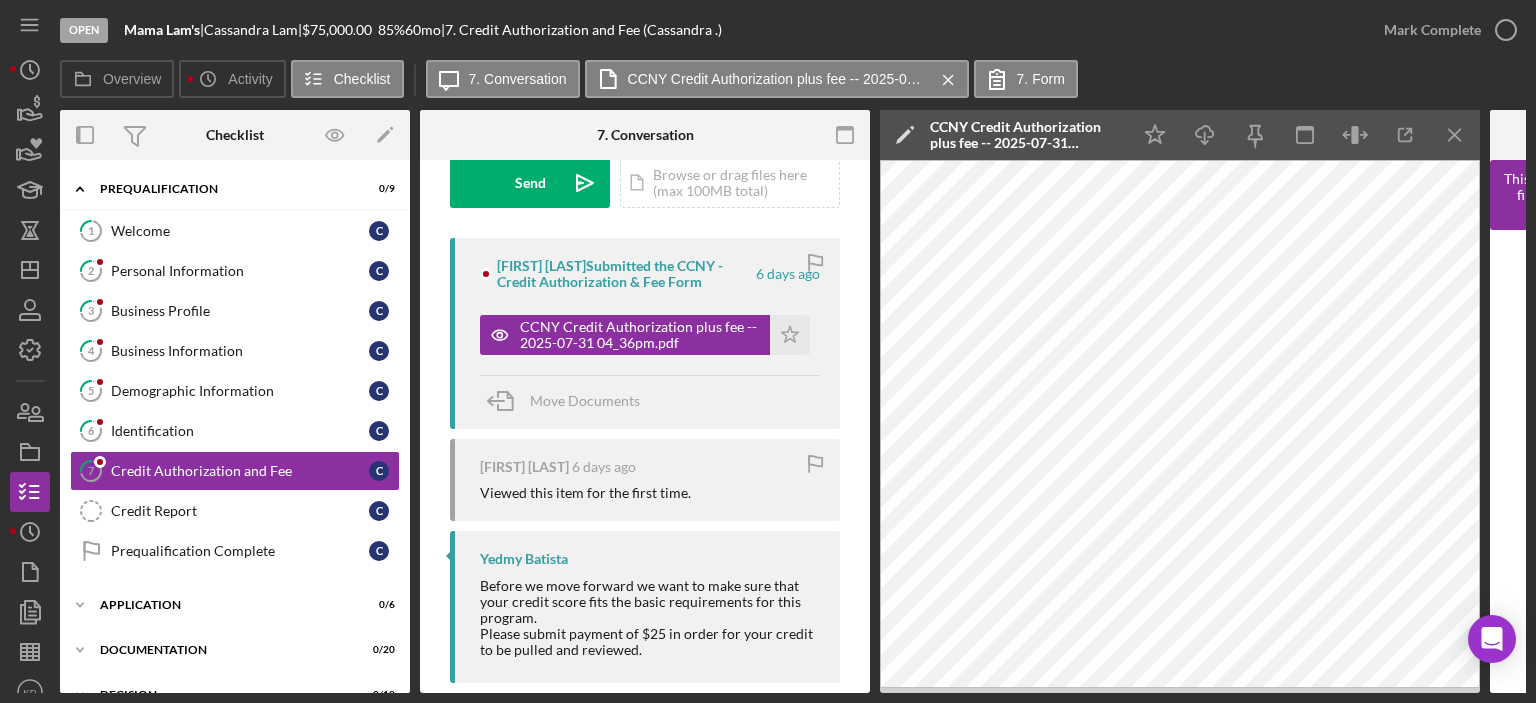 scroll, scrollTop: 348, scrollLeft: 0, axis: vertical 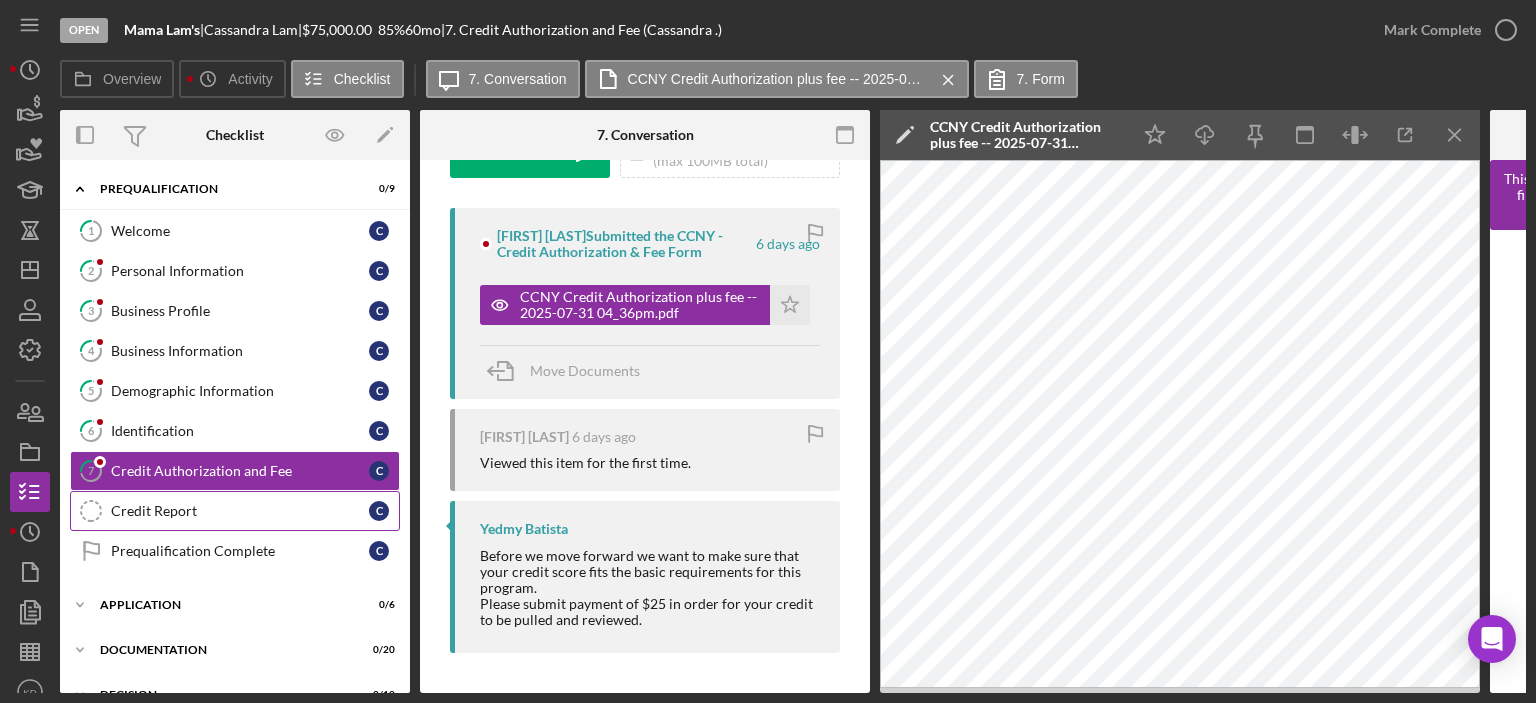click on "Credit Report" at bounding box center (240, 511) 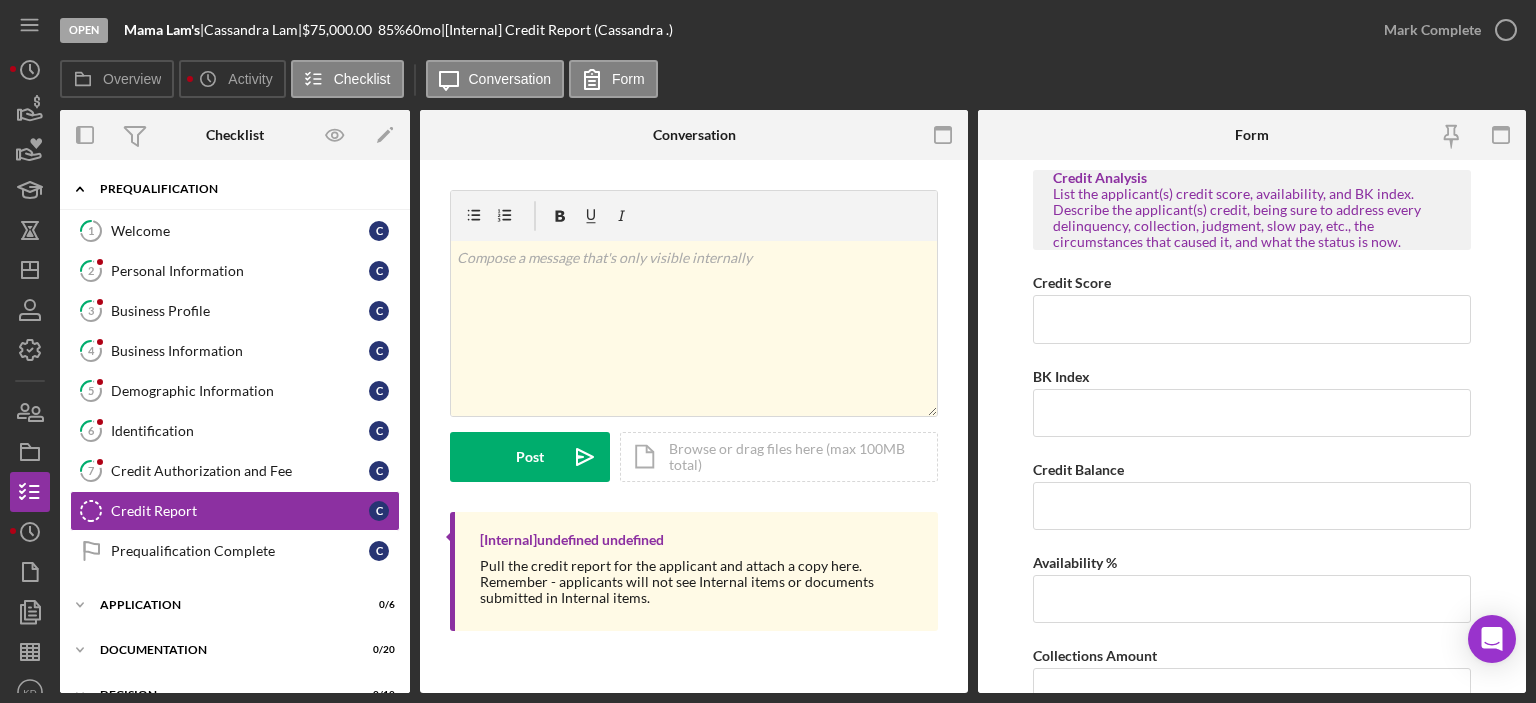 click on "Icon/Expander" 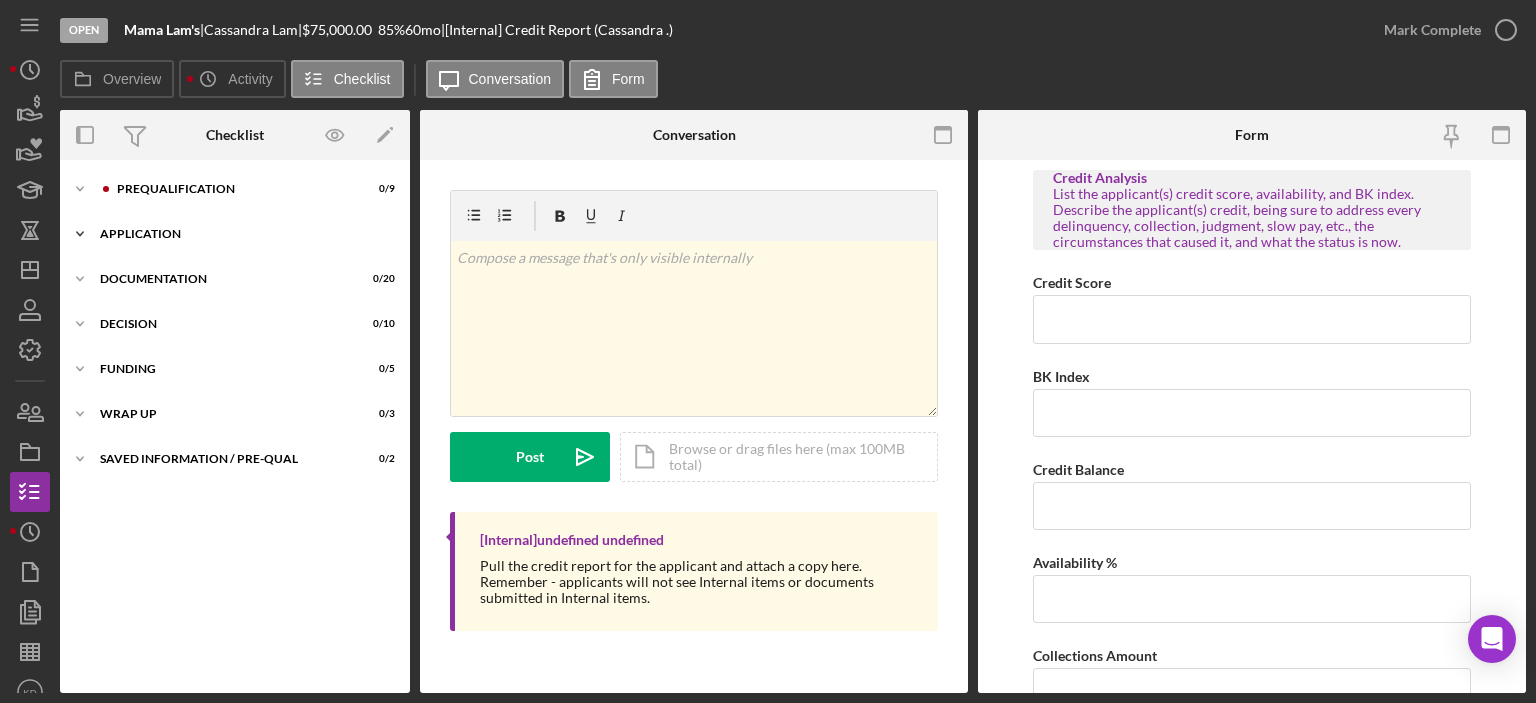 click on "Icon/Expander" 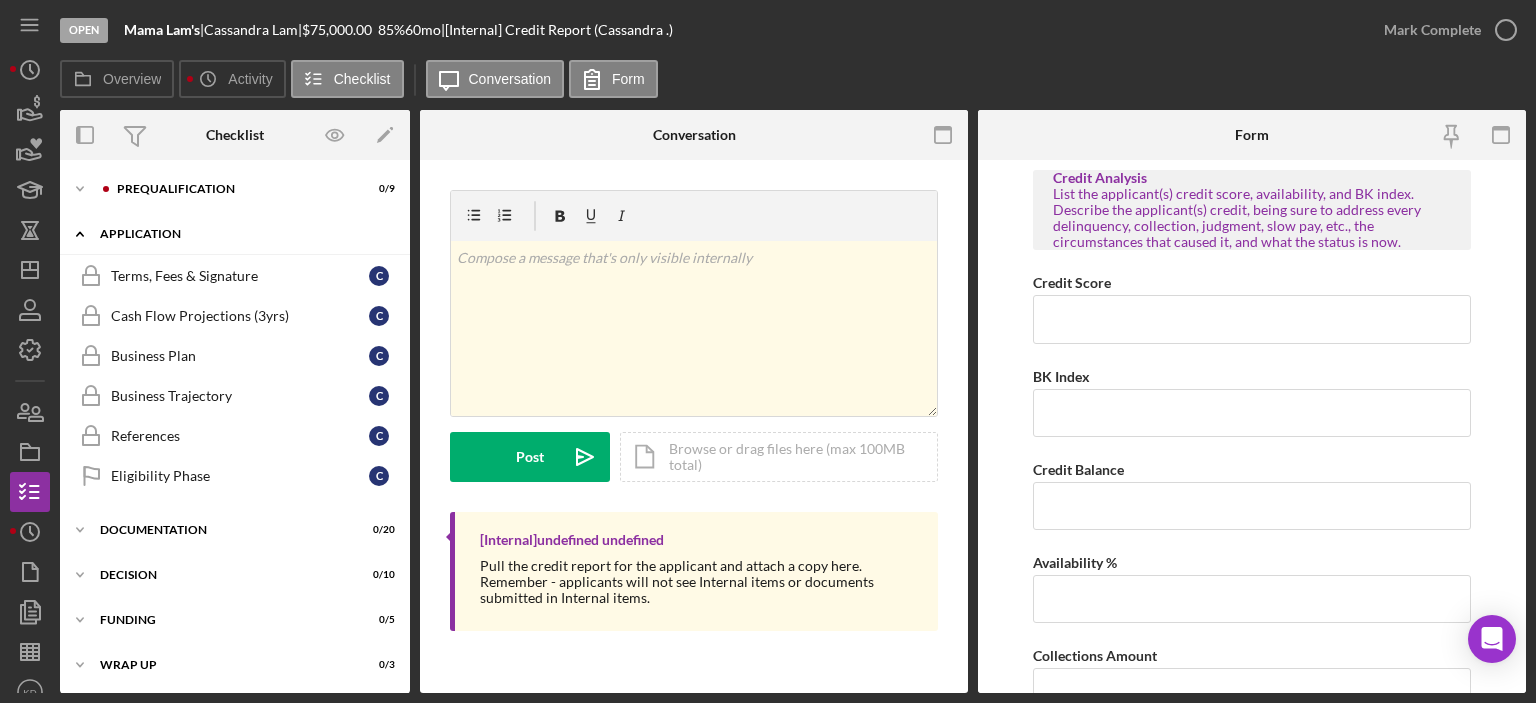 click on "Icon/Expander" 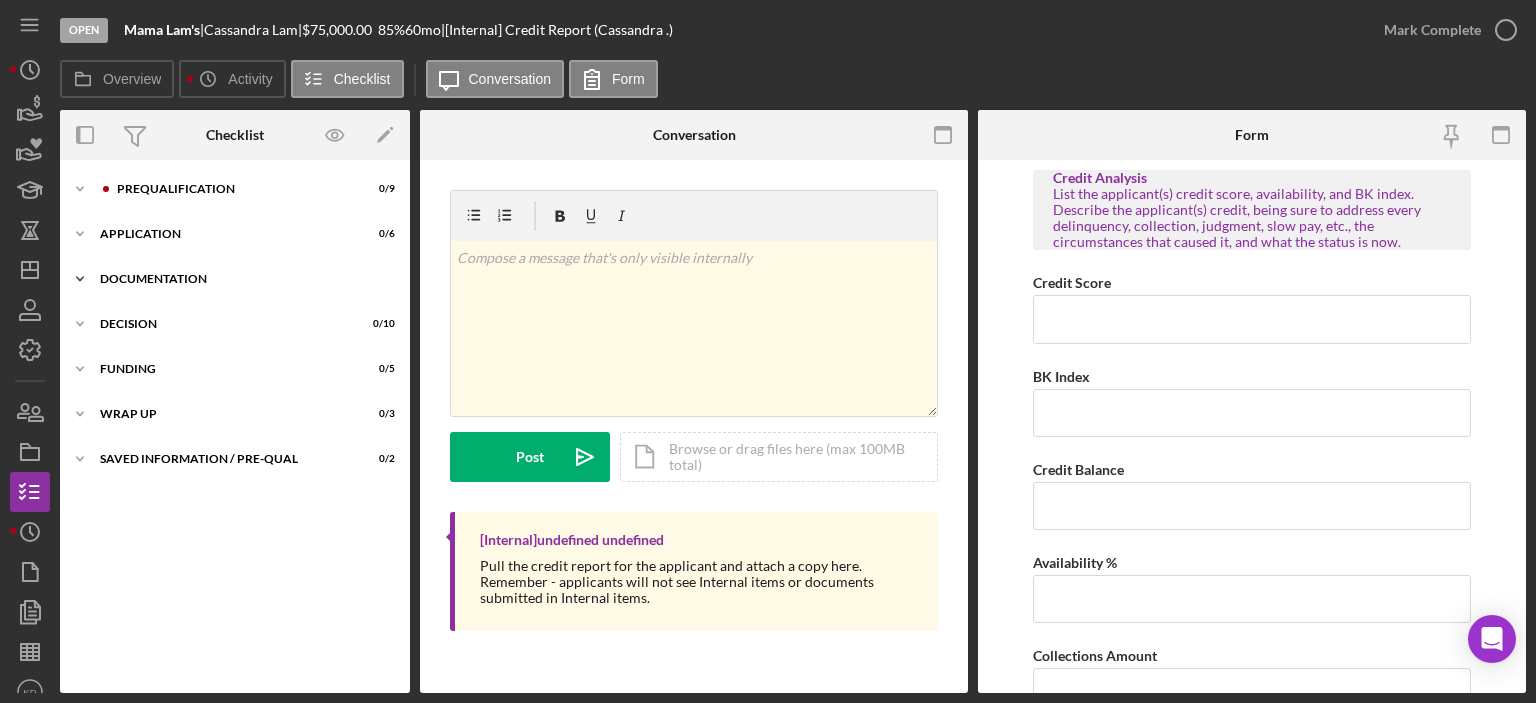 click on "Icon/Expander" 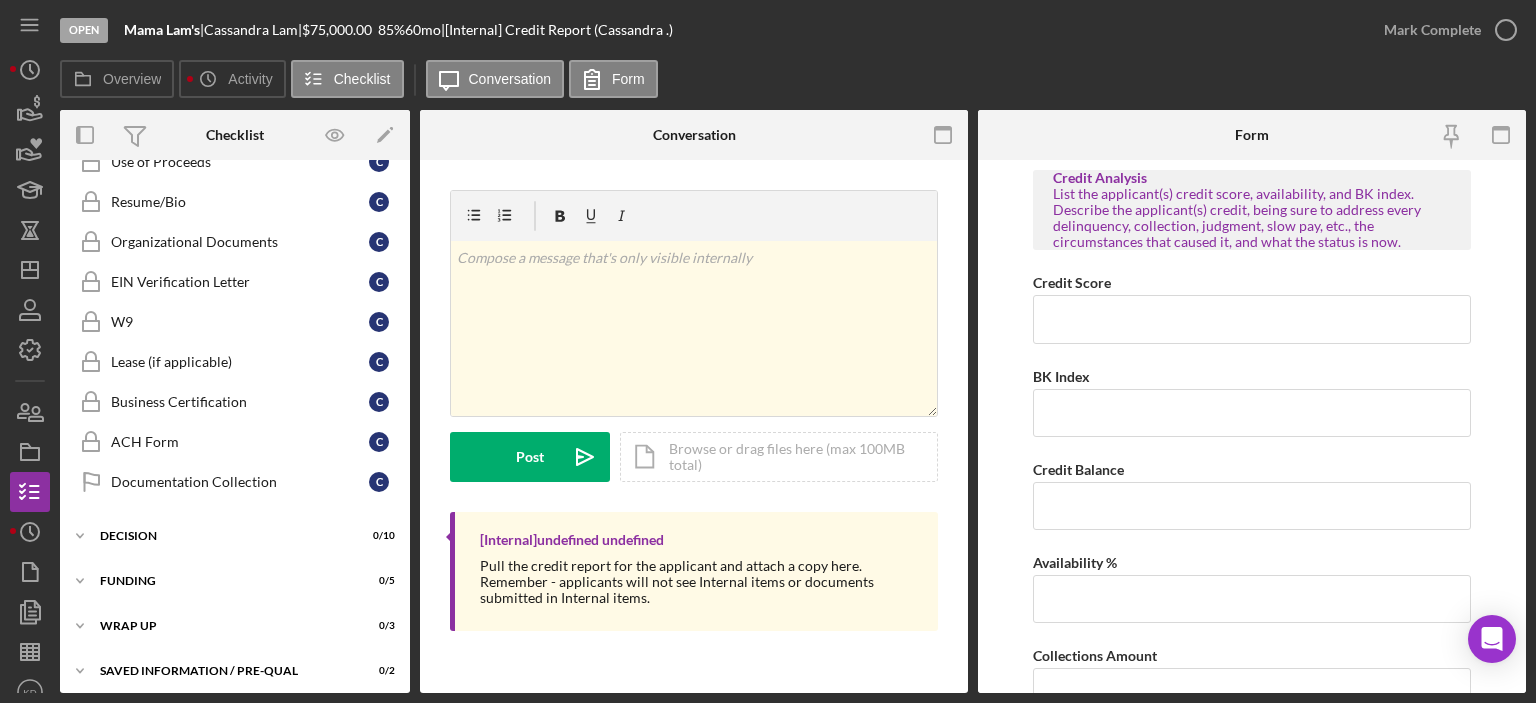 scroll, scrollTop: 0, scrollLeft: 0, axis: both 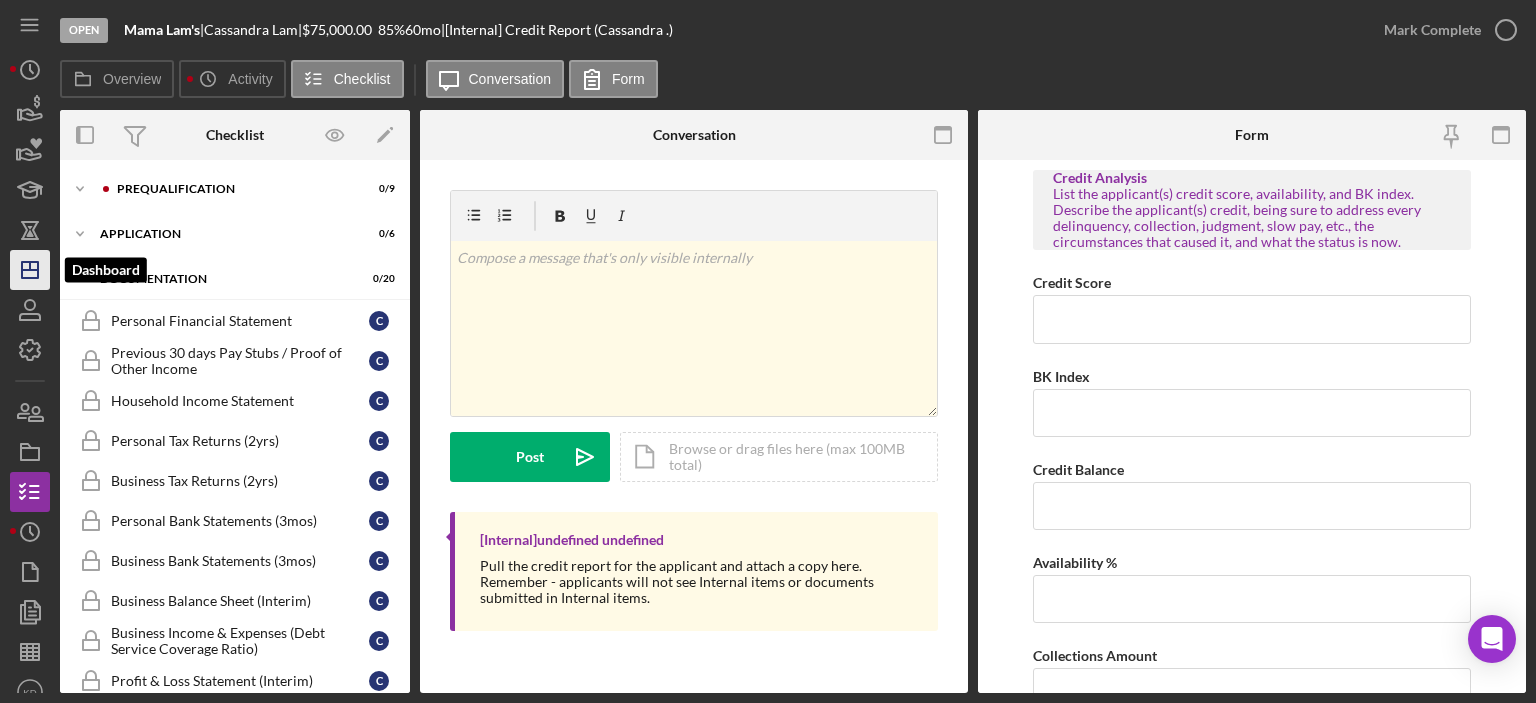 click on "Icon/Dashboard" 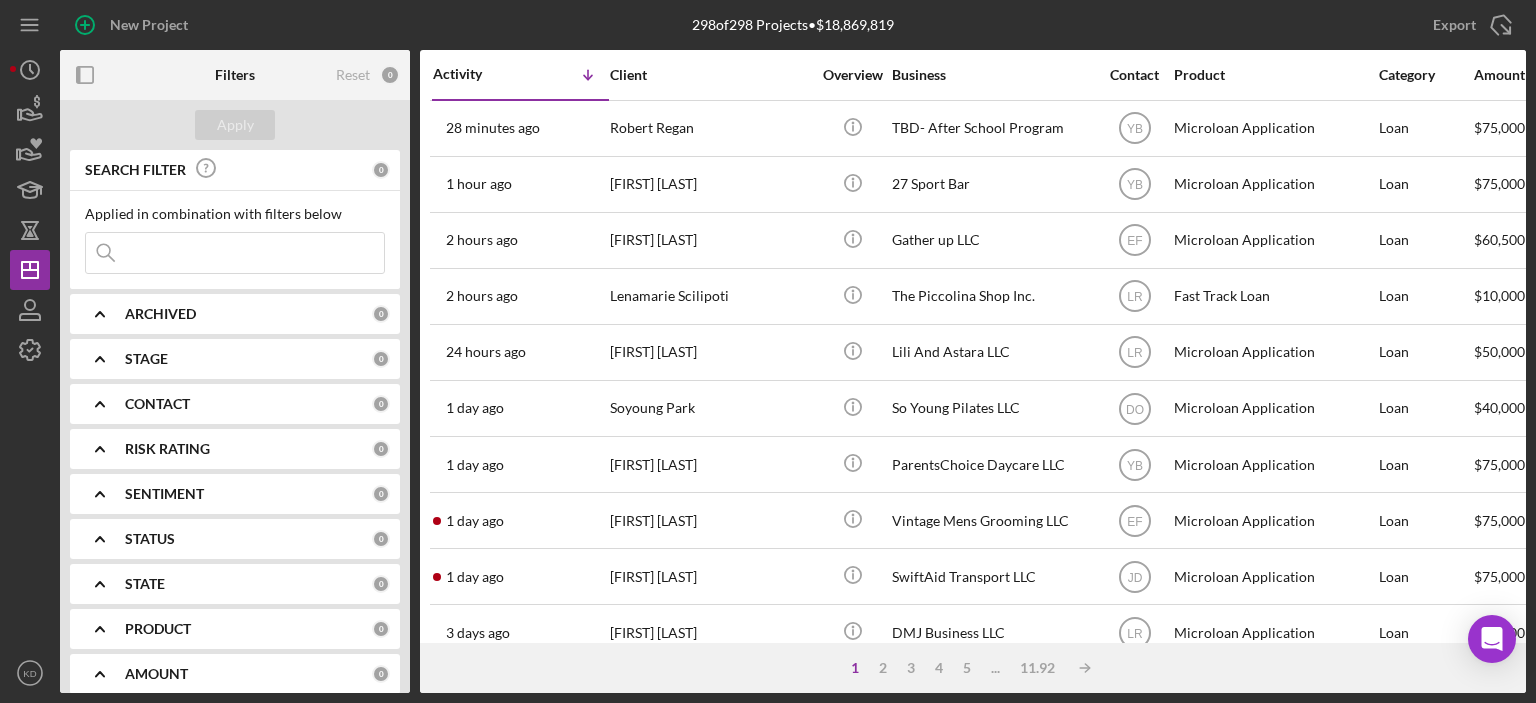 scroll, scrollTop: 504, scrollLeft: 0, axis: vertical 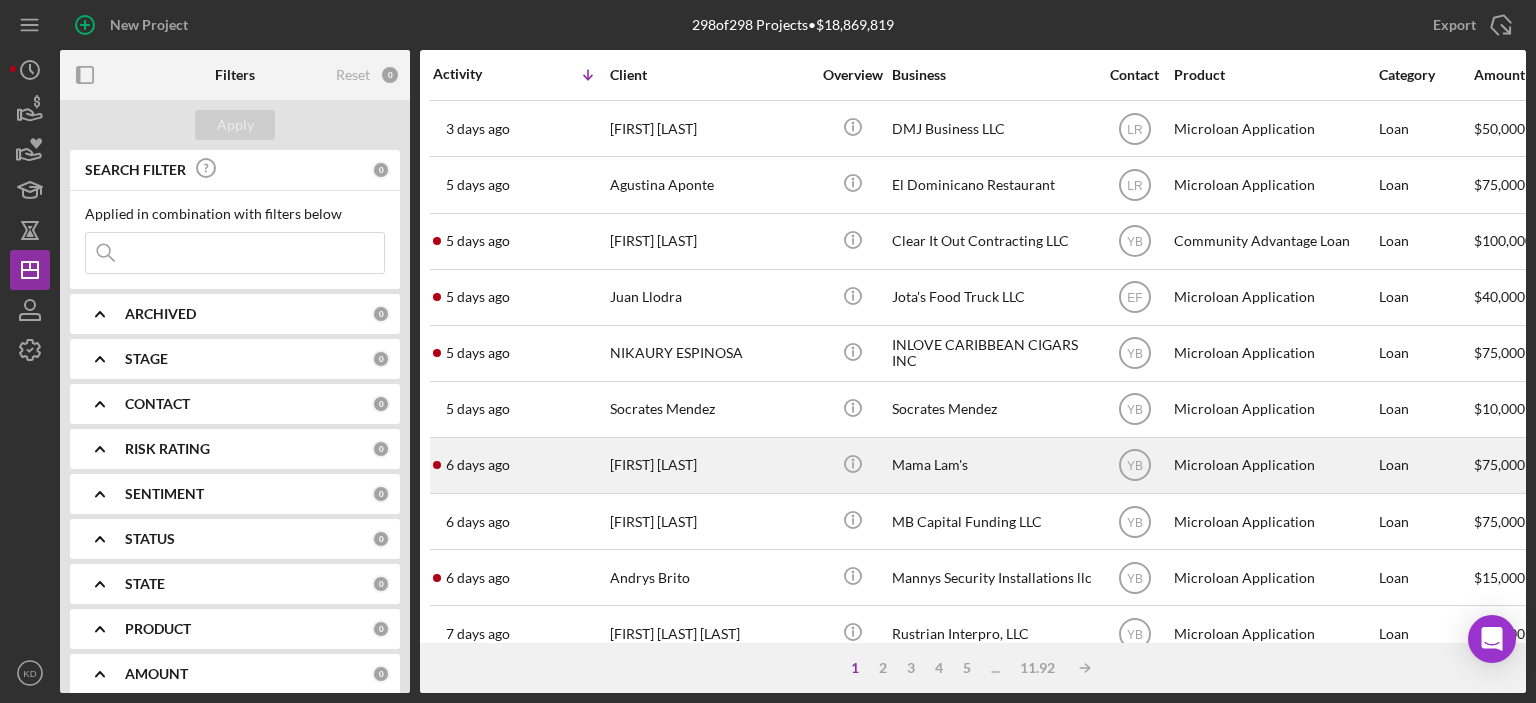 click on "Mama Lam's" at bounding box center [992, 465] 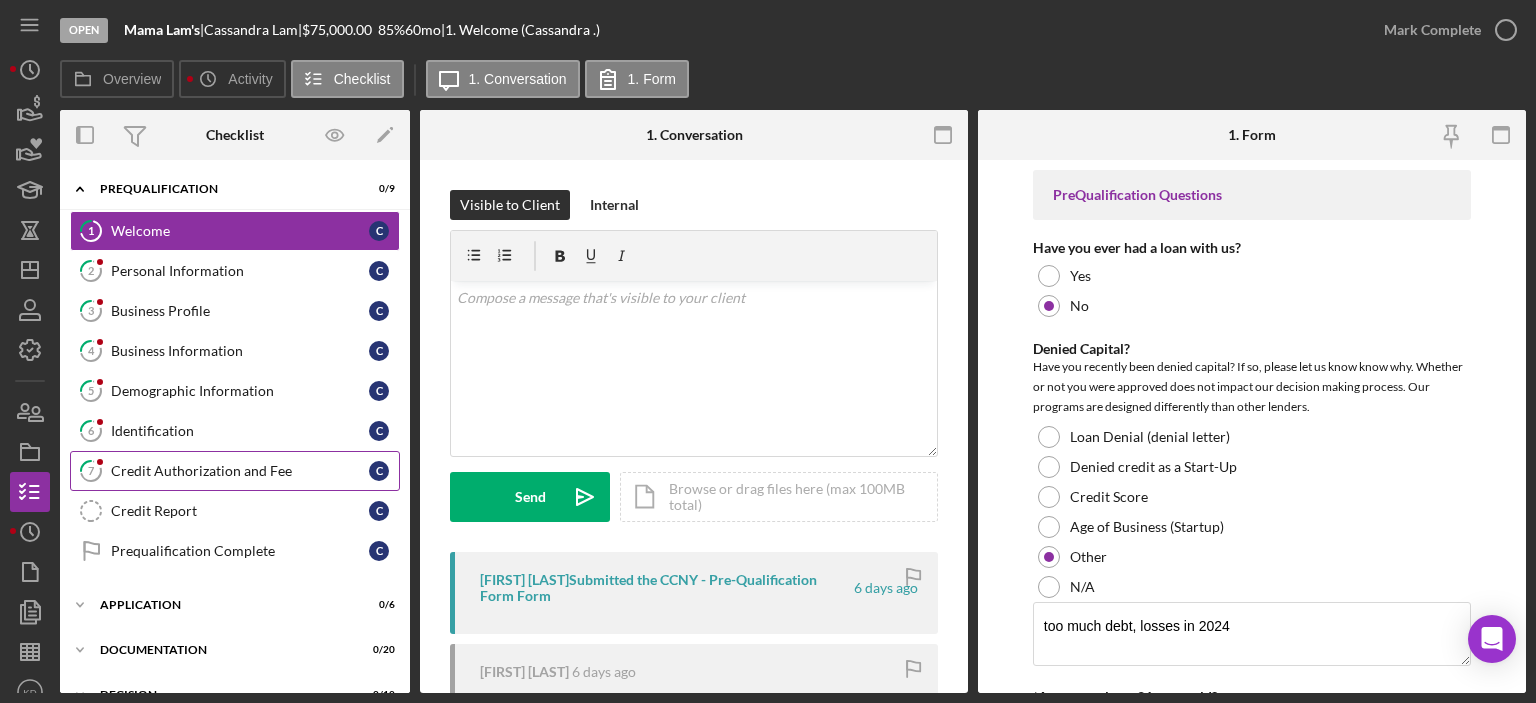 click on "Credit Authorization and Fee" at bounding box center [240, 471] 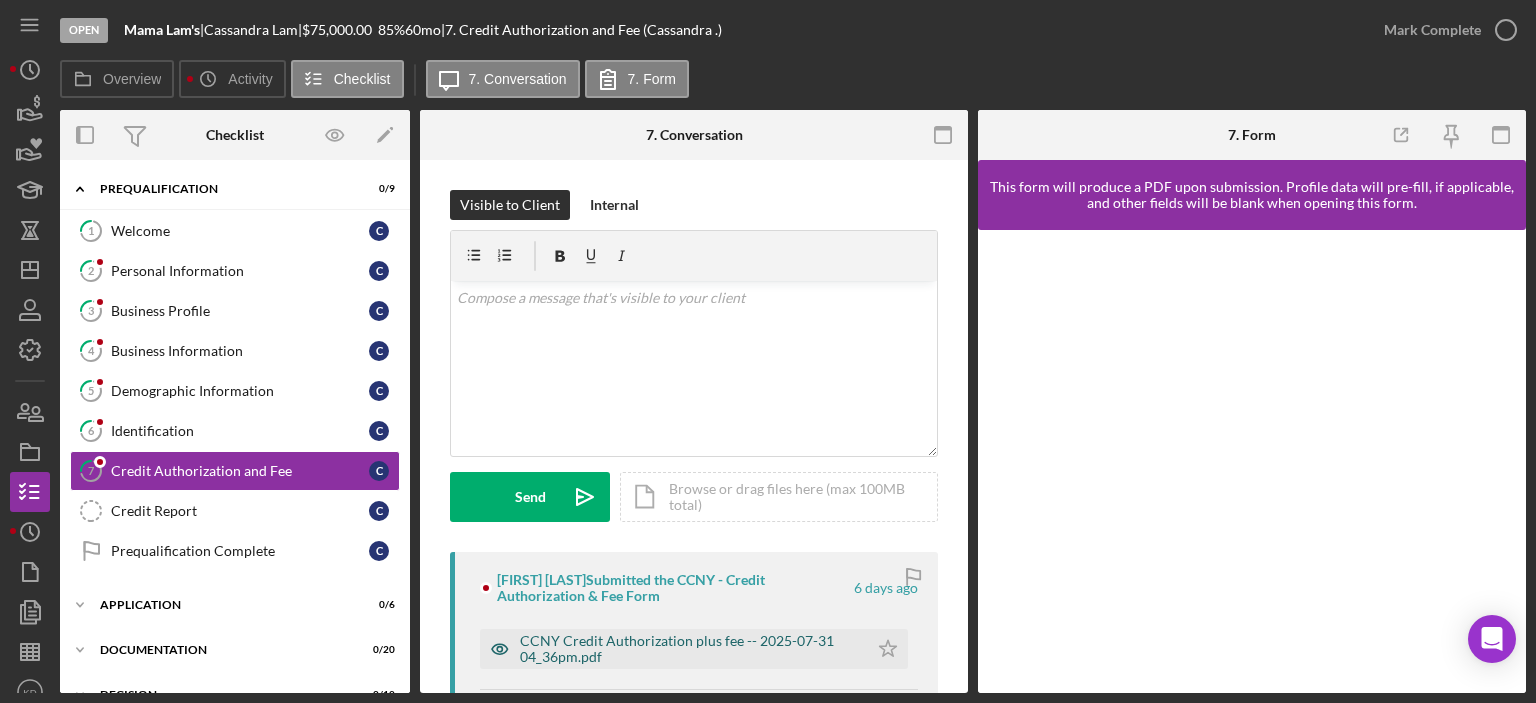 click on "CCNY Credit Authorization plus fee -- 2025-07-31 04_36pm.pdf" at bounding box center [689, 649] 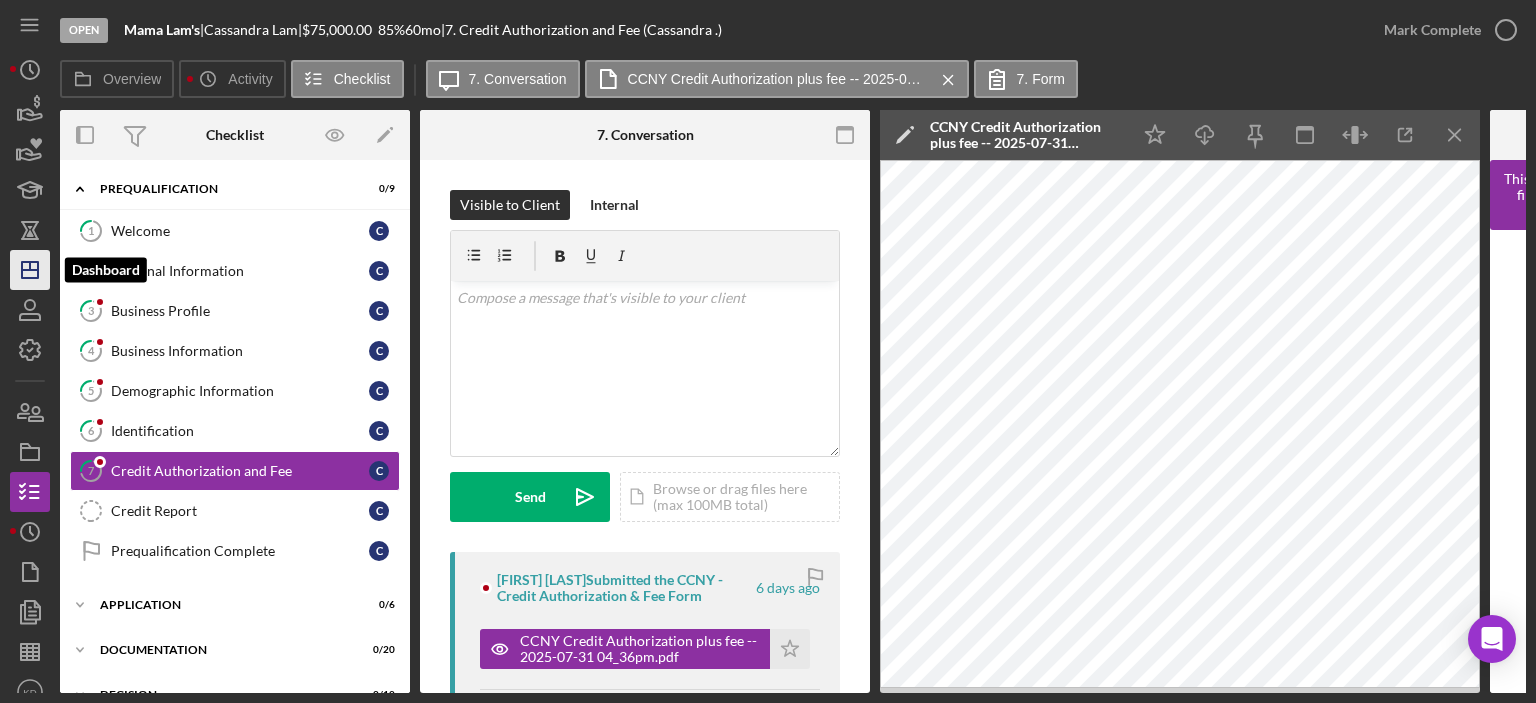 click on "Icon/Dashboard" 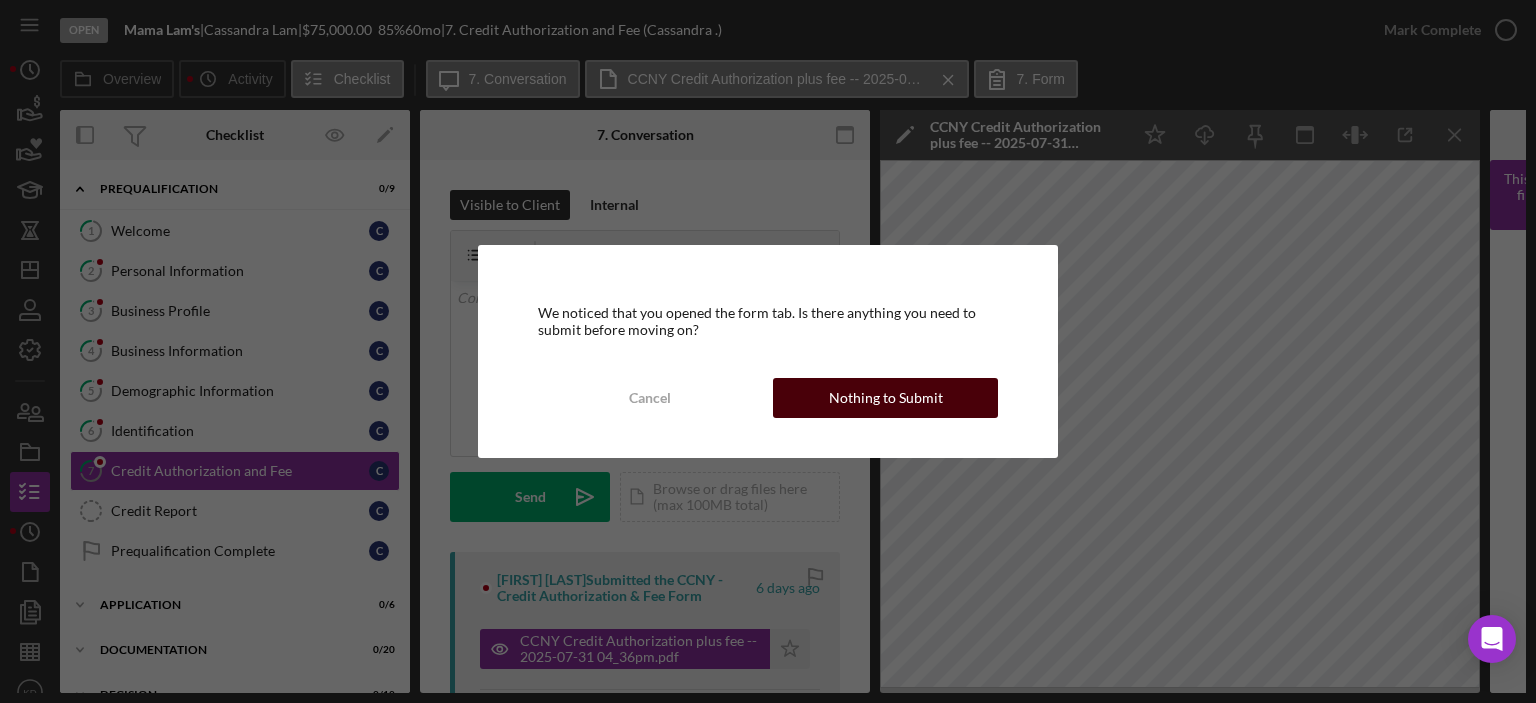 click on "Nothing to Submit" at bounding box center (886, 398) 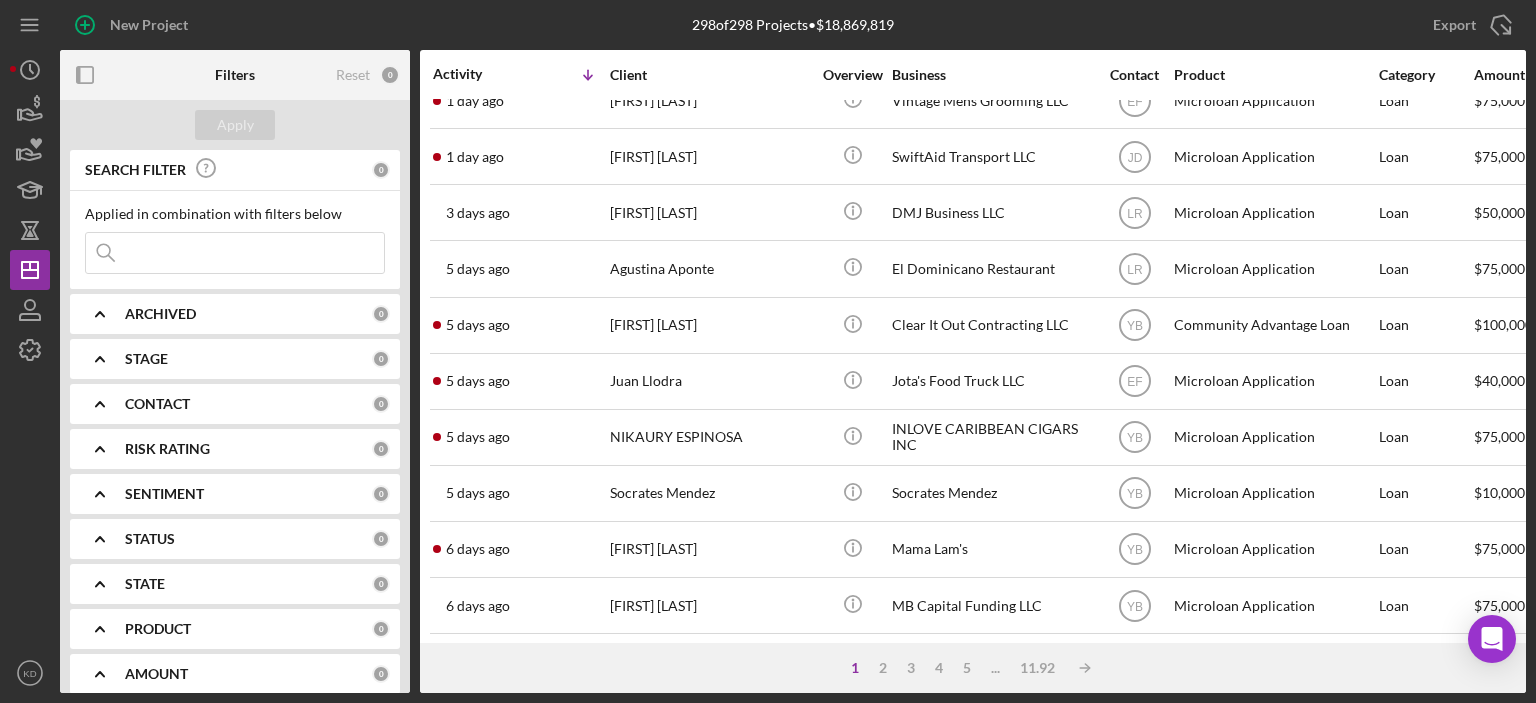 scroll, scrollTop: 476, scrollLeft: 0, axis: vertical 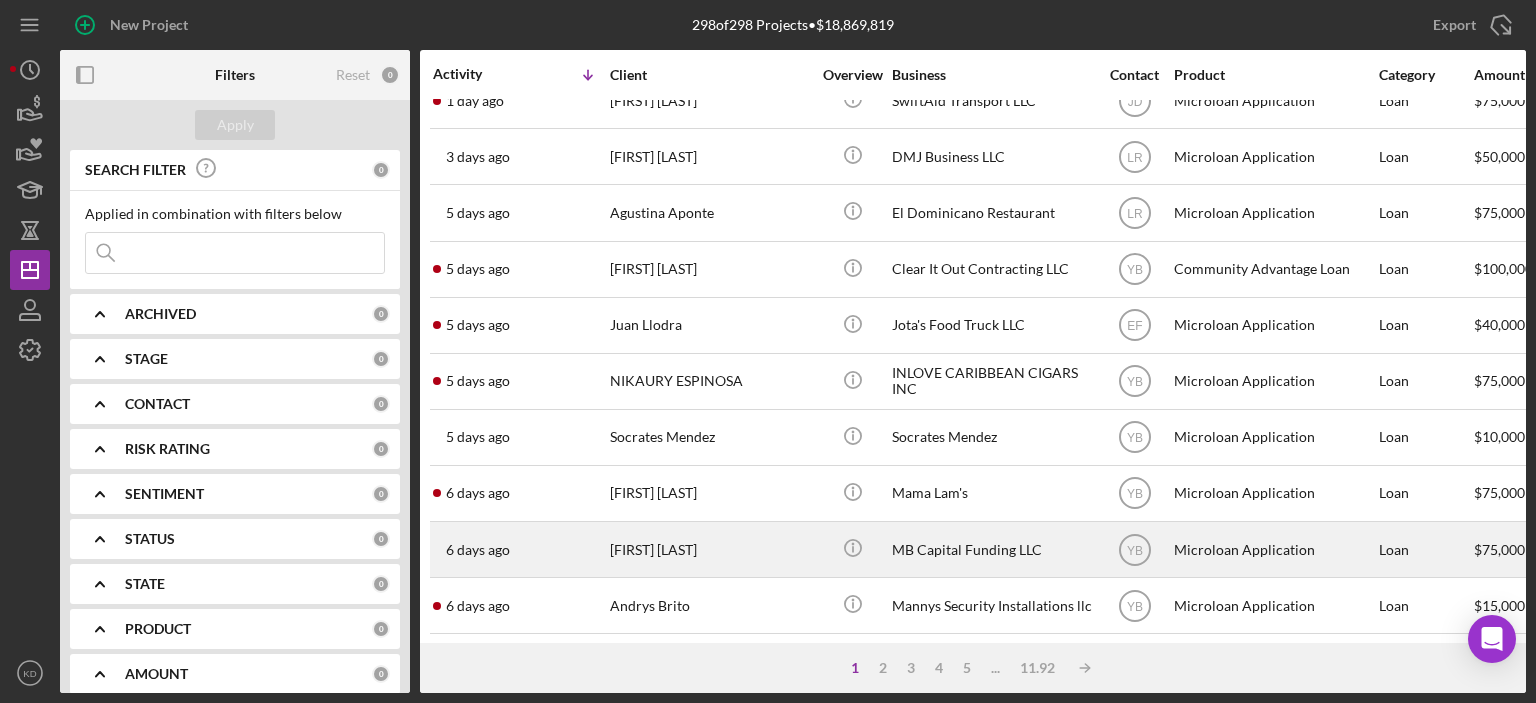 click on "MB Capital Funding LLC" at bounding box center (992, 549) 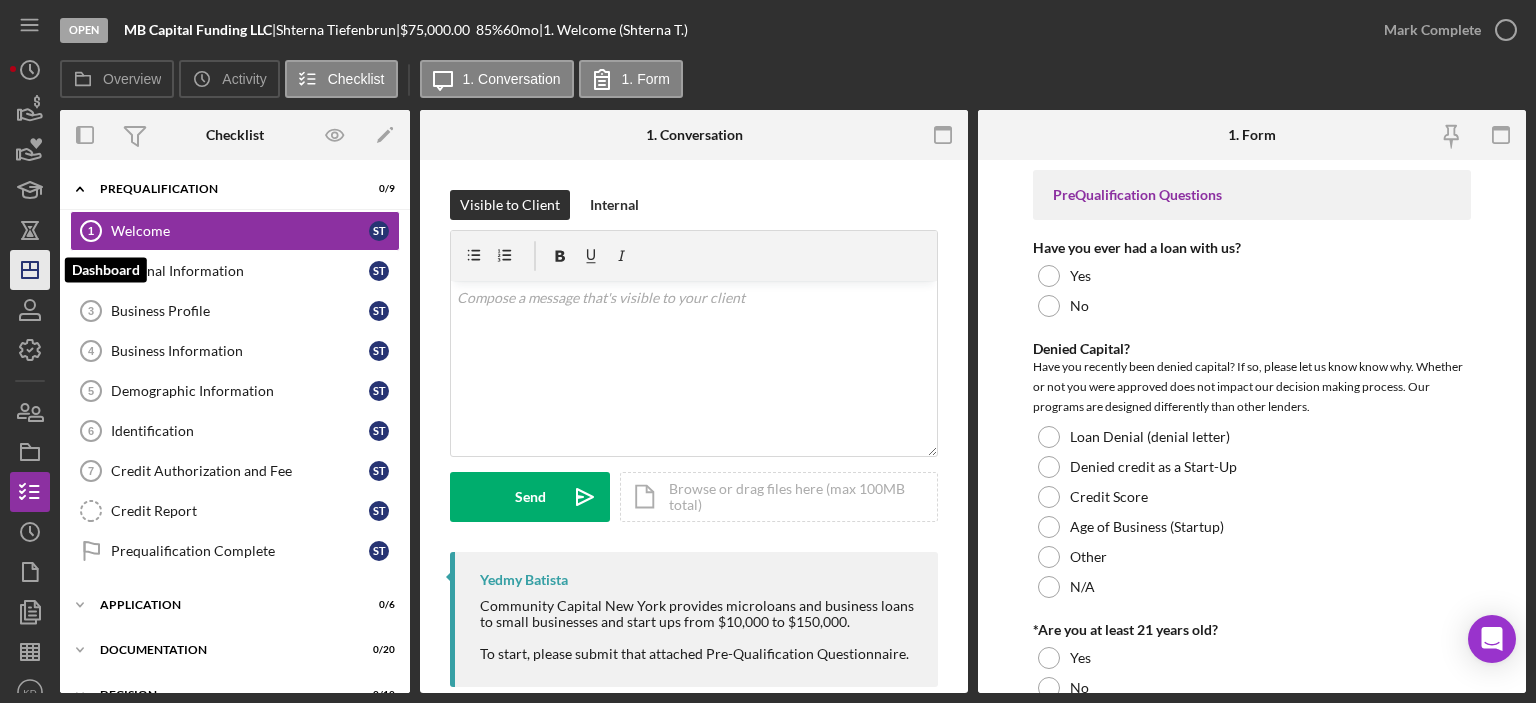 click on "Icon/Dashboard" 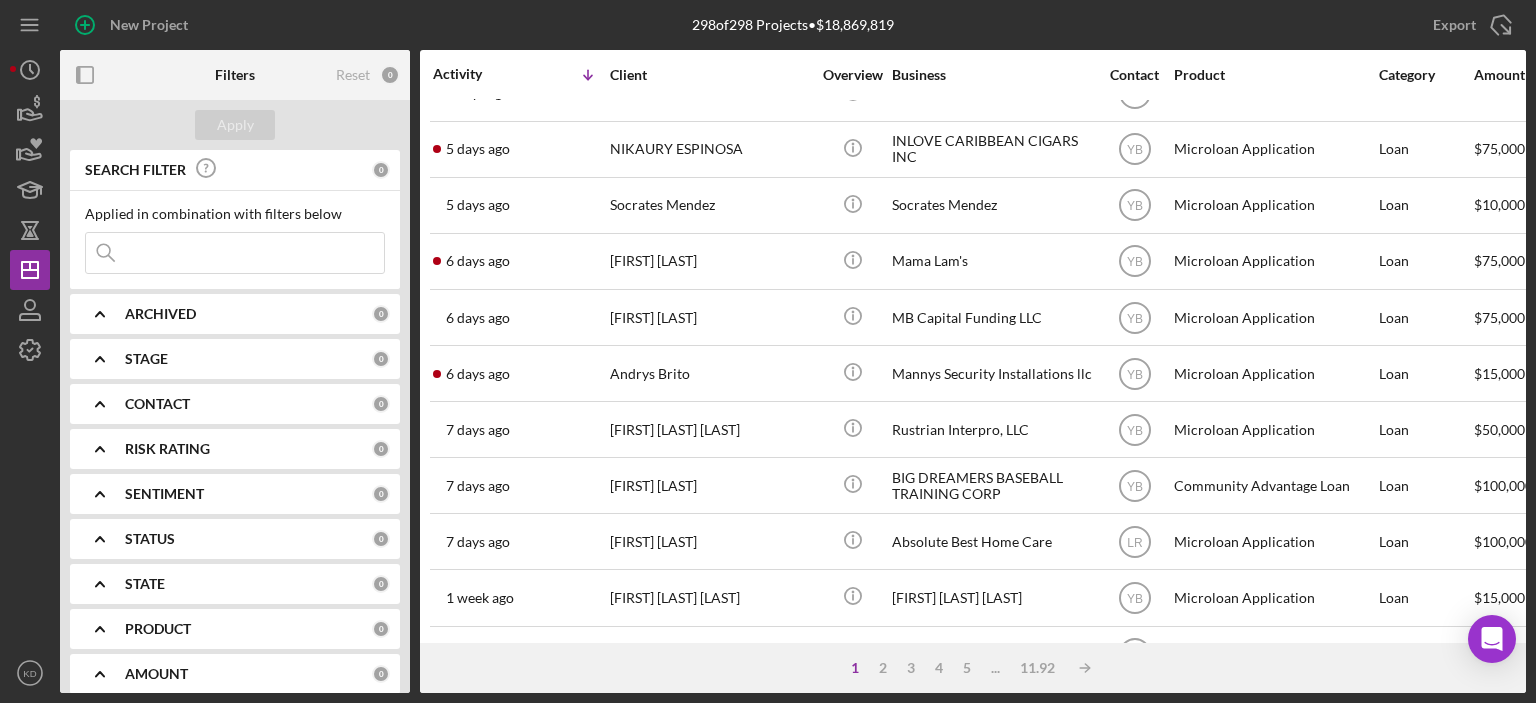 scroll, scrollTop: 723, scrollLeft: 0, axis: vertical 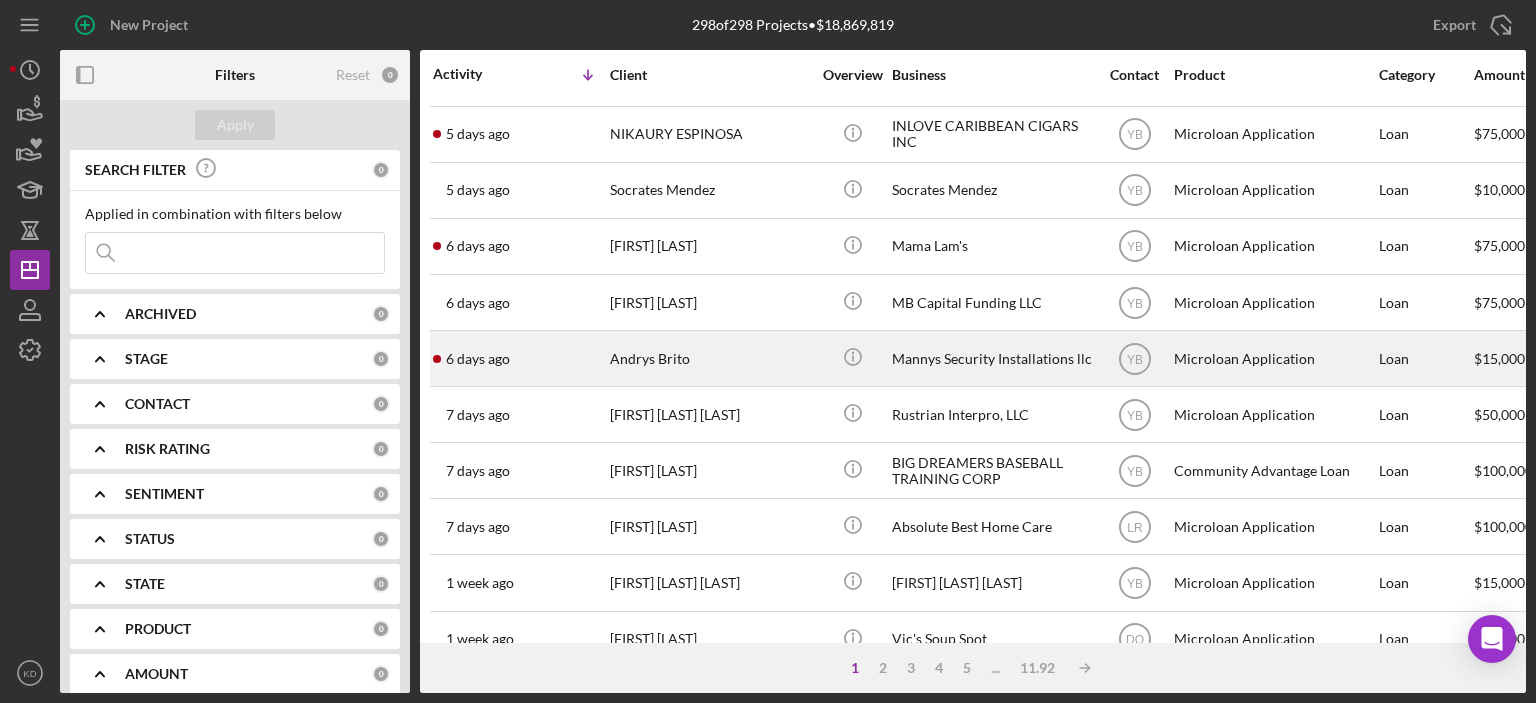 click on "Andrys   Brito" at bounding box center (710, 358) 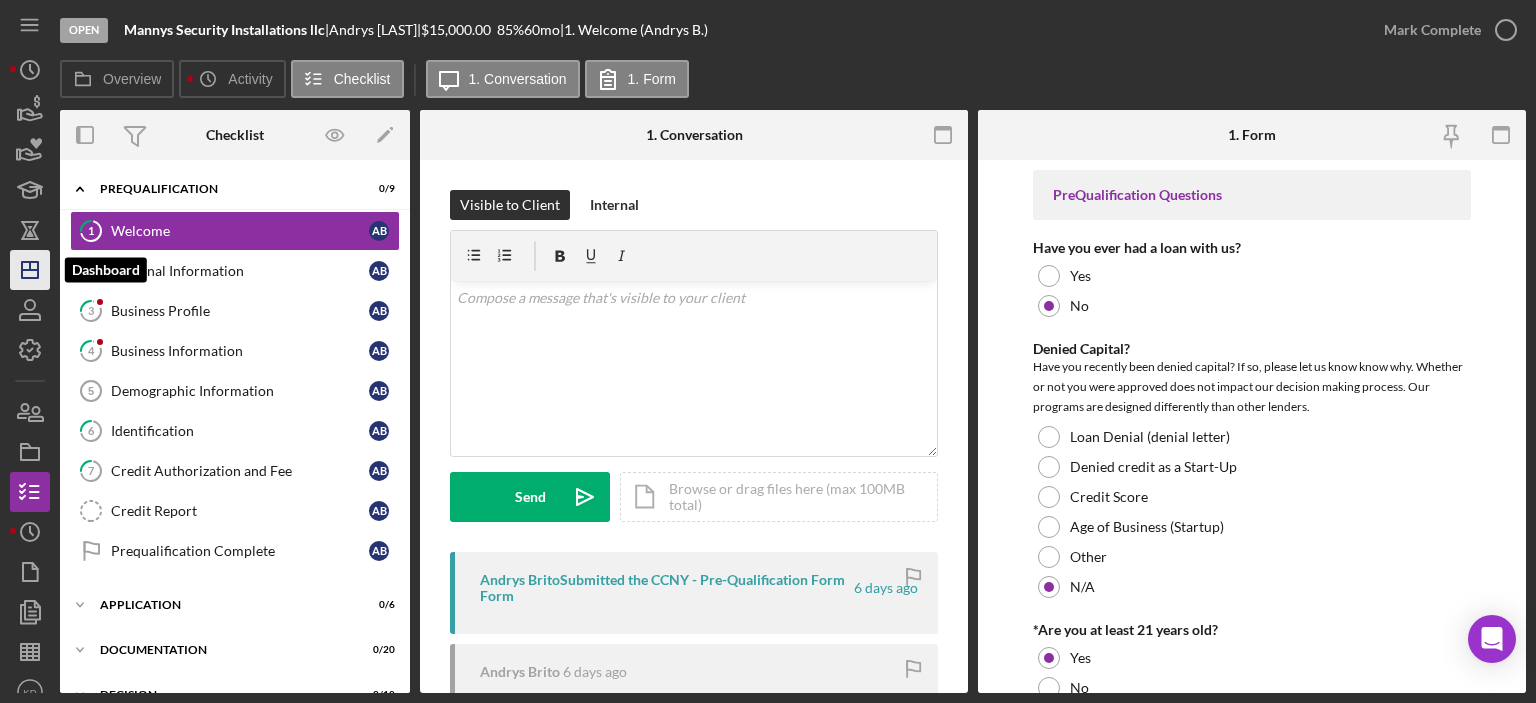 click 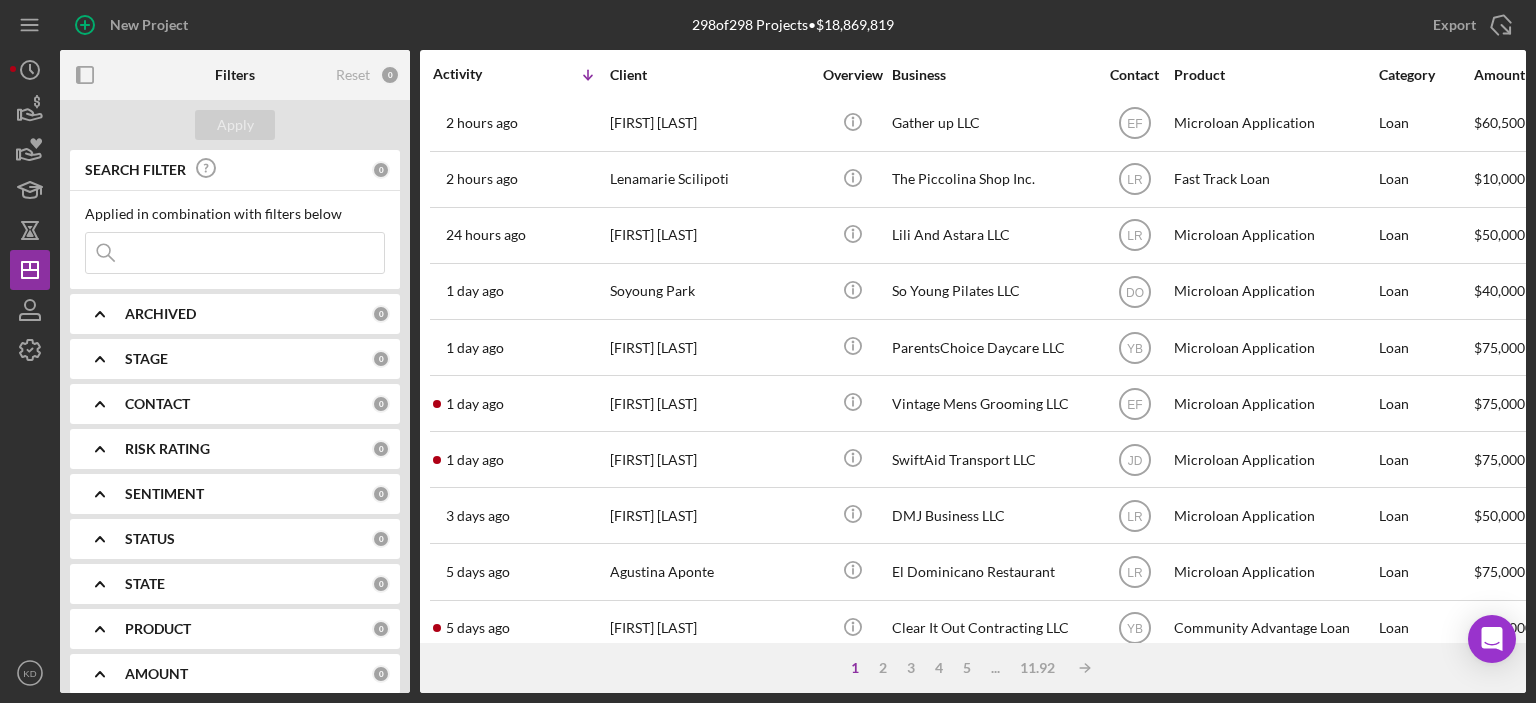 scroll, scrollTop: 164, scrollLeft: 0, axis: vertical 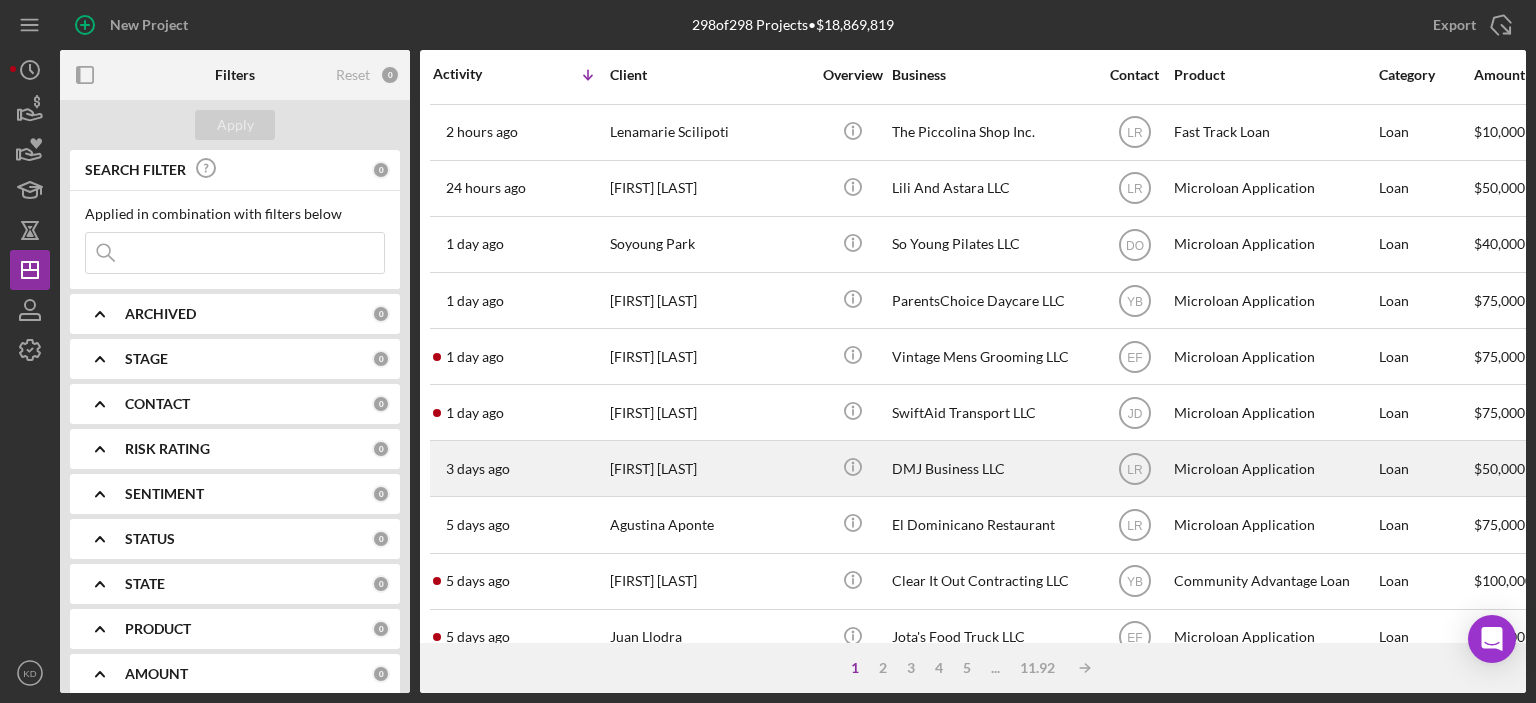 click on "DMJ Business LLC" at bounding box center (992, 468) 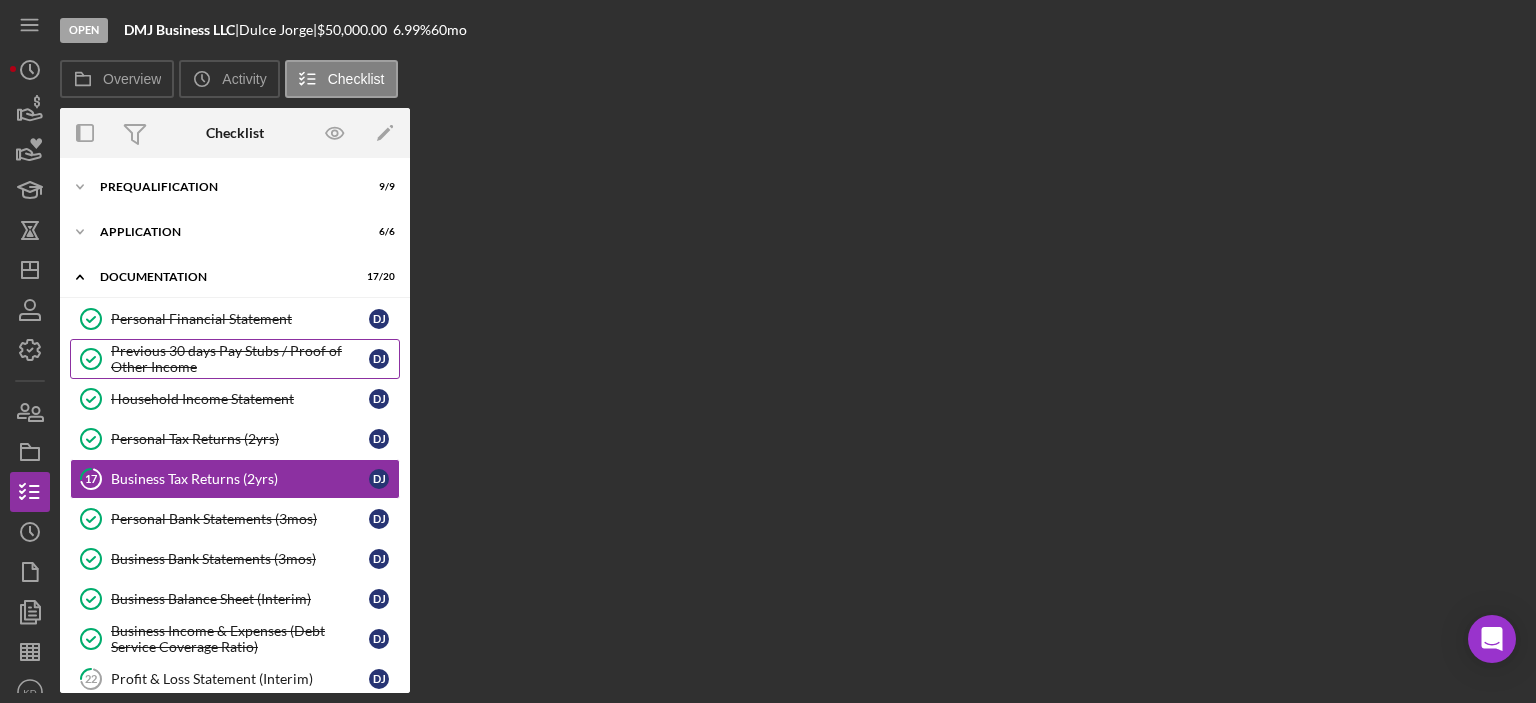 scroll, scrollTop: 52, scrollLeft: 0, axis: vertical 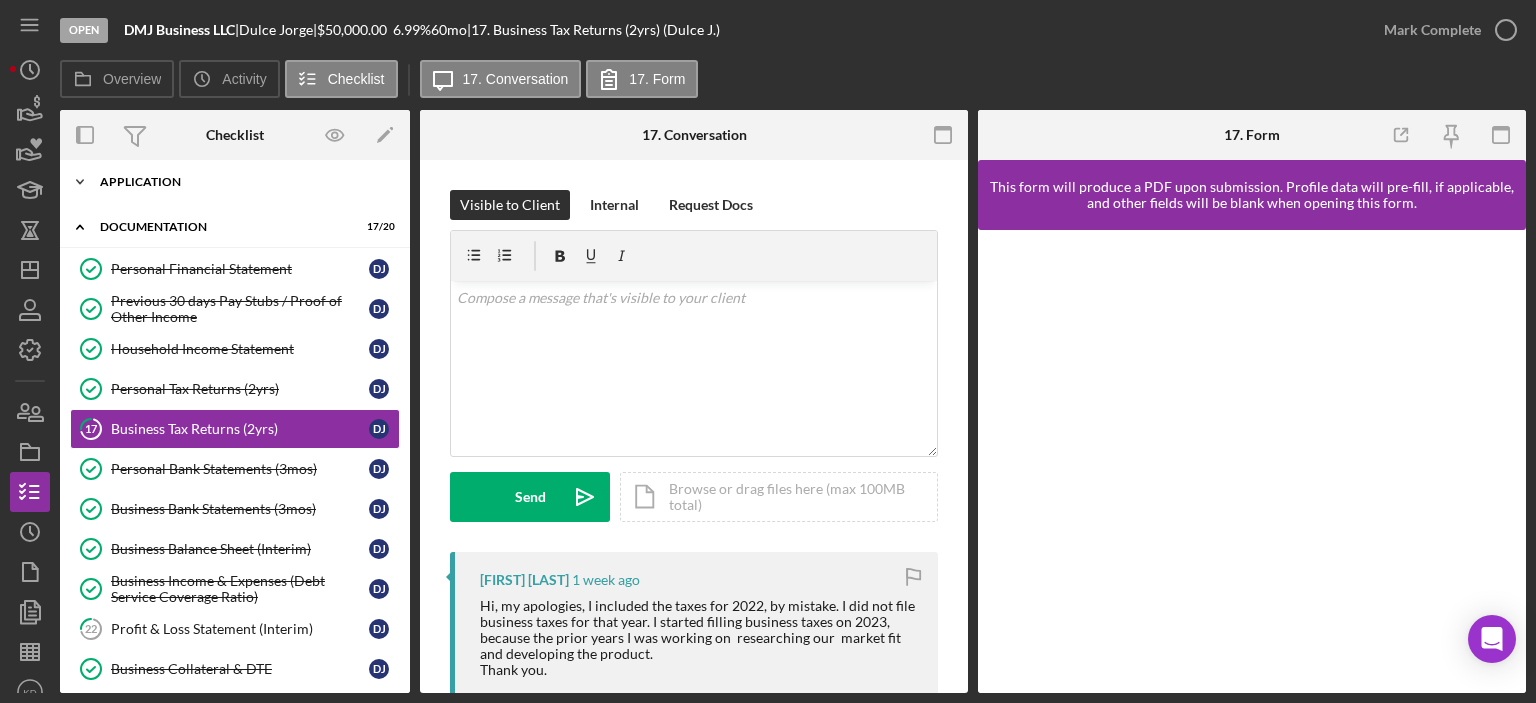 click on "Icon/Expander" 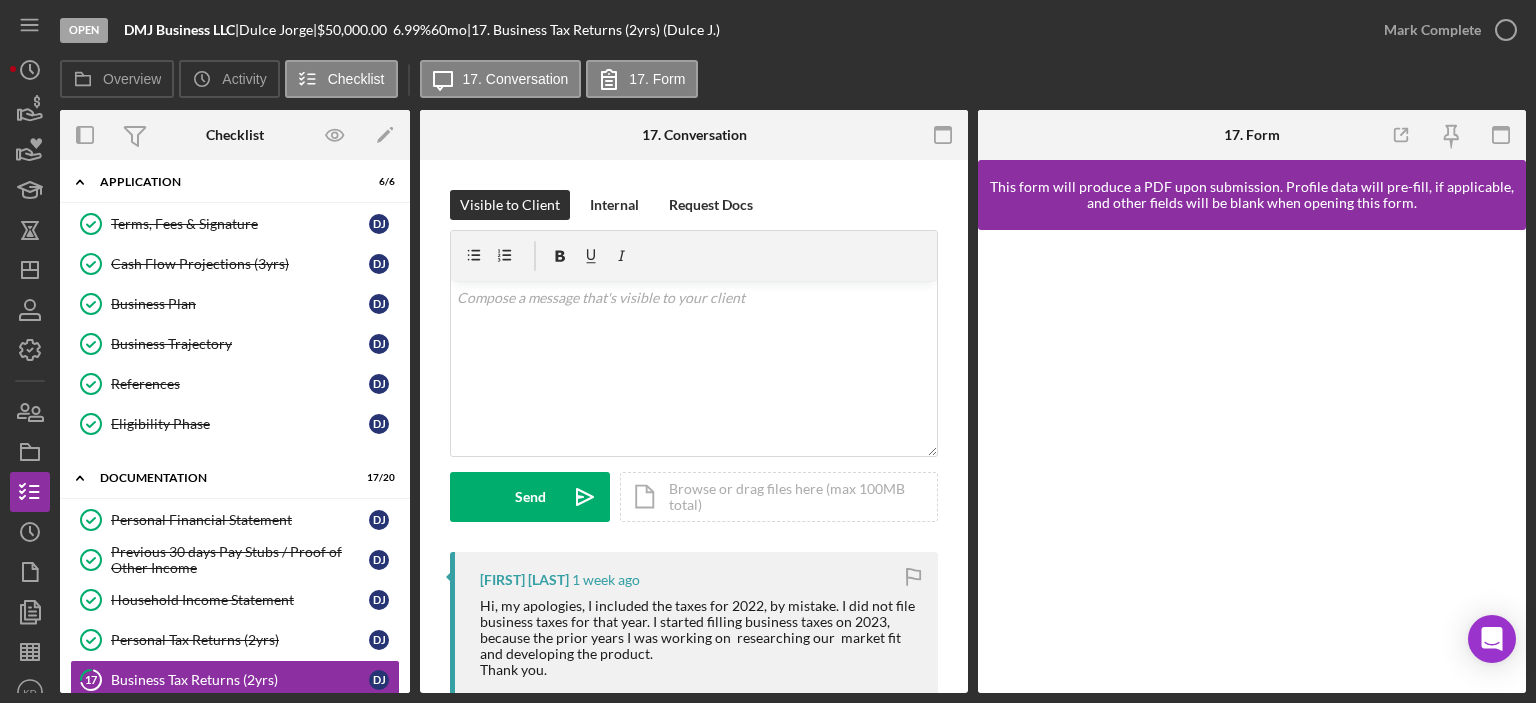 scroll, scrollTop: 0, scrollLeft: 0, axis: both 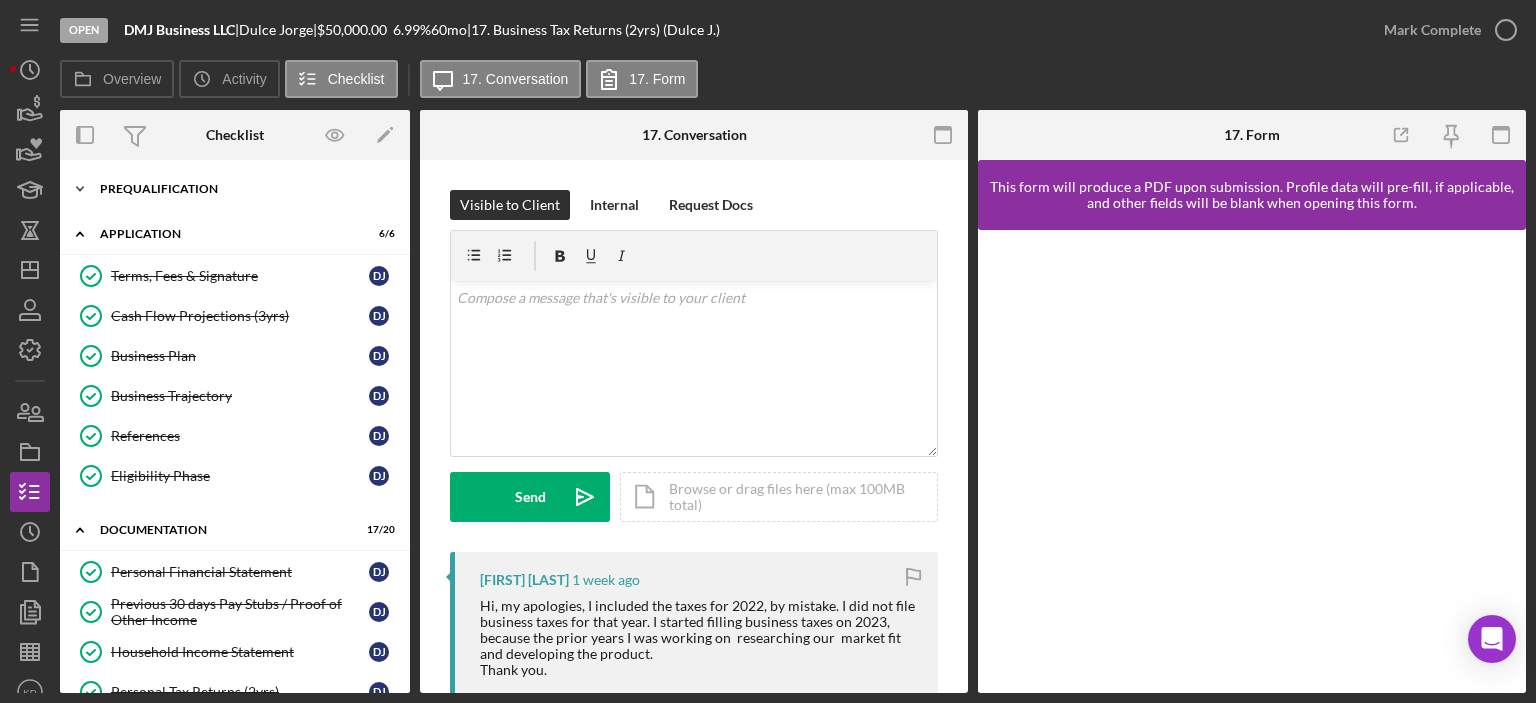click on "Icon/Expander" 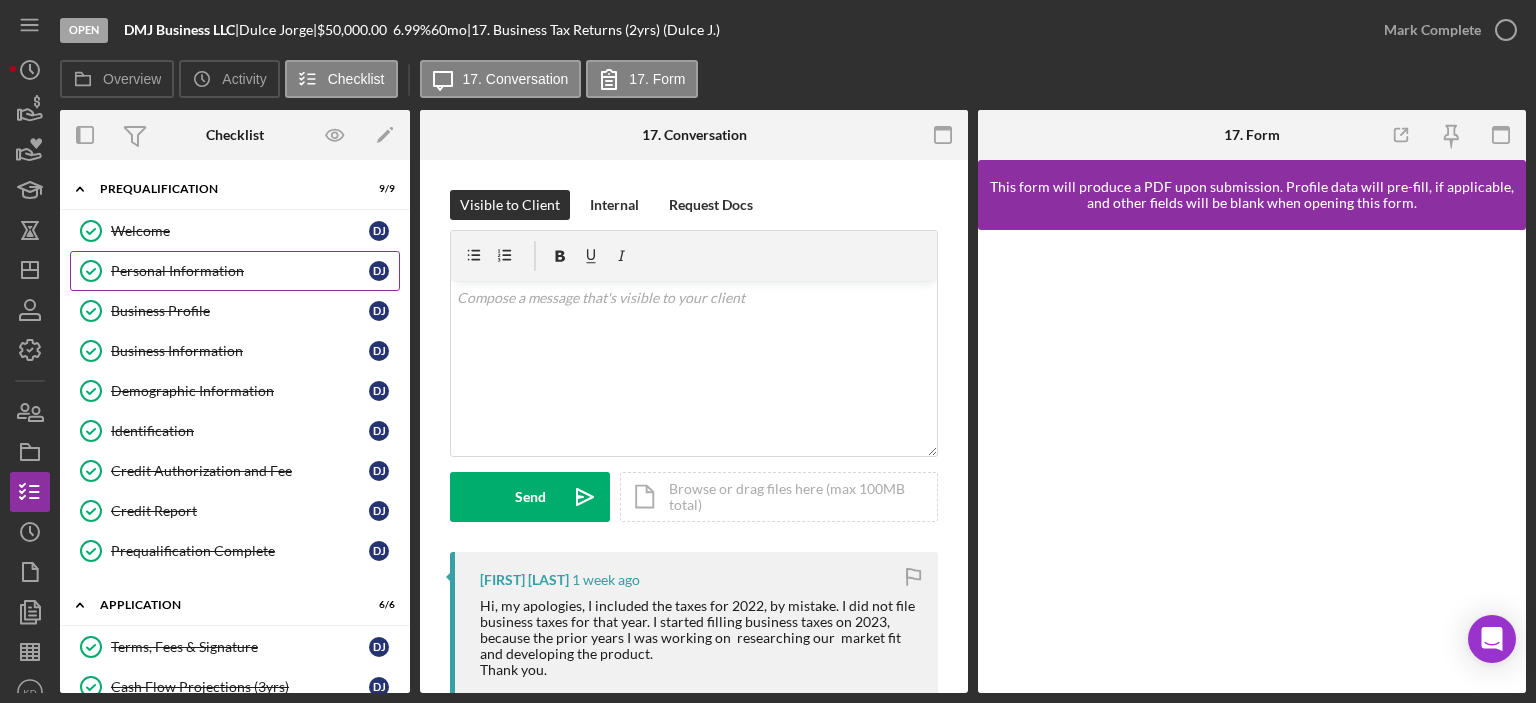 click on "Personal Information" at bounding box center [240, 271] 